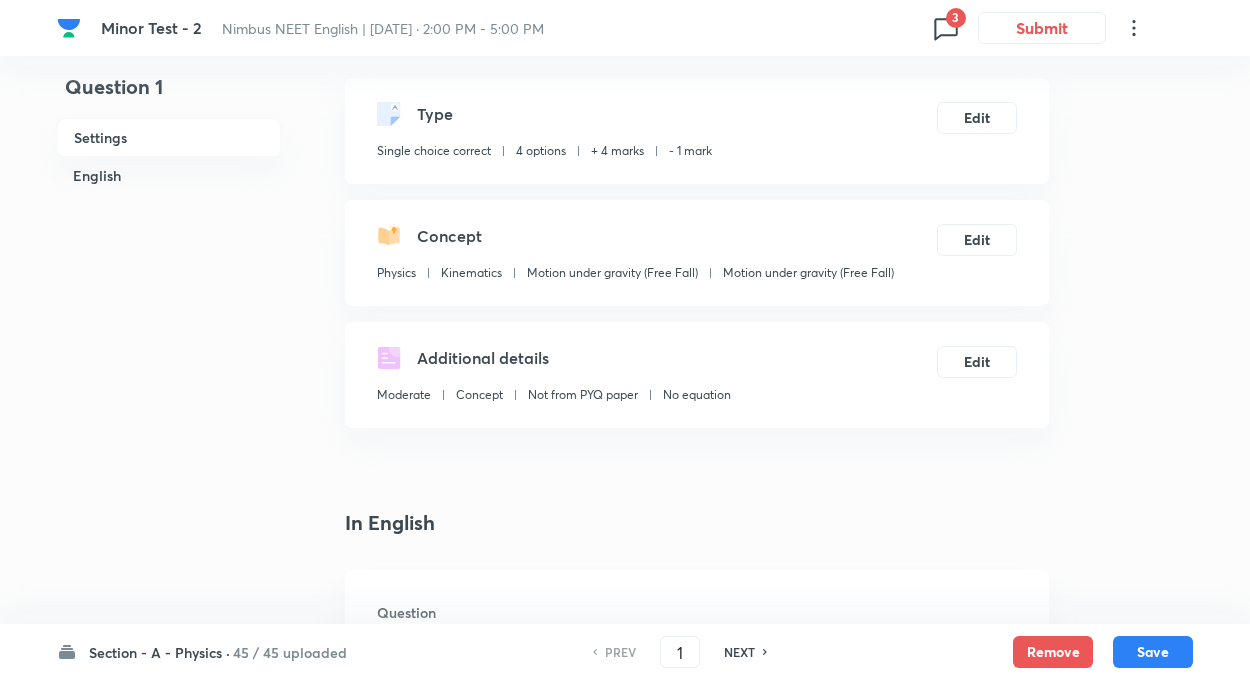 scroll, scrollTop: 80, scrollLeft: 0, axis: vertical 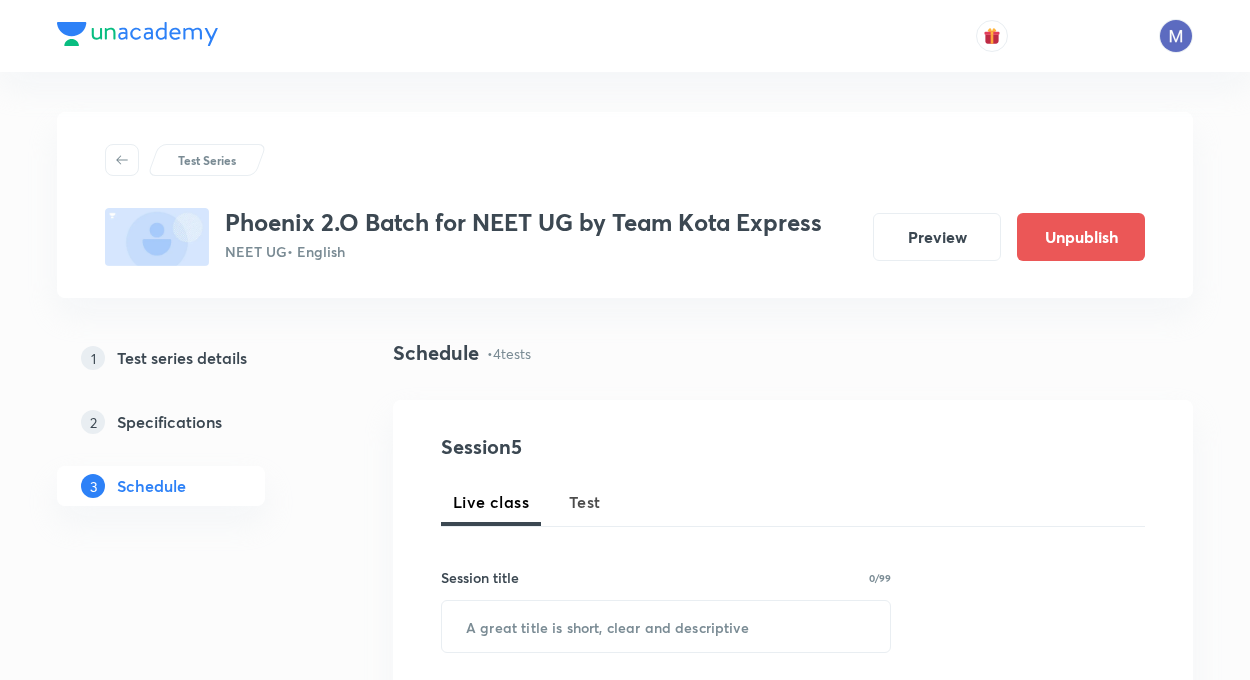 click on "Test Series Phoenix 2.O Batch for NEET UG by Team Kota Express NEET UG  • English Preview Unpublish 1 Test series details 2 Specifications 3 Schedule Schedule •  4  tests Session  5 Live class Test Session title 0/99 ​ Schedule for Jul 11, 2025, 2:47 PM ​ Duration (in minutes) ​ Sub-concepts ​ Add Cancel Jun 22 Minor Test - 1 Test 1 • 2:01 PM • 180 min Basic Mathematics · Animal Kingdom · Classification and Nomenclature · Some basic Concepts of Chemistry · Living World · Scalar And Vectors Edit questions Jul 13 Minor Test - 2 Test 2 • 2:01 PM • 180 min Locomotion & Movement · General Organic Chemistry · Classification of Elements and Periodicity · Classification and Nomenclature · Some basic Concepts of Chemistry · Reflection & Refraction · Prism Edit questions Aug 3 Minor Test - 3 Test 3 • 2:02 PM • 180 min Plant Growth & Development No questions added  Create test Aug 24 Minor Test - 4 Test 4 • 2:01 PM • 180 min Mineral Nutrition No questions added  Create test" at bounding box center [625, 1128] 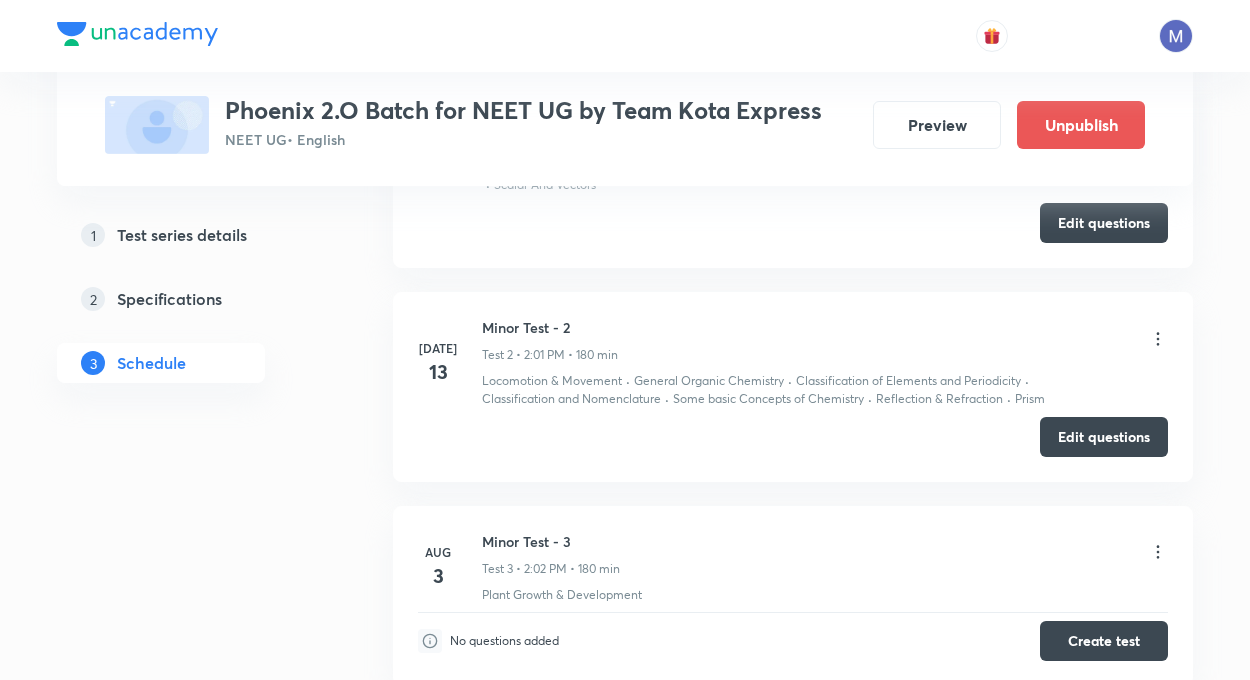 scroll, scrollTop: 1101, scrollLeft: 0, axis: vertical 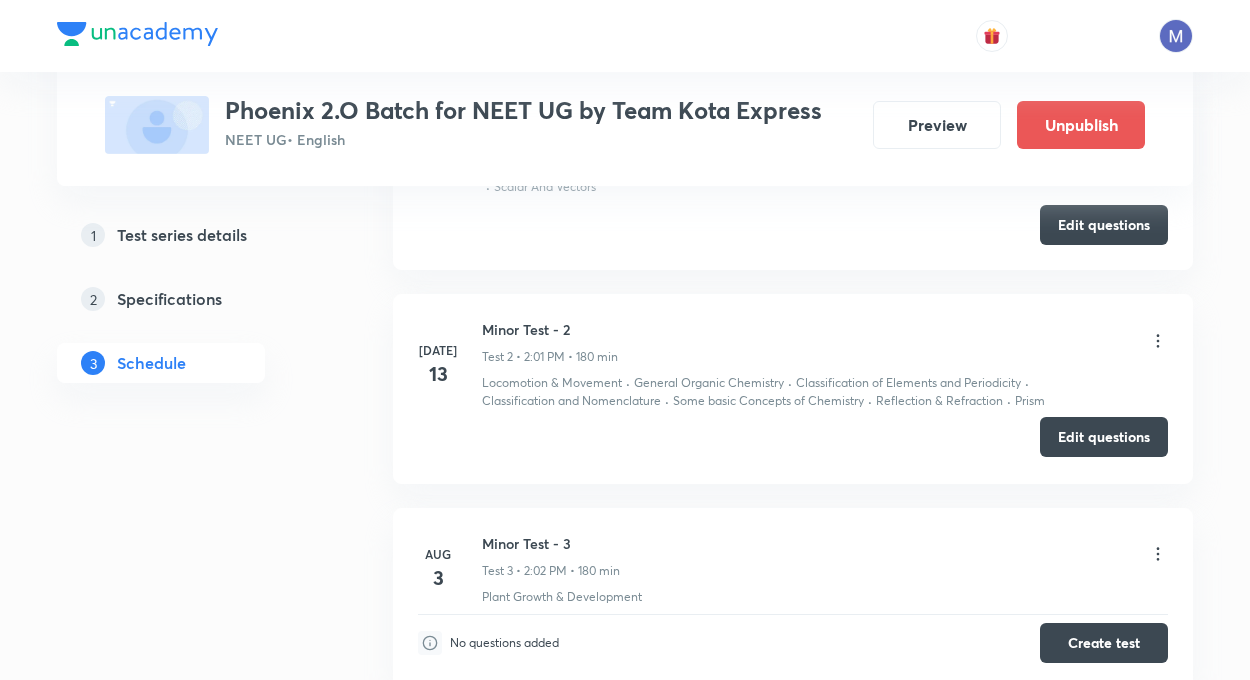 click on "Edit questions" at bounding box center (1104, 437) 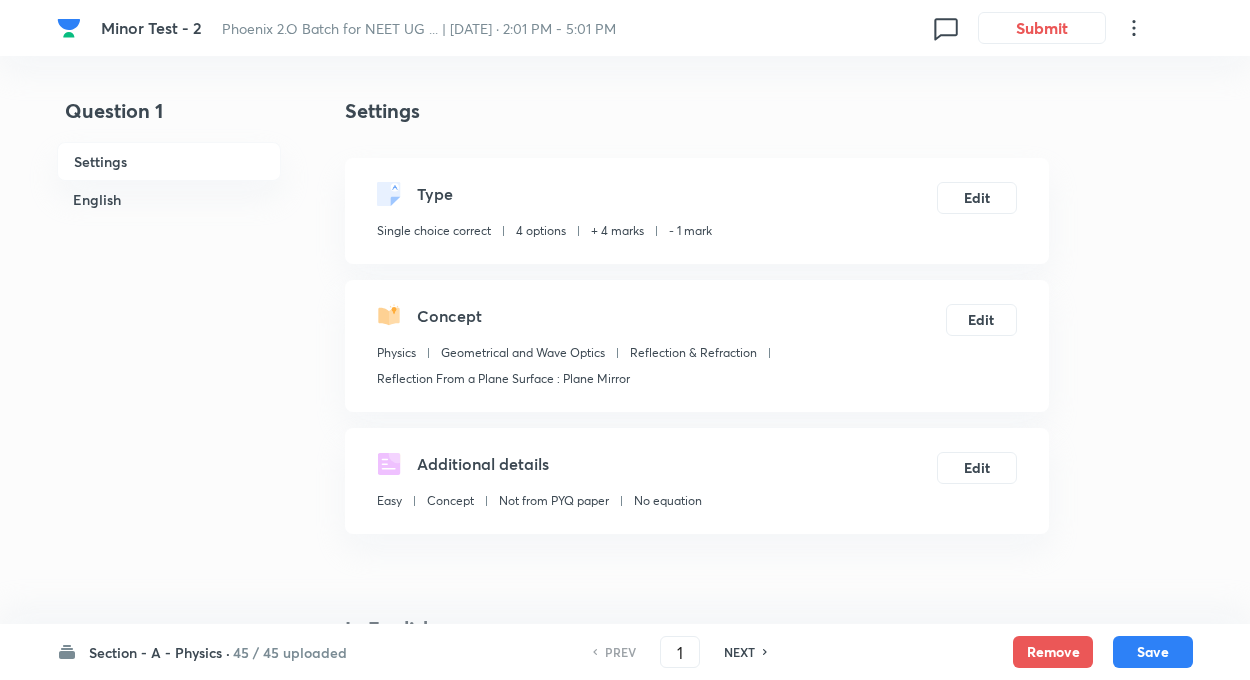 scroll, scrollTop: 0, scrollLeft: 0, axis: both 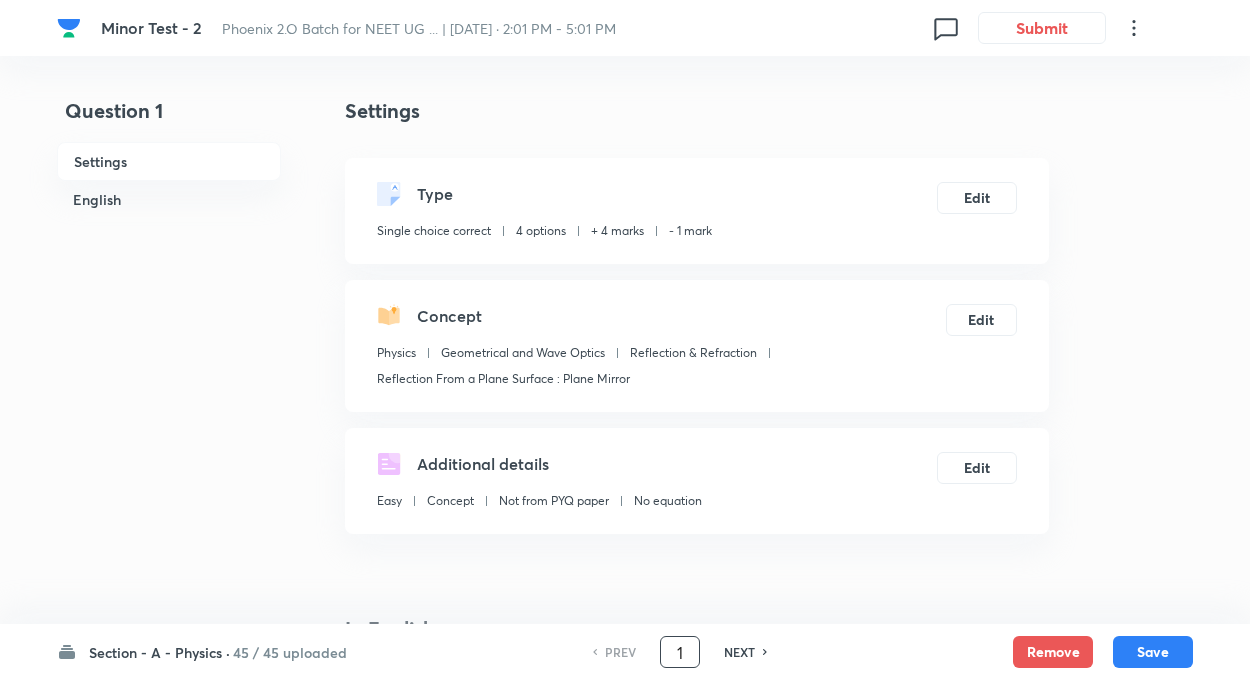 click on "1 ​" at bounding box center [680, 652] 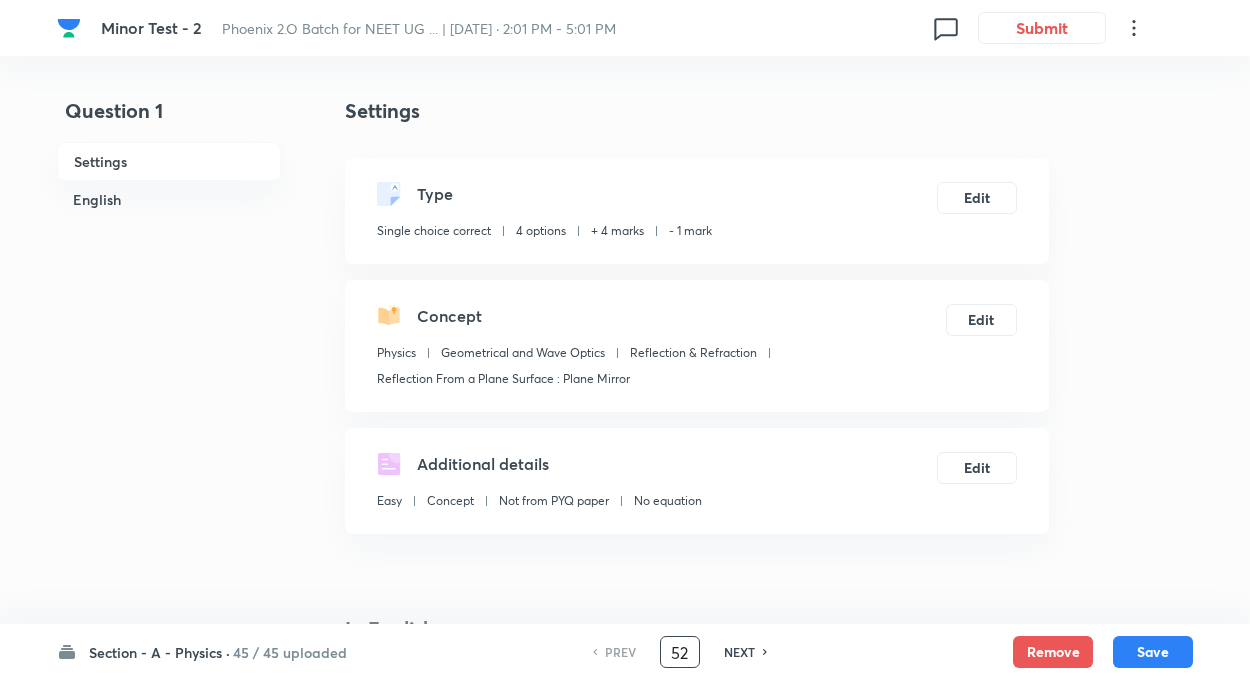 type on "52" 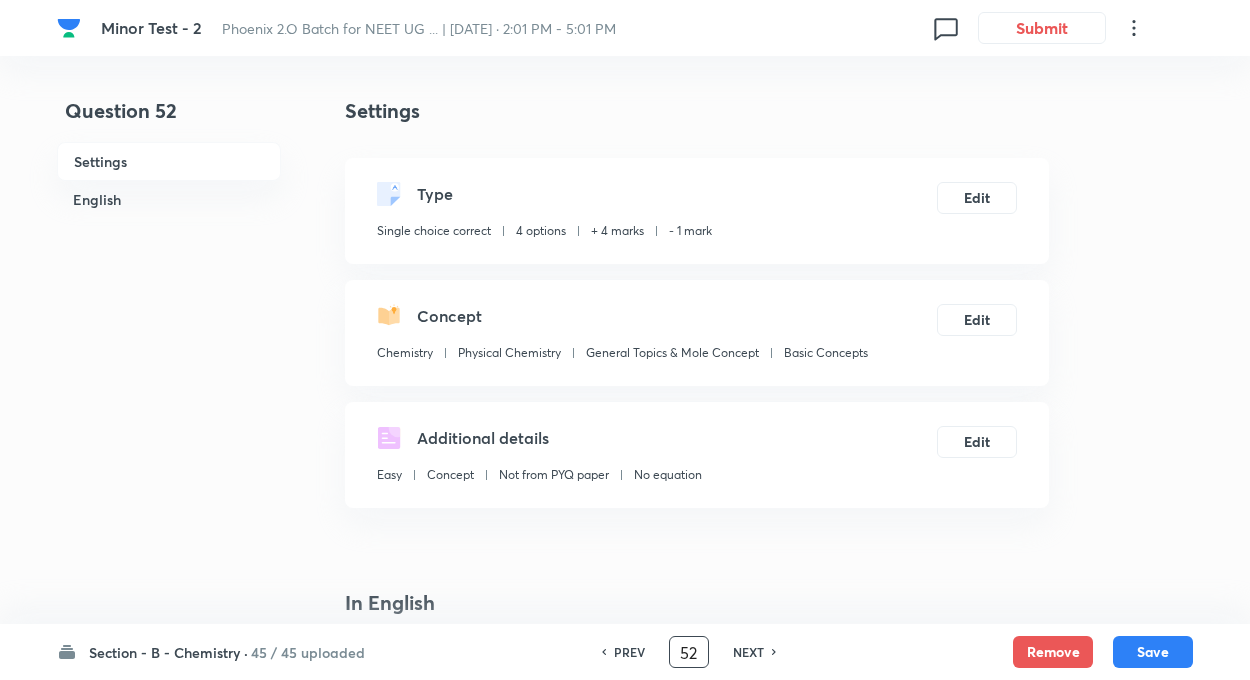 checkbox on "true" 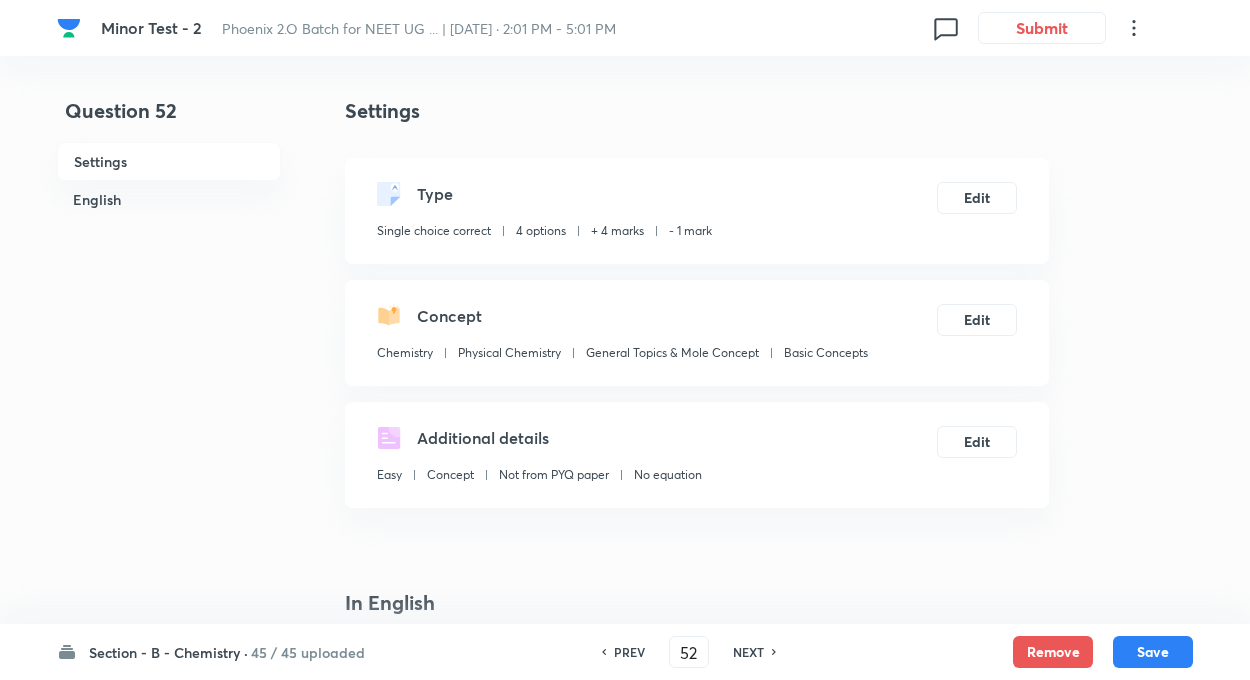 click on "In English" at bounding box center (697, 603) 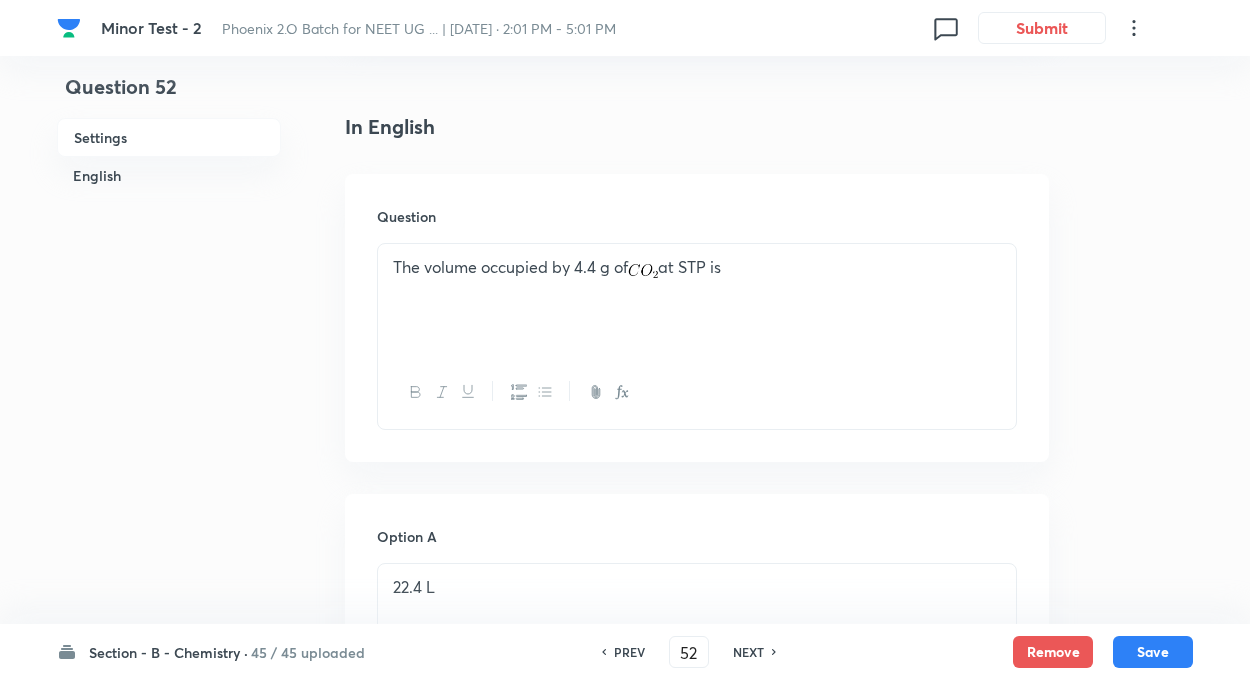 scroll, scrollTop: 520, scrollLeft: 0, axis: vertical 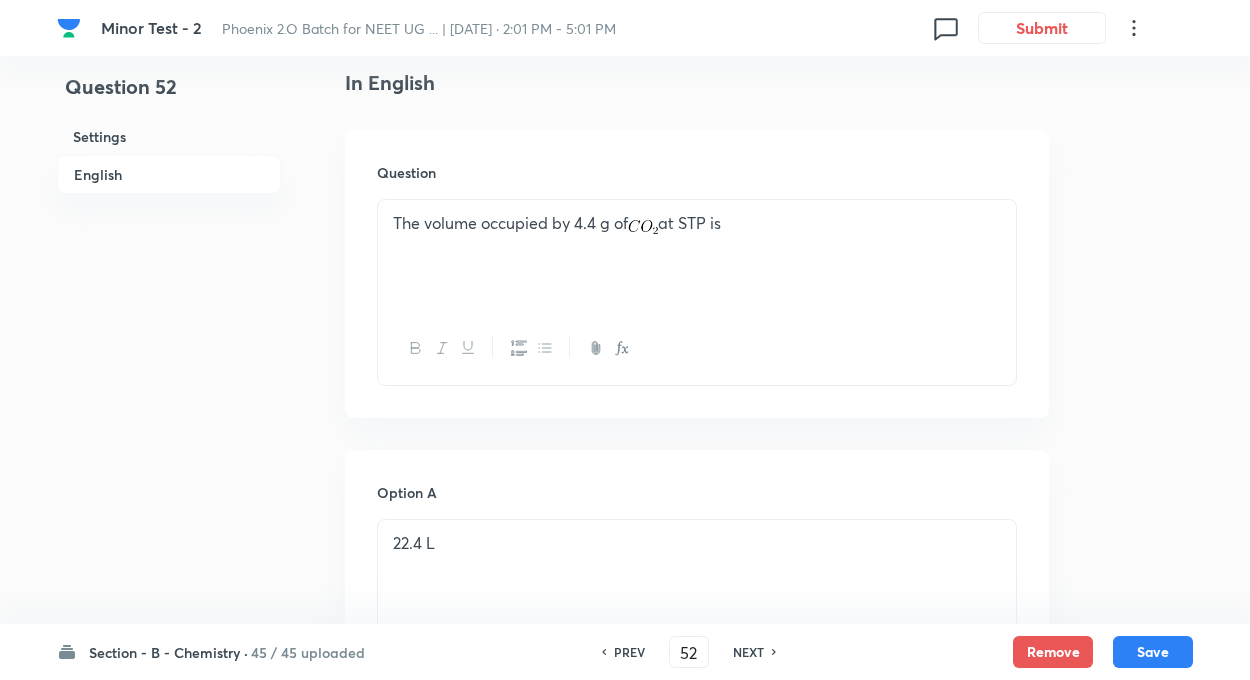 drag, startPoint x: 387, startPoint y: 221, endPoint x: 815, endPoint y: 257, distance: 429.51135 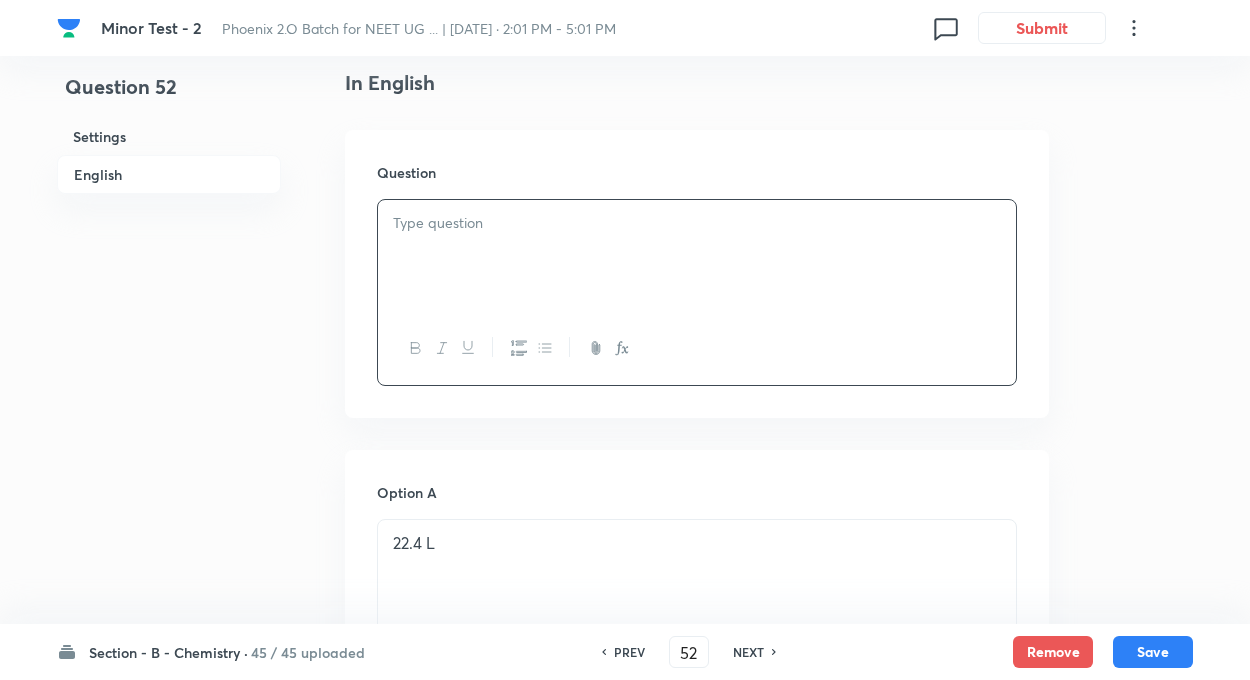 paste 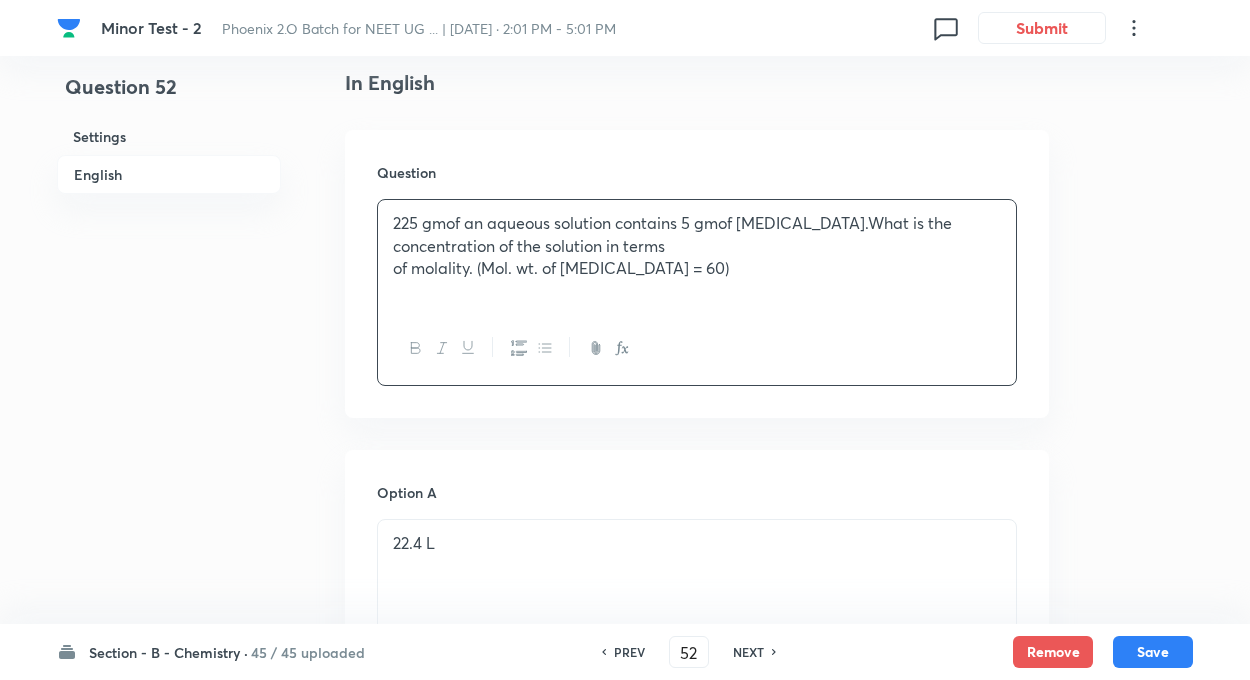 click on "of molality. (Mol. wt. of urea = 60)" at bounding box center (697, 268) 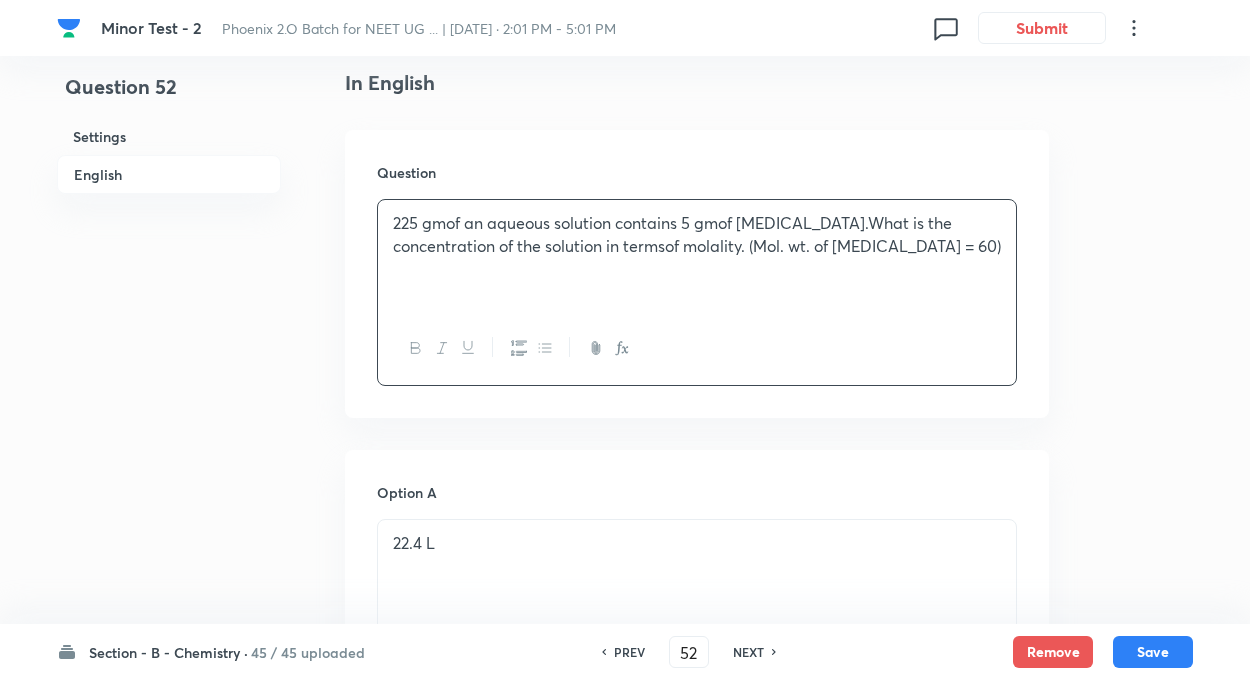 type 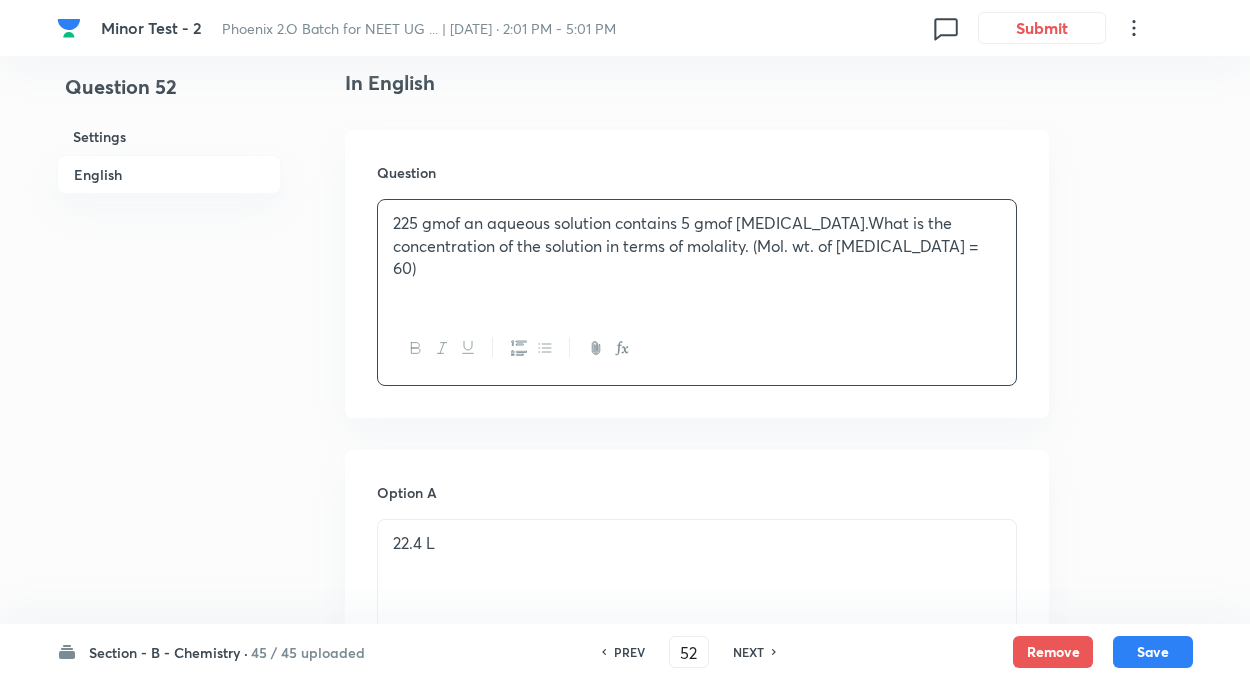 click on "Question 52 Settings English Settings Type Single choice correct 4 options + 4 marks - 1 mark Edit Concept Chemistry Physical Chemistry General Topics & Mole Concept Basic Concepts Edit Additional details Easy Concept Not from PYQ paper No equation Edit In English Question 225 gmof an aqueous solution contains 5 gmof urea.What is the concentration of the solution in terms of molality. (Mol. wt. of urea = 60) Option A 22.4 L Mark as correct answer Option B 2.24 L Marked as correct Option C 0.224 L Mark as correct answer Option D 0.1 L Mark as correct answer Solution 44g CO 2  occupies 22.4L at STP  occupies" at bounding box center (625, 834) 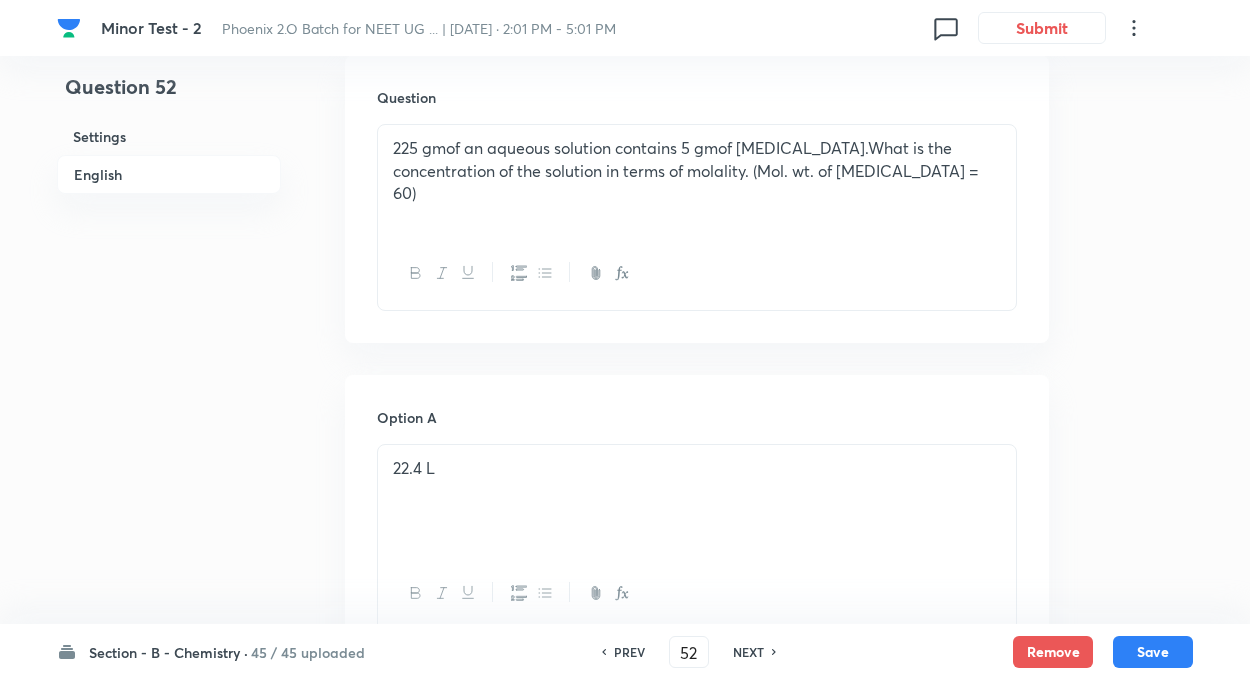 scroll, scrollTop: 600, scrollLeft: 0, axis: vertical 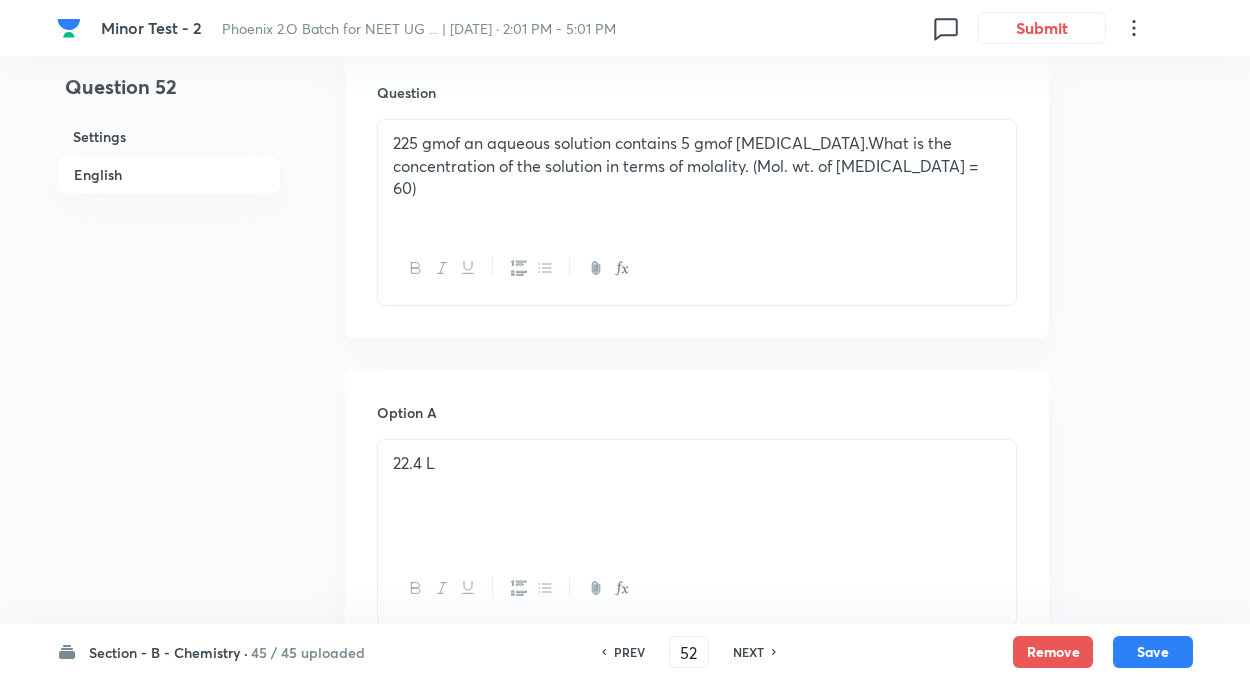 click on "225 gmof an aqueous solution contains 5 gmof urea.What is the concentration of the solution in terms of molality. (Mol. wt. of urea = 60)" at bounding box center (697, 166) 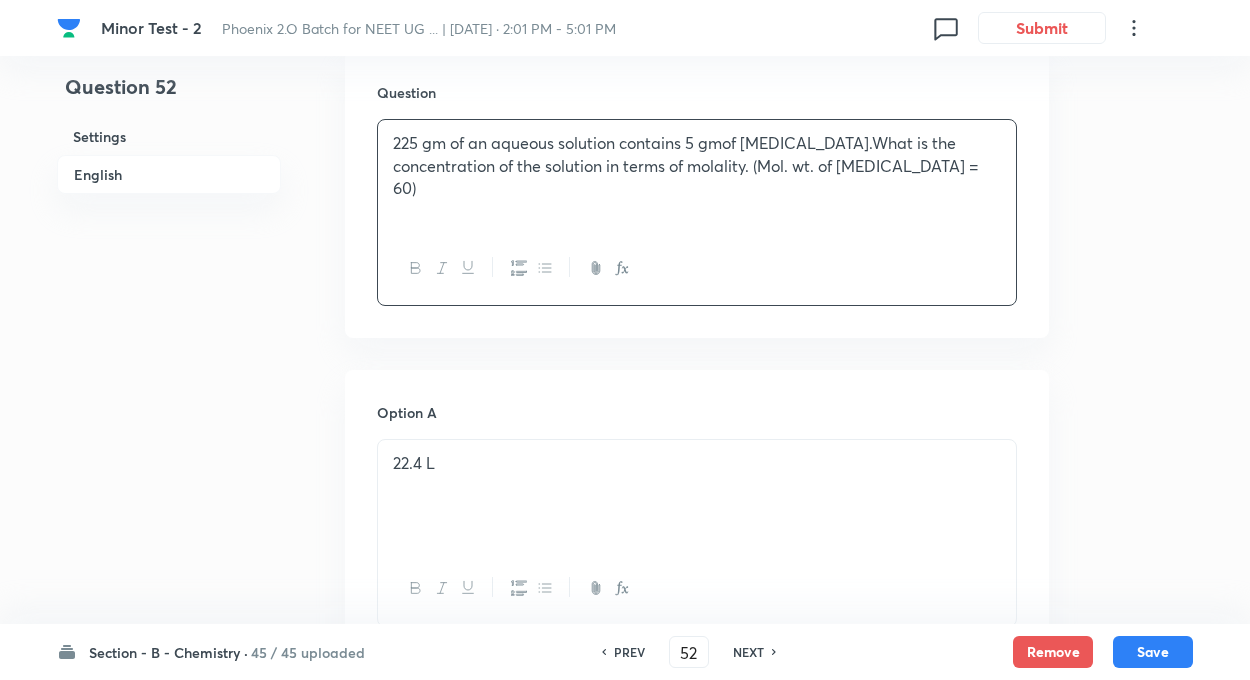 click on "225 gm of an aqueous solution contains 5 gmof urea.What is the concentration of the solution in terms of molality. (Mol. wt. of urea = 60)" at bounding box center [697, 166] 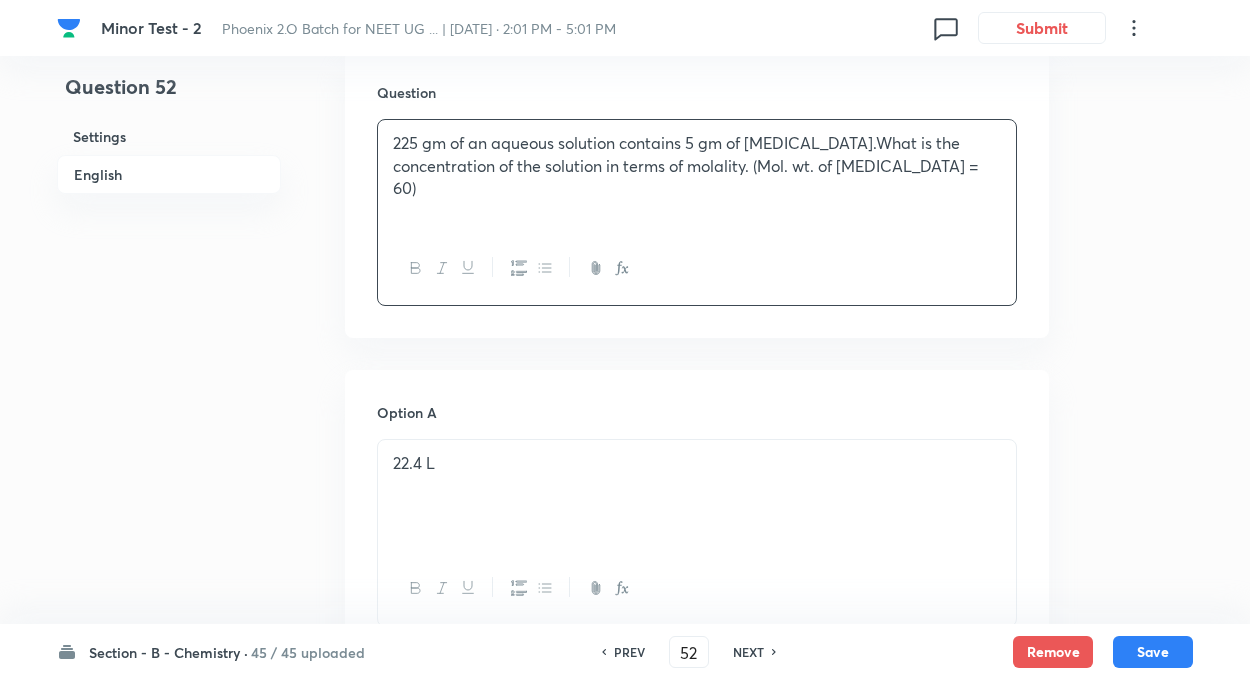 click on "225 gm of an aqueous solution contains 5 gm of urea.What is the concentration of the solution in terms of molality. (Mol. wt. of urea = 60)" at bounding box center [697, 166] 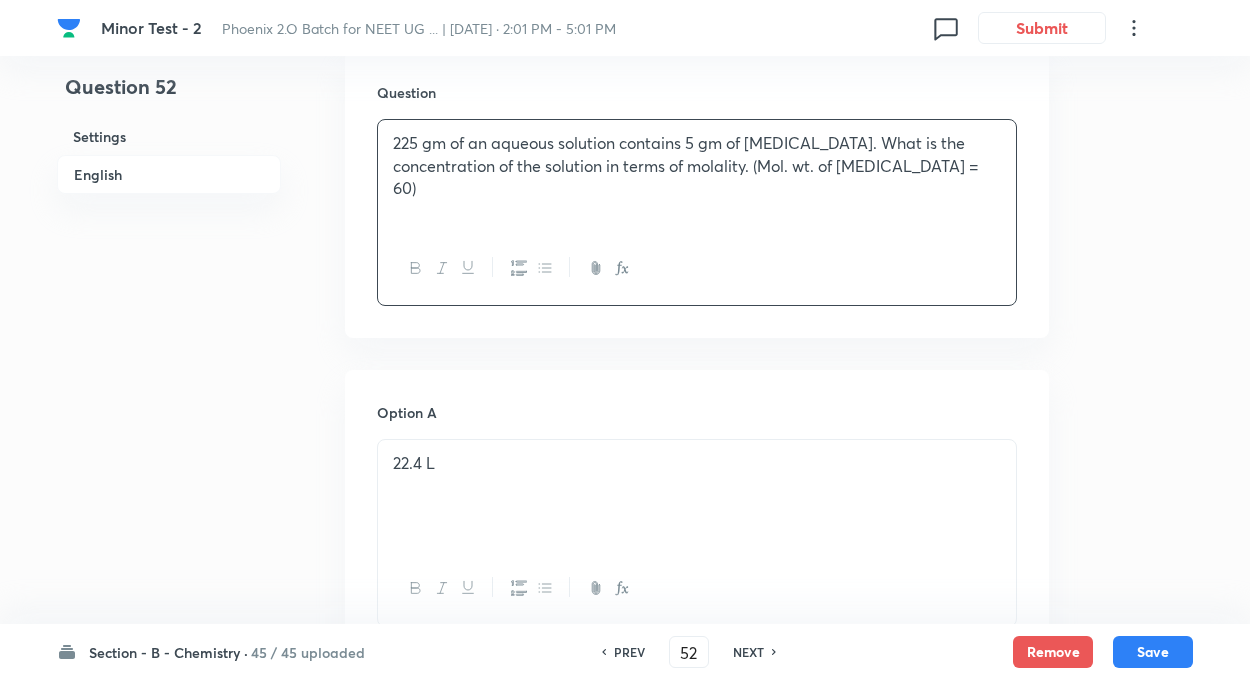 click on "Question 52 Settings English Settings Type Single choice correct 4 options + 4 marks - 1 mark Edit Concept Chemistry Physical Chemistry General Topics & Mole Concept Basic Concepts Edit Additional details Easy Concept Not from PYQ paper No equation Edit In English Question 225 gm of an aqueous solution contains 5 gm of urea. What is the concentration of the solution in terms of molality. (Mol. wt. of urea = 60) Option A 22.4 L Mark as correct answer Option B 2.24 L Marked as correct Option C 0.224 L Mark as correct answer Option D 0.1 L Mark as correct answer Solution 44g CO 2  occupies 22.4L at STP  occupies" at bounding box center (625, 754) 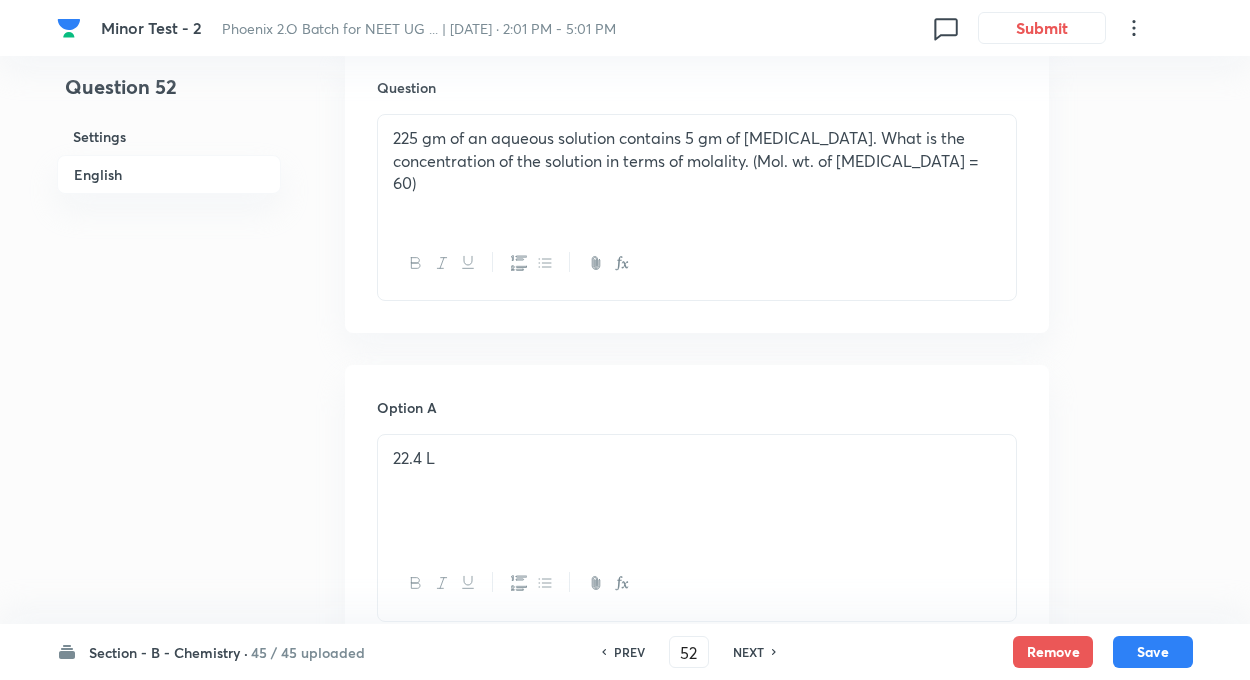 scroll, scrollTop: 600, scrollLeft: 0, axis: vertical 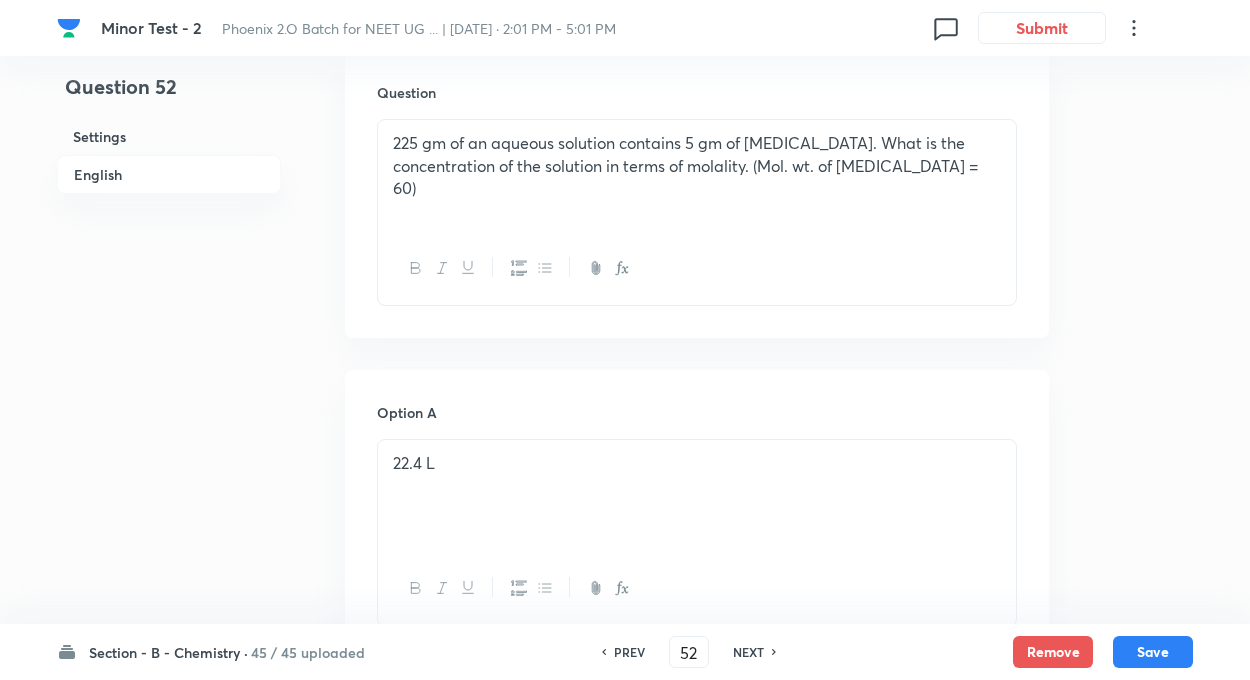 type 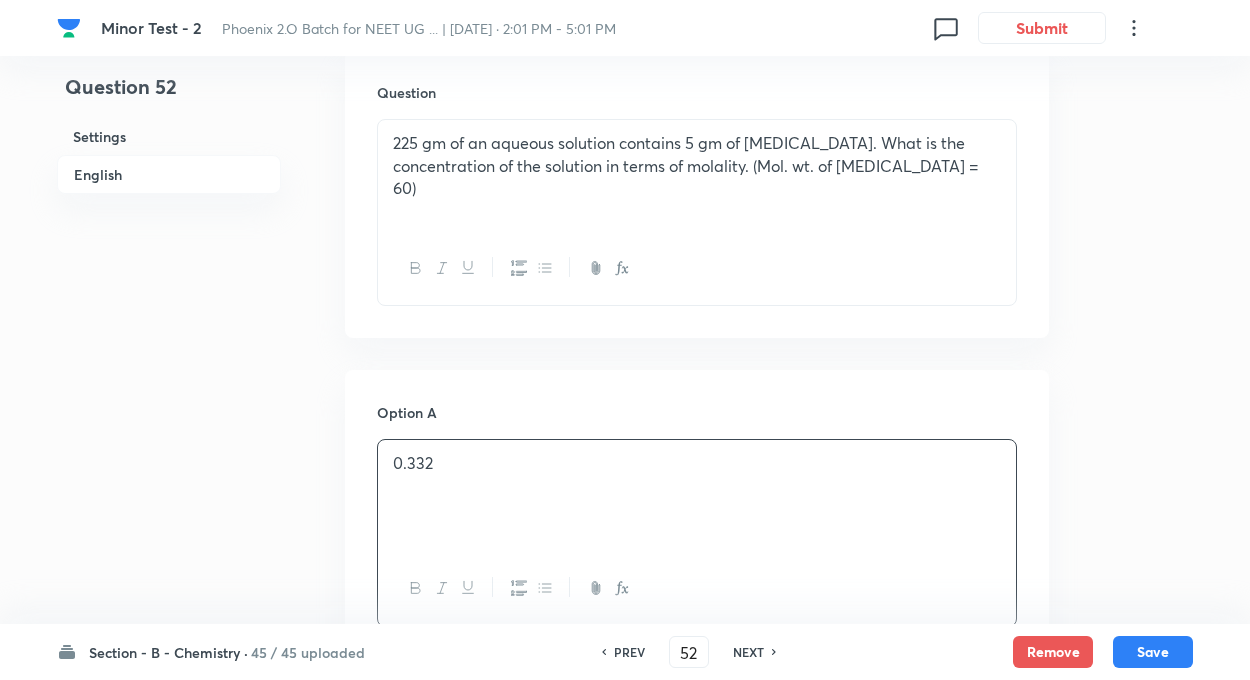 click on "Question 52 Settings English Settings Type Single choice correct 4 options + 4 marks - 1 mark Edit Concept Chemistry Physical Chemistry General Topics & Mole Concept Basic Concepts Edit Additional details Easy Concept Not from PYQ paper No equation Edit In English Question 225 gm of an aqueous solution contains 5 gm of urea. What is the concentration of the solution in terms of molality. (Mol. wt. of urea = 60) Option A 0.332 Mark as correct answer Option B 2.24 L Marked as correct Option C 0.224 L Mark as correct answer Option D 0.1 L Mark as correct answer Solution 44g CO 2  occupies 22.4L at STP  occupies" at bounding box center [625, 754] 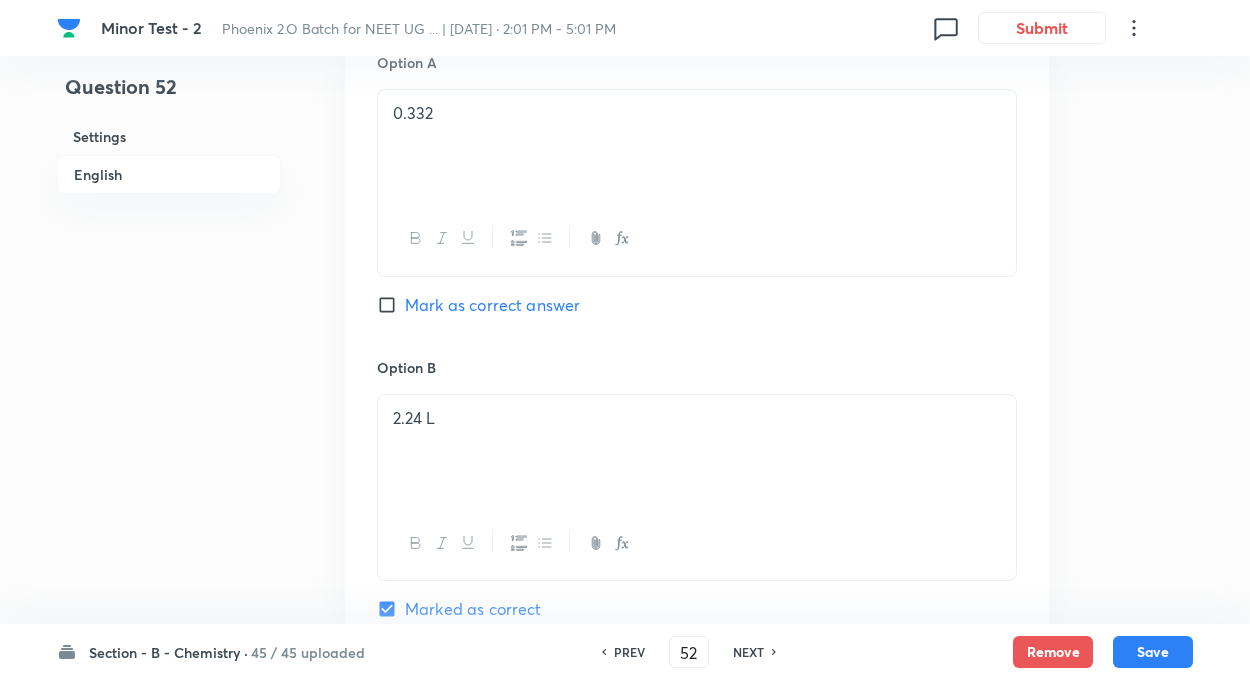 scroll, scrollTop: 960, scrollLeft: 0, axis: vertical 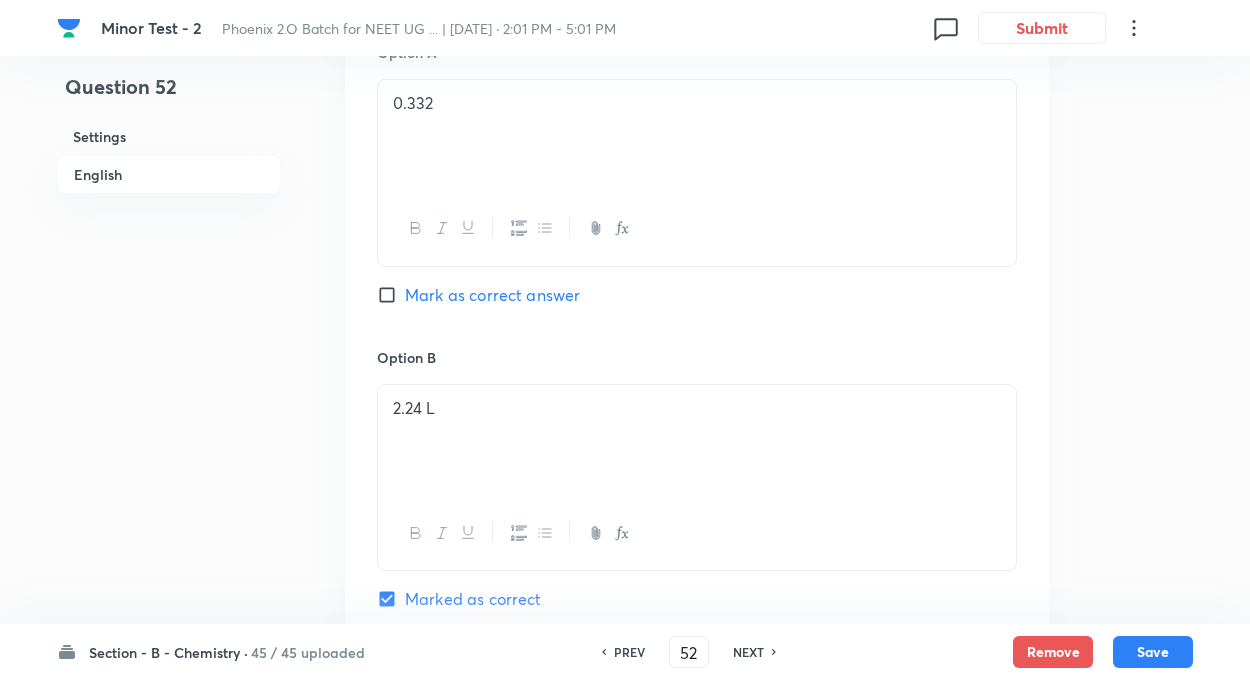 click on "Mark as correct answer" at bounding box center [391, 295] 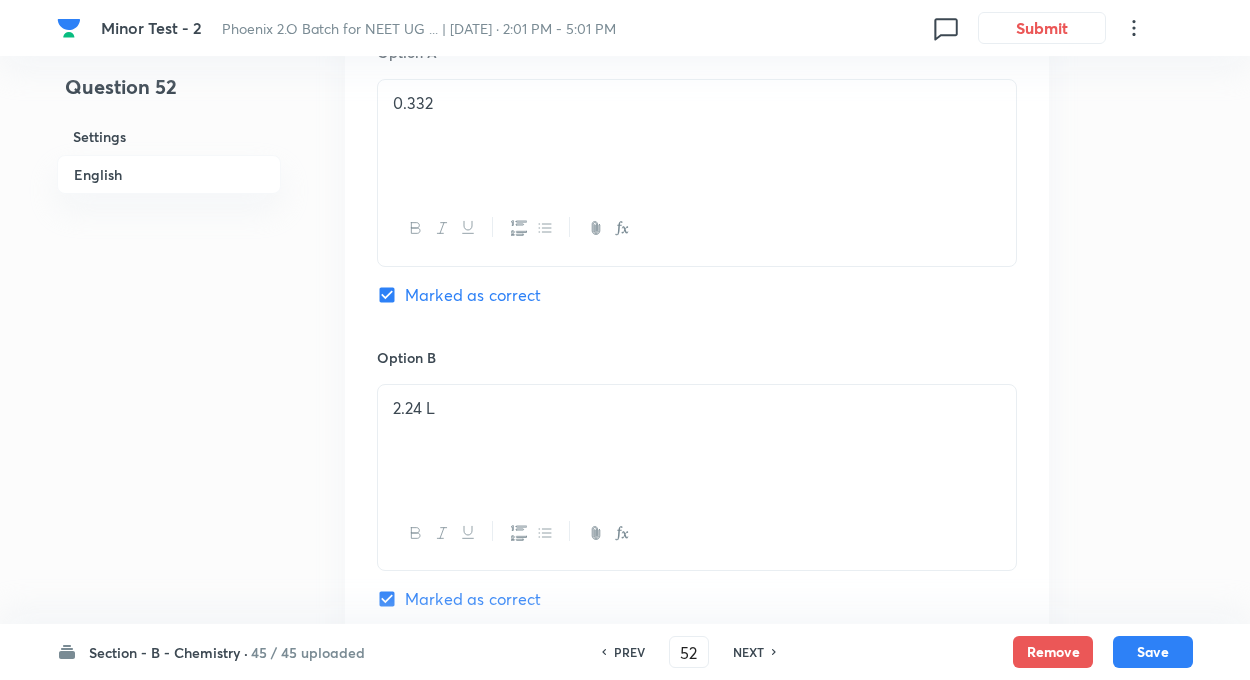 checkbox on "false" 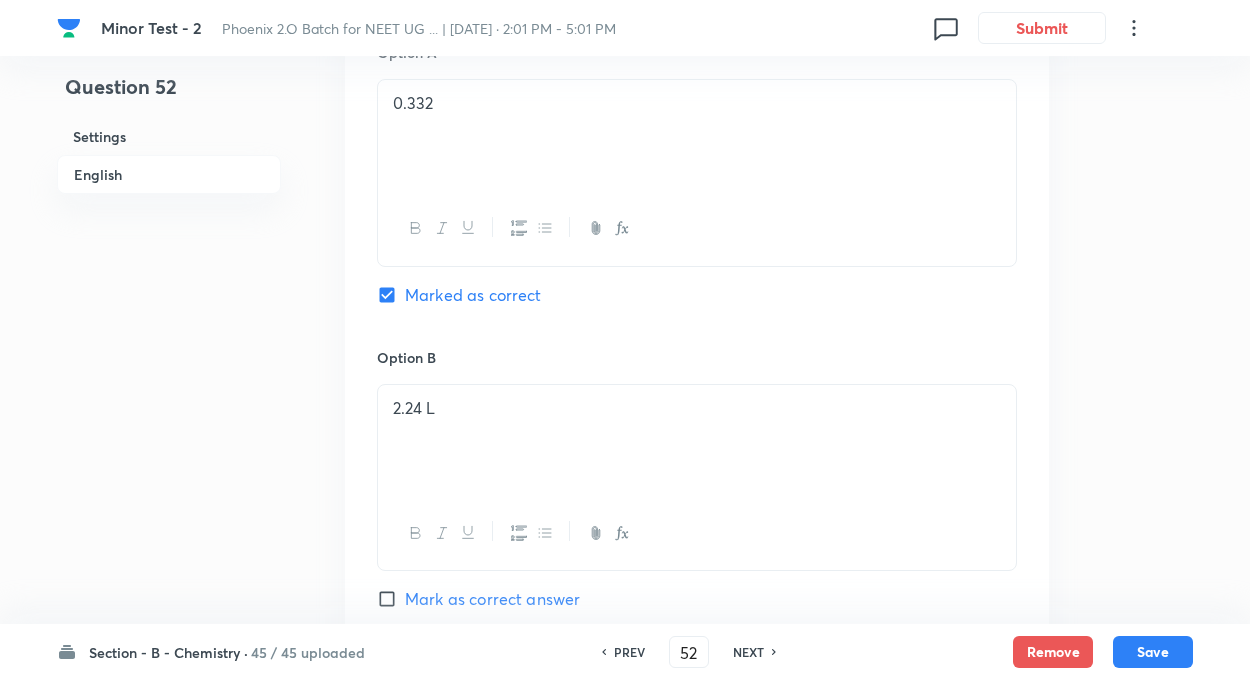 click on "2.24 L" at bounding box center (697, 408) 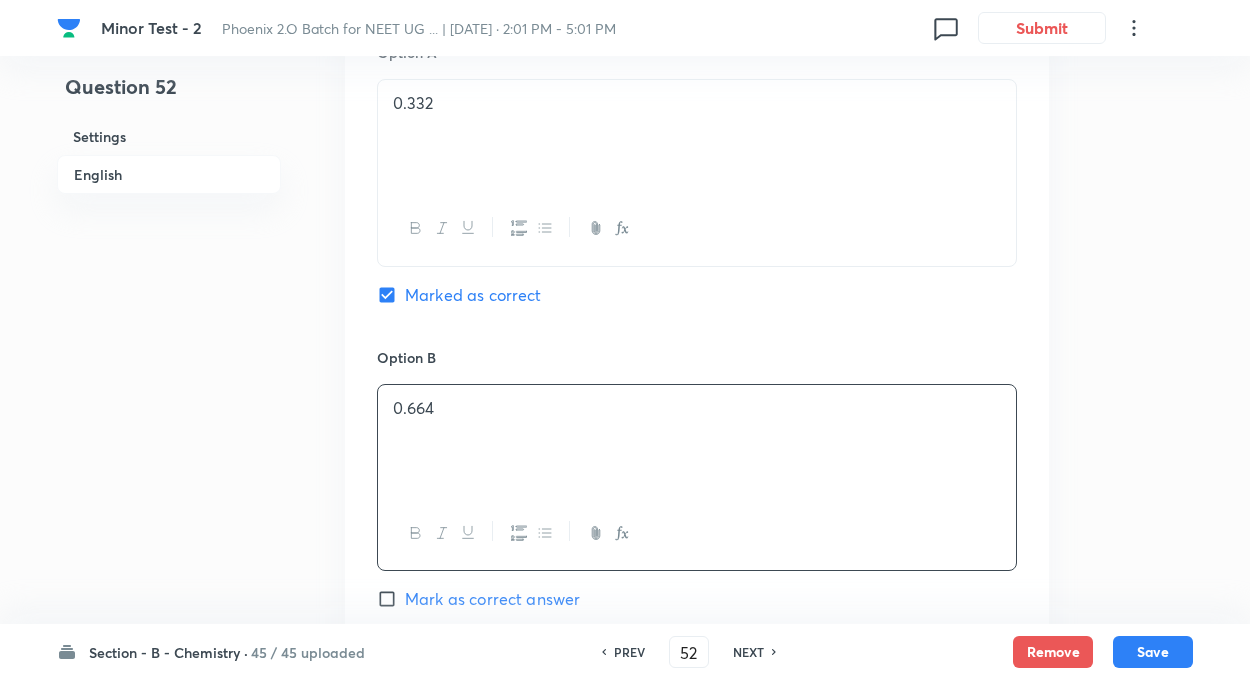 click on "Question 52 Settings English" at bounding box center [169, 394] 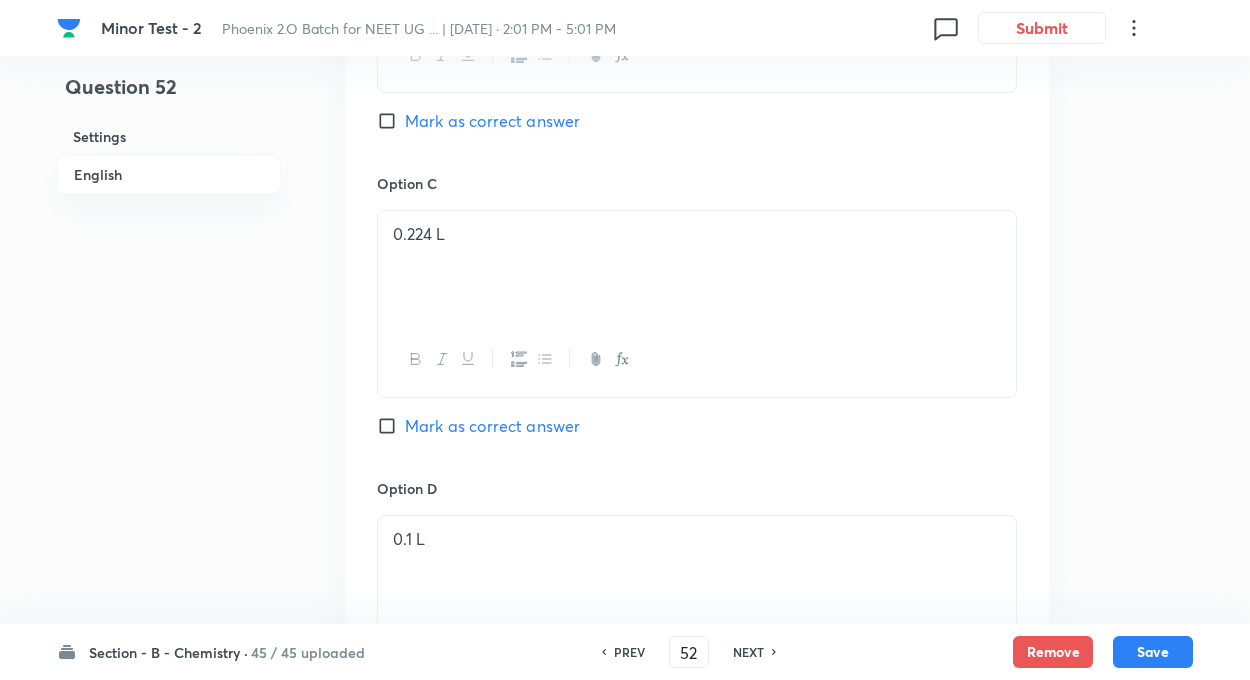 scroll, scrollTop: 1440, scrollLeft: 0, axis: vertical 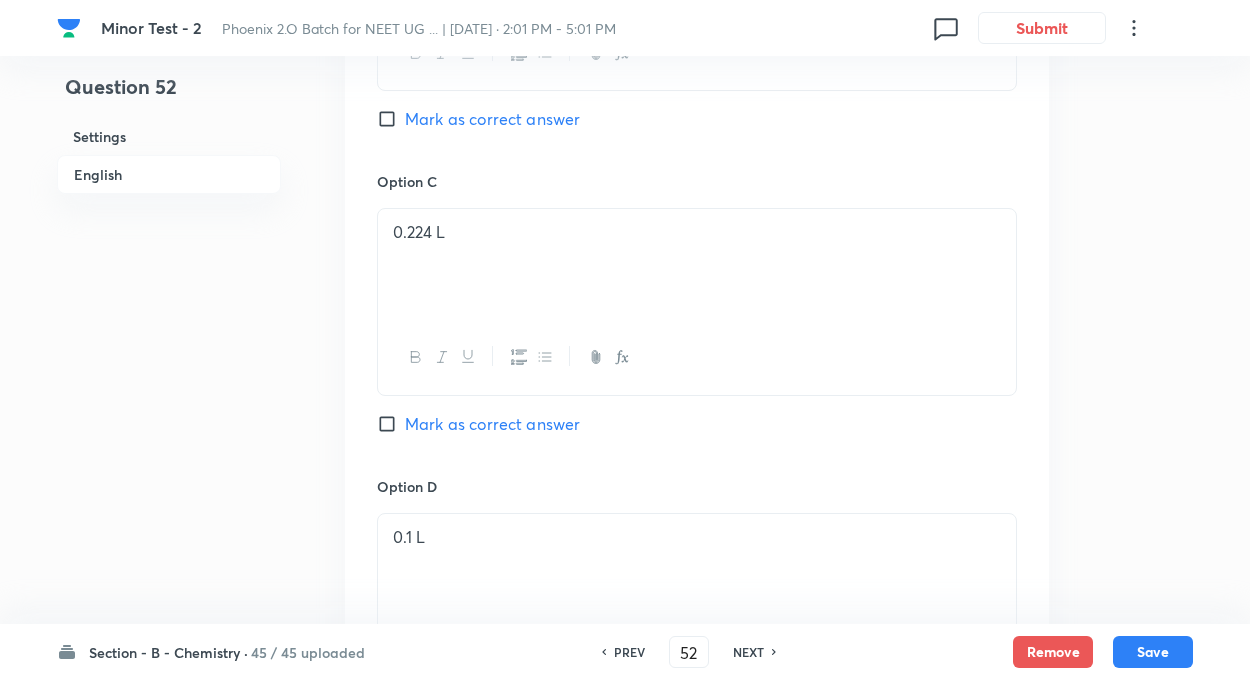 type 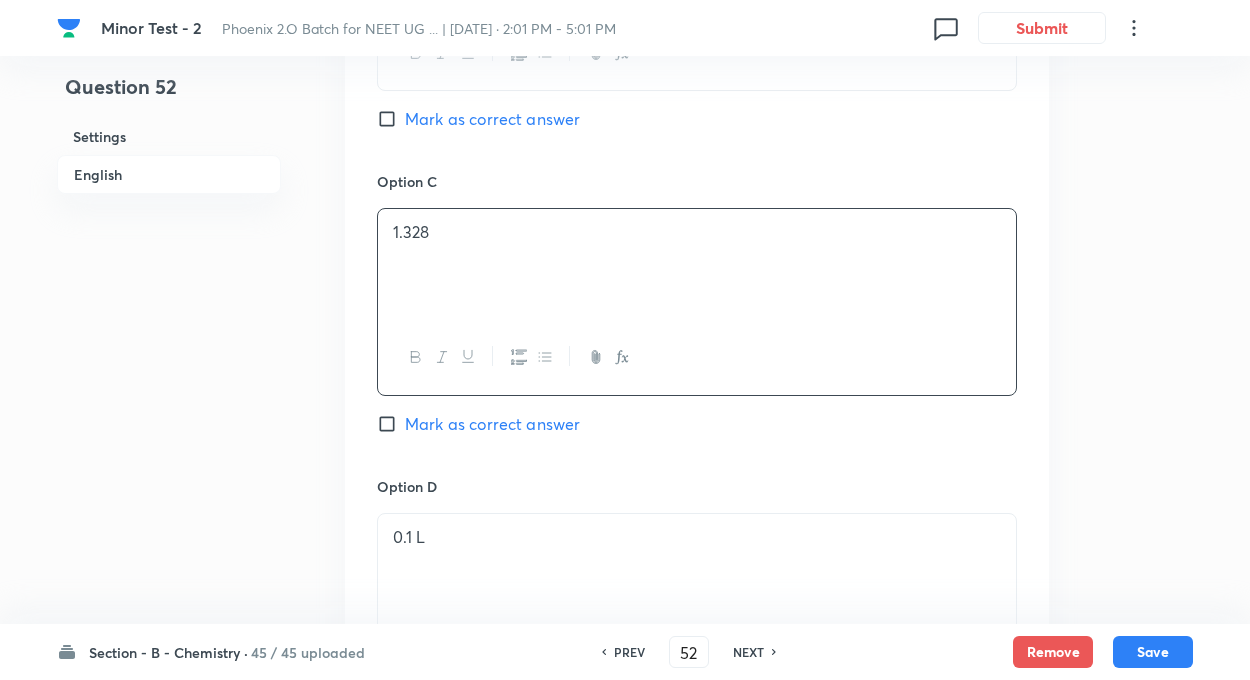 click on "Question 52 Settings English Settings Type Single choice correct 4 options + 4 marks - 1 mark Edit Concept Chemistry Physical Chemistry General Topics & Mole Concept Basic Concepts Edit Additional details Easy Concept Not from PYQ paper No equation Edit In English Question 225 gm of an aqueous solution contains 5 gm of urea. What is the concentration of the solution in terms of molality. (Mol. wt. of urea = 60) Option A 0.332 Marked as correct Option B 0.664 Mark as correct answer Option C 1.328 Mark as correct answer Option D 0.1 L Mark as correct answer Solution 44g CO 2  occupies 22.4L at STP  occupies" at bounding box center (625, -86) 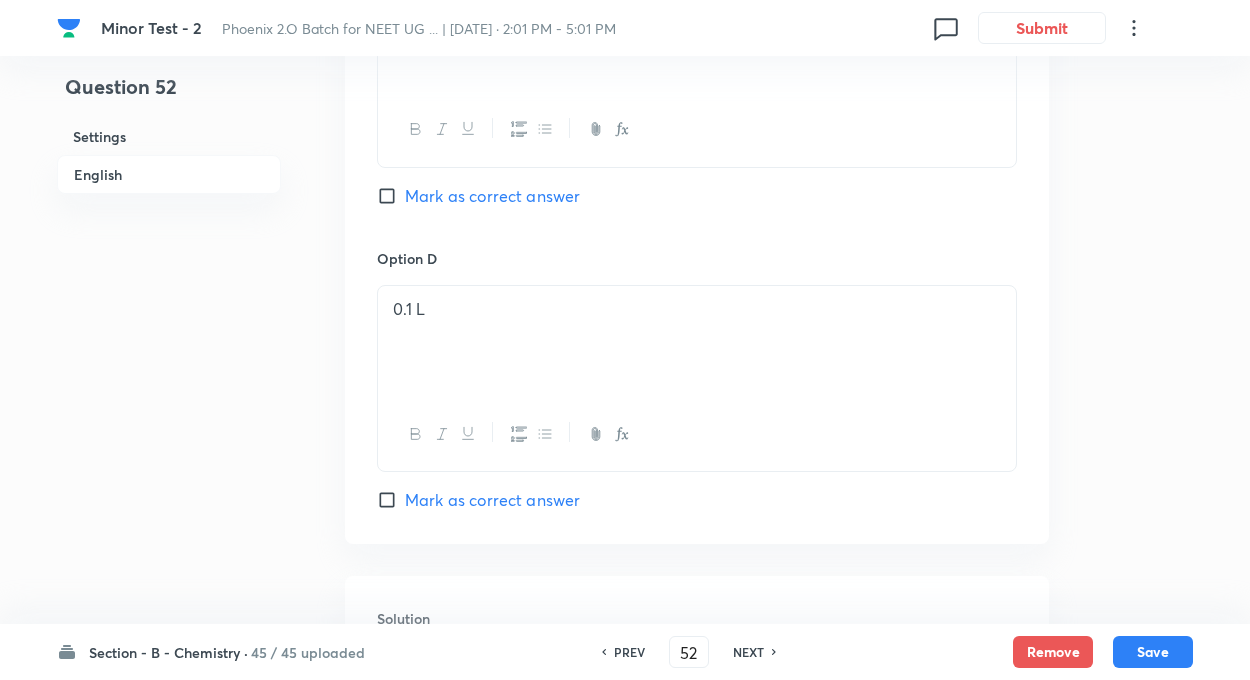 scroll, scrollTop: 1680, scrollLeft: 0, axis: vertical 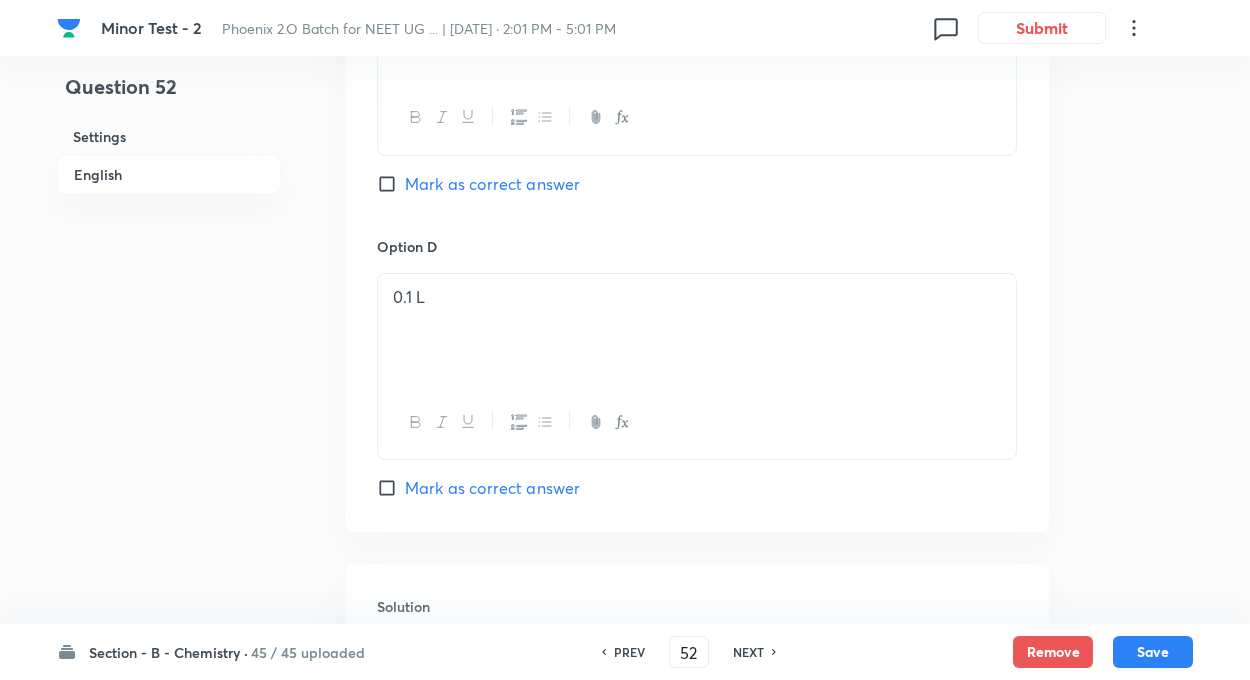 click on "0.1 L" at bounding box center (697, 297) 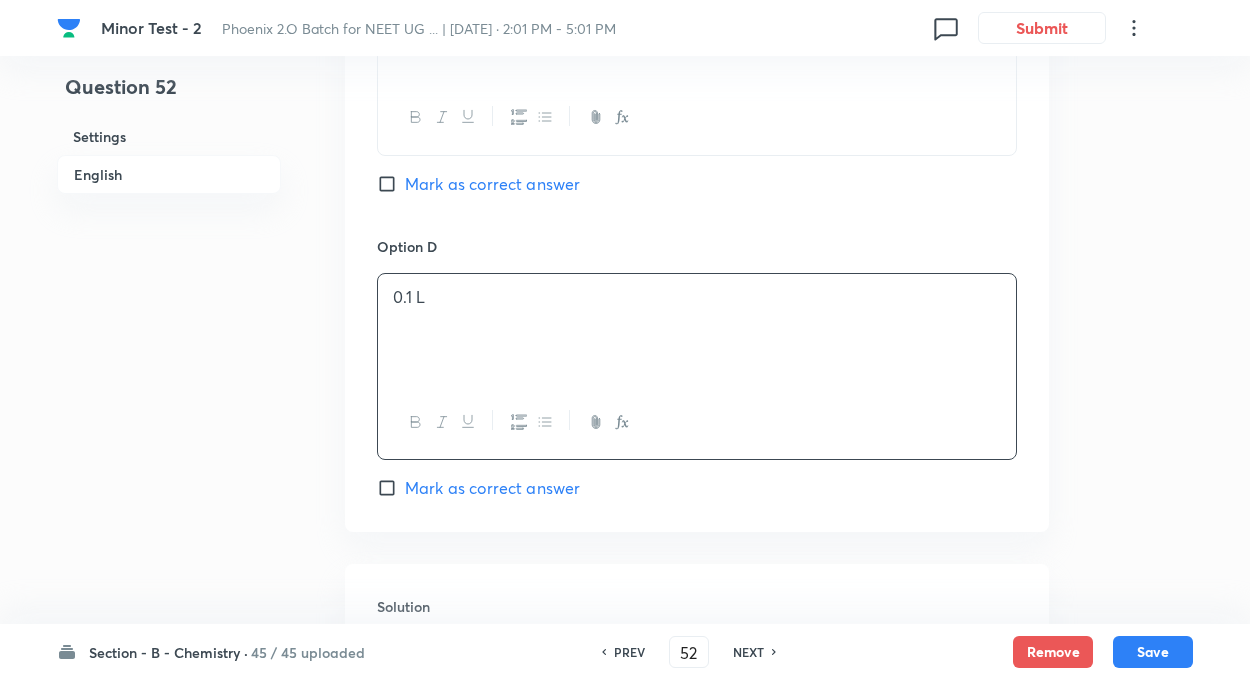 type 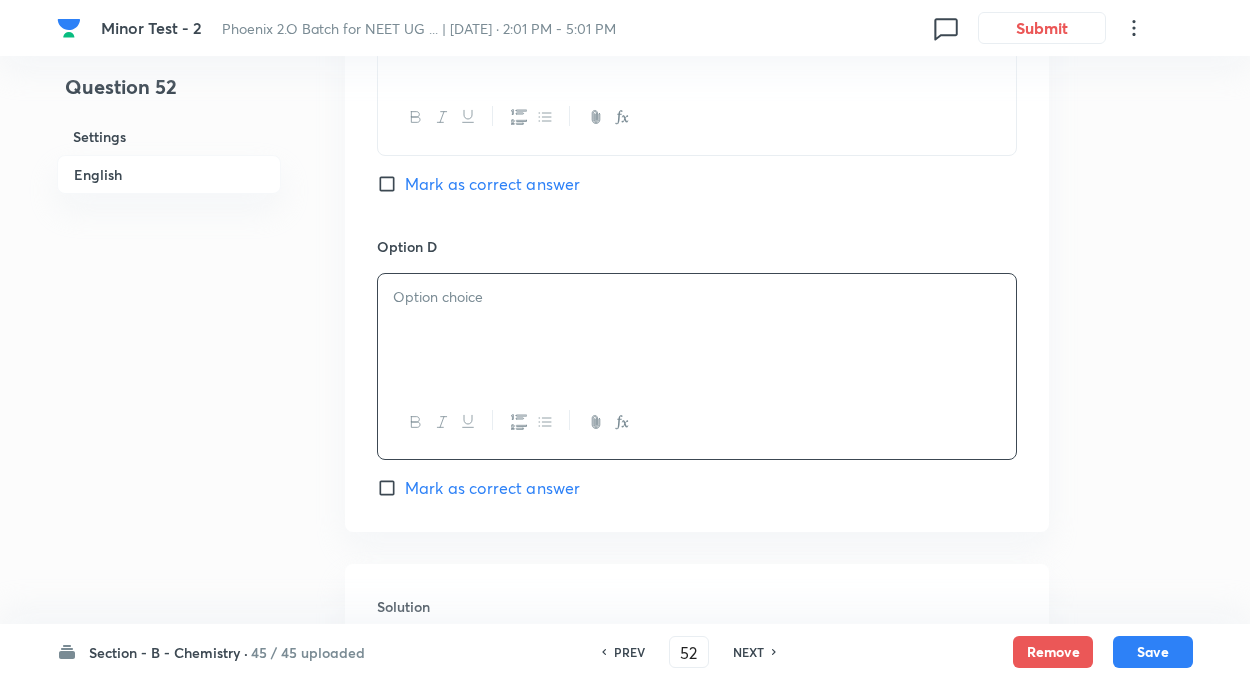 click on "Question 52 Settings English" at bounding box center [169, -326] 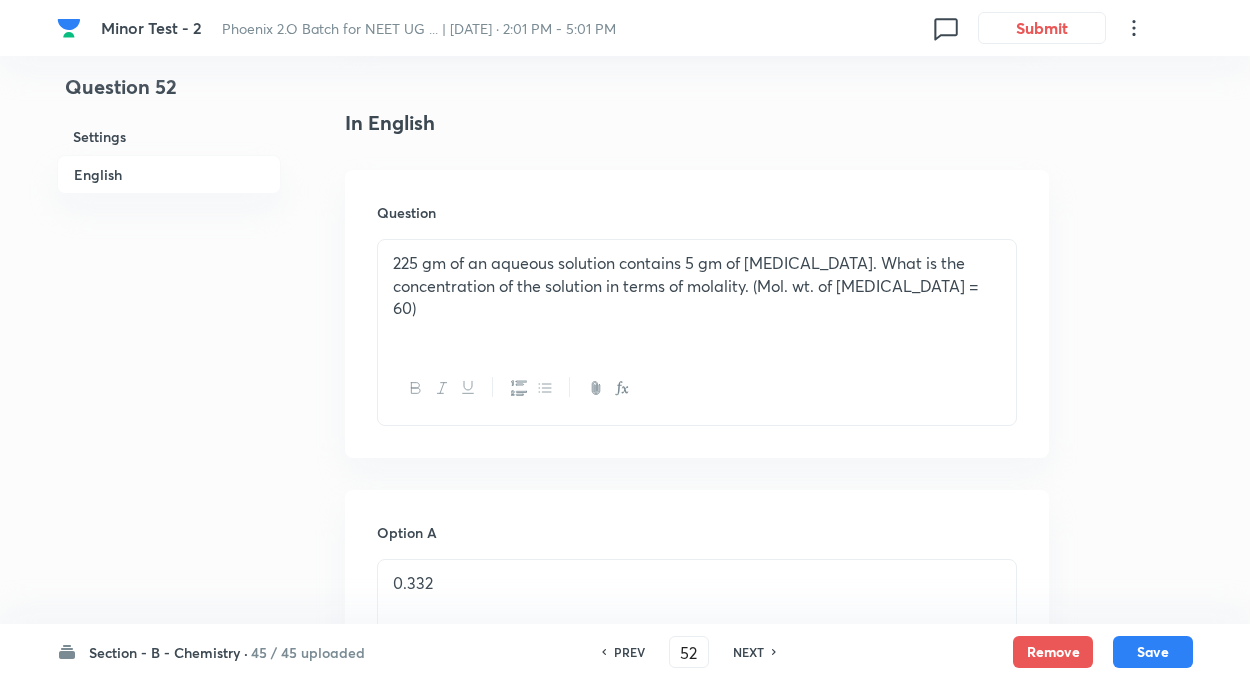 scroll, scrollTop: 560, scrollLeft: 0, axis: vertical 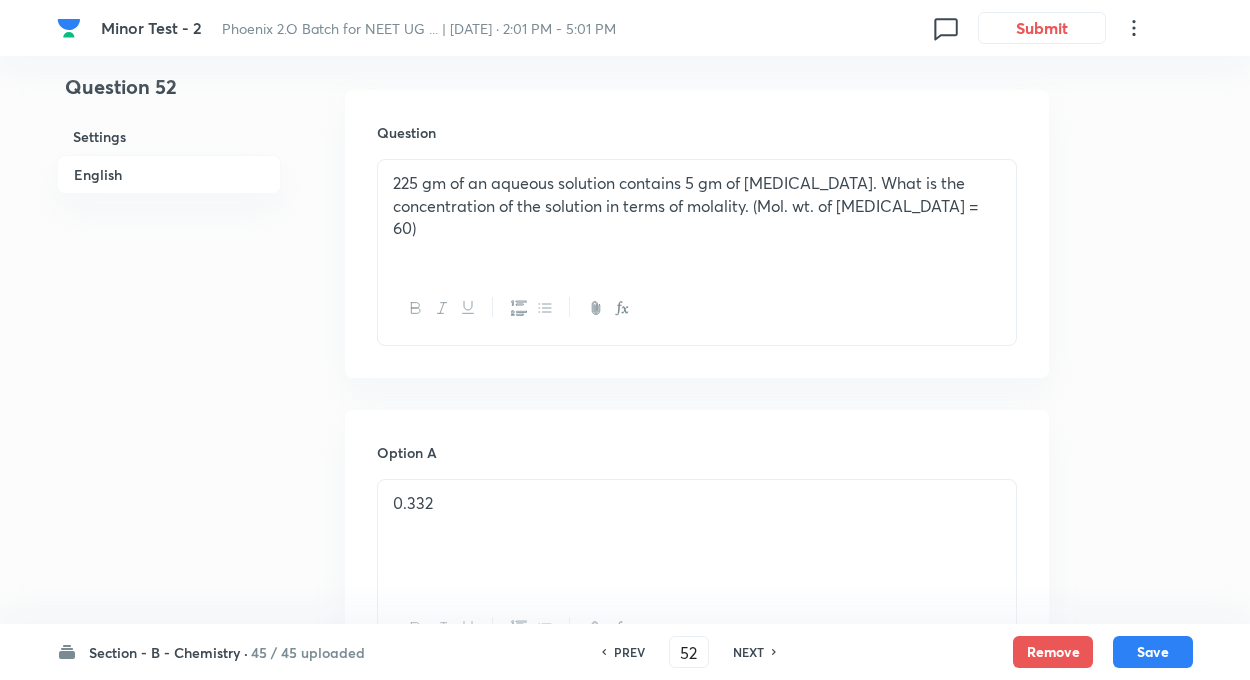 click on "Question 52 Settings English" at bounding box center (169, 794) 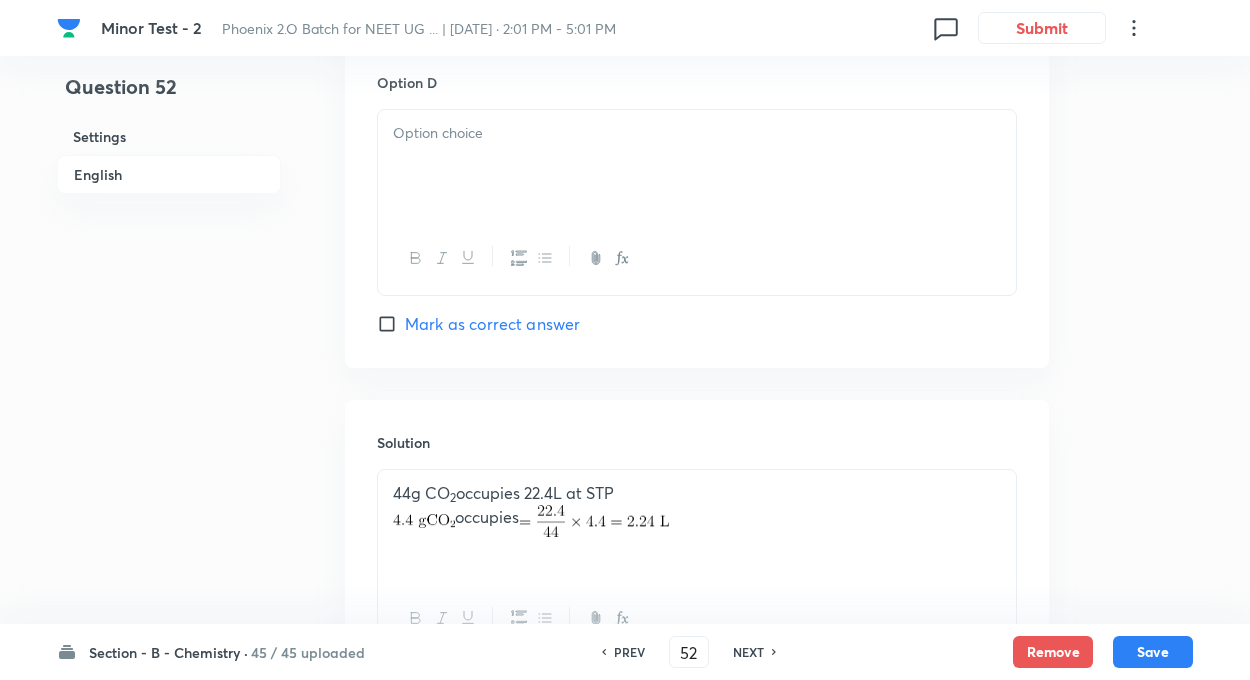 scroll, scrollTop: 1840, scrollLeft: 0, axis: vertical 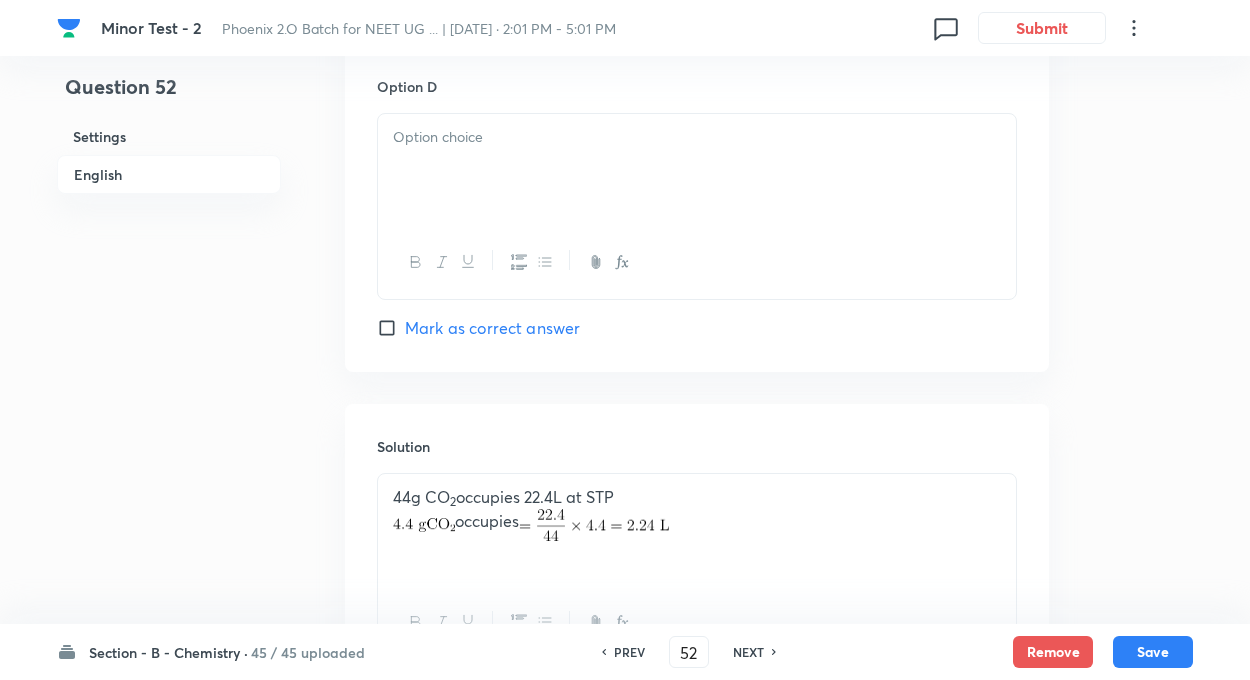 click at bounding box center (697, 170) 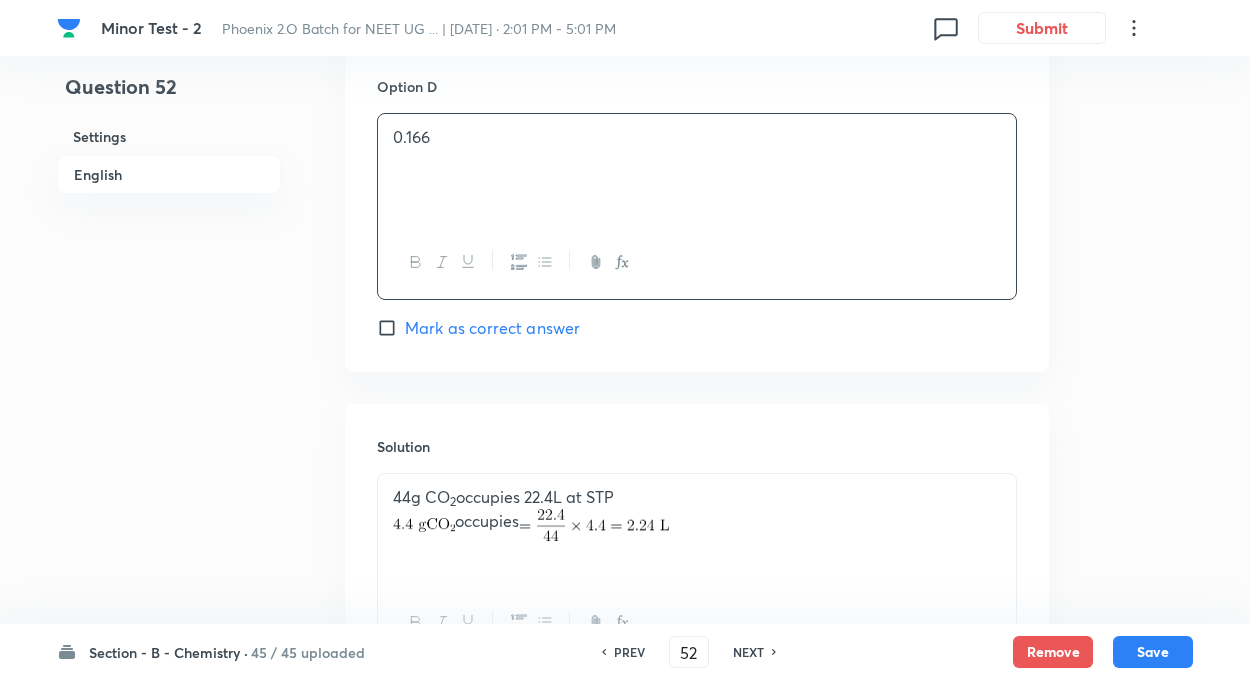 click on "44g CO 2  occupies 22.4L at STP  occupies" at bounding box center [697, 530] 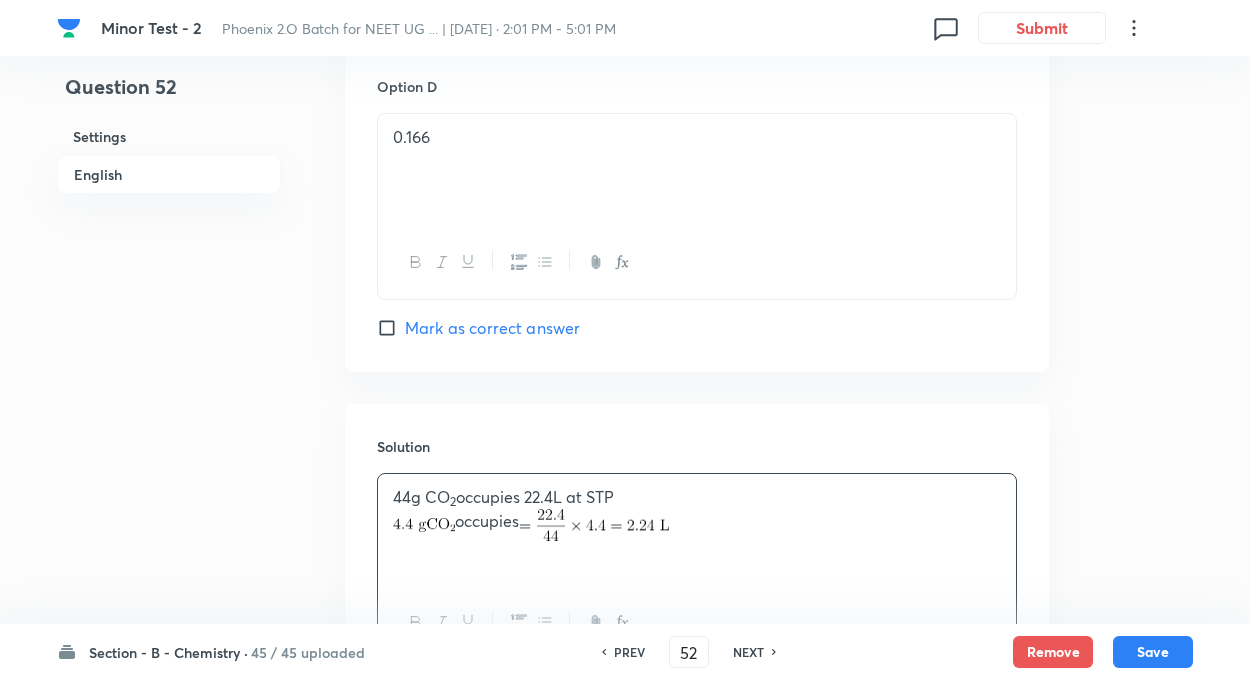 drag, startPoint x: 383, startPoint y: 489, endPoint x: 747, endPoint y: 567, distance: 372.26334 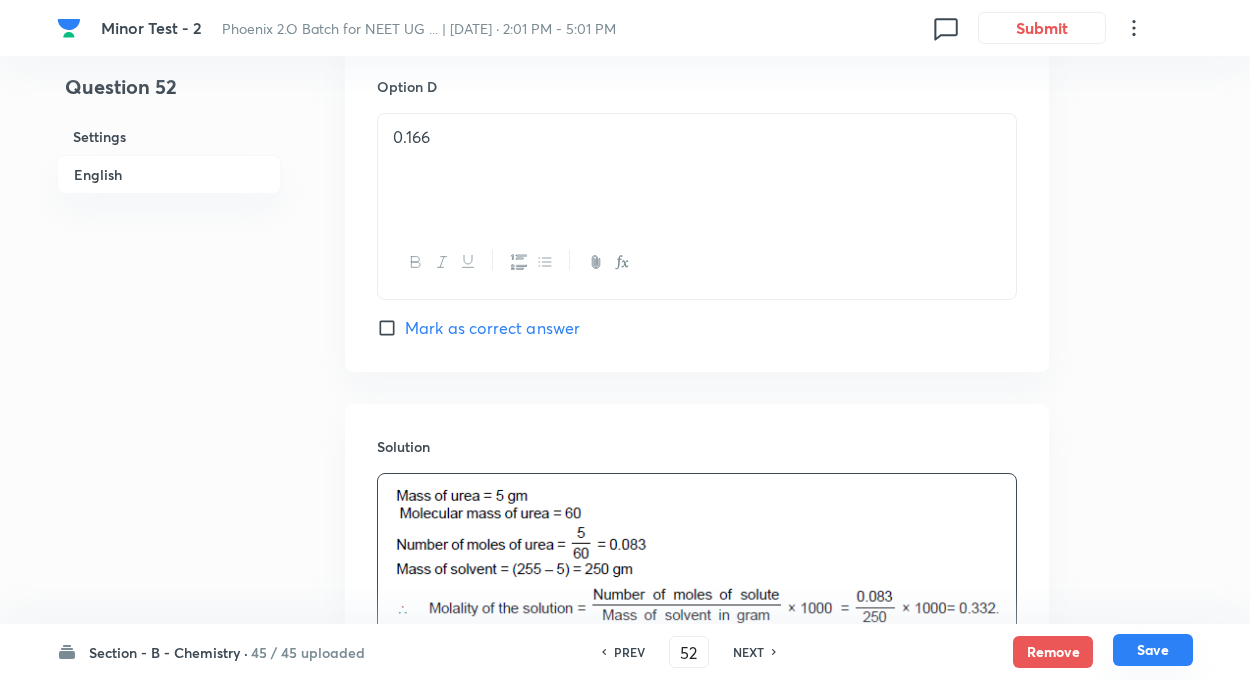 click on "Save" at bounding box center [1153, 650] 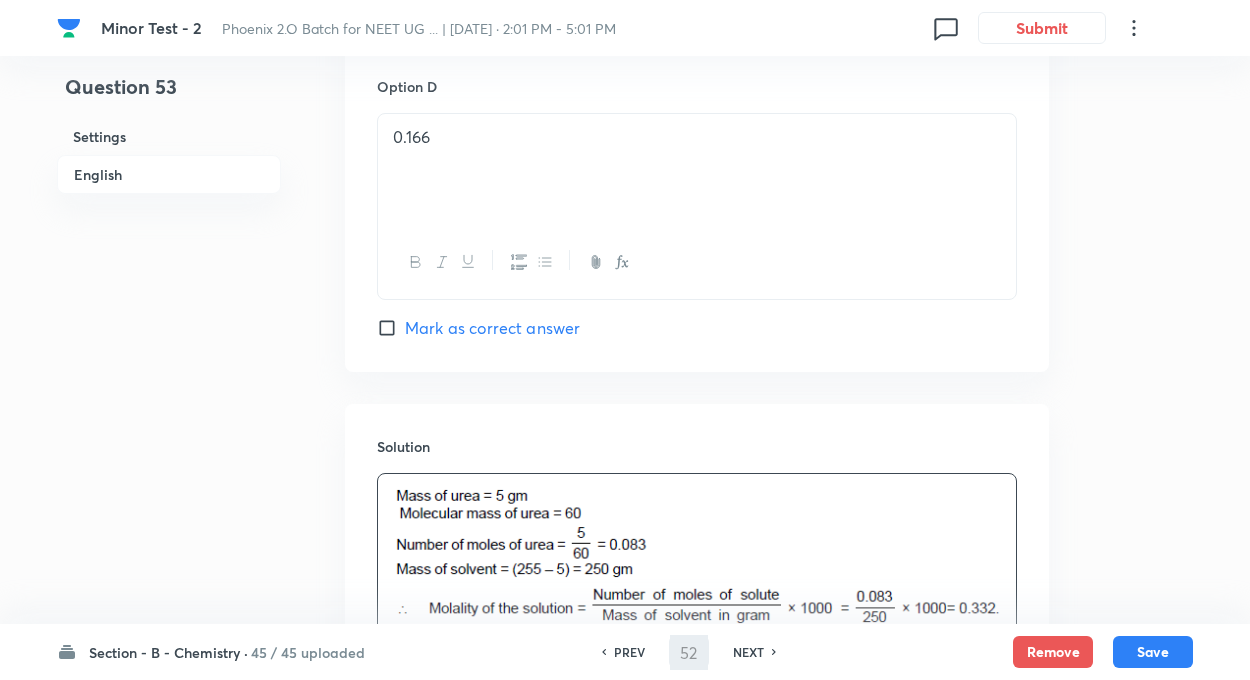 type on "53" 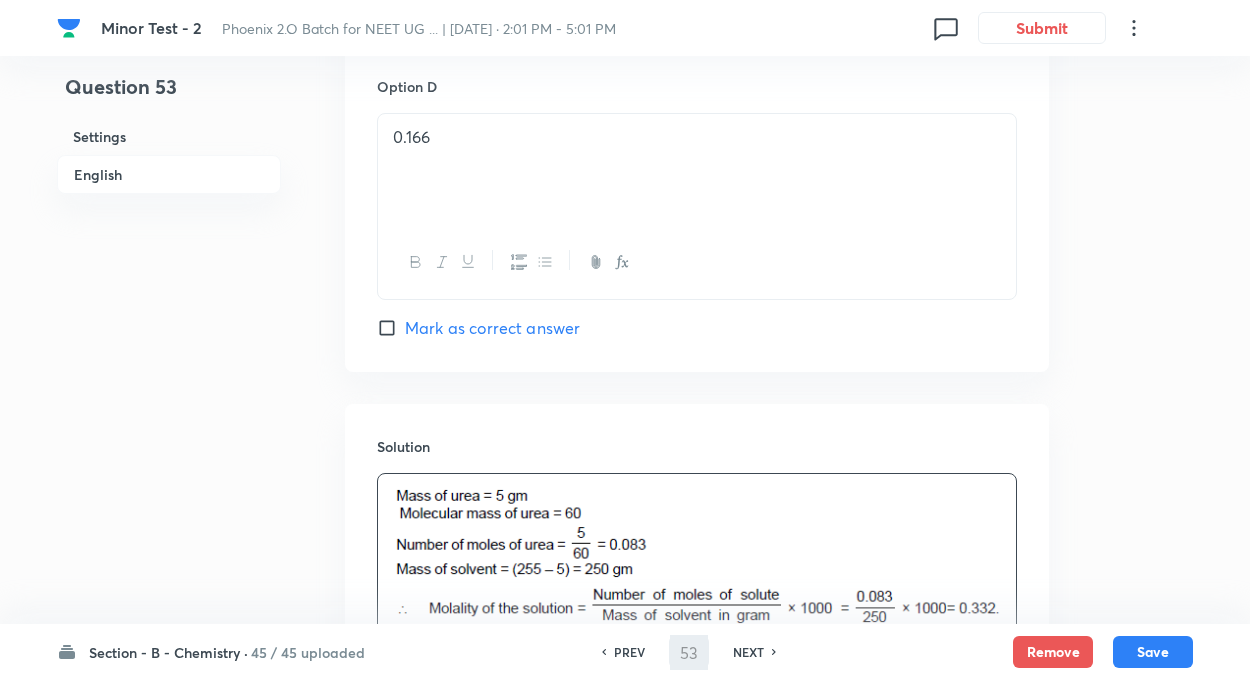 checkbox on "false" 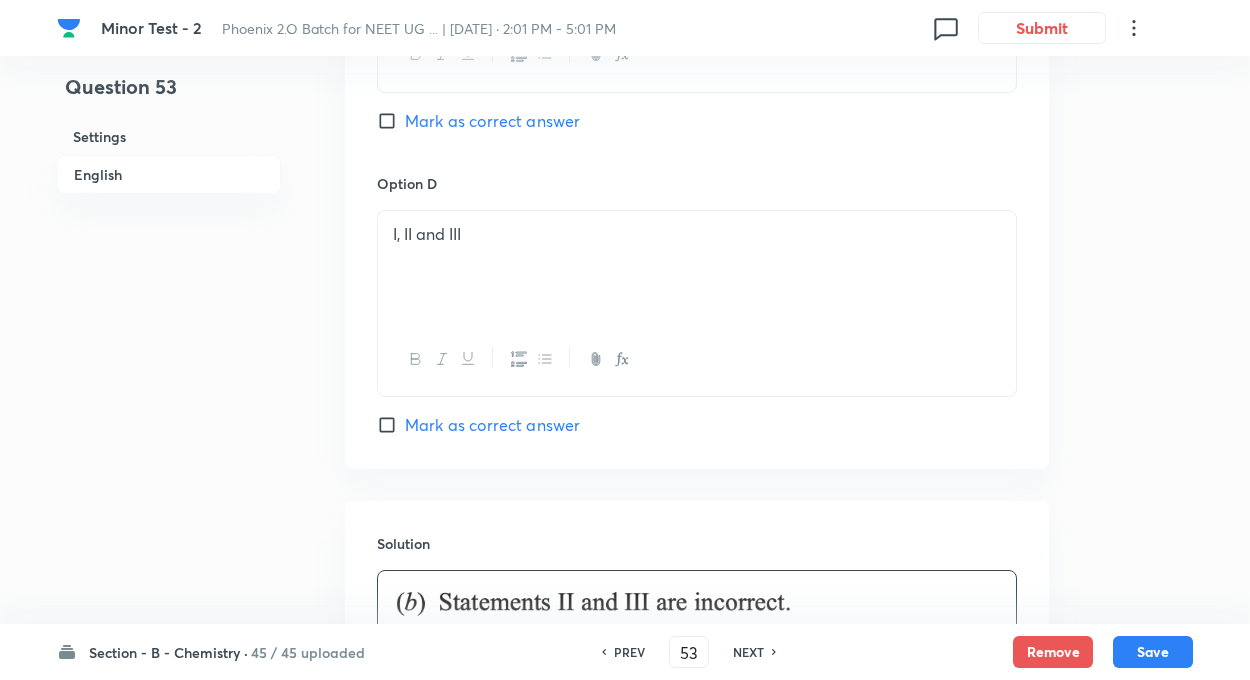 scroll, scrollTop: 1911, scrollLeft: 0, axis: vertical 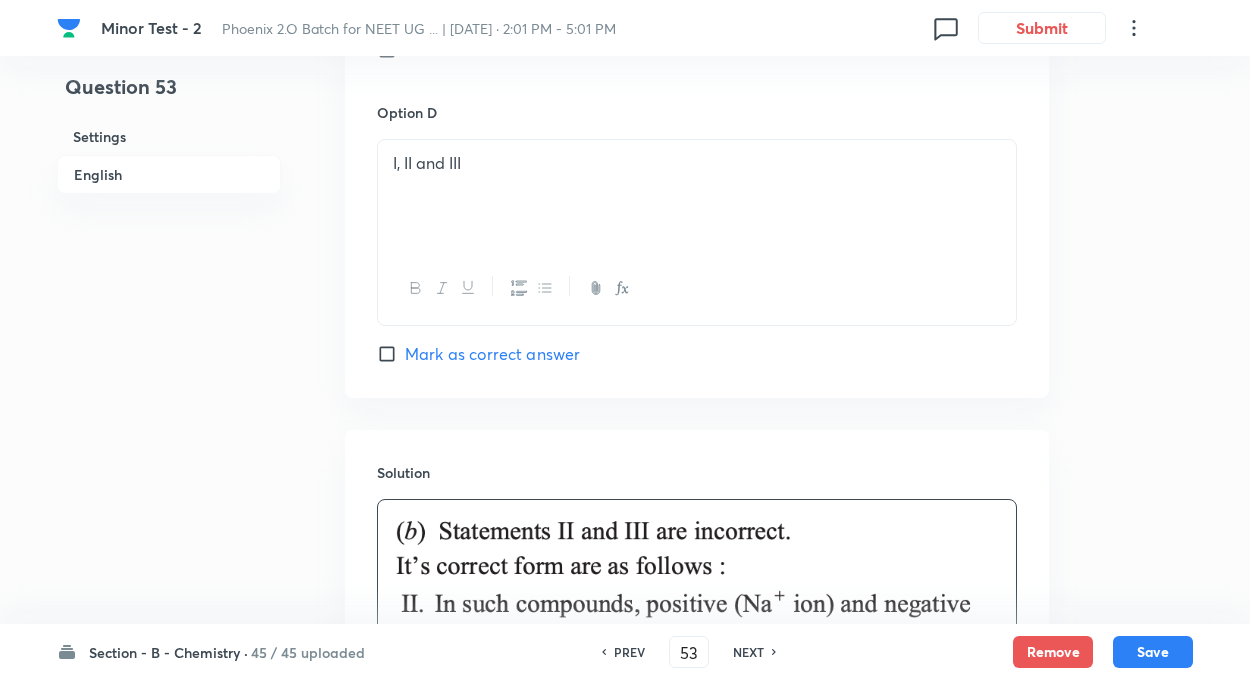 checkbox on "true" 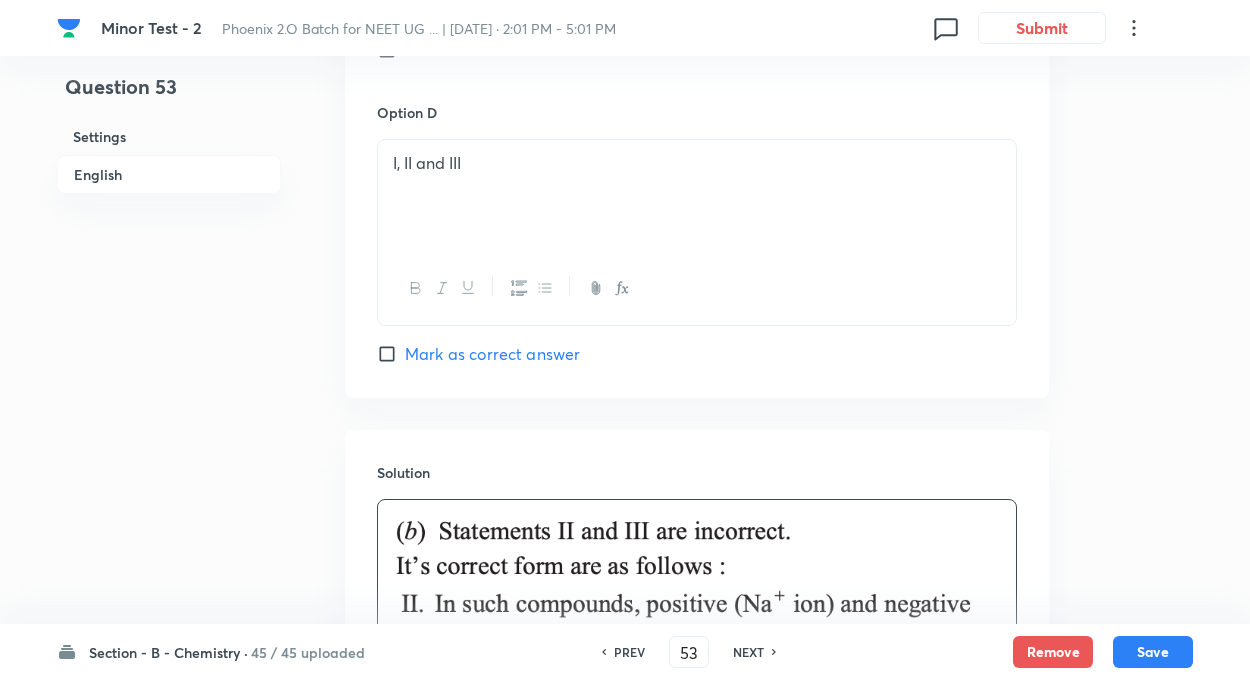 click on "Question 53 Settings English Settings Type Single choice correct 4 options + 4 marks - 1 mark Edit Concept Chemistry Previous Year & Mock Questions Chemistry Previous Year Questions Chemistry Previous Year Questions Edit Additional details Easy Fact Not from PYQ paper No equation Edit In English Question Consider the following statements : I. The atoms of different elements are present in a compound in a fixed and definite ratio. II. In compounds like NaCl, the positive and negative entities are arranged in two dimensional structure. III. In NaCl, one Na + ion is surrounded by 12 Cl − ions and vice-versa. Choose the option with all the incorrect statements : Option A I and II Mark as correct answer Option B II and III Marked as correct Option C Only III Mark as correct answer Option D I, II and III Mark as correct answer Solution" at bounding box center [625, -414] 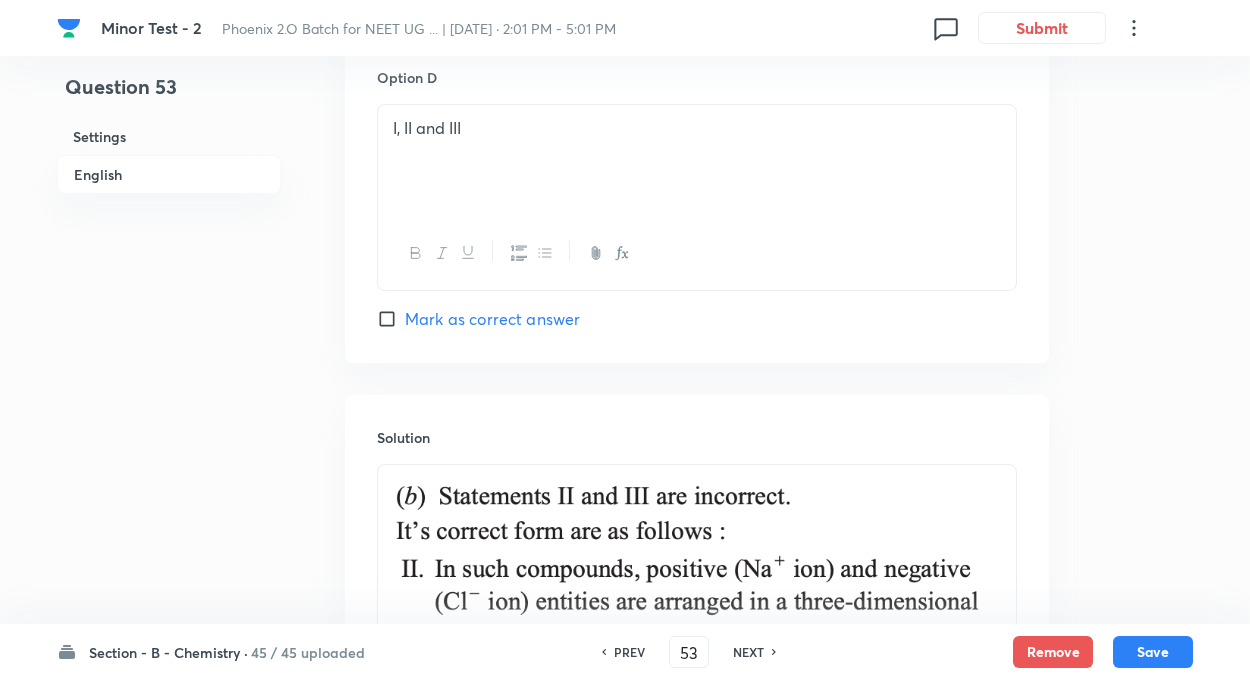 scroll, scrollTop: 1951, scrollLeft: 0, axis: vertical 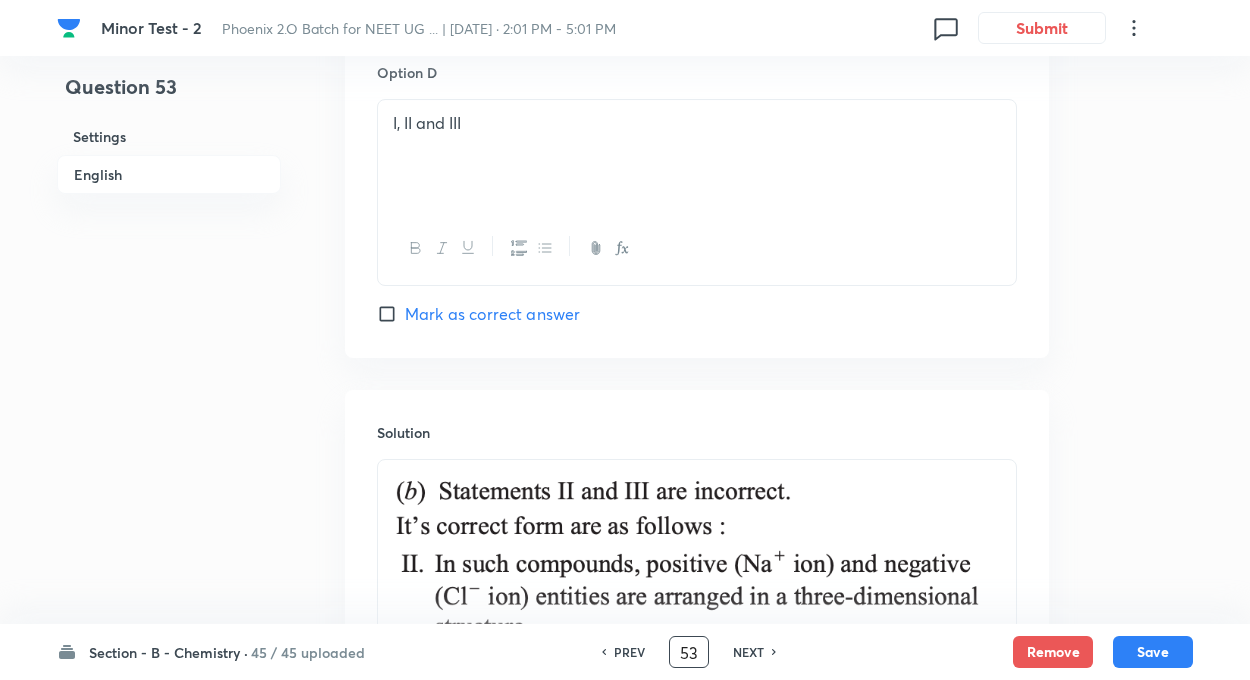 click on "53" at bounding box center [689, 652] 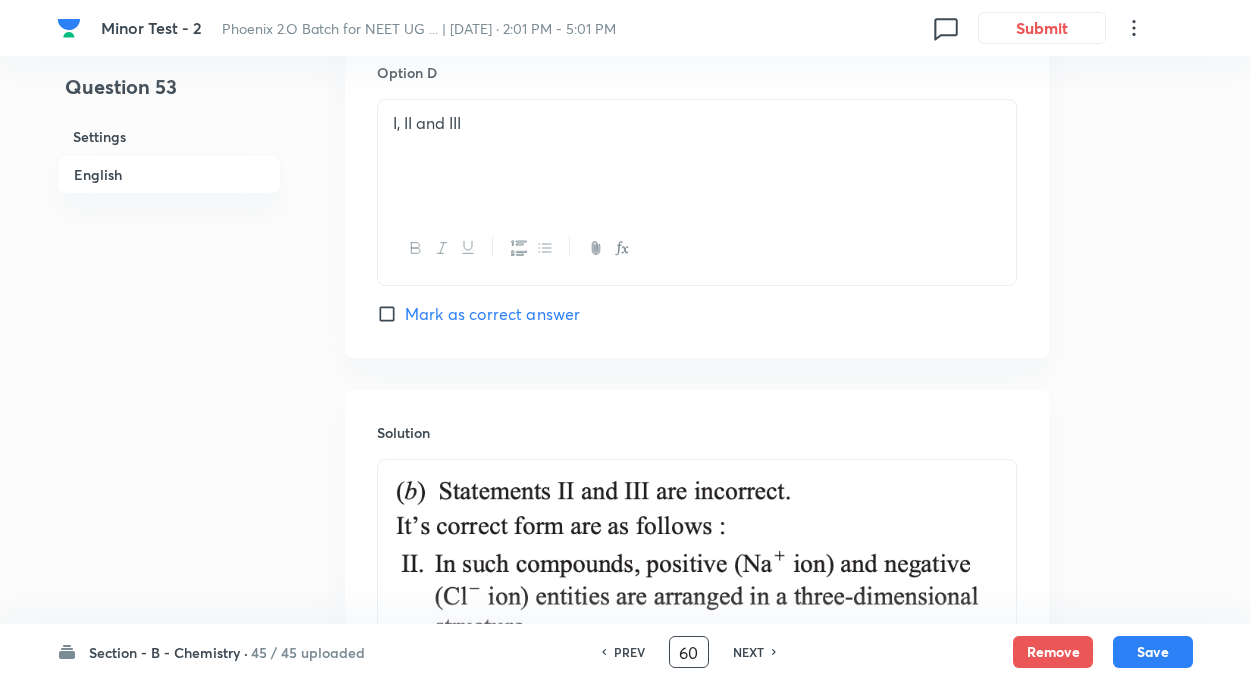 type on "60" 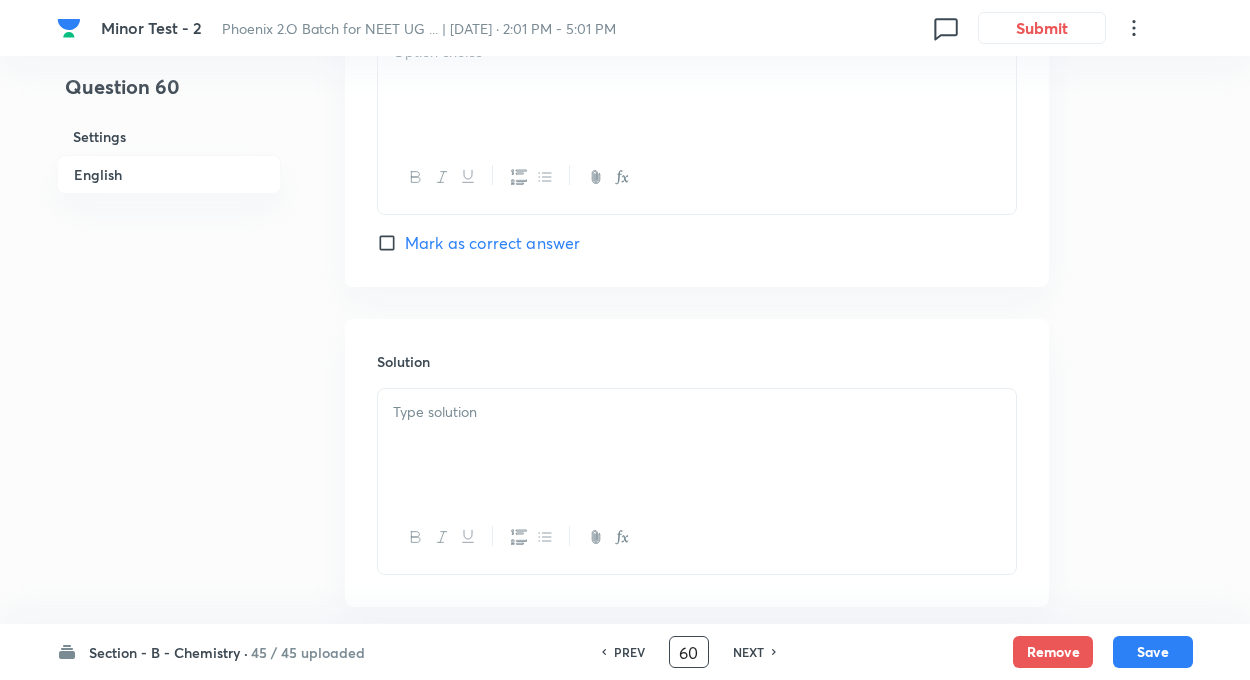 checkbox on "false" 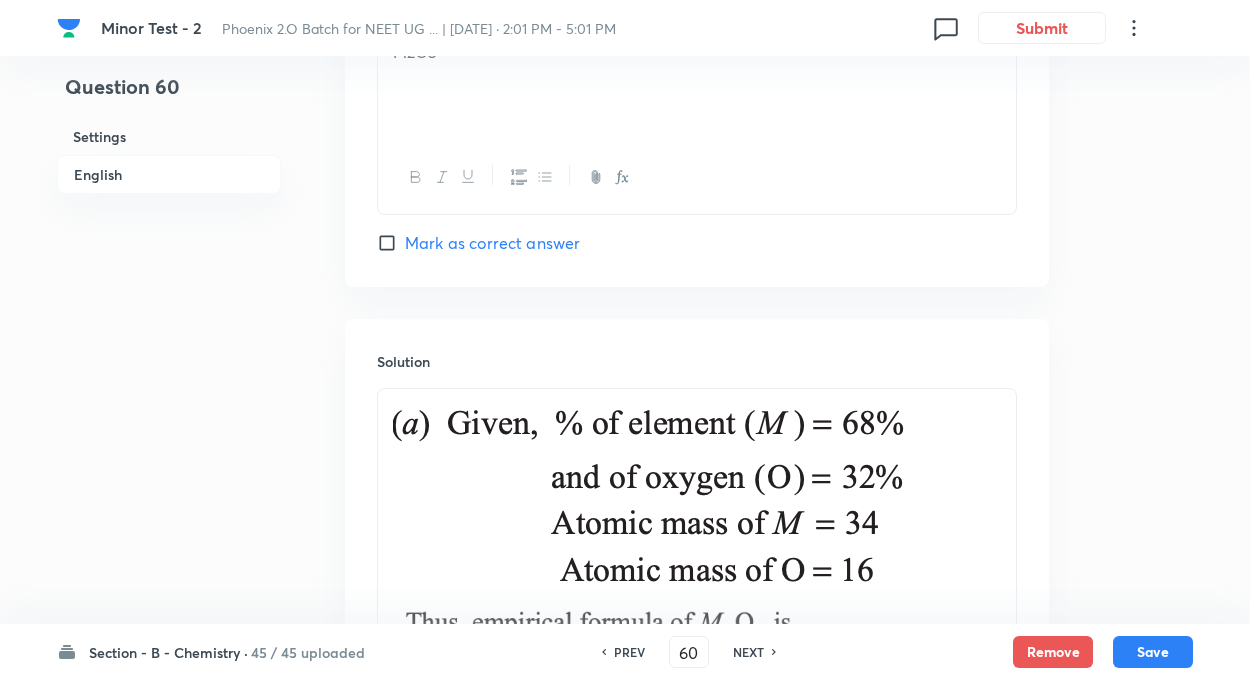 click on "Question 60 Settings English" at bounding box center (169, -397) 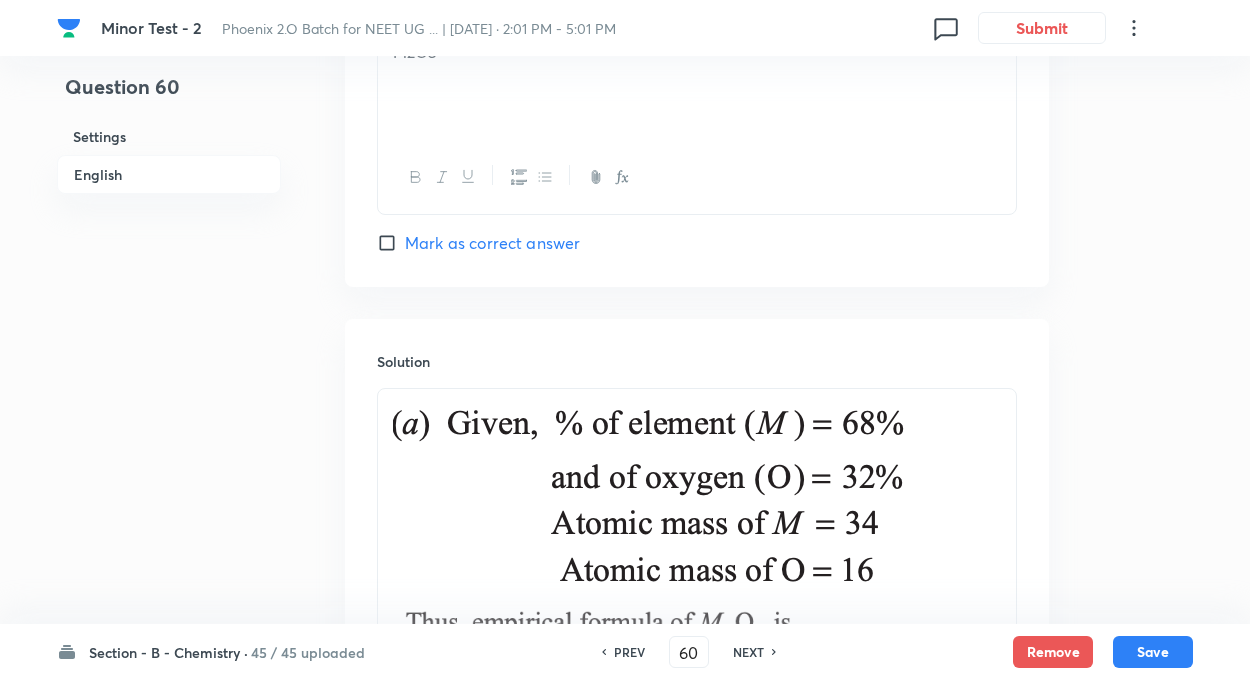 click on "Question 60 Settings English" at bounding box center [169, -397] 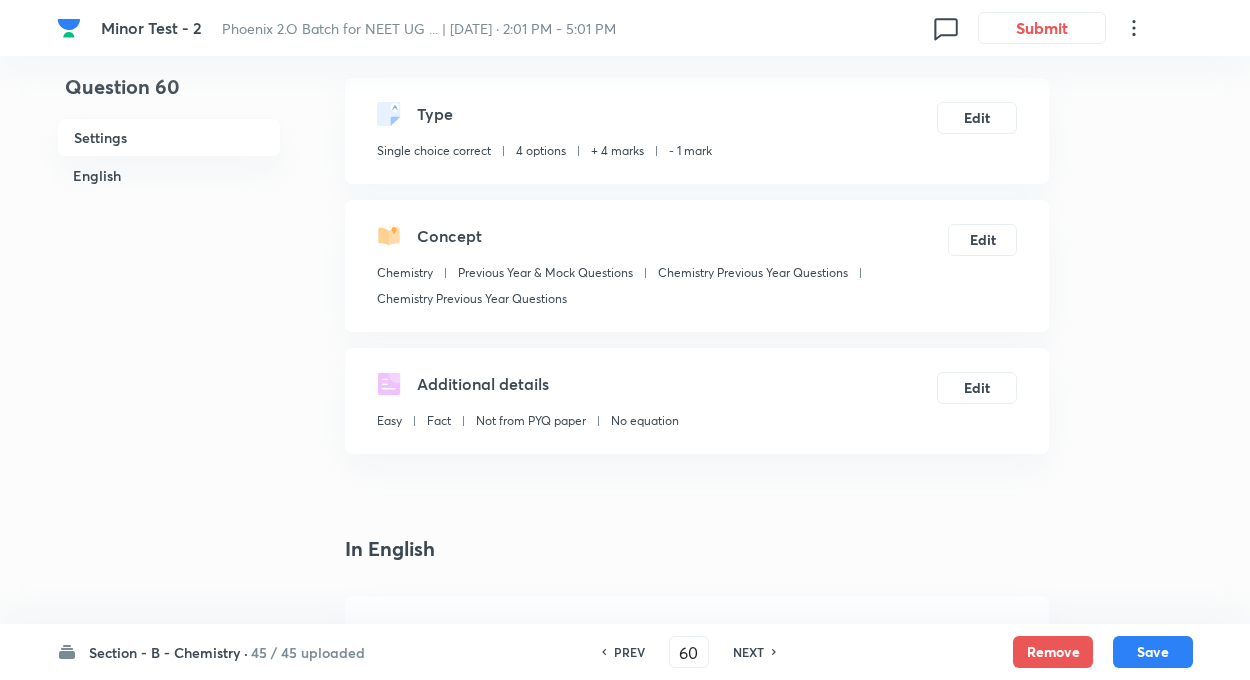 scroll, scrollTop: 120, scrollLeft: 0, axis: vertical 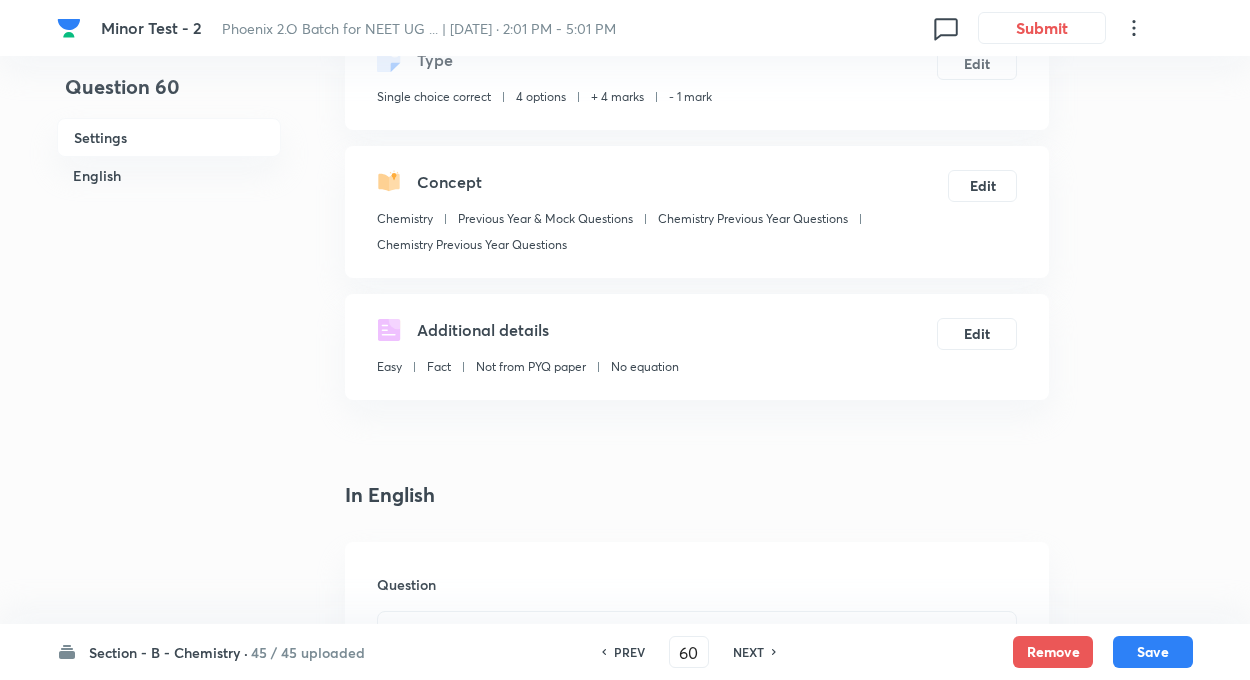 click on "Question 60 Settings English Settings Type Single choice correct 4 options + 4 marks - 1 mark Edit Concept Chemistry Previous Year & Mock Questions Chemistry Previous Year Questions Chemistry Previous Year Questions Edit Additional details Easy Fact Not from PYQ paper No equation Edit In English Question Find empirical formula of the compound if M = 68% (atomic mass = 34) and remaining 32 % oxygen. Option A MO Marked as correct Option B M2O Mark as correct answer Option C MO2 Mark as correct answer Option D M2O3 Mark as correct answer Solution" at bounding box center (625, 1420) 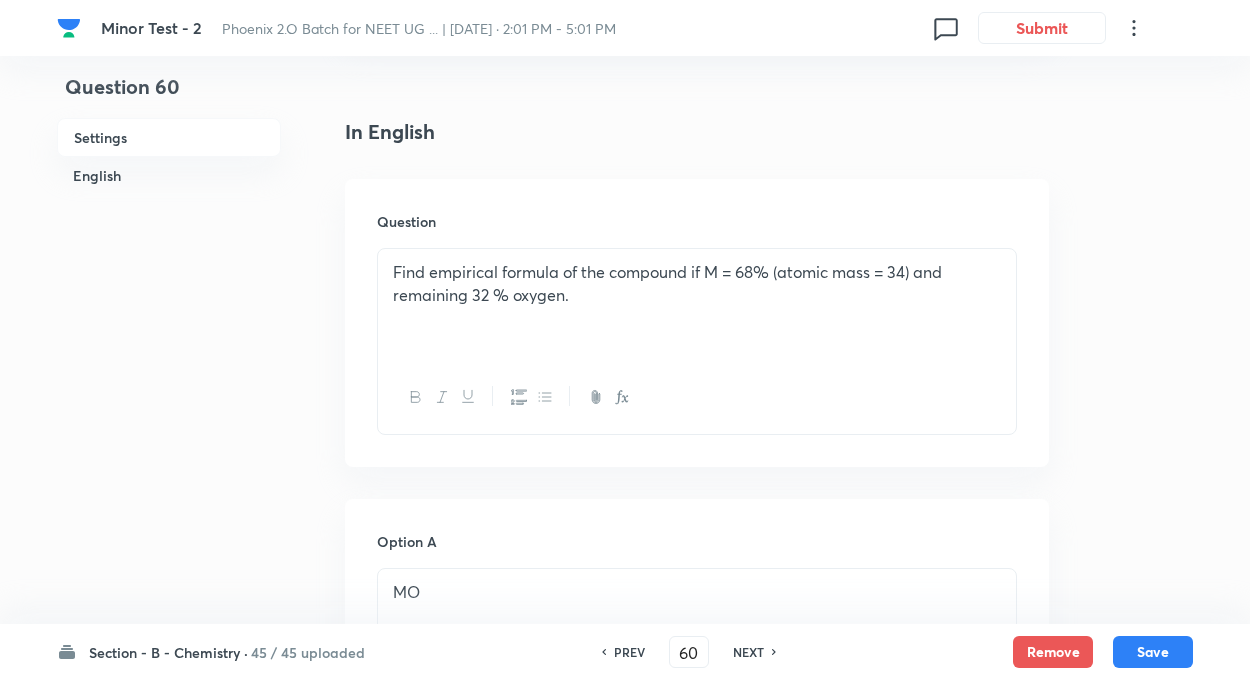 scroll, scrollTop: 560, scrollLeft: 0, axis: vertical 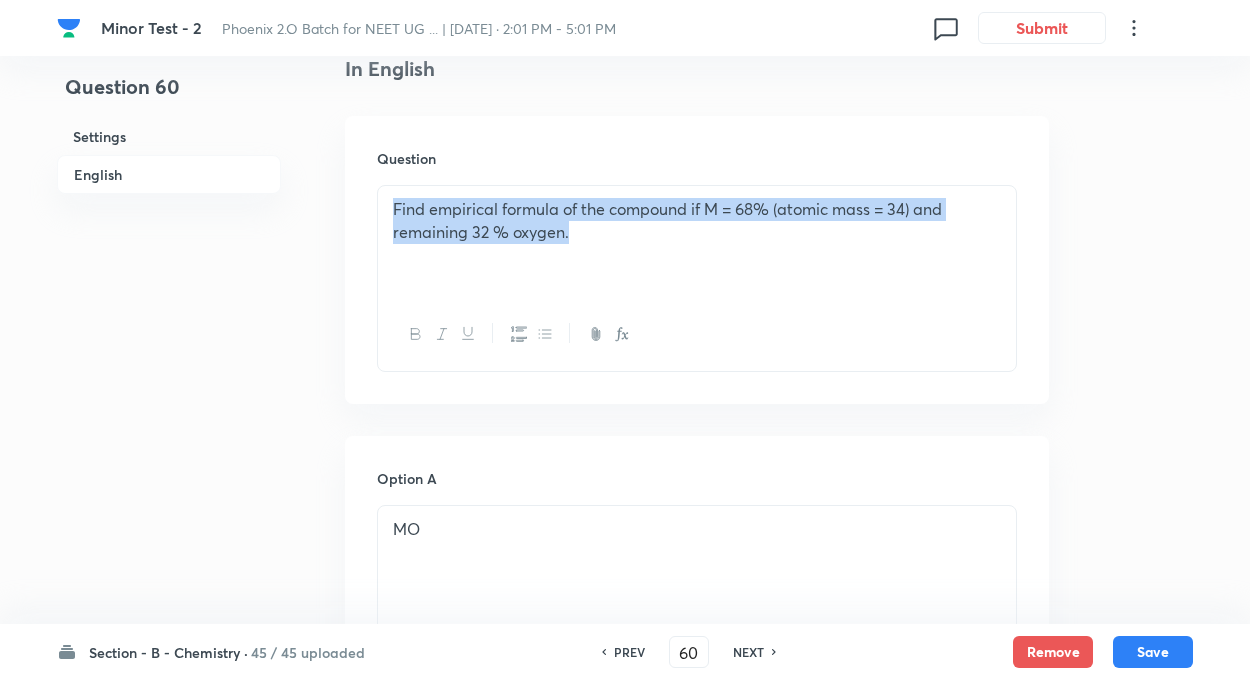 drag, startPoint x: 384, startPoint y: 205, endPoint x: 758, endPoint y: 302, distance: 386.37418 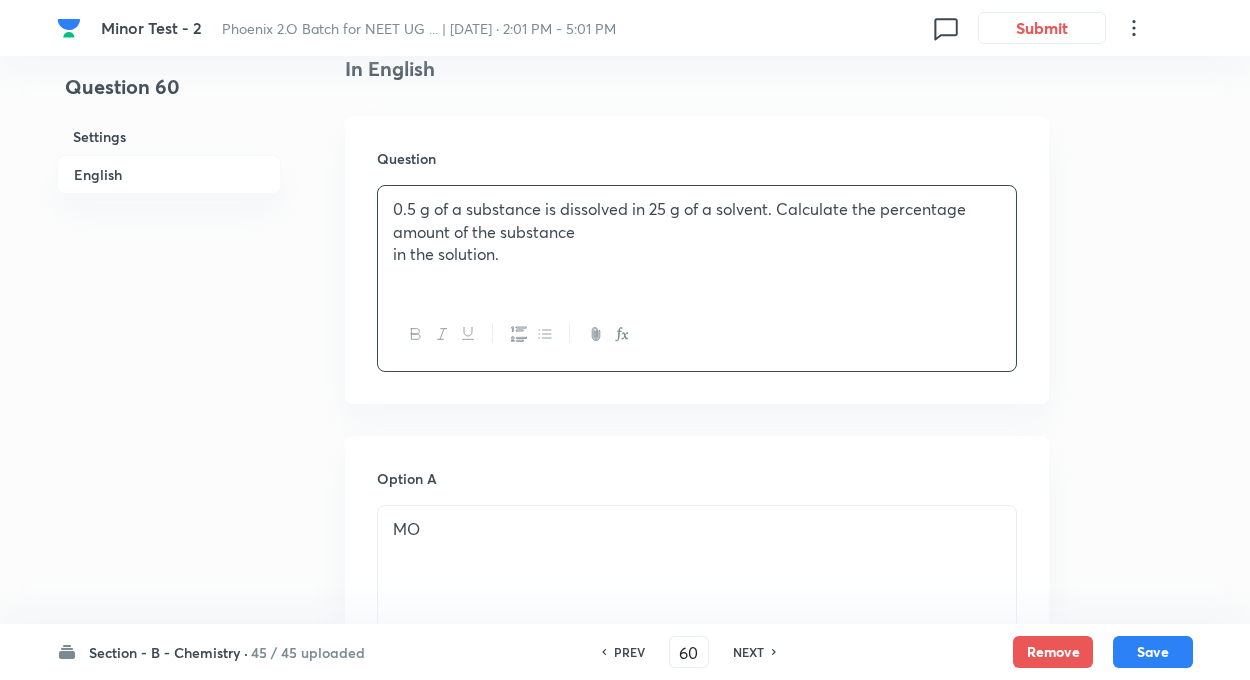 click on "0.5 g of a substance is dissolved in 25 g of a solvent. Calculate the percentage amount of the substance in the solution." at bounding box center (697, 242) 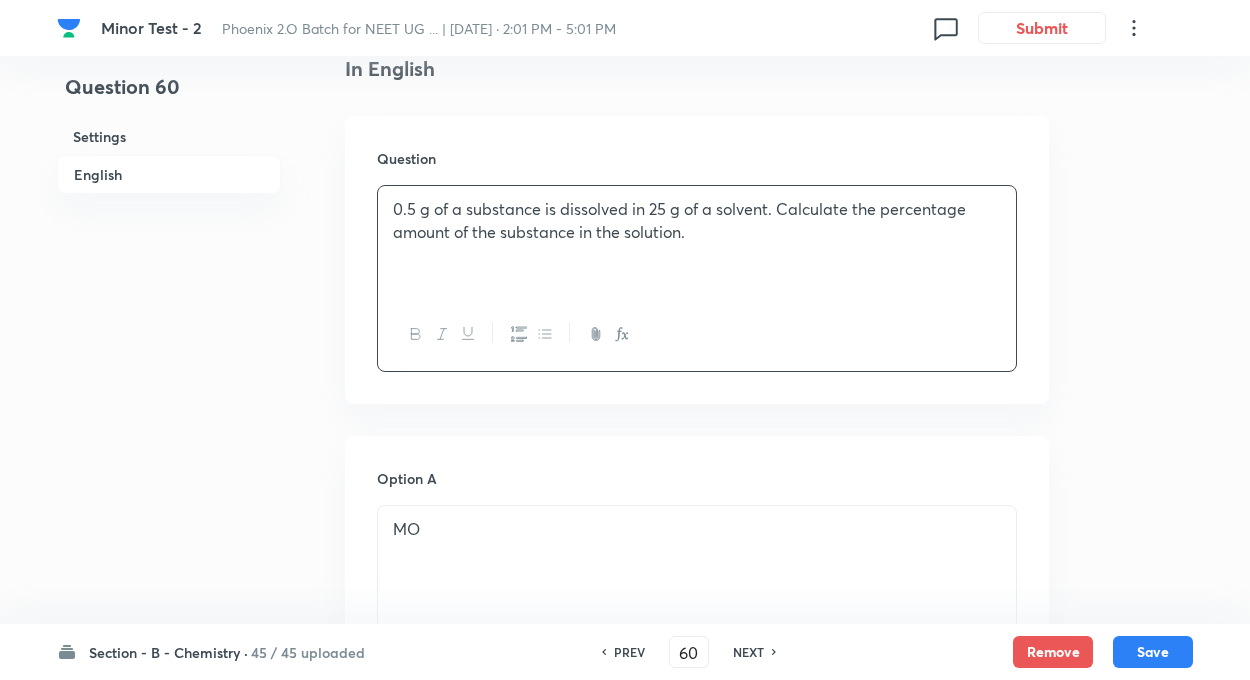 click on "Question 60 Settings English Settings Type Single choice correct 4 options + 4 marks - 1 mark Edit Concept Chemistry Previous Year & Mock Questions Chemistry Previous Year Questions Chemistry Previous Year Questions Edit Additional details Easy Fact Not from PYQ paper No equation Edit In English Question 0.5 g of a substance is dissolved in 25 g of a solvent. Calculate the percentage amount of the substance in the solution. Option A MO Marked as correct Option B M2O Mark as correct answer Option C MO2 Mark as correct answer Option D M2O3 Mark as correct answer Solution" at bounding box center (625, 994) 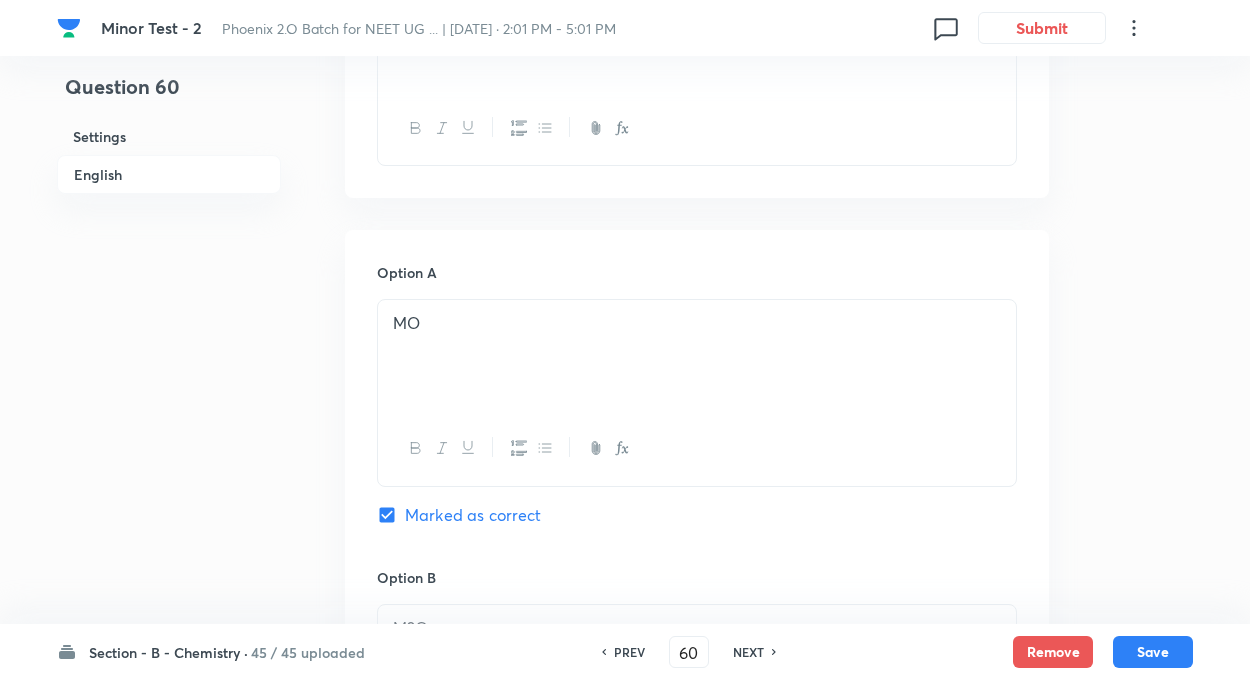 scroll, scrollTop: 840, scrollLeft: 0, axis: vertical 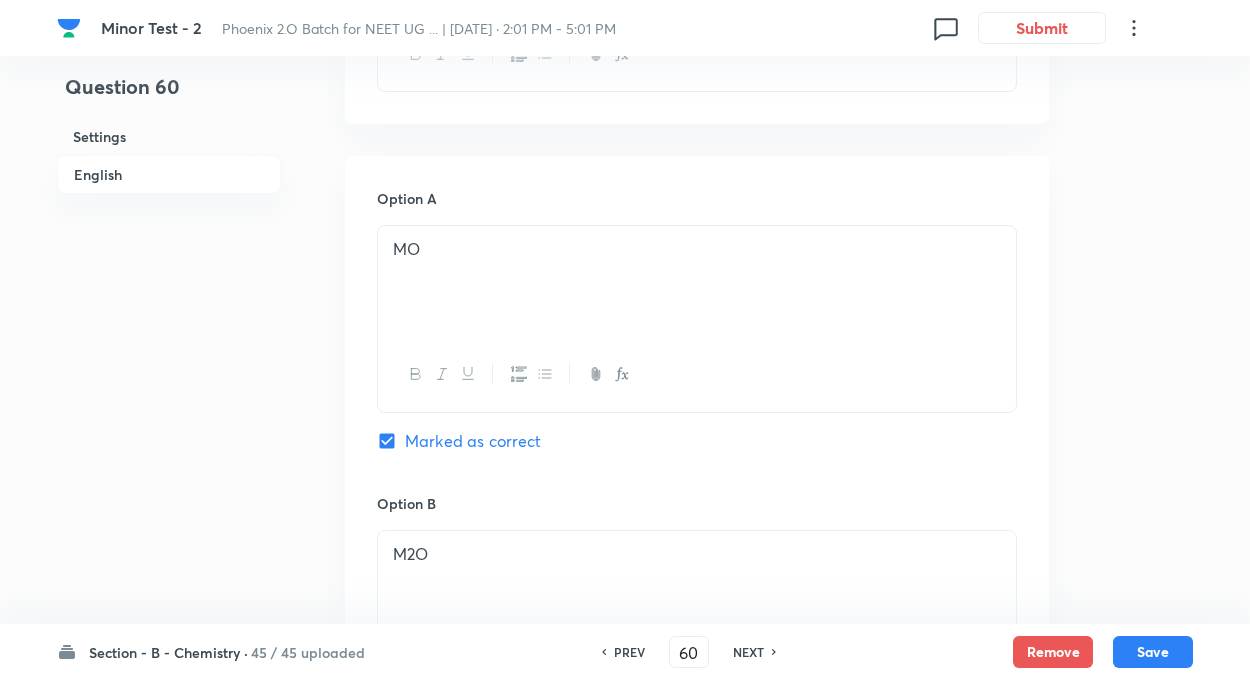 click on "MO" at bounding box center (697, 282) 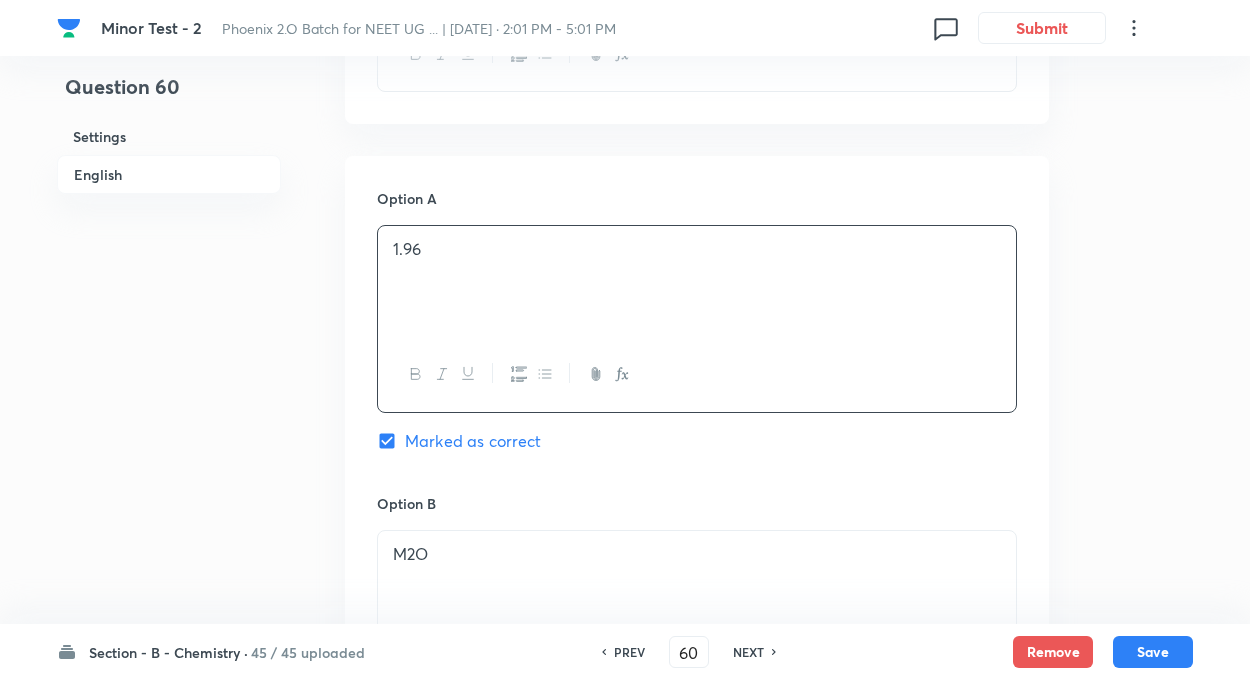 click on "Question 60 Settings English" at bounding box center [169, 714] 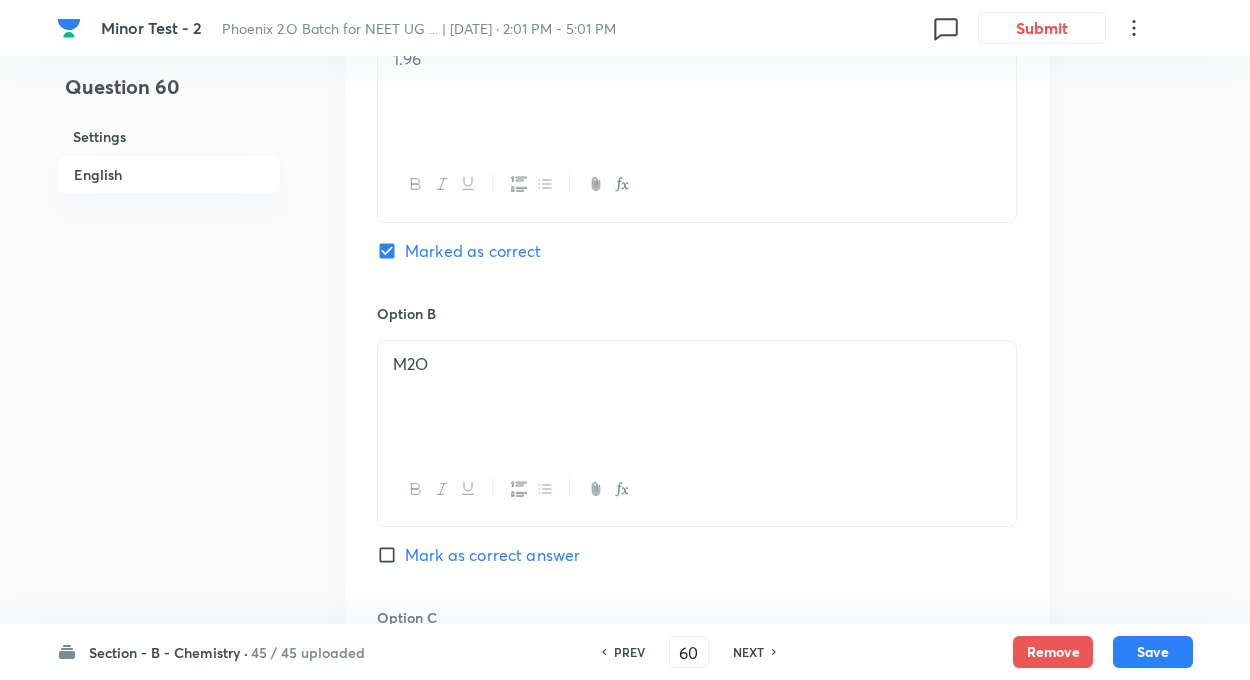 scroll, scrollTop: 1040, scrollLeft: 0, axis: vertical 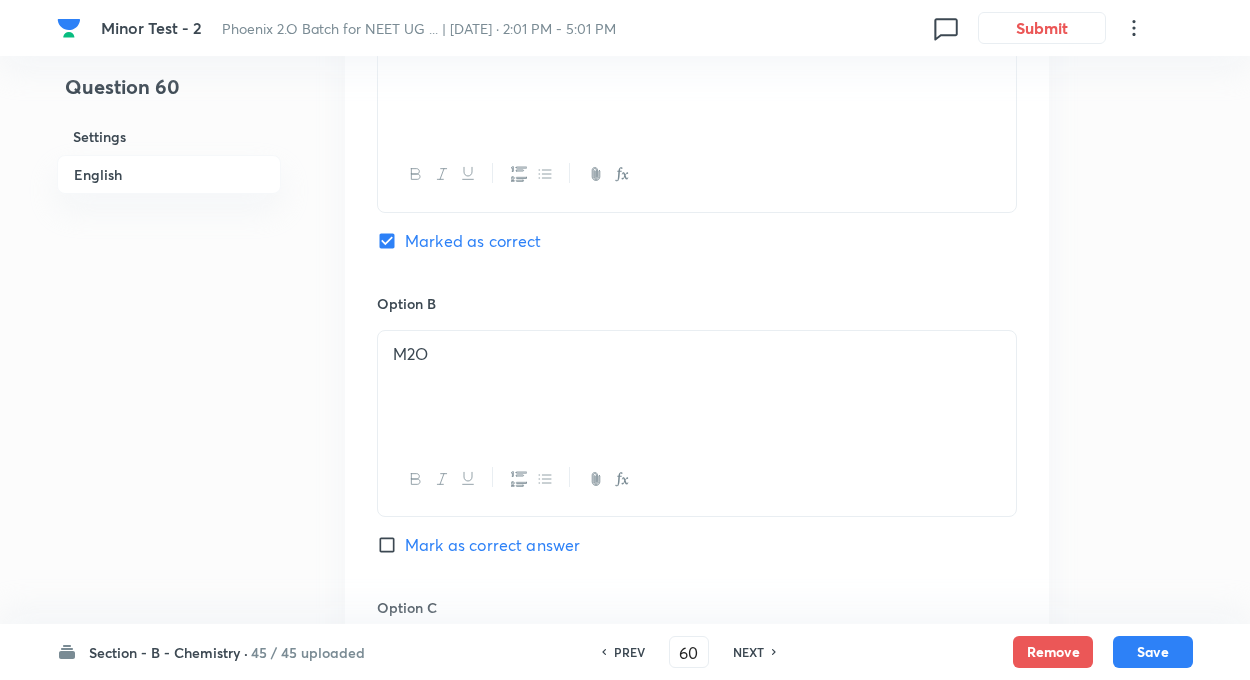 click on "M2O" at bounding box center (697, 354) 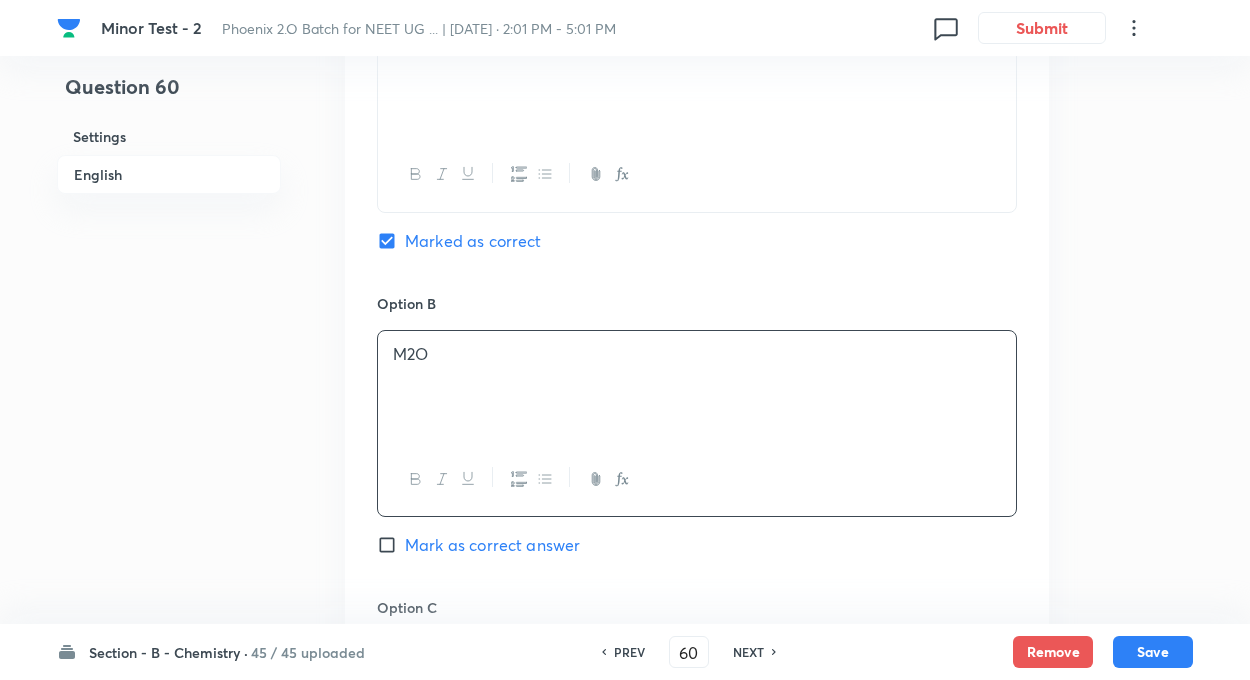 click on "M2O" at bounding box center (697, 354) 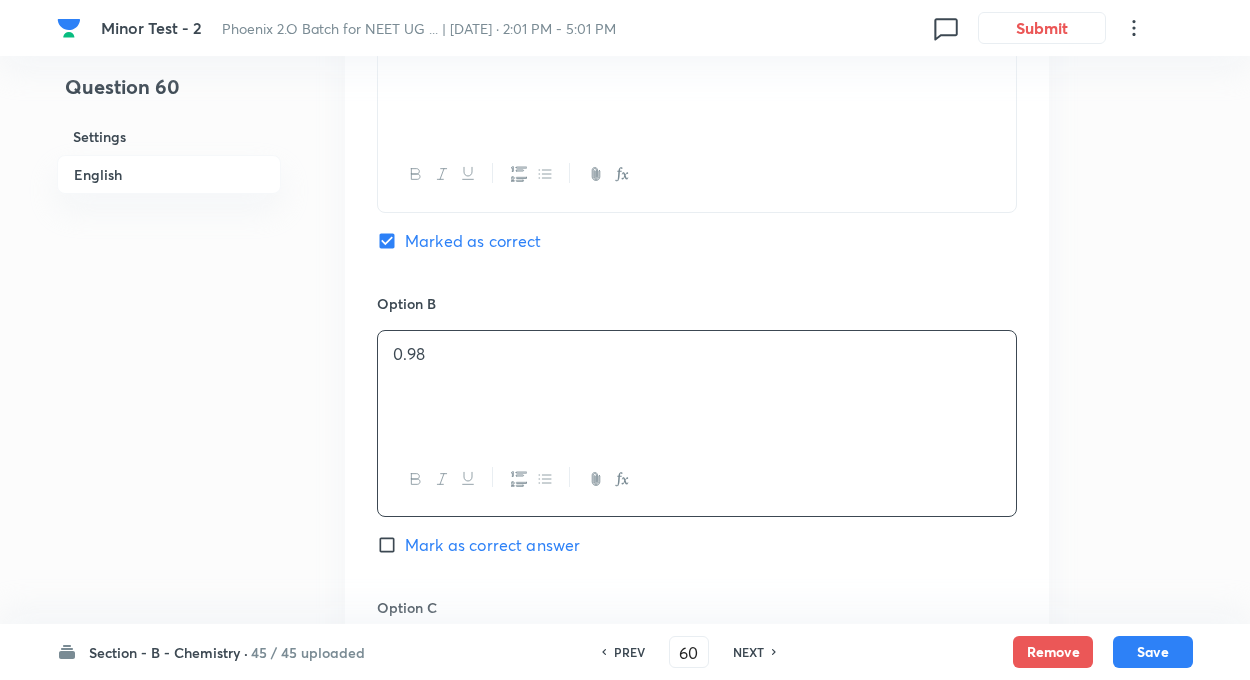 click on "Question 60 Settings English" at bounding box center [169, 514] 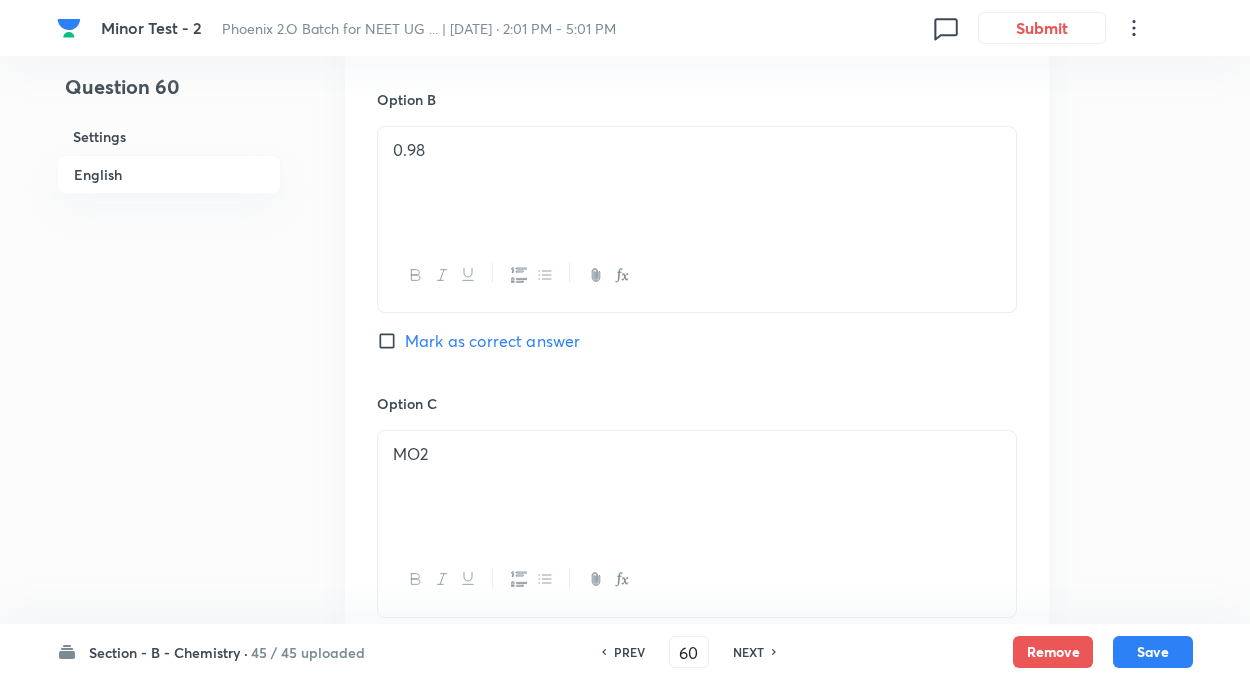 scroll, scrollTop: 1320, scrollLeft: 0, axis: vertical 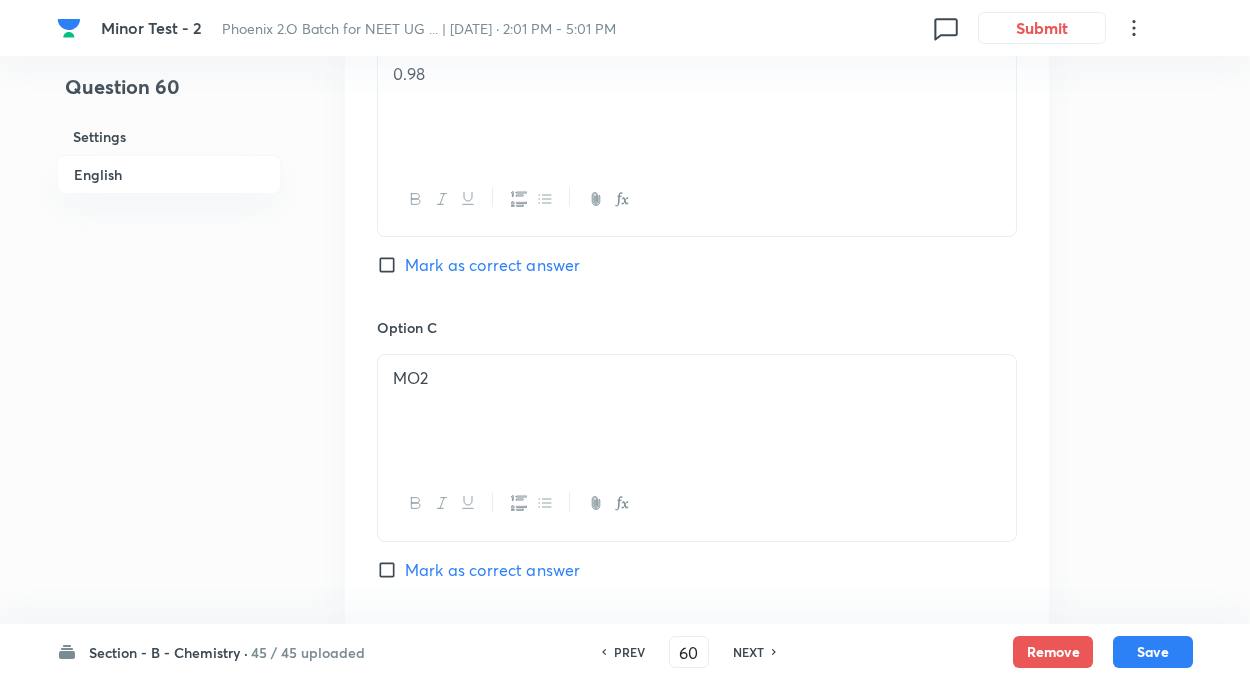 click on "MO2" at bounding box center (697, 378) 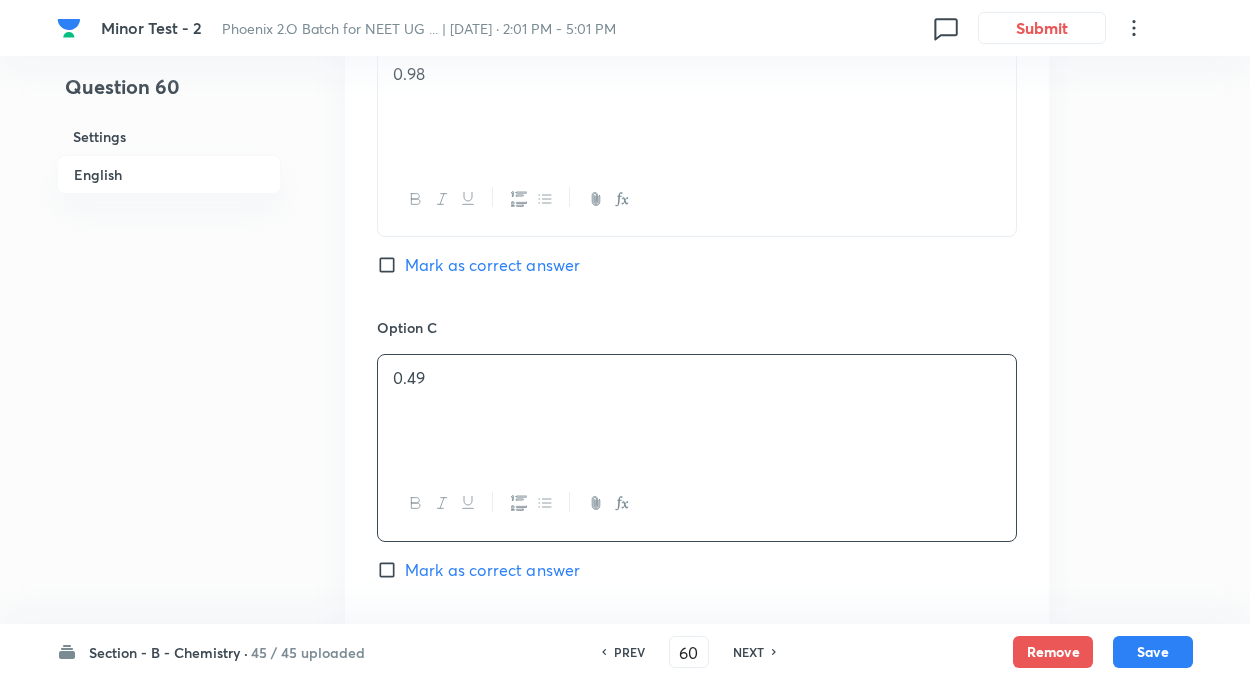 click on "Question 60 Settings English" at bounding box center [169, 234] 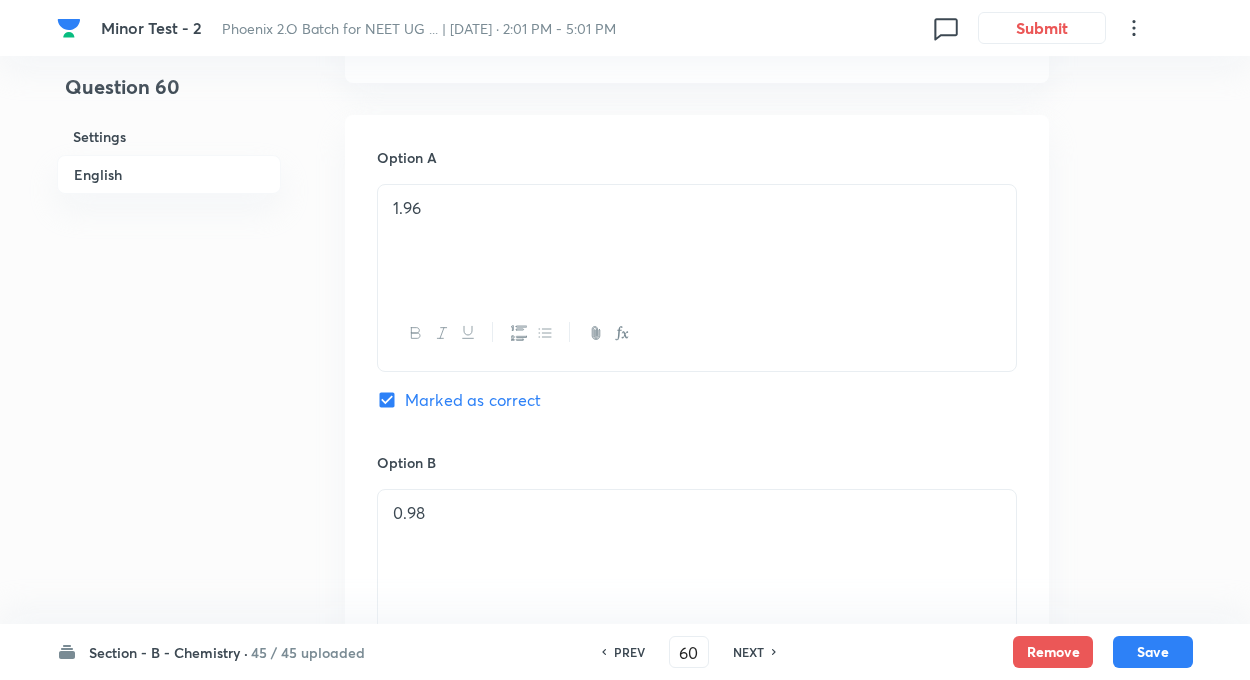 scroll, scrollTop: 880, scrollLeft: 0, axis: vertical 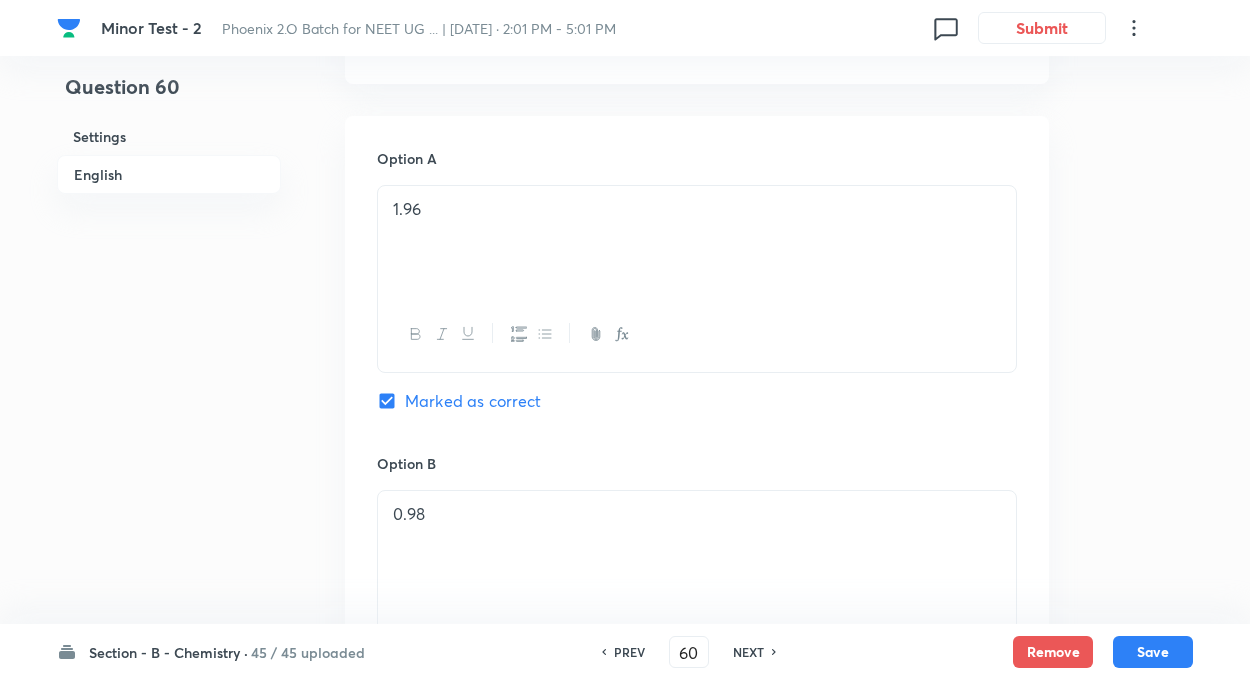 click on "Question 60 Settings English" at bounding box center (169, 674) 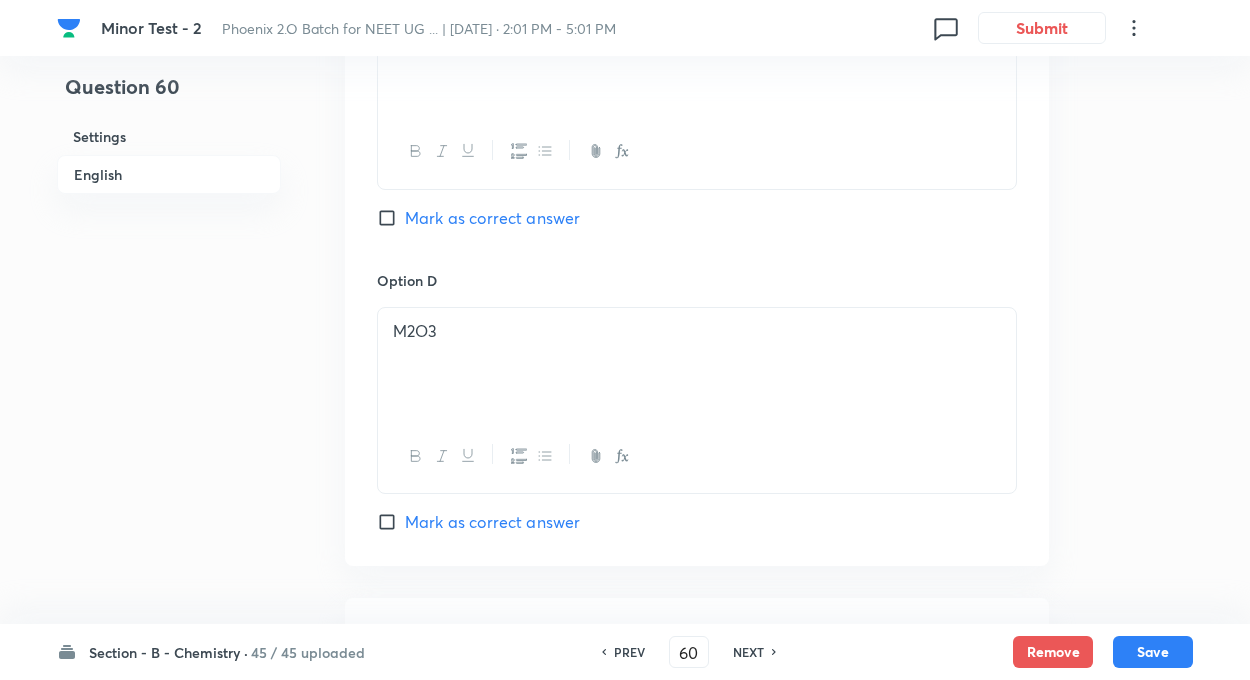 scroll, scrollTop: 1720, scrollLeft: 0, axis: vertical 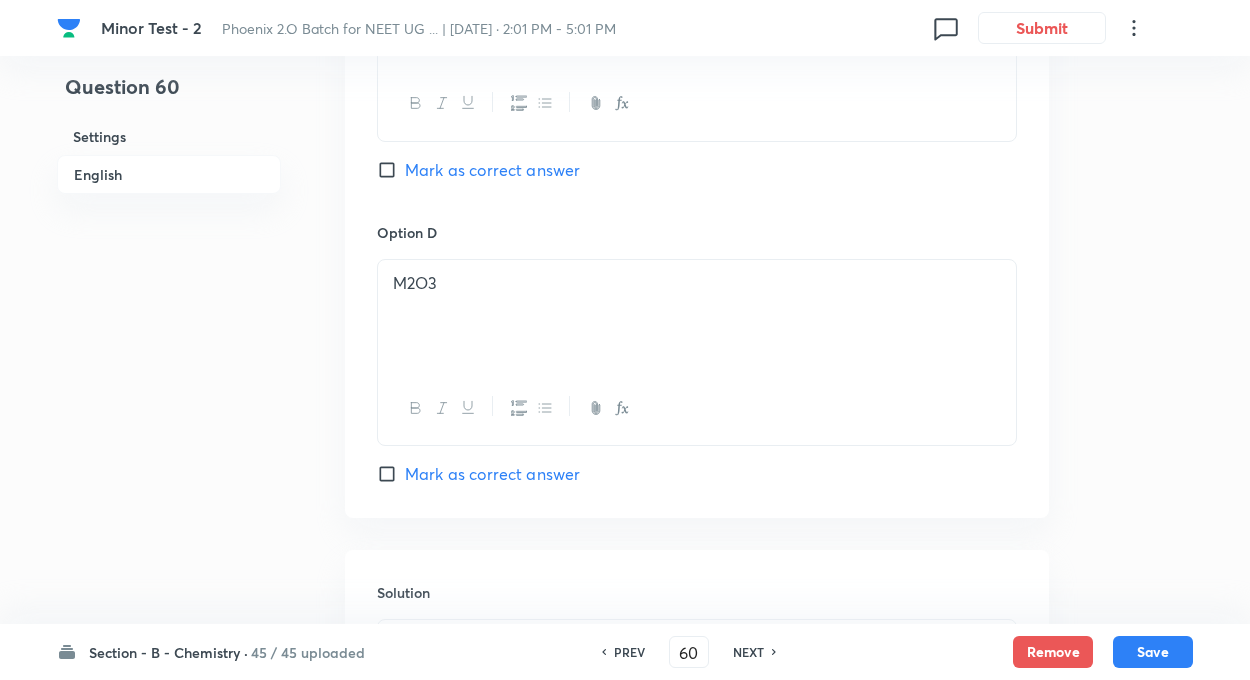 click on "M2O3" at bounding box center (697, 283) 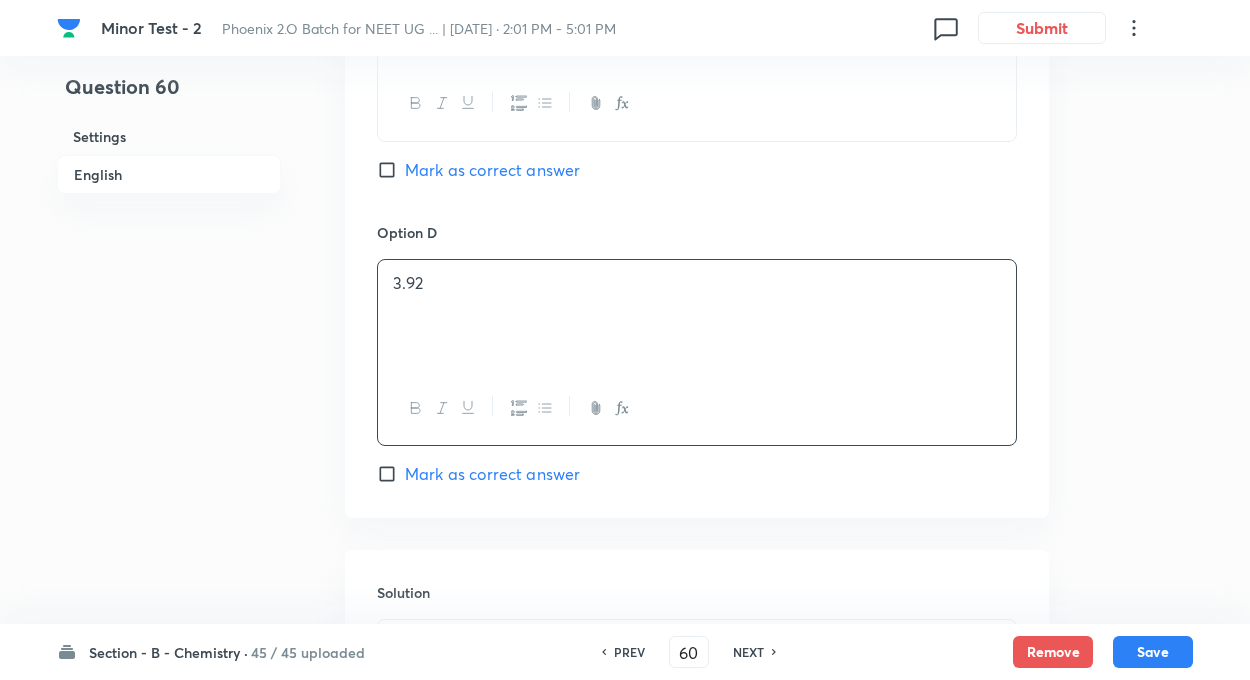click on "Question 60 Settings English" at bounding box center (169, -166) 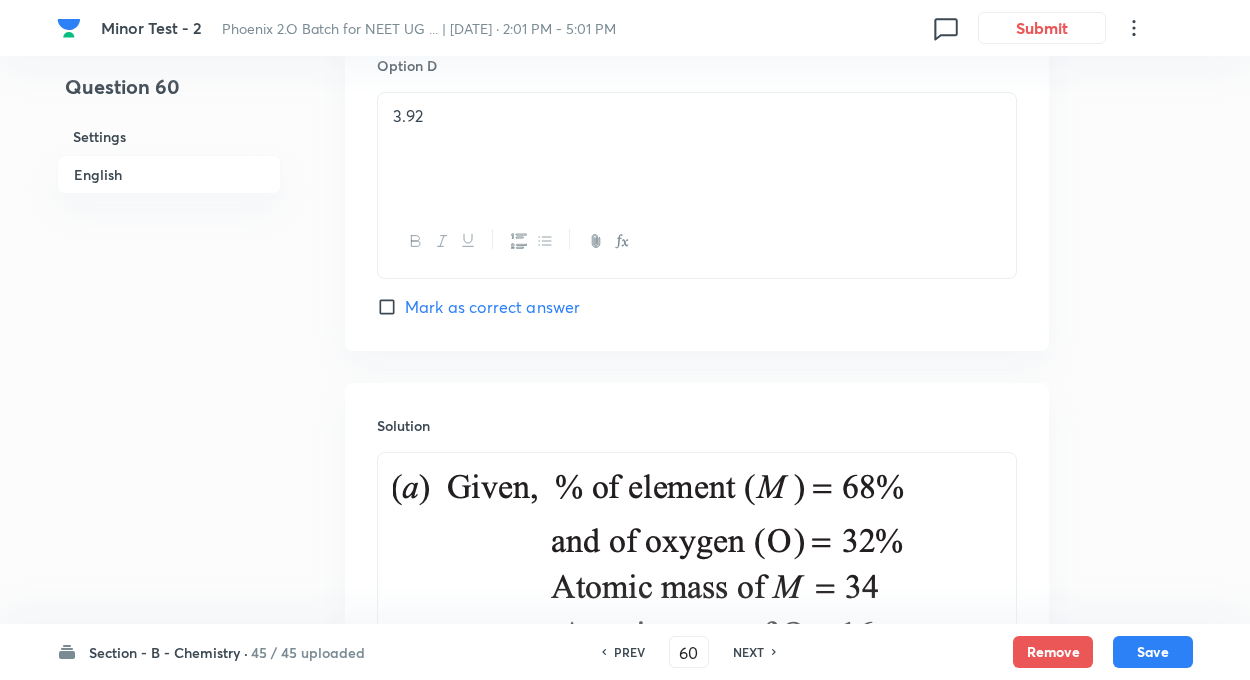 scroll, scrollTop: 1960, scrollLeft: 0, axis: vertical 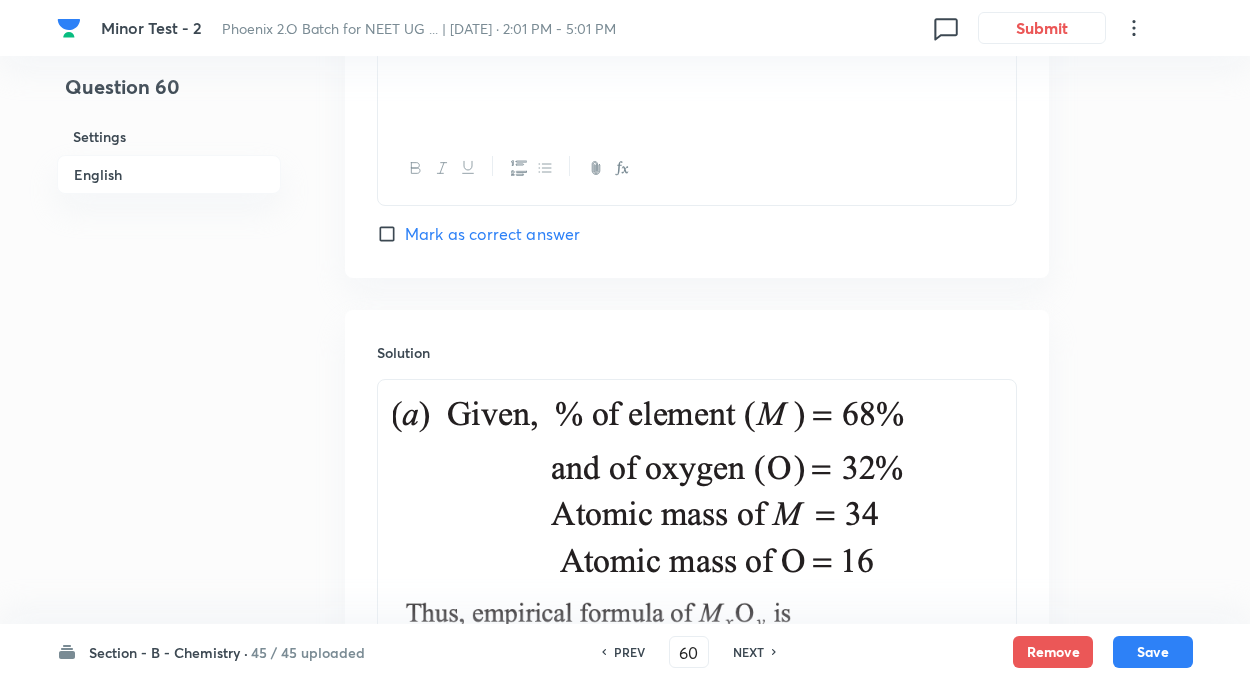 click at bounding box center [697, 493] 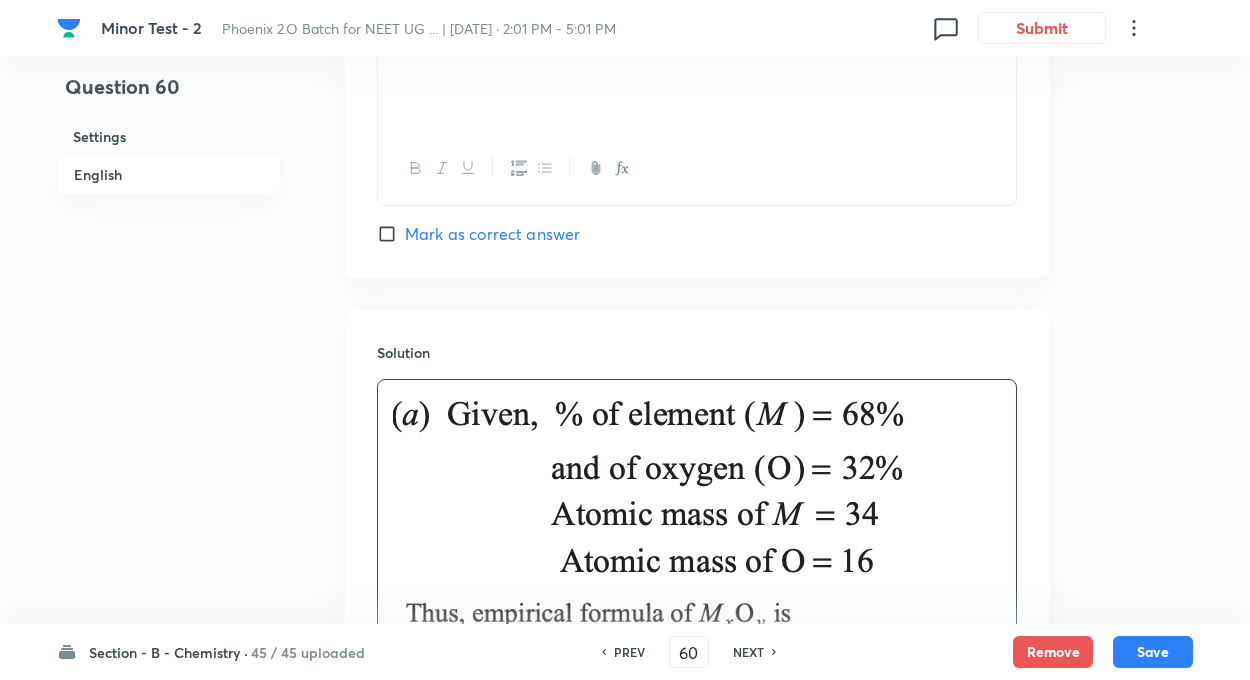 click on "Question 60 Settings English" at bounding box center (169, -395) 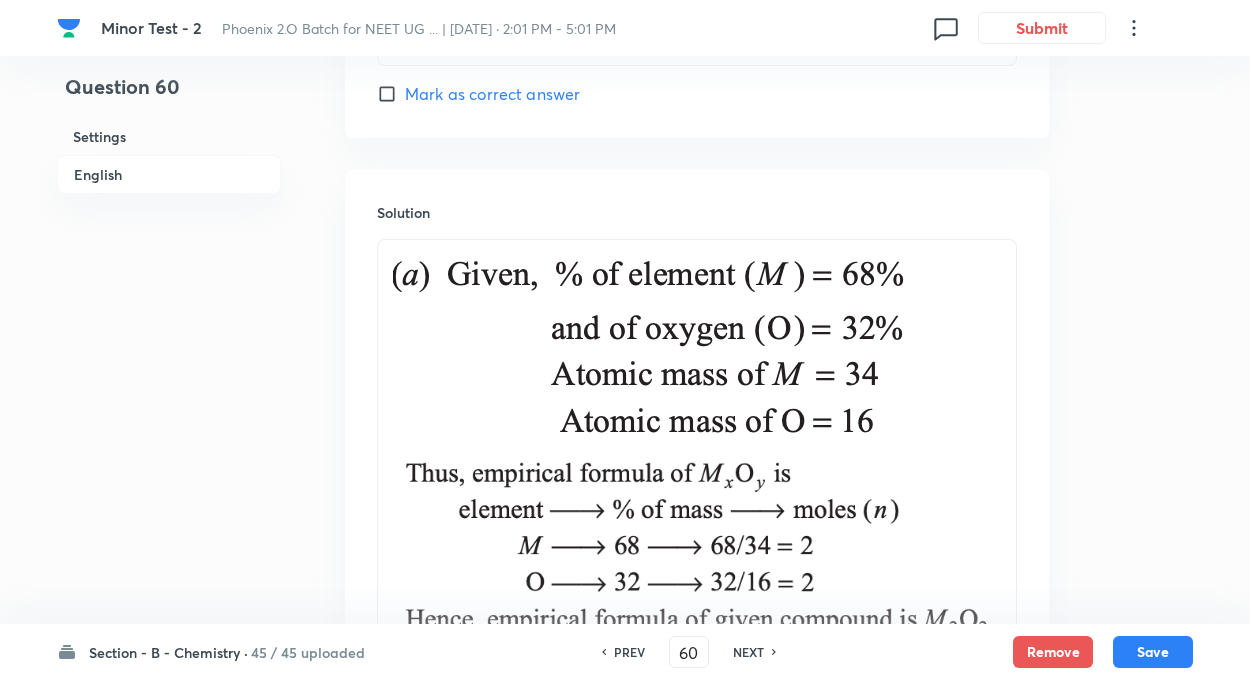 scroll, scrollTop: 2240, scrollLeft: 0, axis: vertical 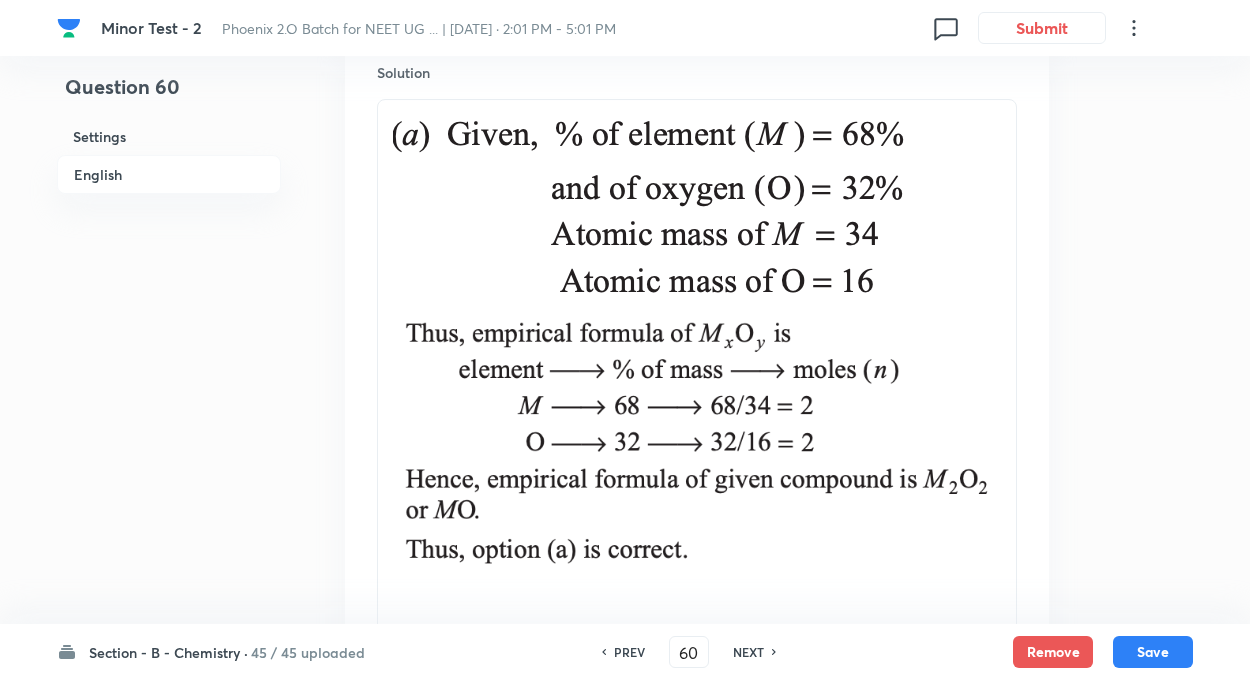 click at bounding box center [697, 354] 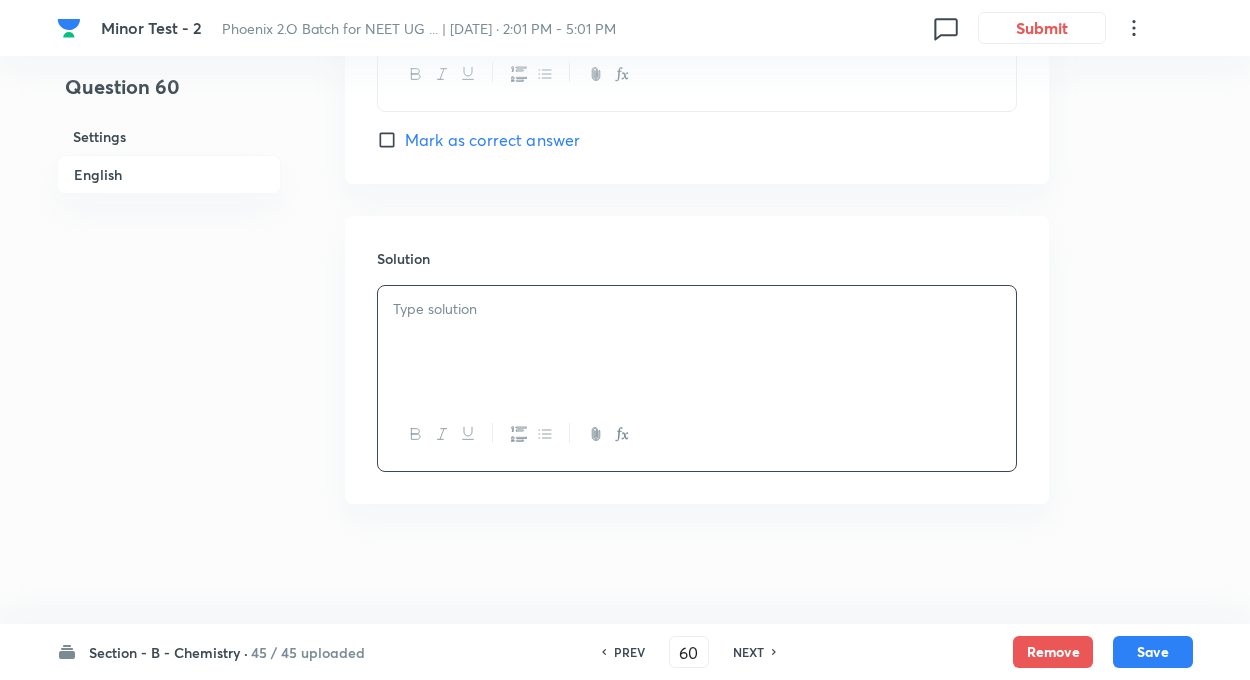 scroll, scrollTop: 2054, scrollLeft: 0, axis: vertical 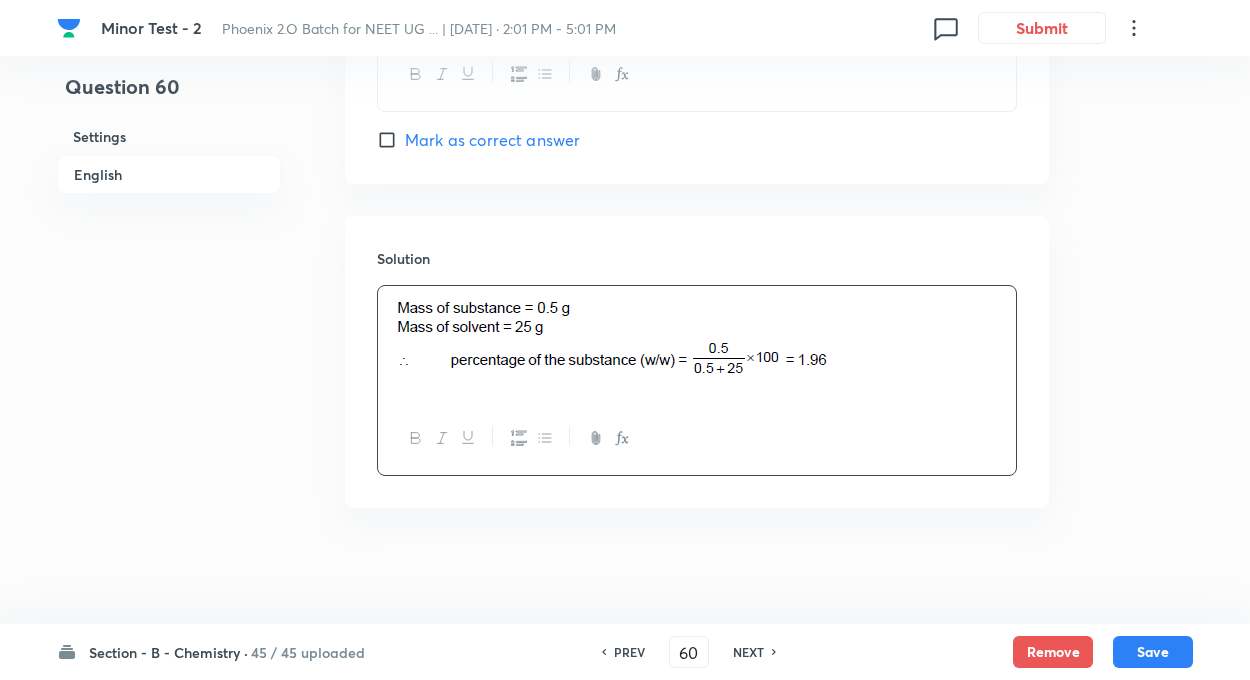 click on "Question 60 Settings English" at bounding box center (169, -685) 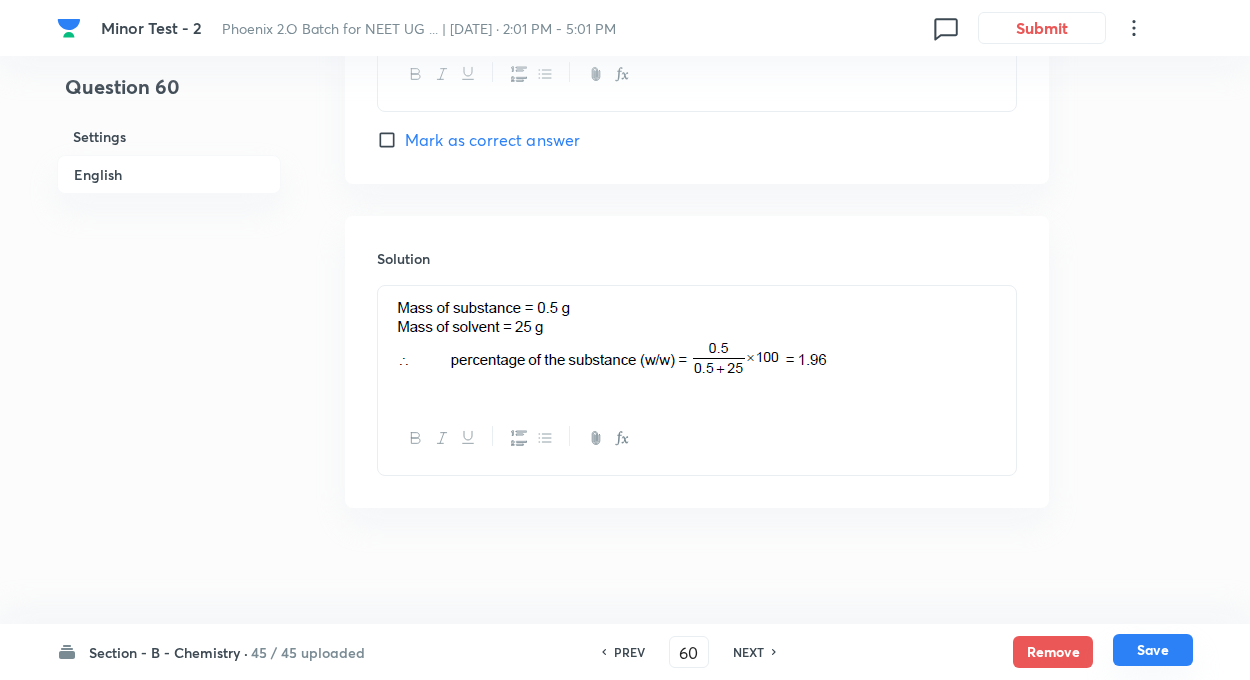 click on "Save" at bounding box center (1153, 650) 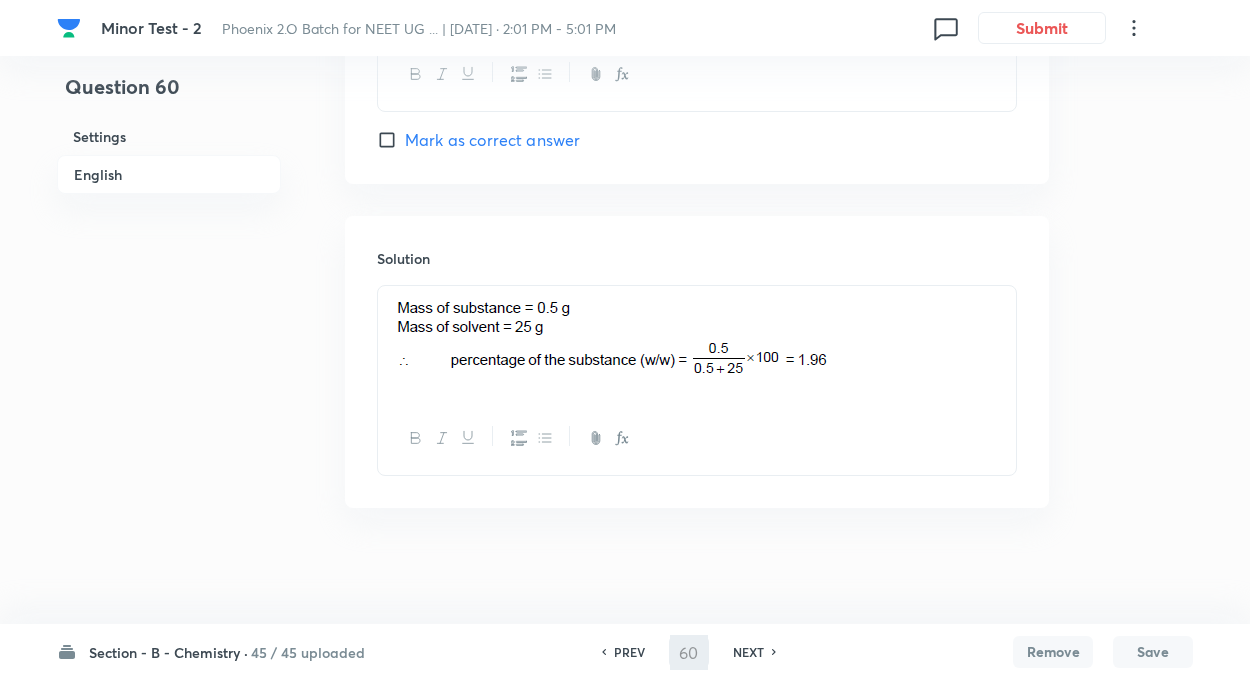 type on "61" 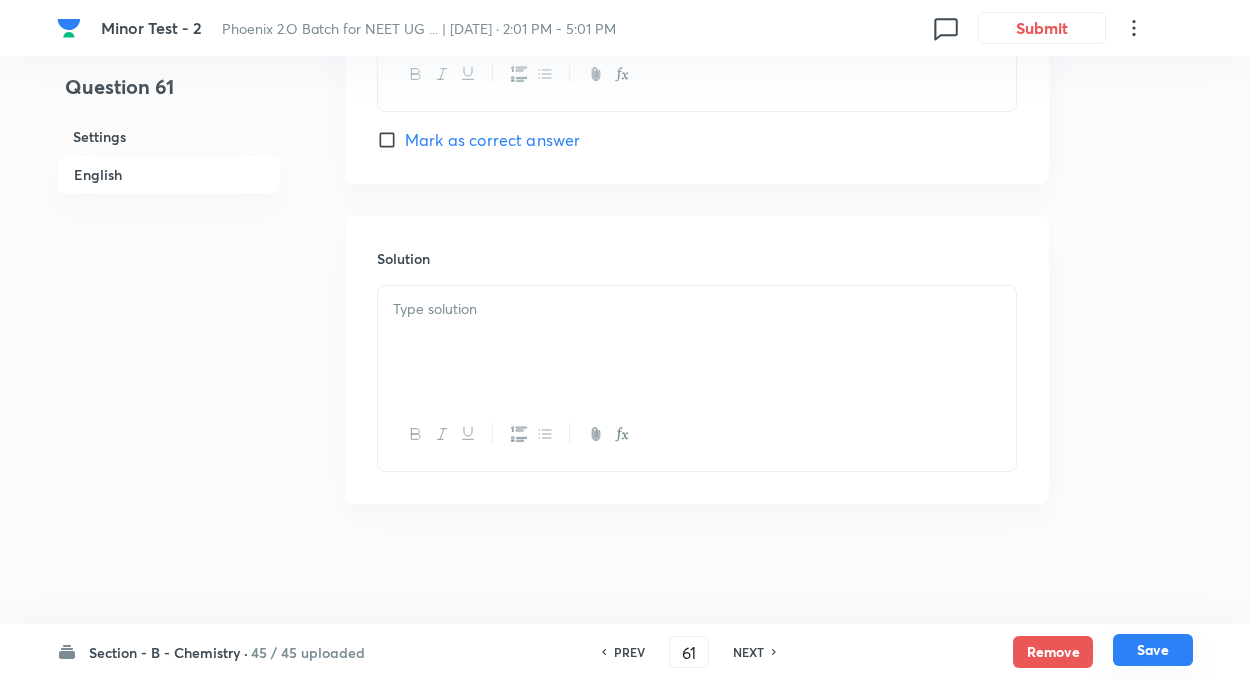 checkbox on "true" 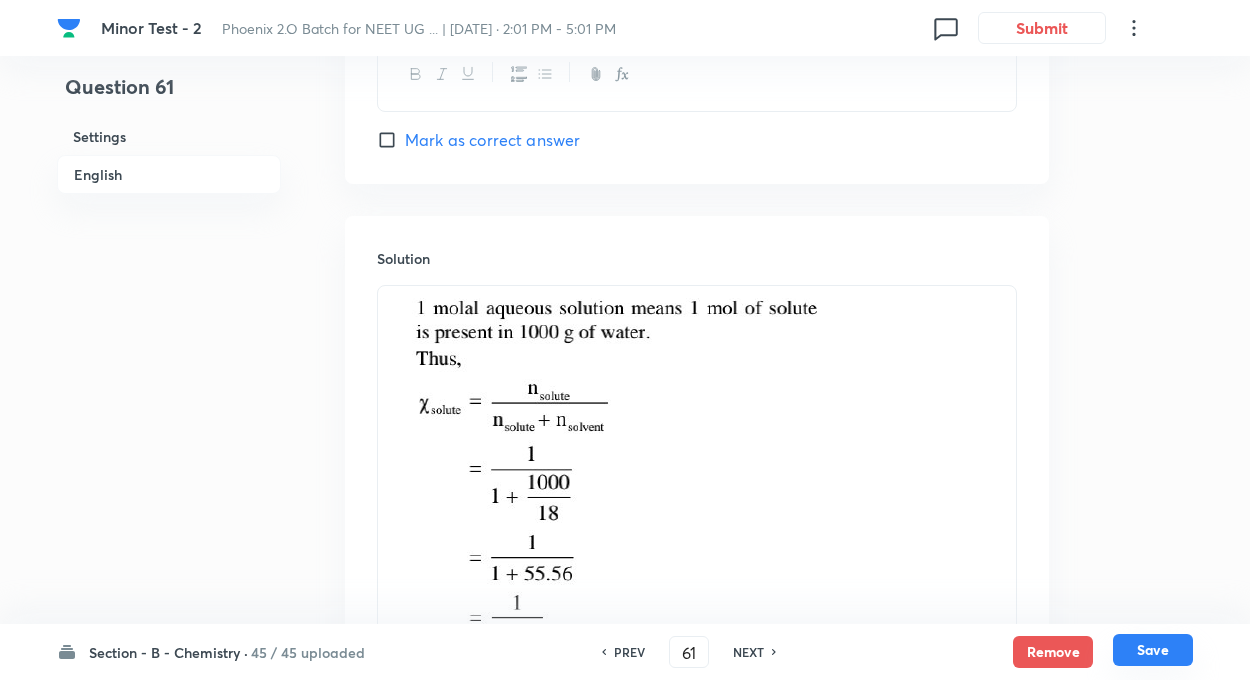 scroll, scrollTop: 2054, scrollLeft: 0, axis: vertical 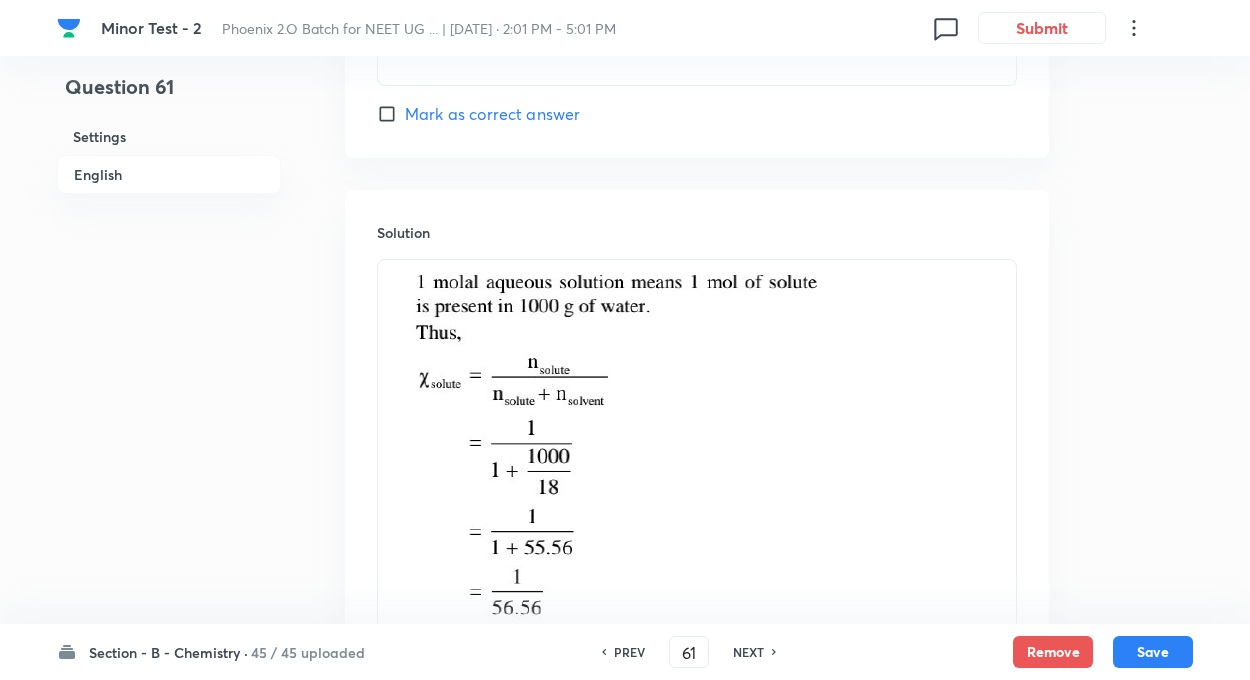 click on "Question 61 Settings English" at bounding box center [169, -553] 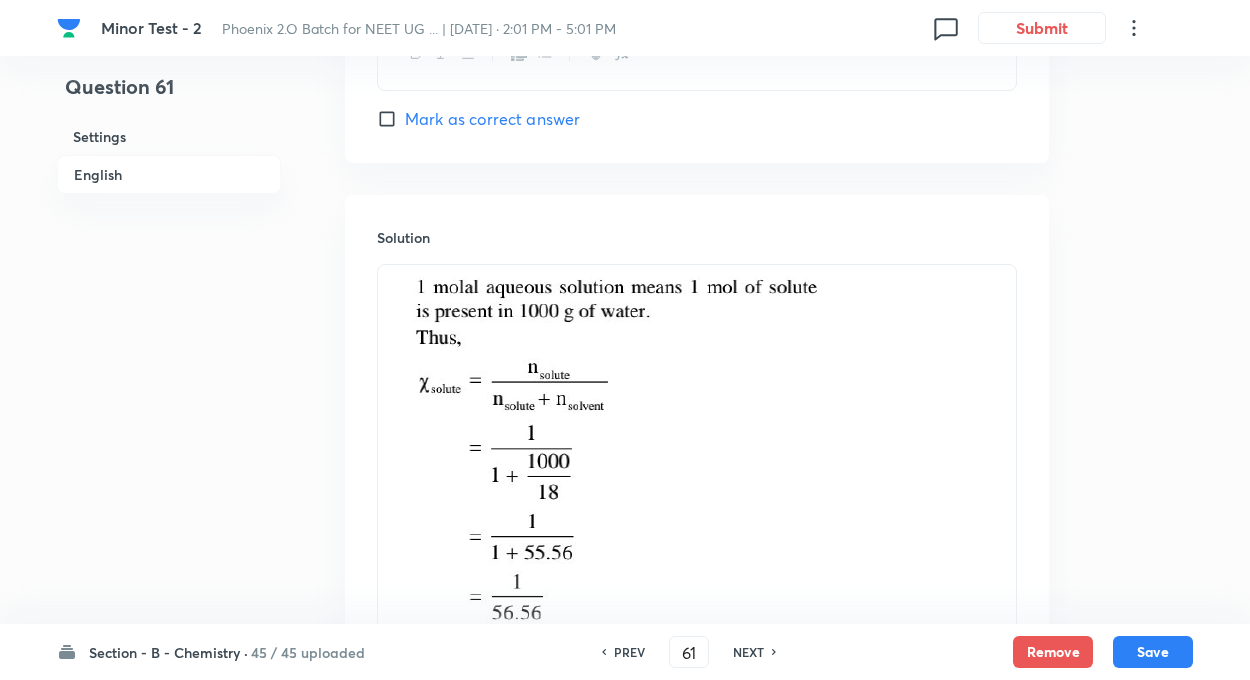 scroll, scrollTop: 2054, scrollLeft: 0, axis: vertical 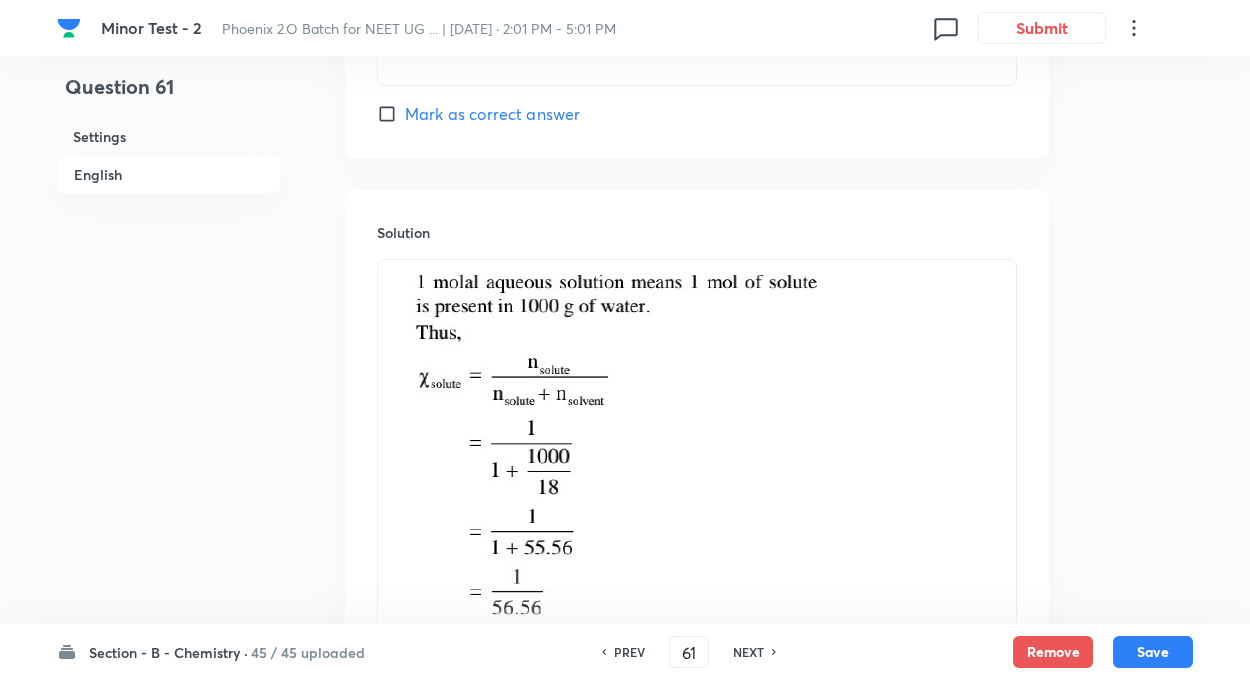 click on "NEXT" at bounding box center [748, 652] 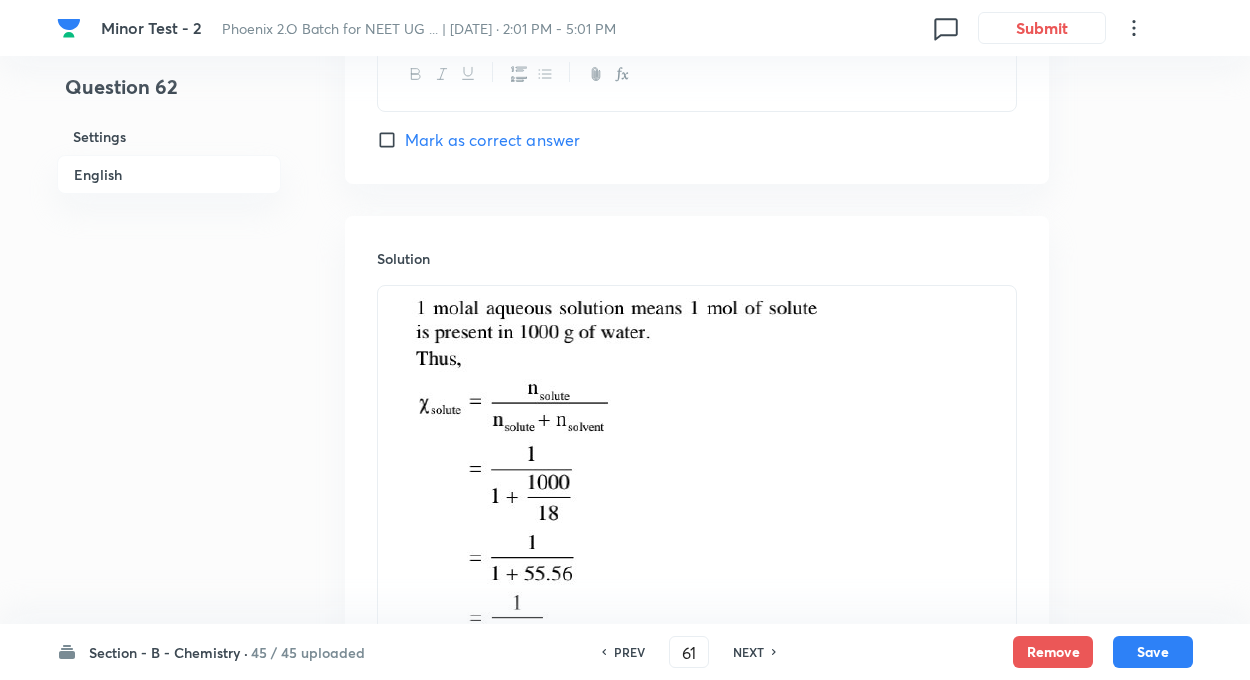type on "62" 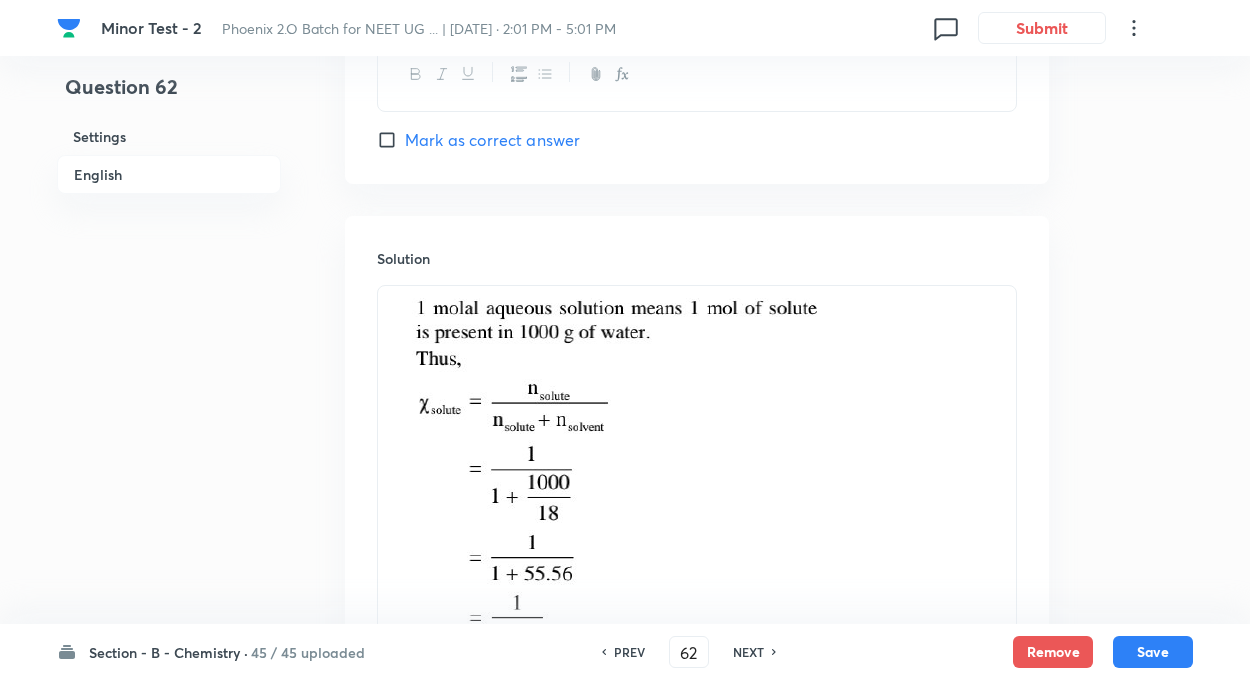 checkbox on "false" 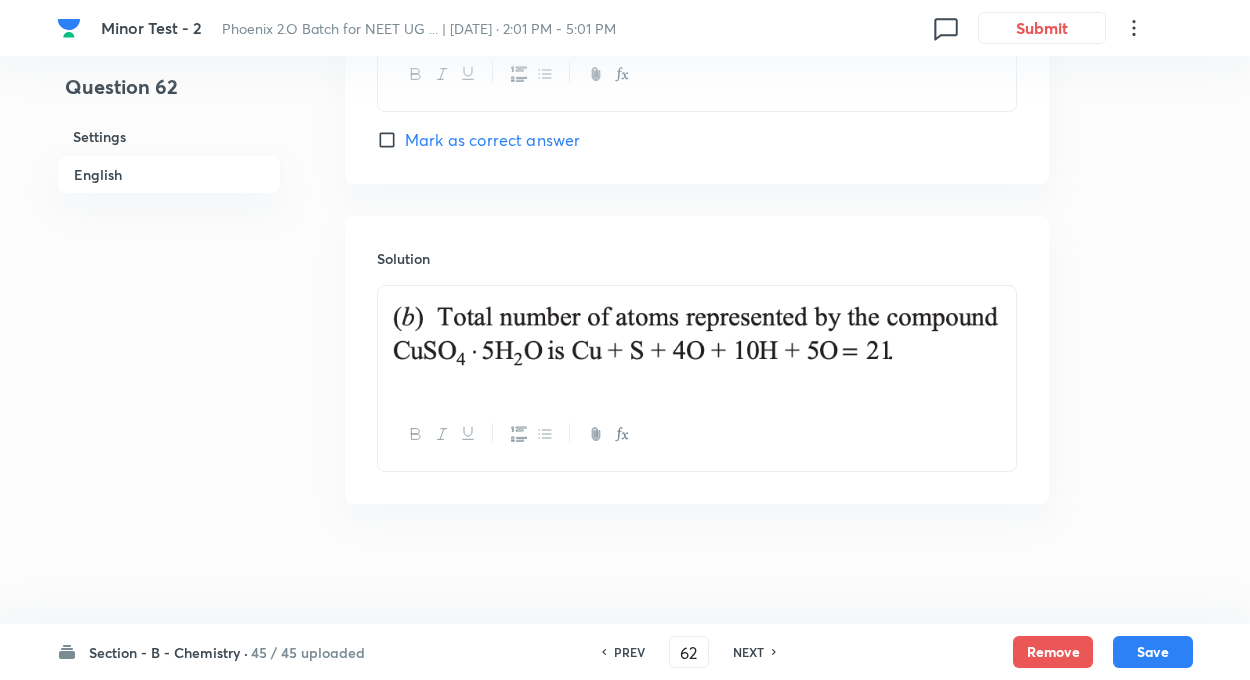 click on "Question 62 Settings English Settings Type Single choice correct 4 options + 4 marks - 1 mark Edit Concept Chemistry Previous Year & Mock Questions Chemistry Previous Year Questions Chemistry Previous Year Questions Edit Additional details Easy Fact Not from PYQ paper No equation Edit In English Question Total number of atoms represented by the compound CuSO 4 .5H 2 0 is Option A 27 Mark as correct answer Option B 21 Marked as correct Option C 5 Mark as correct answer Option D 8 Mark as correct answer Solution" at bounding box center (625, -687) 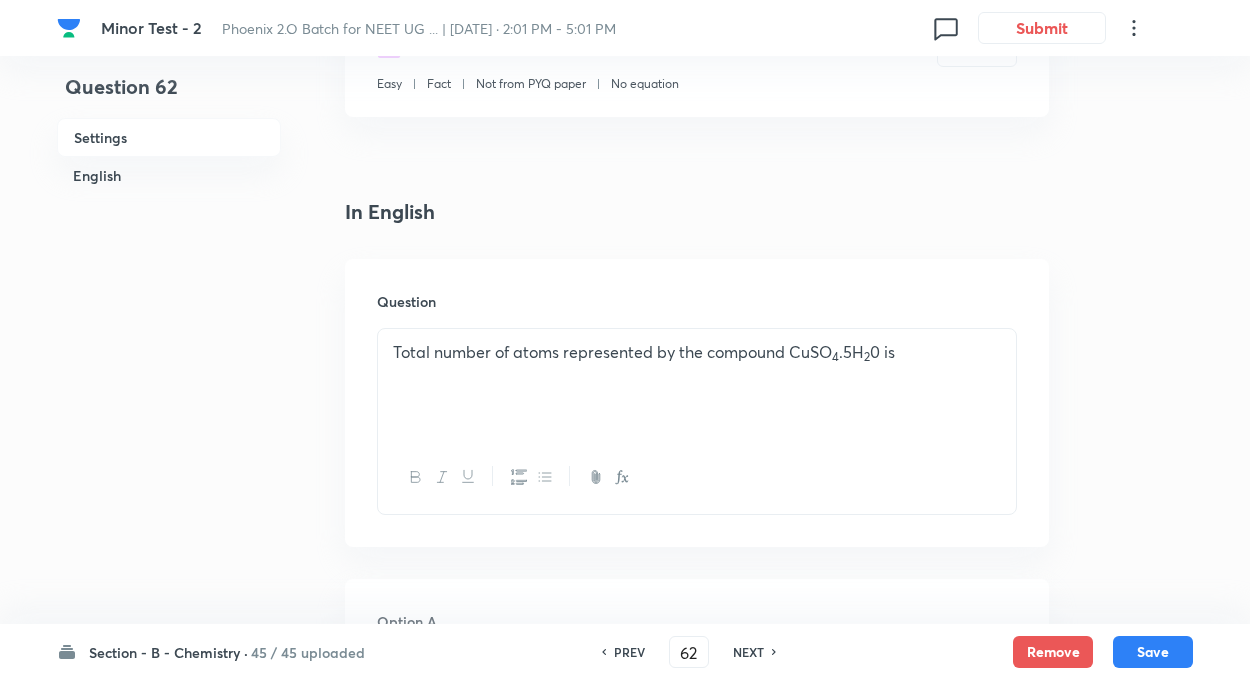 scroll, scrollTop: 414, scrollLeft: 0, axis: vertical 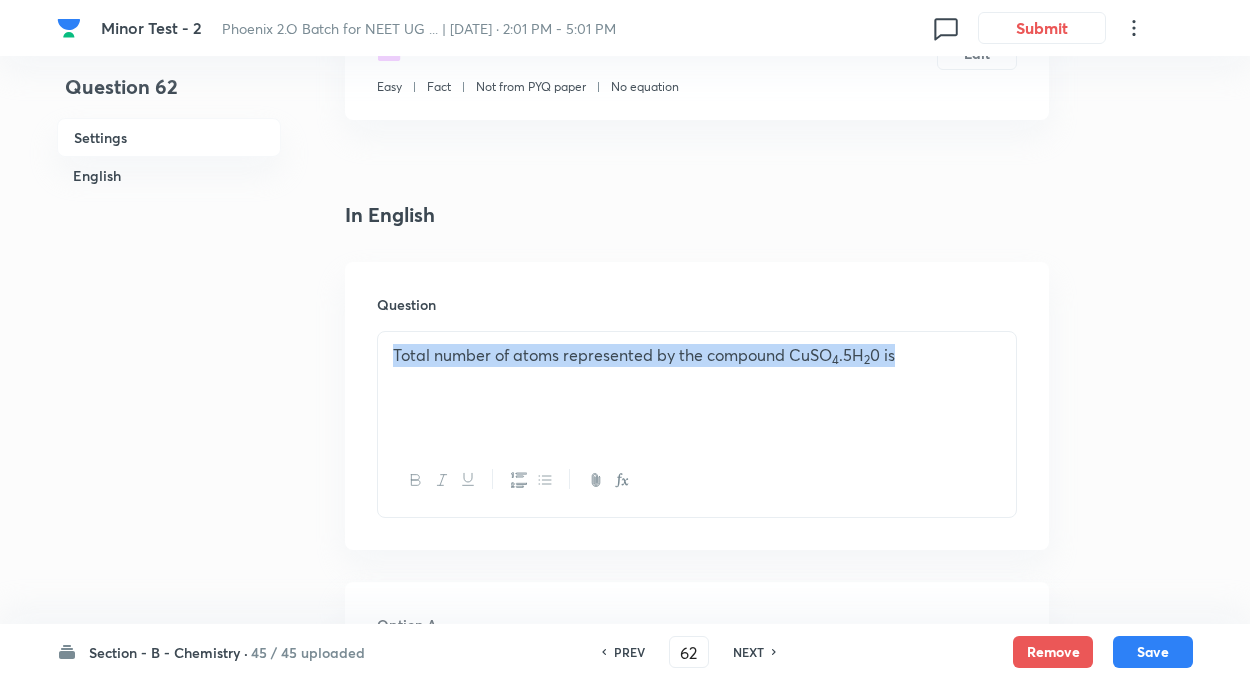 drag, startPoint x: 394, startPoint y: 356, endPoint x: 922, endPoint y: 361, distance: 528.0237 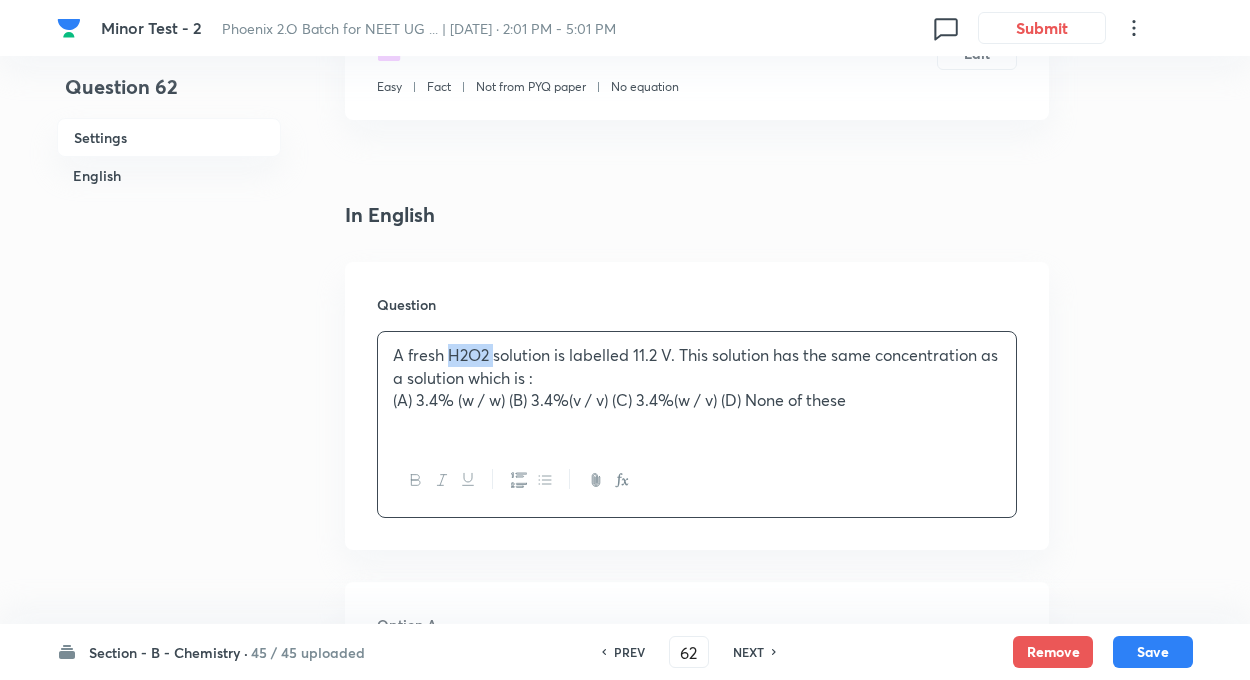 drag, startPoint x: 448, startPoint y: 352, endPoint x: 492, endPoint y: 357, distance: 44.28318 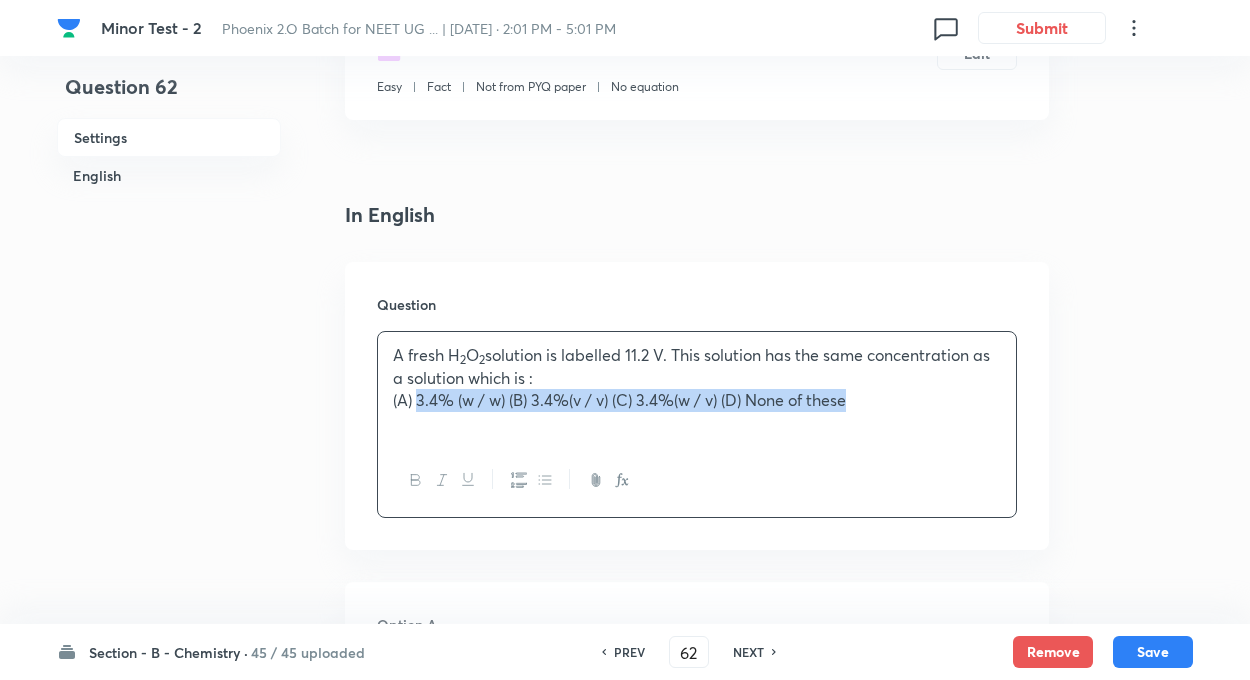 drag, startPoint x: 418, startPoint y: 400, endPoint x: 947, endPoint y: 449, distance: 531.2645 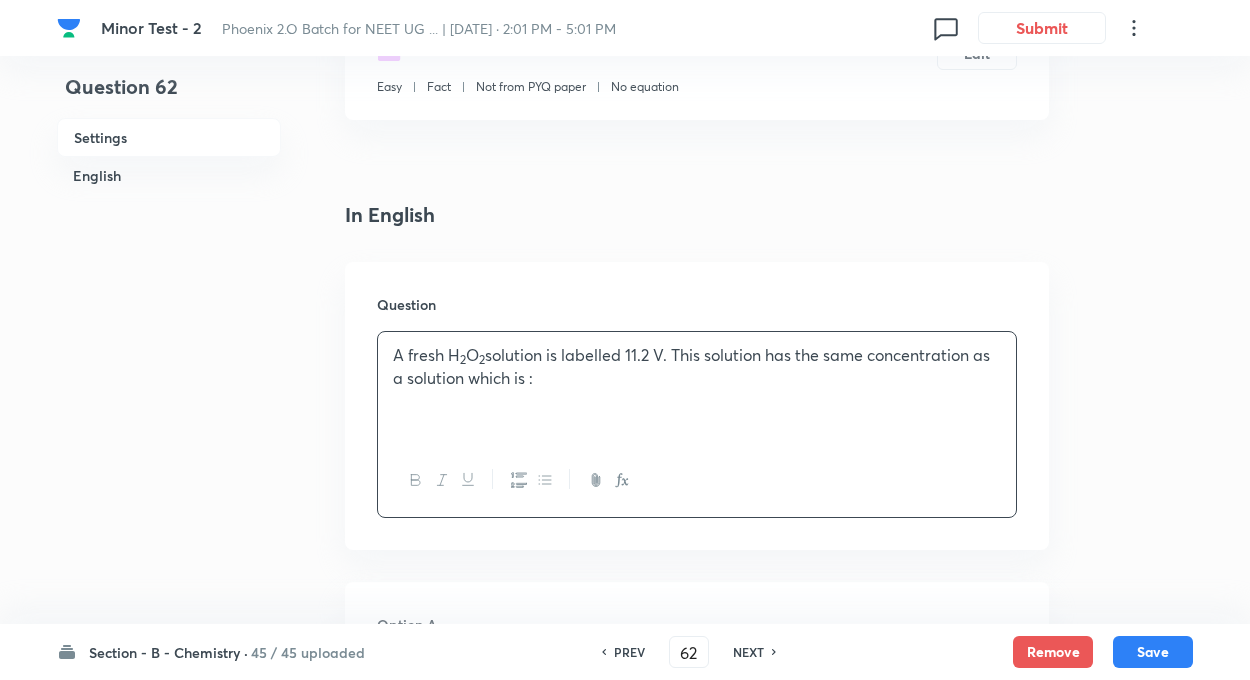 click on "Question 62 Settings English Settings Type Single choice correct 4 options + 4 marks - 1 mark Edit Concept Chemistry Previous Year & Mock Questions Chemistry Previous Year Questions Chemistry Previous Year Questions Edit Additional details Easy Fact Not from PYQ paper No equation Edit In English Question A fresh H 2 O 2  solution is labelled 11.2 V. This solution has the same concentration as a solution which is : Option A 27 Mark as correct answer Option B 21 Marked as correct Option C 5 Mark as correct answer Option D 8 Mark as correct answer Solution" at bounding box center [625, 953] 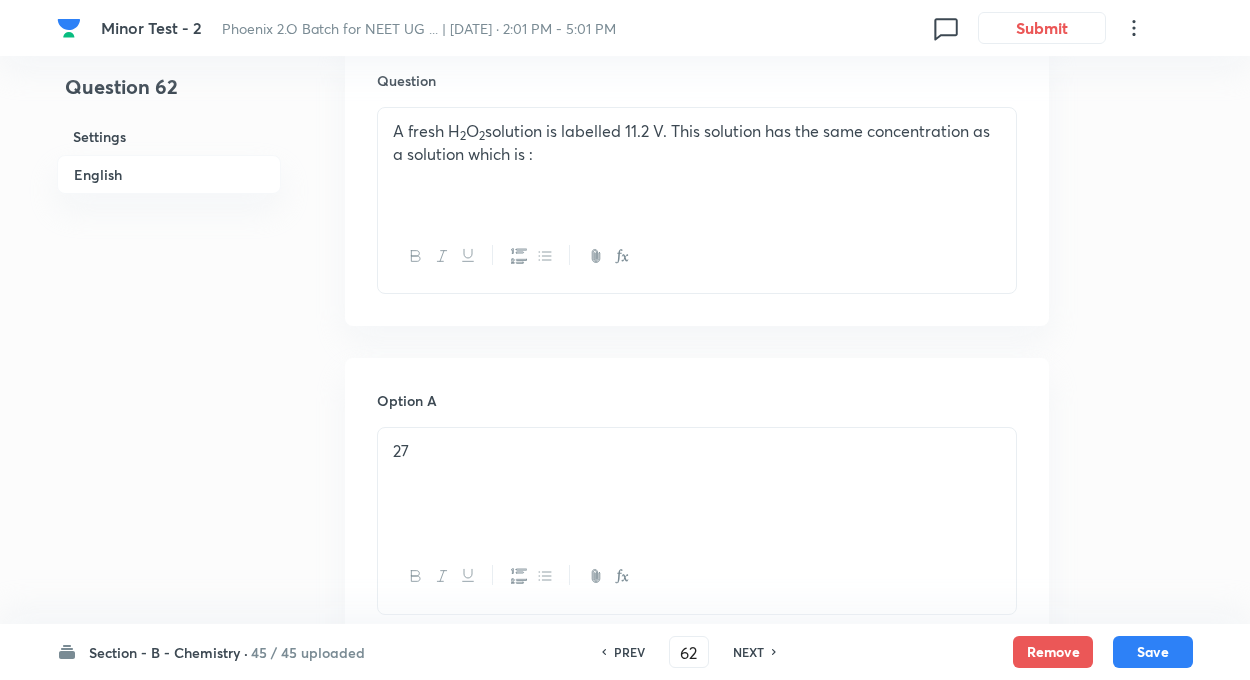 scroll, scrollTop: 774, scrollLeft: 0, axis: vertical 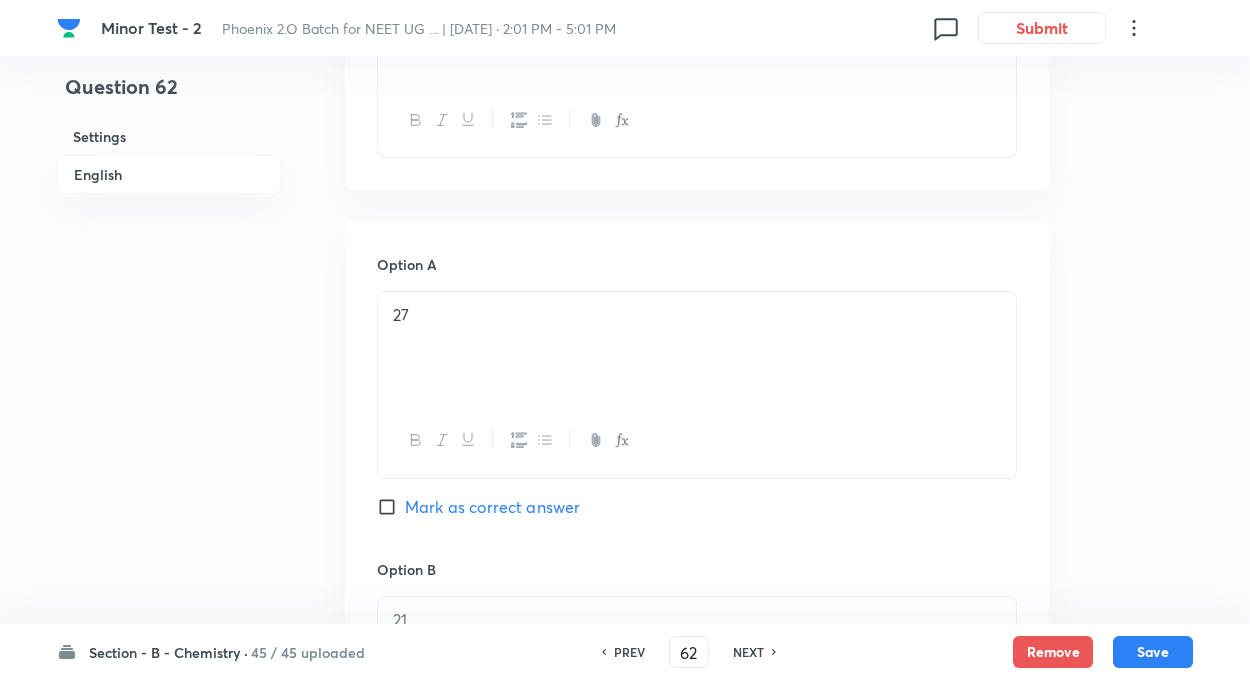 click on "27" at bounding box center (697, 348) 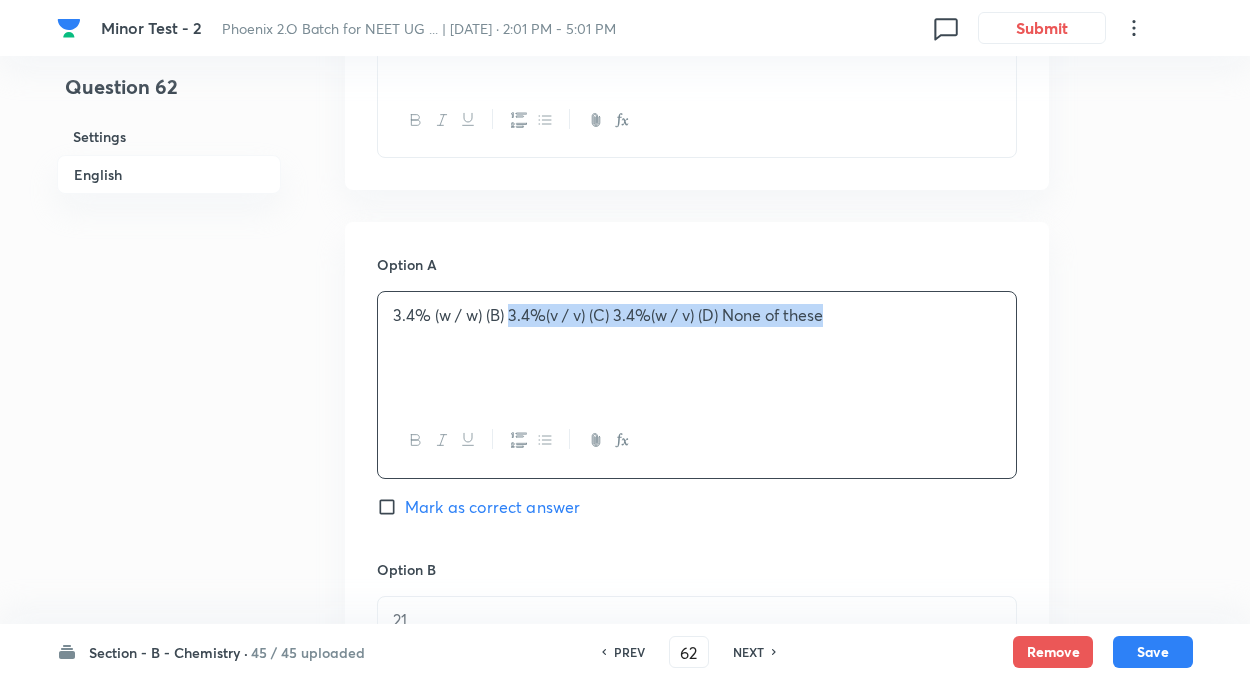 drag, startPoint x: 511, startPoint y: 310, endPoint x: 960, endPoint y: 347, distance: 450.5219 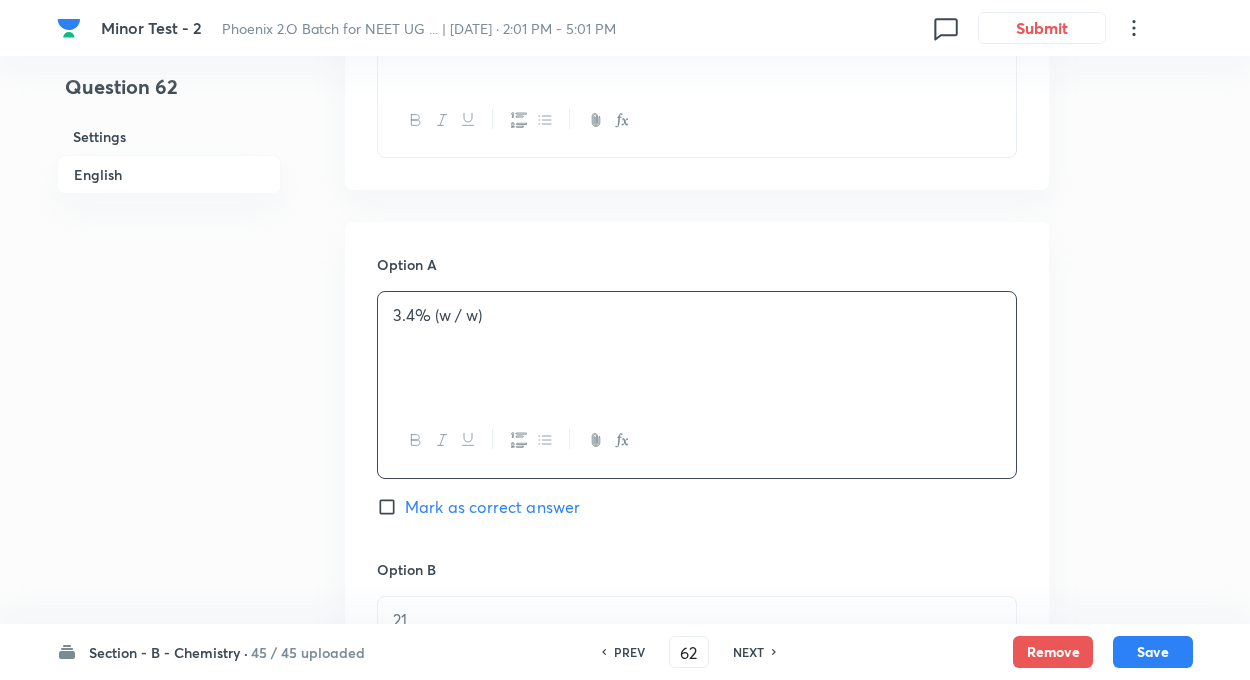 click on "3.4% (w / w)" at bounding box center [697, 315] 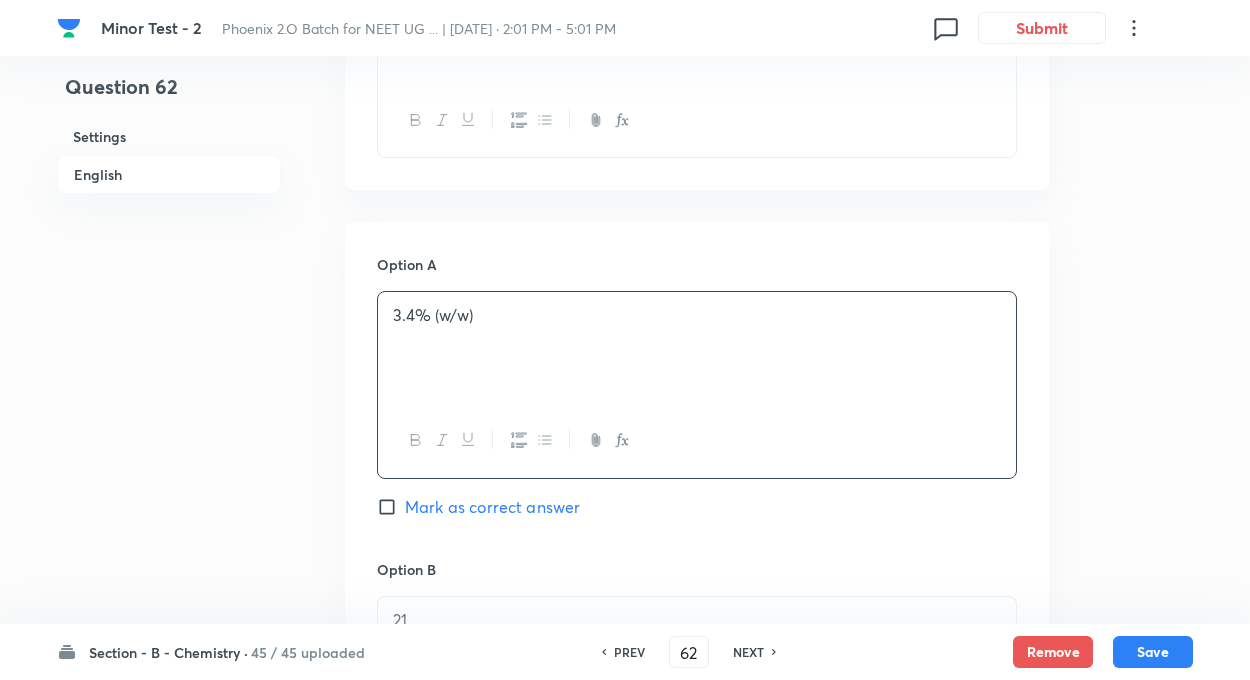 click on "Question 62 Settings English" at bounding box center [169, 593] 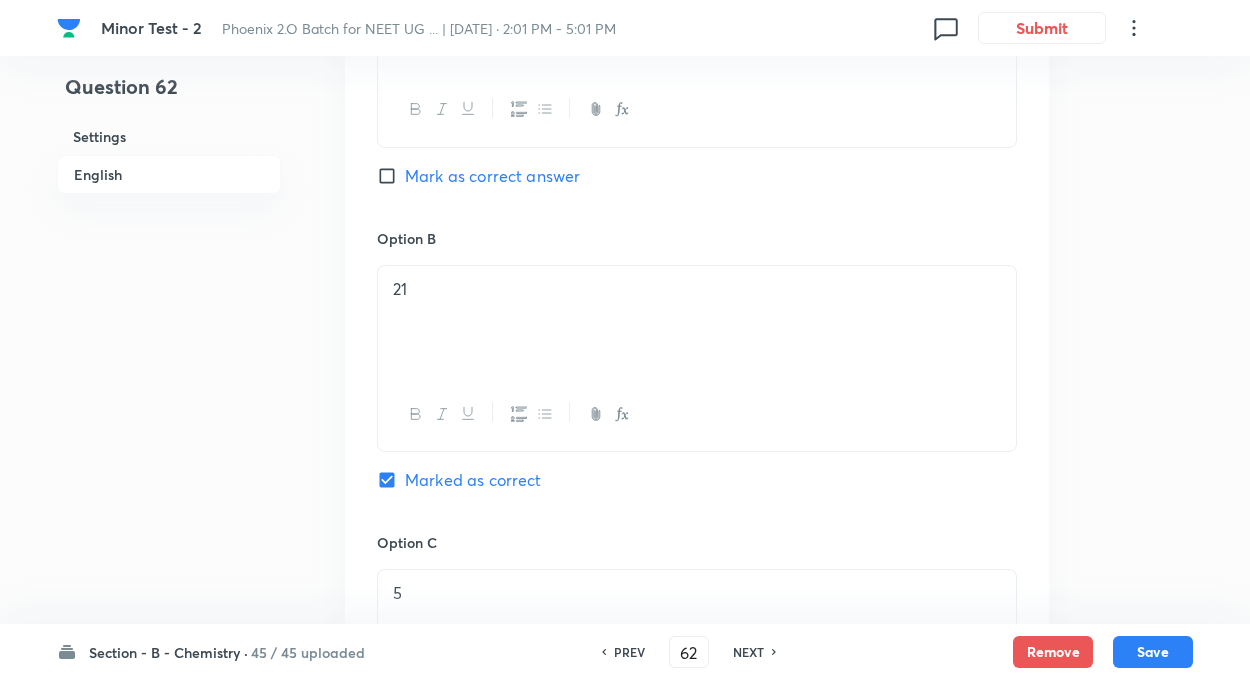 scroll, scrollTop: 1134, scrollLeft: 0, axis: vertical 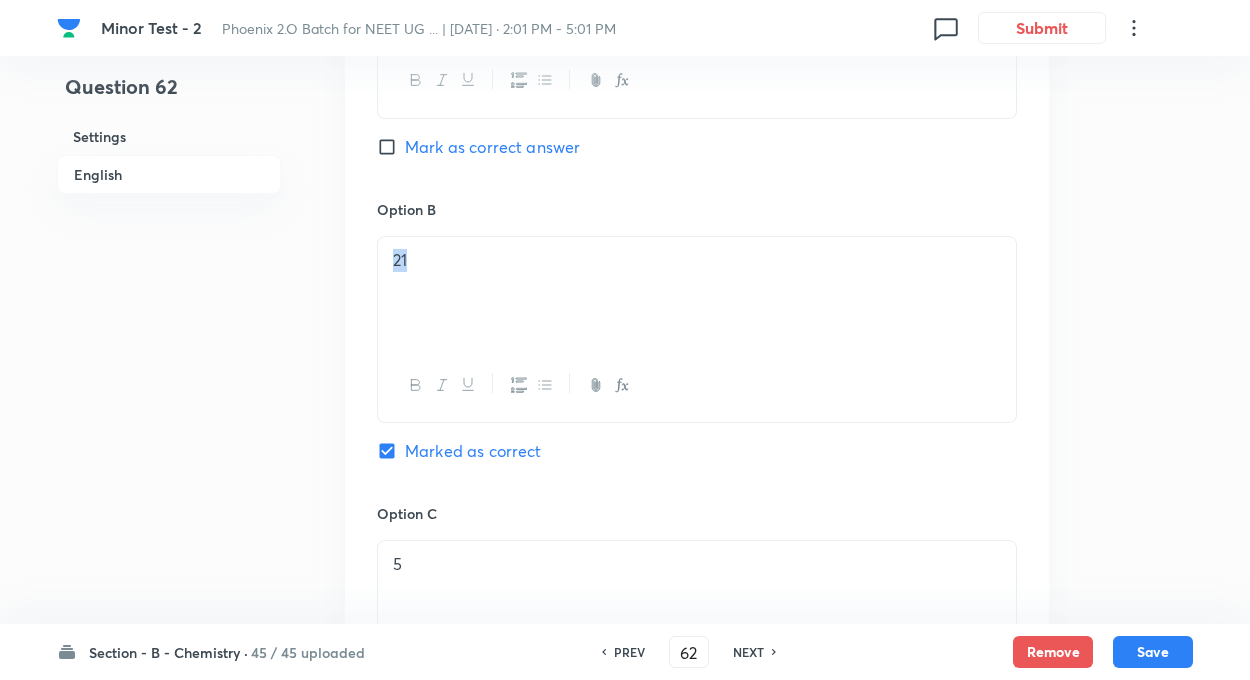 drag, startPoint x: 442, startPoint y: 269, endPoint x: 363, endPoint y: 267, distance: 79.025314 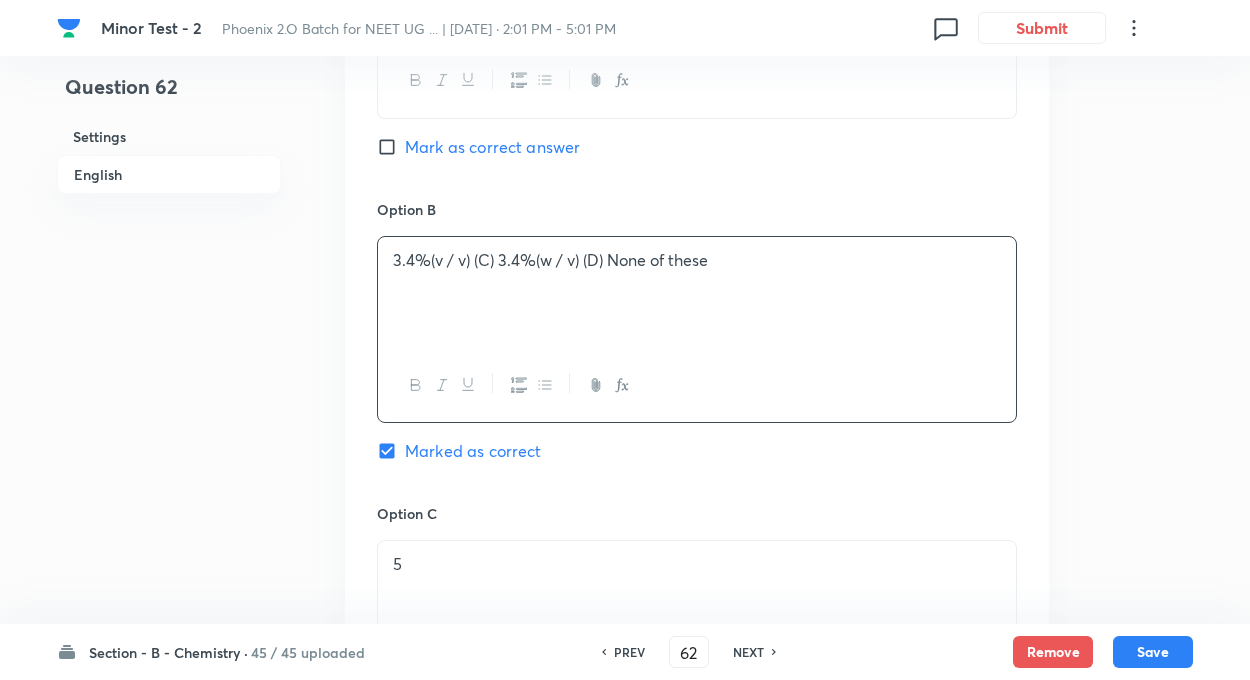 click on "3.4%(v / v) (C) 3.4%(w / v) (D) None of these" at bounding box center [697, 260] 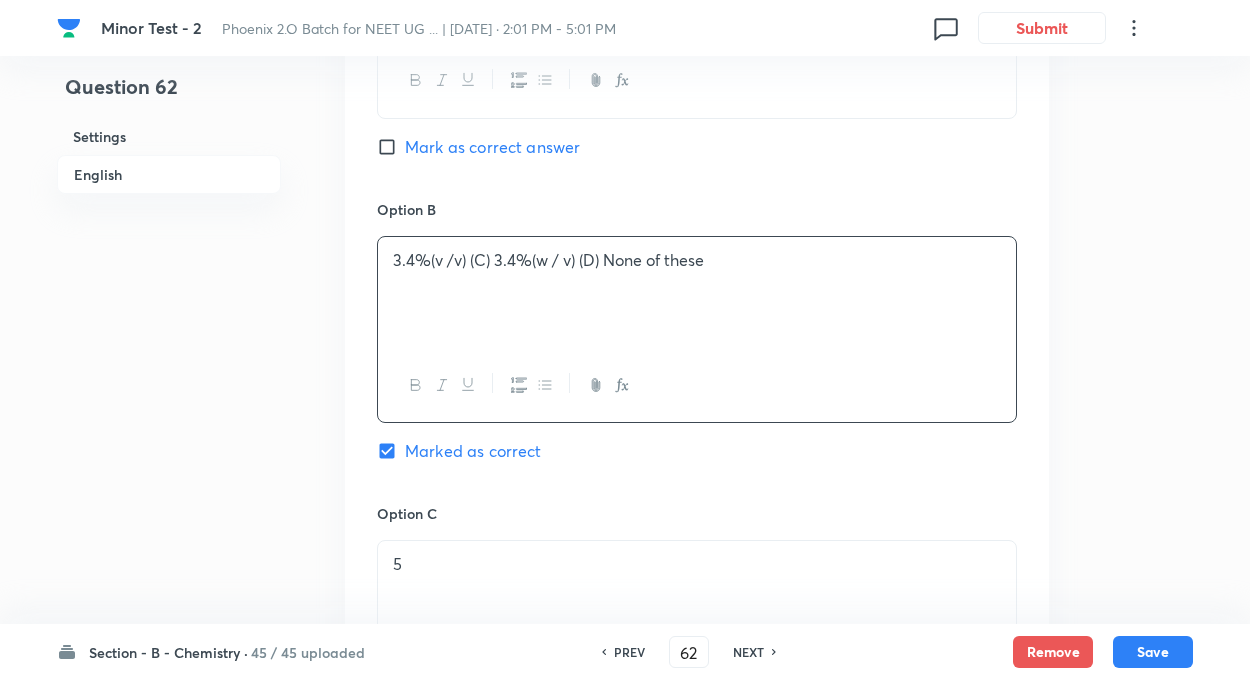 click on "3.4%(v /v) (C) 3.4%(w / v) (D) None of these" at bounding box center [697, 260] 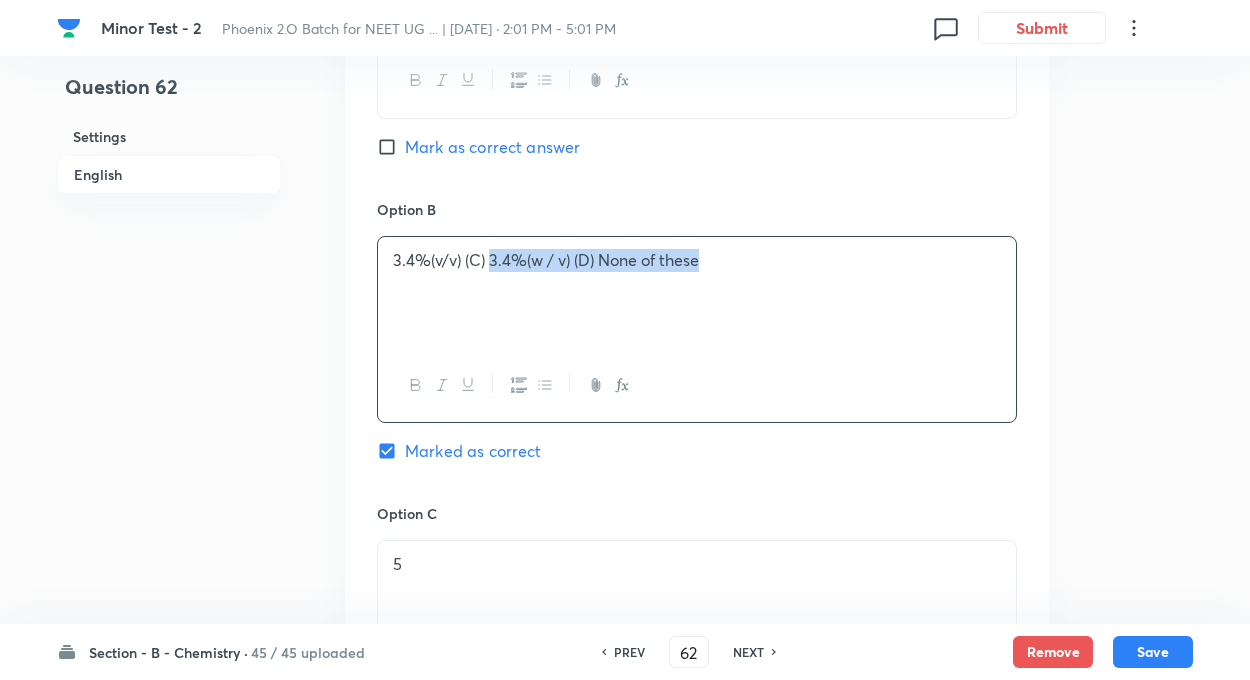 drag, startPoint x: 490, startPoint y: 258, endPoint x: 933, endPoint y: 349, distance: 452.24994 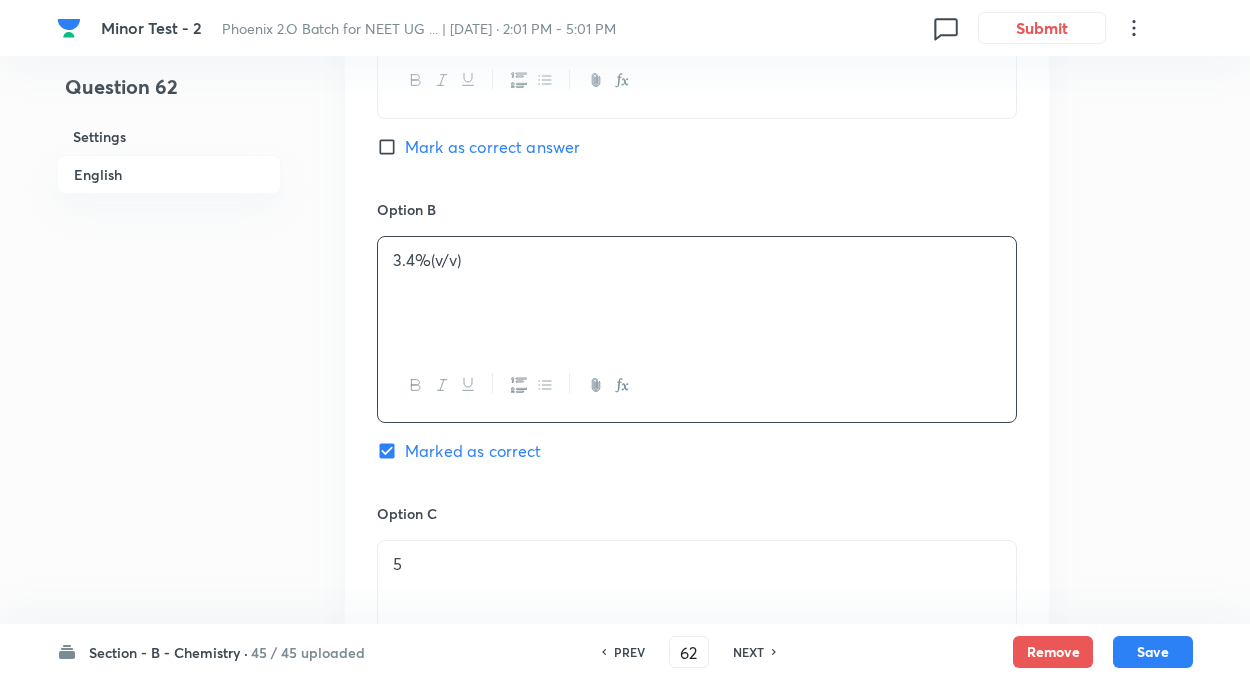 click on "5" at bounding box center (697, 597) 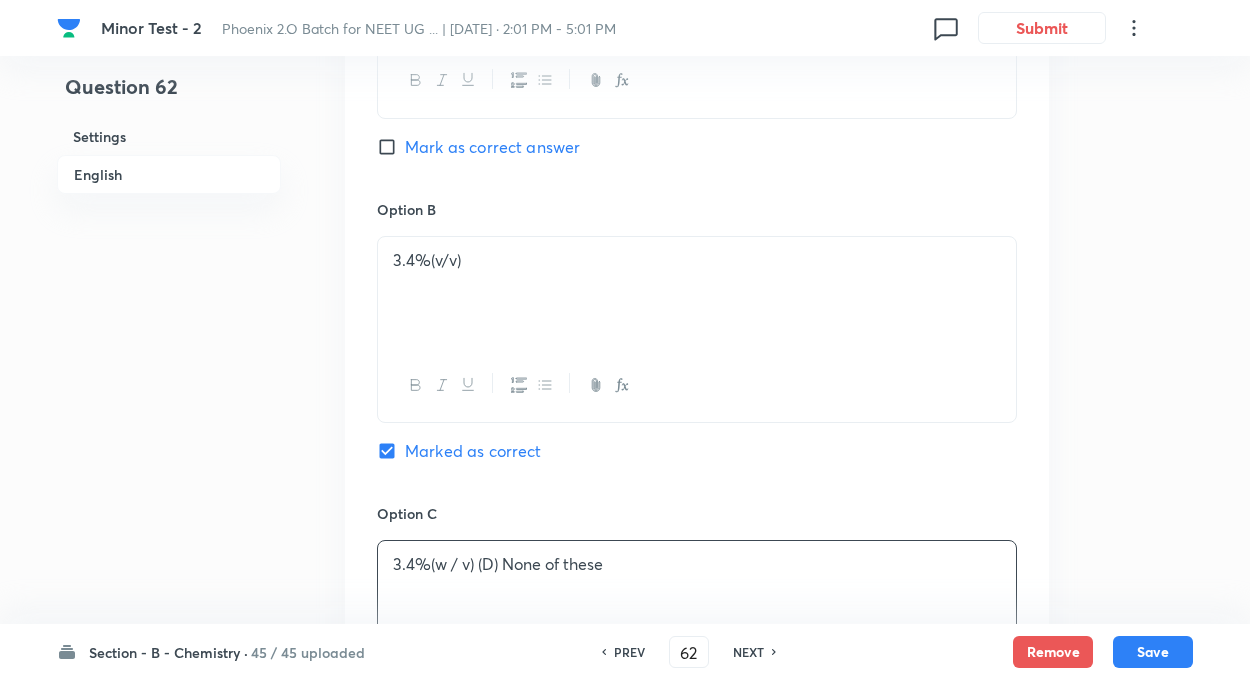 click on "Question 62 Settings English" at bounding box center (169, 233) 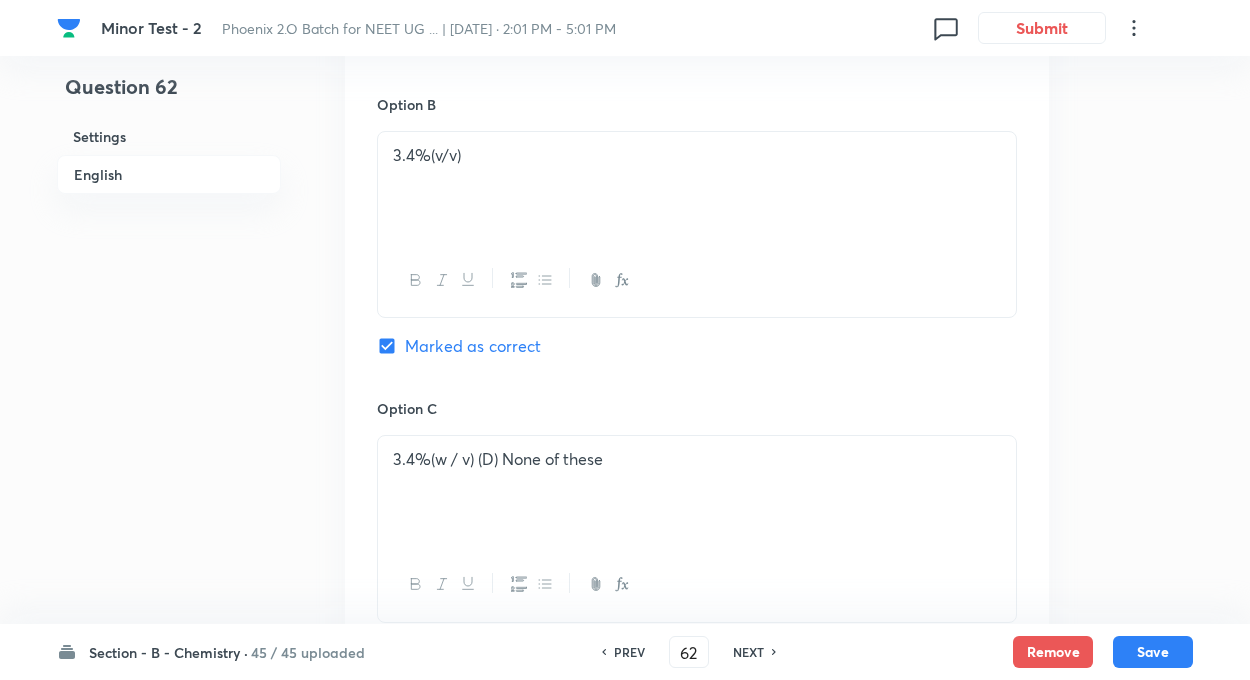 scroll, scrollTop: 1254, scrollLeft: 0, axis: vertical 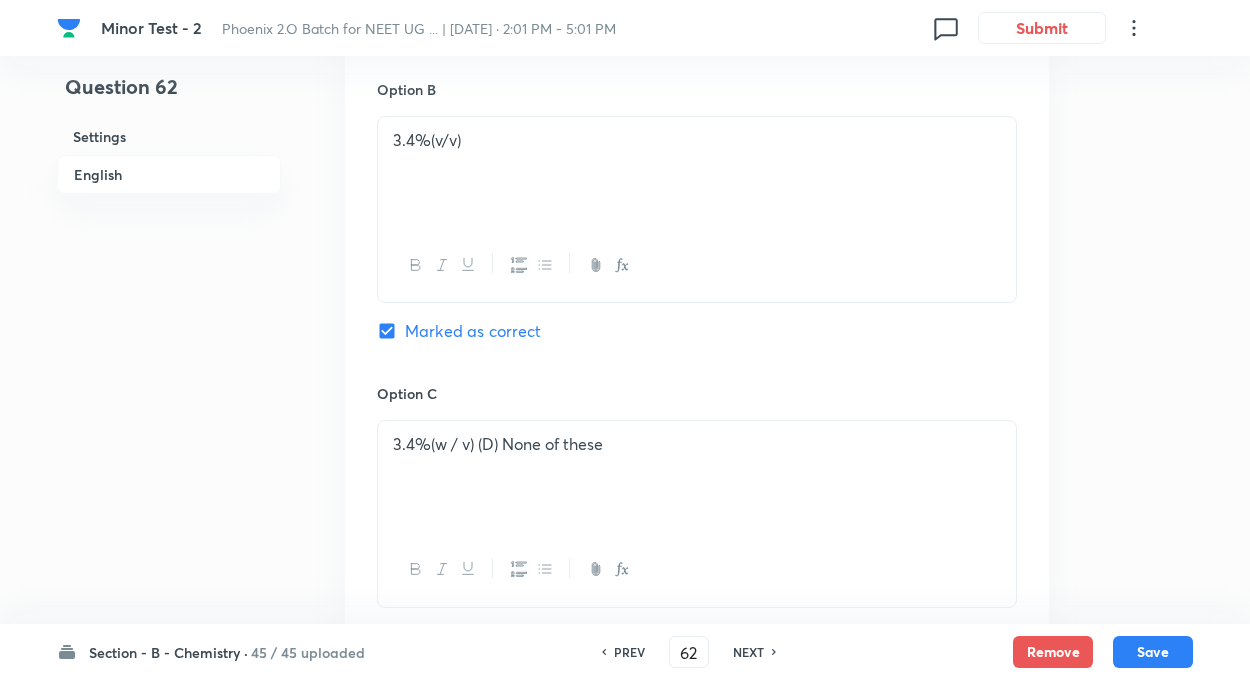 click on "3.4%(w / v) (D) None of these" at bounding box center (697, 444) 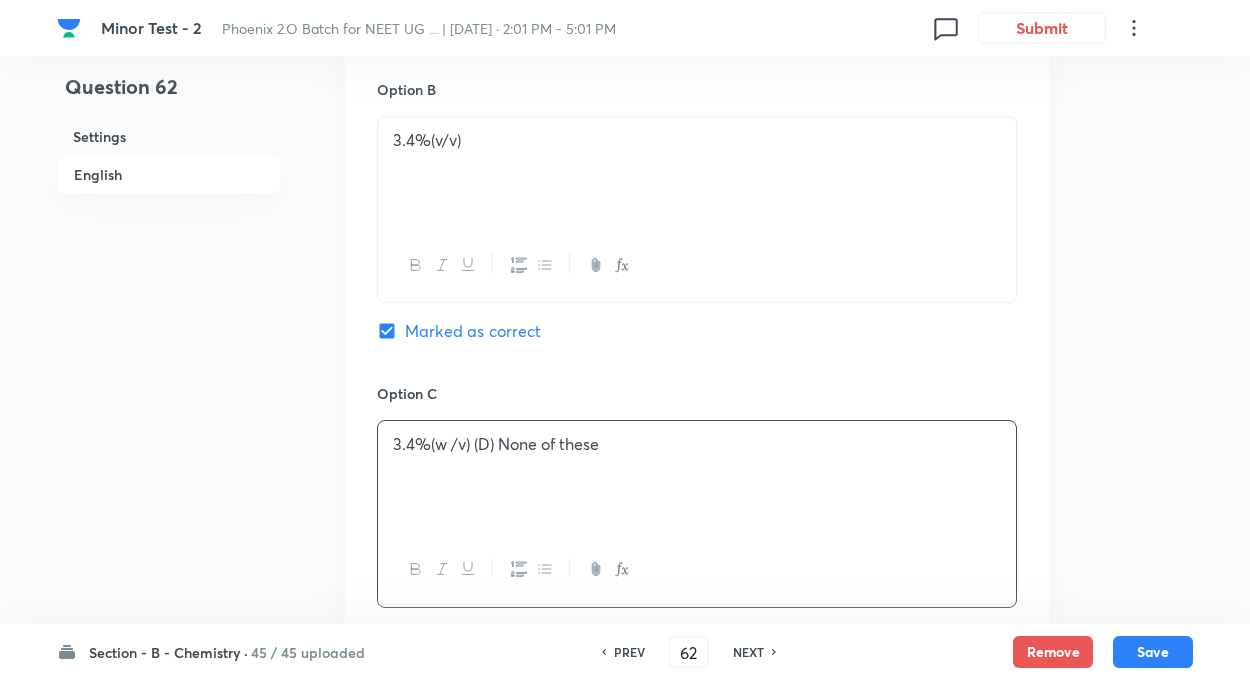 click on "3.4%(w /v) (D) None of these" at bounding box center (697, 444) 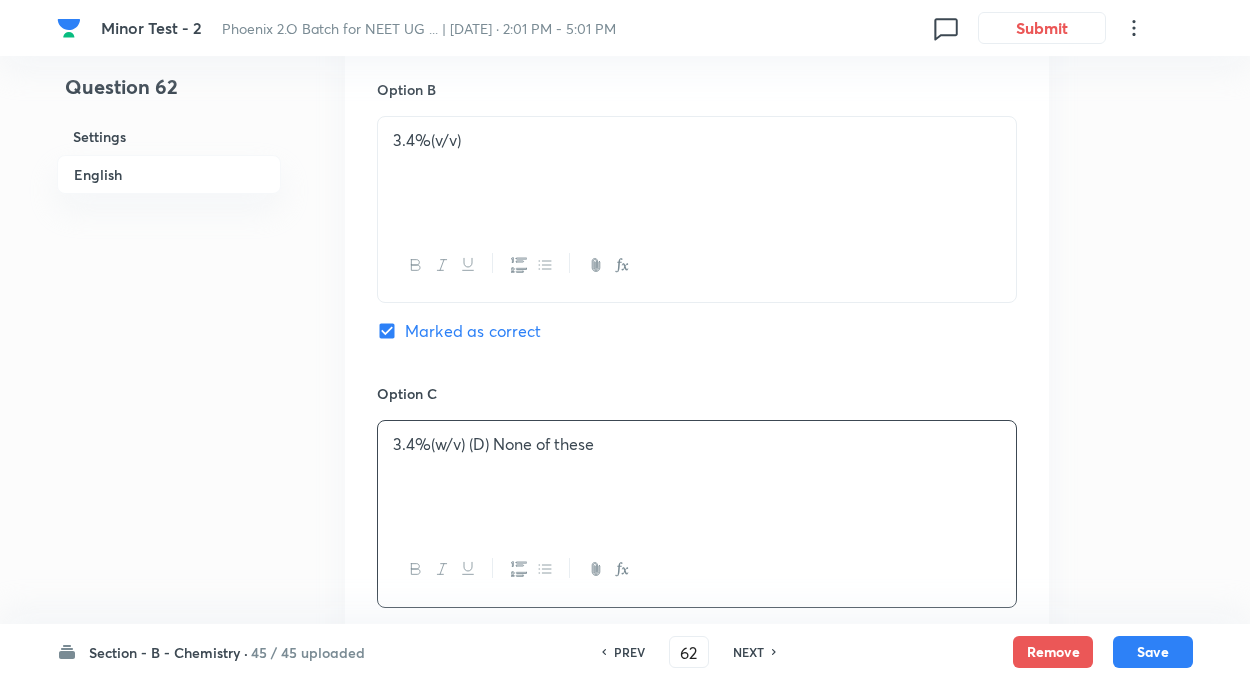 click on "Question 62 Settings English" at bounding box center [169, 113] 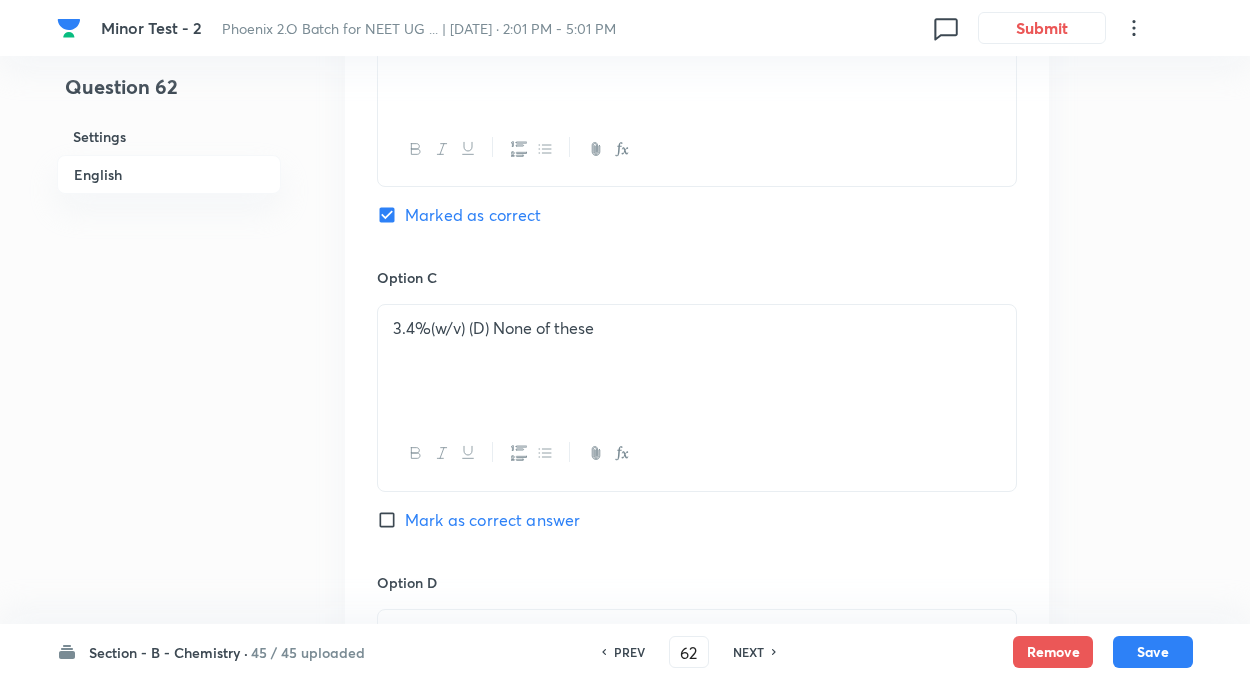 scroll, scrollTop: 1374, scrollLeft: 0, axis: vertical 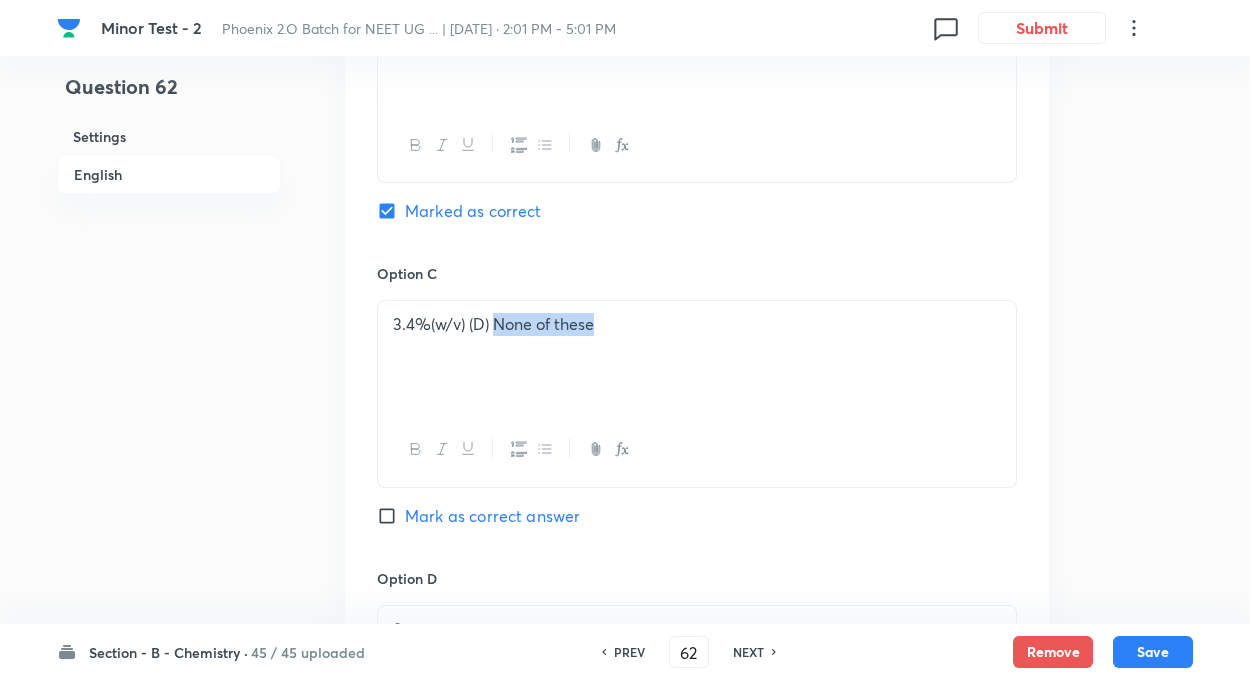 drag, startPoint x: 494, startPoint y: 316, endPoint x: 603, endPoint y: 334, distance: 110.47624 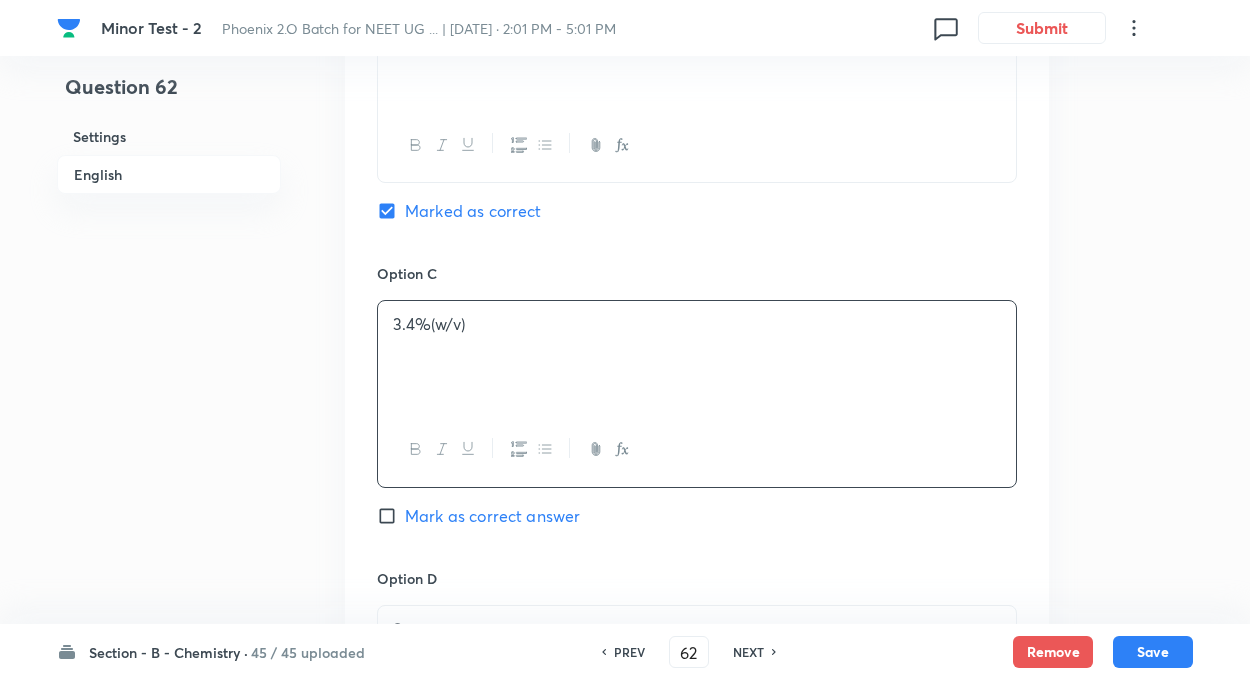 click on "Question 62 Settings English" at bounding box center (169, -7) 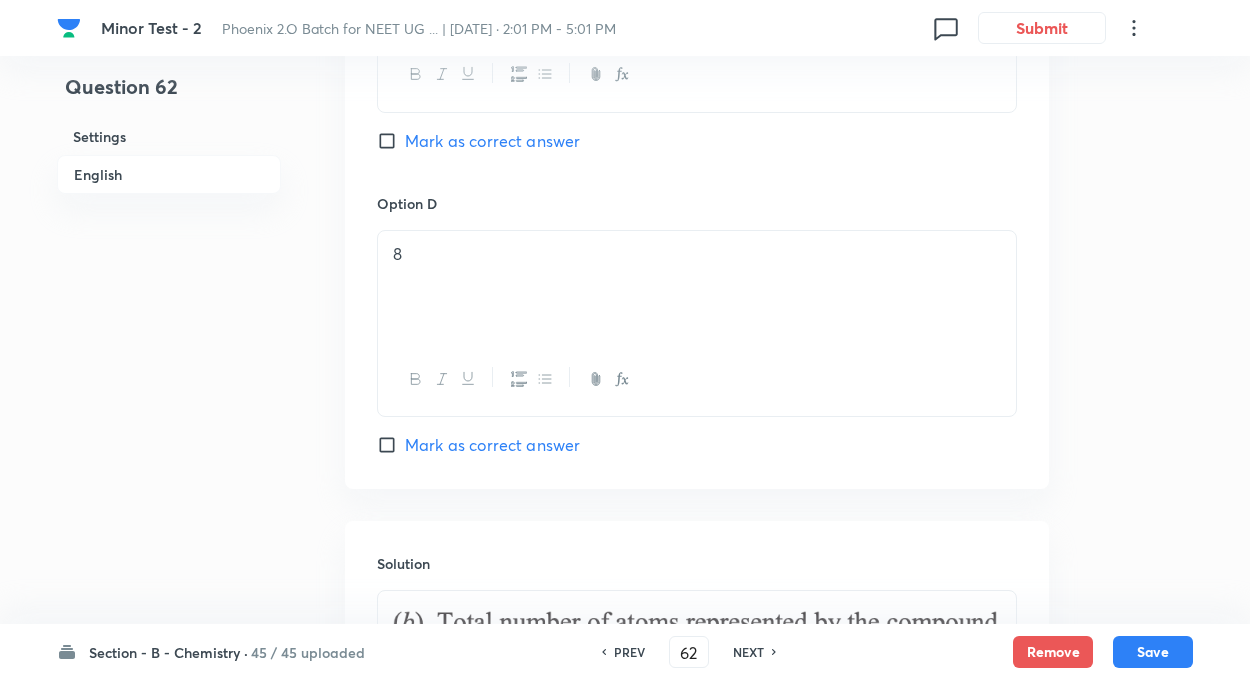 scroll, scrollTop: 1814, scrollLeft: 0, axis: vertical 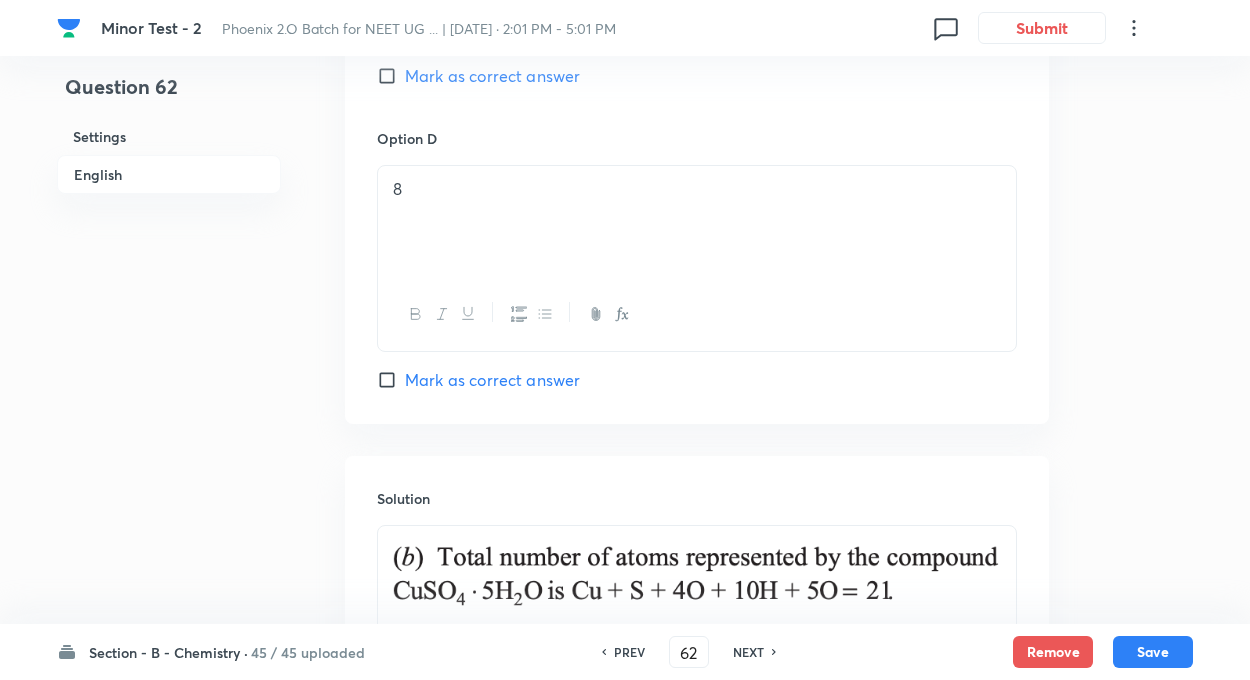 click on "8" at bounding box center [697, 222] 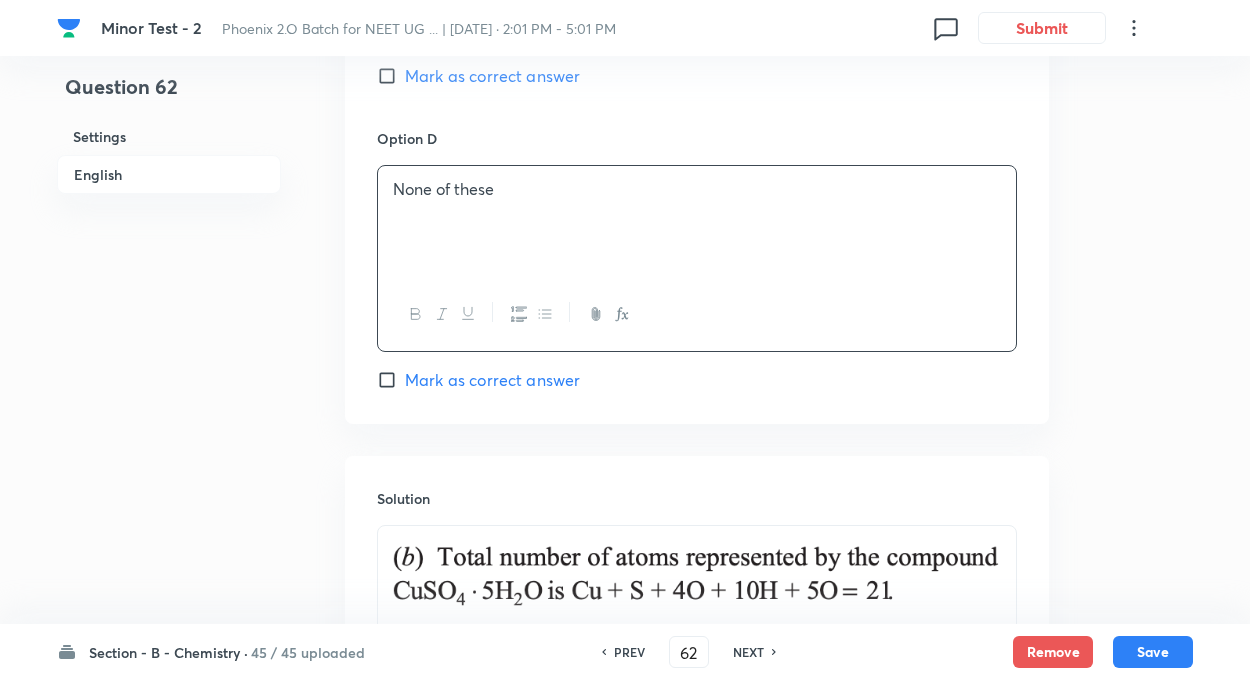 click on "Question 62 Settings English" at bounding box center (169, -447) 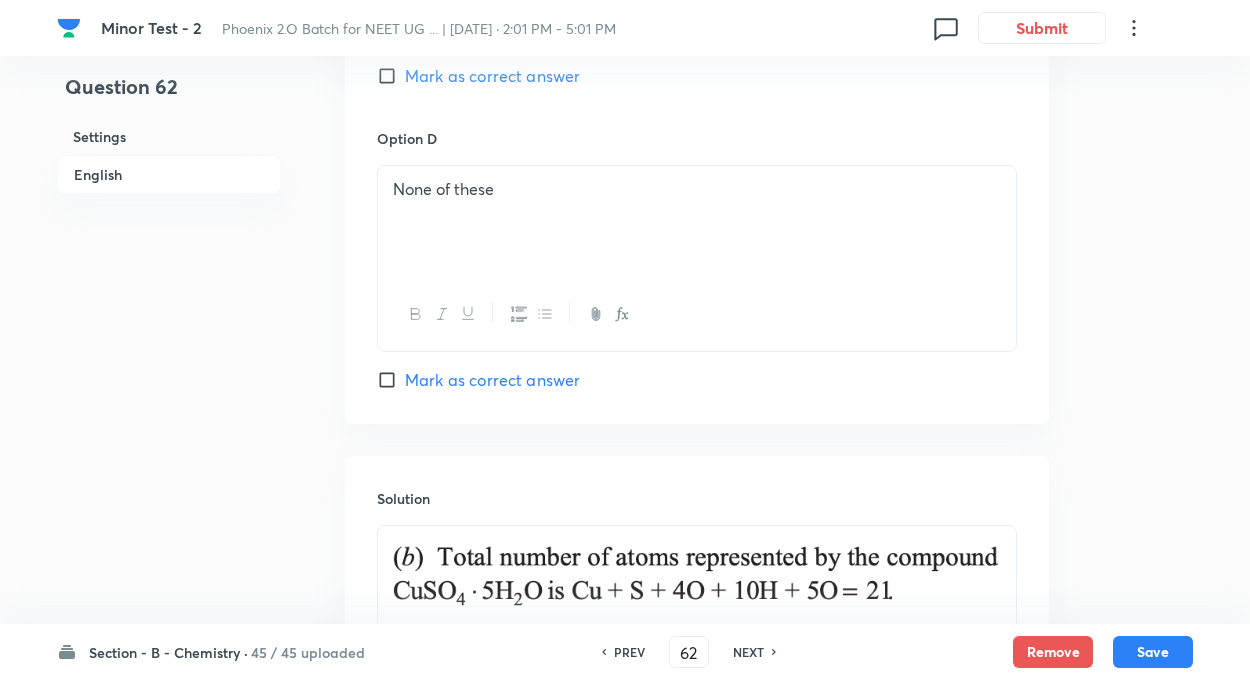 click on "Question 62 Settings English" at bounding box center [169, -447] 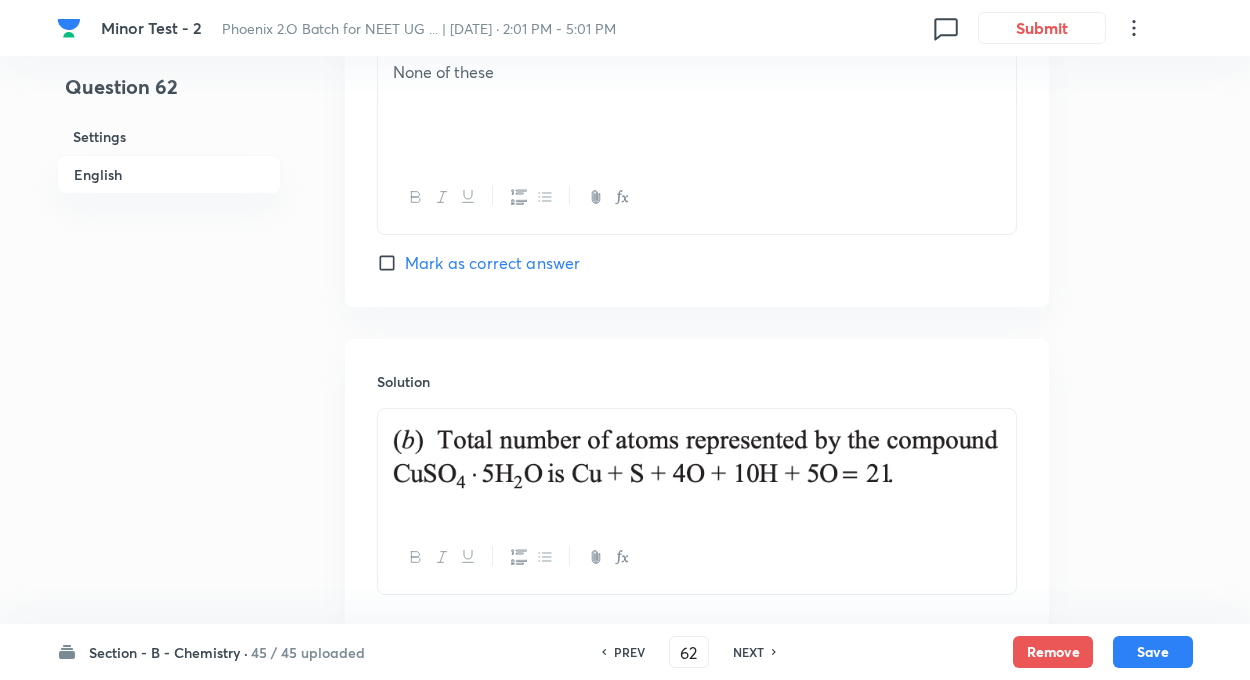 scroll, scrollTop: 1934, scrollLeft: 0, axis: vertical 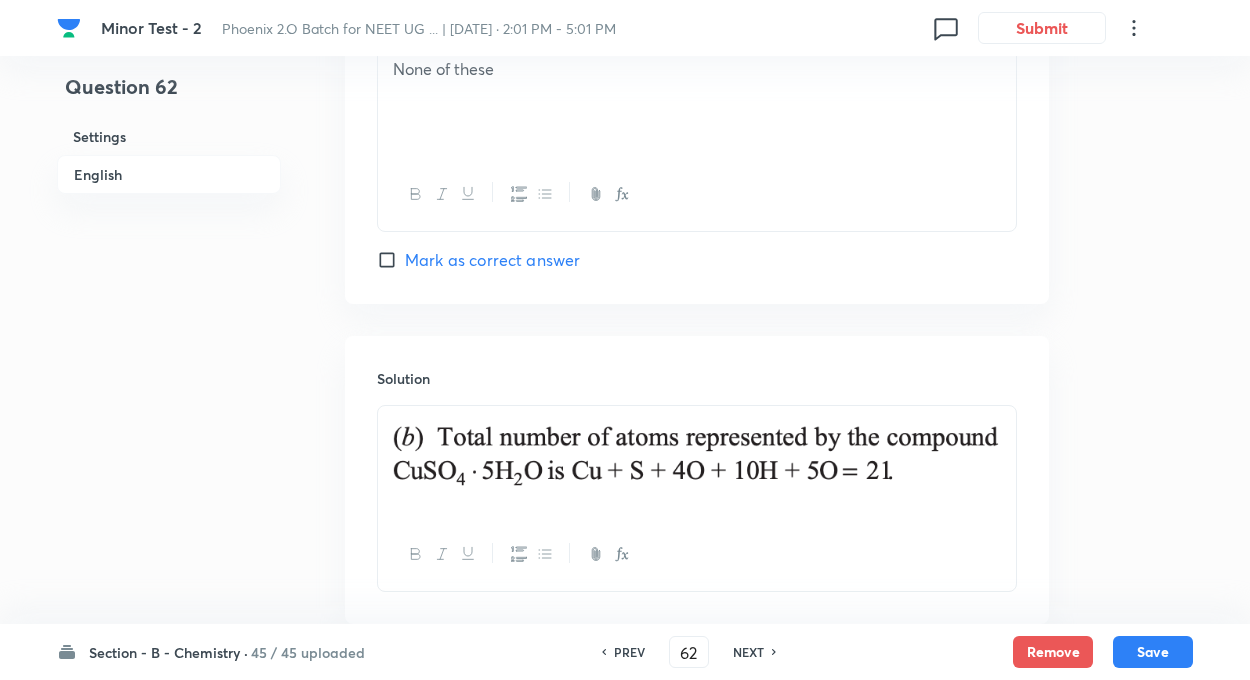 drag, startPoint x: 905, startPoint y: 466, endPoint x: 632, endPoint y: 469, distance: 273.01648 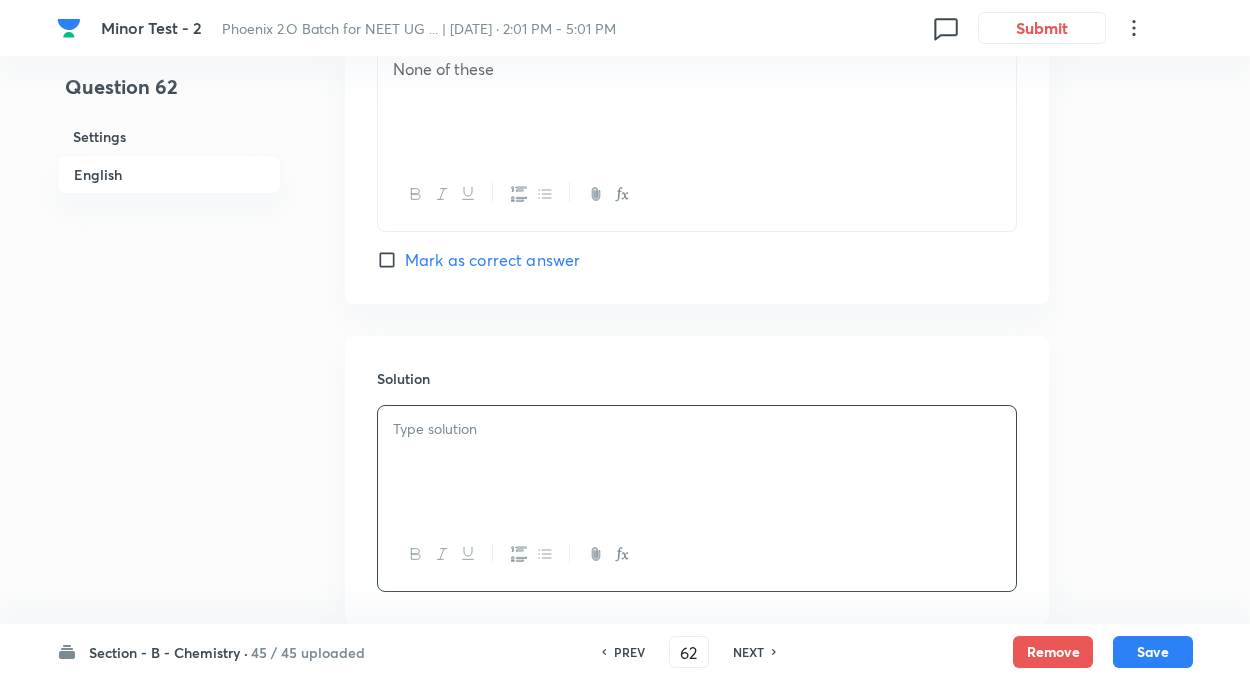 click on "Question 62 Settings English Settings Type Single choice correct 4 options + 4 marks - 1 mark Edit Concept Chemistry Previous Year & Mock Questions Chemistry Previous Year Questions Chemistry Previous Year Questions Edit Additional details Easy Fact Not from PYQ paper No equation Edit In English Question A fresh H 2 O 2  solution is labelled 11.2 V. This solution has the same concentration as a solution which is : Option A 3.4% (w/w)  Mark as correct answer Option B 3.4%(v/v)  Marked as correct Option C 3.4%(w/v)  Mark as correct answer Option D None of these  Mark as correct answer Solution" at bounding box center [625, -567] 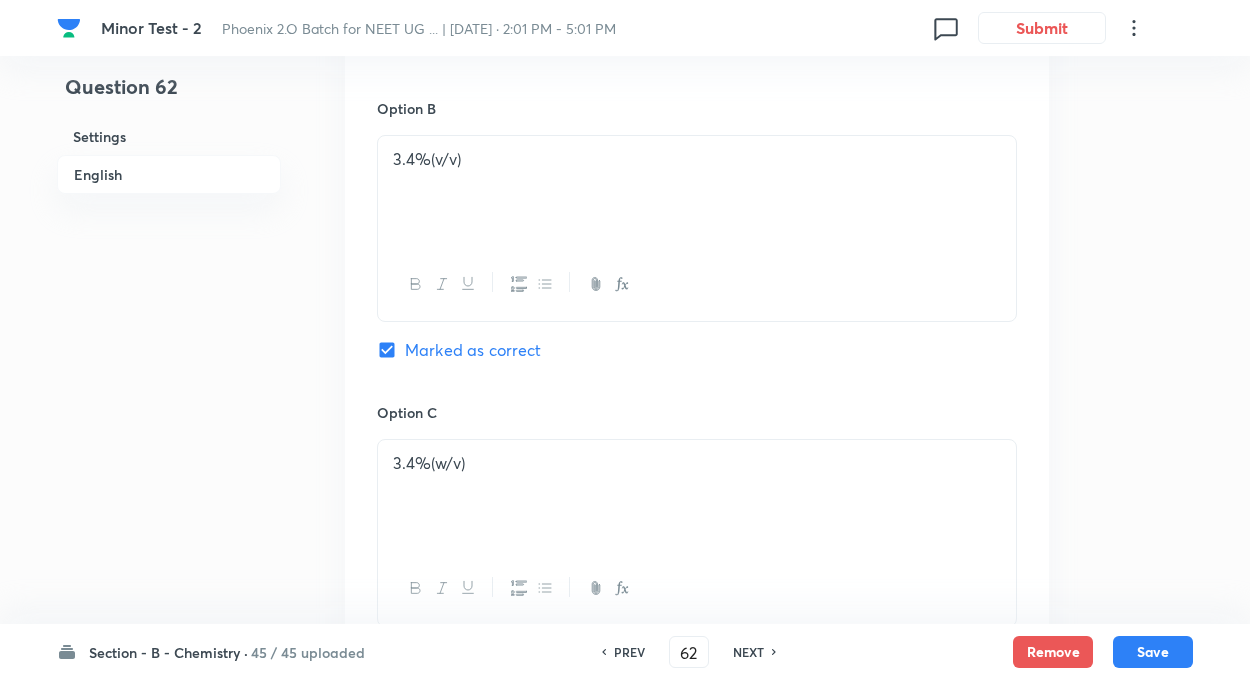 scroll, scrollTop: 1214, scrollLeft: 0, axis: vertical 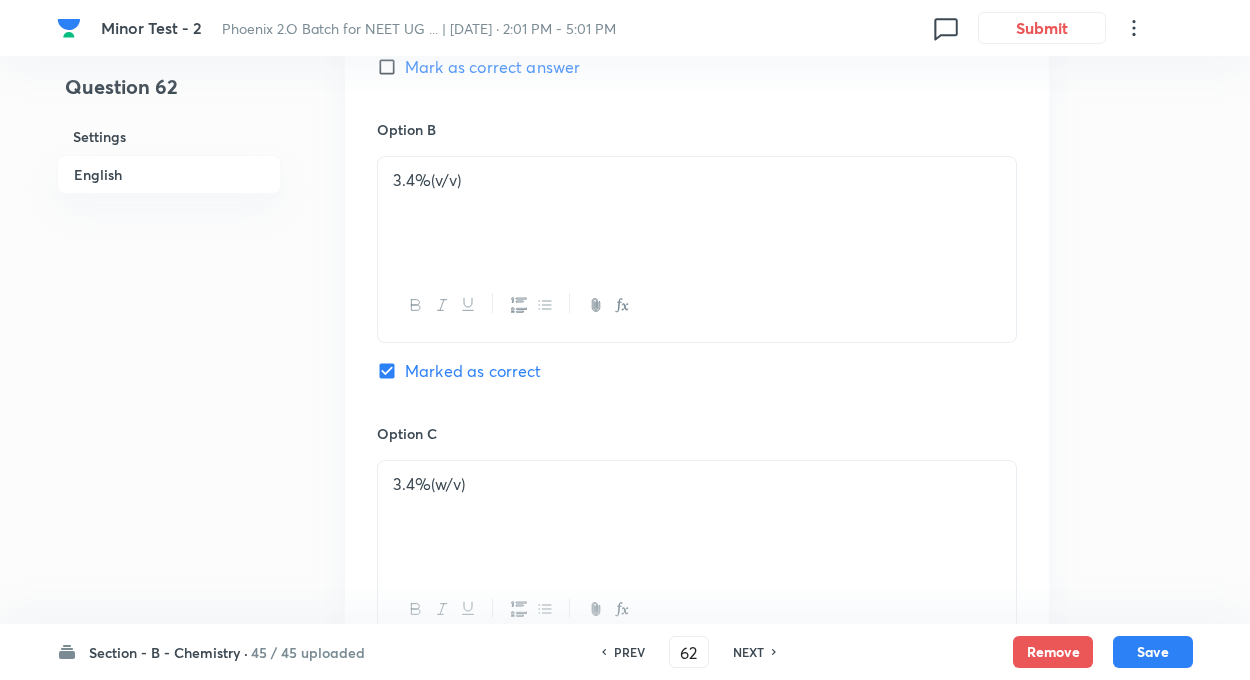 click on "Question 62 Settings English Settings Type Single choice correct 4 options + 4 marks - 1 mark Edit Concept Chemistry Previous Year & Mock Questions Chemistry Previous Year Questions Chemistry Previous Year Questions Edit Additional details Easy Fact Not from PYQ paper No equation Edit In English Question A fresh H 2 O 2  solution is labelled 11.2 V. This solution has the same concentration as a solution which is : Option A 3.4% (w/w)  Mark as correct answer Option B 3.4%(v/v)  Marked as correct Option C 3.4%(w/v)  Mark as correct answer Option D None of these  Mark as correct answer Solution" at bounding box center (625, 153) 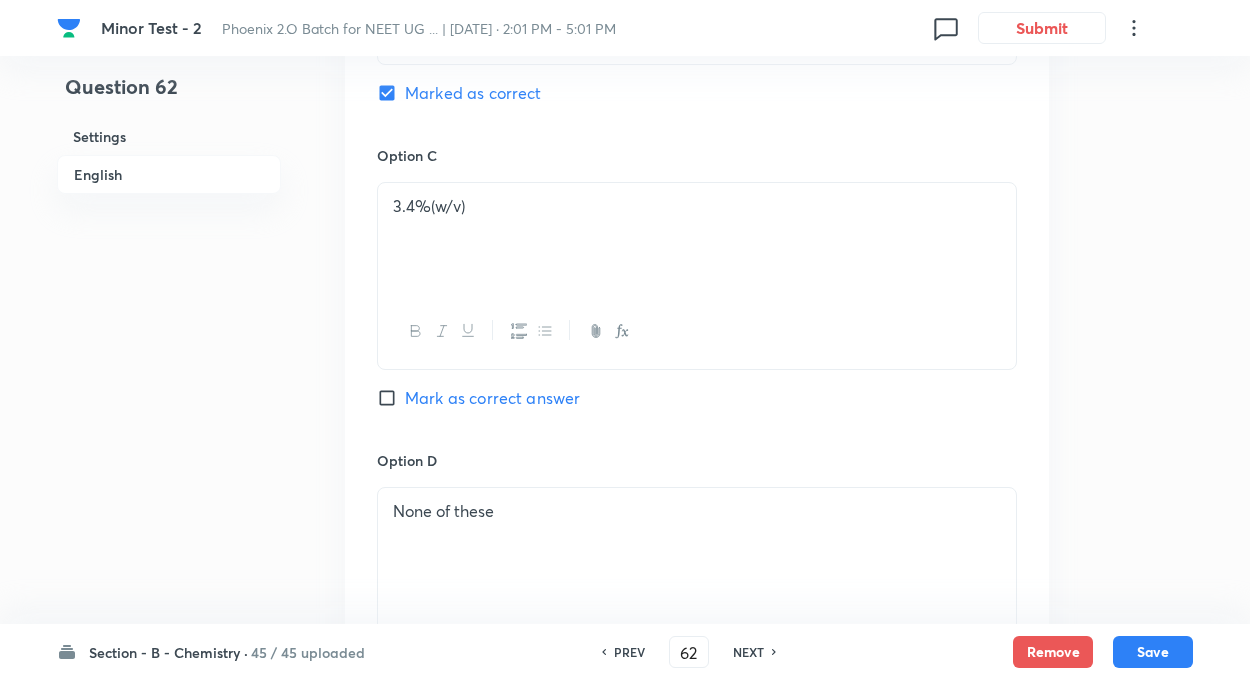 scroll, scrollTop: 1494, scrollLeft: 0, axis: vertical 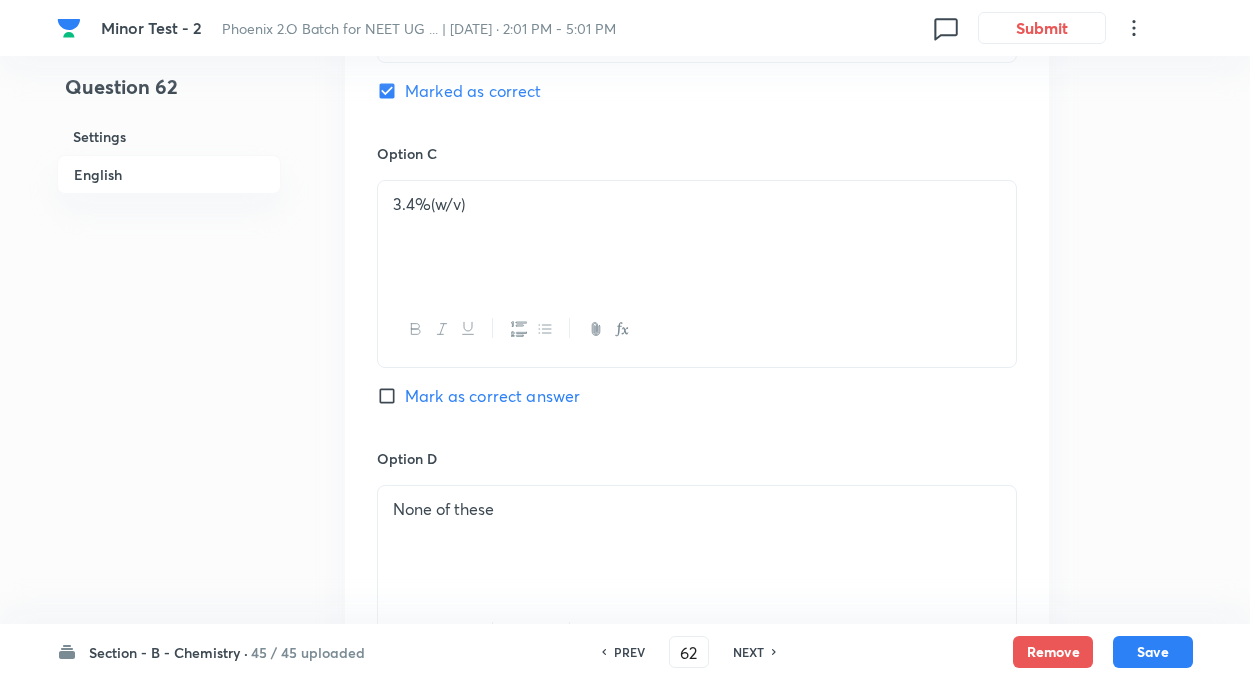 click on "Mark as correct answer" at bounding box center (391, 396) 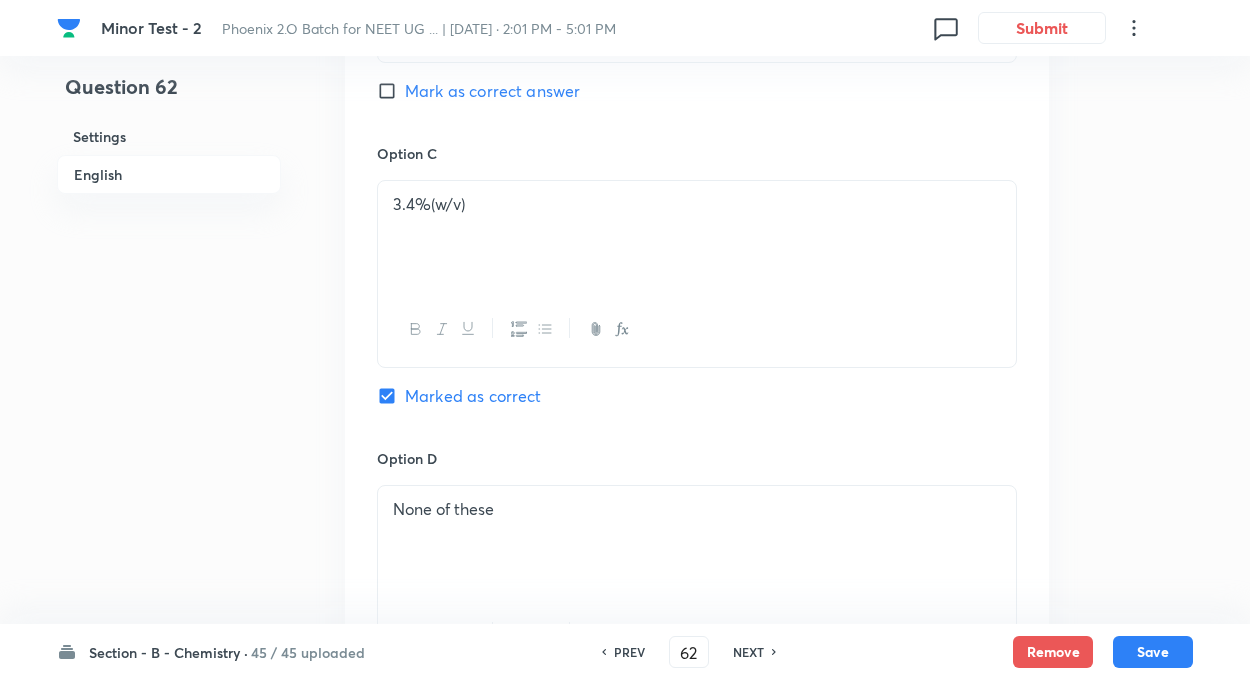 checkbox on "false" 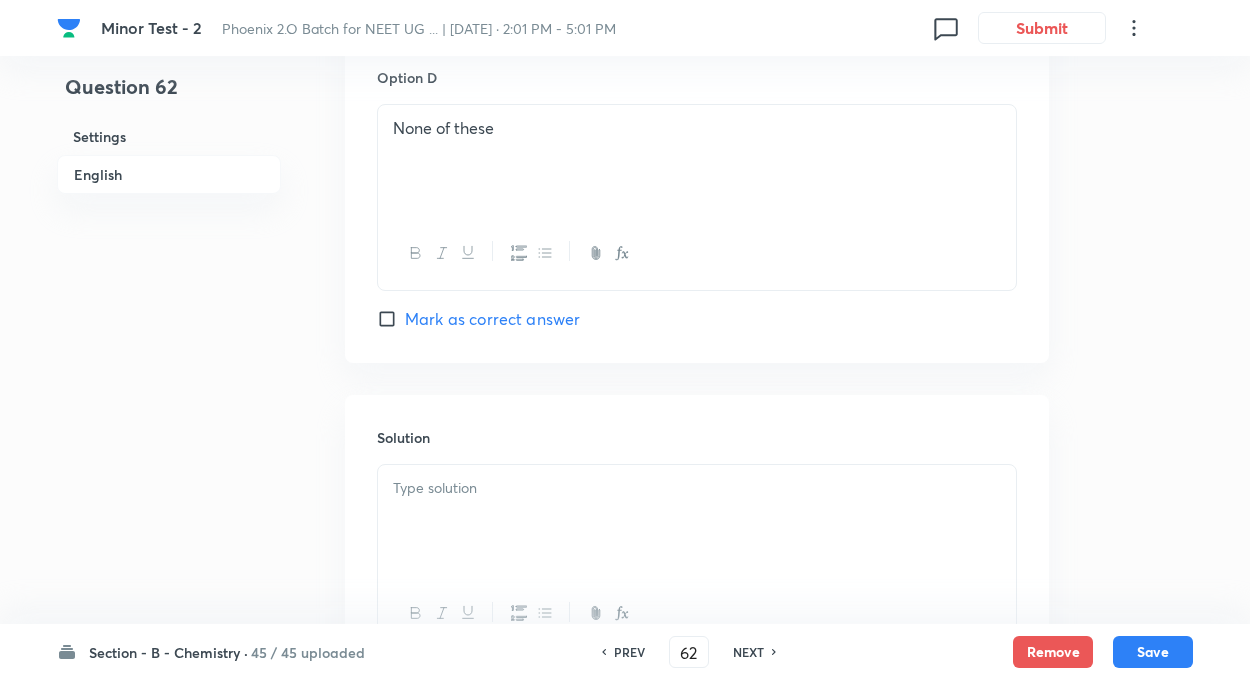 scroll, scrollTop: 1974, scrollLeft: 0, axis: vertical 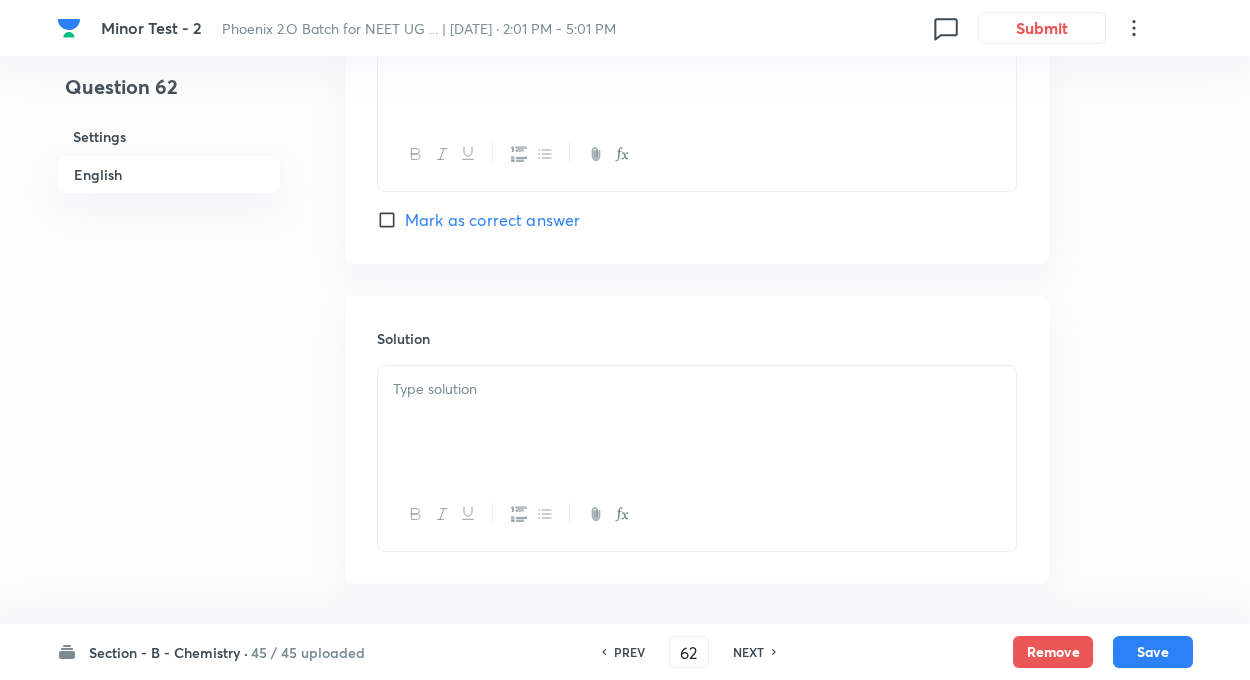 click at bounding box center [697, 389] 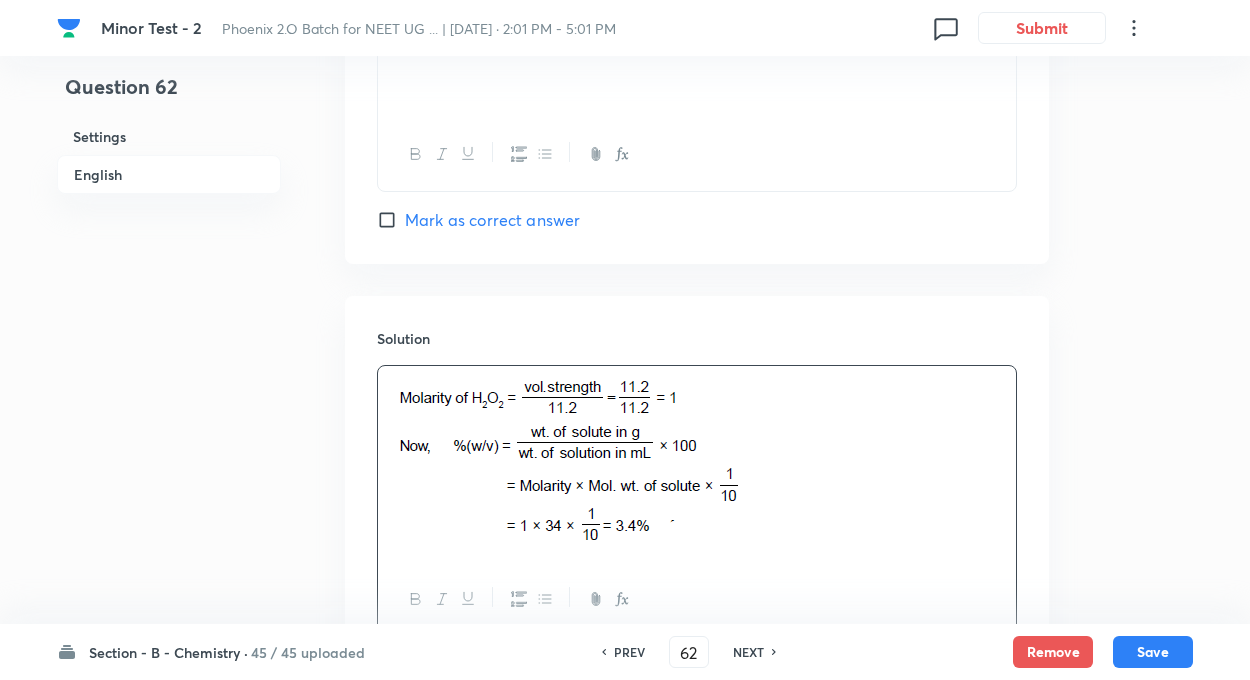 click on "Question 62 Settings English Settings Type Single choice correct 4 options + 4 marks - 1 mark Edit Concept Chemistry Previous Year & Mock Questions Chemistry Previous Year Questions Chemistry Previous Year Questions Edit Additional details Easy Fact Not from PYQ paper No equation Edit In English Question A fresh H 2 O 2  solution is labelled 11.2 V. This solution has the same concentration as a solution which is : Option A 3.4% (w/w)  Mark as correct answer Option B 3.4%(v/v)  Mark as correct answer Option C 3.4%(w/v)  Marked as correct Option D None of these  Mark as correct answer Solution" at bounding box center (625, -565) 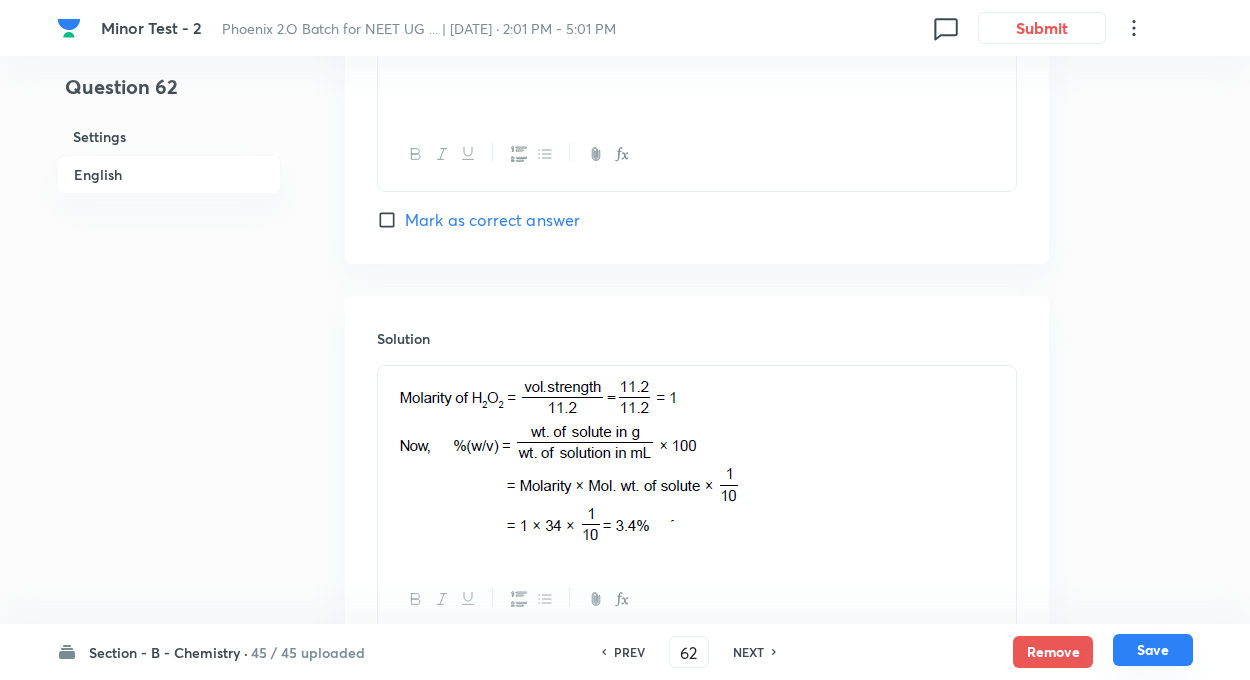 click on "Save" at bounding box center [1153, 650] 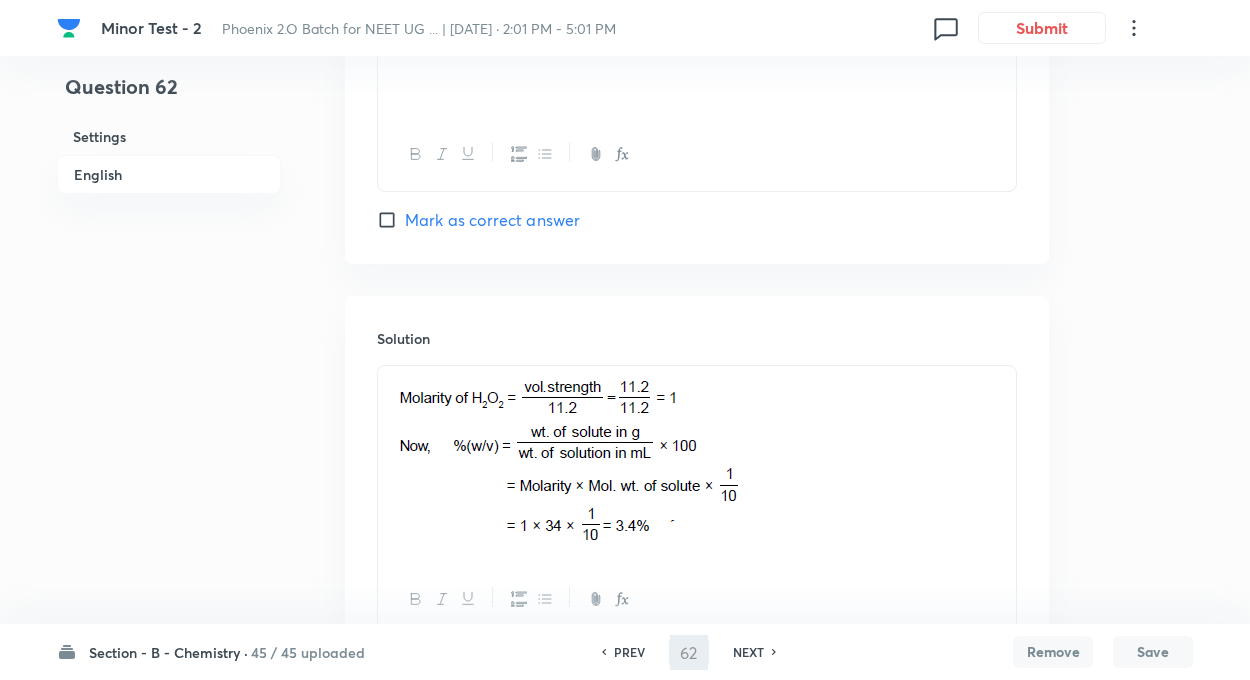 type on "63" 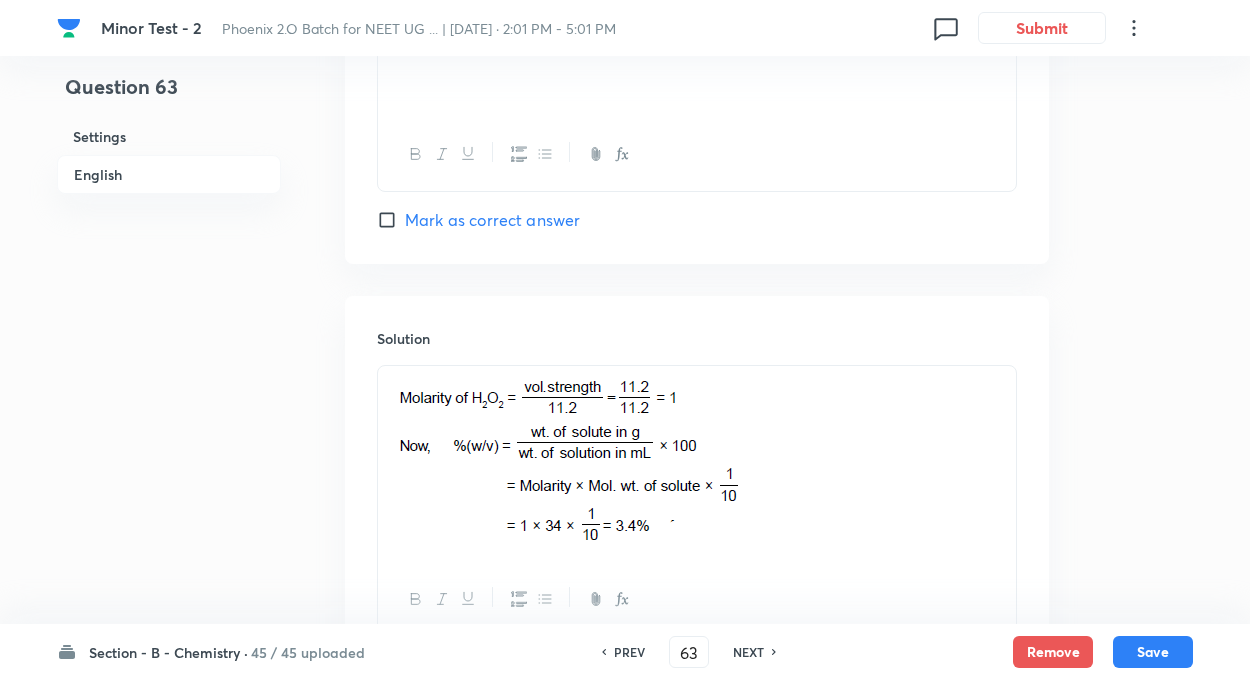 checkbox on "false" 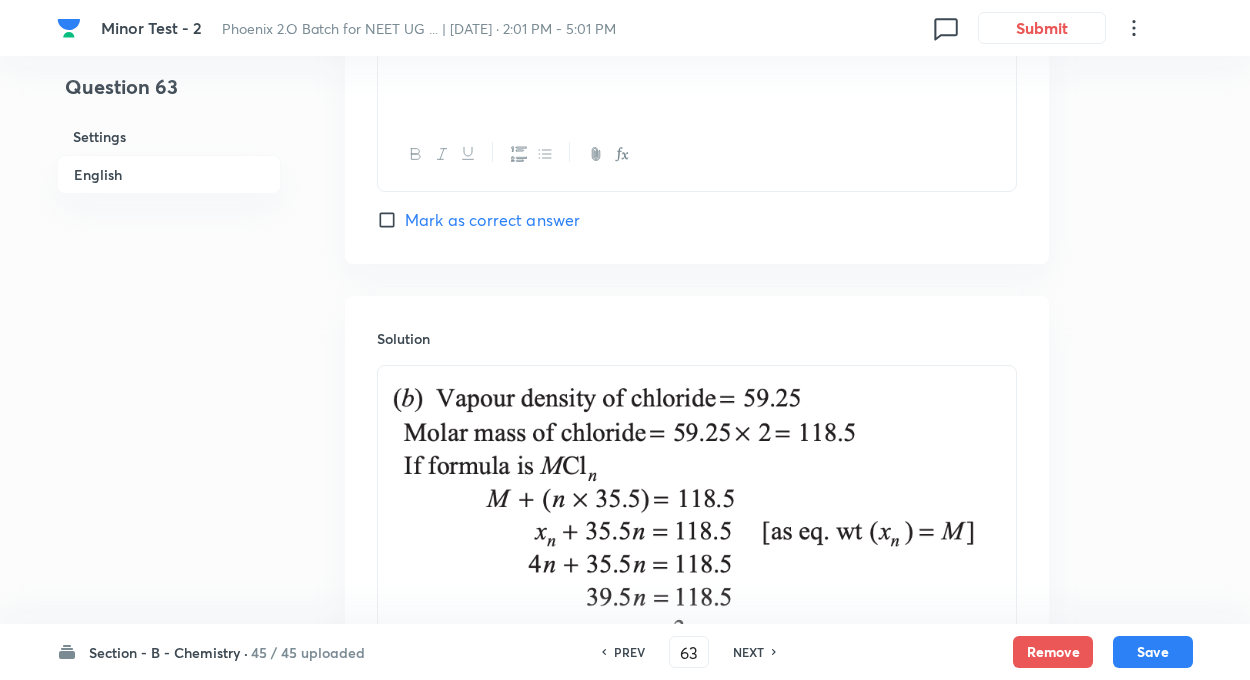 click on "Question 63 Settings English" at bounding box center (169, -492) 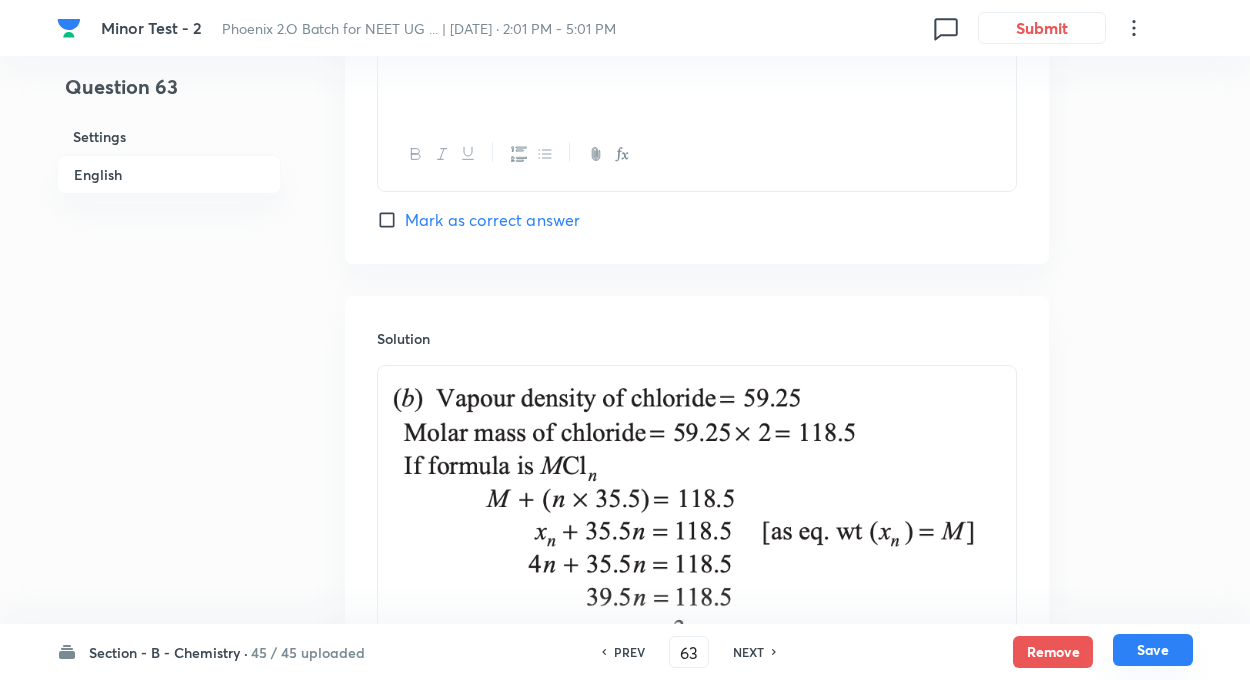 click on "Save" at bounding box center [1153, 650] 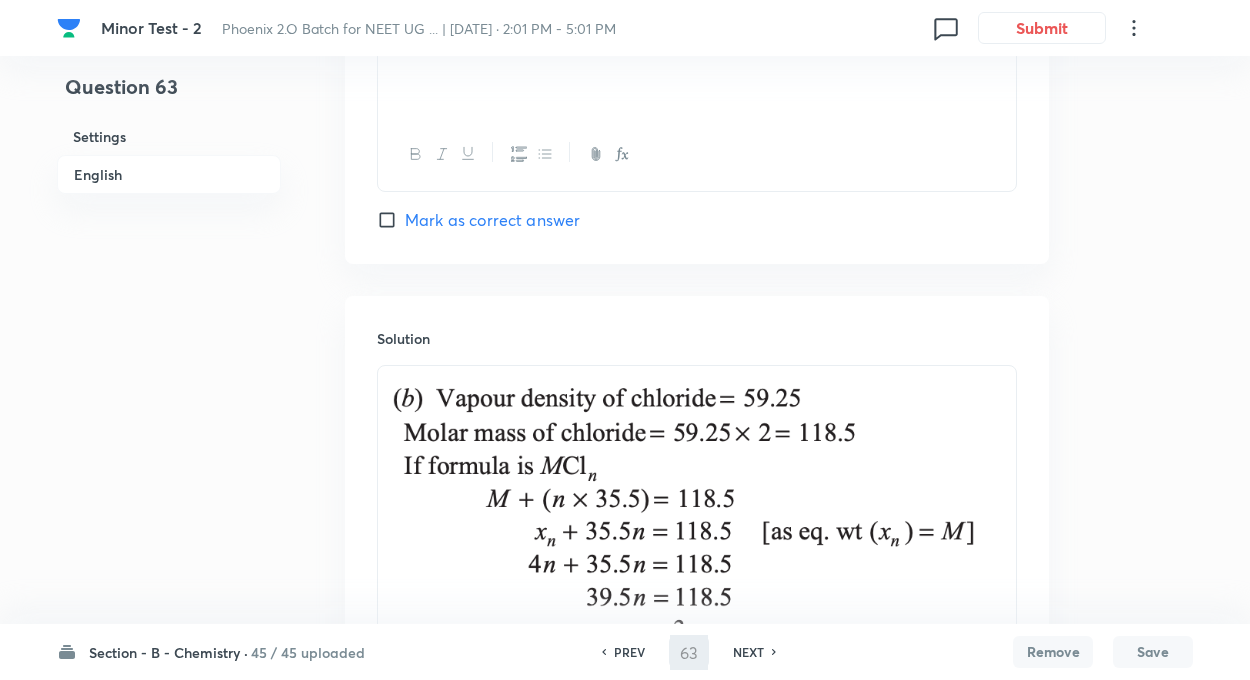 type on "64" 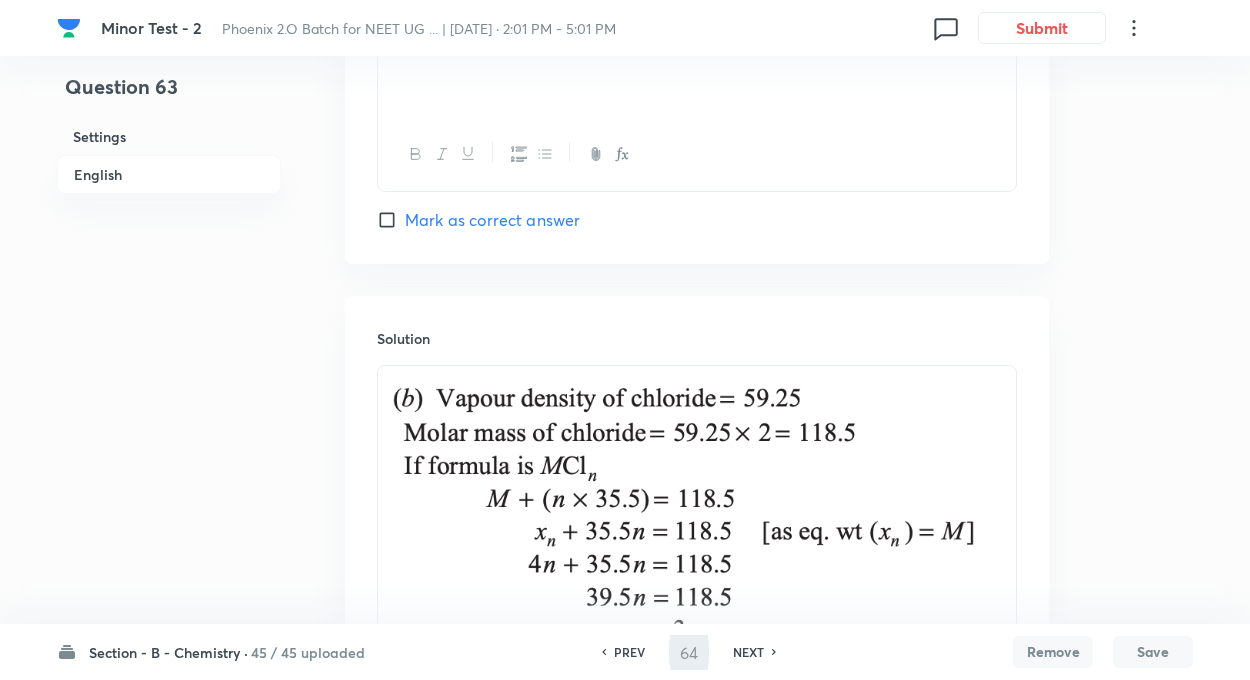 checkbox on "false" 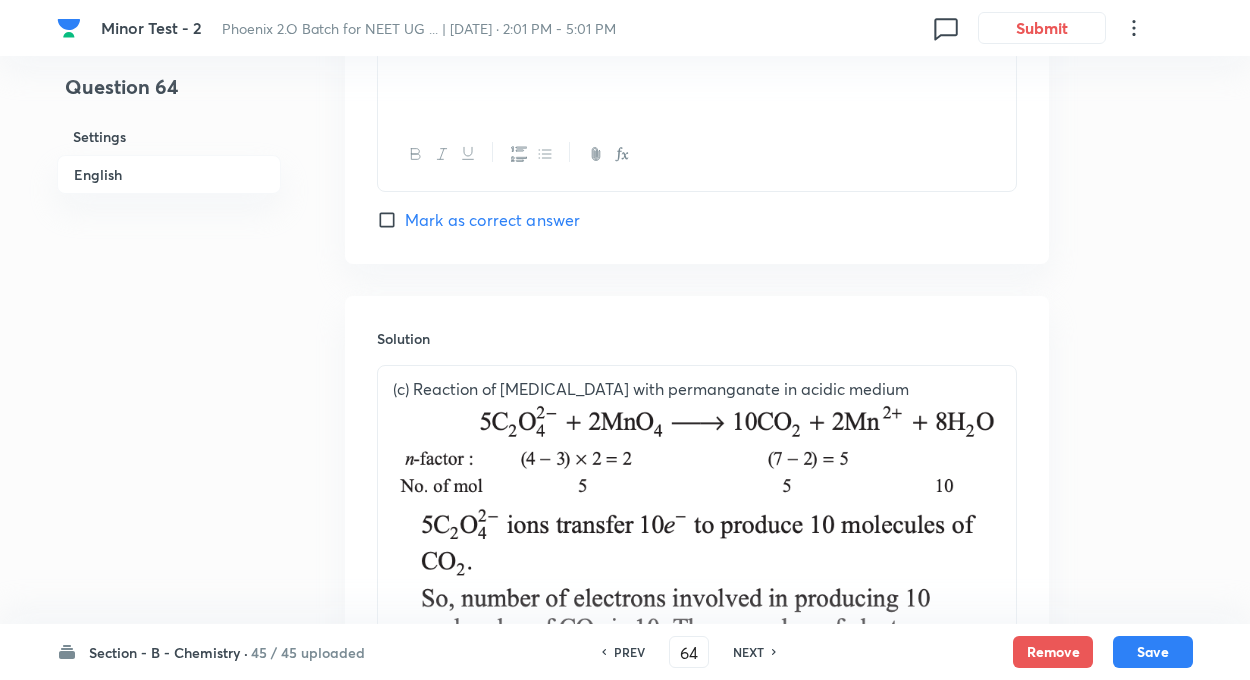 click on "Question 64 Settings English" at bounding box center [169, -499] 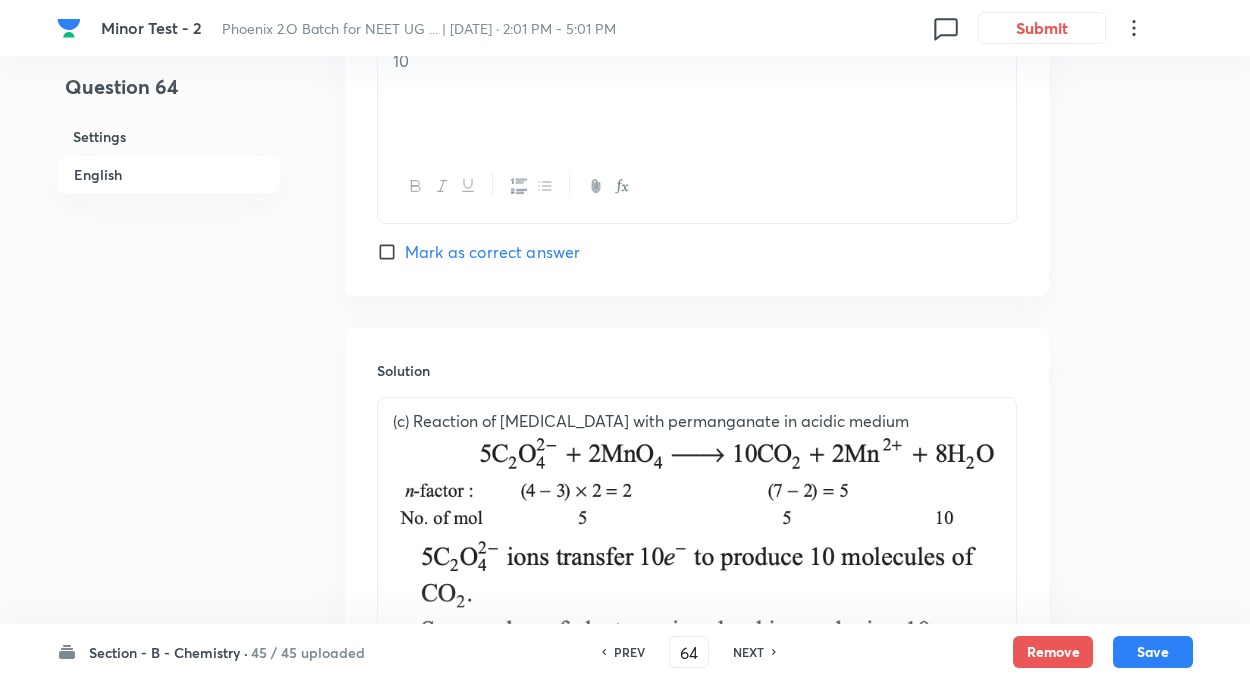 scroll, scrollTop: 1934, scrollLeft: 0, axis: vertical 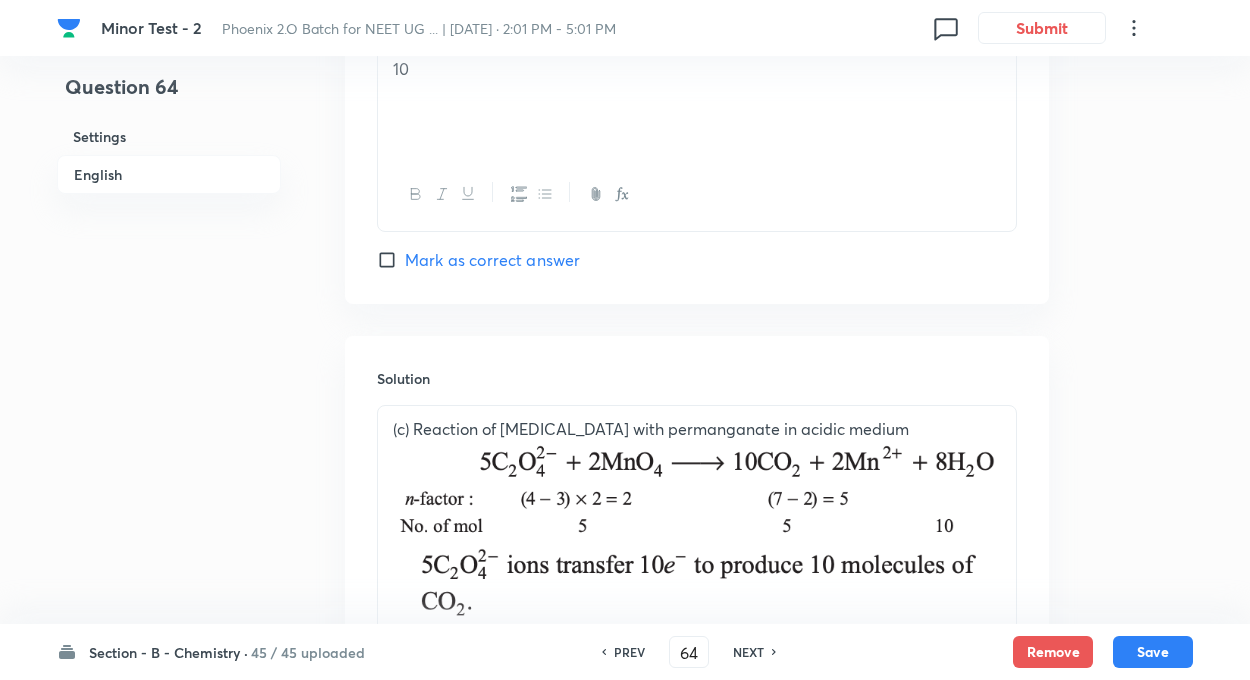click on "Question 64 Settings English" at bounding box center [169, -459] 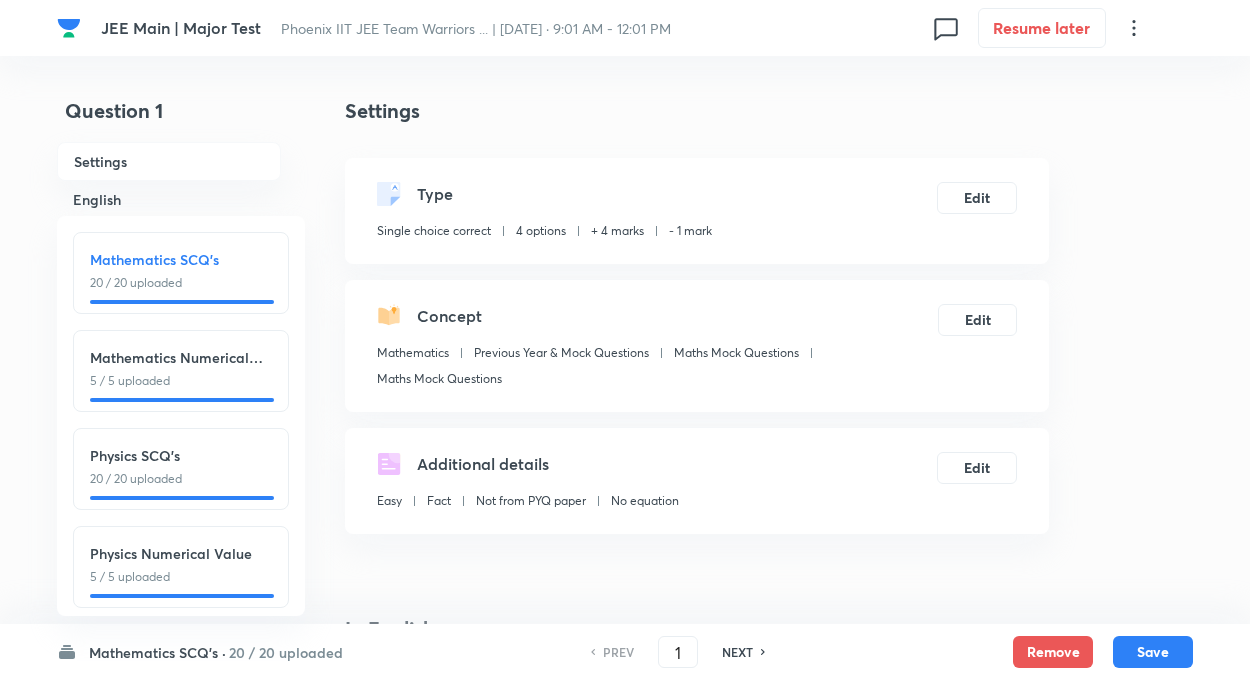 scroll, scrollTop: 0, scrollLeft: 0, axis: both 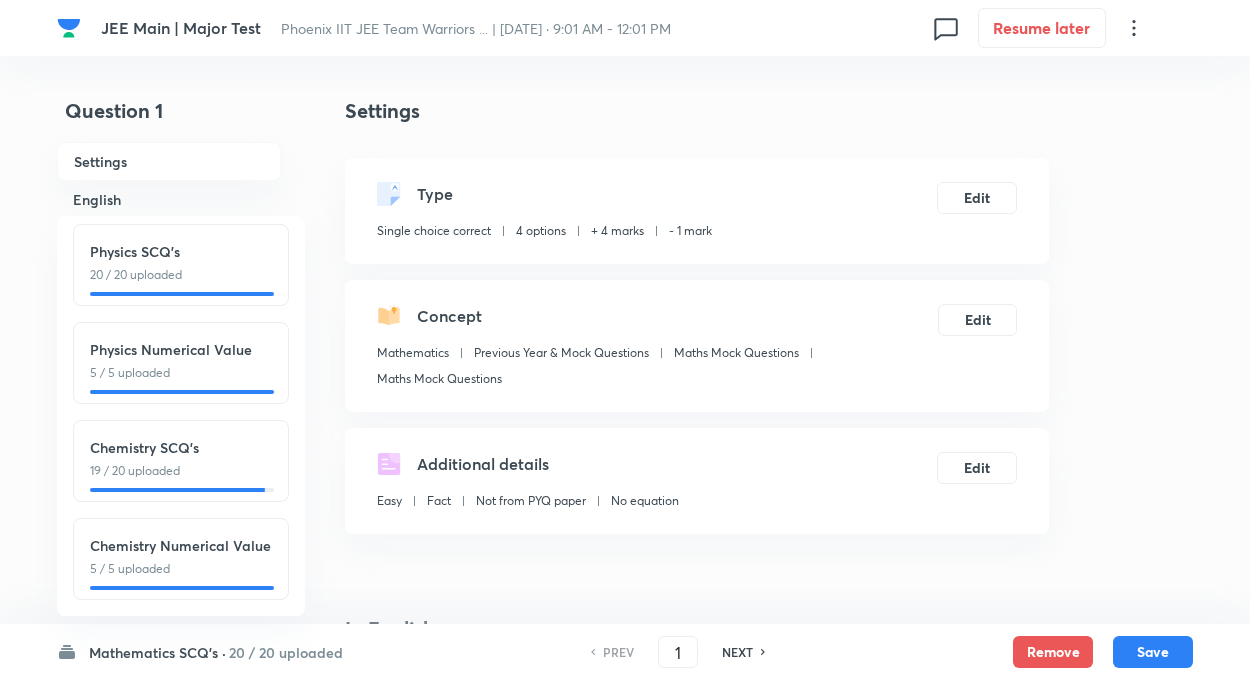 click on "19 / 20 uploaded" at bounding box center [181, 471] 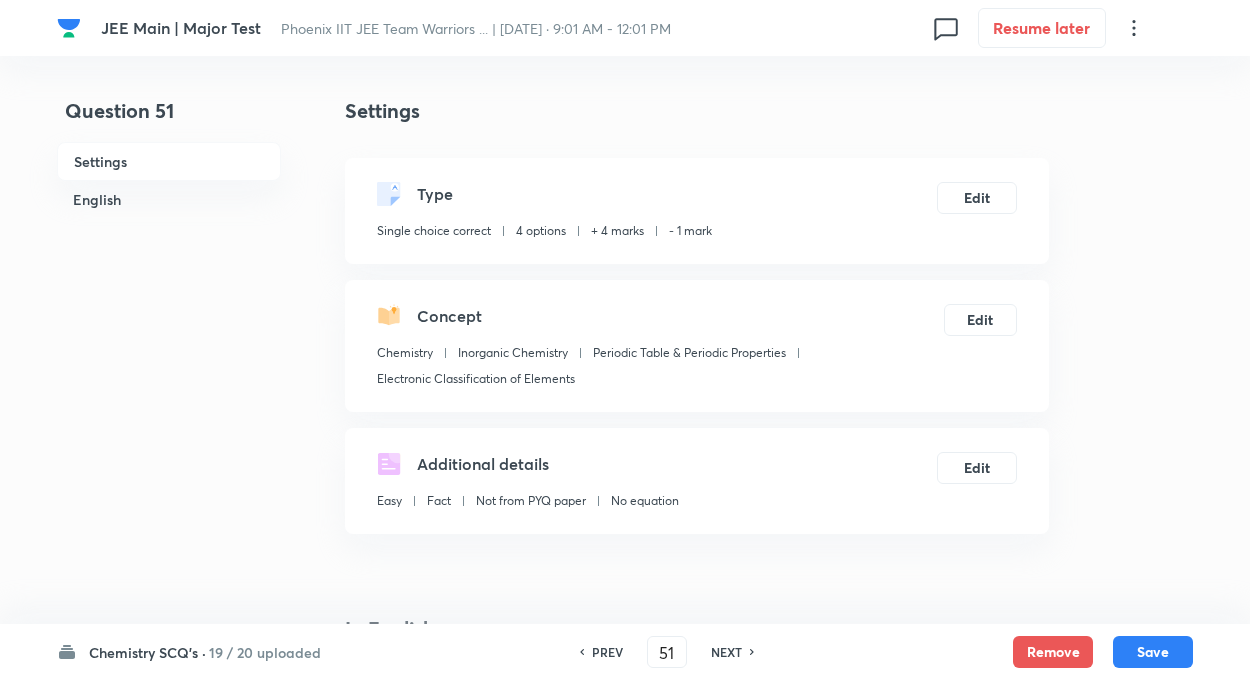 type on "51" 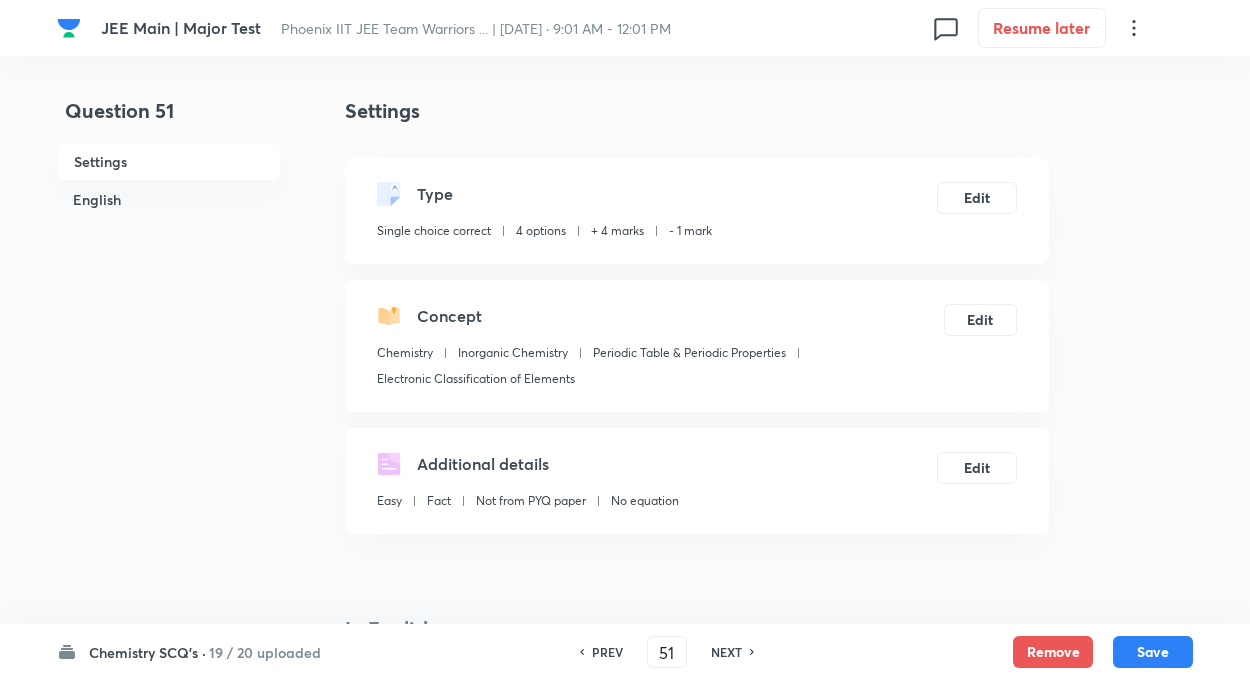 click on "NEXT" at bounding box center (726, 652) 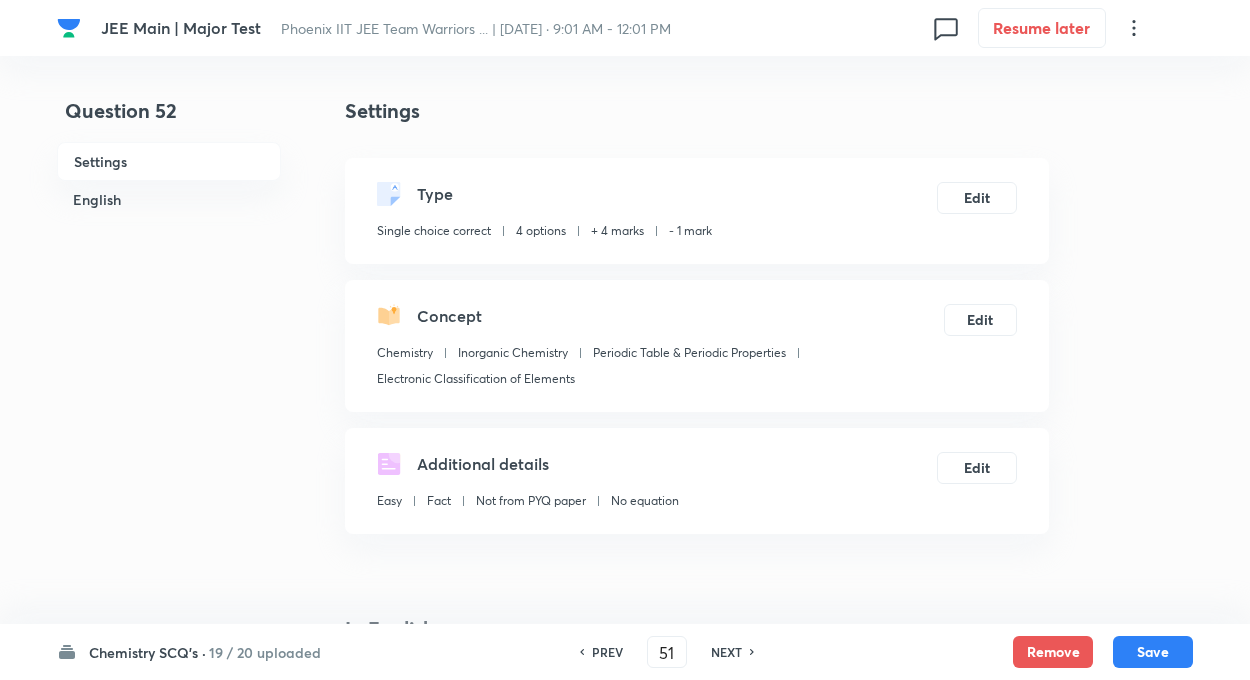 click on "NEXT" at bounding box center [726, 652] 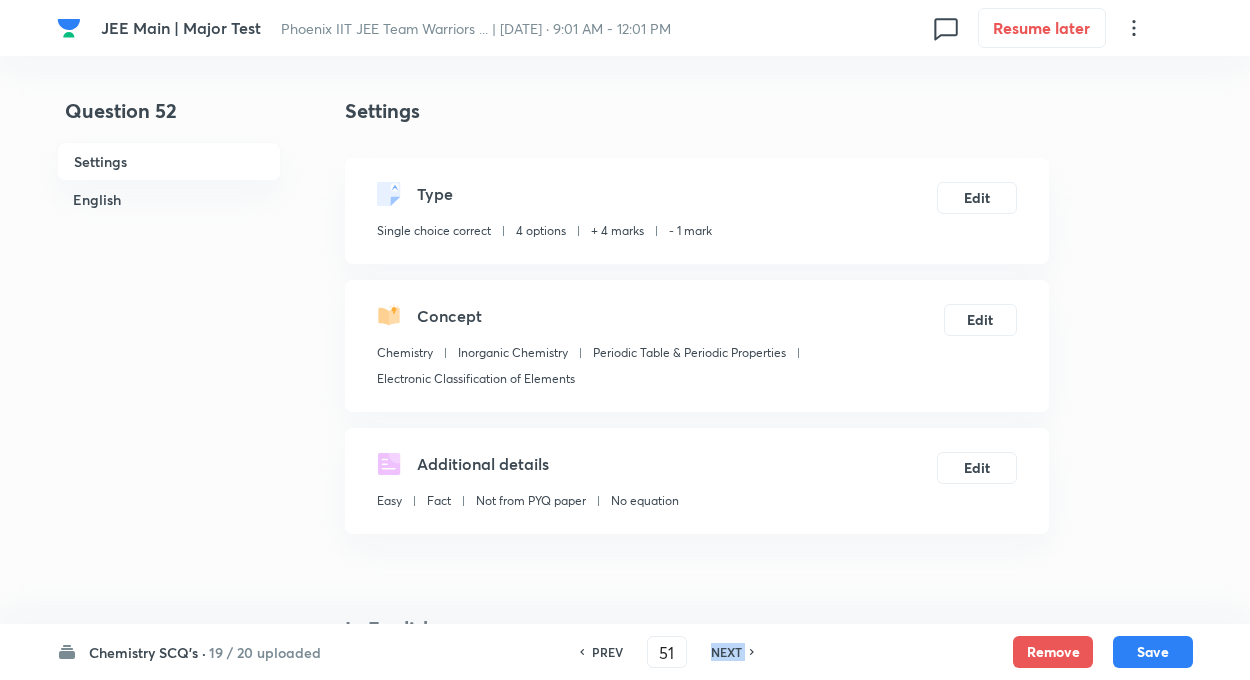 type on "52" 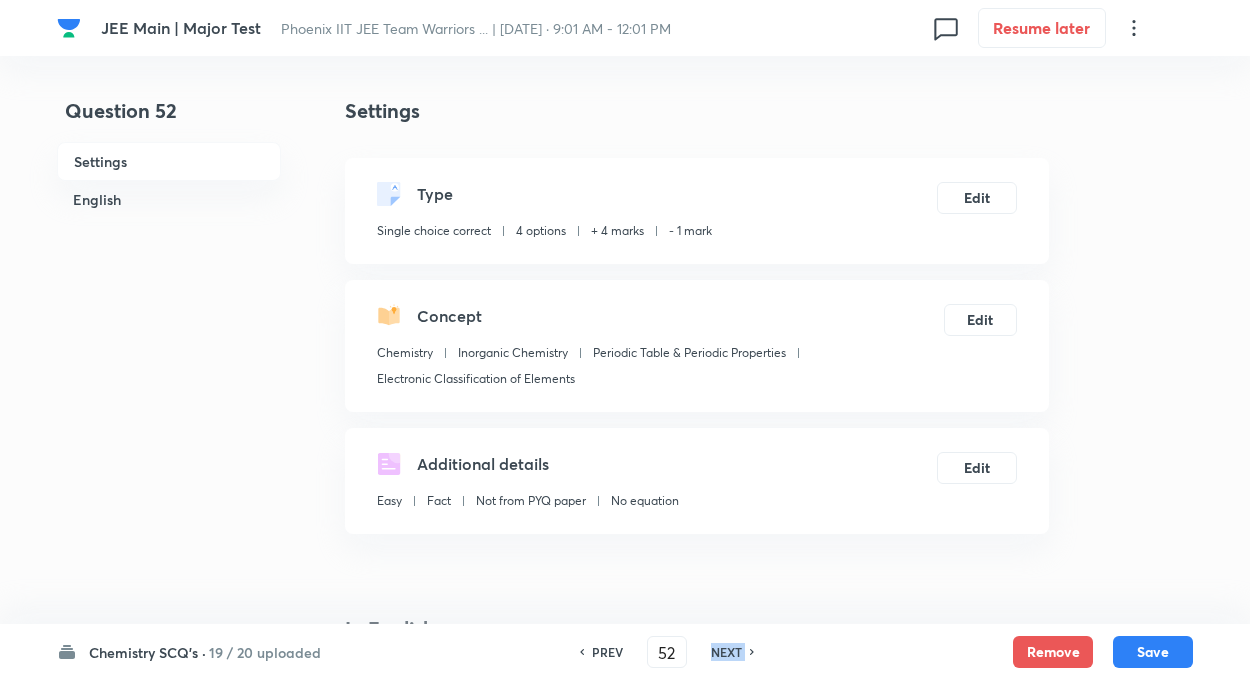 click on "NEXT" at bounding box center [726, 652] 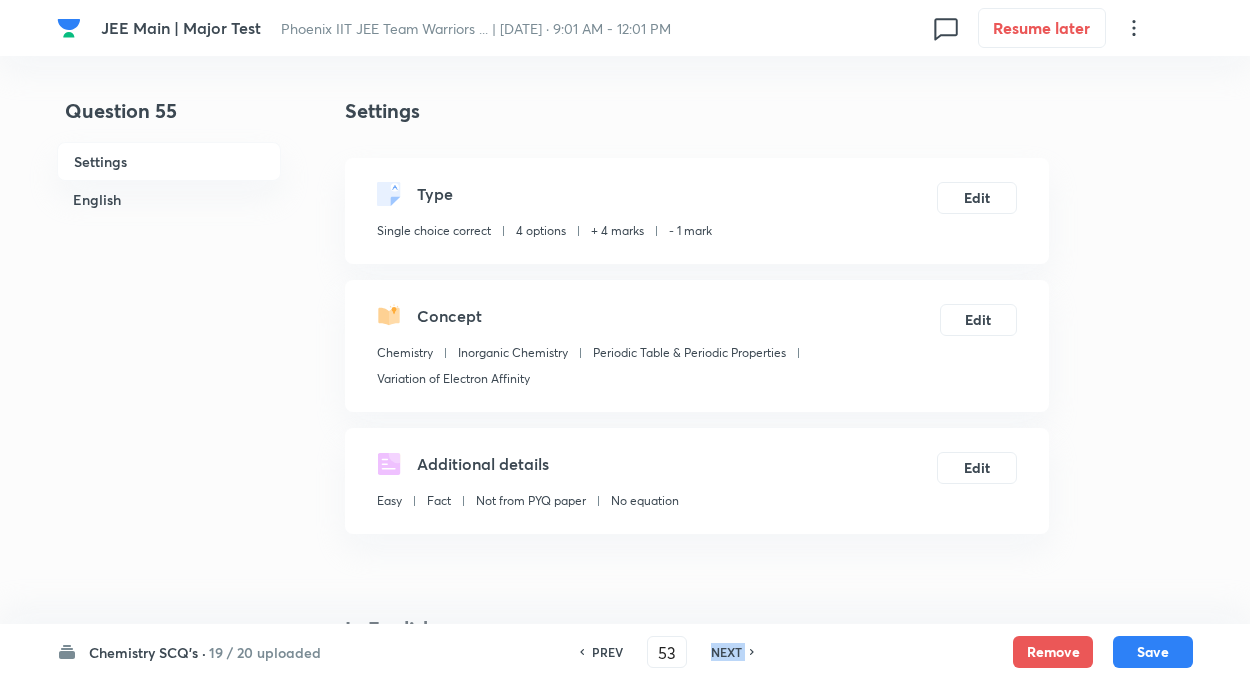 type on "55" 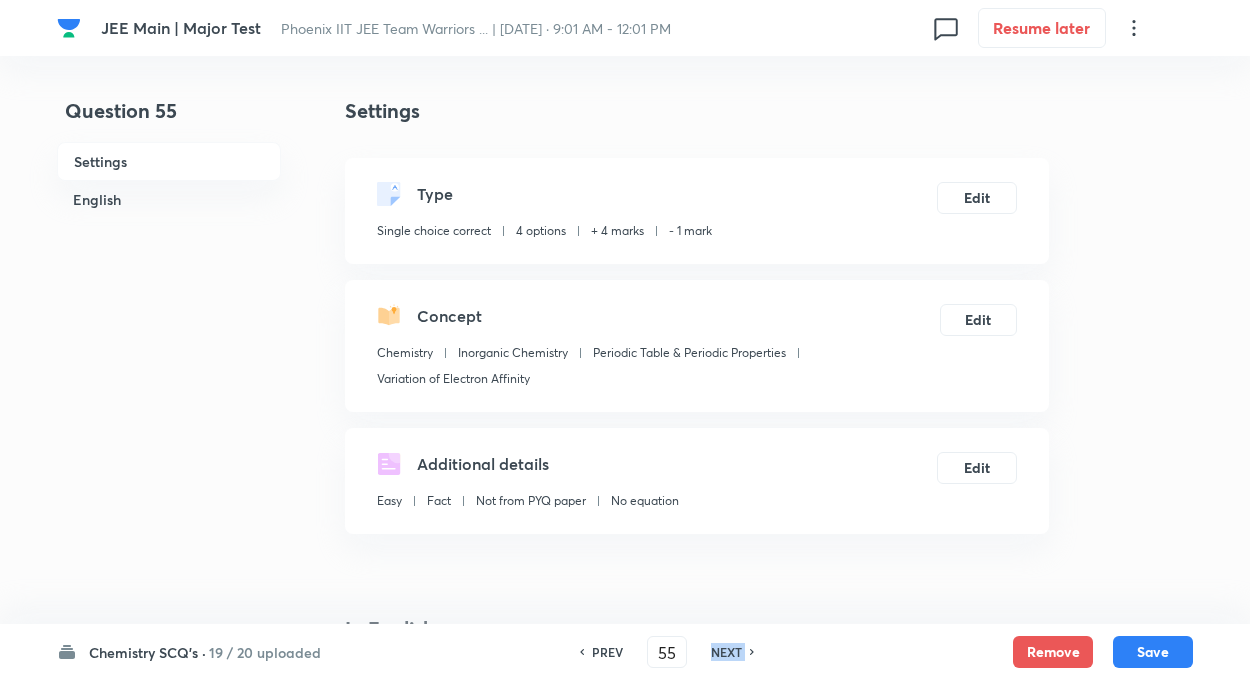 click on "NEXT" at bounding box center [726, 652] 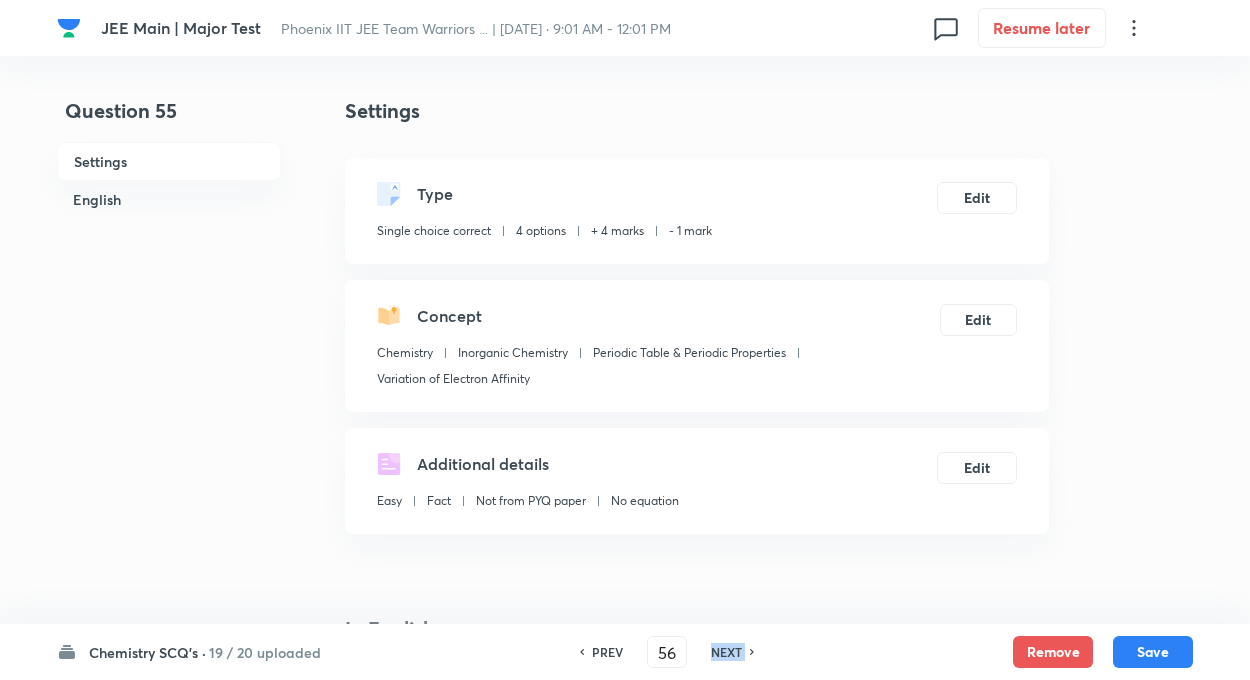 click on "NEXT" at bounding box center (726, 652) 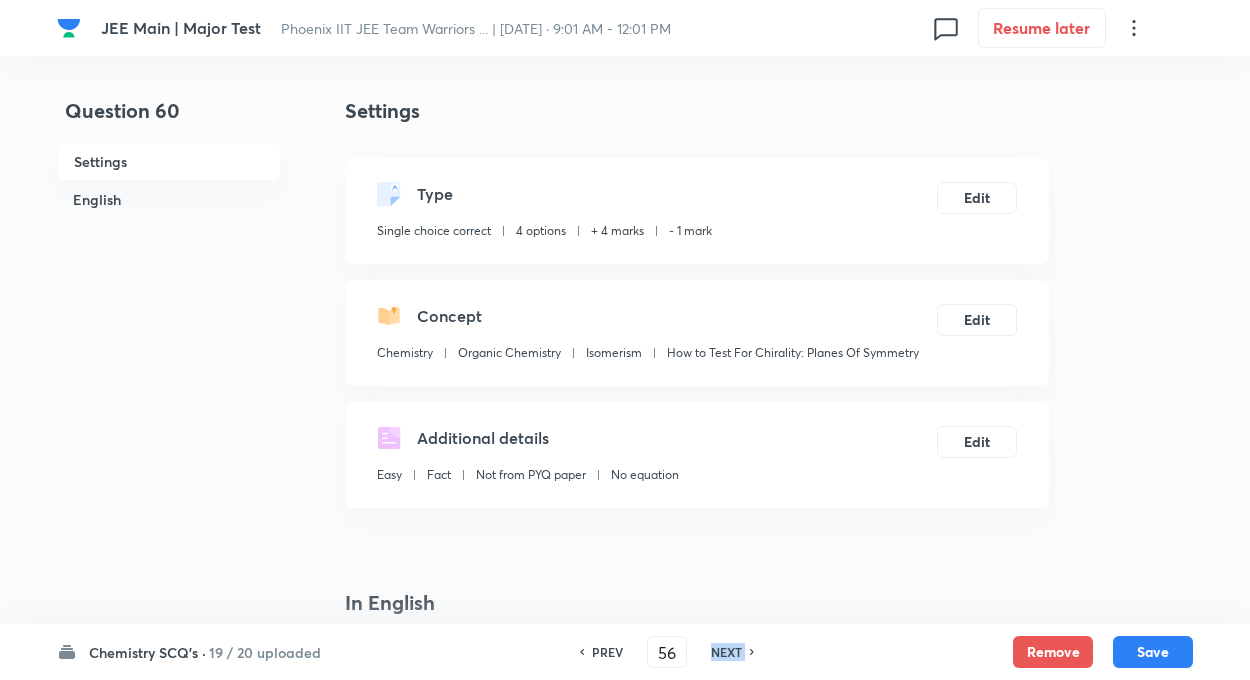 checkbox on "false" 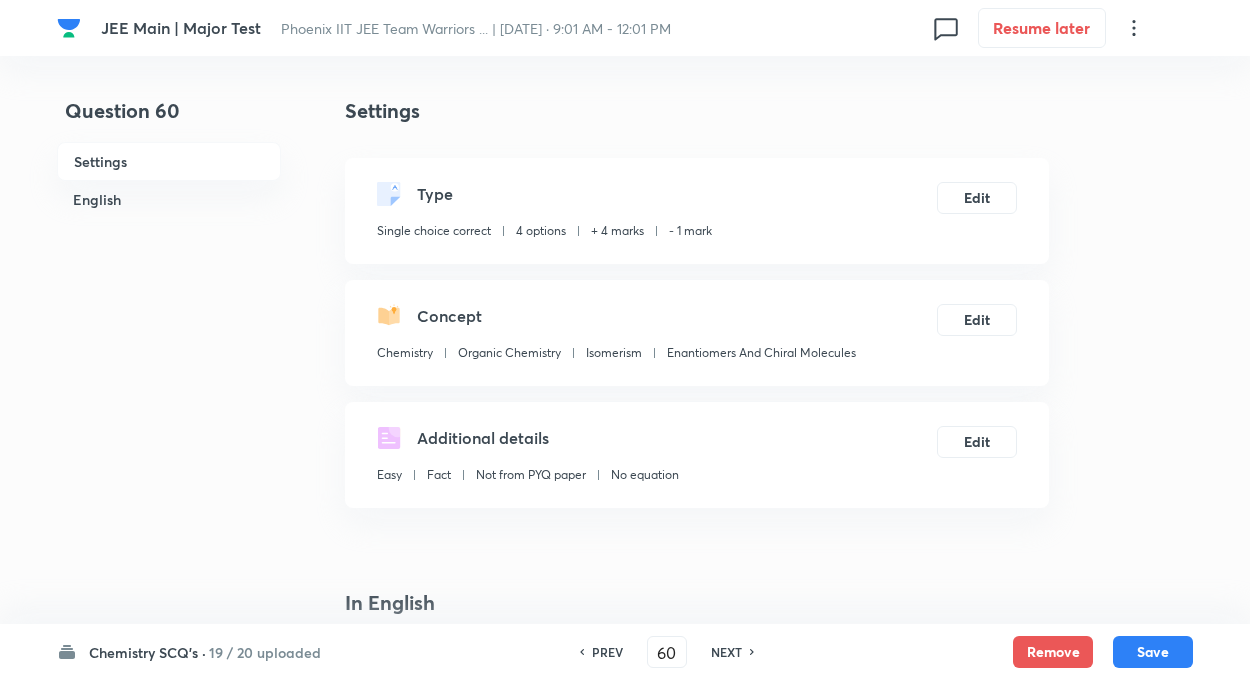 click on "NEXT" at bounding box center (726, 652) 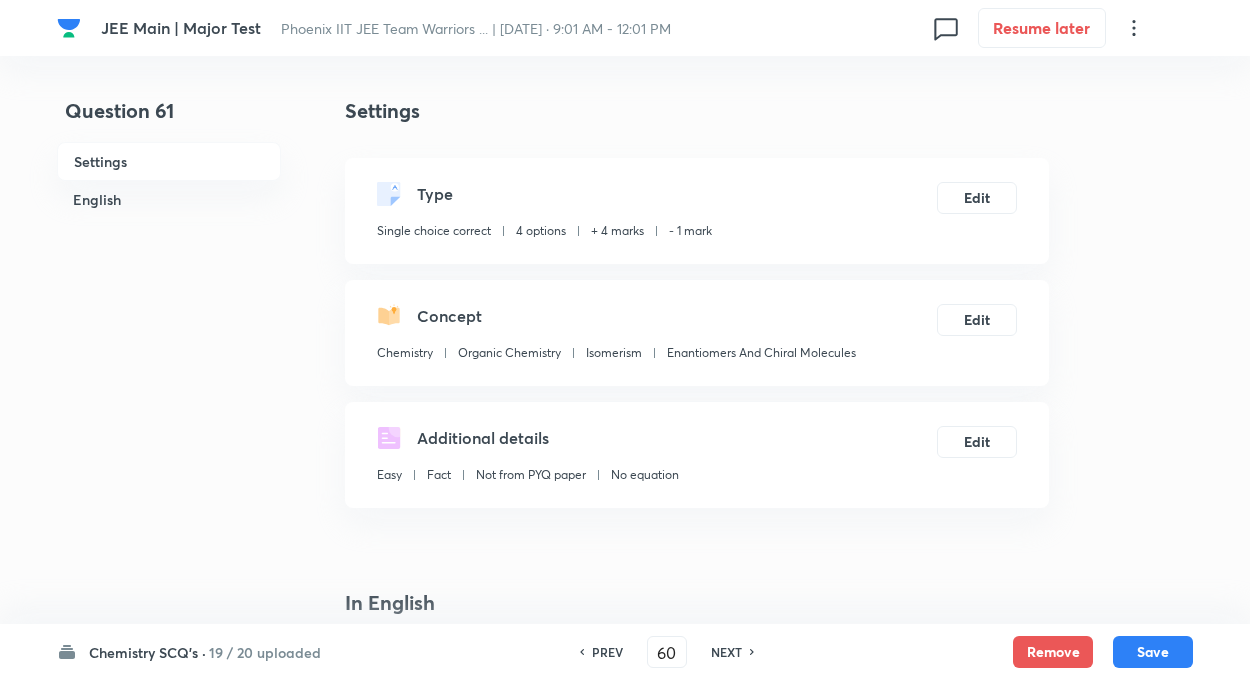 checkbox on "true" 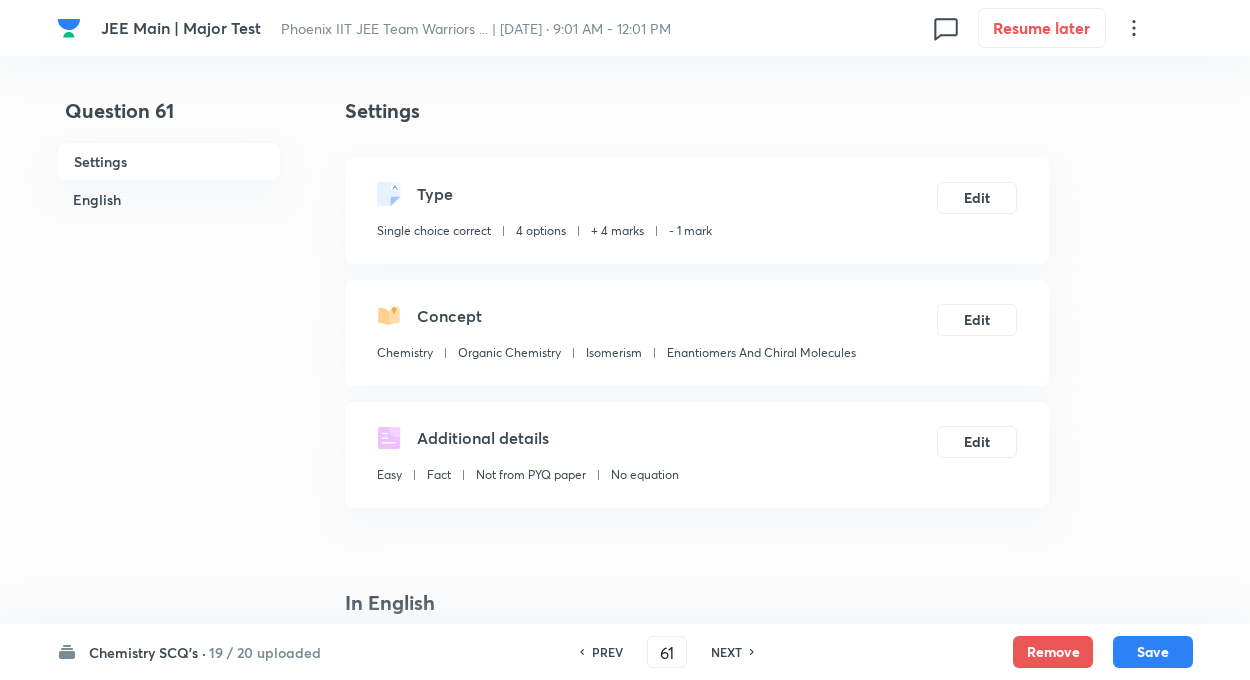 click on "NEXT" at bounding box center [726, 652] 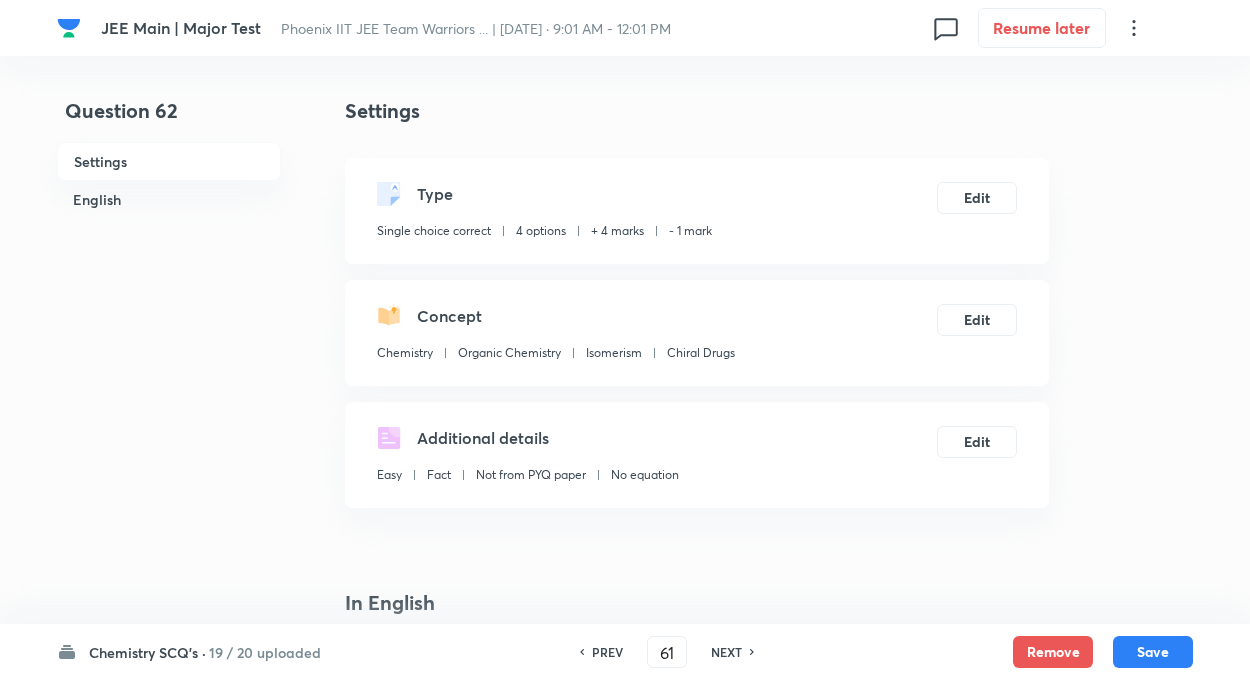 click on "NEXT" at bounding box center [726, 652] 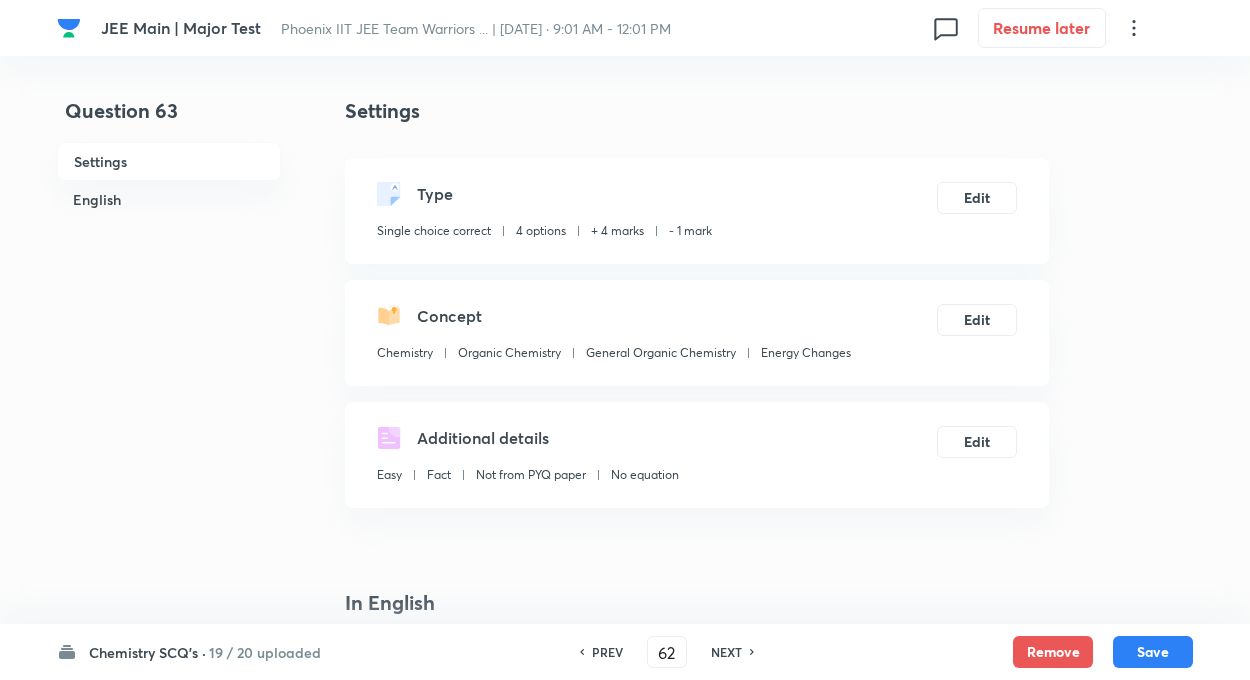 checkbox on "false" 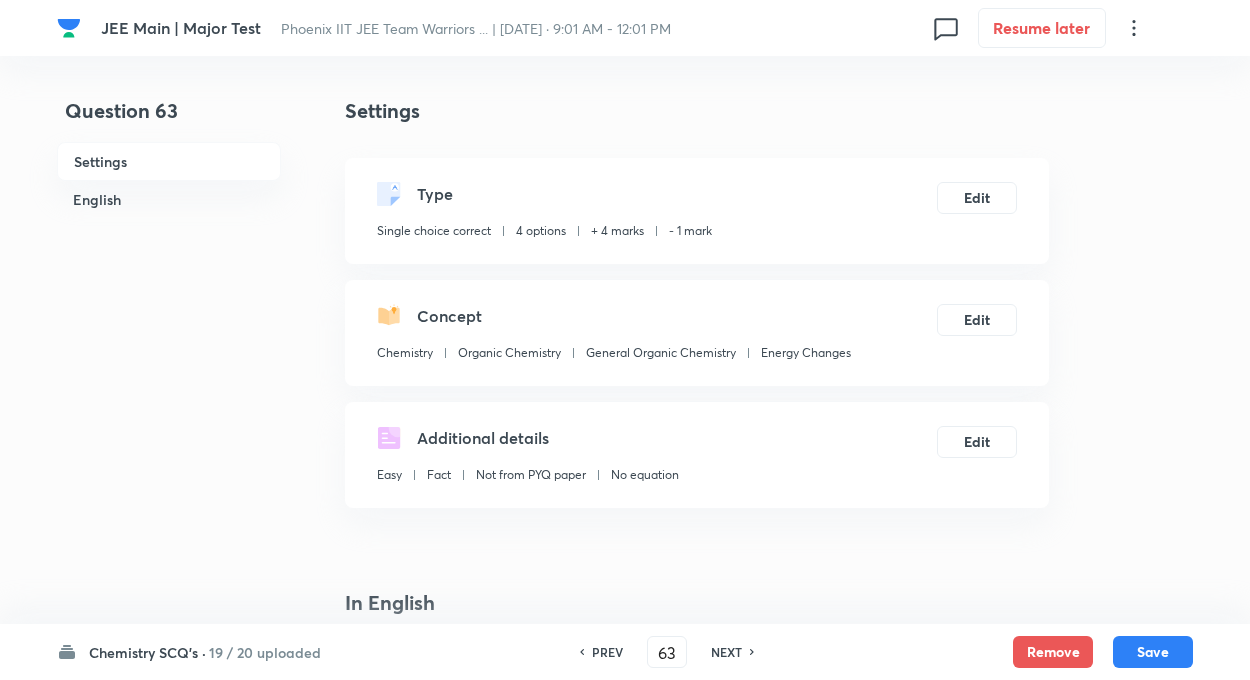 checkbox on "true" 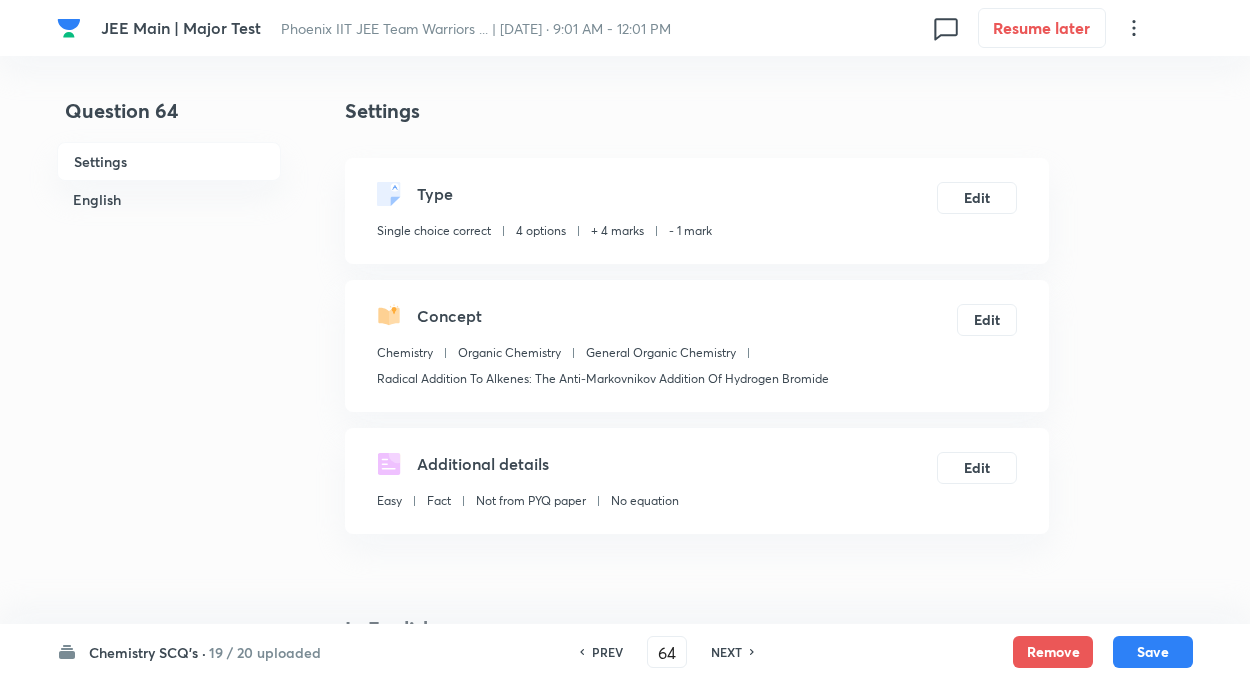 checkbox on "false" 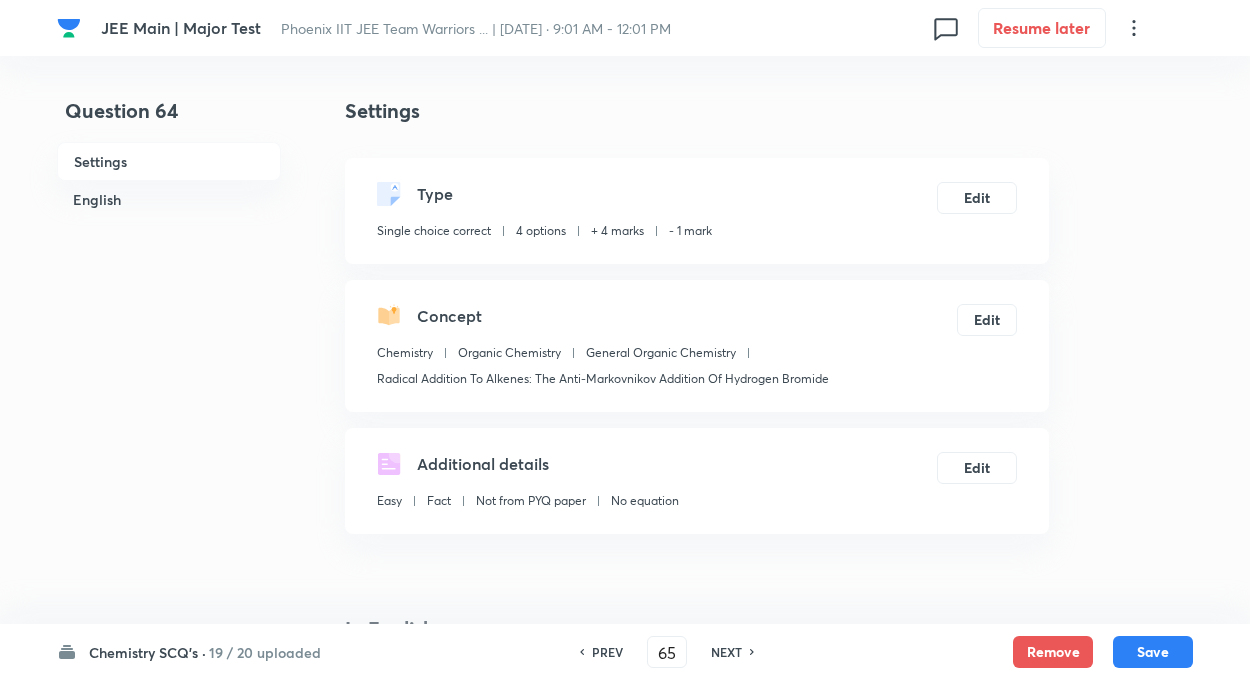 checkbox on "false" 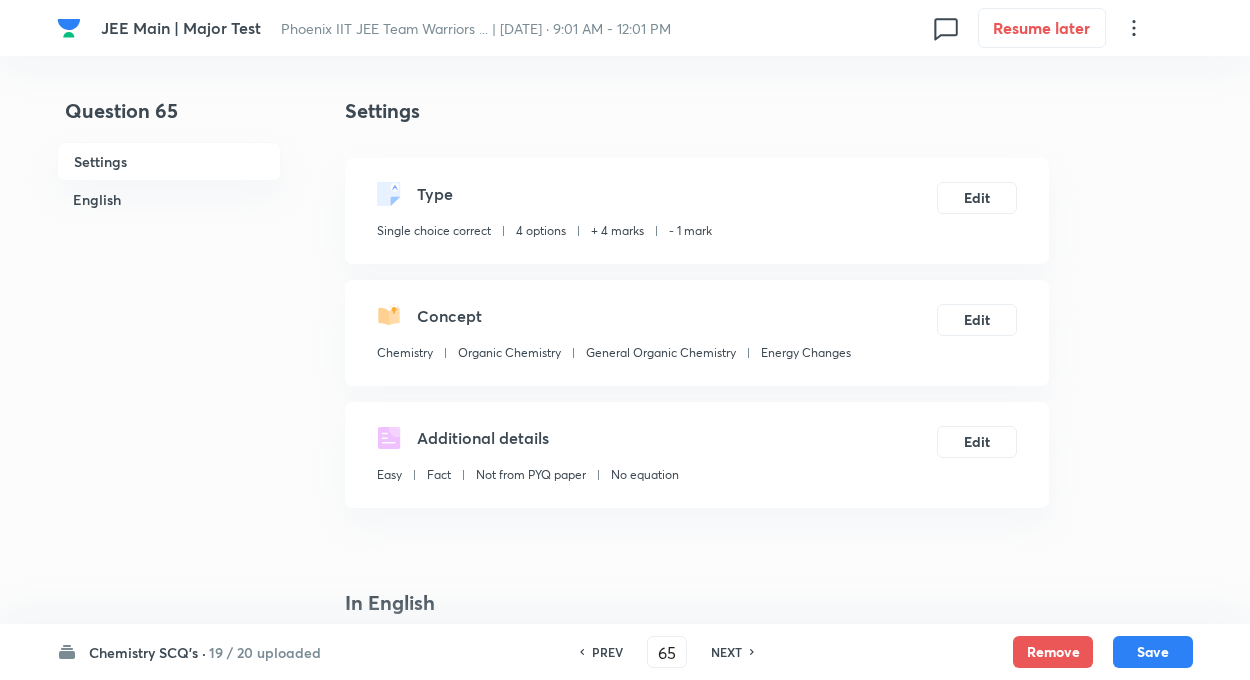 checkbox on "true" 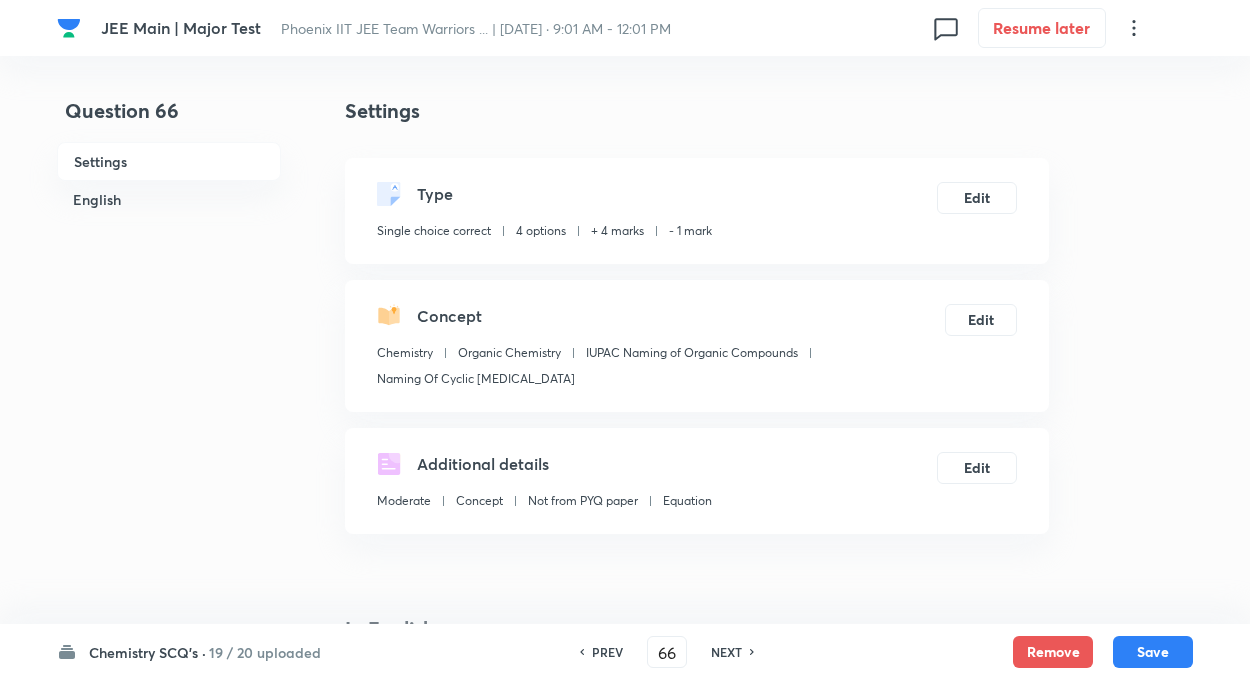 checkbox on "true" 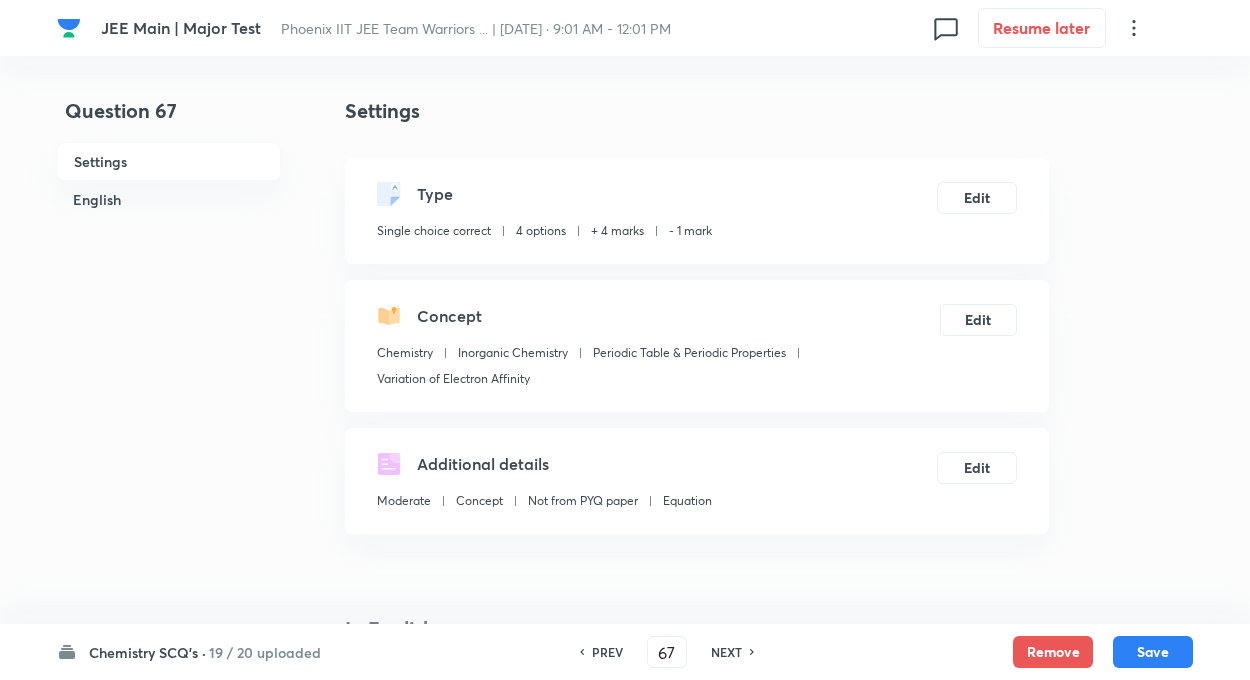 checkbox on "true" 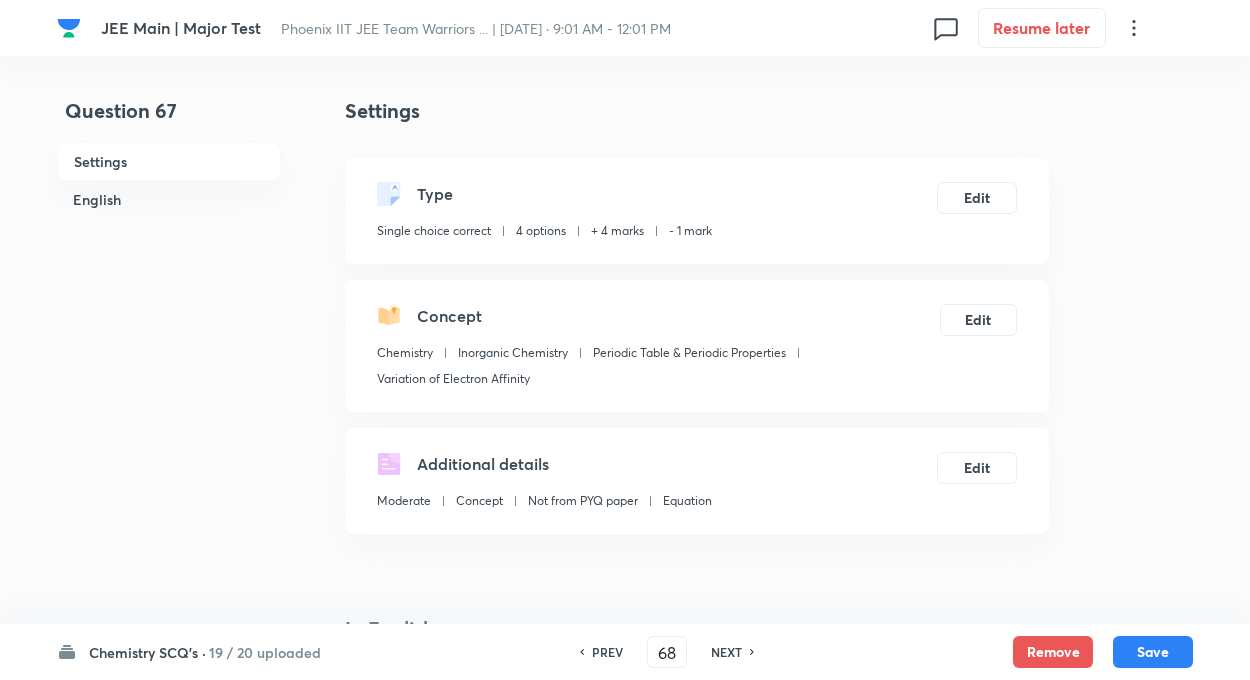 checkbox on "false" 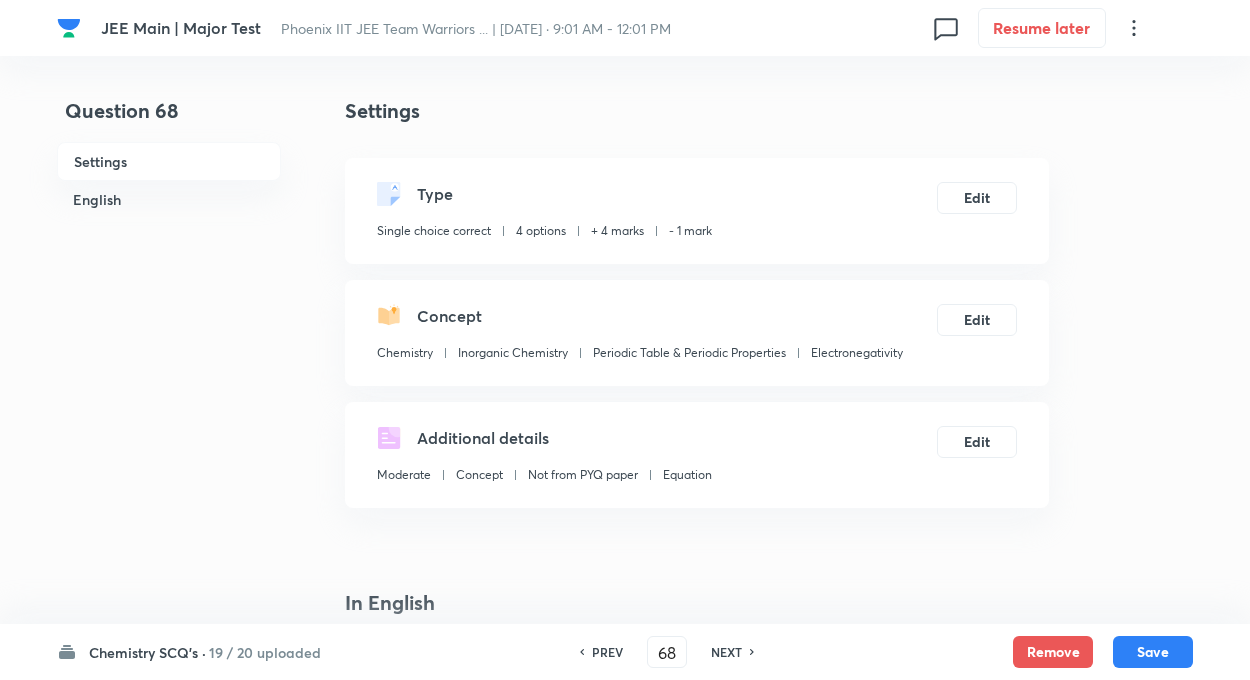 checkbox on "true" 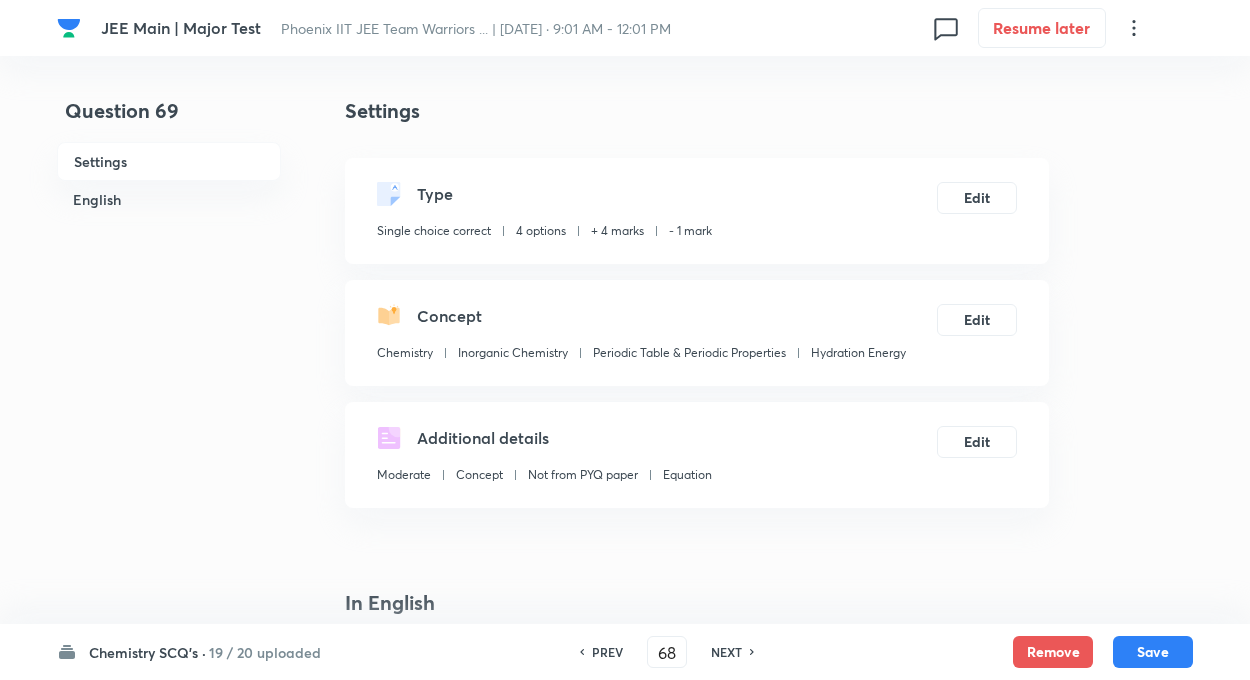 type on "69" 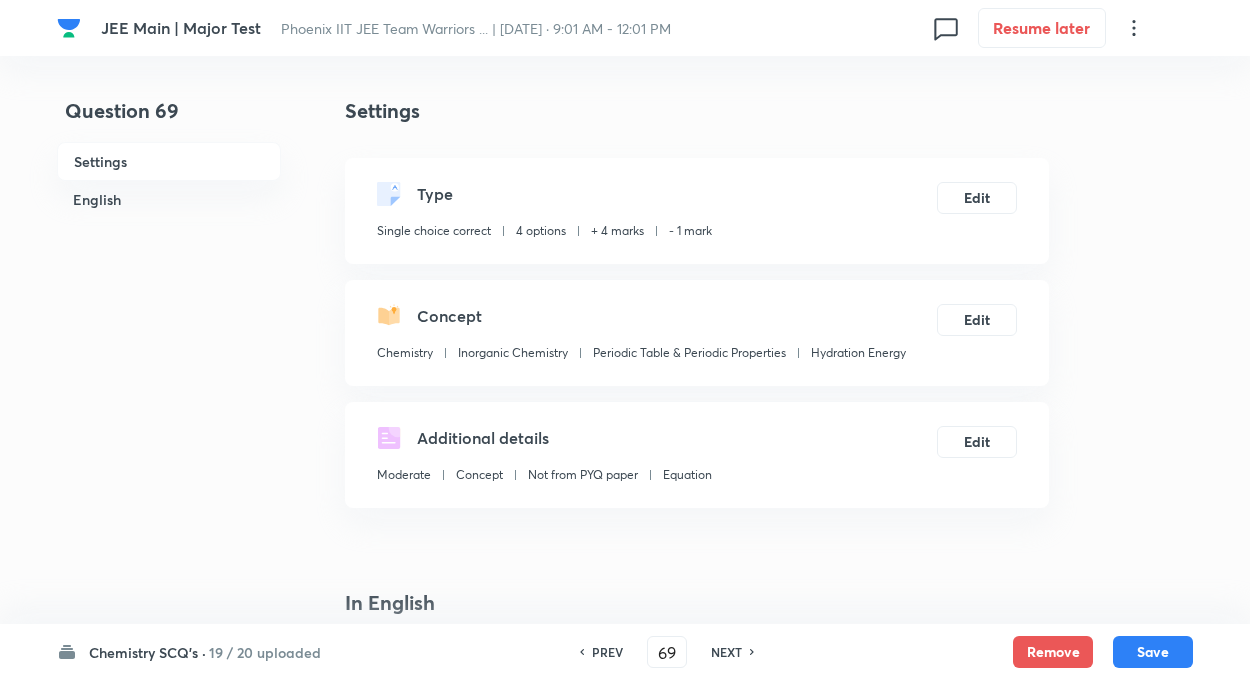 checkbox on "true" 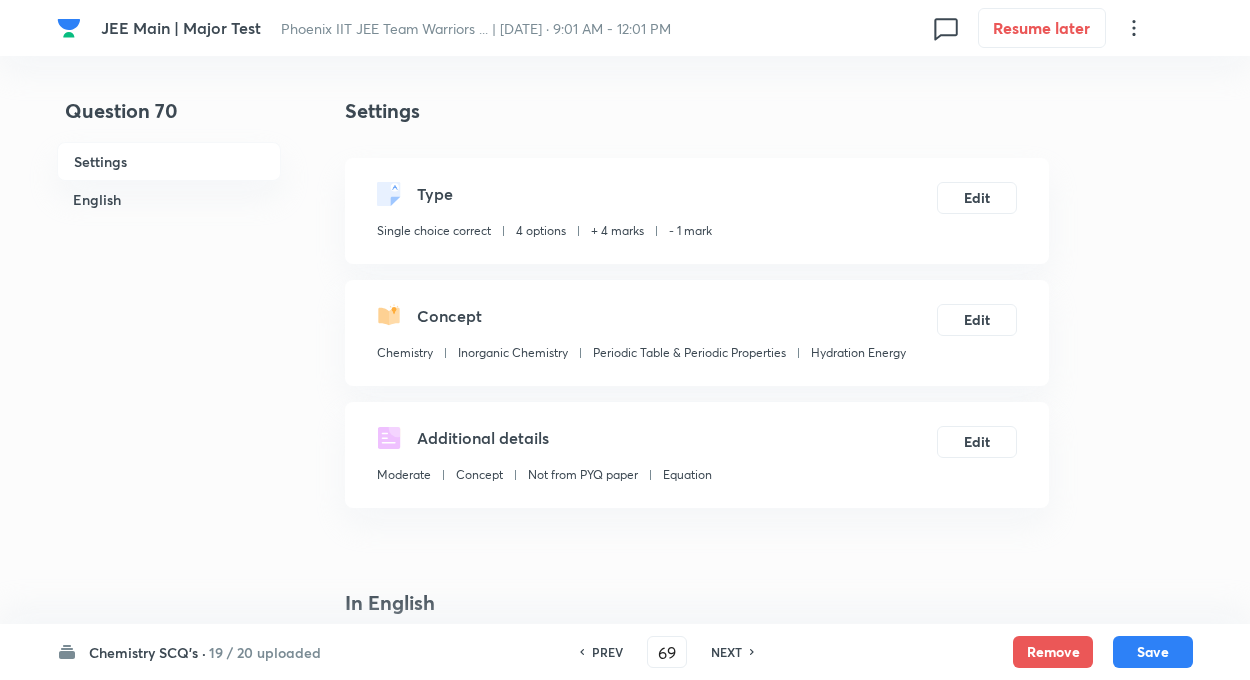 type on "70" 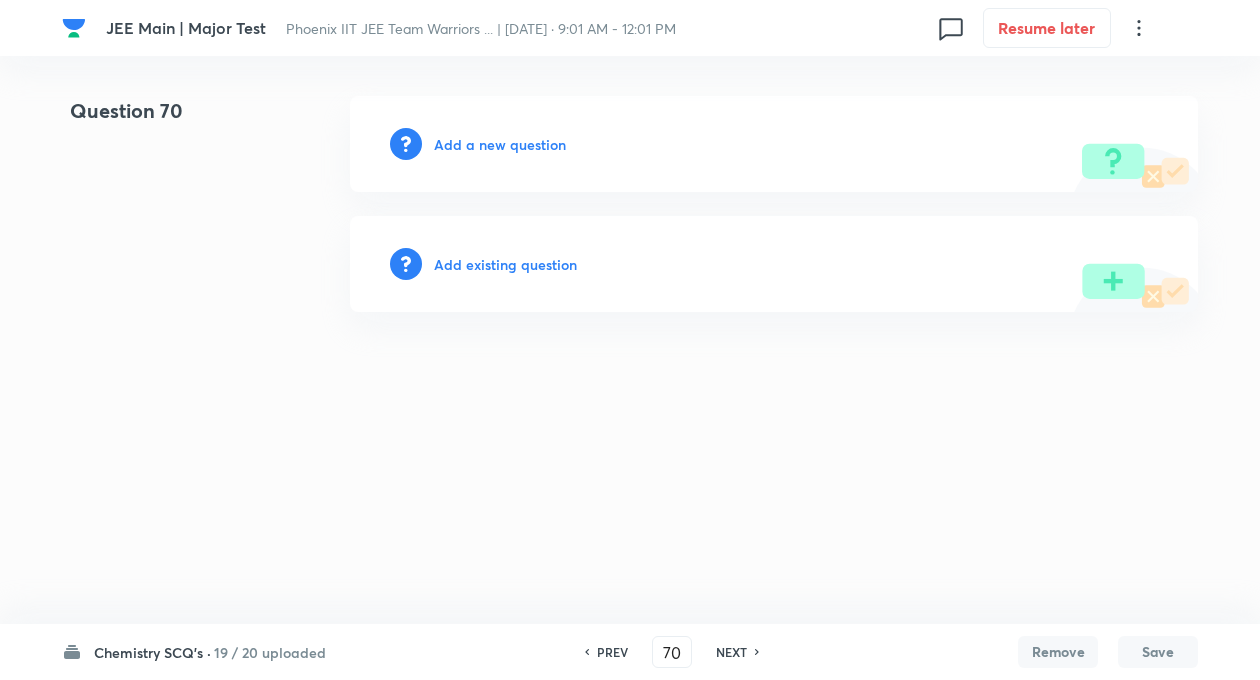 click on "JEE Main | Major Test Phoenix IIT JEE Team Warriors ... | Jul 20, 2025 · 9:01 AM - 12:01 PM 0 Resume later Question 70 Add a new question Add existing question Chemistry SCQ's ·
19 / 20 uploaded
PREV 70 ​ NEXT Remove Save No internet connection" at bounding box center [630, 204] 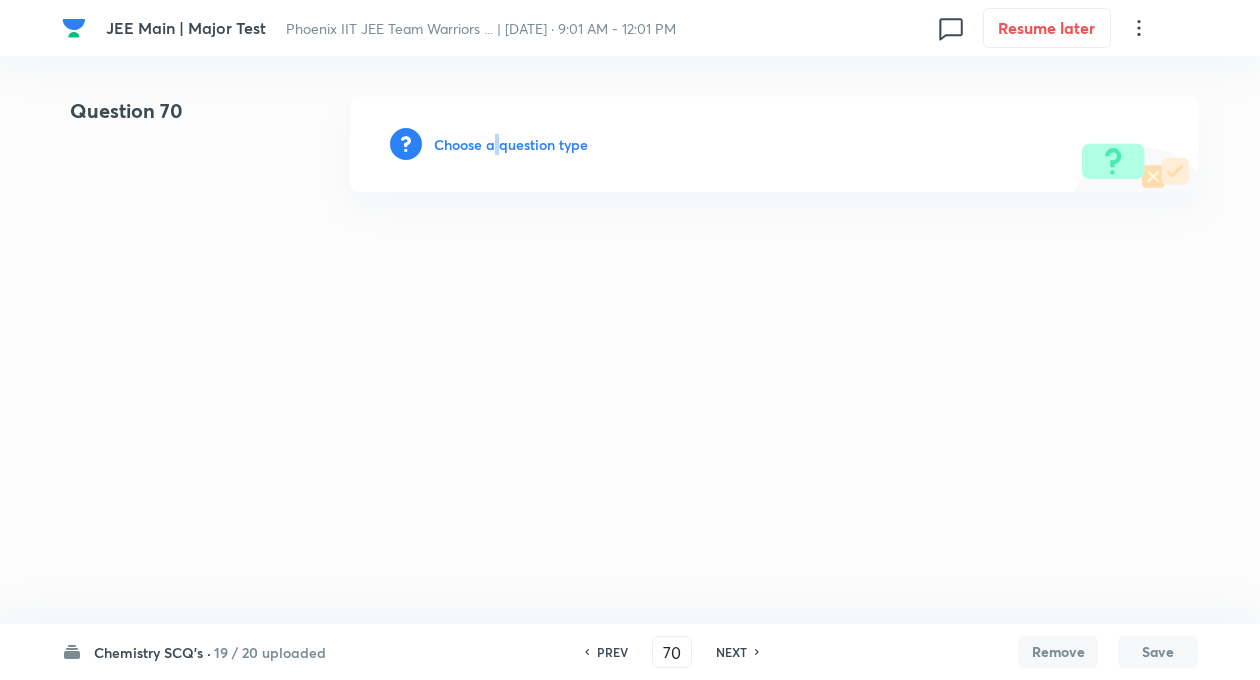 click on "Choose a question type" at bounding box center [511, 144] 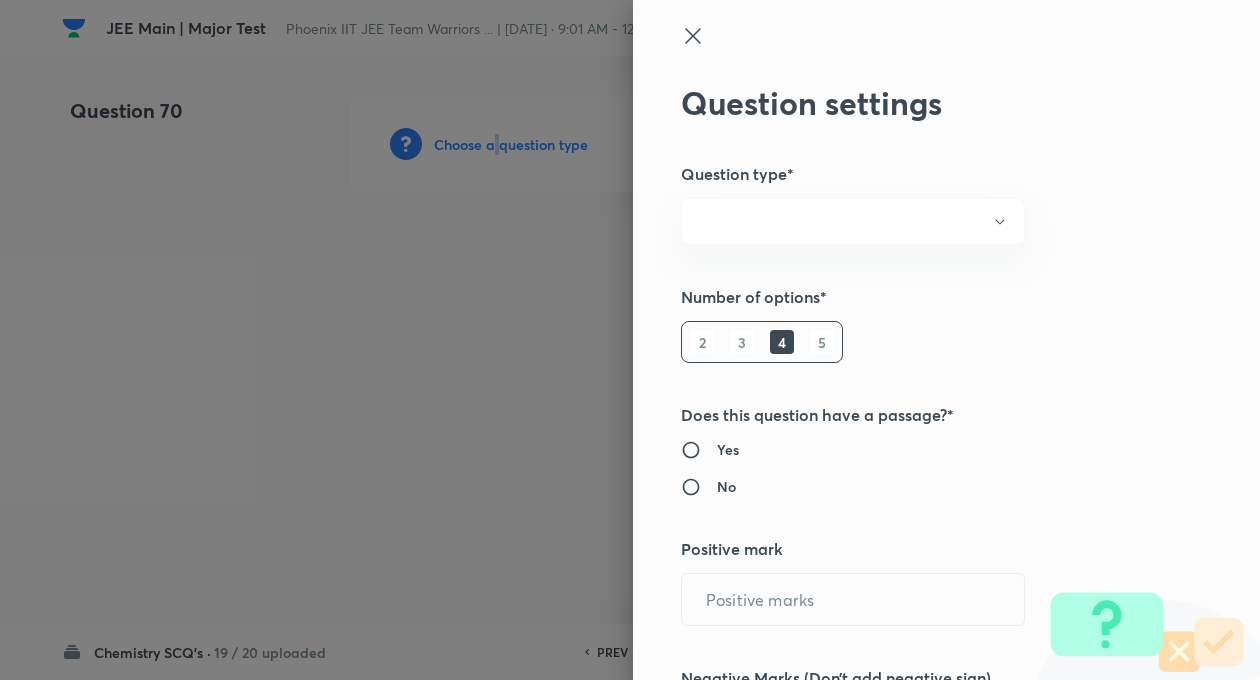 radio on "true" 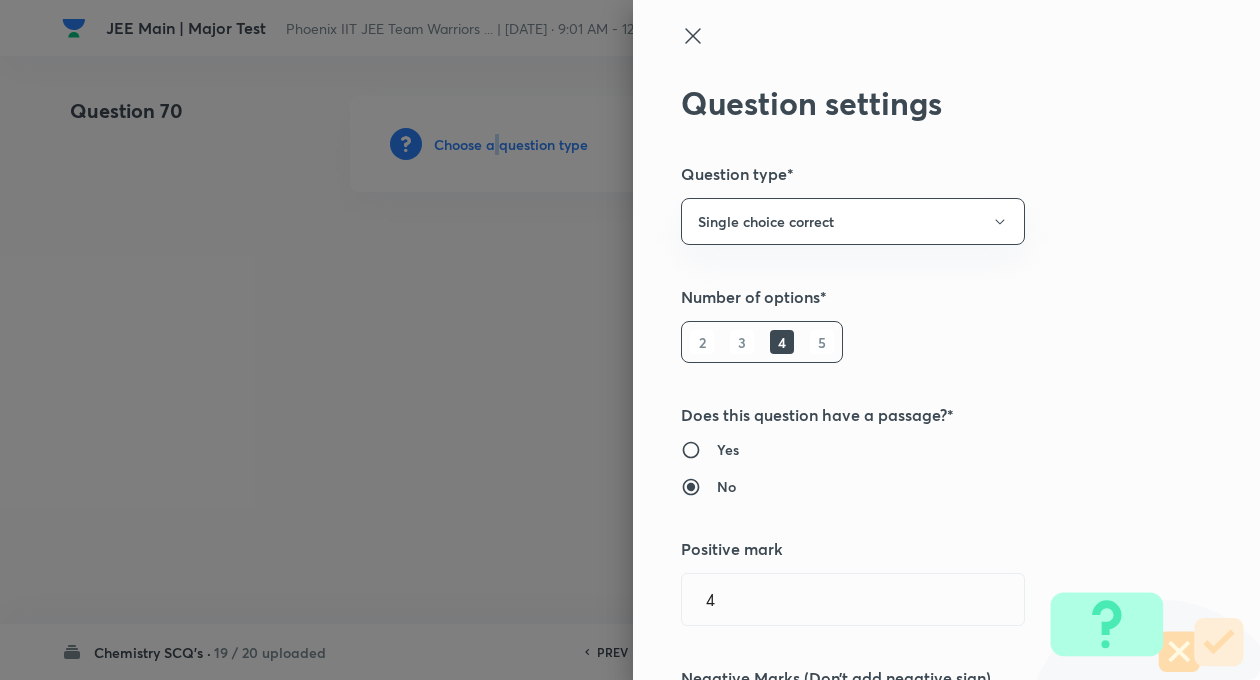 type on "4" 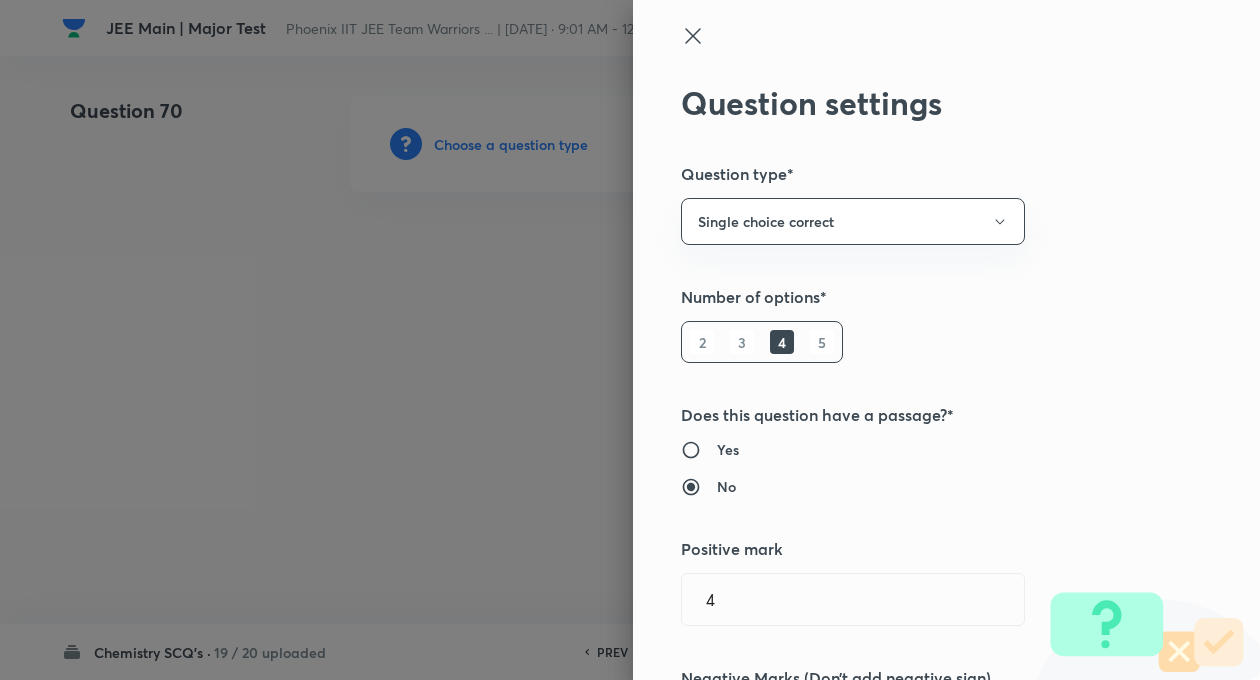 click on "Question settings Question type* Single choice correct Number of options* 2 3 4 5 Does this question have a passage?* Yes No Positive mark 4 ​ Negative Marks (Don’t add negative sign) 1 ​ Syllabus Topic group* ​ Topic* ​ Concept* ​ Sub-concept* ​ Concept-field ​ Additional details Question Difficulty Very easy Easy Moderate Hard Very hard Question is based on Fact Numerical Concept Previous year question Yes No Does this question have equation? Yes No Verification status Is the question verified? *Select 'yes' only if a question is verified Yes No Save" at bounding box center [946, 340] 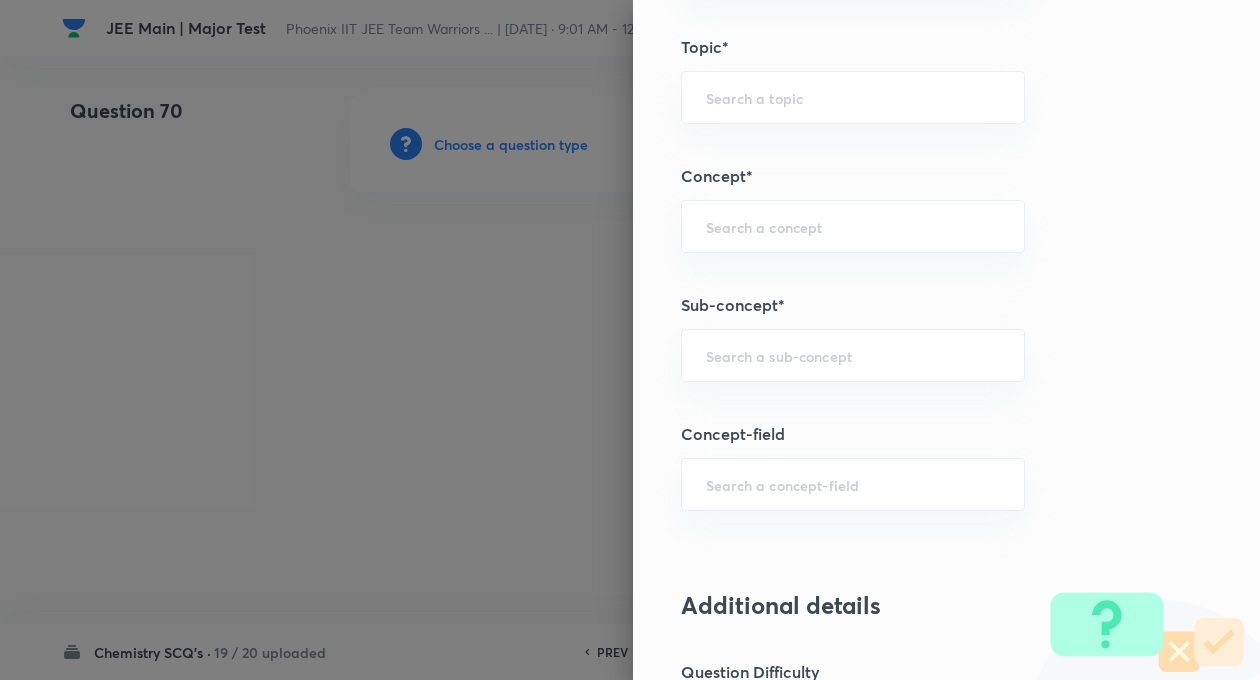 scroll, scrollTop: 1040, scrollLeft: 0, axis: vertical 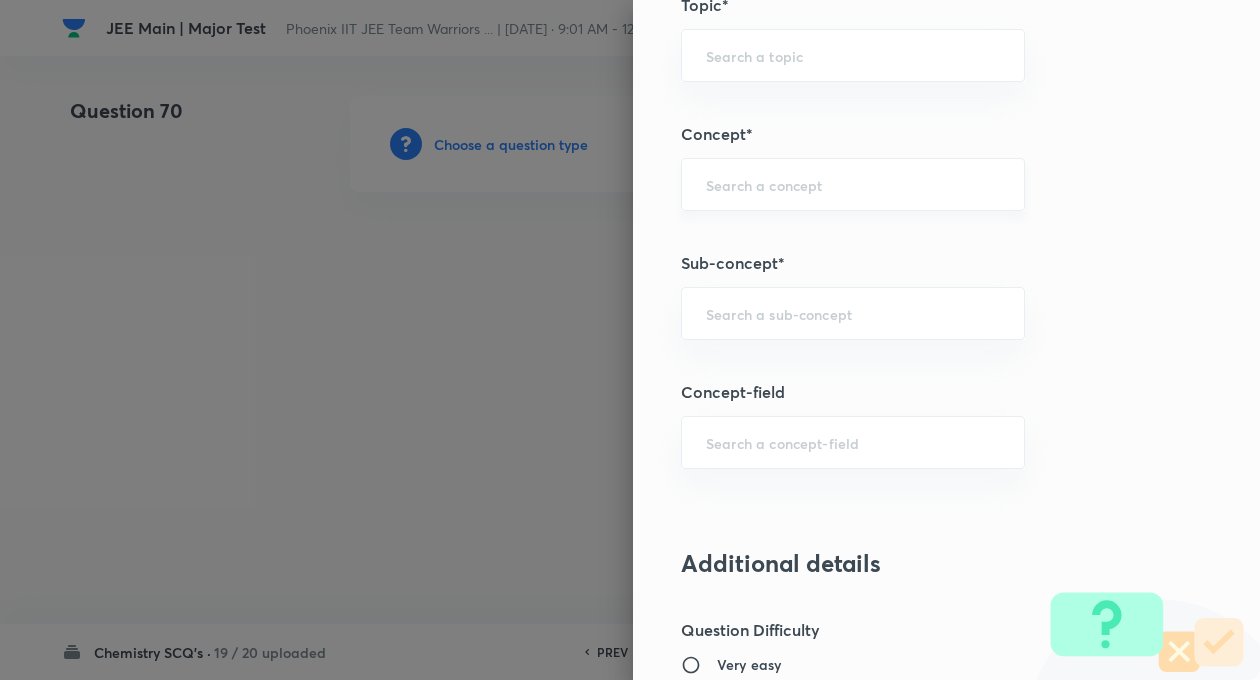 click at bounding box center [853, 184] 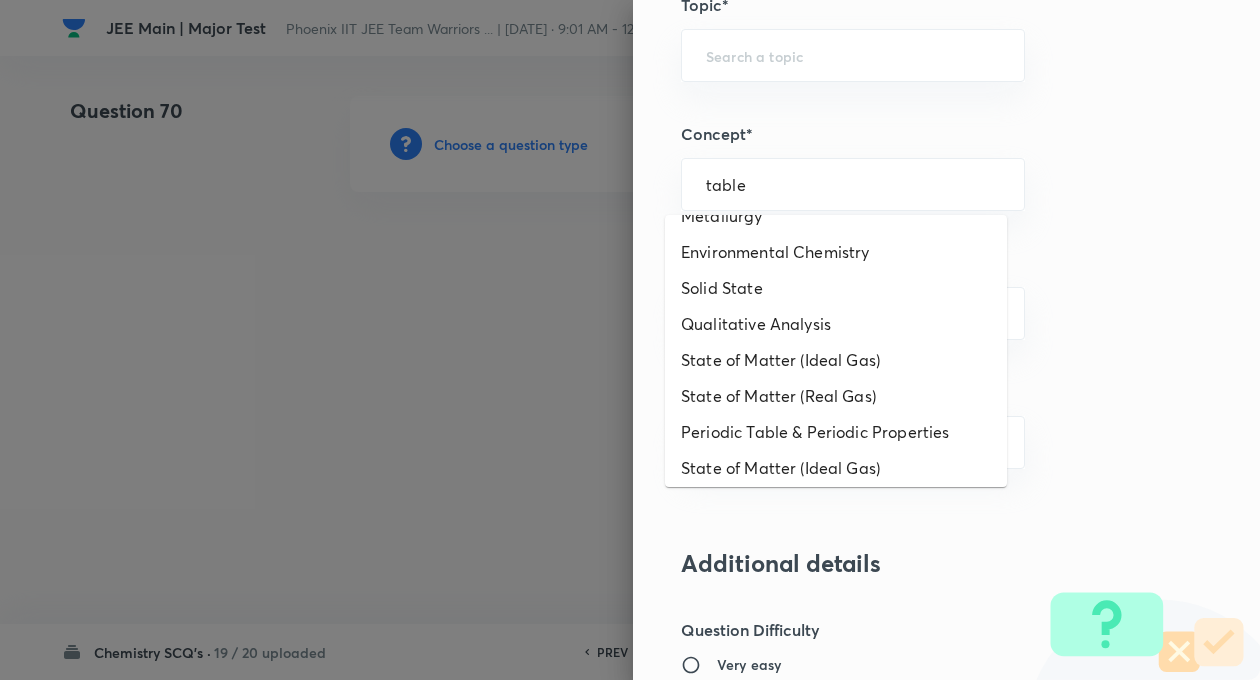 scroll, scrollTop: 140, scrollLeft: 0, axis: vertical 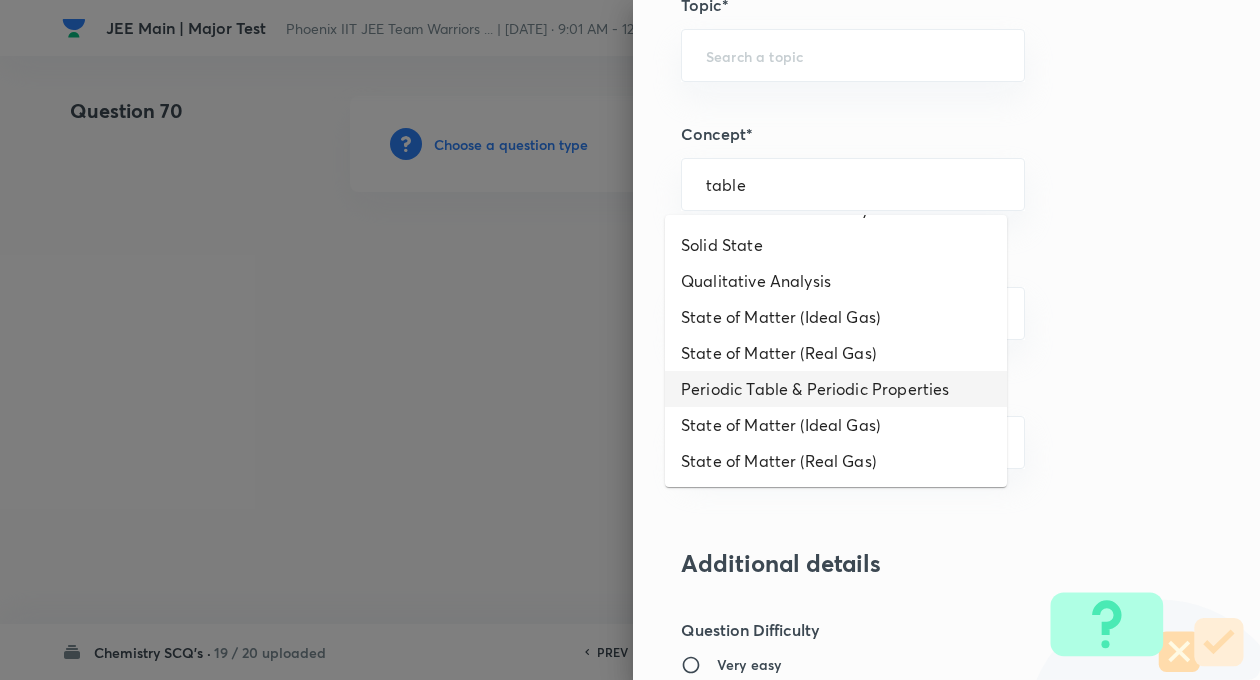 click on "Periodic Table & Periodic Properties" at bounding box center [836, 389] 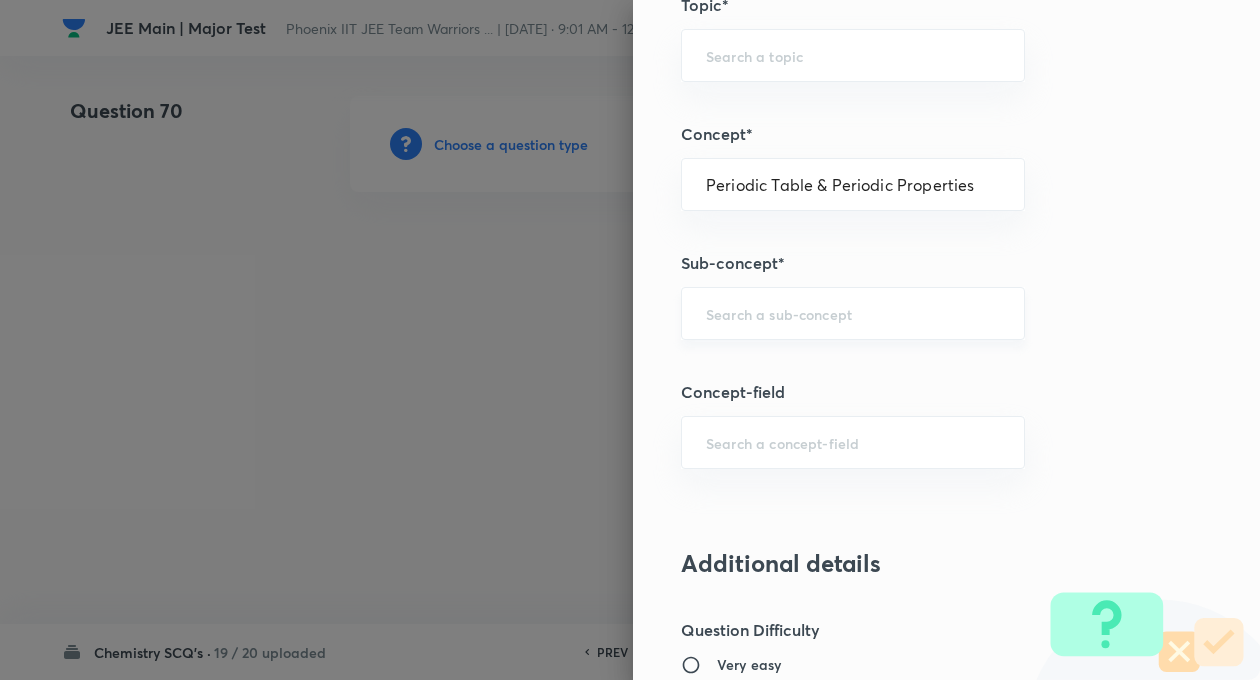 type on "Chemistry" 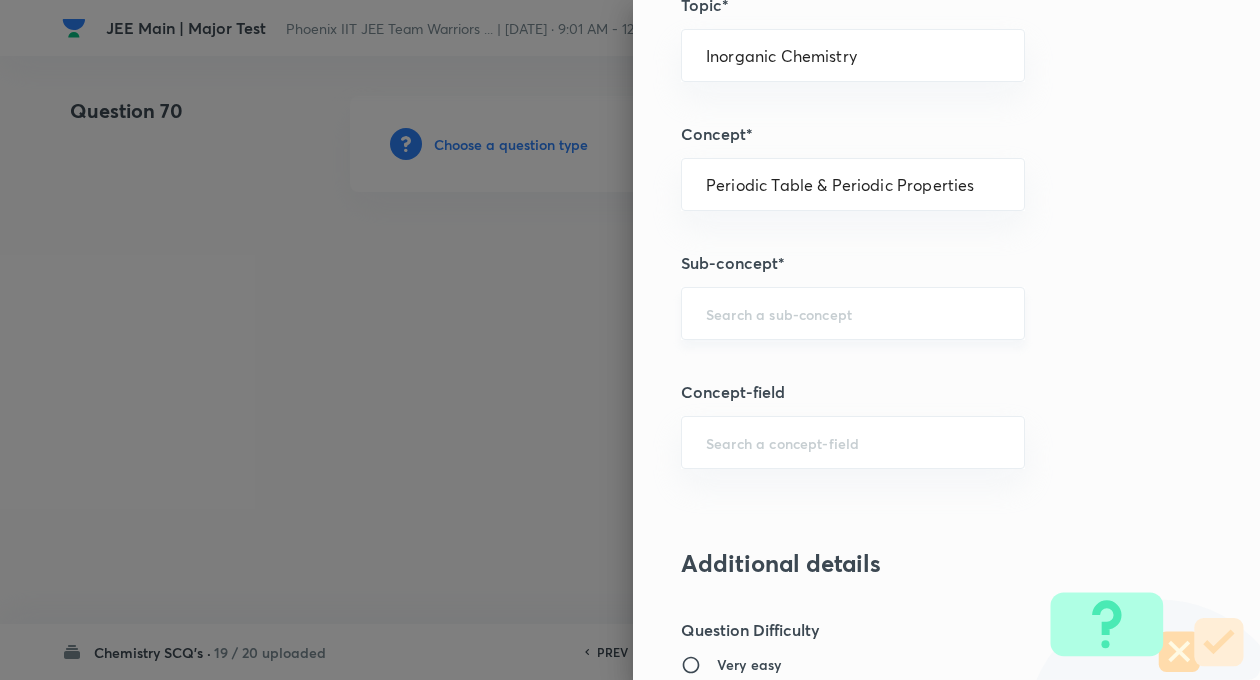 click on "​" at bounding box center [853, 313] 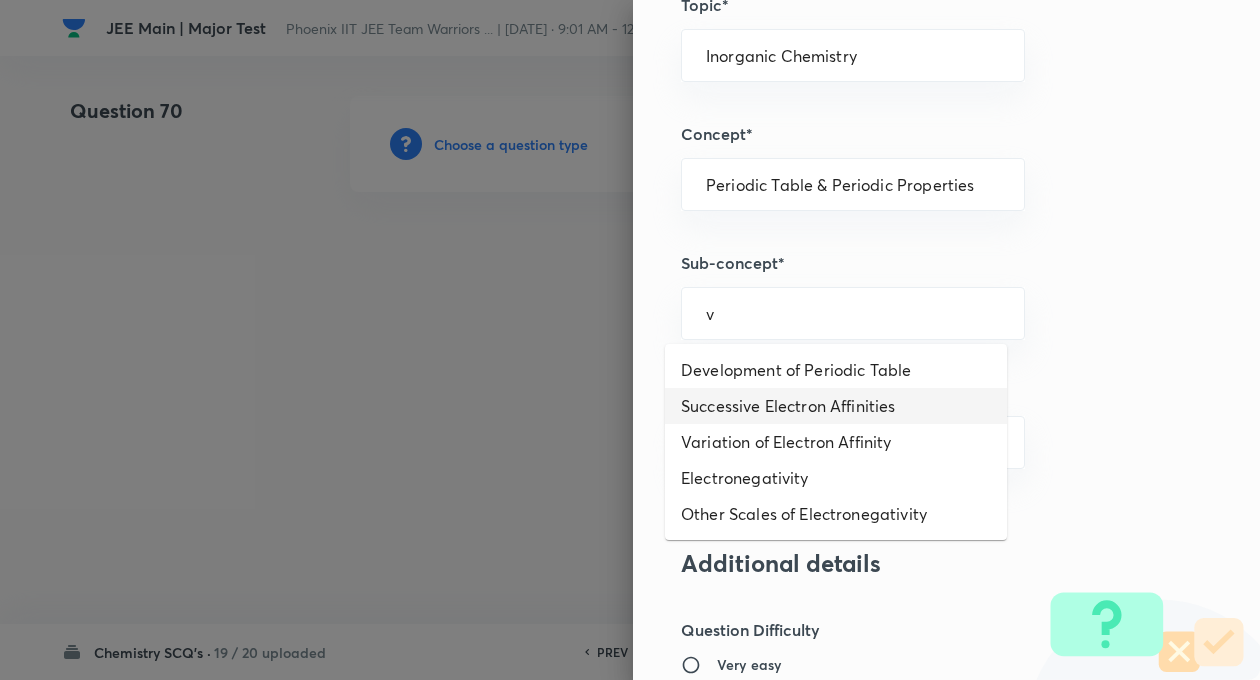 click on "Successive Electron Affinities" at bounding box center [836, 406] 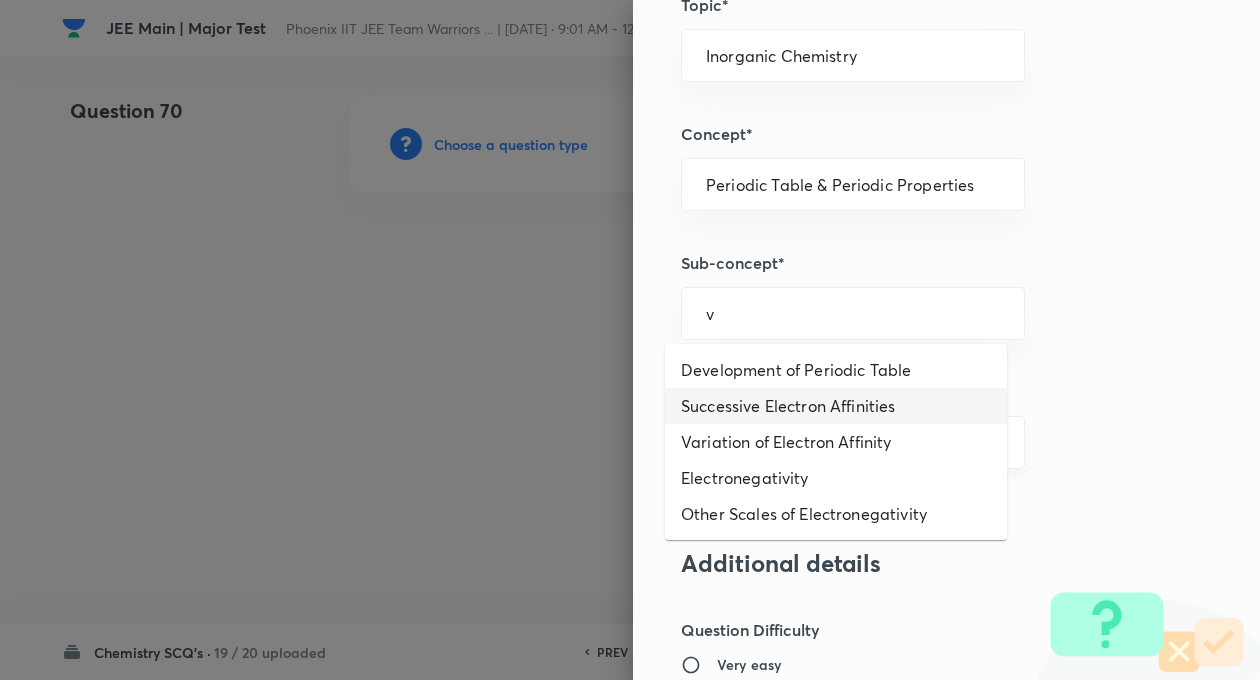 type on "Successive Electron Affinities" 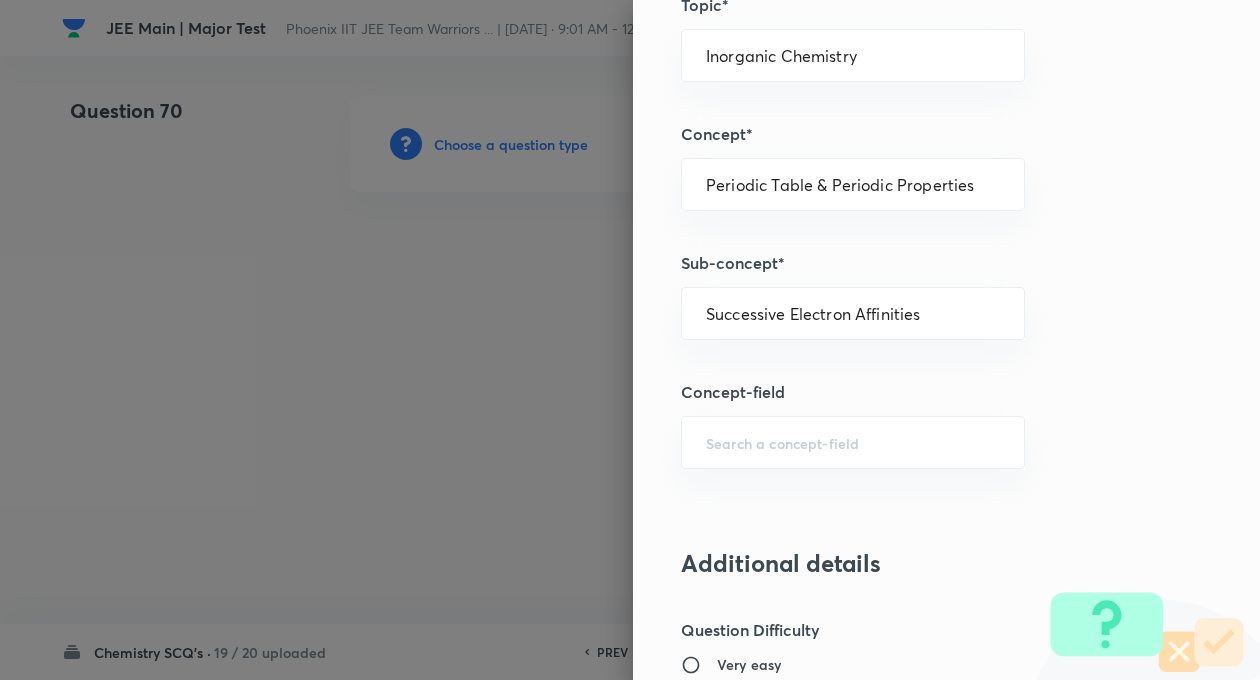 click on "Question settings Question type* Single choice correct Number of options* 2 3 4 5 Does this question have a passage?* Yes No Positive mark 4 ​ Negative Marks (Don’t add negative sign) 1 ​ Syllabus Topic group* Chemistry ​ Topic* Inorganic Chemistry ​ Concept* Periodic Table & Periodic Properties ​ Sub-concept* Successive Electron Affinities ​ Concept-field ​ Additional details Question Difficulty Very easy Easy Moderate Hard Very hard Question is based on Fact Numerical Concept Previous year question Yes No Does this question have equation? Yes No Verification status Is the question verified? *Select 'yes' only if a question is verified Yes No Save" at bounding box center (946, 340) 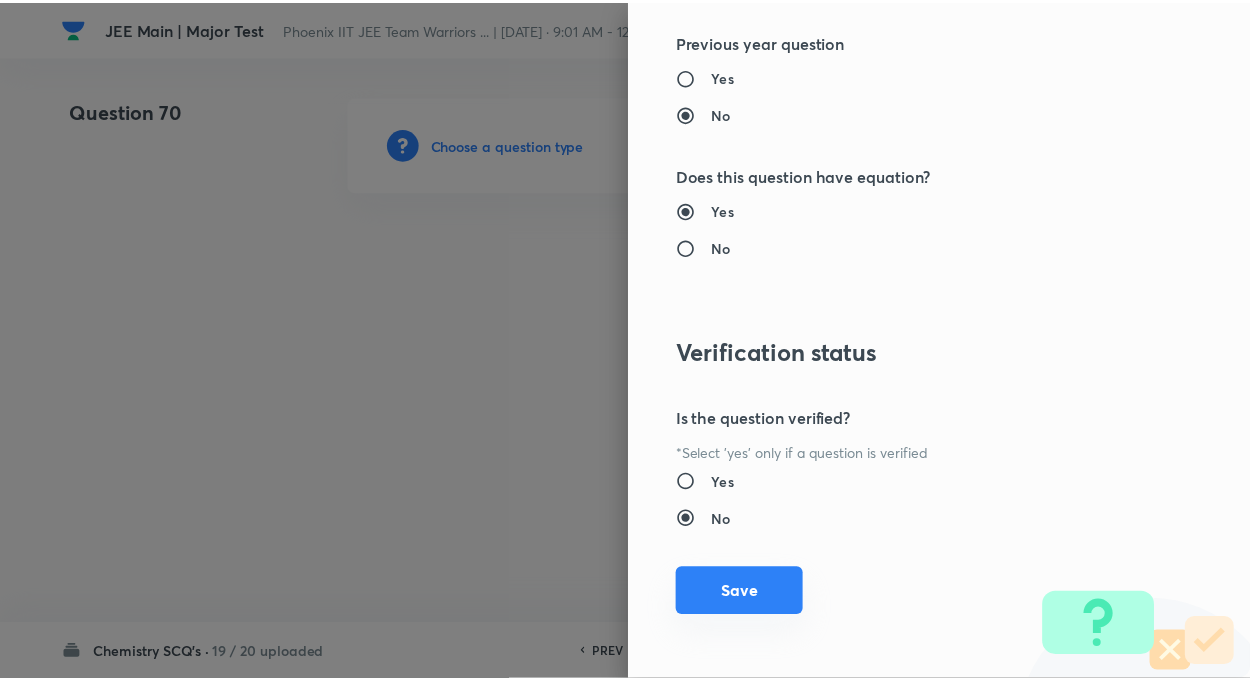 scroll, scrollTop: 2046, scrollLeft: 0, axis: vertical 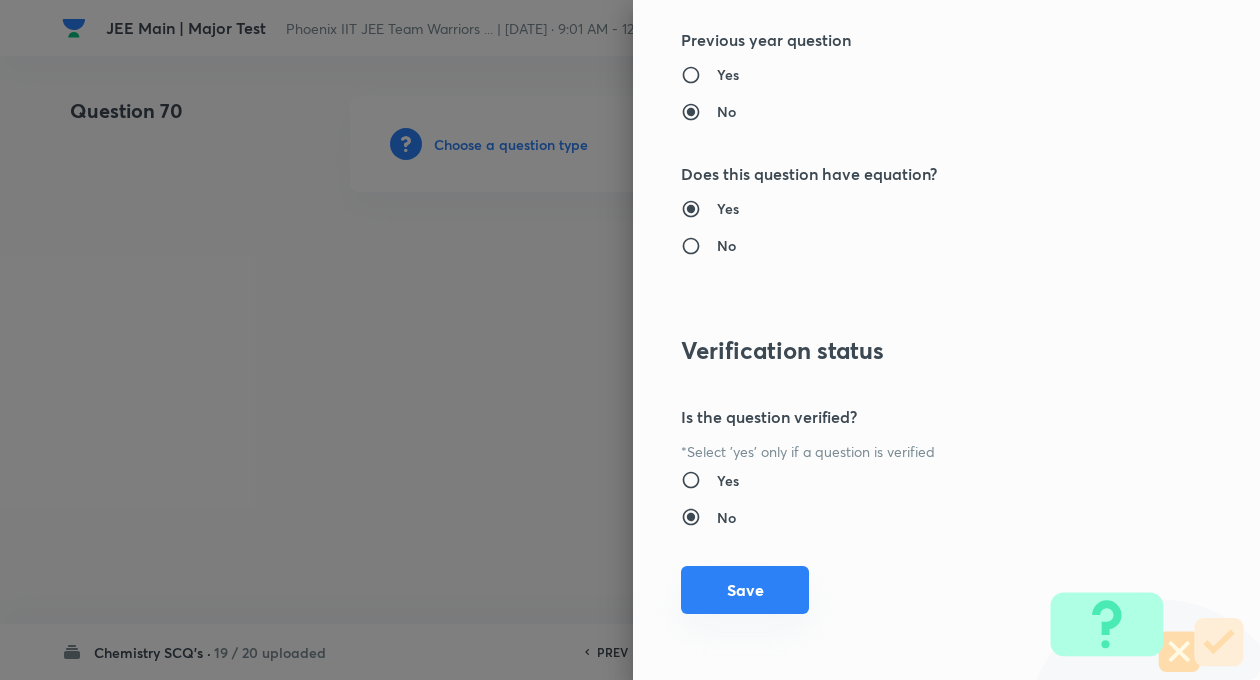 click on "Save" at bounding box center (745, 590) 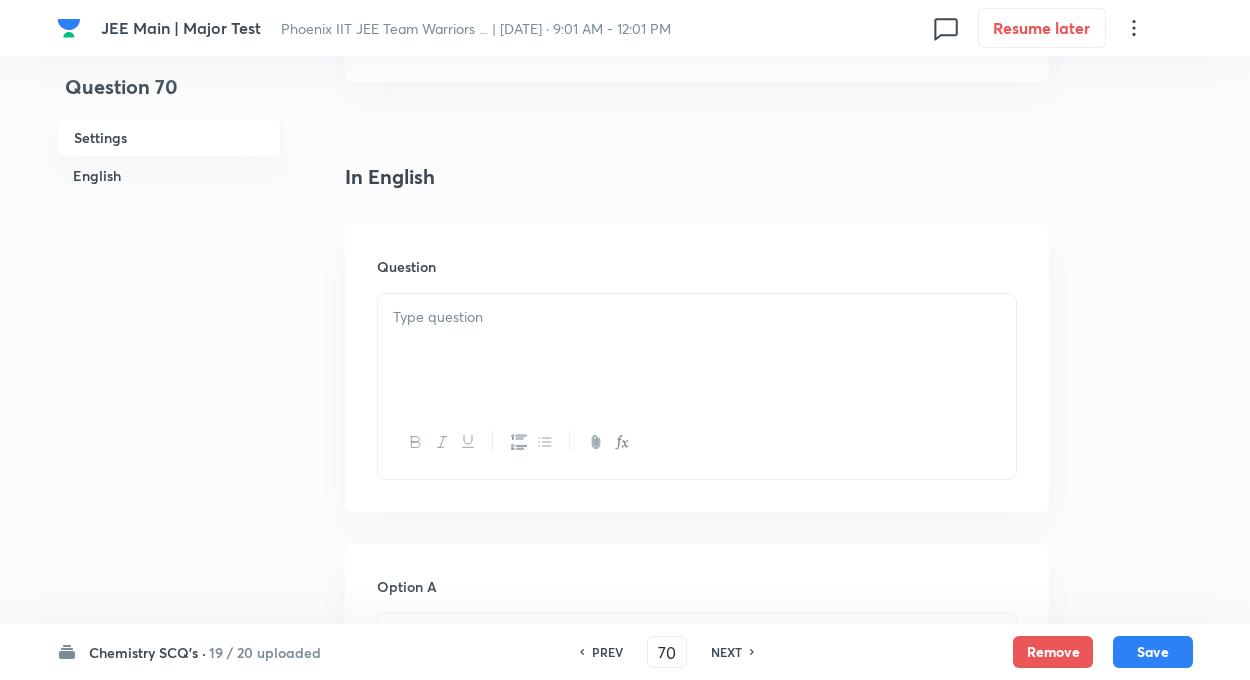 scroll, scrollTop: 480, scrollLeft: 0, axis: vertical 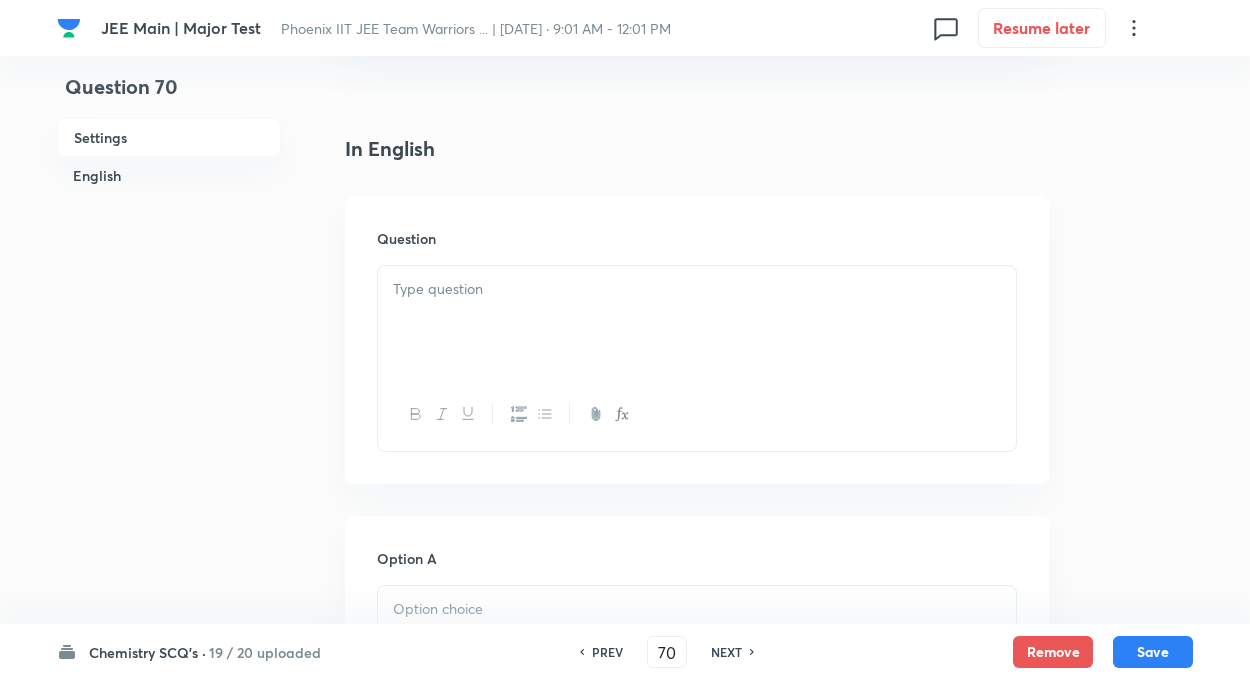 click at bounding box center [697, 322] 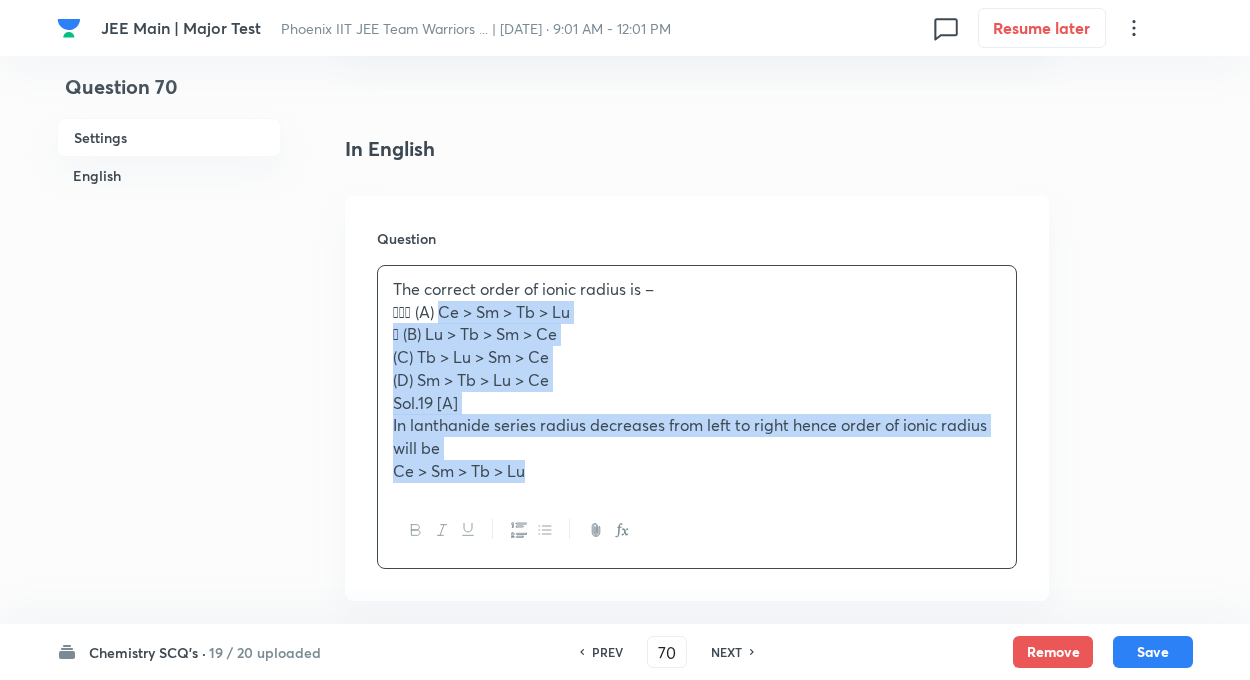 drag, startPoint x: 438, startPoint y: 311, endPoint x: 531, endPoint y: 474, distance: 187.6646 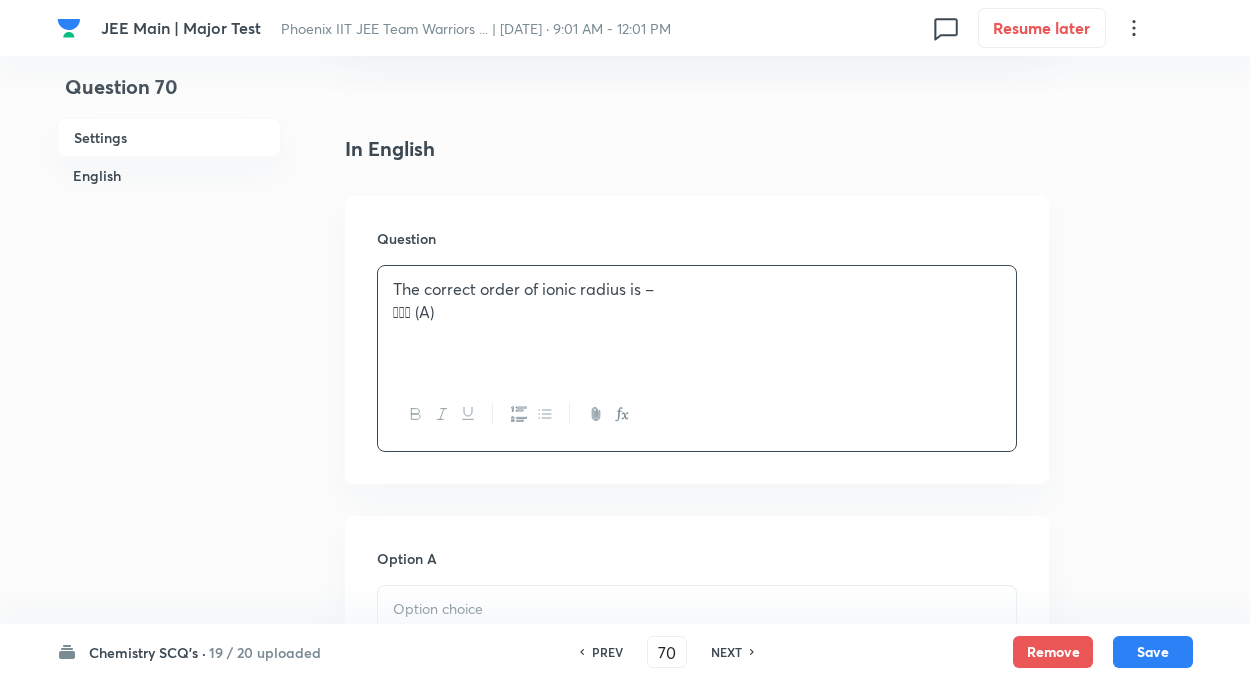 type 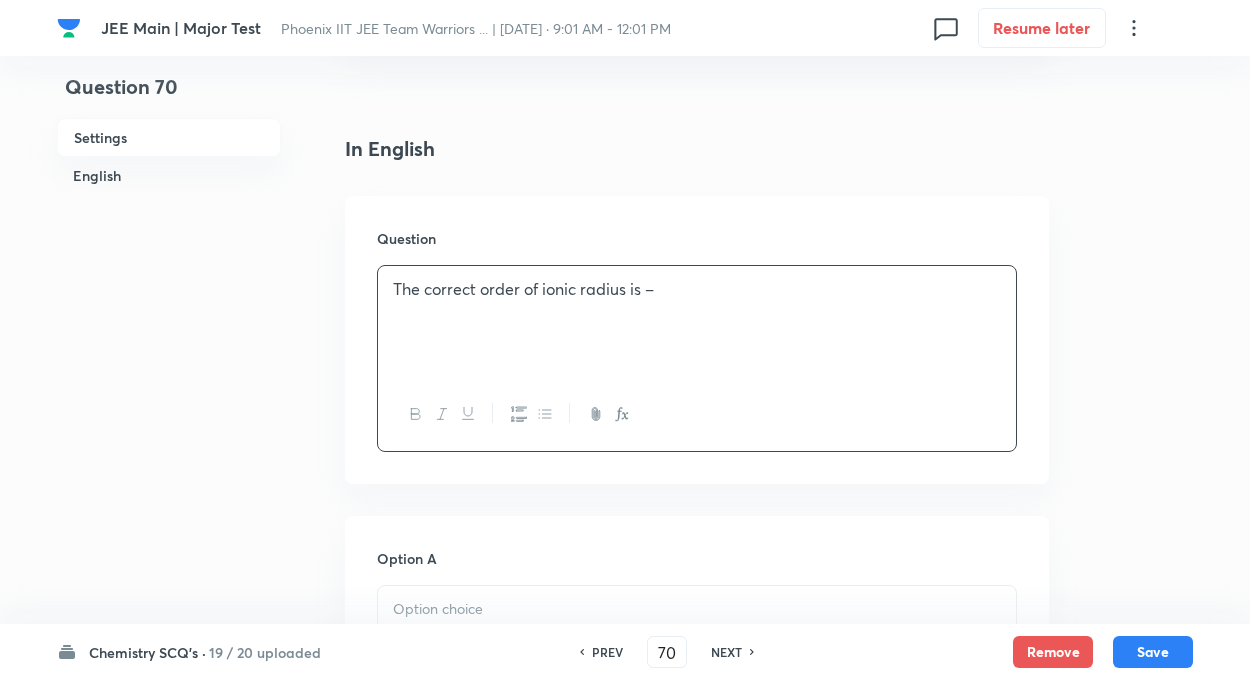 click on "Question 70 Settings English" at bounding box center [169, 887] 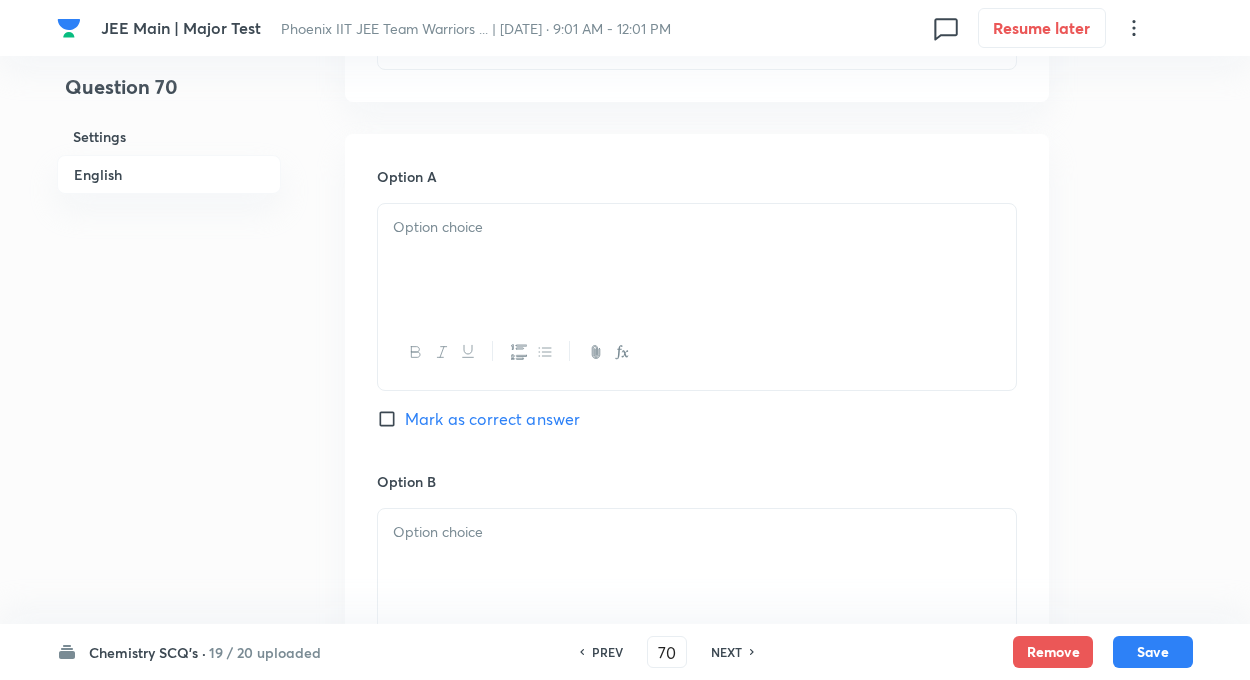 scroll, scrollTop: 880, scrollLeft: 0, axis: vertical 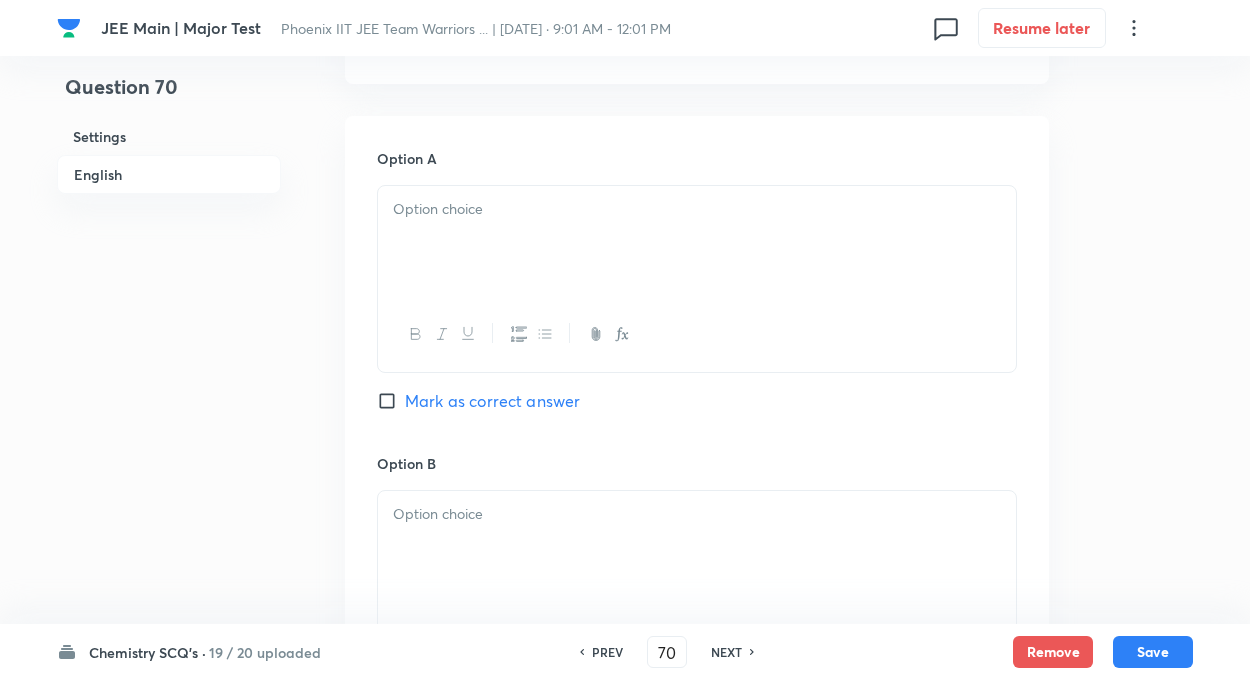 click at bounding box center (697, 242) 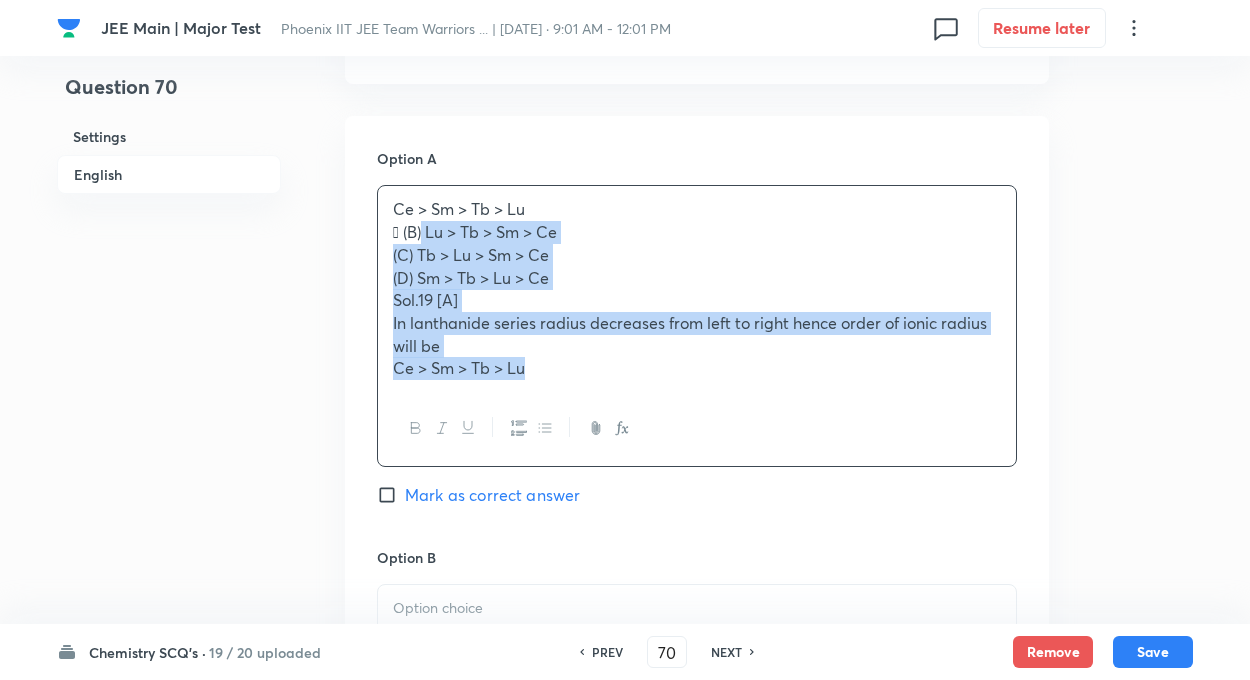 drag, startPoint x: 424, startPoint y: 229, endPoint x: 613, endPoint y: 413, distance: 263.77454 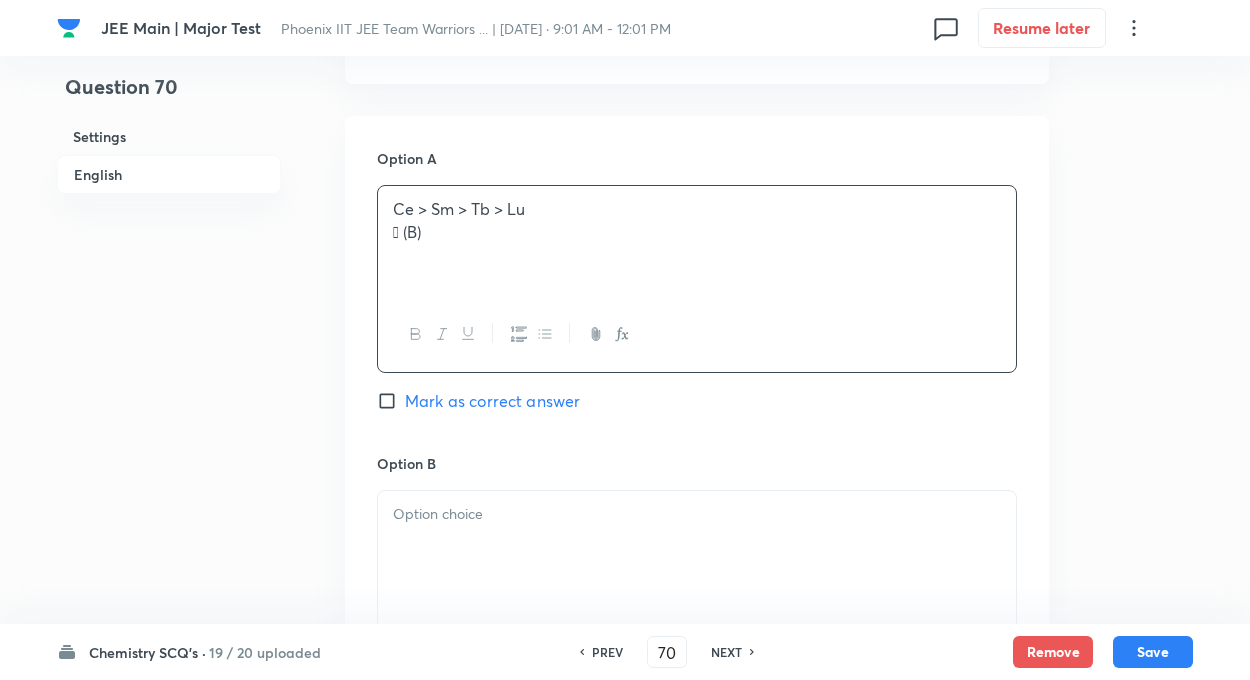 type 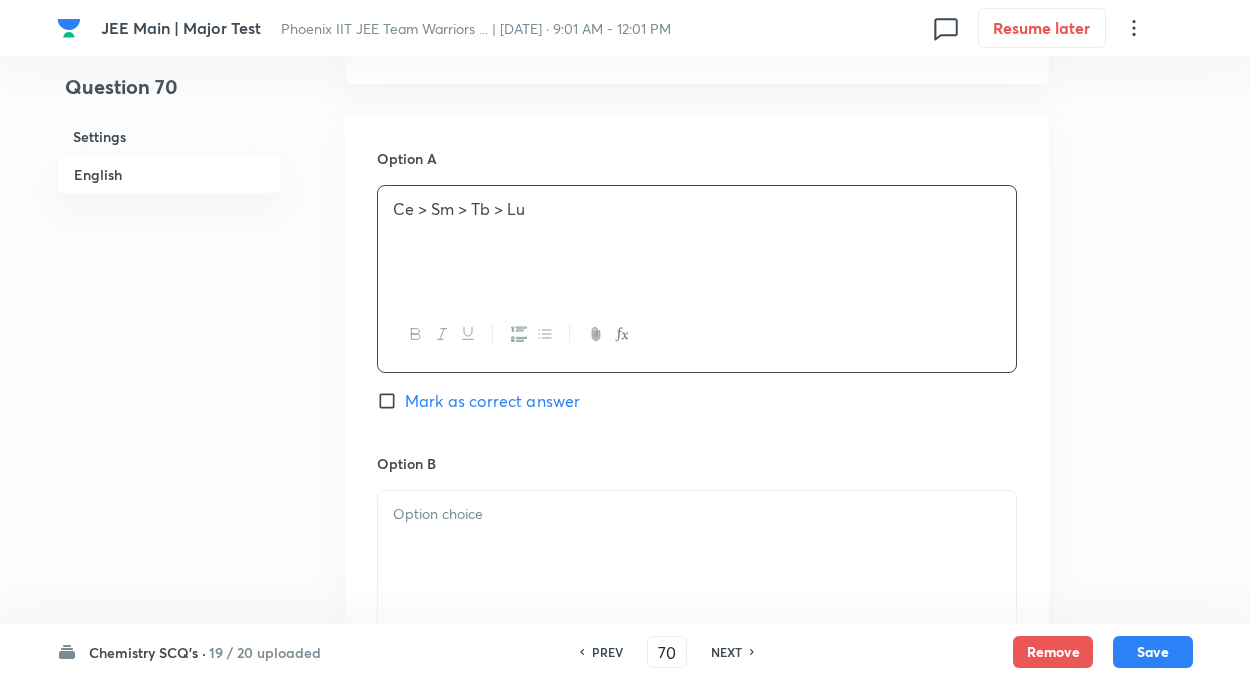click on "Question 70 Settings English" at bounding box center (169, 487) 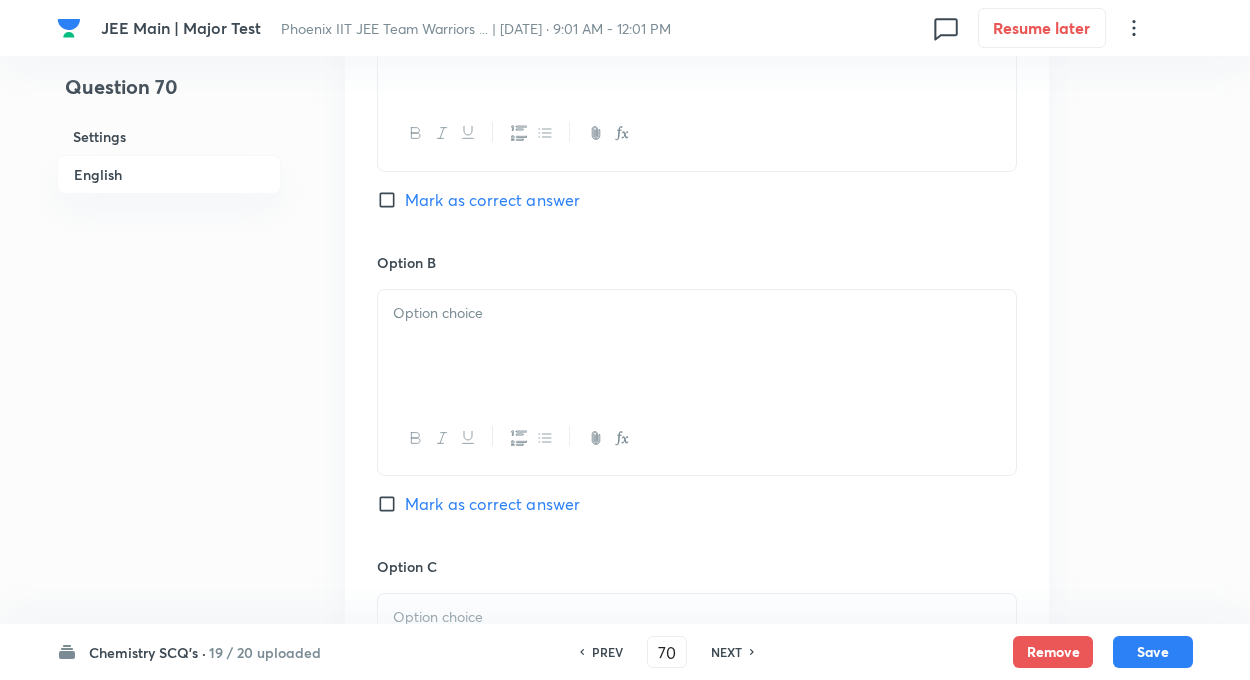 scroll, scrollTop: 1160, scrollLeft: 0, axis: vertical 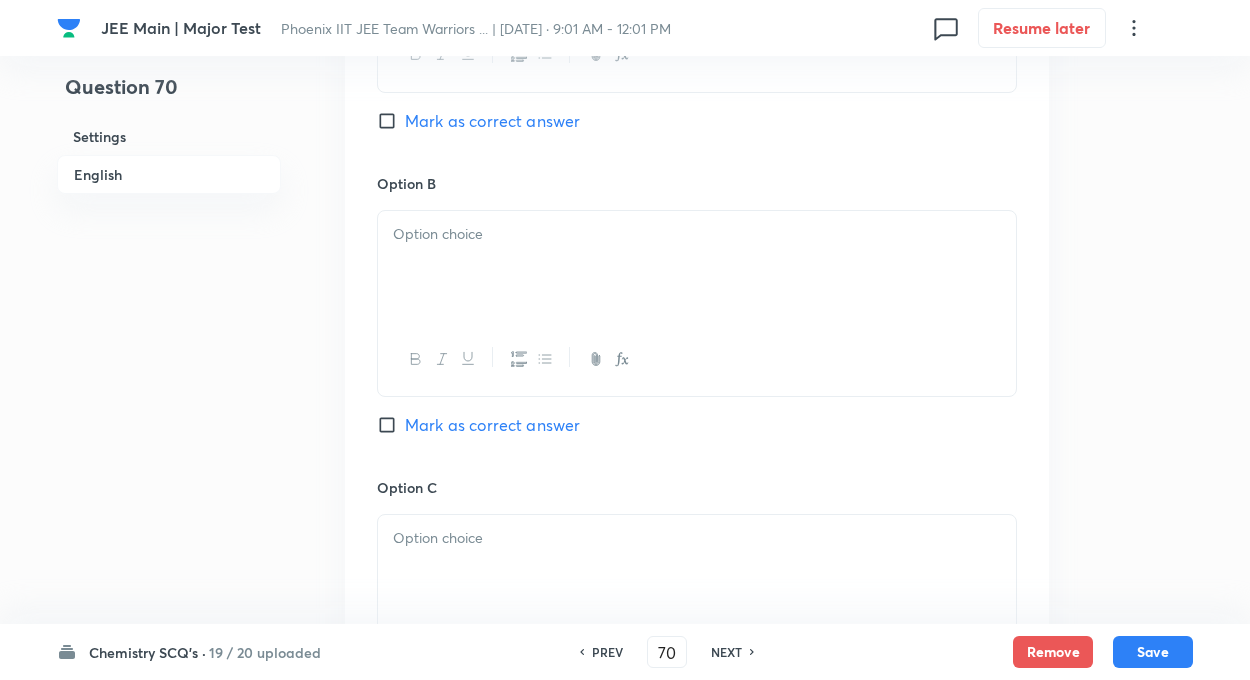 click at bounding box center [697, 267] 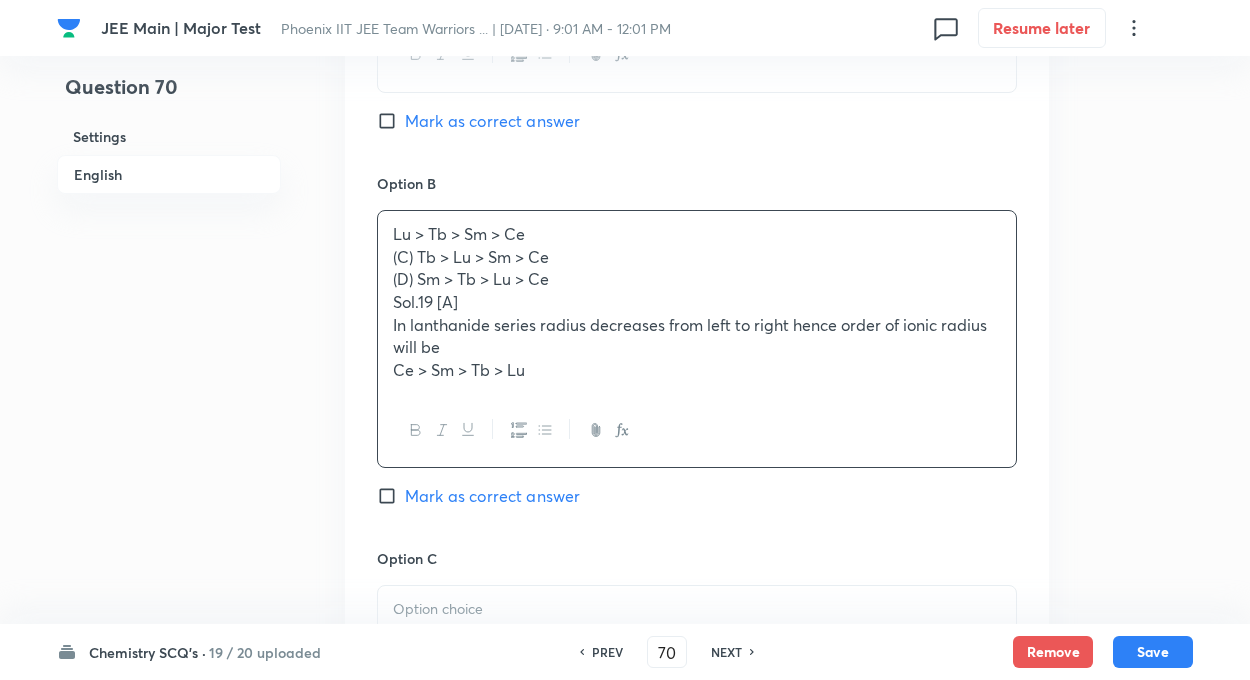 click on "Mark as correct answer" at bounding box center (391, 121) 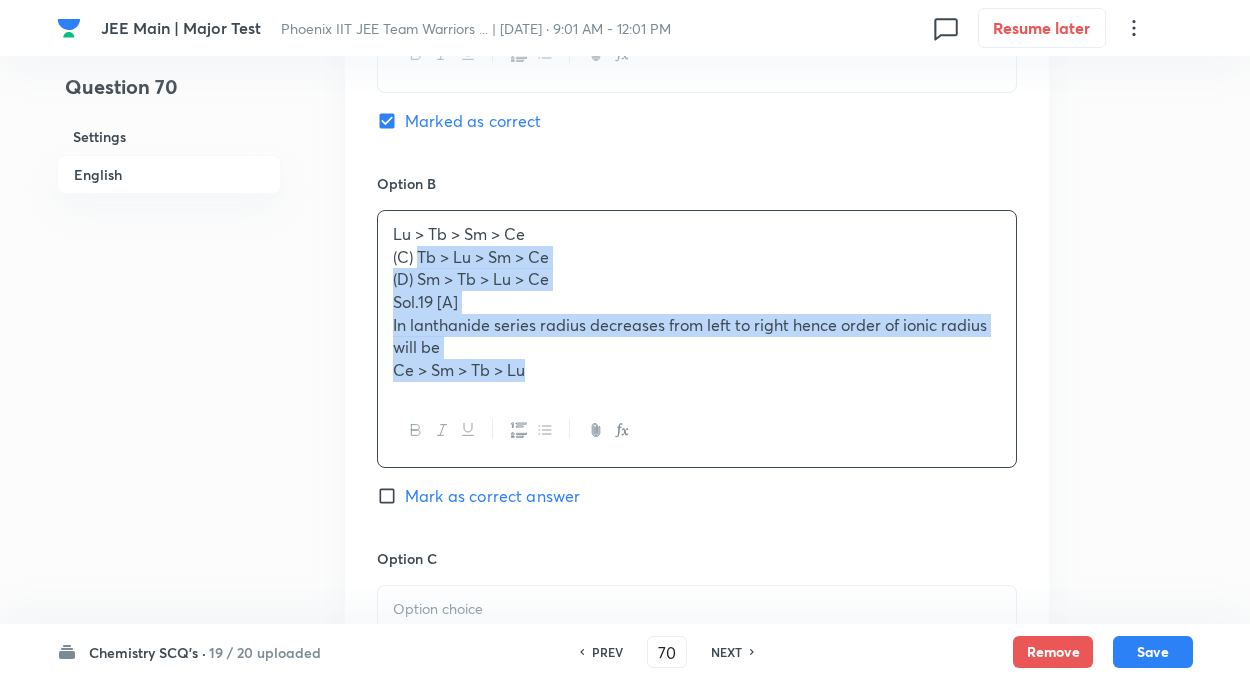 drag, startPoint x: 419, startPoint y: 251, endPoint x: 537, endPoint y: 390, distance: 182.3321 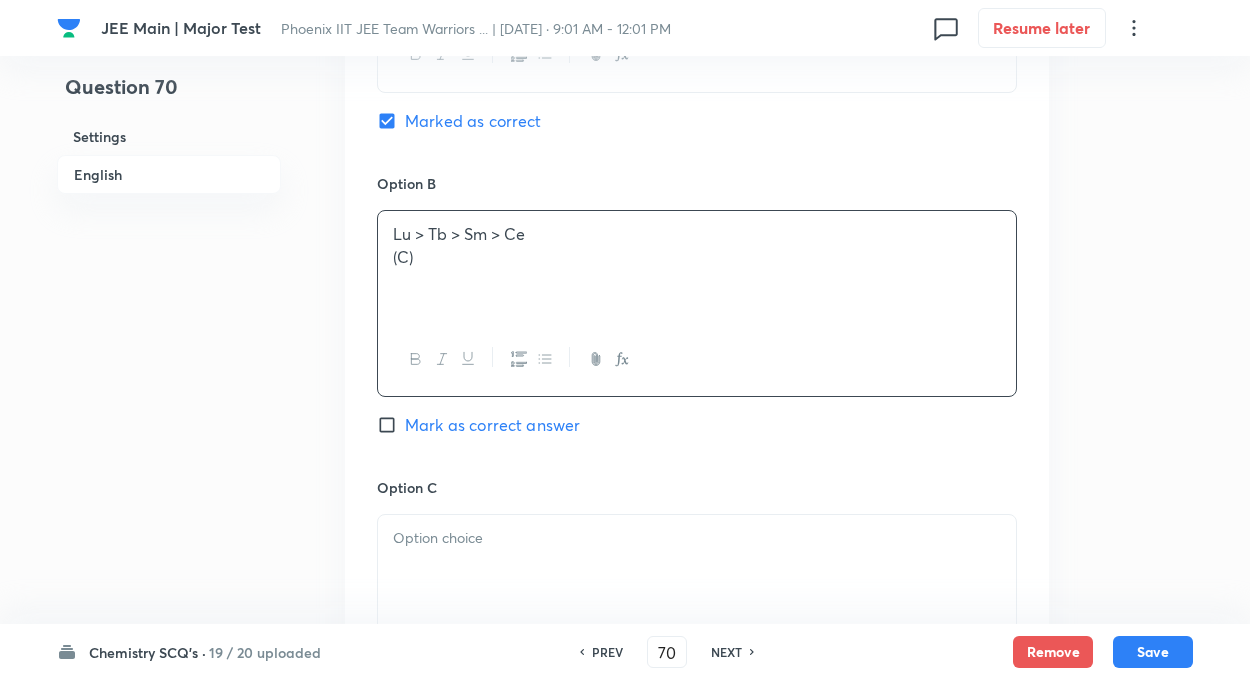 type 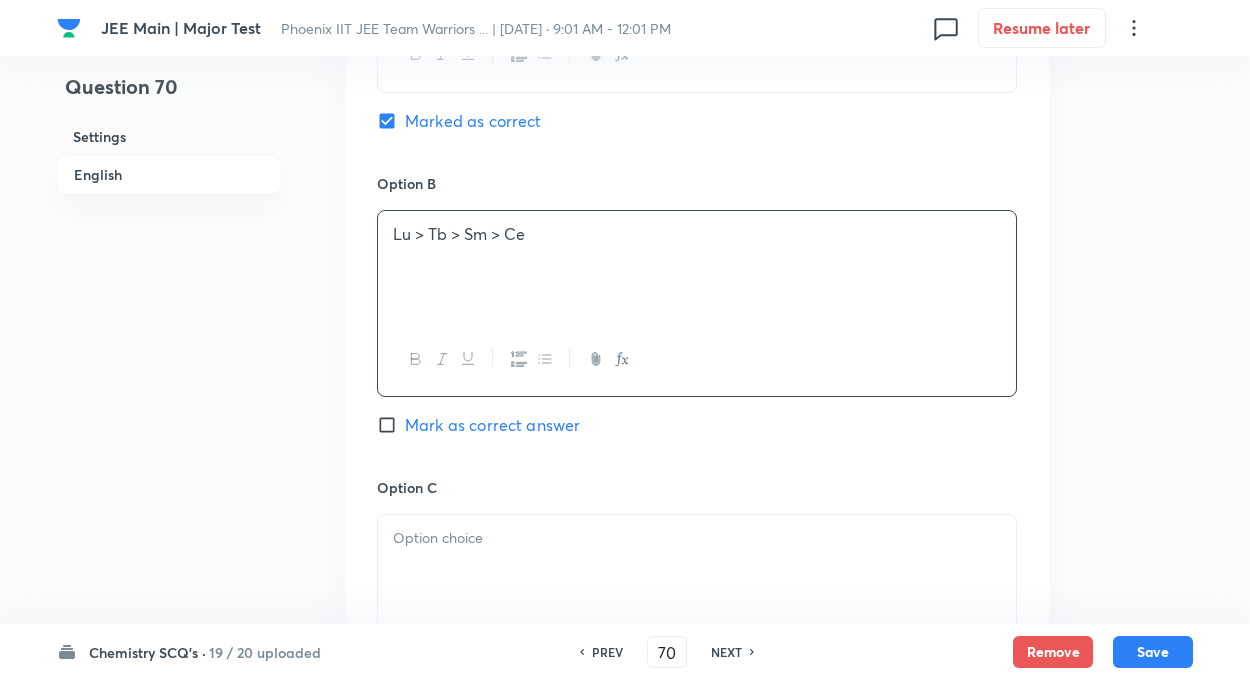 click at bounding box center [697, 538] 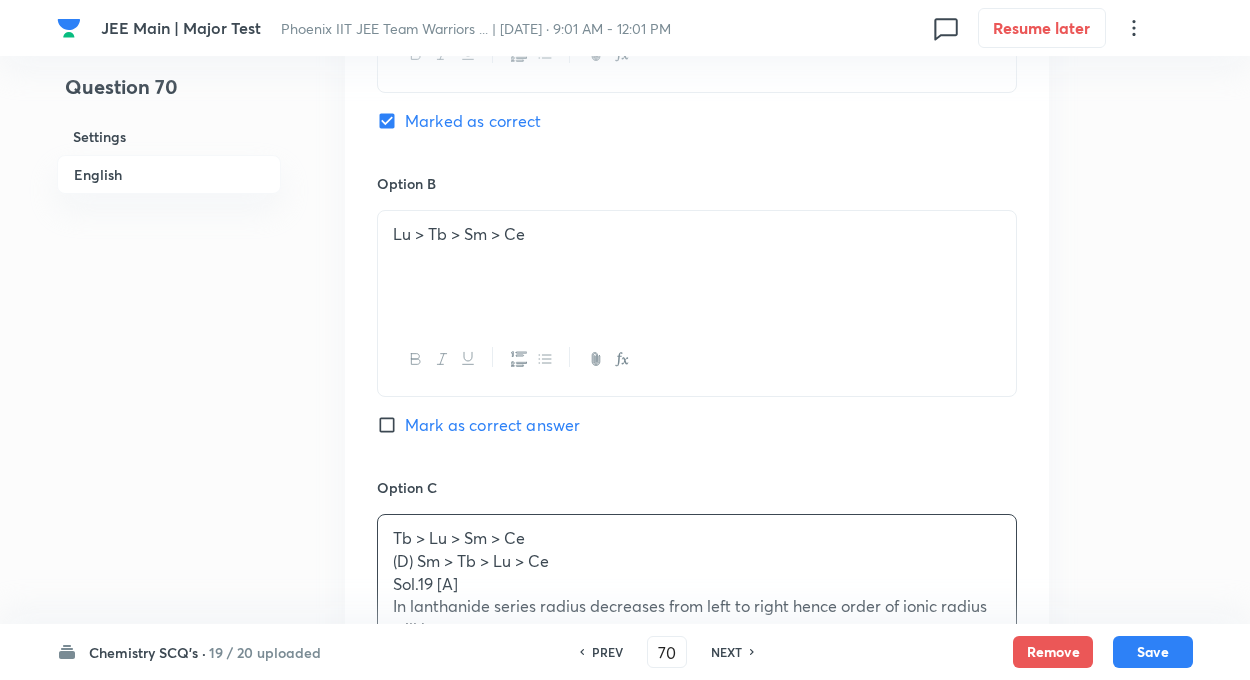click on "Question 70 Settings English Settings Type Single choice correct 4 options + 4 marks - 1 mark Edit Concept Chemistry Inorganic Chemistry Periodic Table & Periodic Properties Successive Electron Affinities Edit Additional details Moderate Concept Not from PYQ paper Equation Edit In English Question The correct order of ionic radius is – Option A Ce > Sm > Tb > Lu Marked as correct Option B Lu > Tb > Sm > Ce Mark as correct answer Option C Tb > Lu > Sm > Ce (D) Sm > Tb > Lu > Ce Sol.19 [A] In lanthanide series radius decreases from left to right hence order of ionic radius will be Ce > Sm > Tb > Lu Mark as correct answer Option D Mark as correct answer Solution" at bounding box center [625, 231] 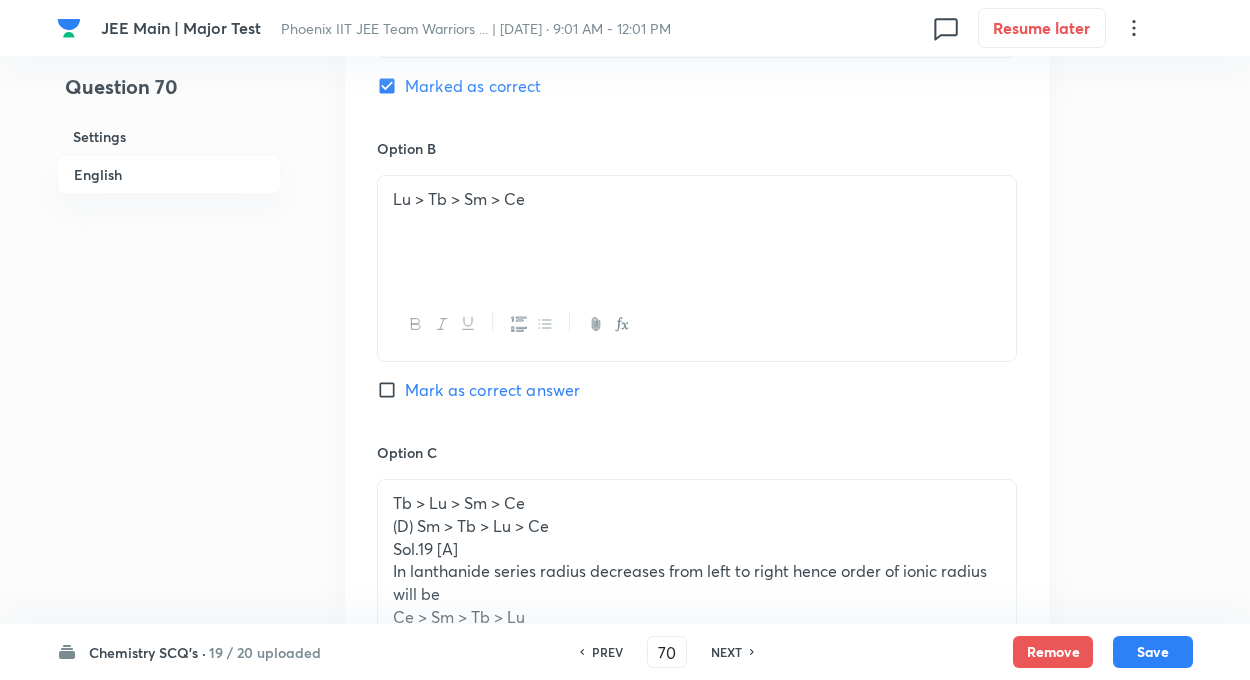 scroll, scrollTop: 1200, scrollLeft: 0, axis: vertical 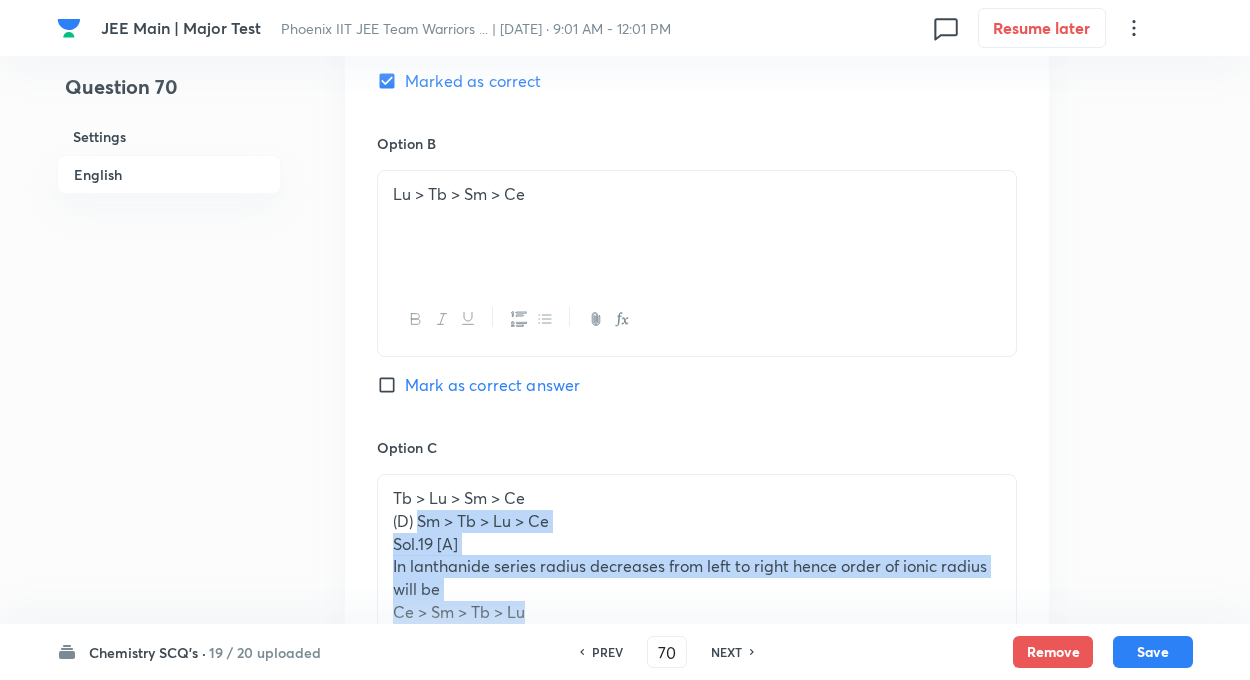 drag, startPoint x: 416, startPoint y: 520, endPoint x: 539, endPoint y: 613, distance: 154.20117 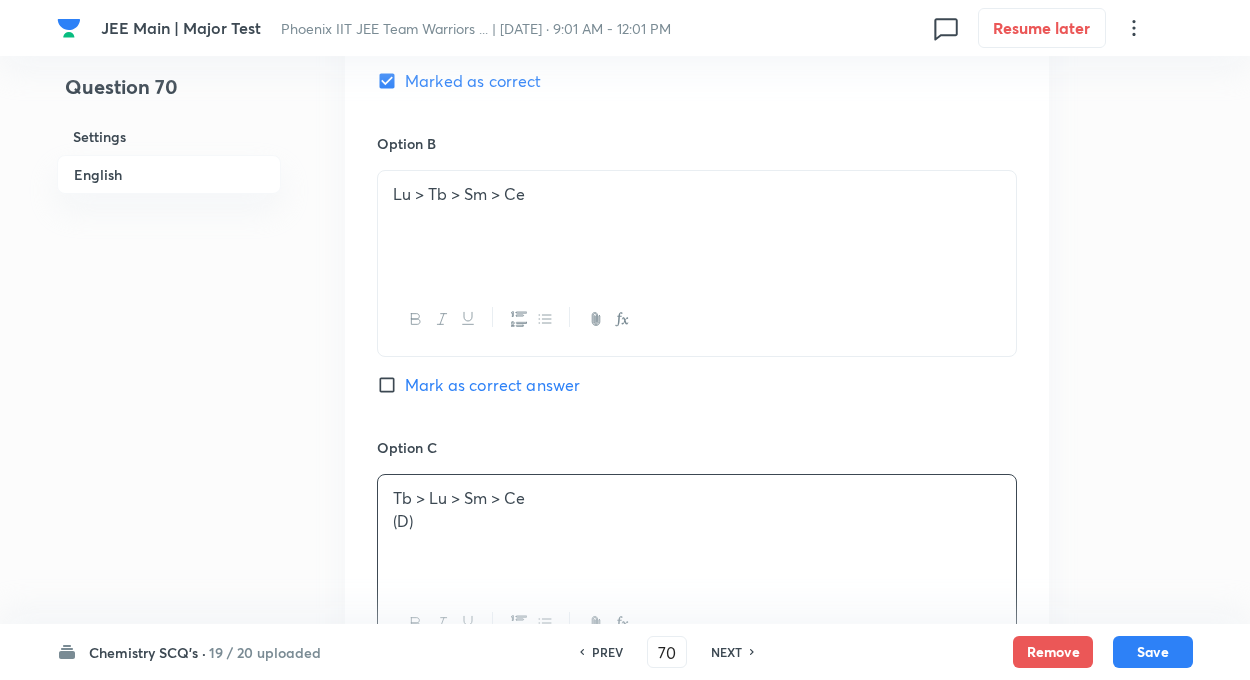 type 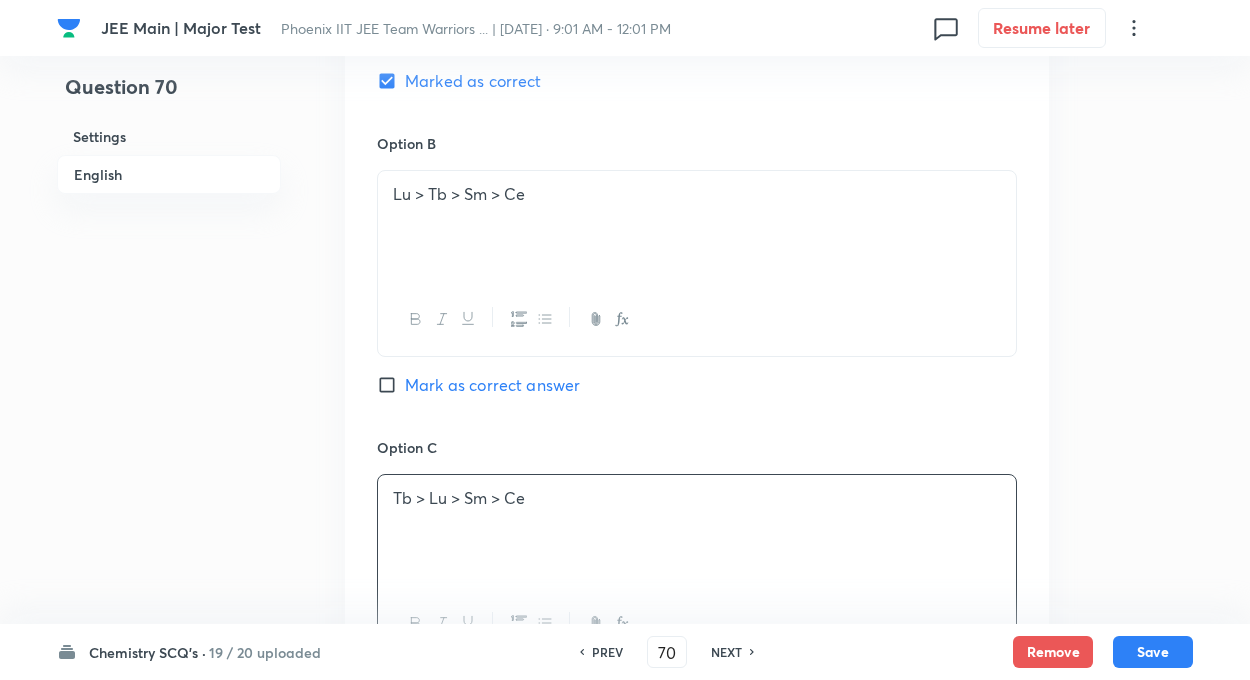 click on "Question 70 Settings English" at bounding box center [169, 167] 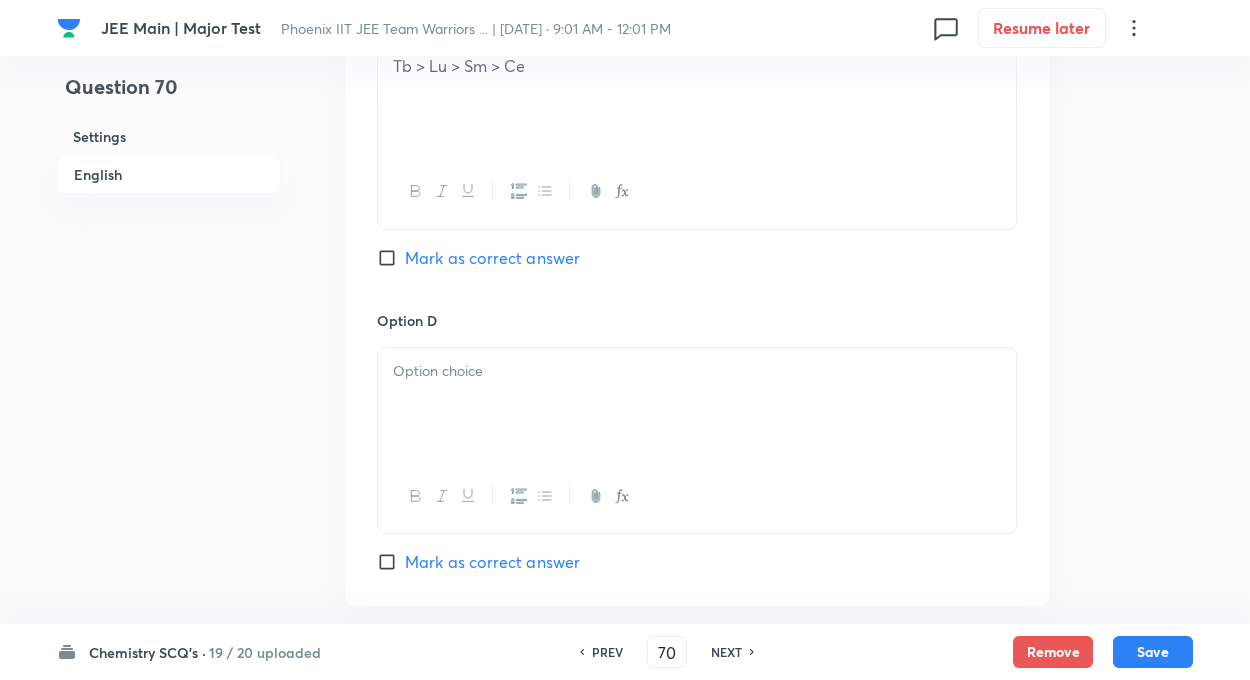 scroll, scrollTop: 1640, scrollLeft: 0, axis: vertical 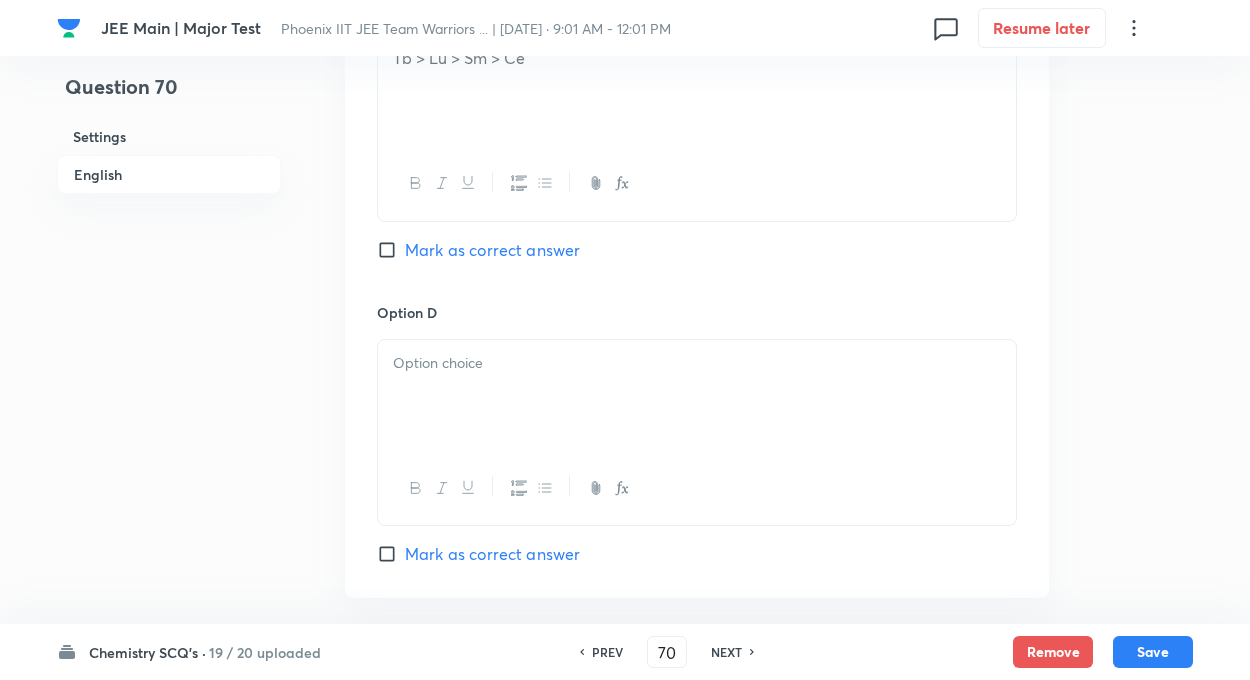 click at bounding box center (697, 363) 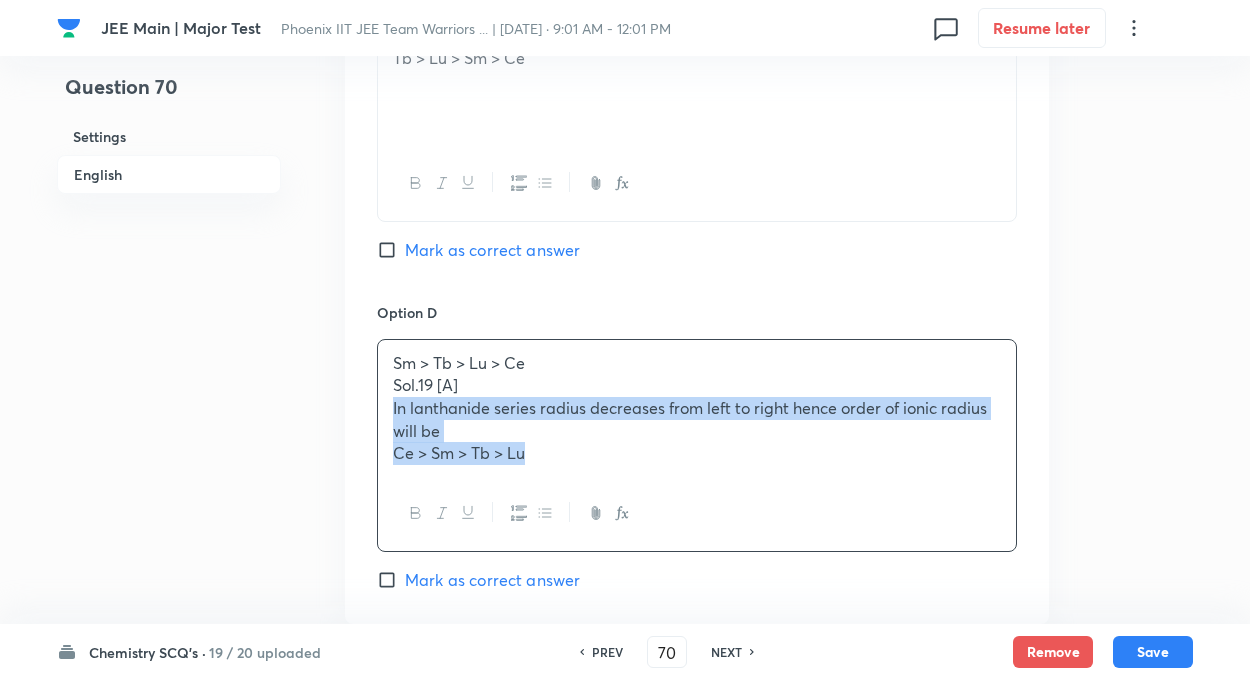 drag, startPoint x: 389, startPoint y: 407, endPoint x: 552, endPoint y: 461, distance: 171.71198 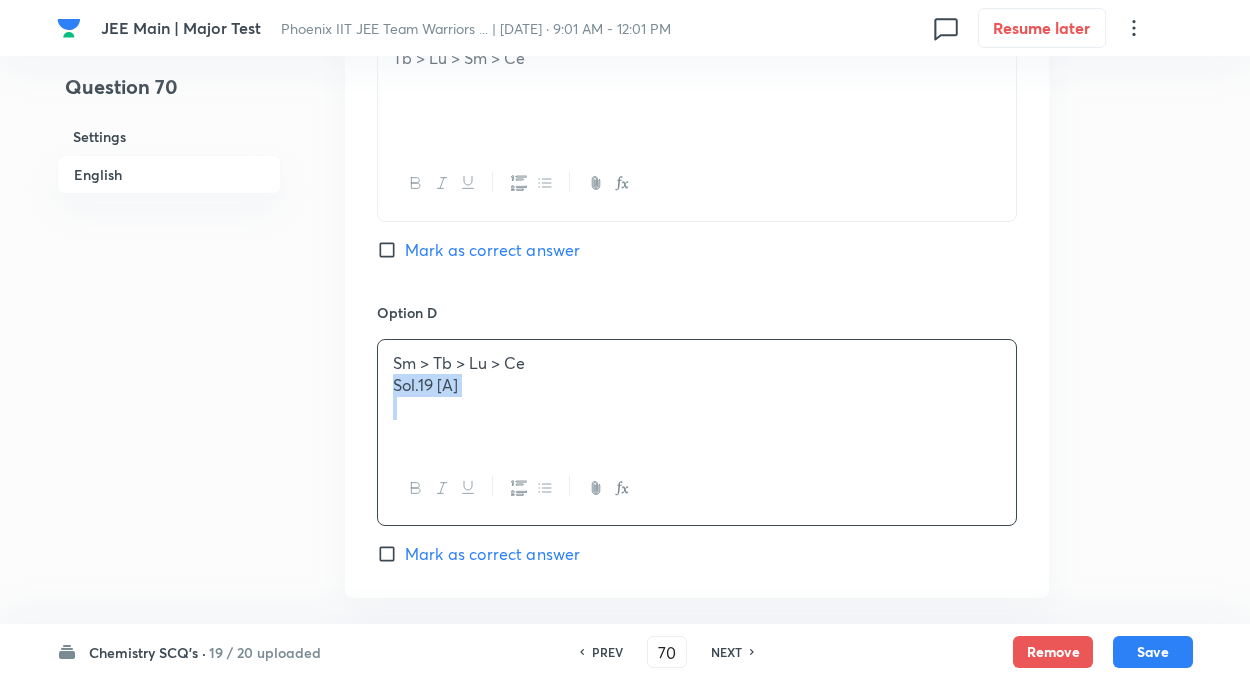 drag, startPoint x: 388, startPoint y: 378, endPoint x: 476, endPoint y: 403, distance: 91.48224 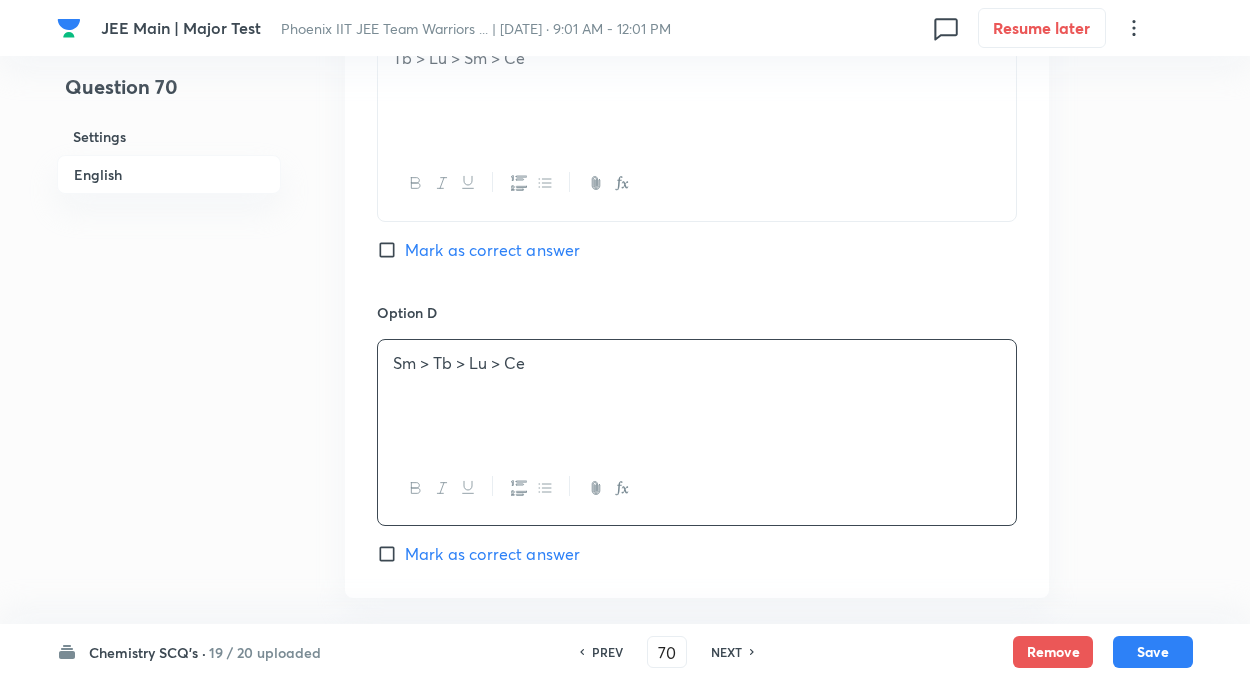 click on "Question 70 Settings English Settings Type Single choice correct 4 options + 4 marks - 1 mark Edit Concept Chemistry Inorganic Chemistry Periodic Table & Periodic Properties Successive Electron Affinities Edit Additional details Moderate Concept Not from PYQ paper Equation Edit In English Question The correct order of ionic radius is – Option A Ce > Sm > Tb > Lu Marked as correct Option B Lu > Tb > Sm > Ce Mark as correct answer Option C Tb > Lu > Sm > Ce Mark as correct answer Option D Sm > Tb > Lu > Ce Mark as correct answer Solution" at bounding box center (625, -273) 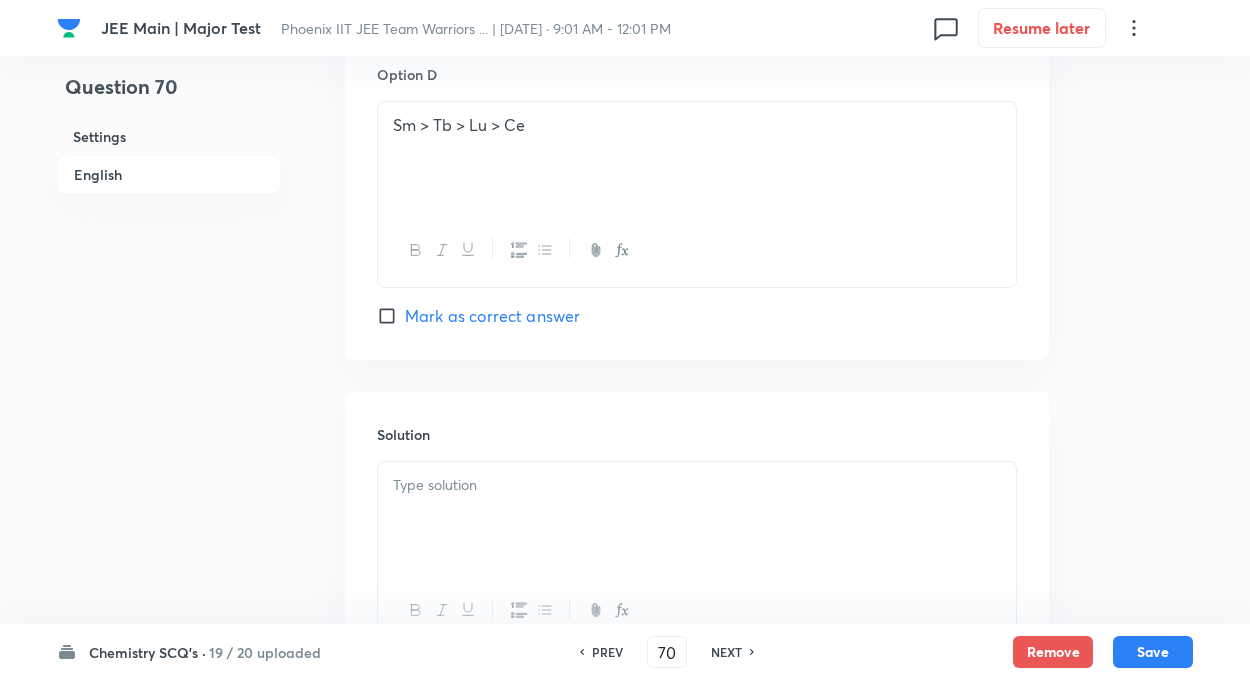 scroll, scrollTop: 2000, scrollLeft: 0, axis: vertical 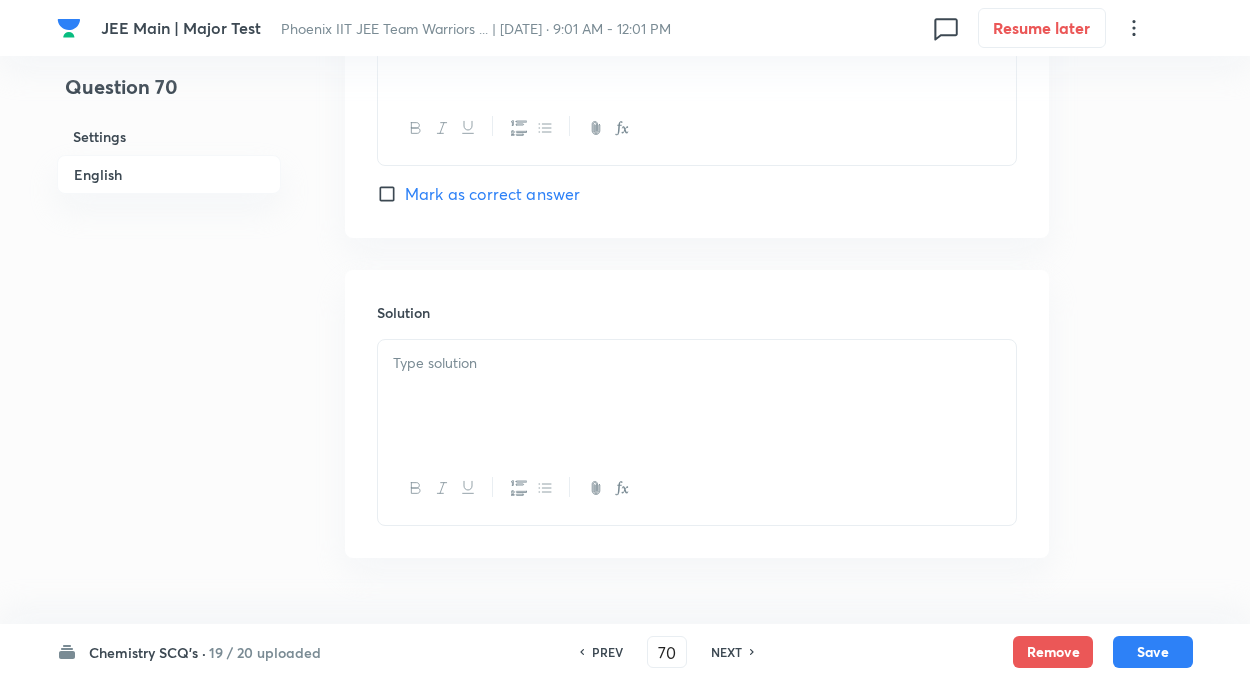 click at bounding box center [697, 396] 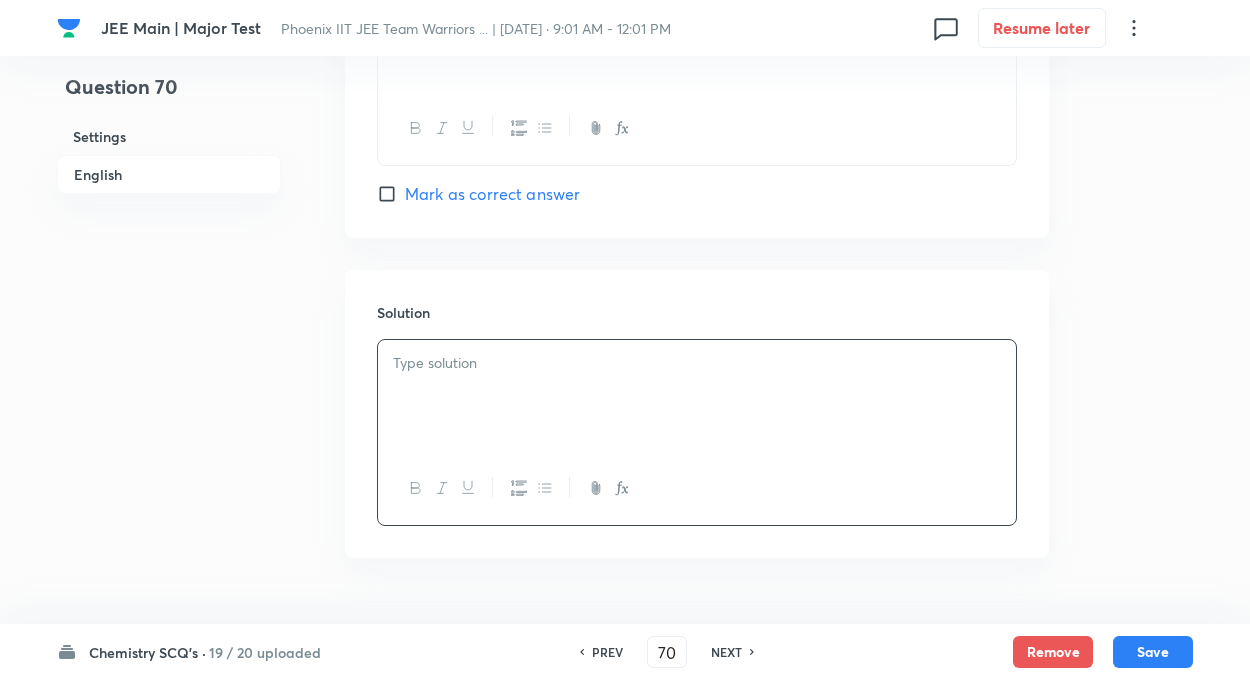 paste 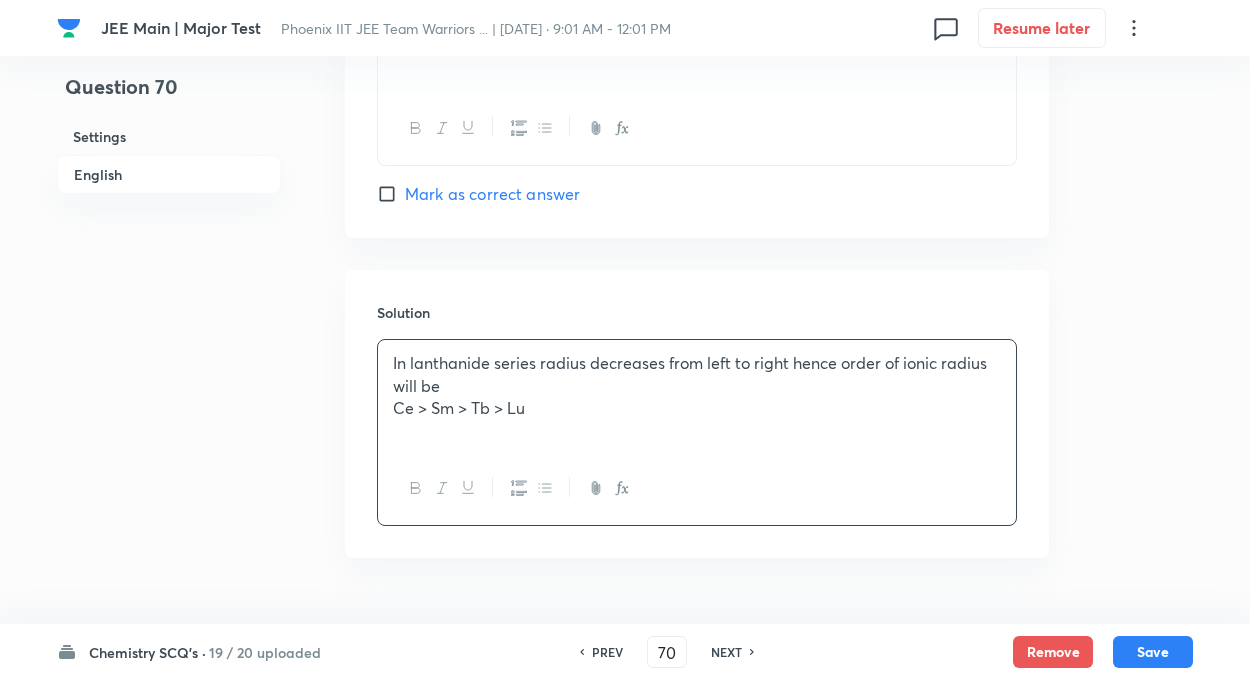 click on "Ce > Sm > Tb > Lu" at bounding box center [697, 408] 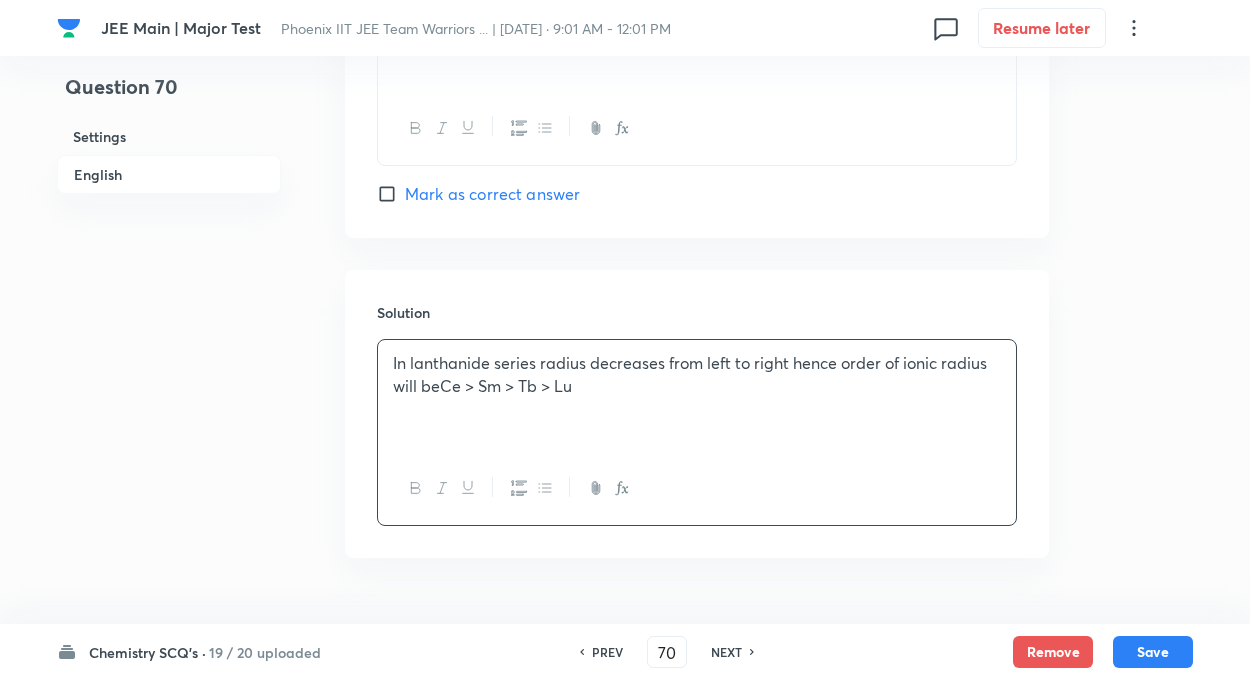 type 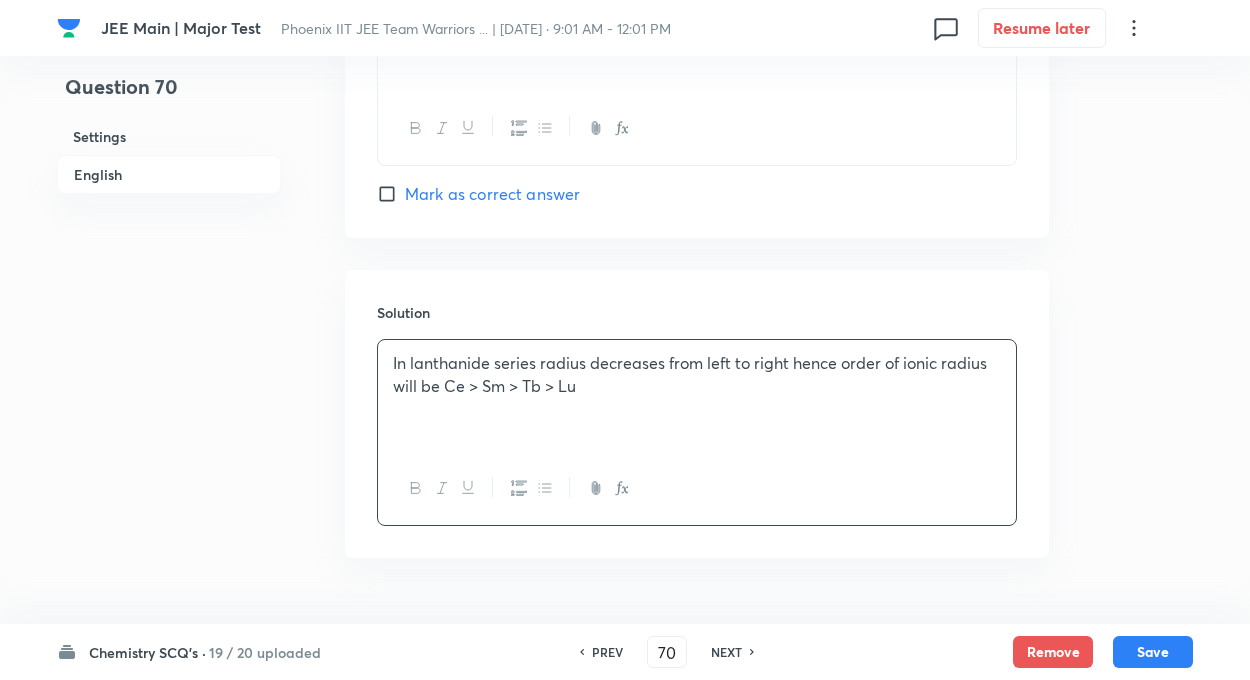 click on "Question 70 Settings English Settings Type Single choice correct 4 options + 4 marks - 1 mark Edit Concept Chemistry Inorganic Chemistry Periodic Table & Periodic Properties Successive Electron Affinities Edit Additional details Moderate Concept Not from PYQ paper Equation Edit In English Question The correct order of ionic radius is – Option A Ce > Sm > Tb > Lu Marked as correct Option B Lu > Tb > Sm > Ce Mark as correct answer Option C Tb > Lu > Sm > Ce Mark as correct answer Option D Sm > Tb > Lu > Ce Mark as correct answer Solution In lanthanide series radius decreases from left to right hence order of ionic radius will be Ce > Sm > Tb > Lu" at bounding box center (625, -633) 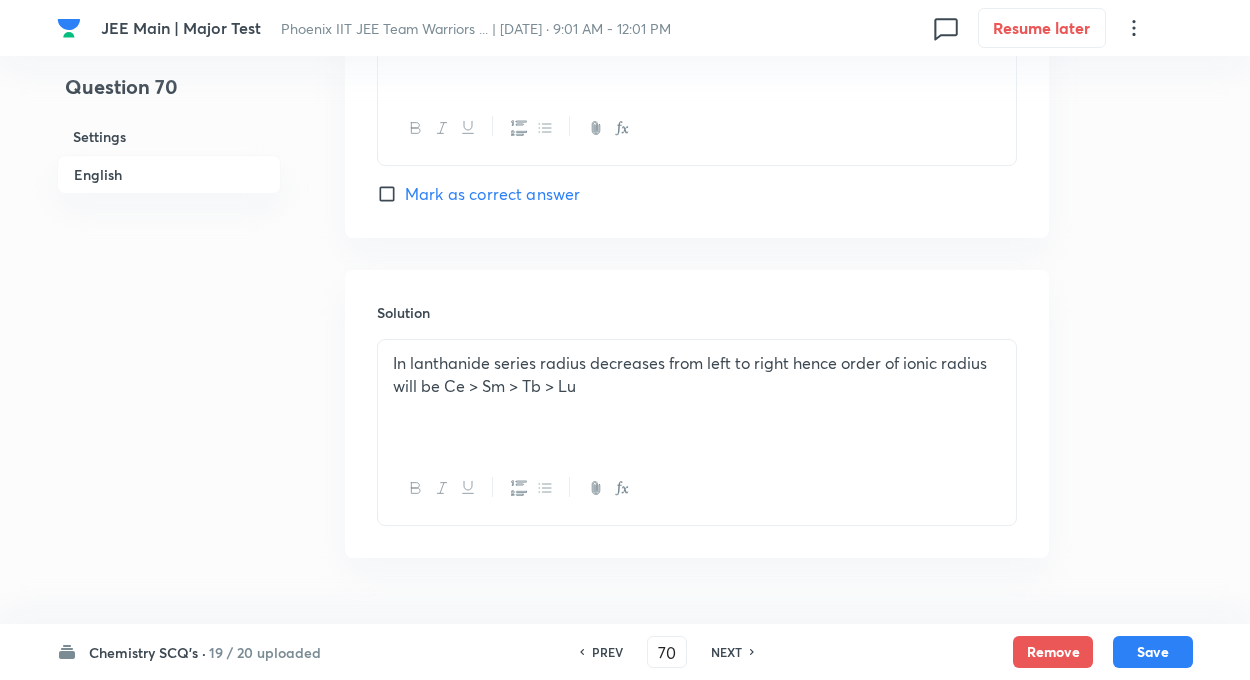 click on "In lanthanide series radius decreases from left to right hence order of ionic radius will be Ce > Sm > Tb > Lu" at bounding box center [697, 396] 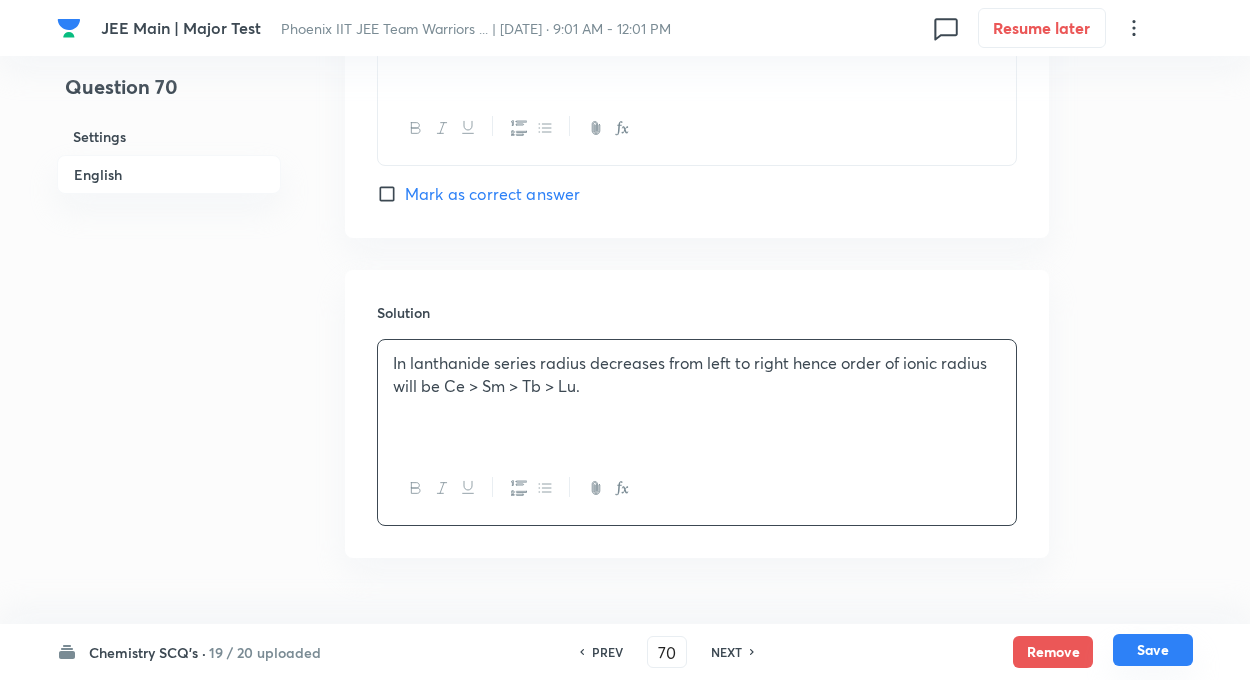 click on "Save" at bounding box center [1153, 650] 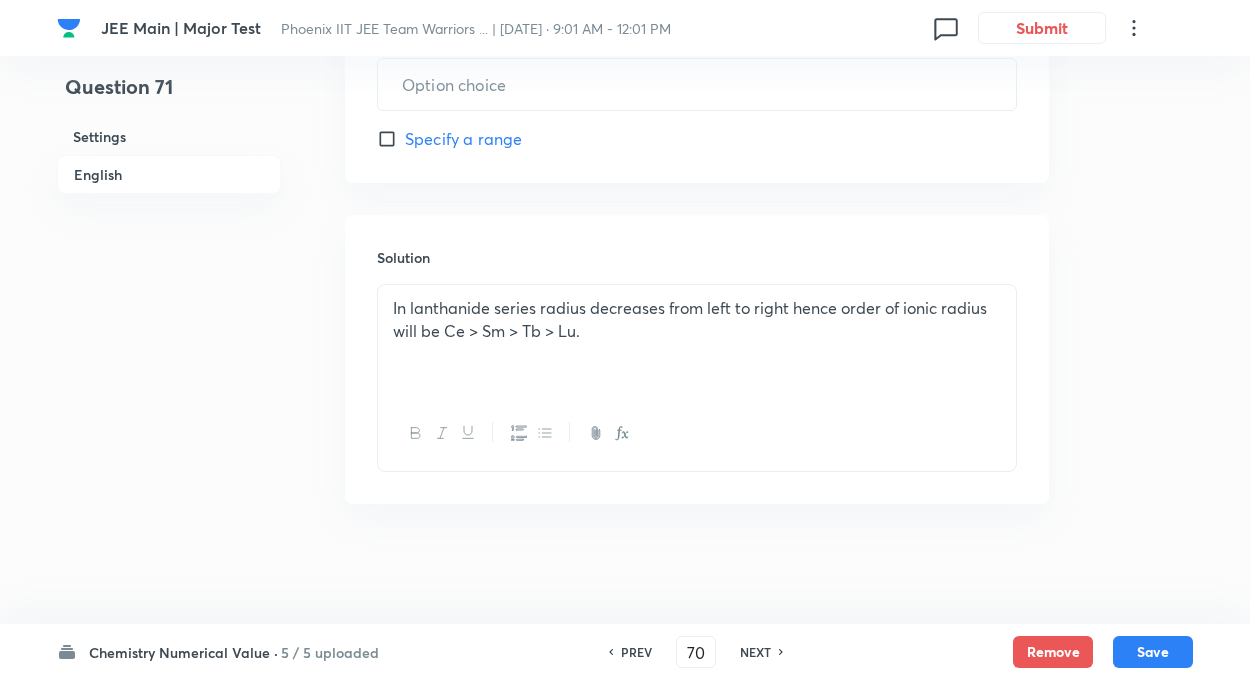 type on "71" 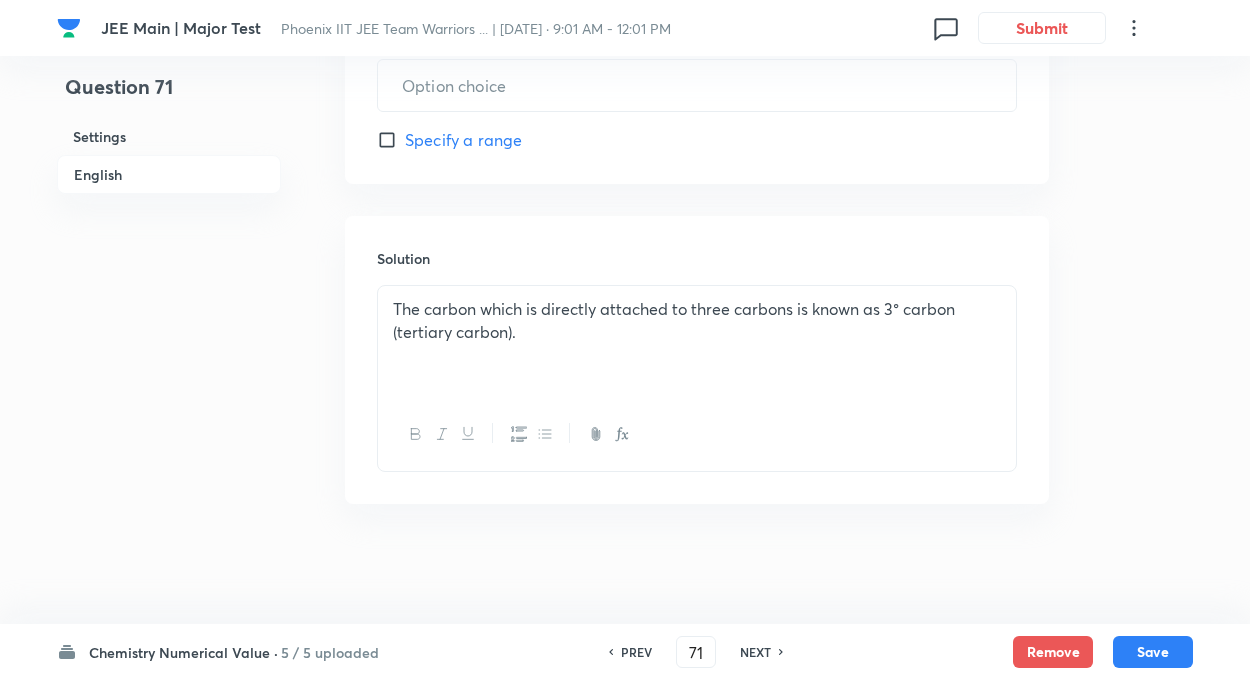 scroll, scrollTop: 1007, scrollLeft: 0, axis: vertical 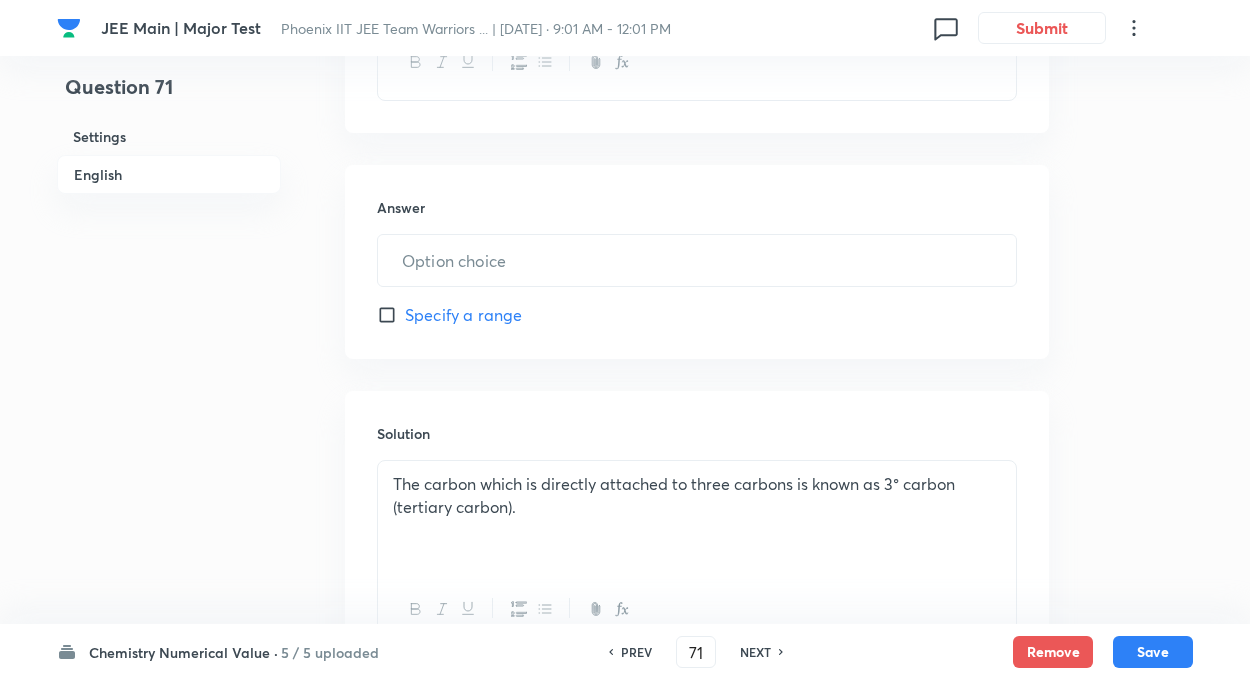 type on "2" 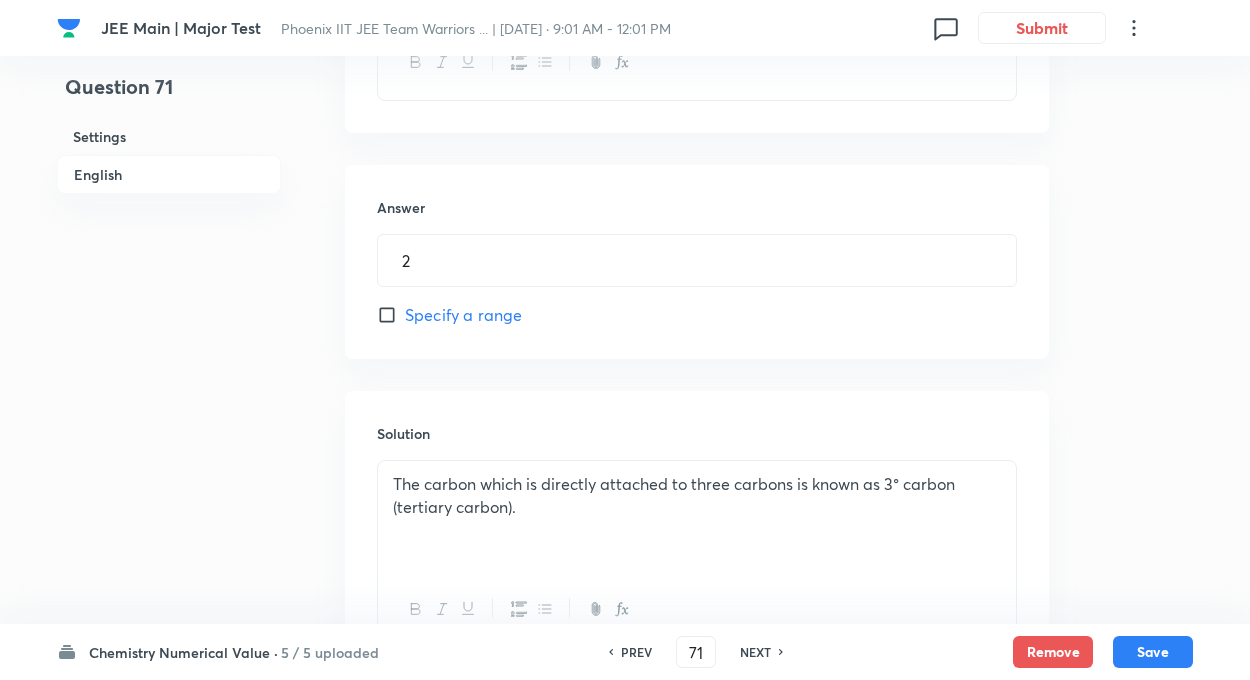 scroll, scrollTop: 1182, scrollLeft: 0, axis: vertical 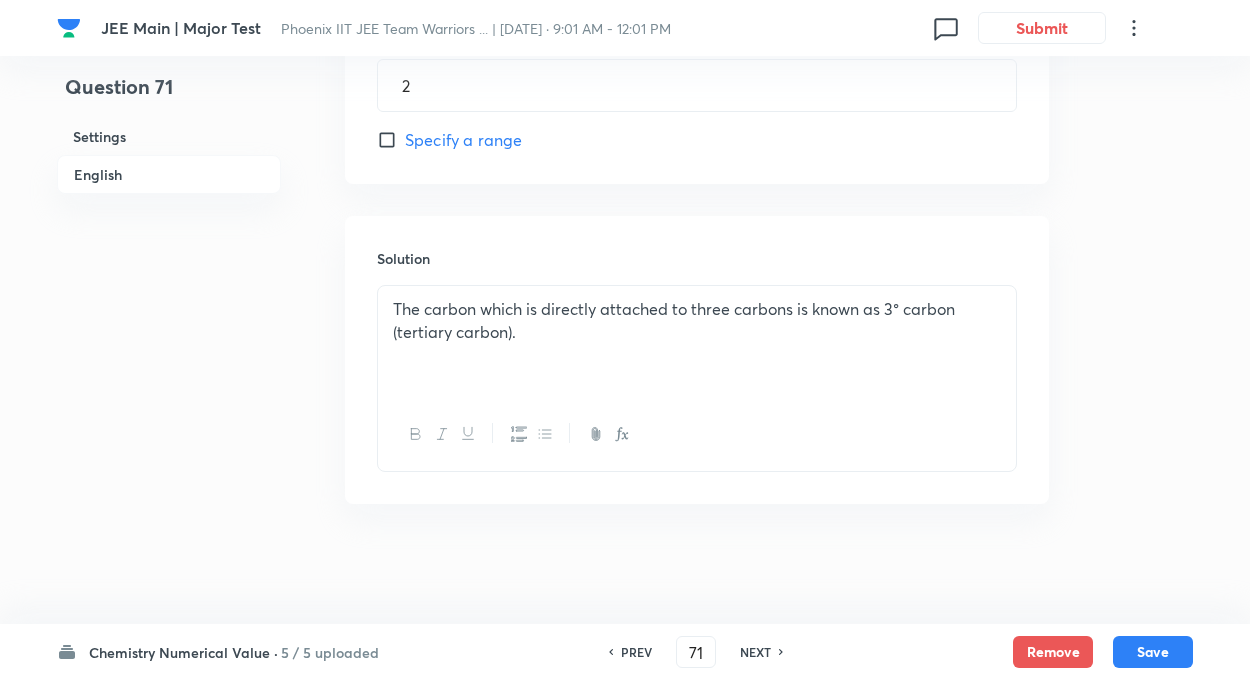 click on "Question 71 Settings English Settings Type Integer + 4 marks - 1 mark Edit Concept Chemistry Organic Chemistry IUPAC Naming of Organic Compounds Naming Of Cyclic Hydrocarbons Edit Additional details Easy Fact Not from PYQ paper No equation Edit In English Question How many compounds among the following contain tertiary carbon atoms?                    Answer 2 ​ Specify a range Solution The carbon which is directly attached to three carbons is known as 3° carbon (tertiary carbon)." at bounding box center [625, -251] 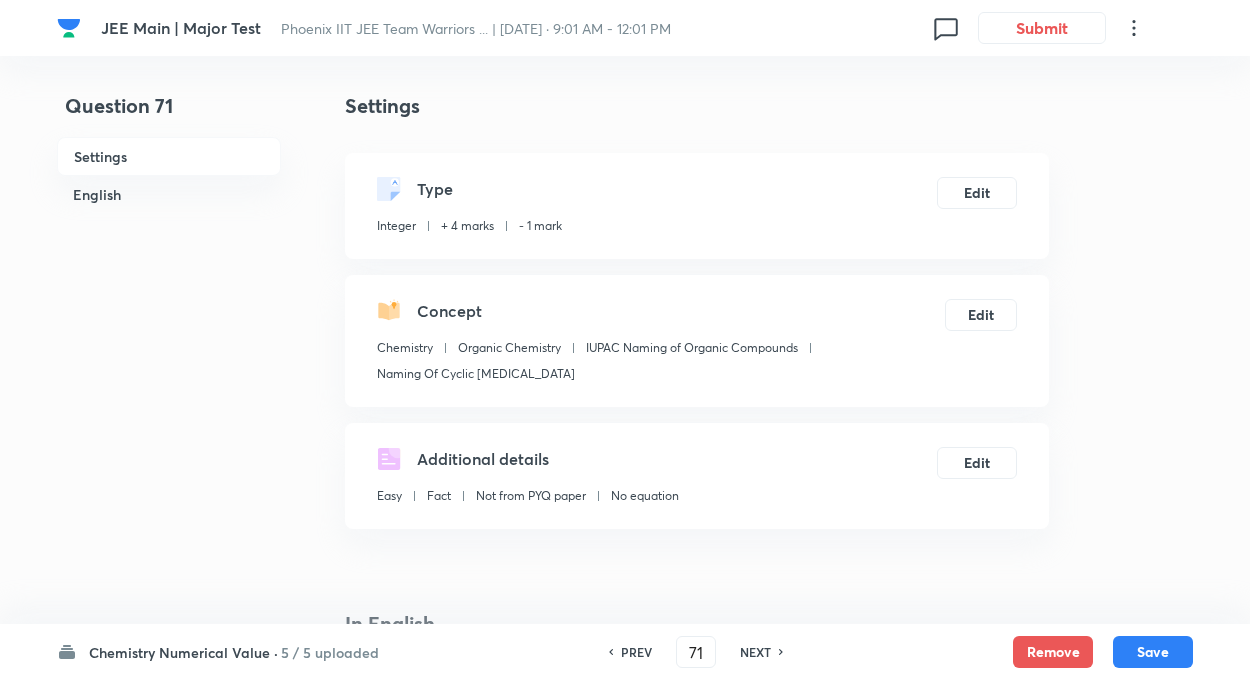 scroll, scrollTop: 0, scrollLeft: 0, axis: both 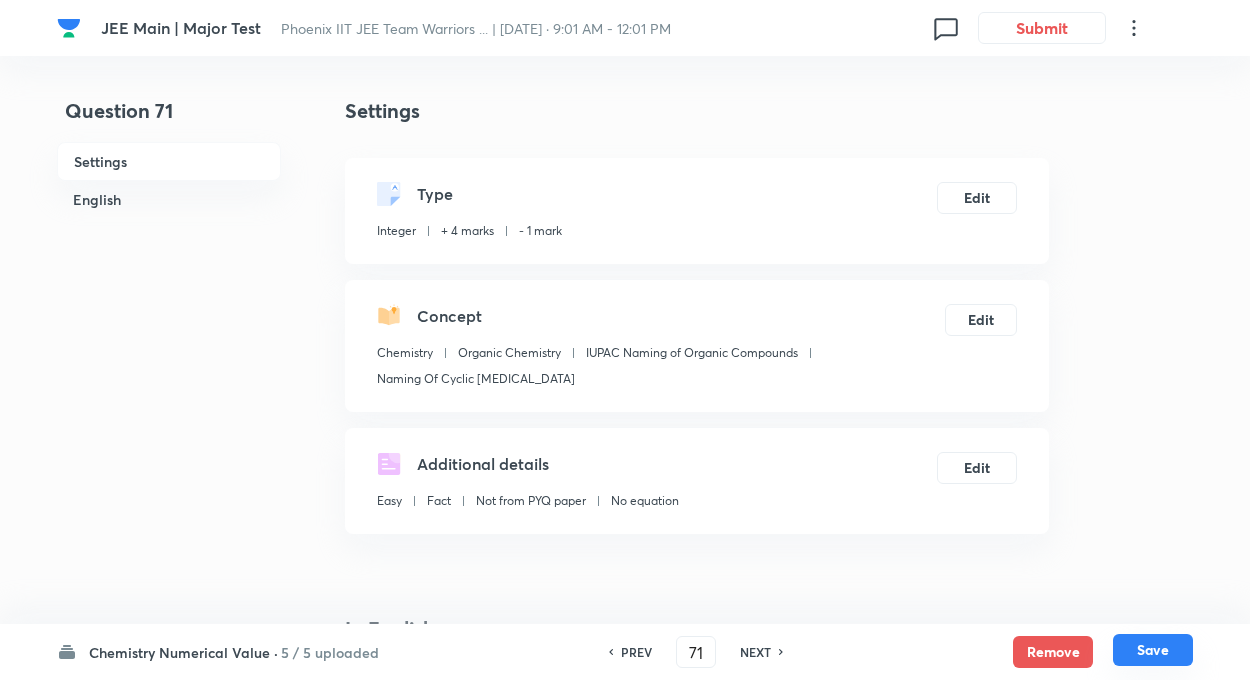 click on "Save" at bounding box center (1153, 650) 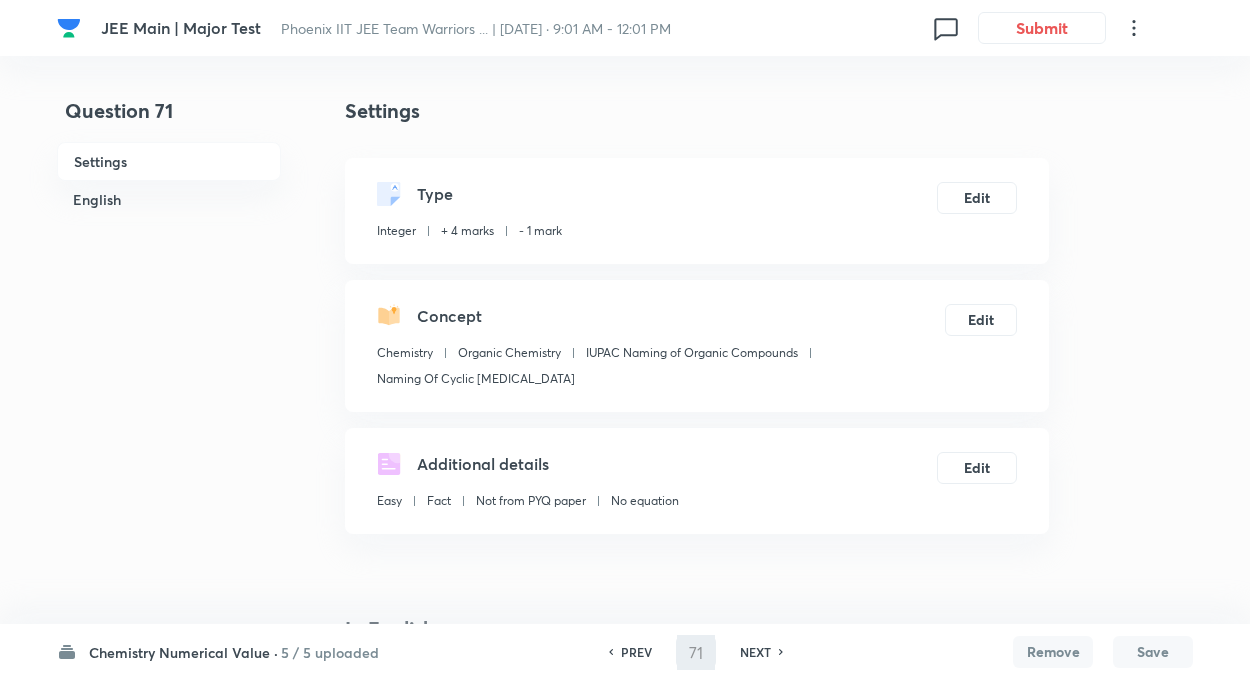 type on "72" 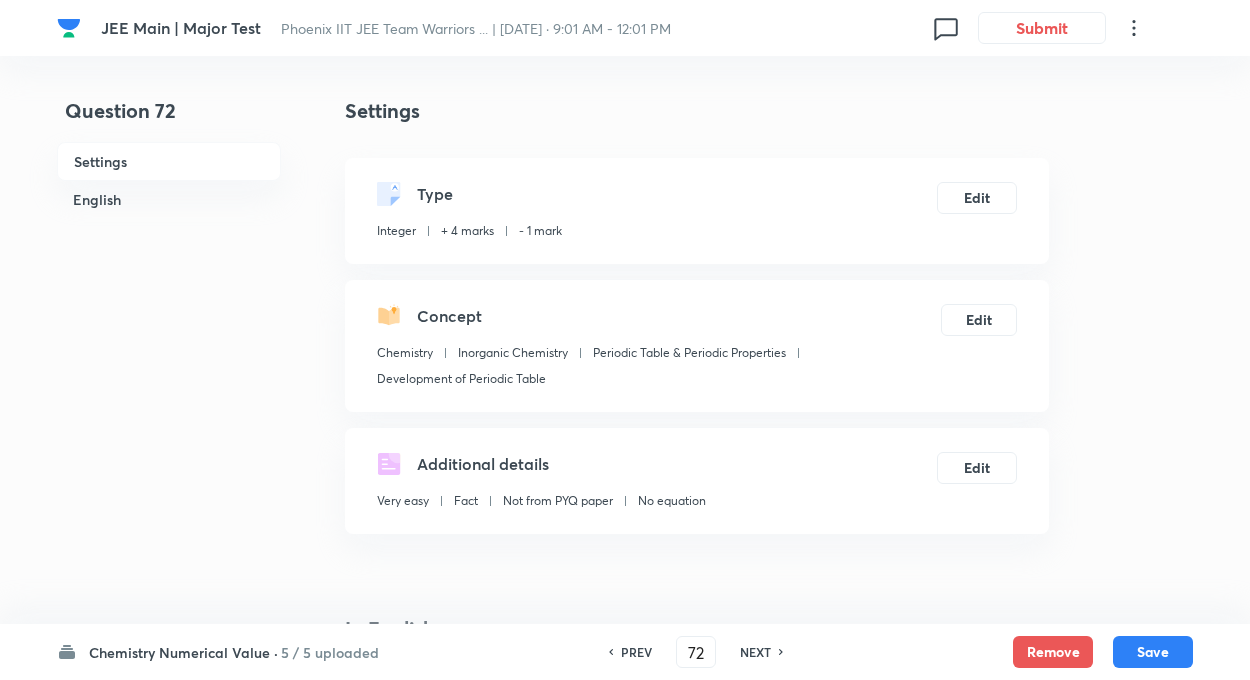 type on "49.5" 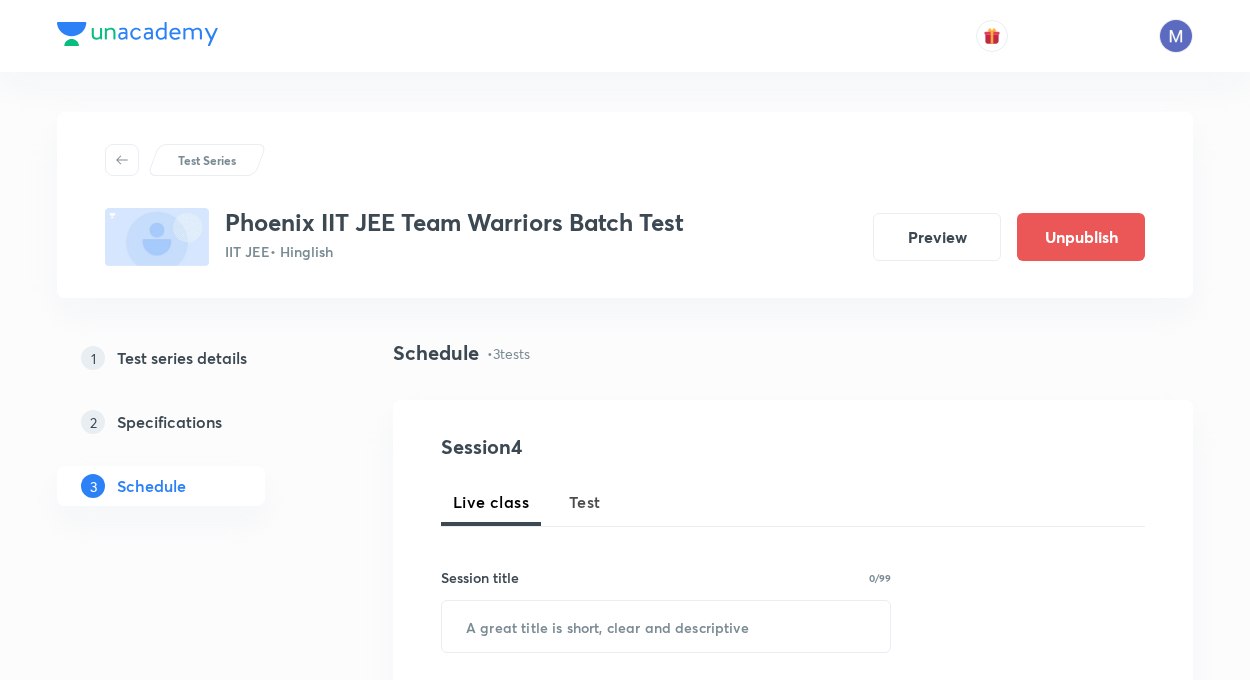 click on "Test Series Phoenix IIT JEE Team Warriors Batch Test IIT JEE  • Hinglish Preview Unpublish 1 Test series details 2 Specifications 3 Schedule Schedule •  3  tests Session  4 Live class Test Session title 0/99 ​ Schedule for [DATE] 3:16 PM ​ Duration (in minutes) ​ Sub-concepts ​ Add Cancel [DATE] JEE Main | Minor Test Test 1 • 9:00 AM • 180 min Sequence & Series · Atomic Structure · Wave Optics · Particle Kinematics · Isomerism · Quadratic Equation · IUPAC Naming of Organic Compounds · Relative Motion Edit questions [DATE] JEE Main | Minor Test Test 2 • 9:00 AM • 180 min Atomic Structure · Trigonometric Ratios and Identities · Straight line · Electric Flux and [PERSON_NAME]'s Law · Laws of Motion & Friction · Coulomb's Law & Electric Field · General Organic Chemistry  Edit questions [DATE] JEE Main | Major Test Test 3 • 9:01 AM • 180 min Ellipse · Hyperbola · Straight line · Isomerism · [GEOGRAPHIC_DATA] · Circle · Laws of Motion & Friction · Circular Motion · · · · ·" at bounding box center (625, 1040) 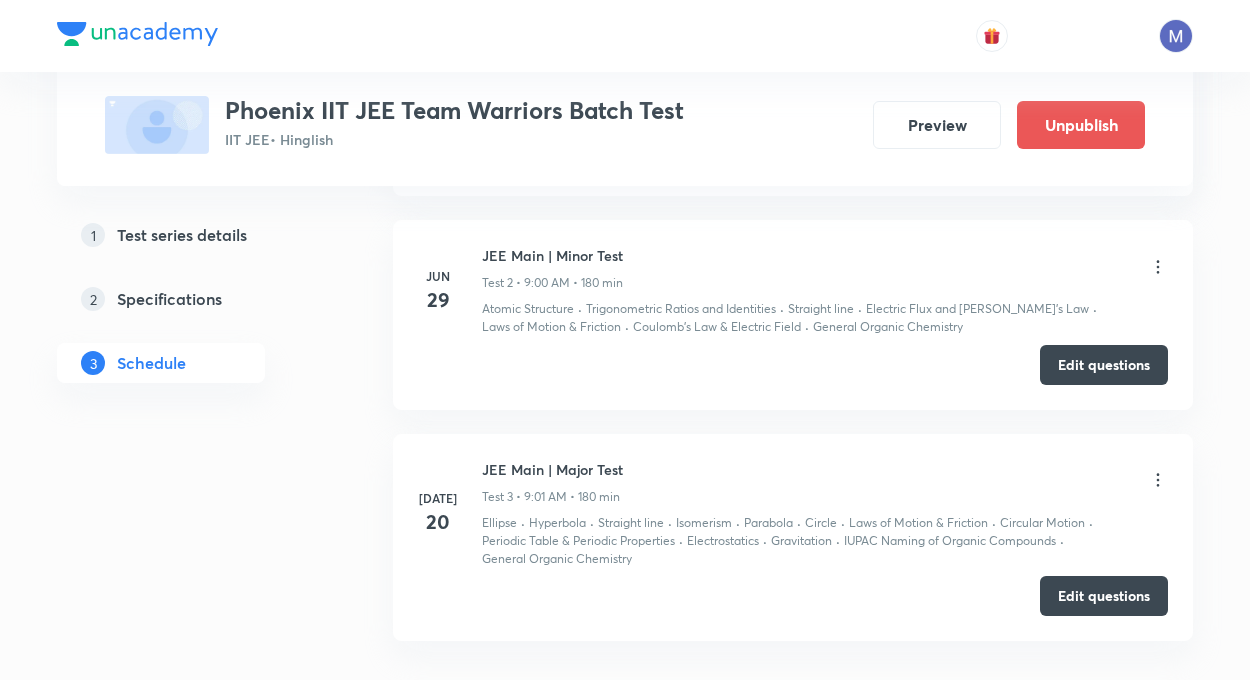 scroll, scrollTop: 1200, scrollLeft: 0, axis: vertical 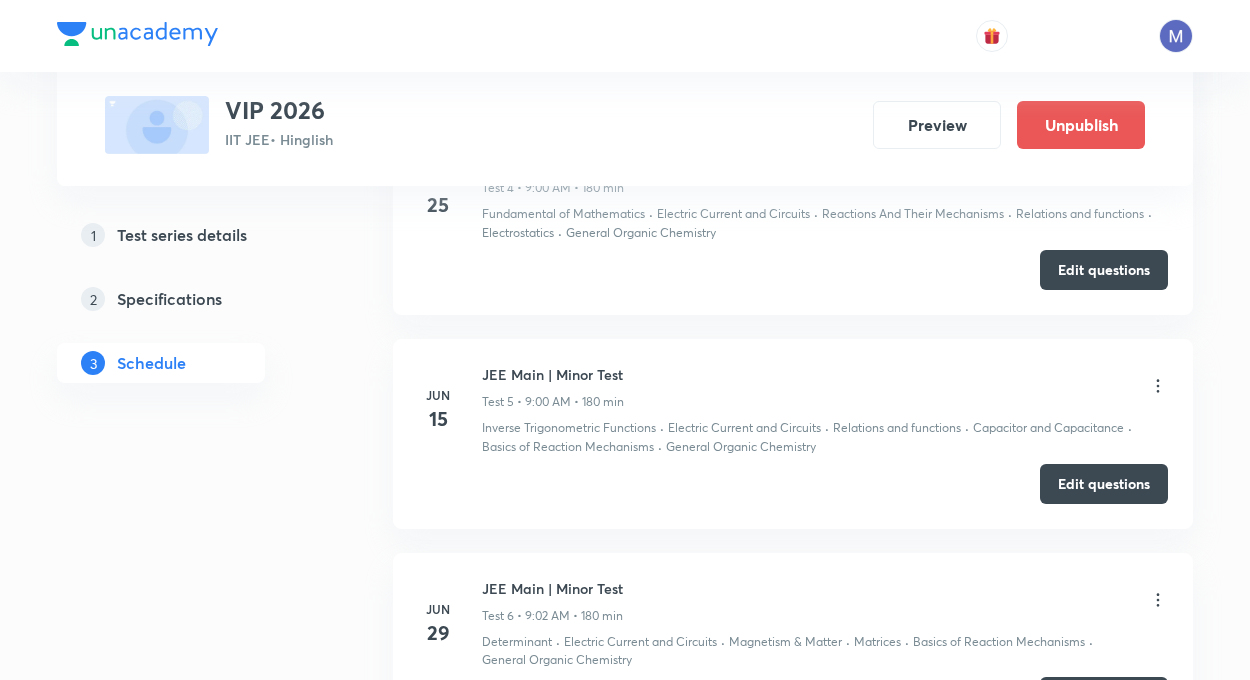 click on "Test Series VIP 2026 IIT JEE  • Hinglish Preview Unpublish 1 Test series details 2 Specifications 3 Schedule Schedule •  27  tests Session  28 Live class Test Session title 0/99 ​ Schedule for Jul 11, 2025, 2:42 PM ​ Duration (in minutes) ​ Sub-concepts ​ Add Cancel Mar 23 Test 1 Test 1 • 9:00 AM • 180 min Atomic Structure · Gaseous States · Kinematics · Isomerism · General Topics & Mole Concept · Math's Full Syllabus · Newton's Law of Motion and Friction · Periodic Table & Periodic Properties · Quantum Number · Work, Energy & Power · Simple Harmonic Motion · Fluid Mechanics · IUPAC Naming of Organic Compounds · Chemical Bonding · Rotational Motion Edit questions Apr 6 Test 2 Test 2 • 9:01 AM • 180 min Gaseous States · General Topics & Mole Concept · Math's Full Syllabus · Chemistry Full Syllabus · Physics Full Syllabus · Redox Reactions Edit questions Apr 27 Test 3 Test 3 • 9:01 AM • 180 min Reactions And Their Mechanisms · Relations and functions · Electrostatics" at bounding box center [625, 1792] 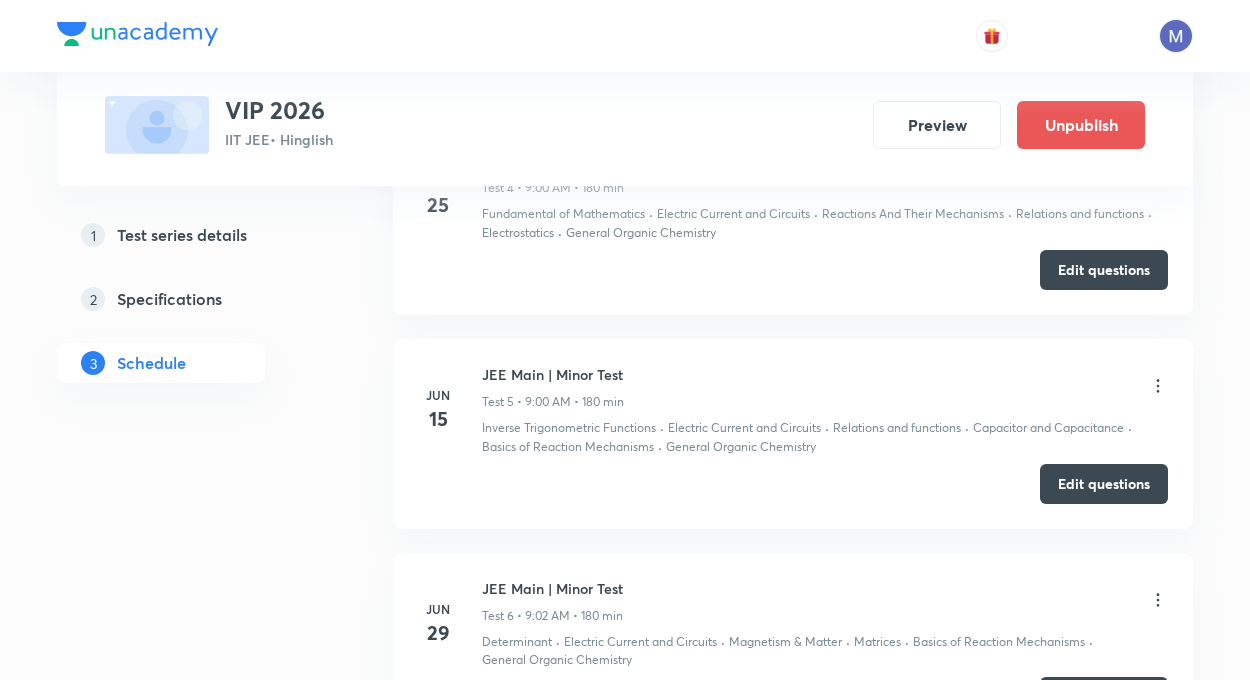 click on "1 Test series details 2 Specifications 3 Schedule" at bounding box center (193, 1905) 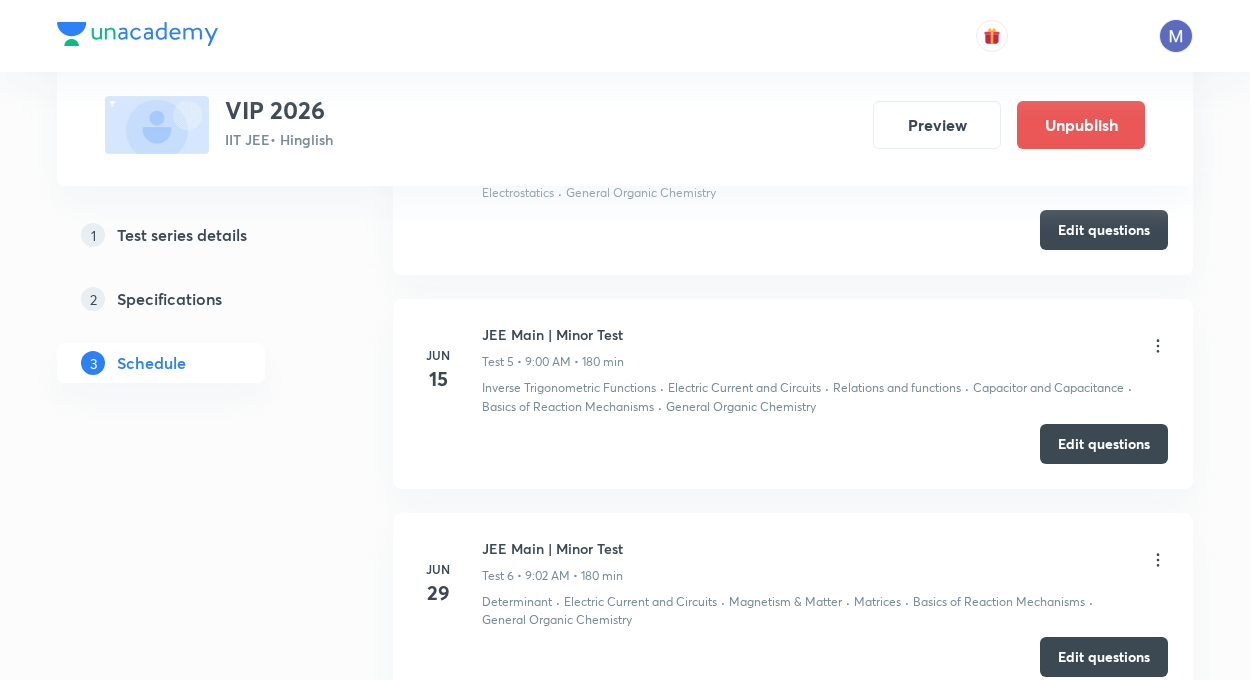 click on "1 Test series details 2 Specifications 3 Schedule" at bounding box center [193, 1865] 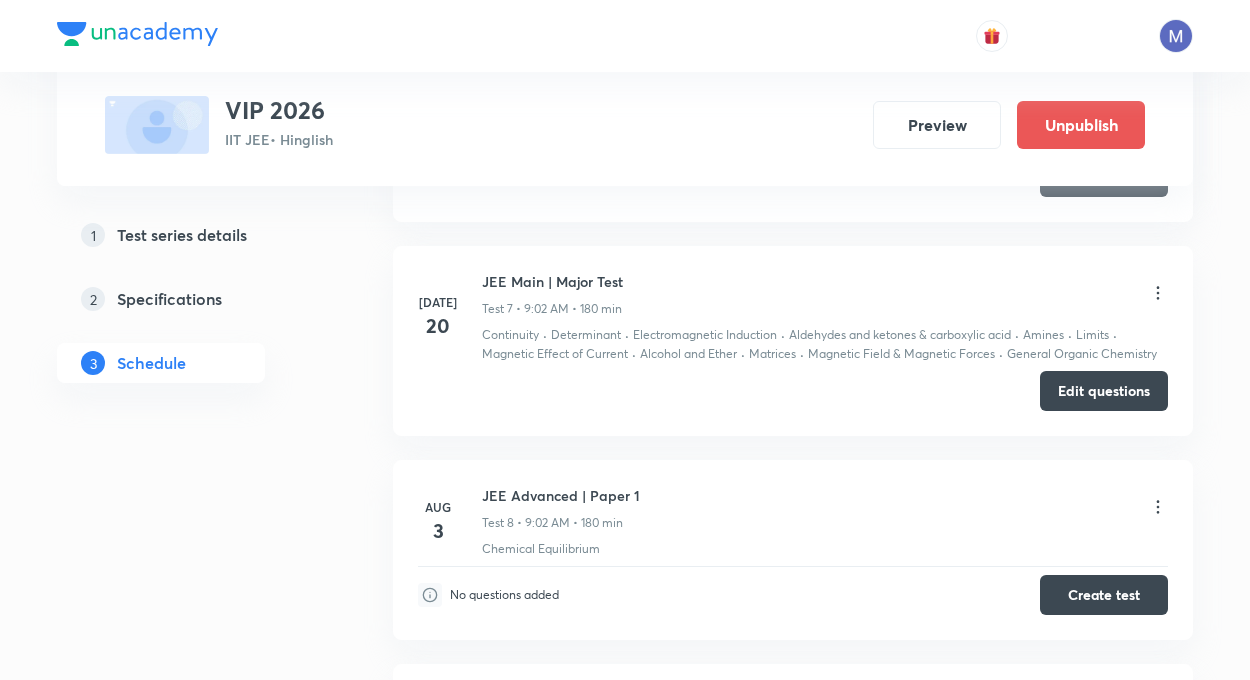 scroll, scrollTop: 2195, scrollLeft: 0, axis: vertical 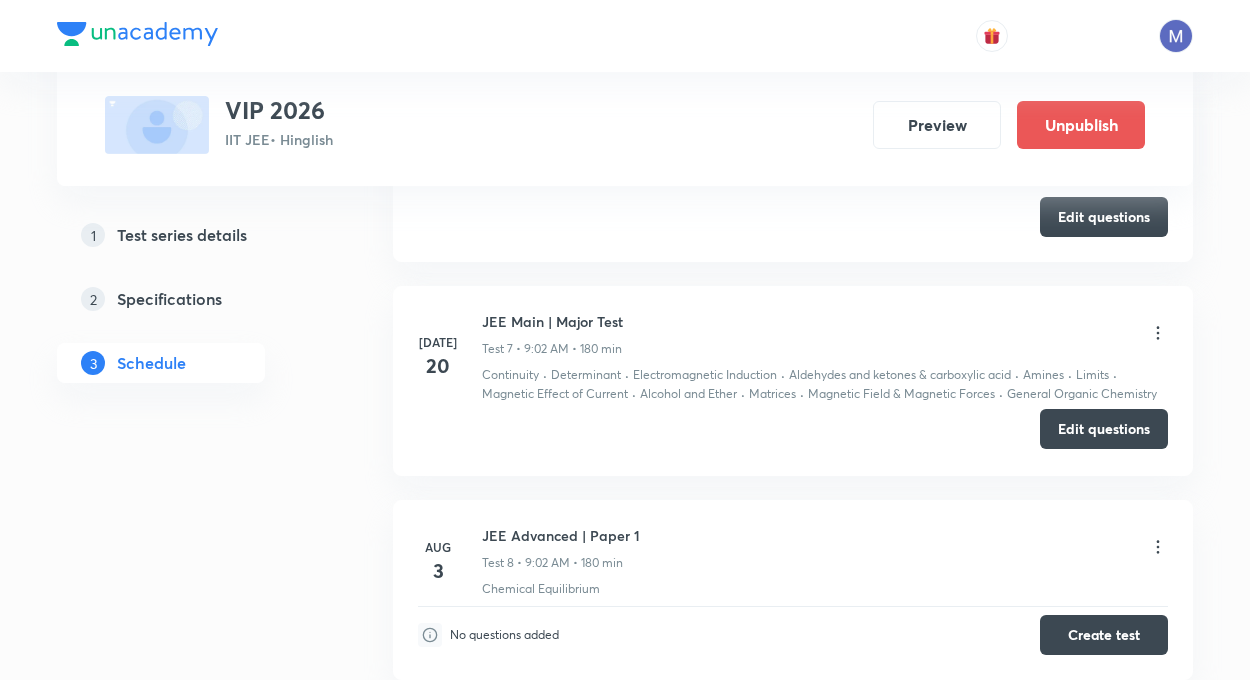 click on "Edit questions" at bounding box center (1104, 429) 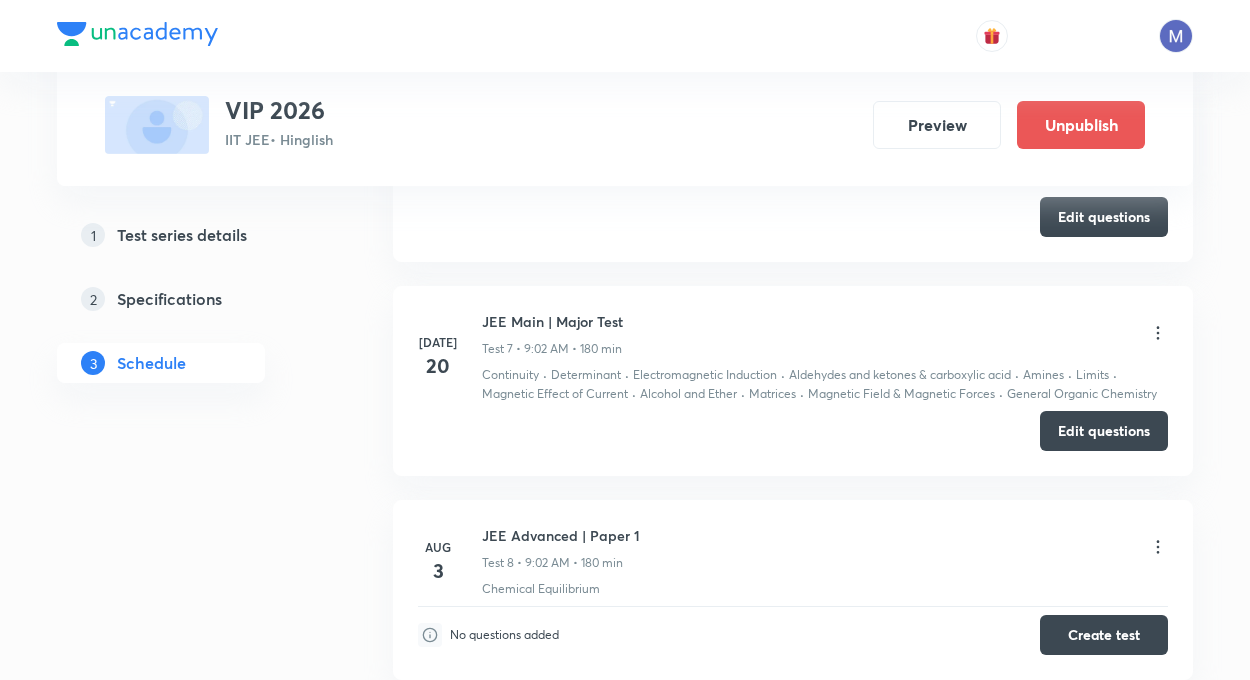 click on "Test Series VIP 2026 IIT JEE  • Hinglish Preview Unpublish 1 Test series details 2 Specifications 3 Schedule Schedule •  27  tests Session  28 Live class Test Session title 0/99 ​ Schedule for Jul 11, 2025, 2:42 PM ​ Duration (in minutes) ​ Sub-concepts ​ Add Cancel Mar 23 Test 1 Test 1 • 9:00 AM • 180 min Atomic Structure · Gaseous States · Kinematics · Isomerism · General Topics & Mole Concept · Math's Full Syllabus · Newton's Law of Motion and Friction · Periodic Table & Periodic Properties · Quantum Number · Work, Energy & Power · Simple Harmonic Motion · Fluid Mechanics · IUPAC Naming of Organic Compounds · Chemical Bonding · Rotational Motion Edit questions Apr 6 Test 2 Test 2 • 9:01 AM • 180 min Gaseous States · General Topics & Mole Concept · Math's Full Syllabus · Chemistry Full Syllabus · Physics Full Syllabus · Redox Reactions Edit questions Apr 27 Test 3 Test 3 • 9:01 AM • 180 min Reactions And Their Mechanisms · Relations and functions · Electrostatics" at bounding box center [625, 1312] 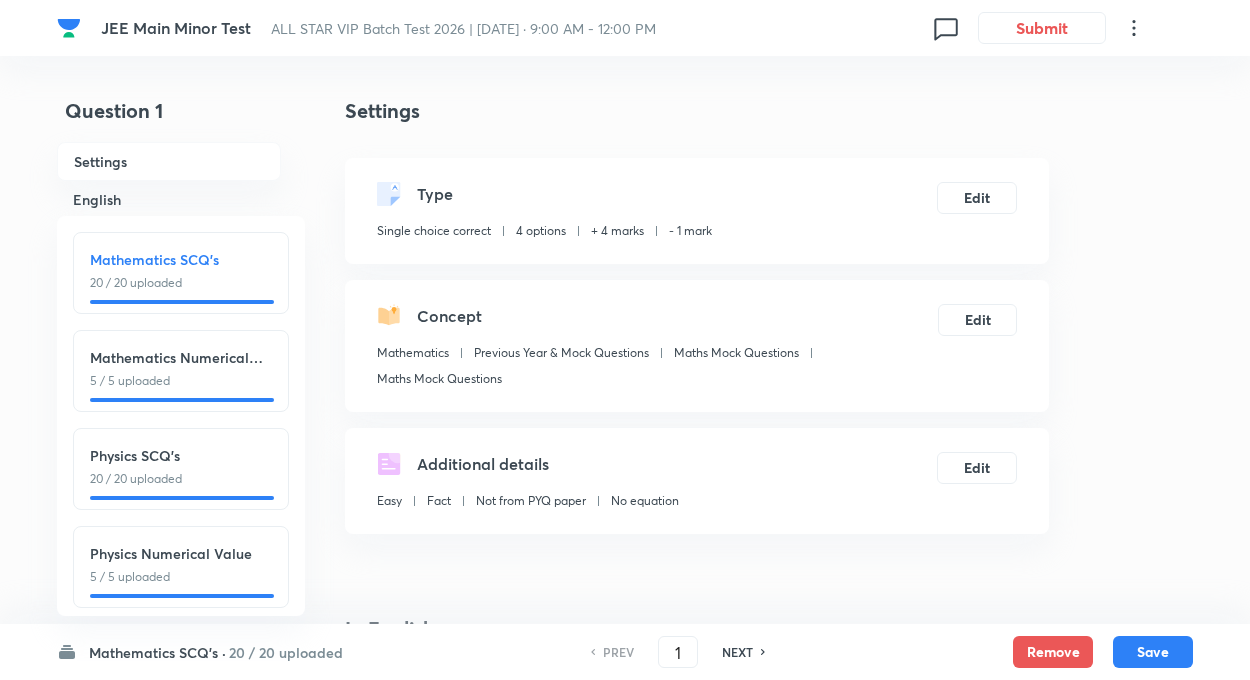 scroll, scrollTop: 0, scrollLeft: 0, axis: both 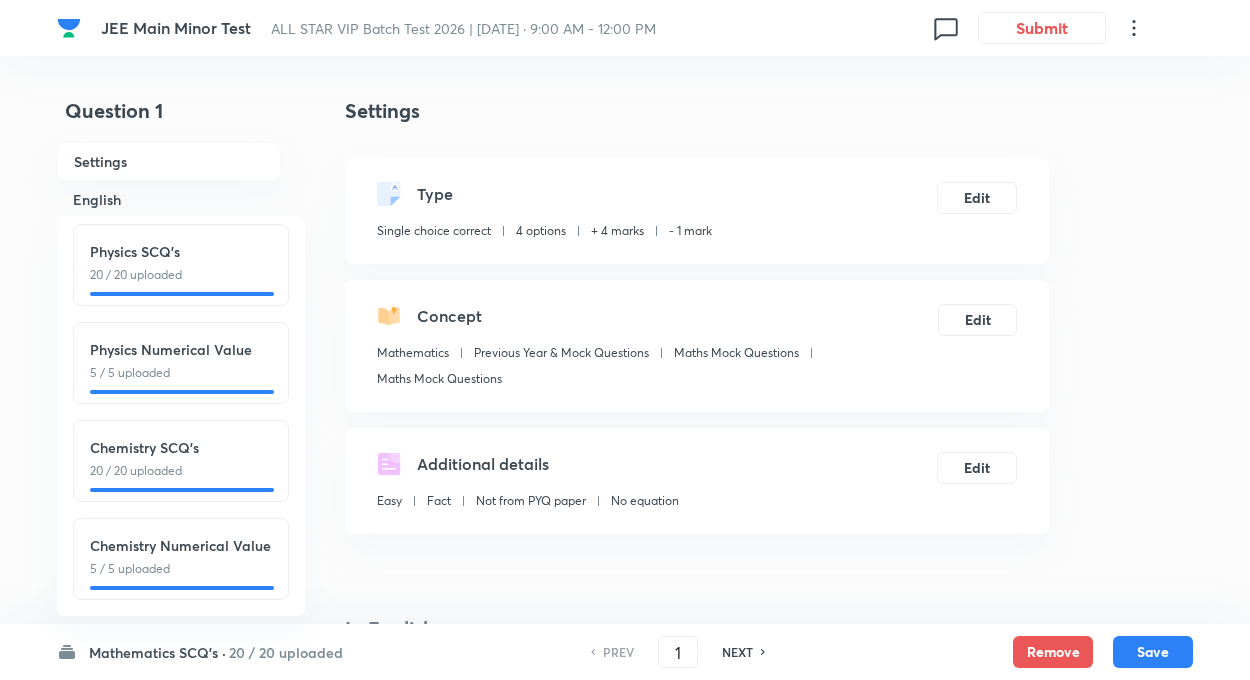 click on "Mathematics SCQ's ·" at bounding box center (157, 652) 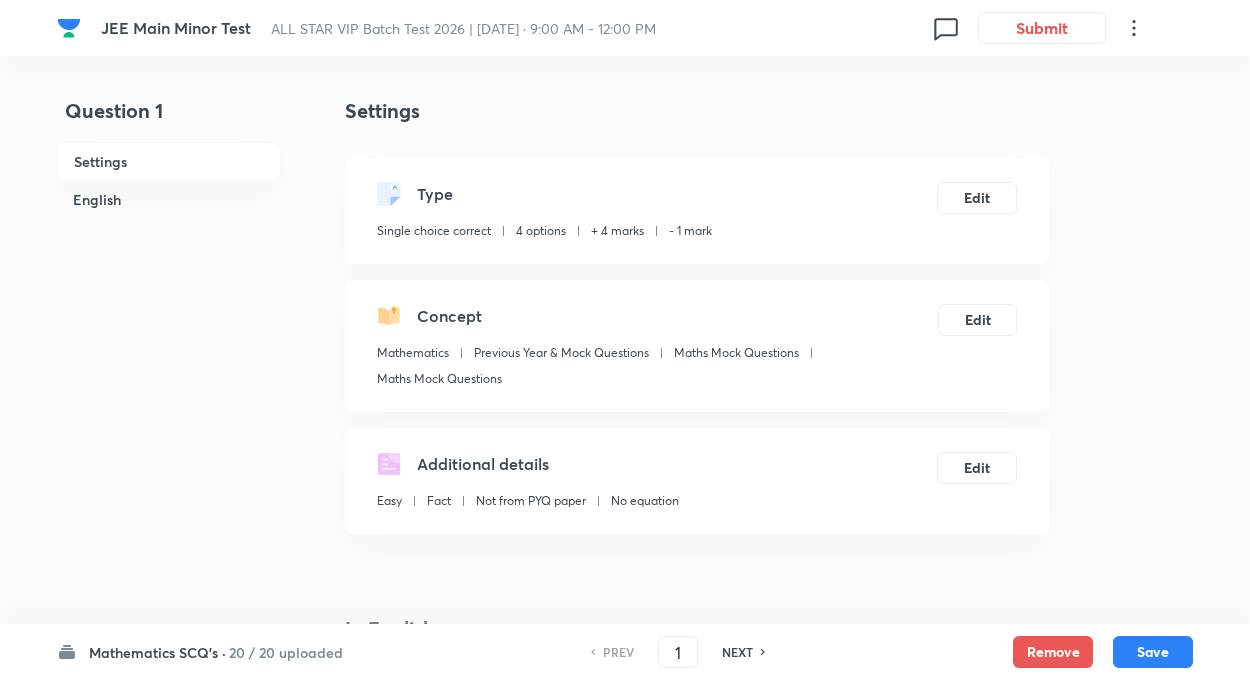 click on "Question 1 Settings English" at bounding box center [169, 1513] 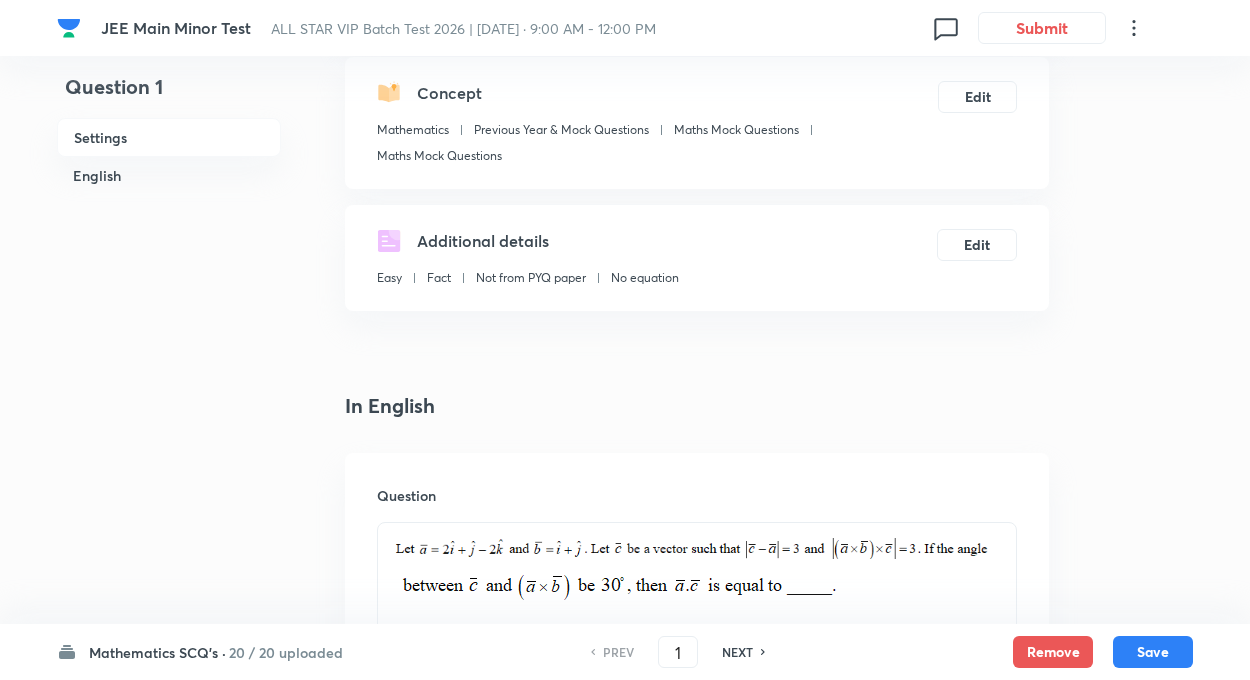 scroll, scrollTop: 200, scrollLeft: 0, axis: vertical 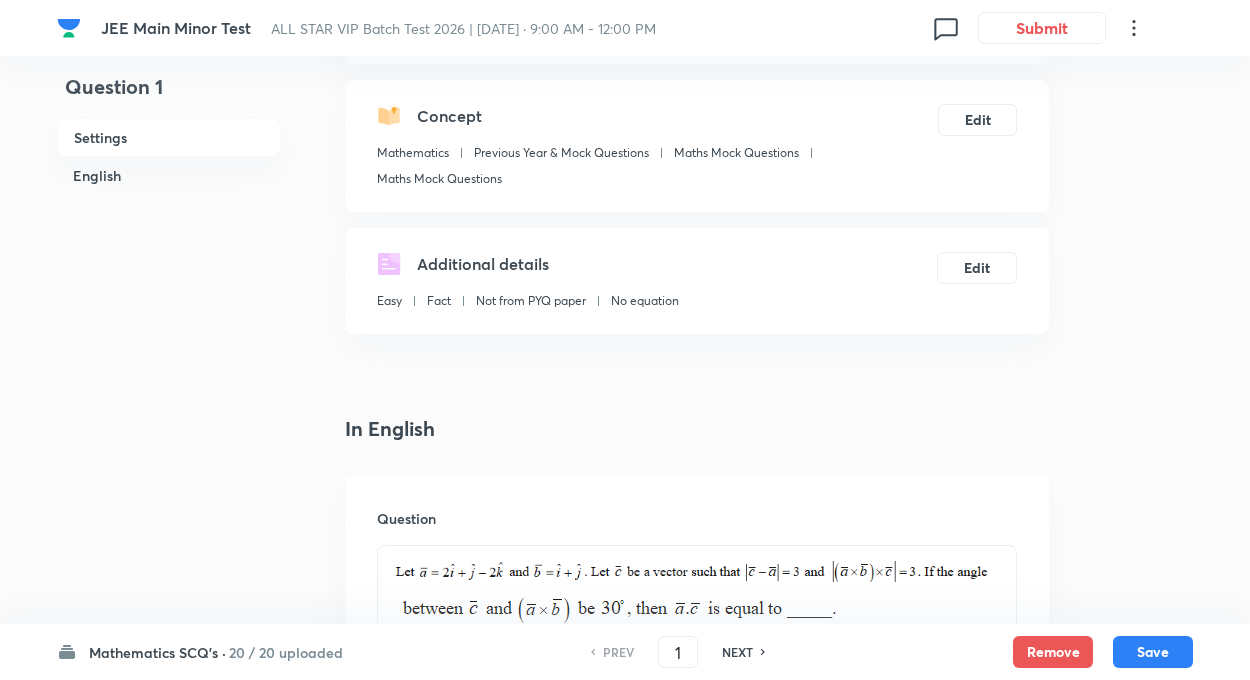 click on "20 / 20 uploaded" at bounding box center (286, 652) 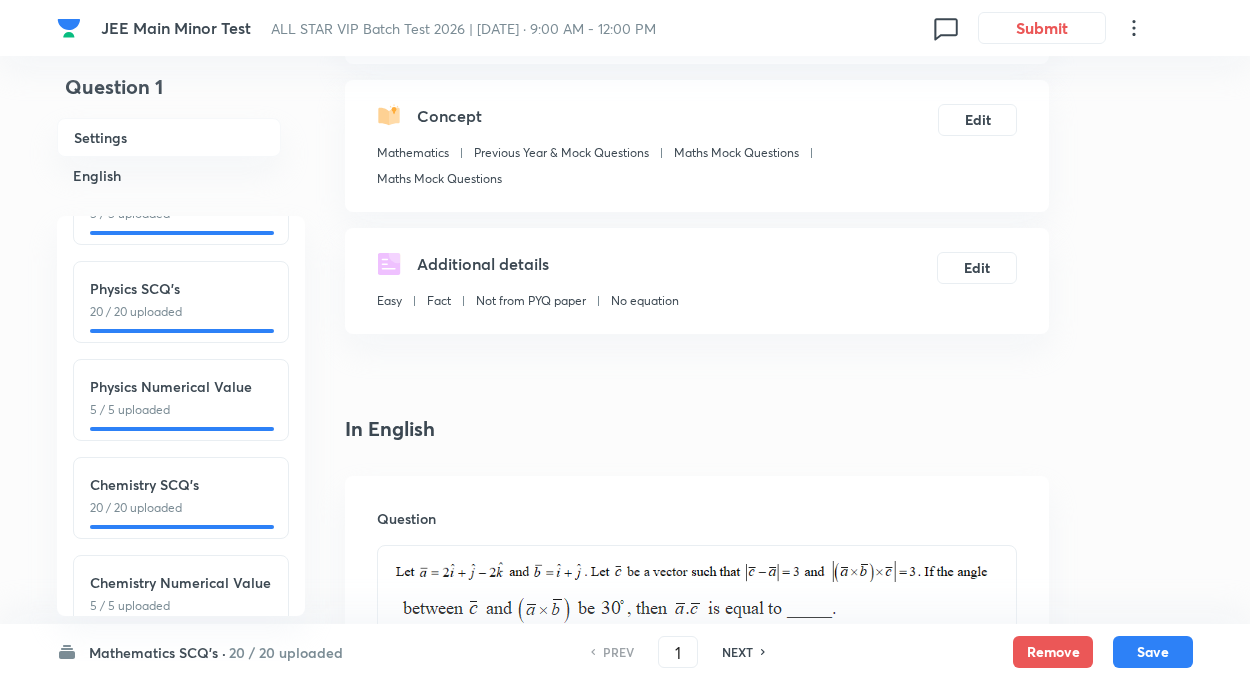 scroll, scrollTop: 181, scrollLeft: 0, axis: vertical 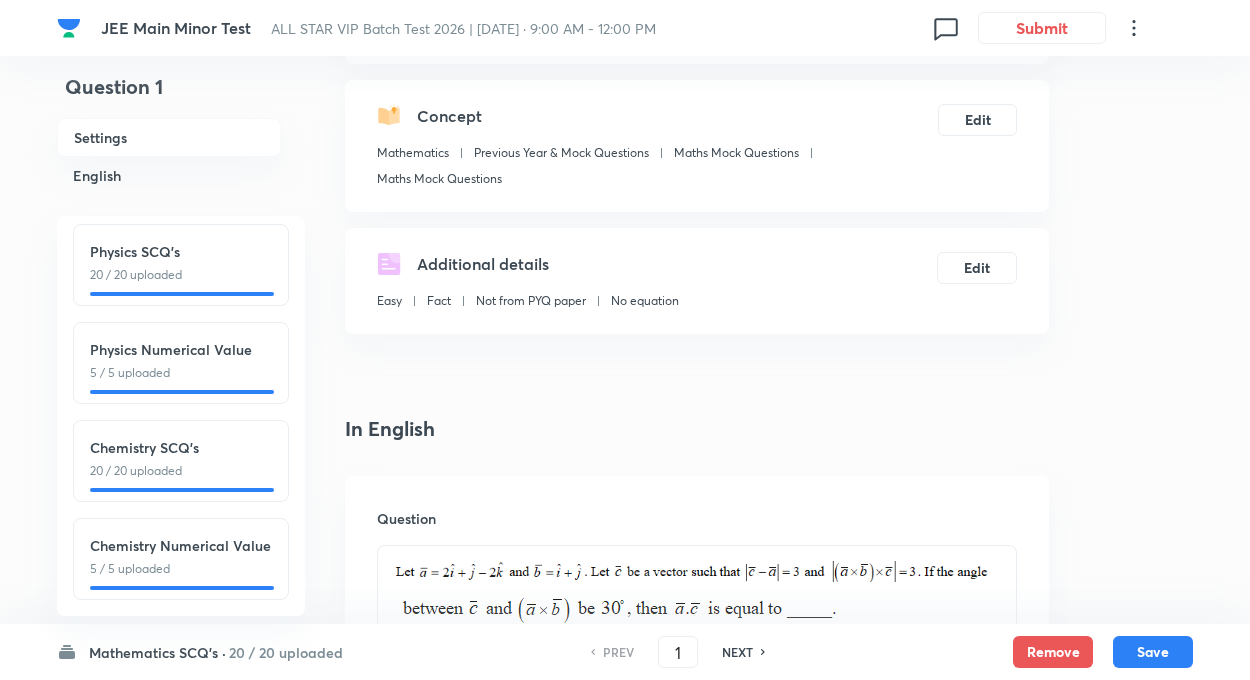 click on "Chemistry SCQ's" at bounding box center (181, 447) 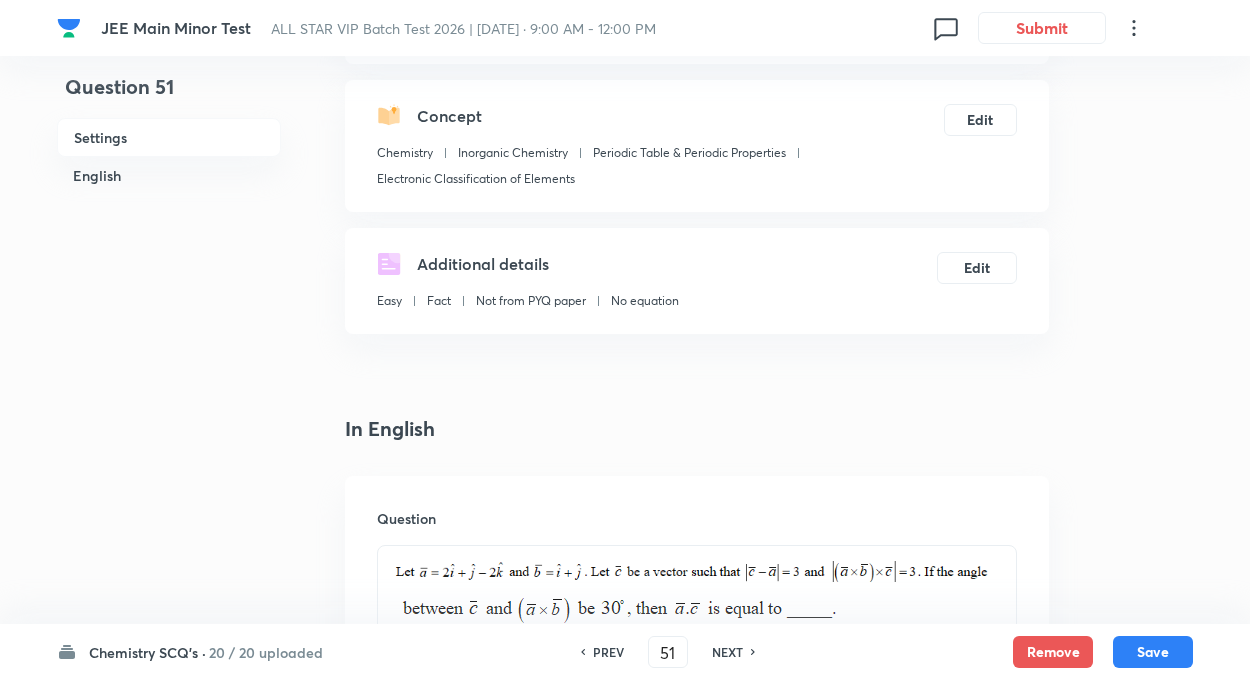 type on "51" 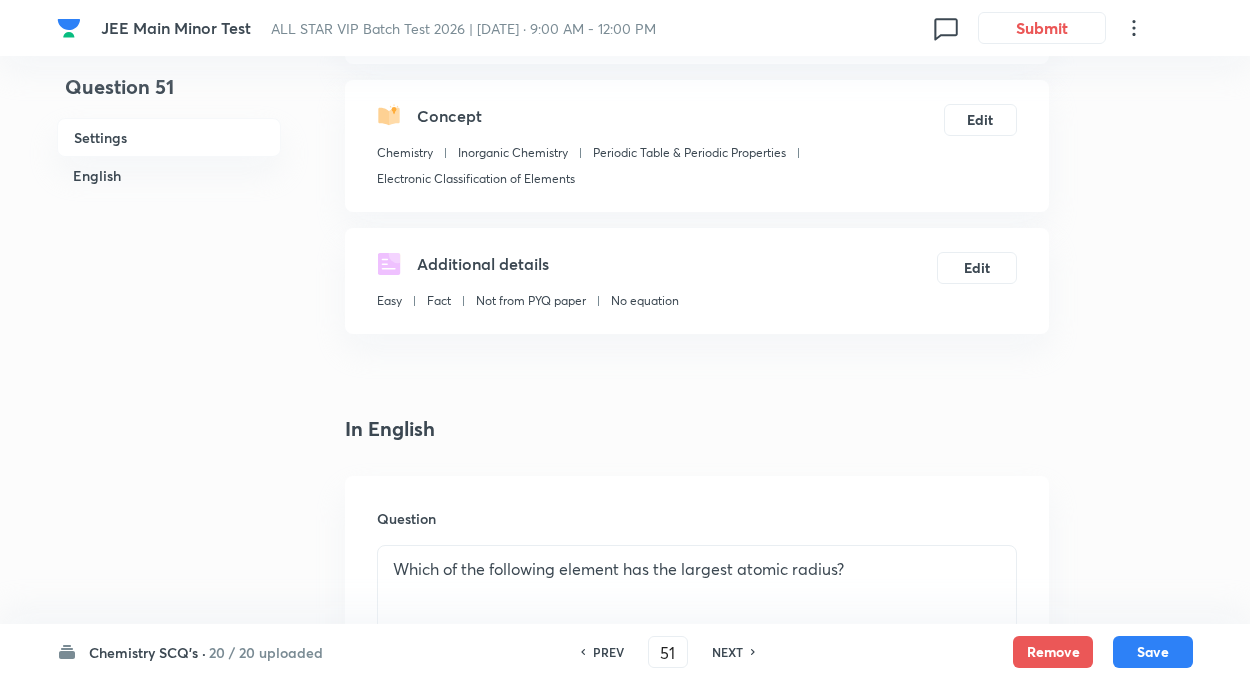checkbox on "true" 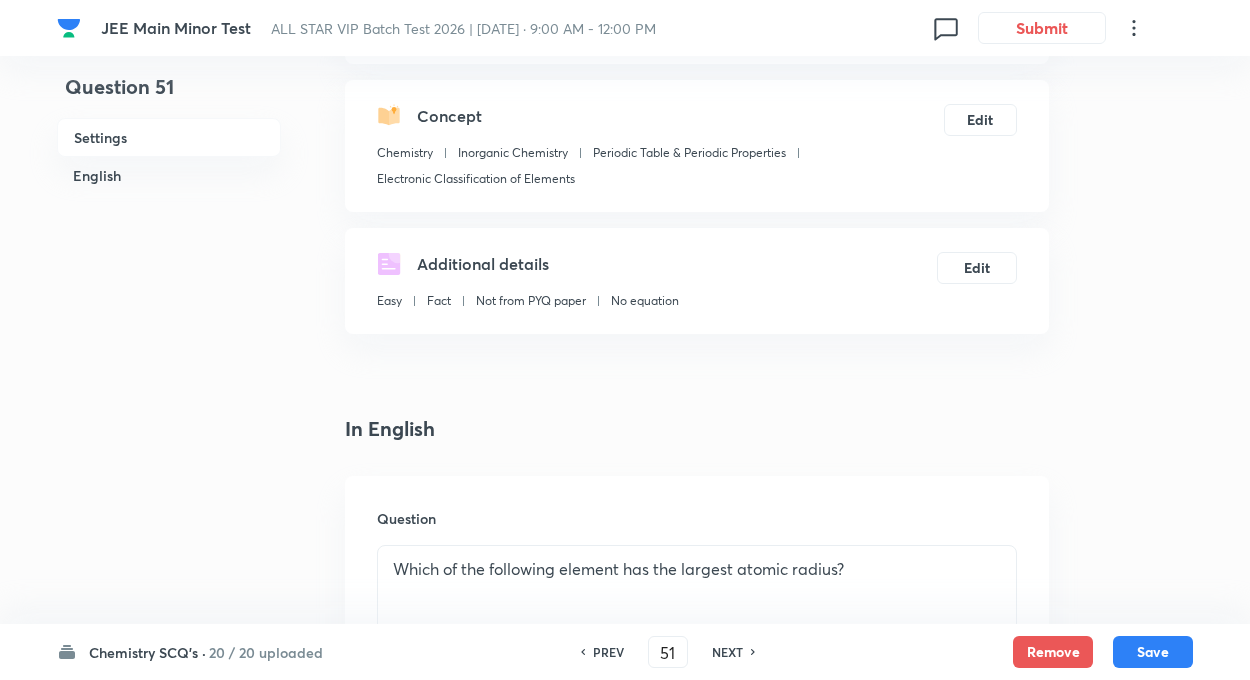 click on "Question 51 Settings English" at bounding box center (169, 1167) 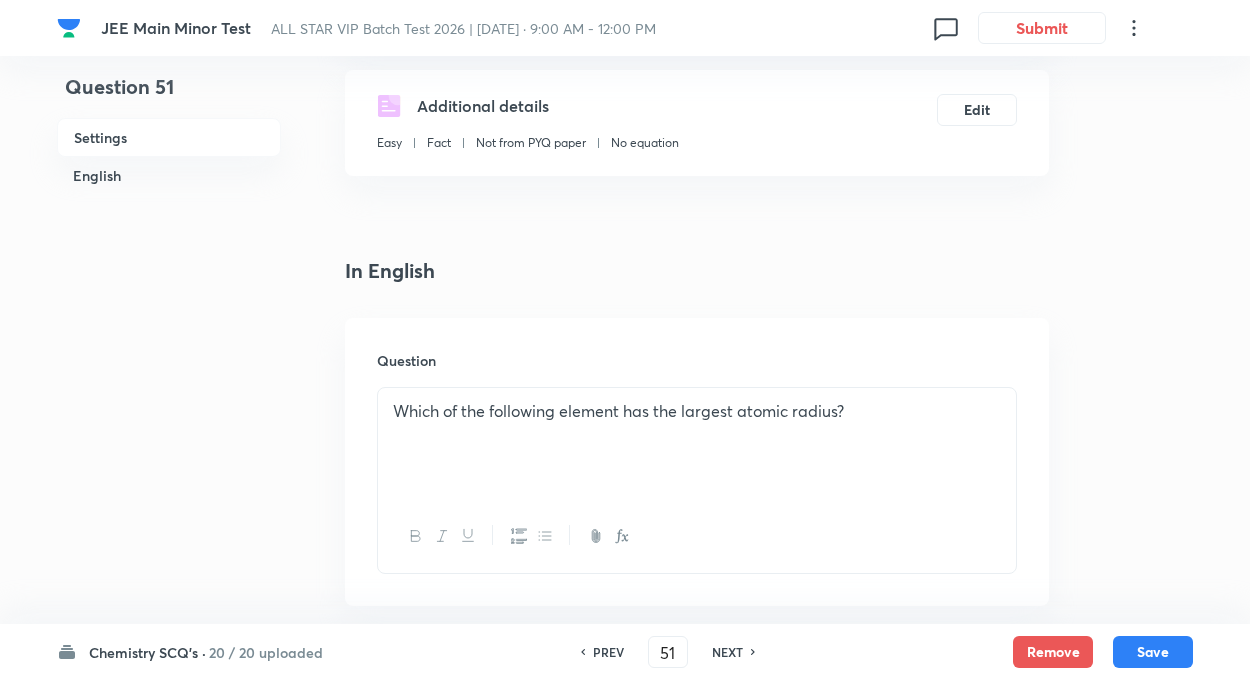 scroll, scrollTop: 360, scrollLeft: 0, axis: vertical 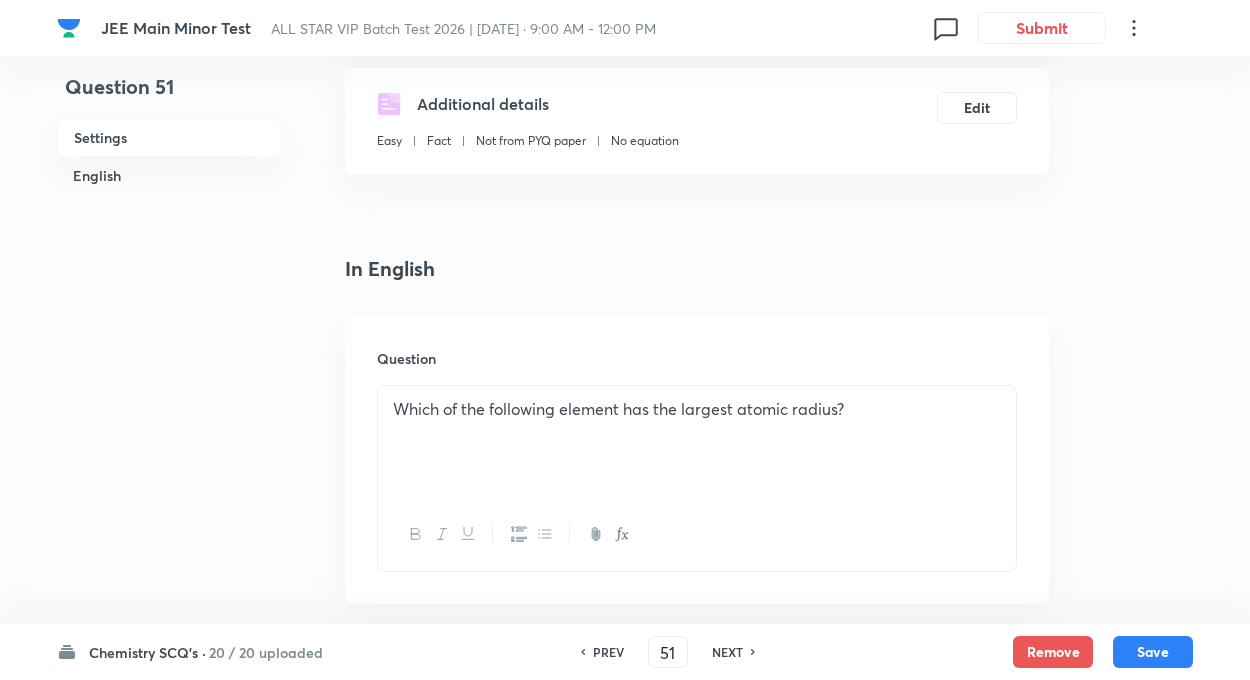 click on "Which of the following element has the largest atomic radius?" at bounding box center (697, 409) 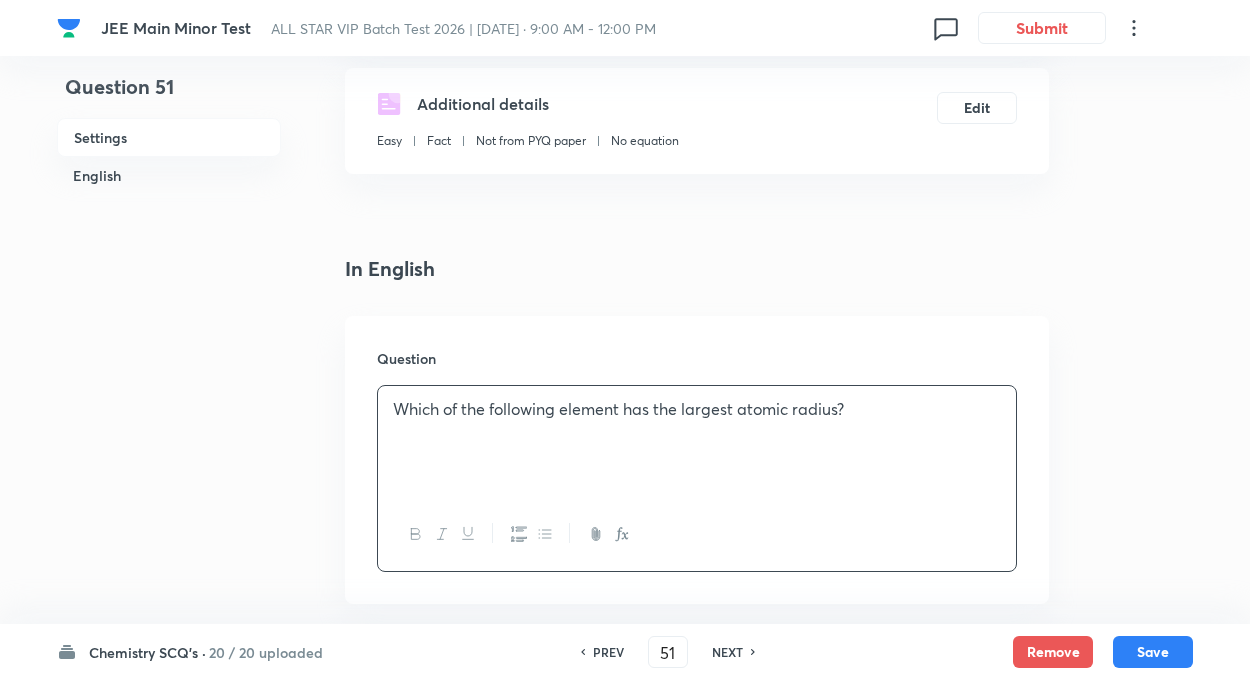 type 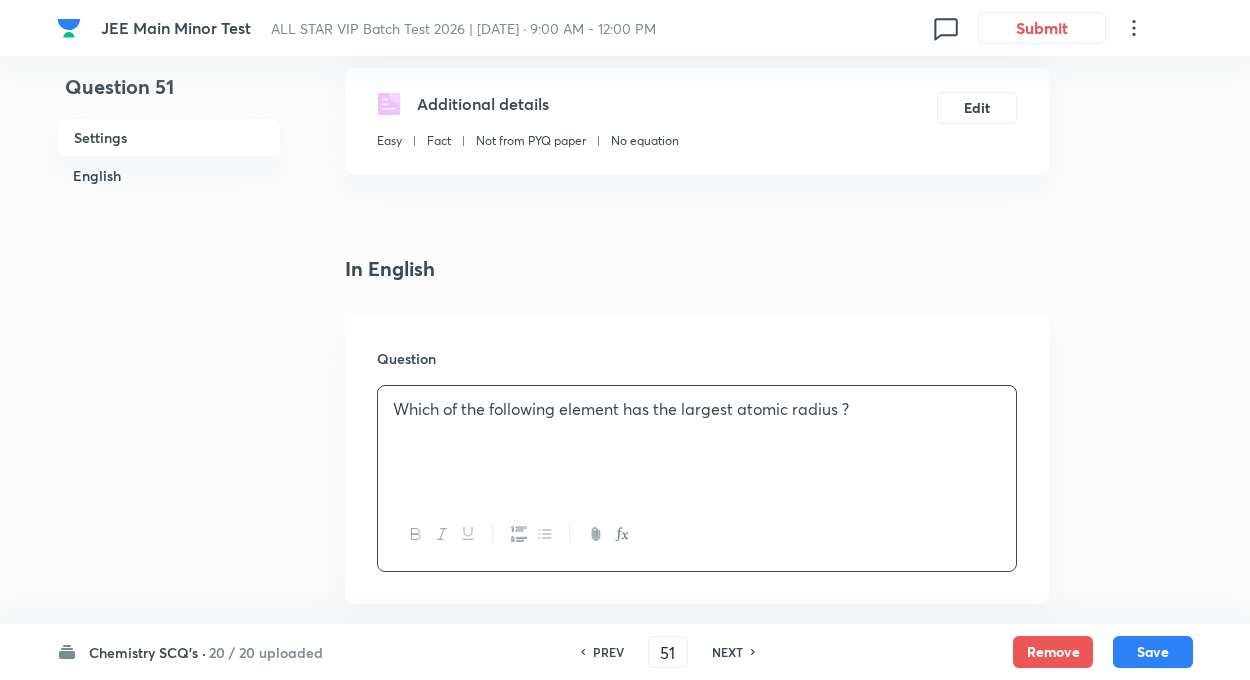 click on "Question 51 Settings English Settings Type Single choice correct 4 options + 4 marks - 1 mark Edit Concept Chemistry Inorganic Chemistry Periodic Table & Periodic Properties Electronic Classification of Elements Edit Additional details Easy Fact Not from PYQ paper No equation Edit In English Question Which of the following element has the largest atomic radius ? Option A Argon Mark as correct answer Option B Phosphorous Mark as correct answer Option C Sodium Marked as correct Option D Aluminum Mark as correct answer Solution Along a period the atomic radius decreases due to increase in nuclear charge and down a group the atomic radius or size of atom increases due to increase in a number of atomic shells, thus Na will have a largest atomic radius." at bounding box center [625, 1007] 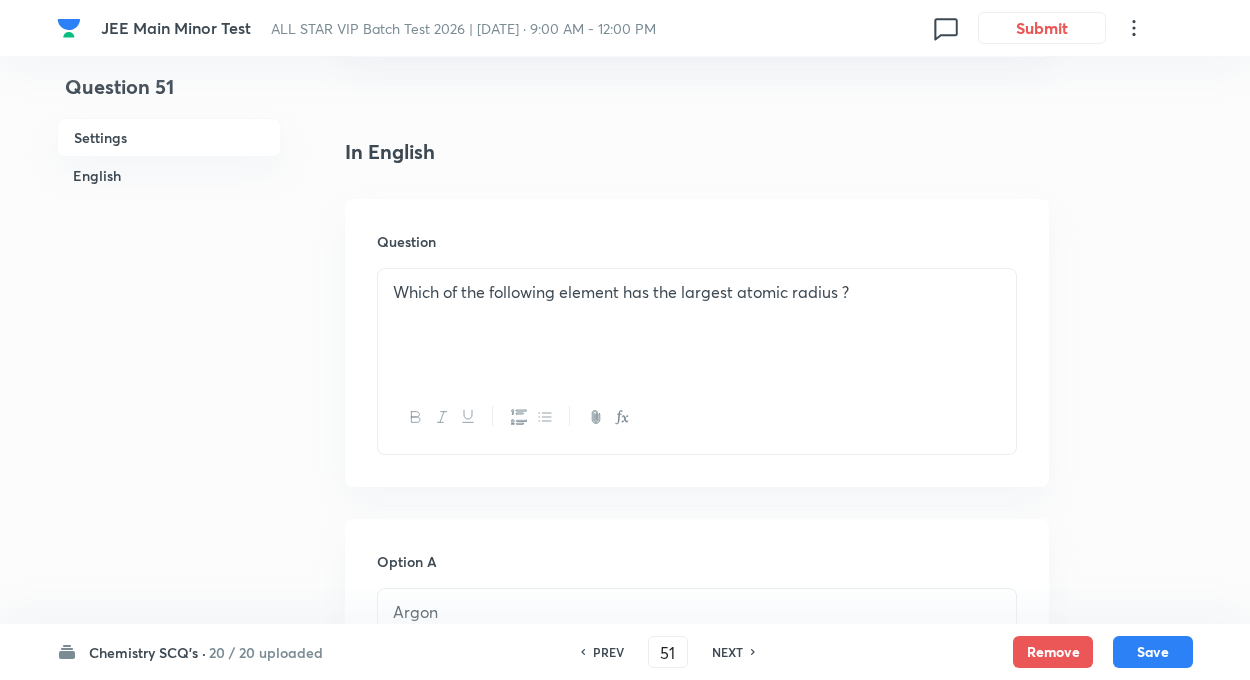 scroll, scrollTop: 480, scrollLeft: 0, axis: vertical 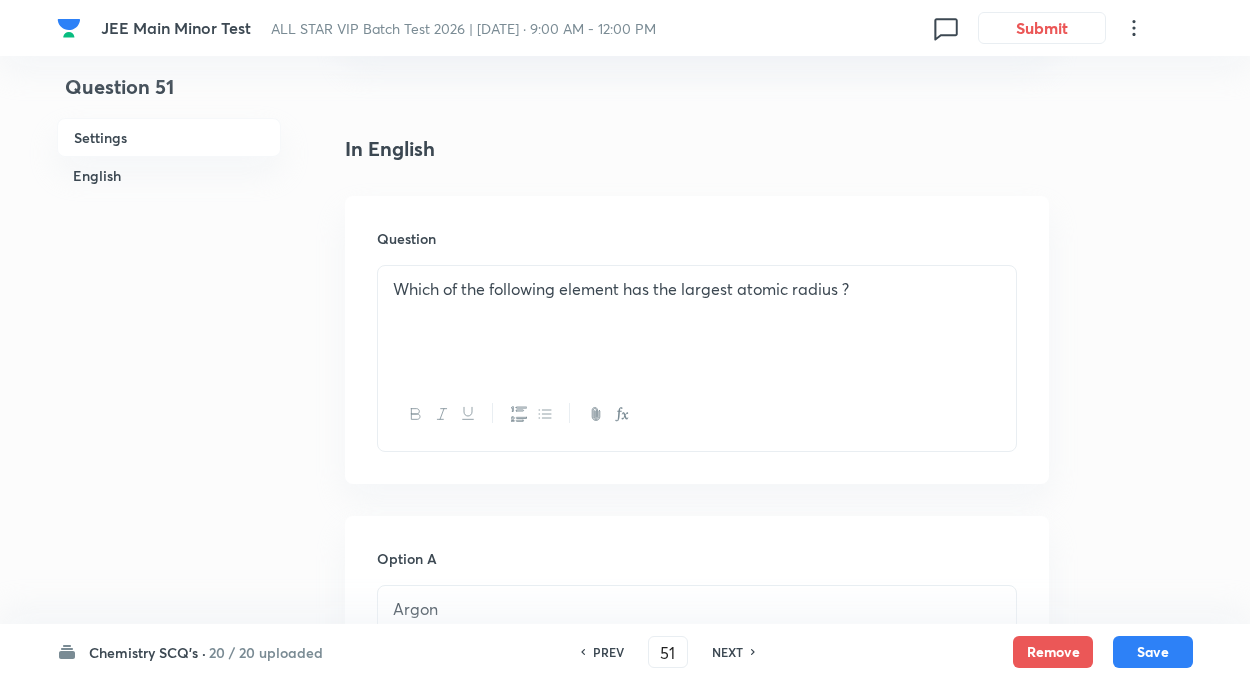 click on "Question 51 Settings English Settings Type Single choice correct 4 options + 4 marks - 1 mark Edit Concept Chemistry Inorganic Chemistry Periodic Table & Periodic Properties Electronic Classification of Elements Edit Additional details Easy Fact Not from PYQ paper No equation Edit In English Question Which of the following element has the largest atomic radius ? Option A Argon Mark as correct answer Option B Phosphorous Mark as correct answer Option C Sodium Marked as correct Option D Aluminum Mark as correct answer Solution Along a period the atomic radius decreases due to increase in nuclear charge and down a group the atomic radius or size of atom increases due to increase in a number of atomic shells, thus Na will have a largest atomic radius." at bounding box center (625, 887) 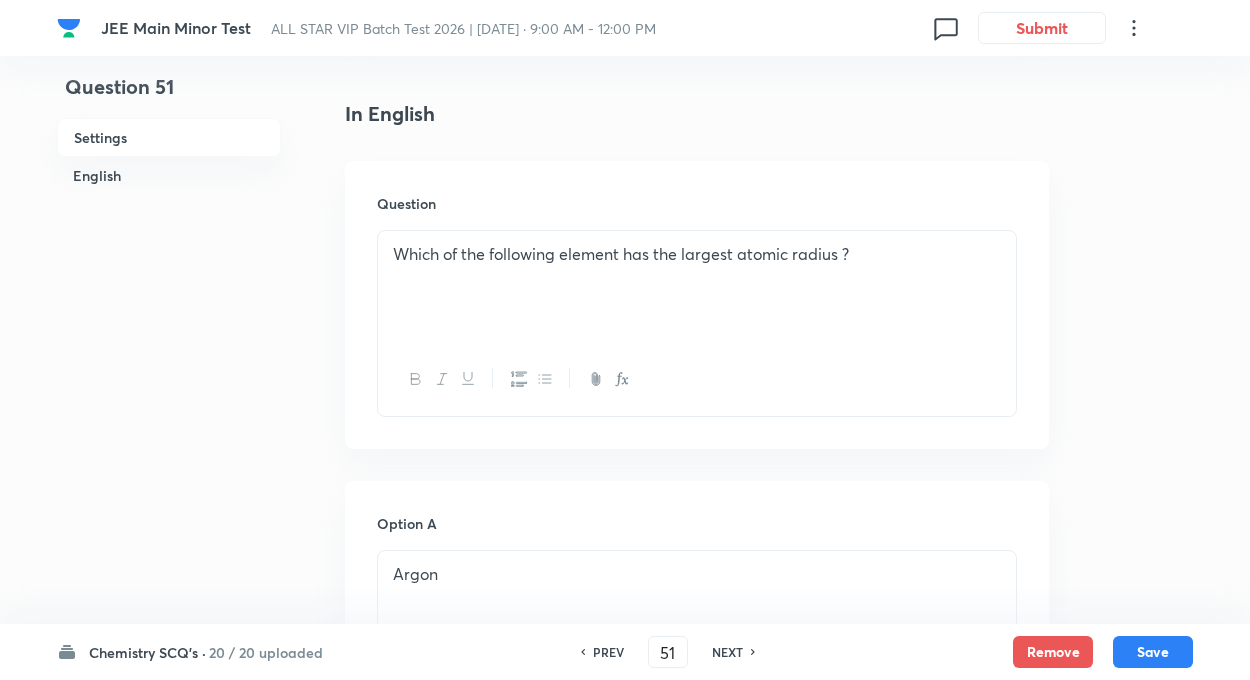 scroll, scrollTop: 520, scrollLeft: 0, axis: vertical 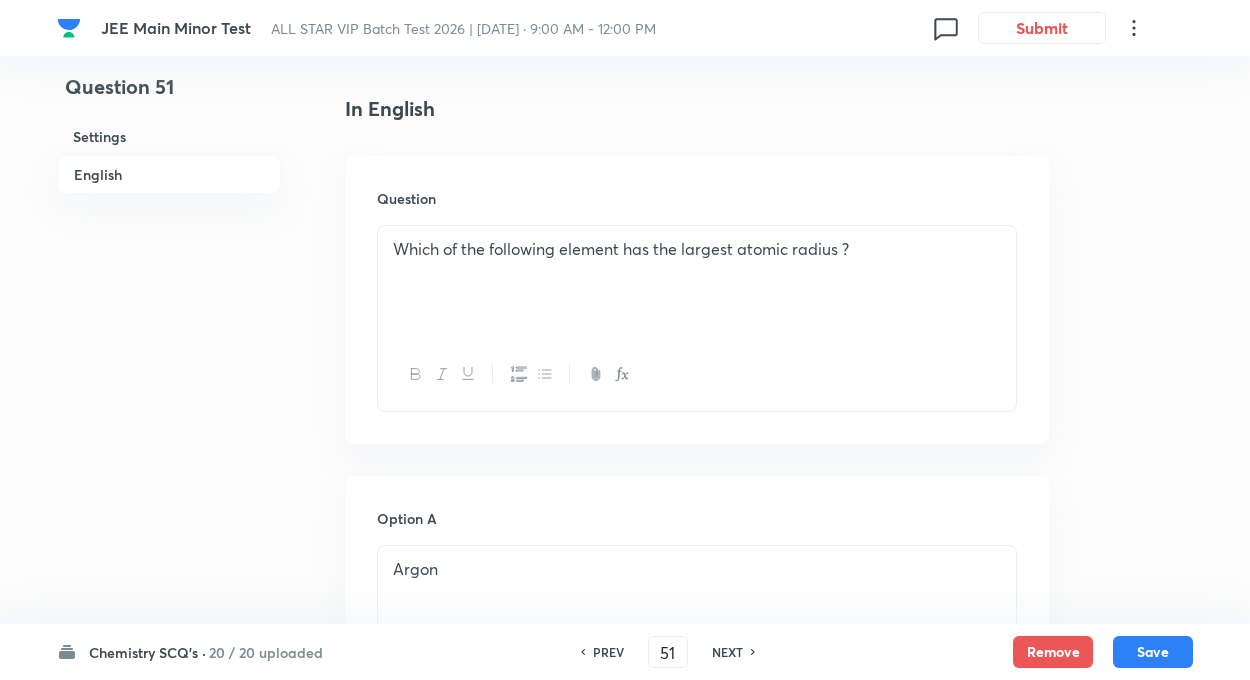 click on "Question 51 Settings English" at bounding box center [169, 847] 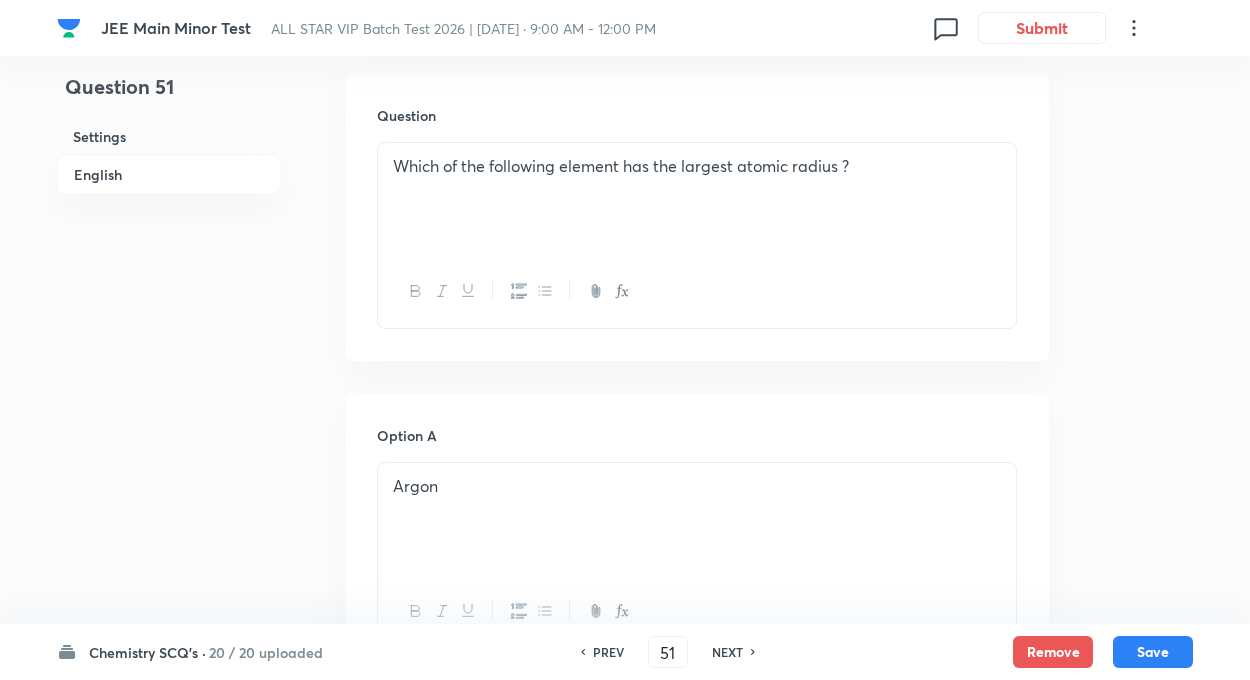 scroll, scrollTop: 600, scrollLeft: 0, axis: vertical 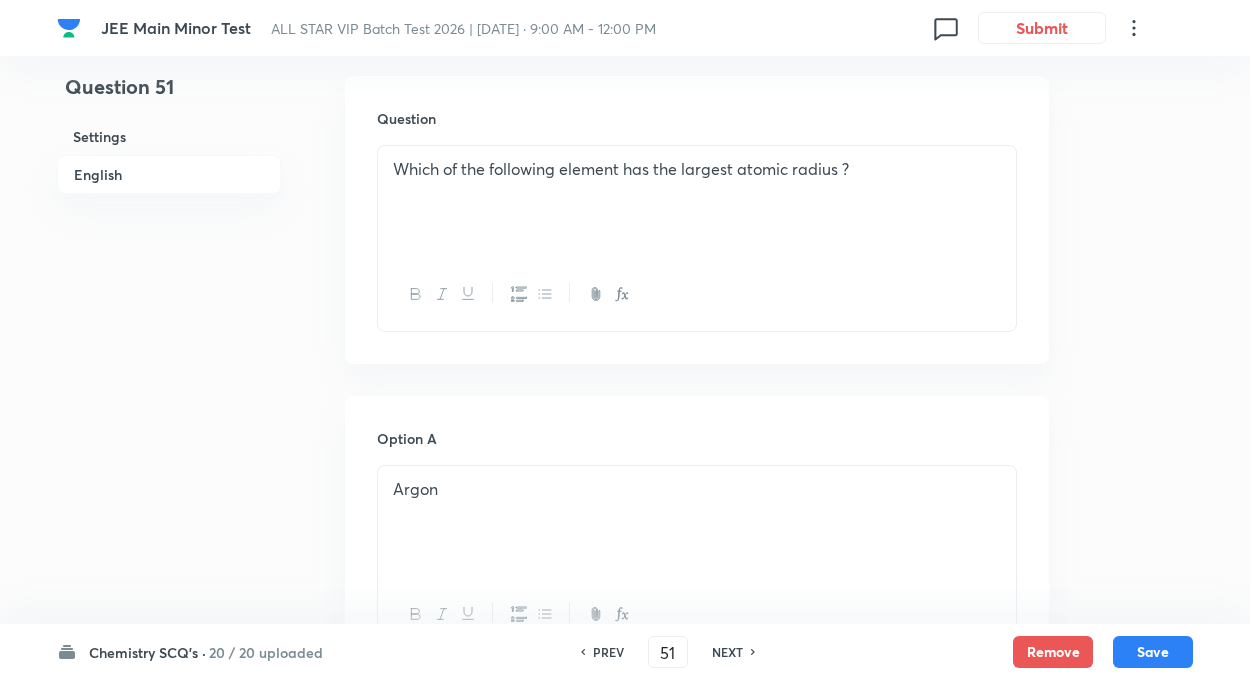click on "Which of the following element has the largest atomic radius ?" at bounding box center (697, 169) 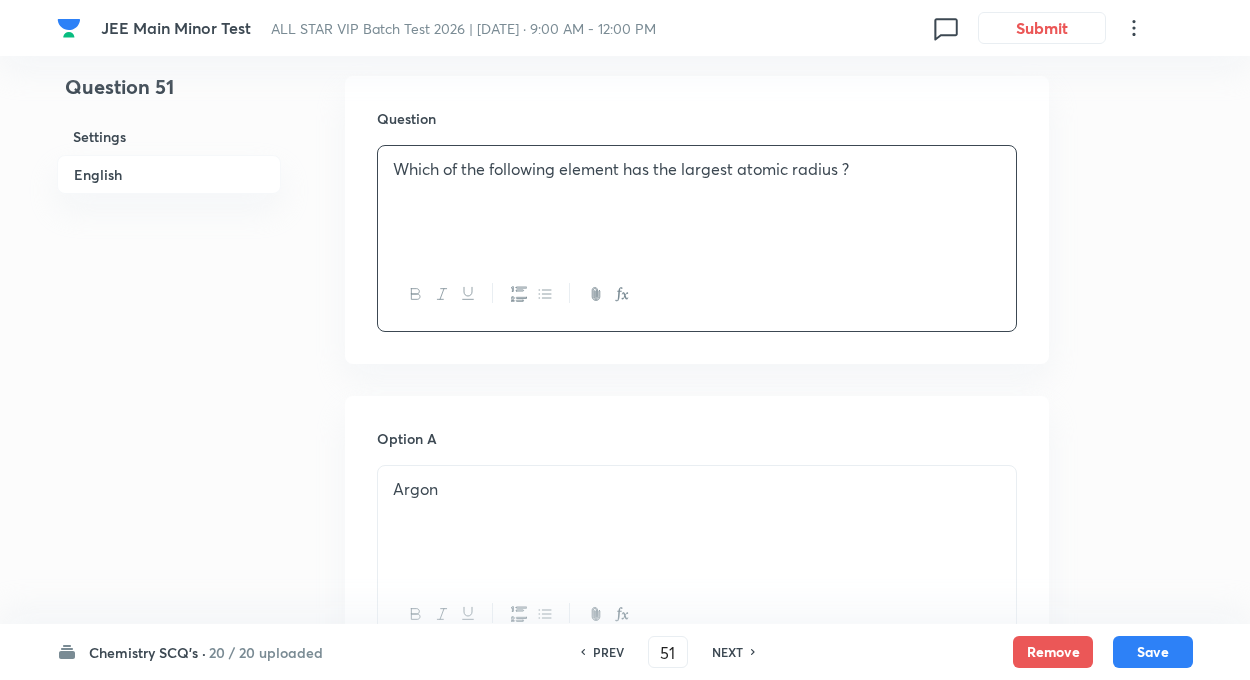 click on "Which of the following element has the largest atomic radius ?" at bounding box center [697, 169] 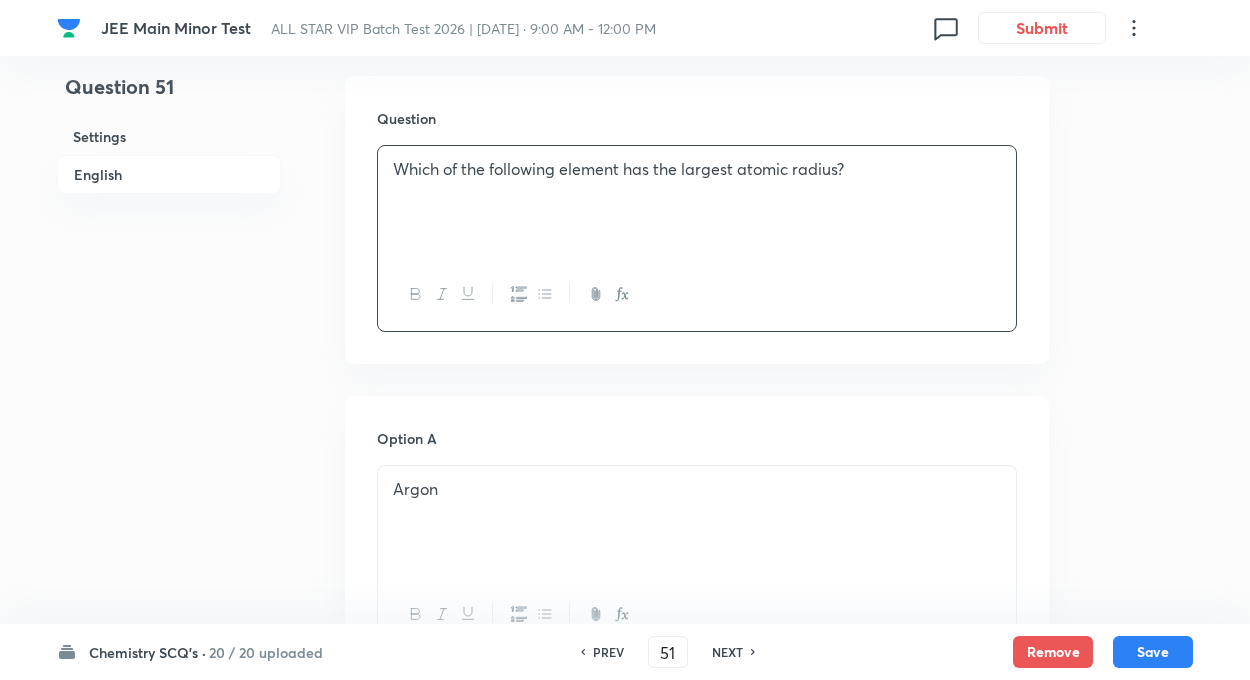 click on "Question 51 Settings English Settings Type Single choice correct 4 options + 4 marks - 1 mark Edit Concept Chemistry Inorganic Chemistry Periodic Table & Periodic Properties Electronic Classification of Elements Edit Additional details Easy Fact Not from PYQ paper No equation Edit In English Question Which of the following element has the largest atomic radius? Option A Argon Mark as correct answer Option B Phosphorous Mark as correct answer Option C Sodium Marked as correct Option D Aluminum Mark as correct answer Solution Along a period the atomic radius decreases due to increase in nuclear charge and down a group the atomic radius or size of atom increases due to increase in a number of atomic shells, thus Na will have a largest atomic radius." at bounding box center [625, 767] 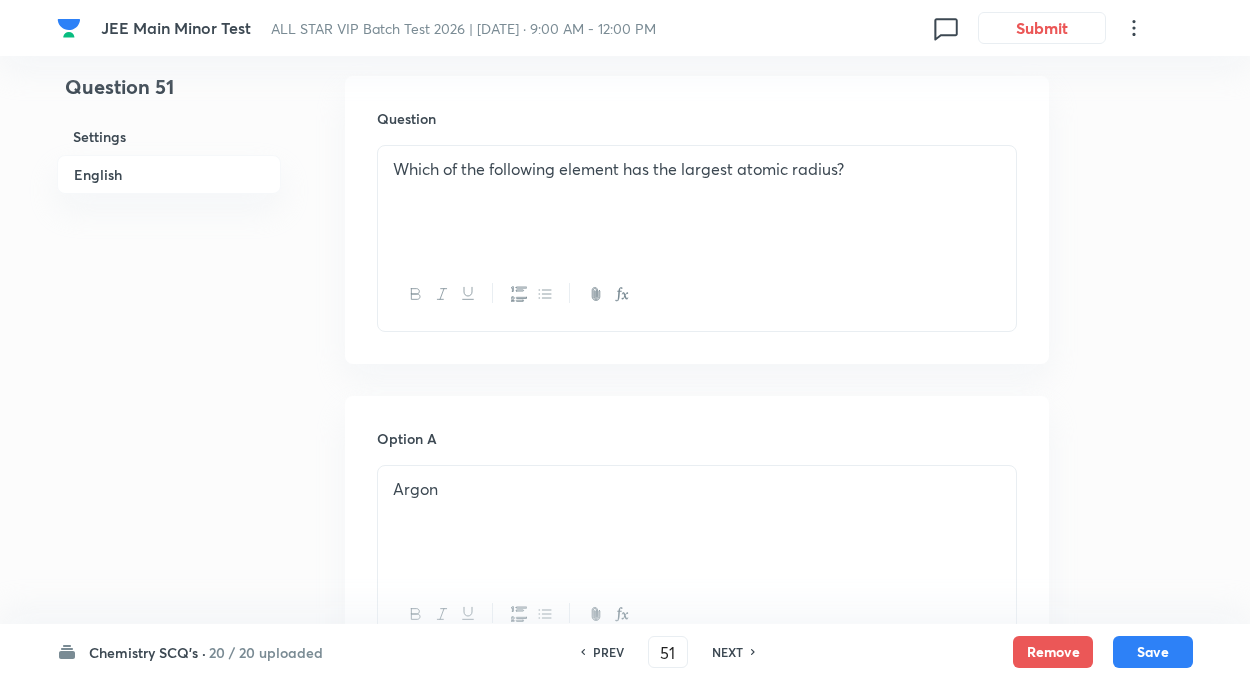 click on "20 / 20 uploaded" at bounding box center [266, 652] 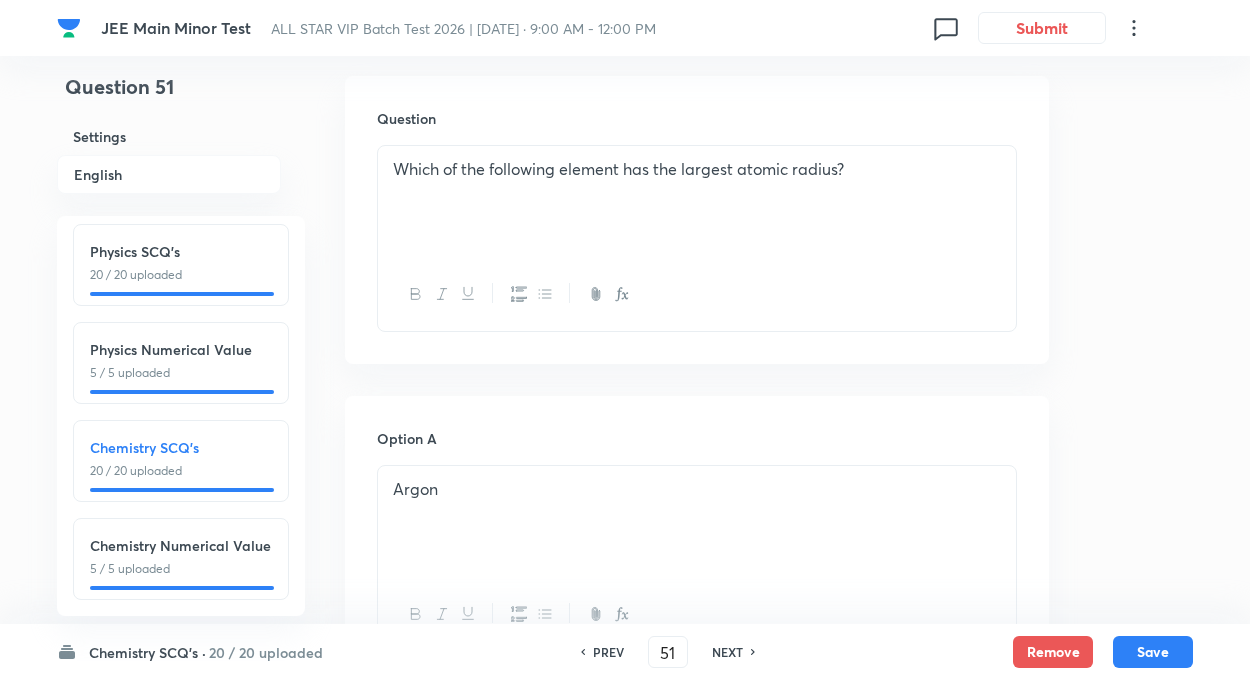 scroll, scrollTop: 221, scrollLeft: 0, axis: vertical 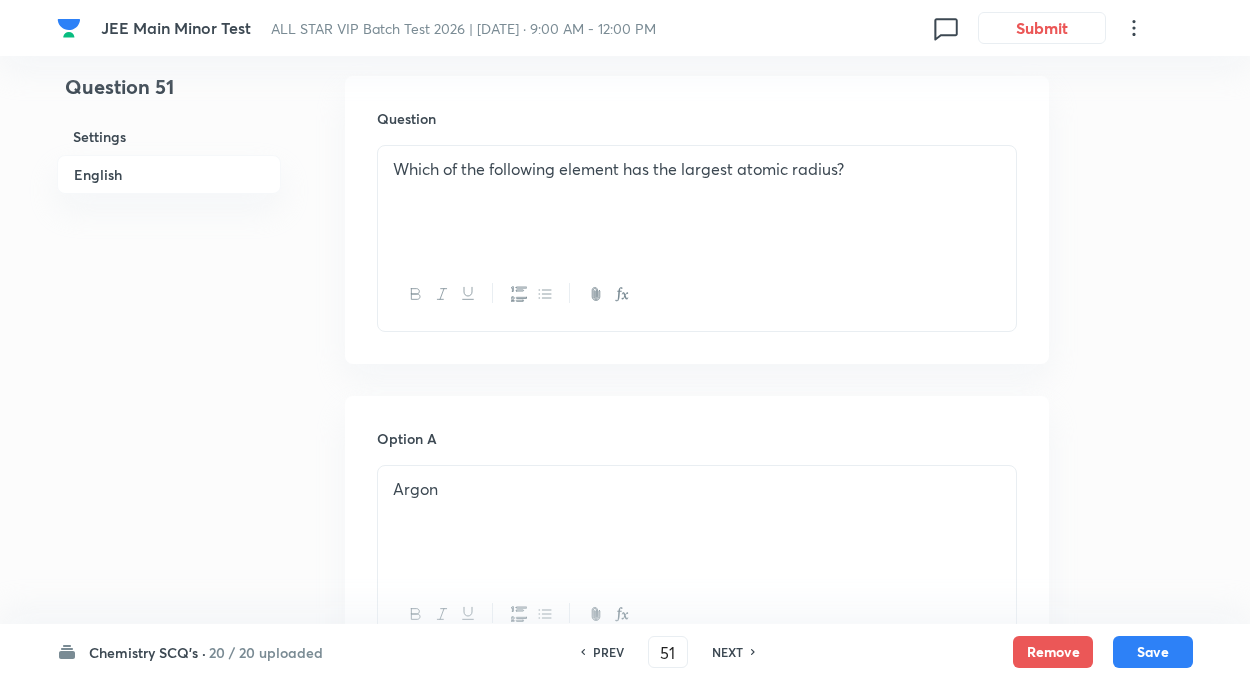 click on "NEXT" at bounding box center (727, 652) 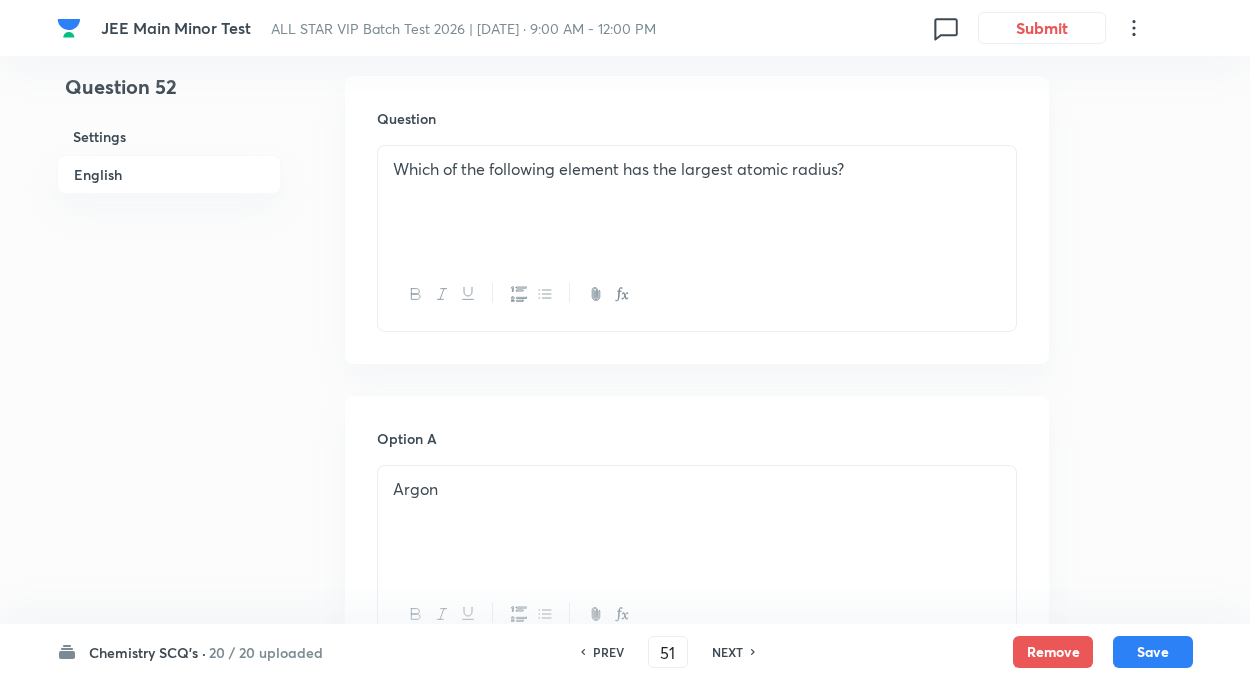 type on "52" 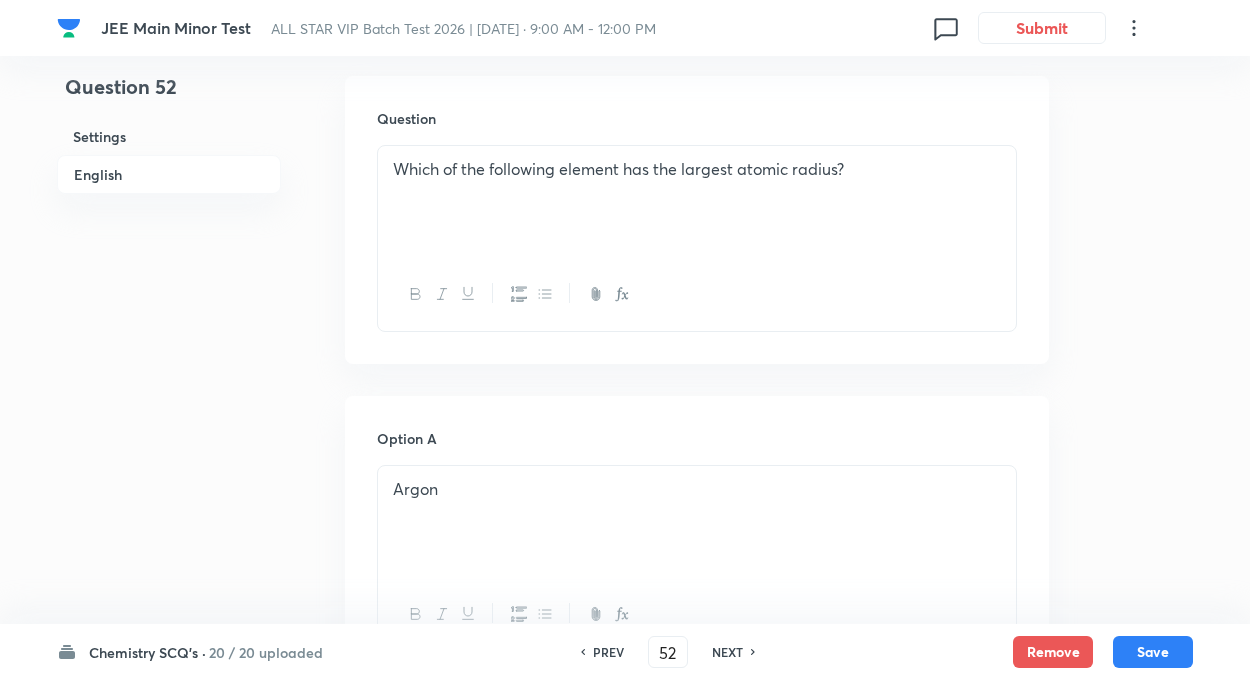checkbox on "false" 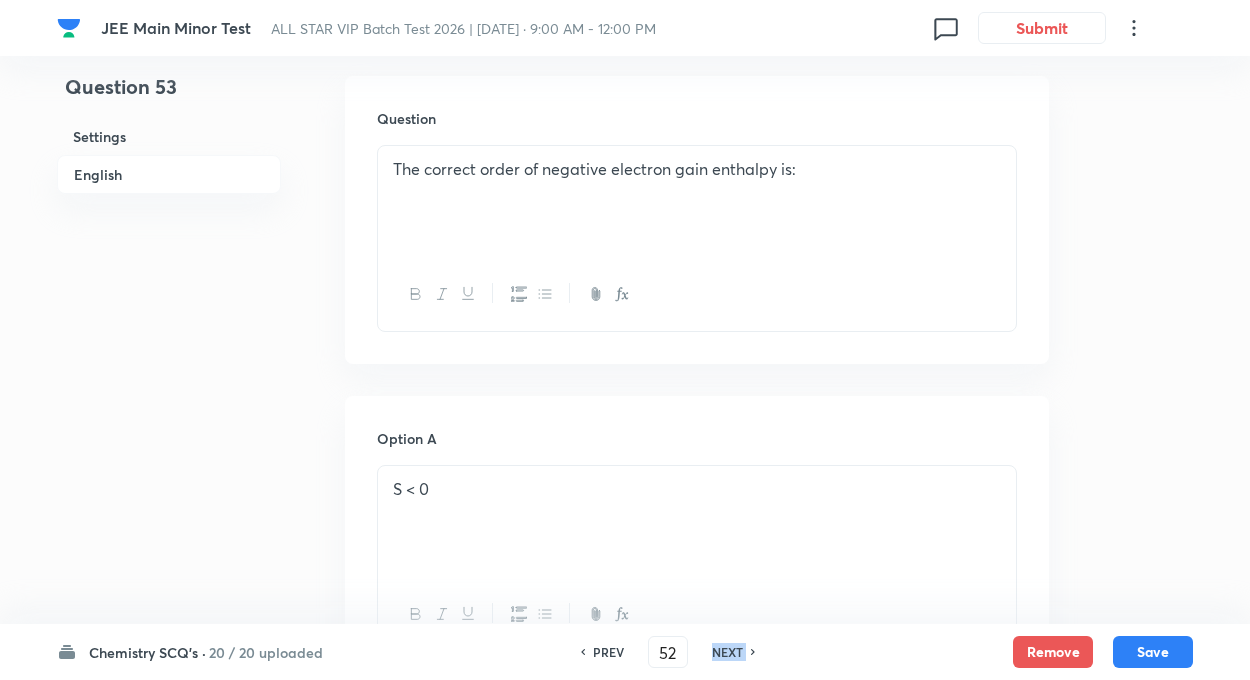 checkbox on "true" 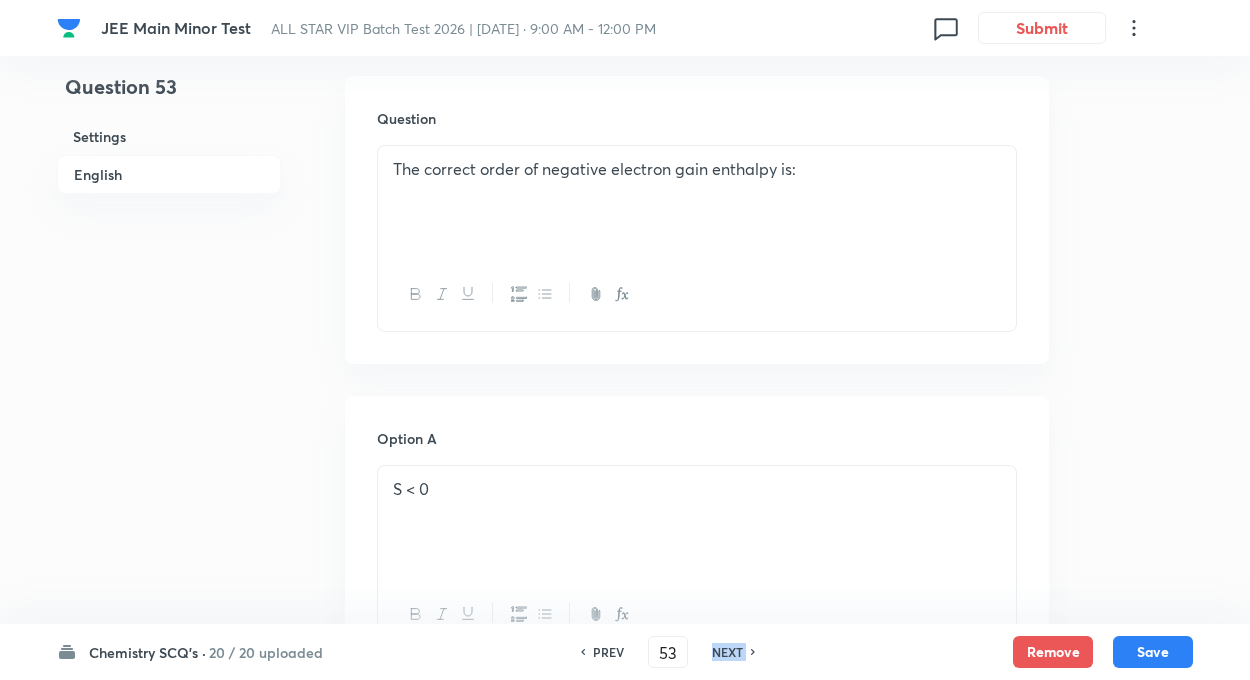 click on "NEXT" at bounding box center (727, 652) 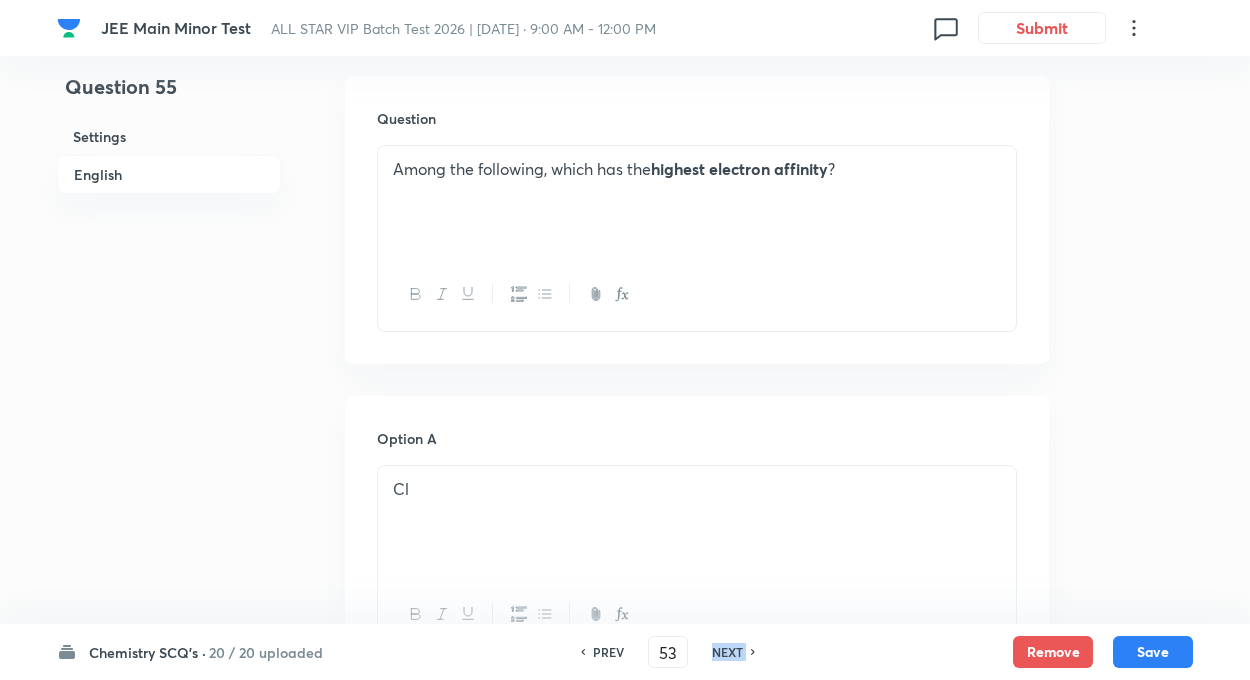 checkbox on "true" 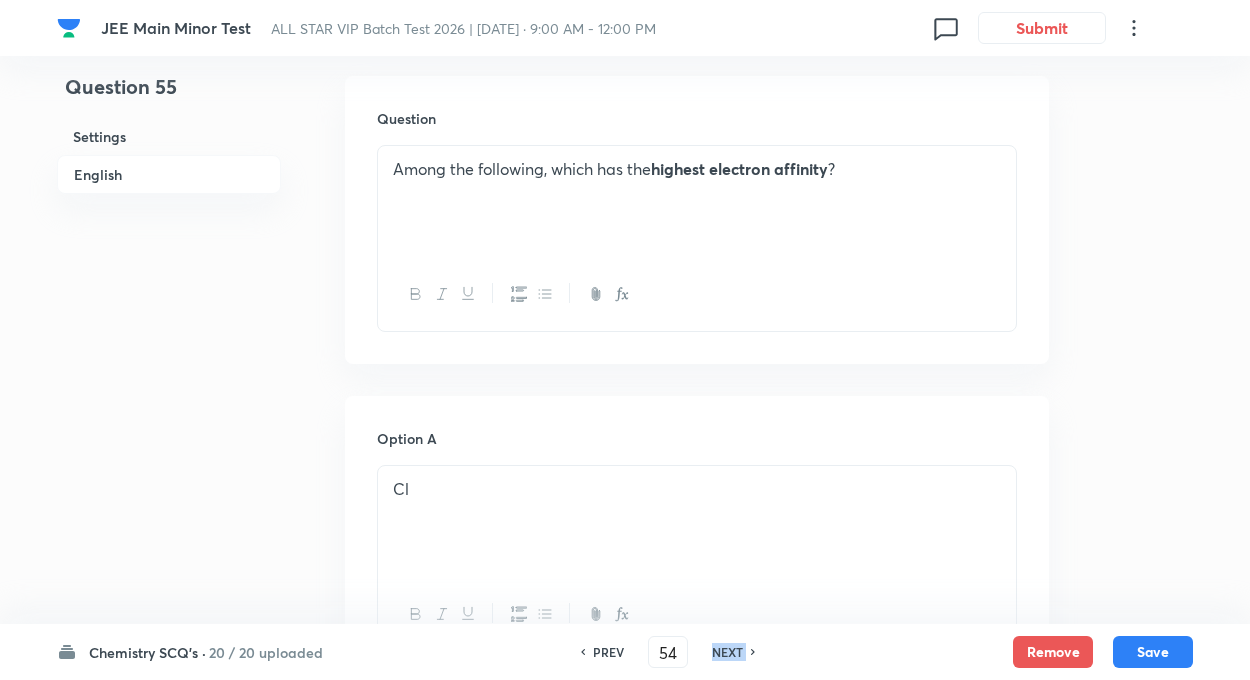 checkbox on "false" 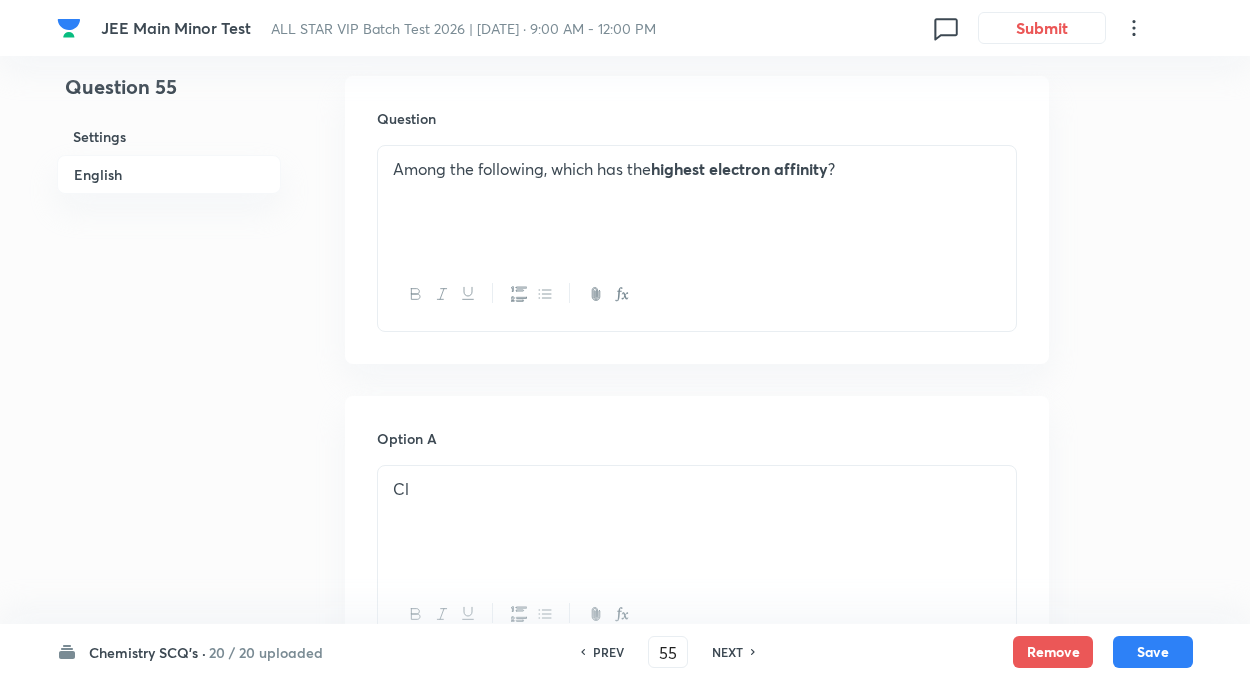 click on "NEXT" at bounding box center (727, 652) 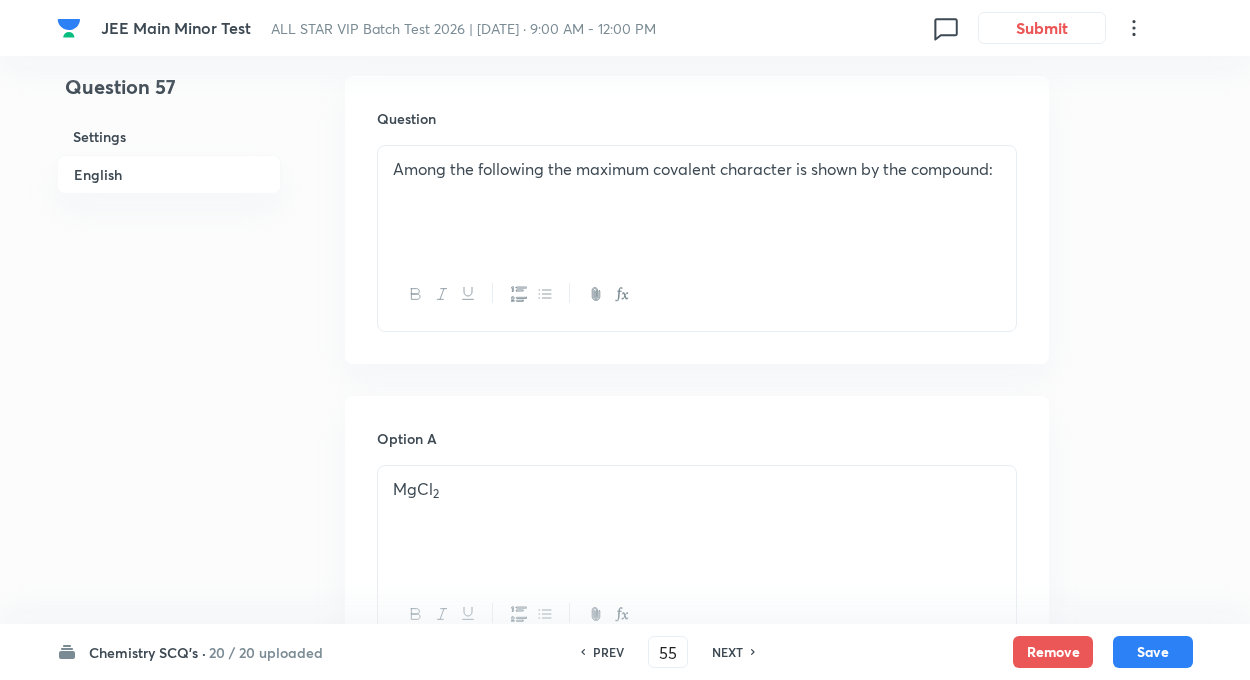 click on "NEXT" at bounding box center [727, 652] 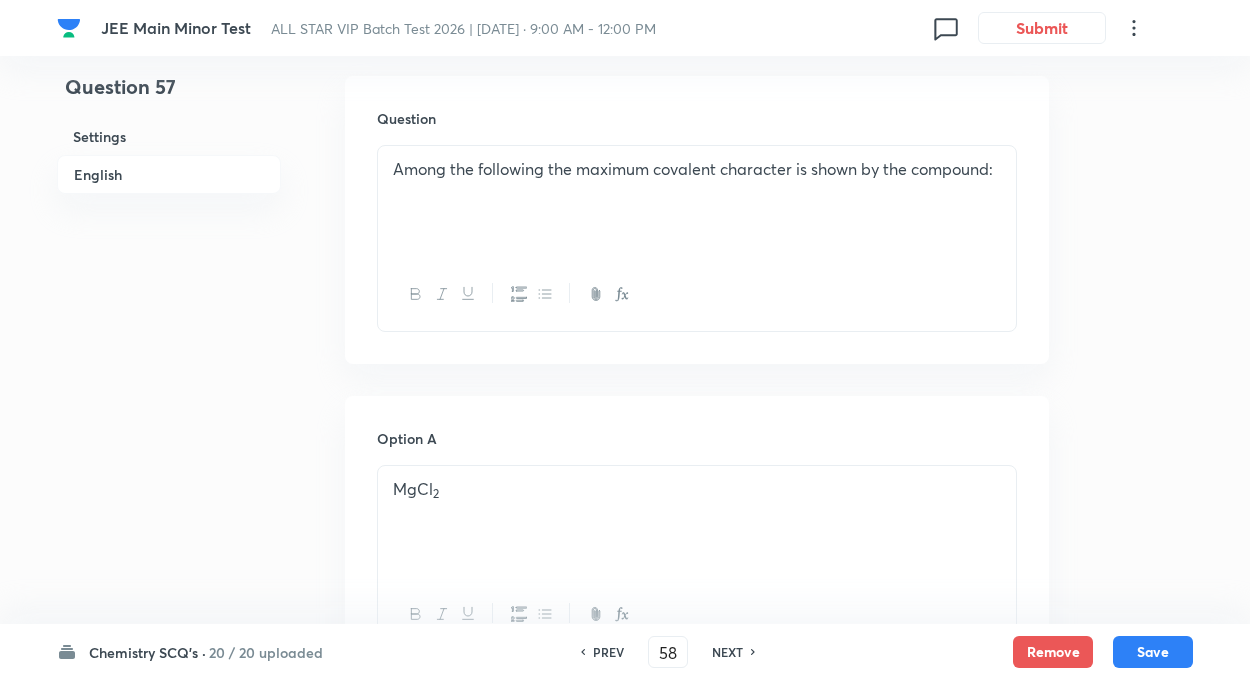 checkbox on "false" 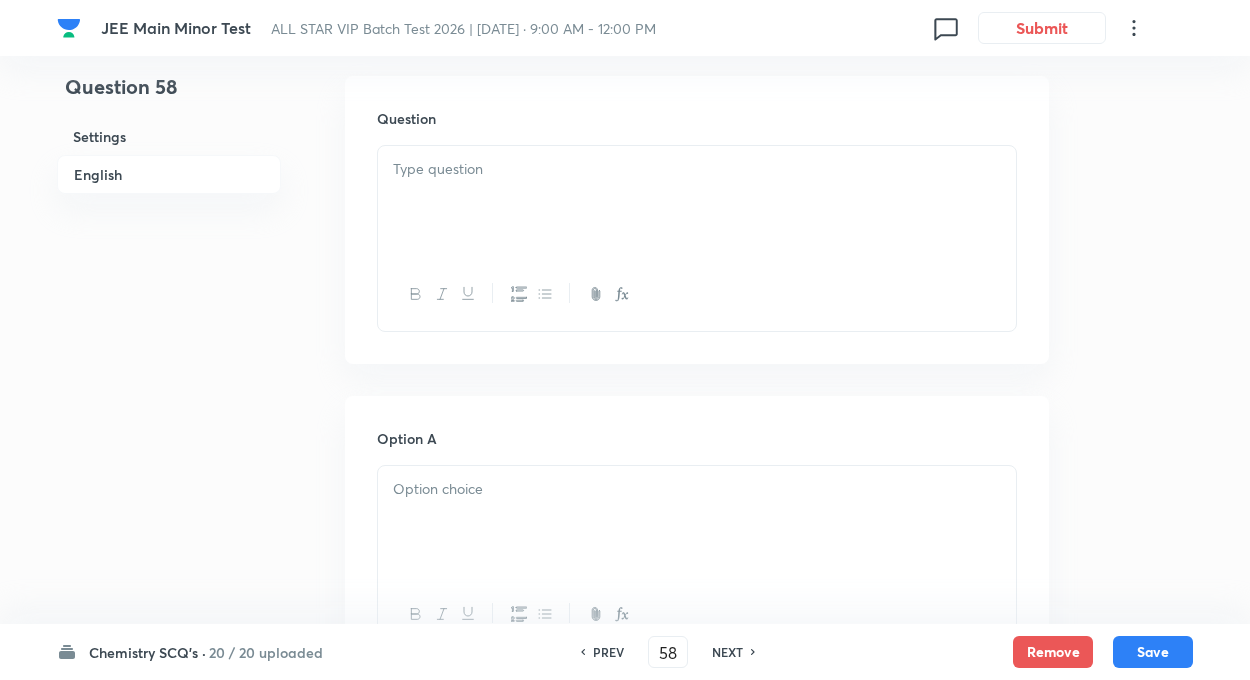 checkbox on "true" 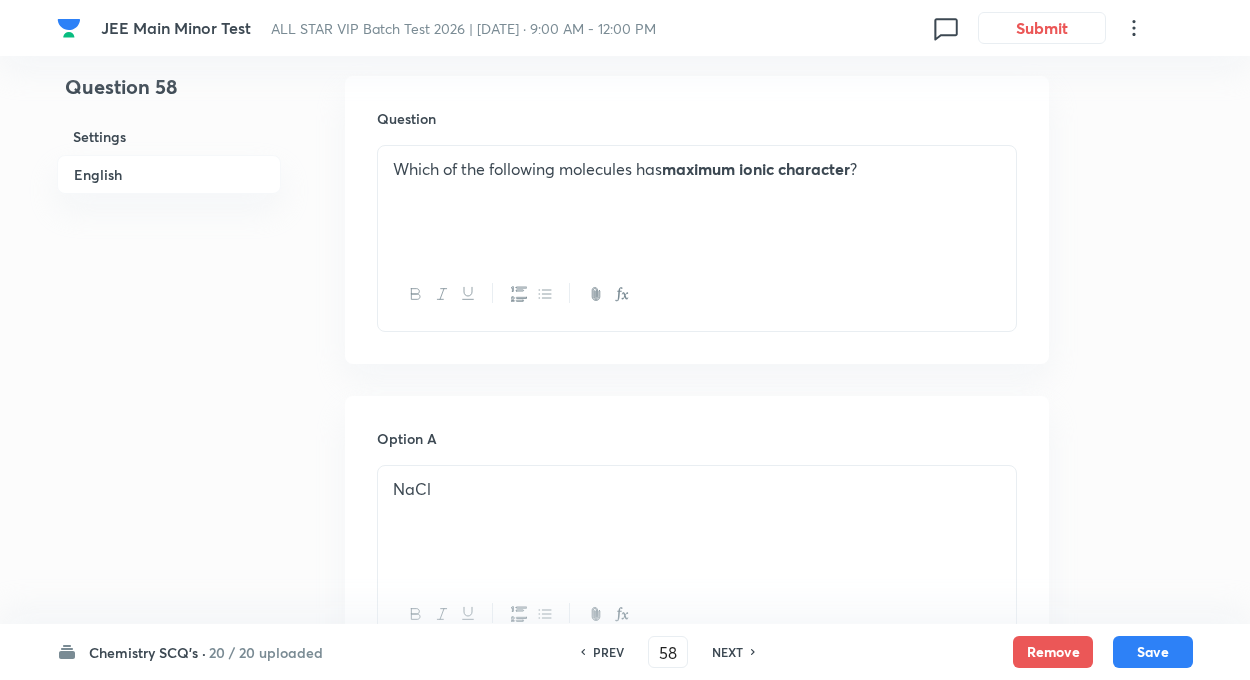 click on "Question Which of the following molecules has  maximum ionic character ?" at bounding box center (697, 220) 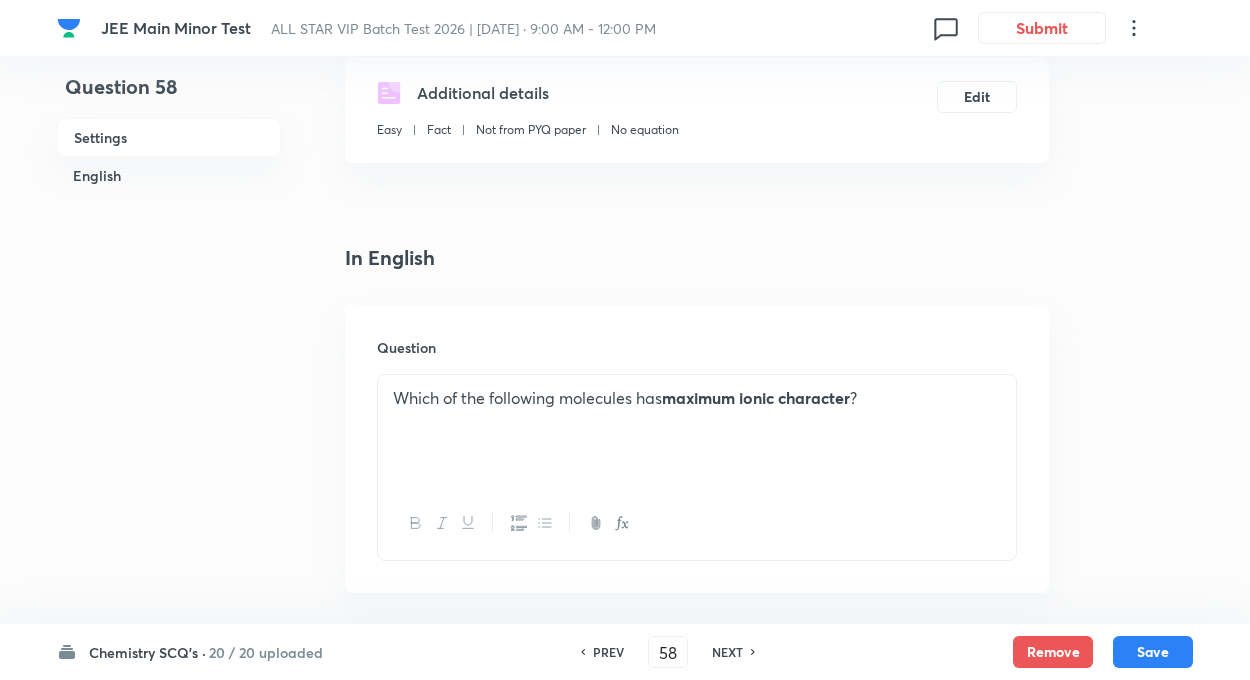 scroll, scrollTop: 360, scrollLeft: 0, axis: vertical 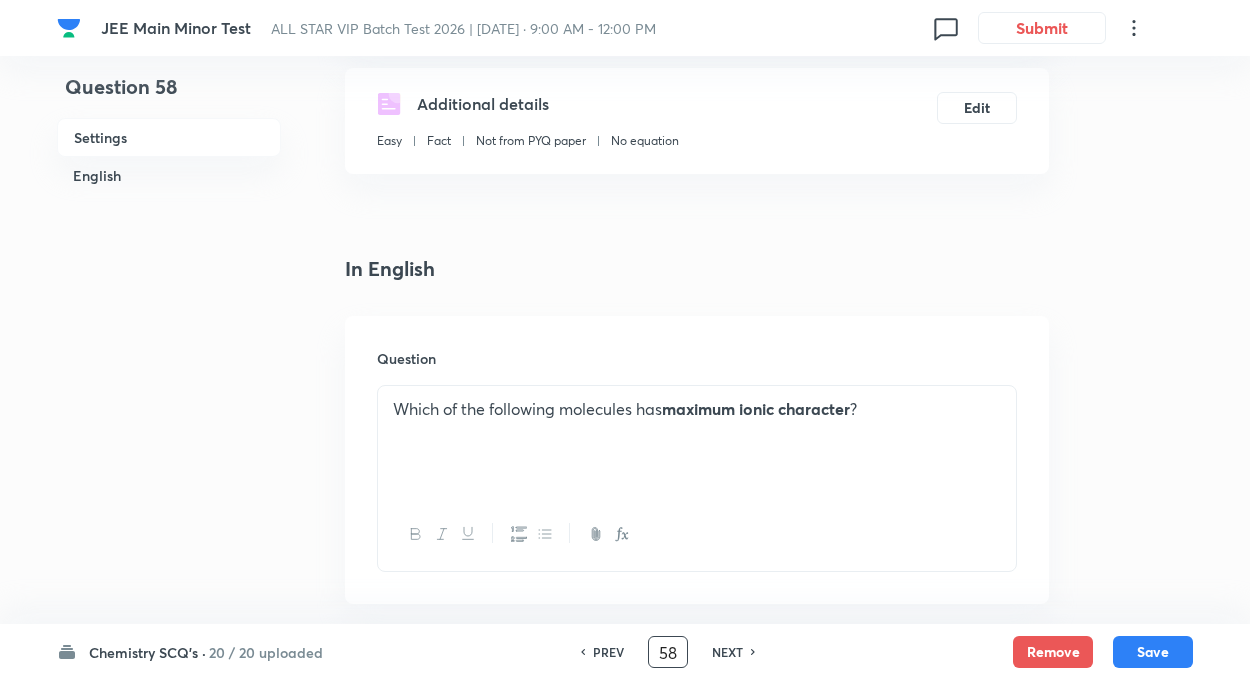 click on "58" at bounding box center (668, 652) 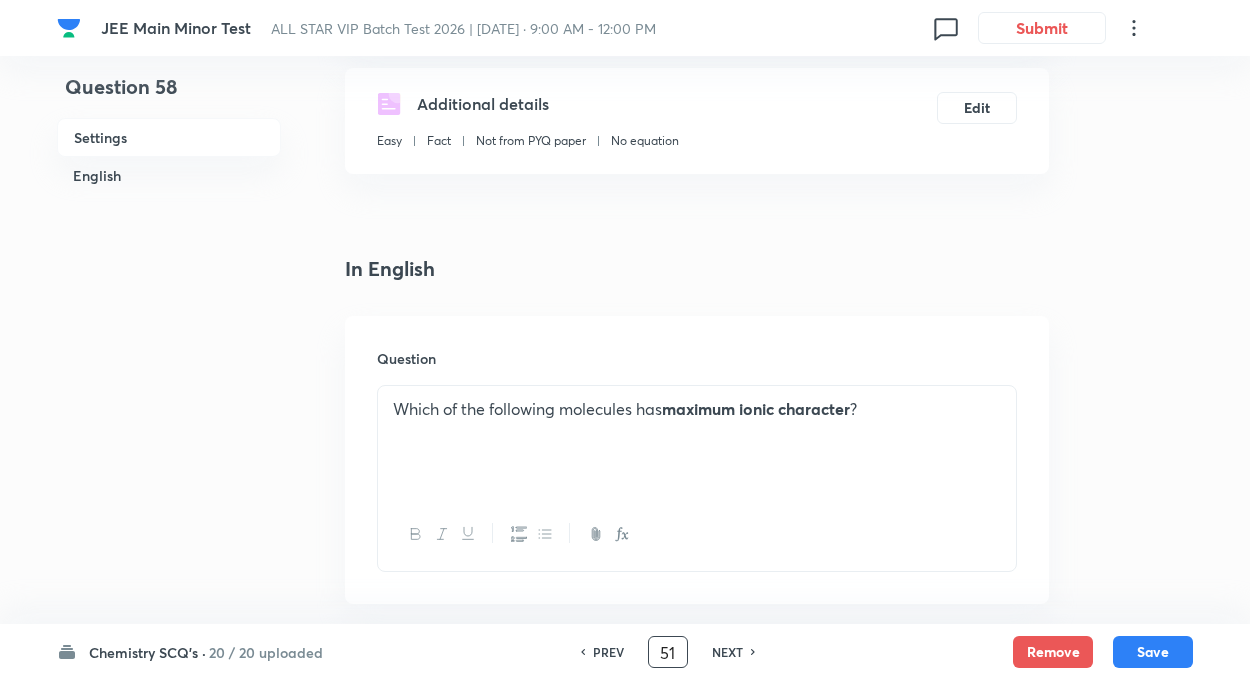 type on "51" 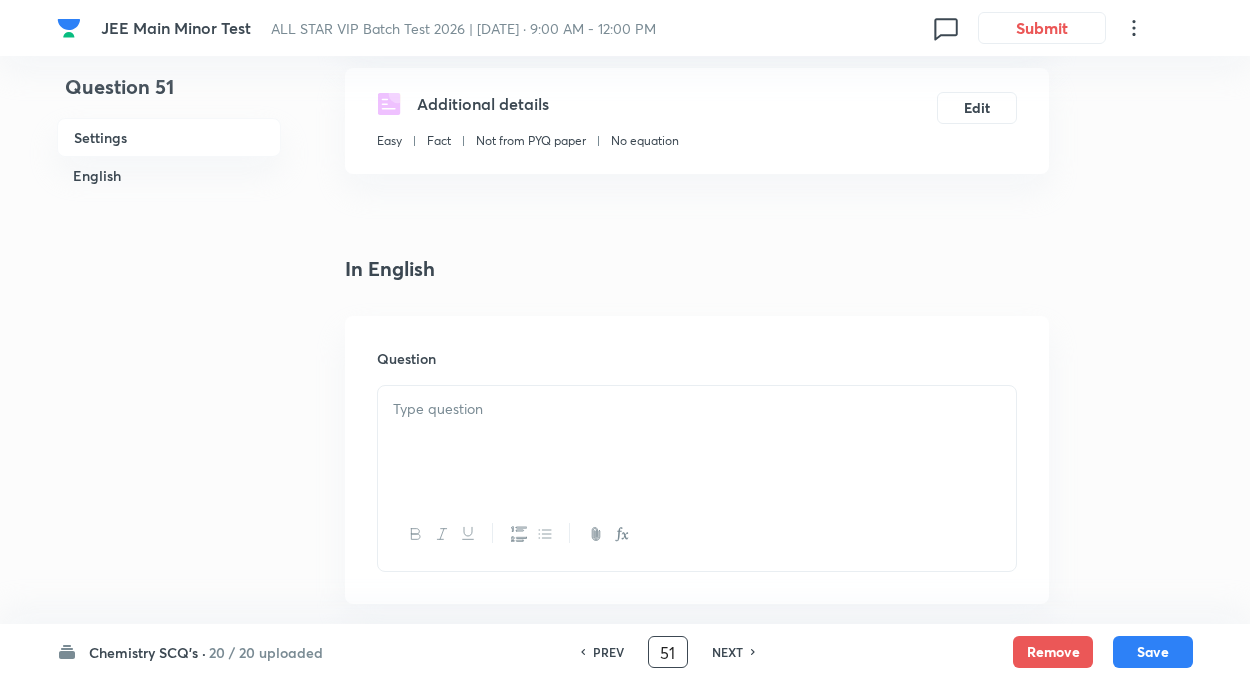 checkbox on "true" 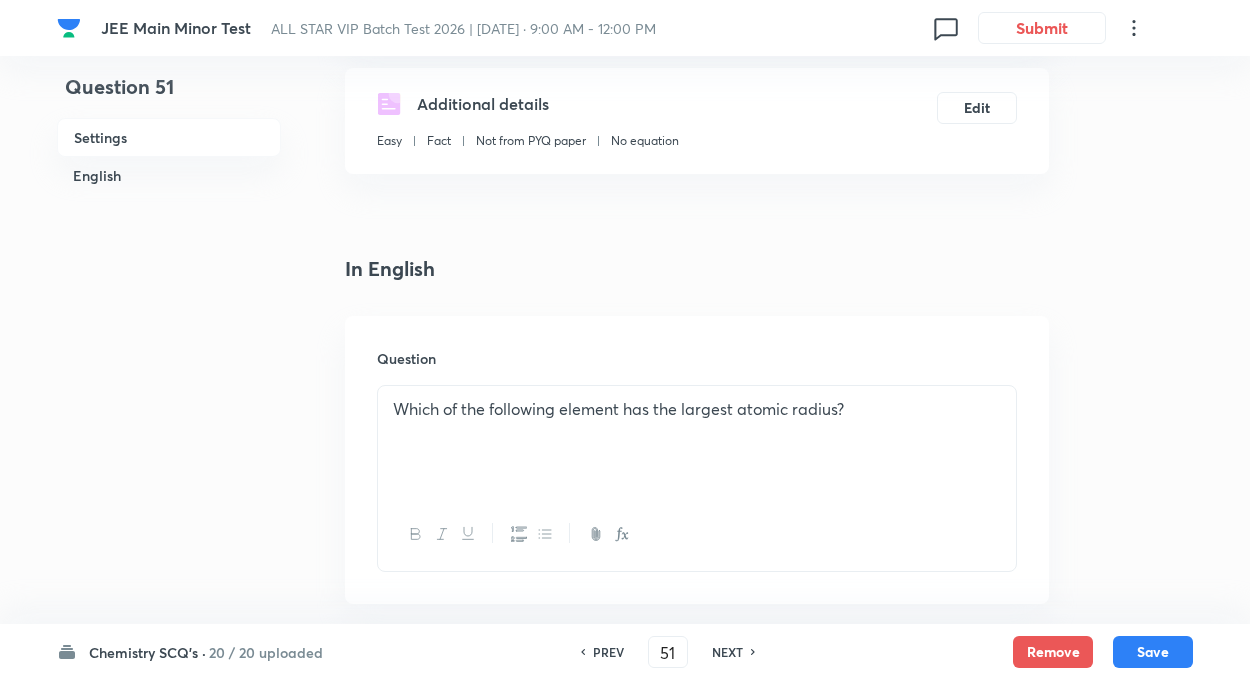 click on "Question 51 Settings English" at bounding box center (169, 1007) 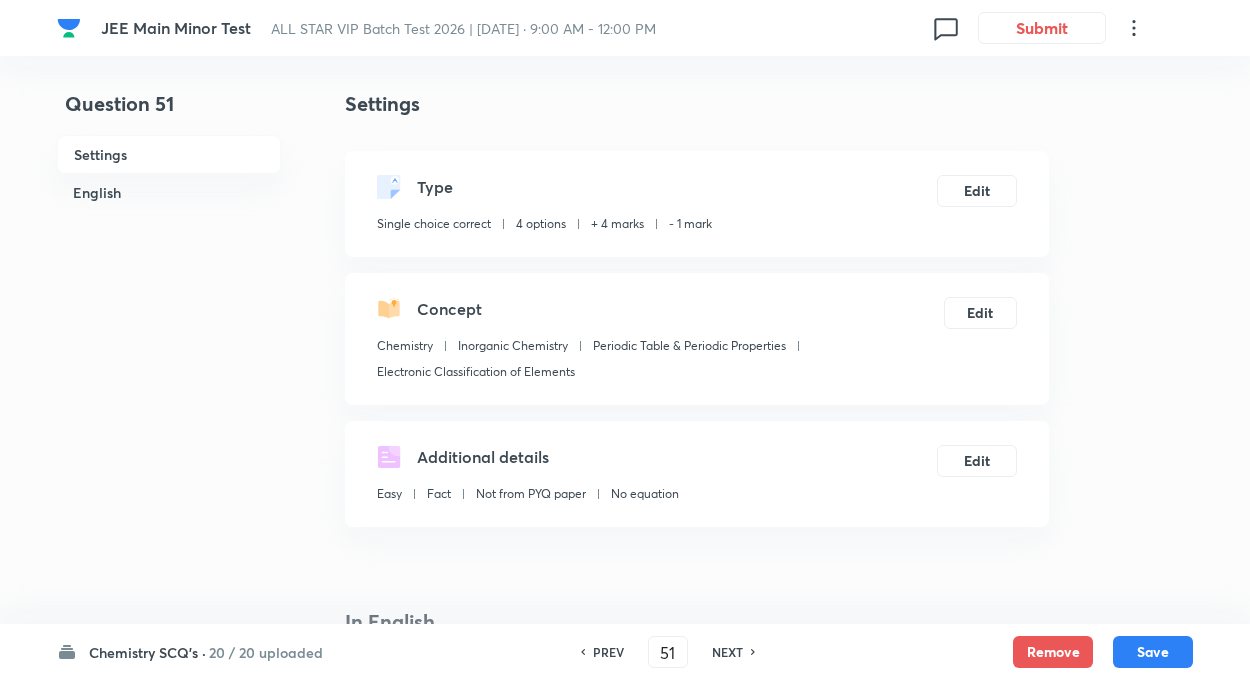 scroll, scrollTop: 0, scrollLeft: 0, axis: both 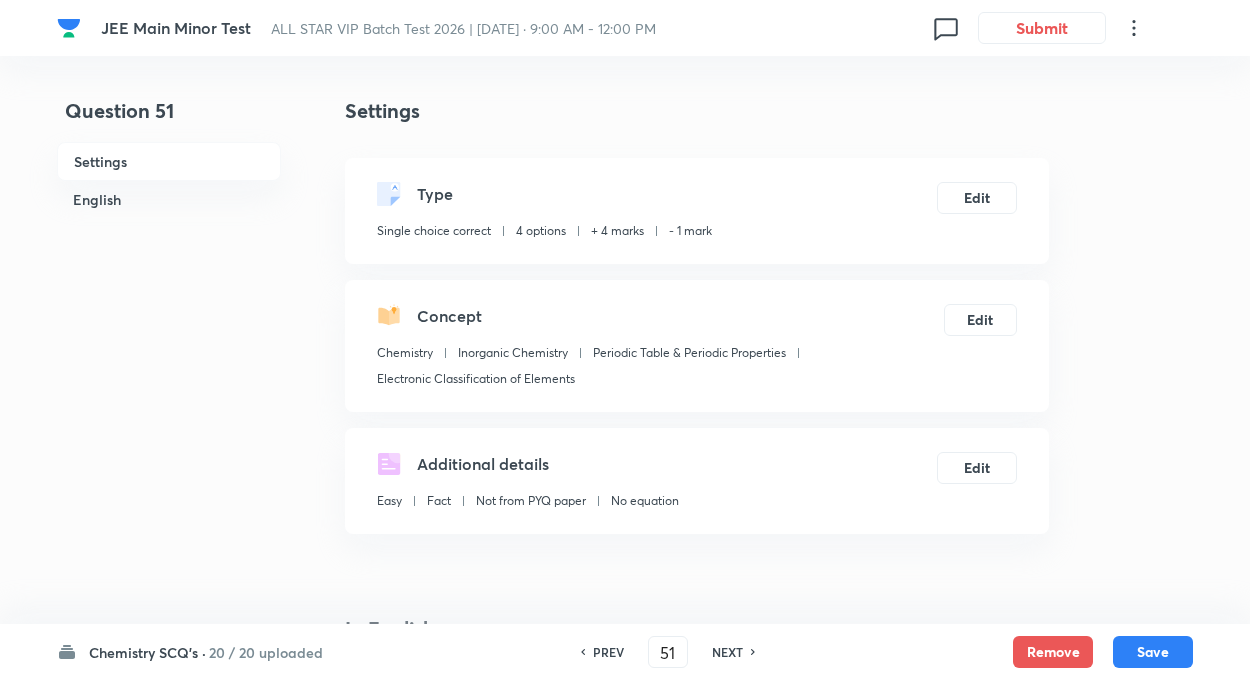 click on "NEXT" at bounding box center (727, 652) 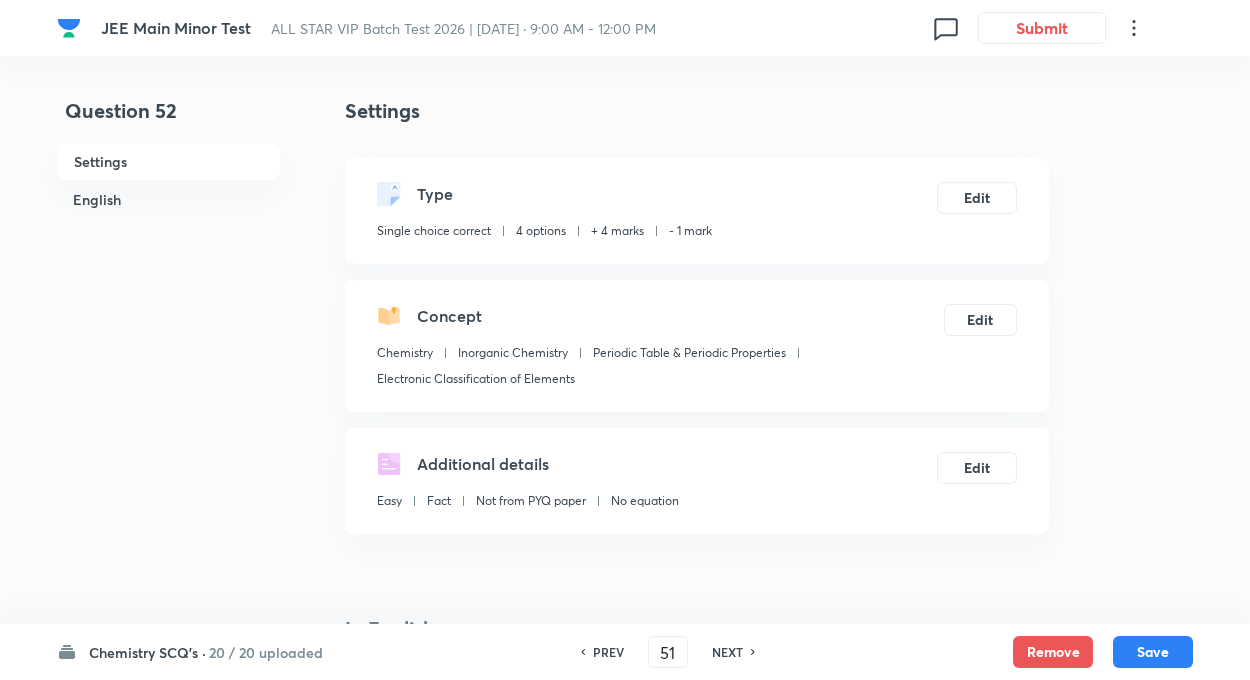 type on "52" 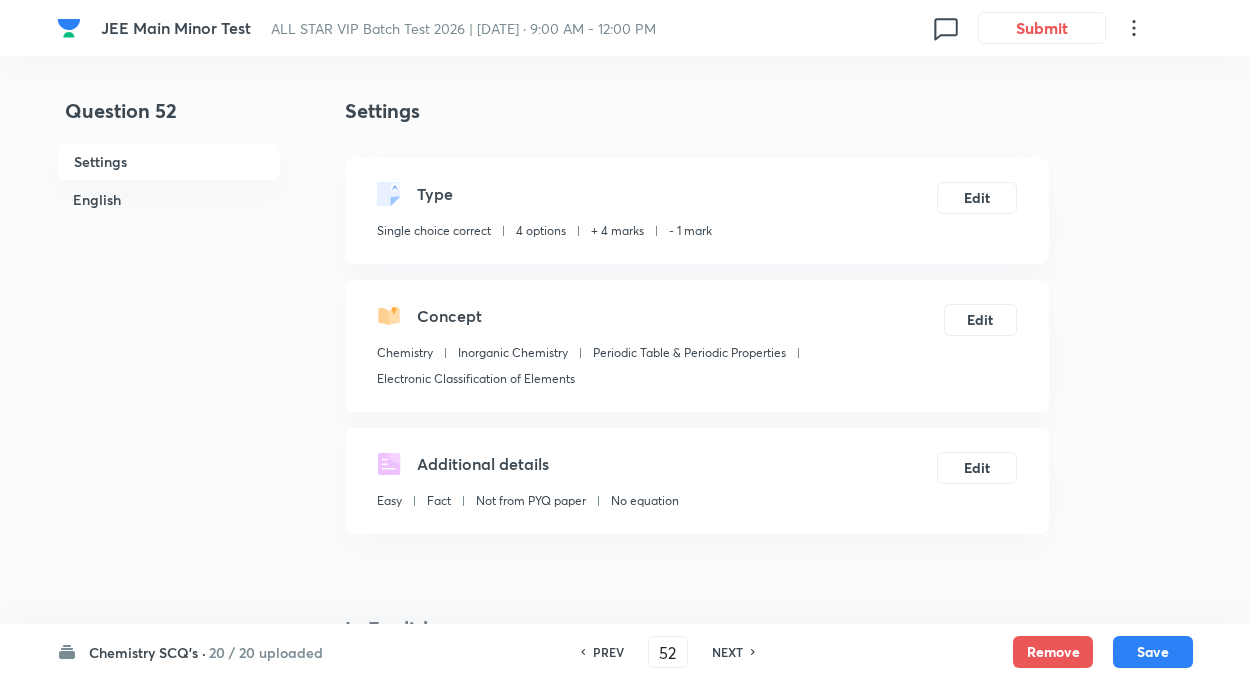 checkbox on "false" 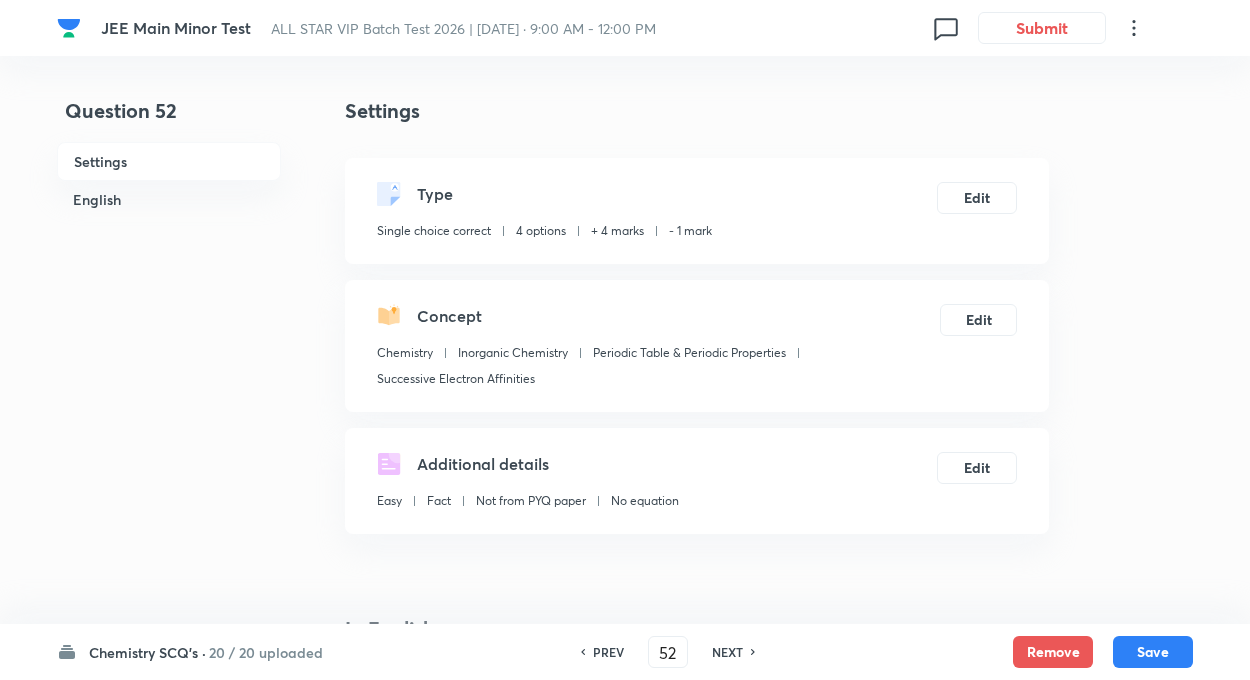 checkbox on "true" 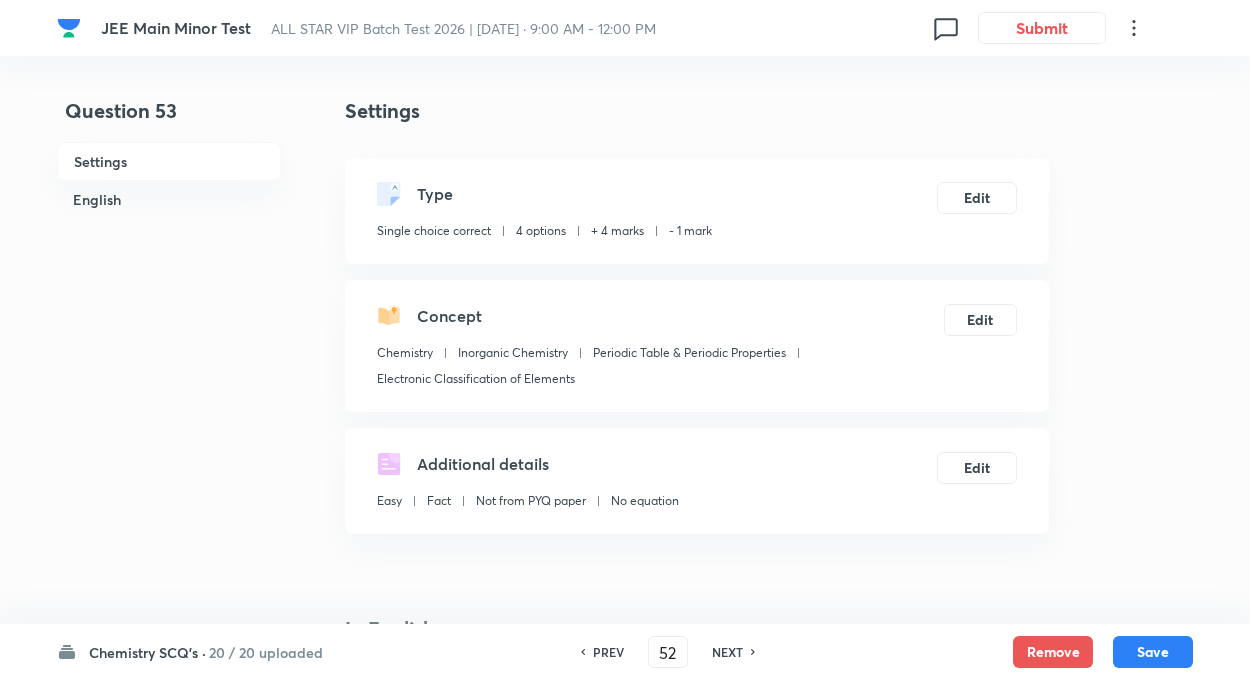 type on "53" 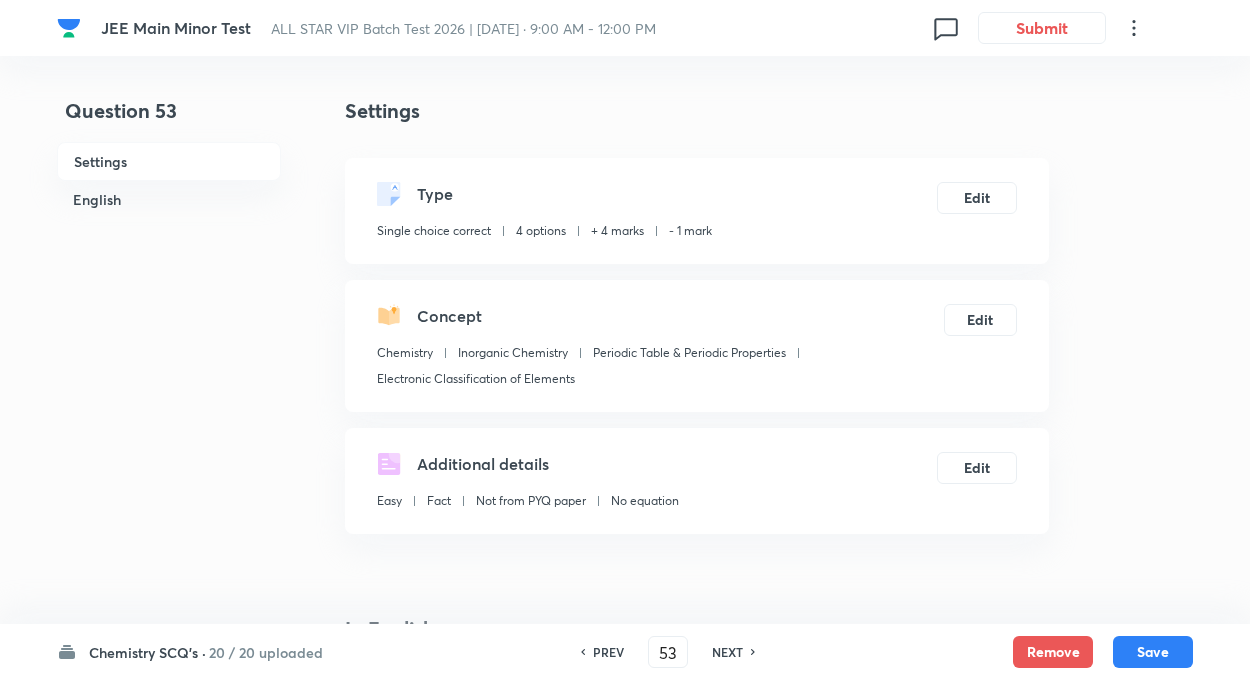 checkbox on "true" 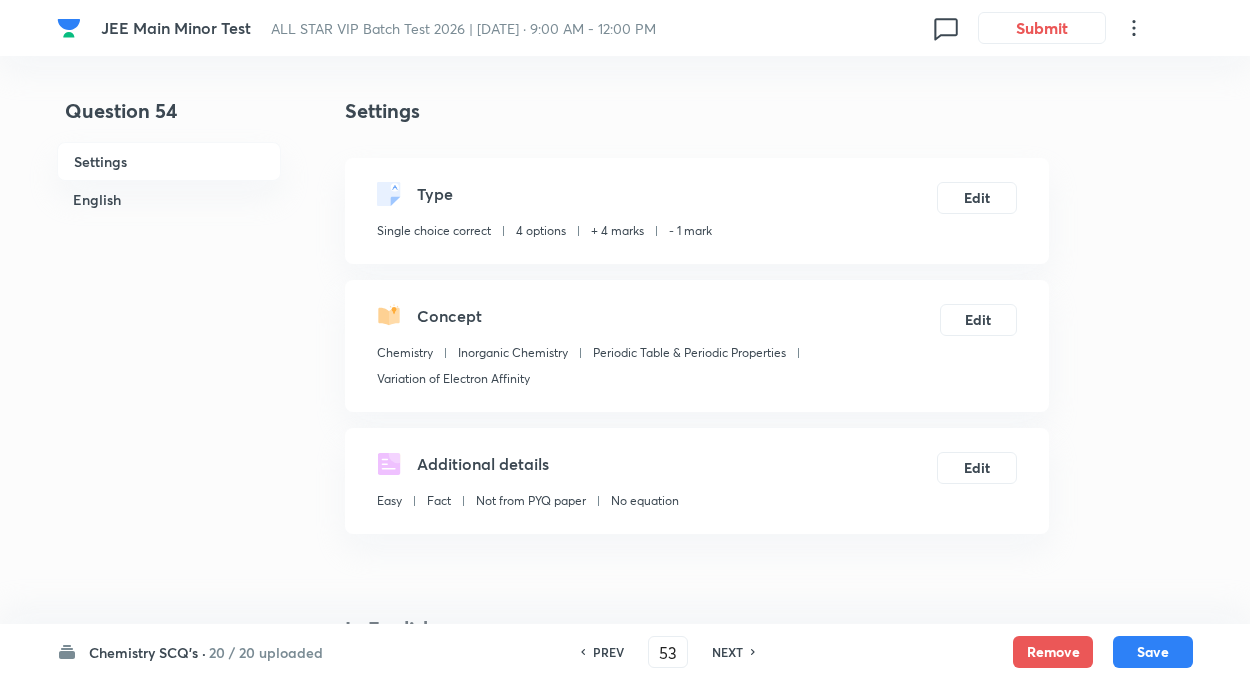 type on "54" 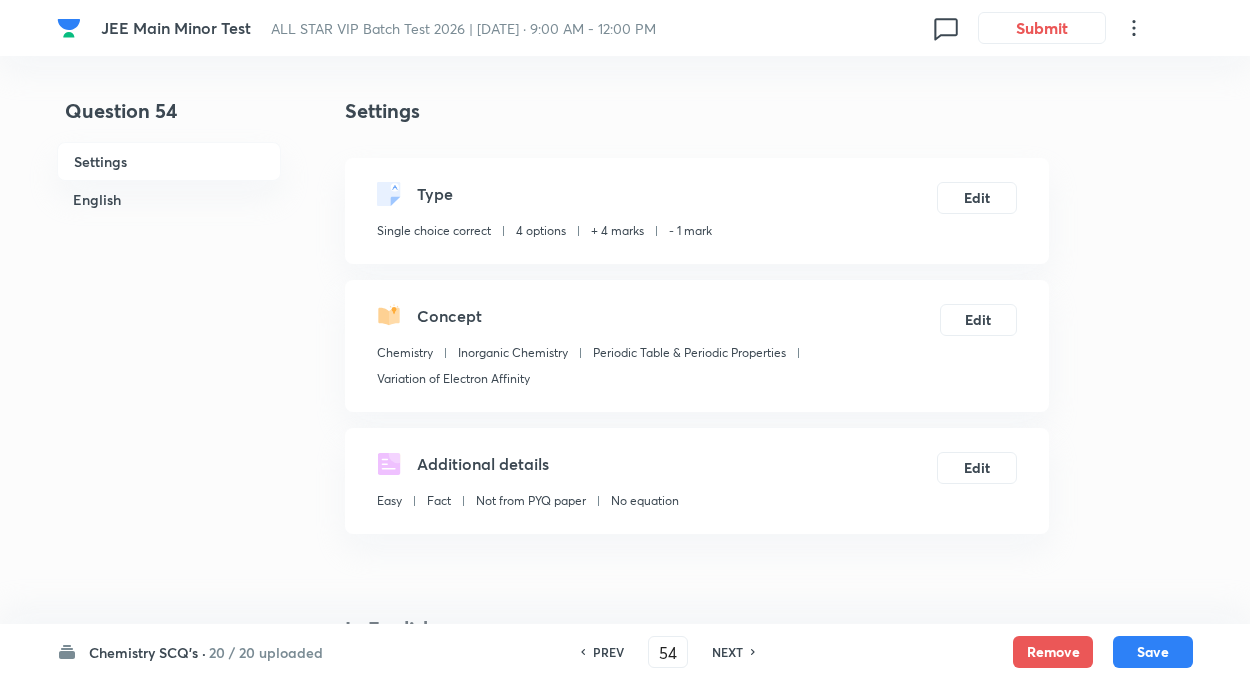 checkbox on "false" 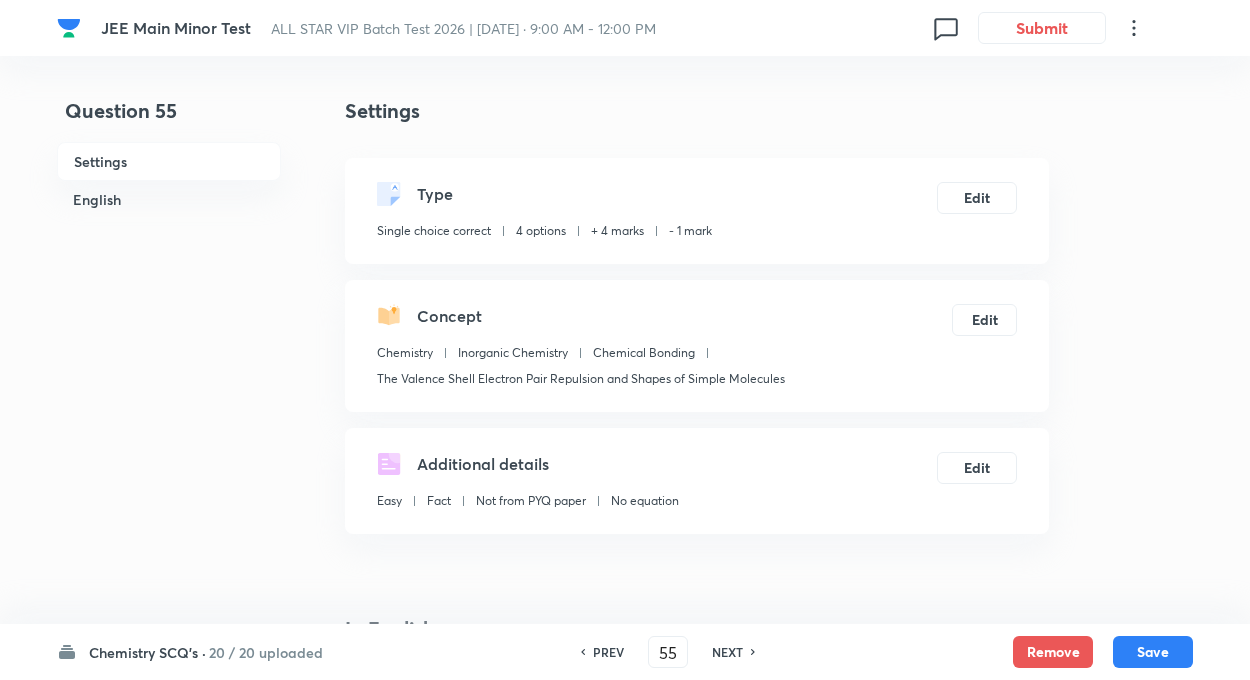 checkbox on "true" 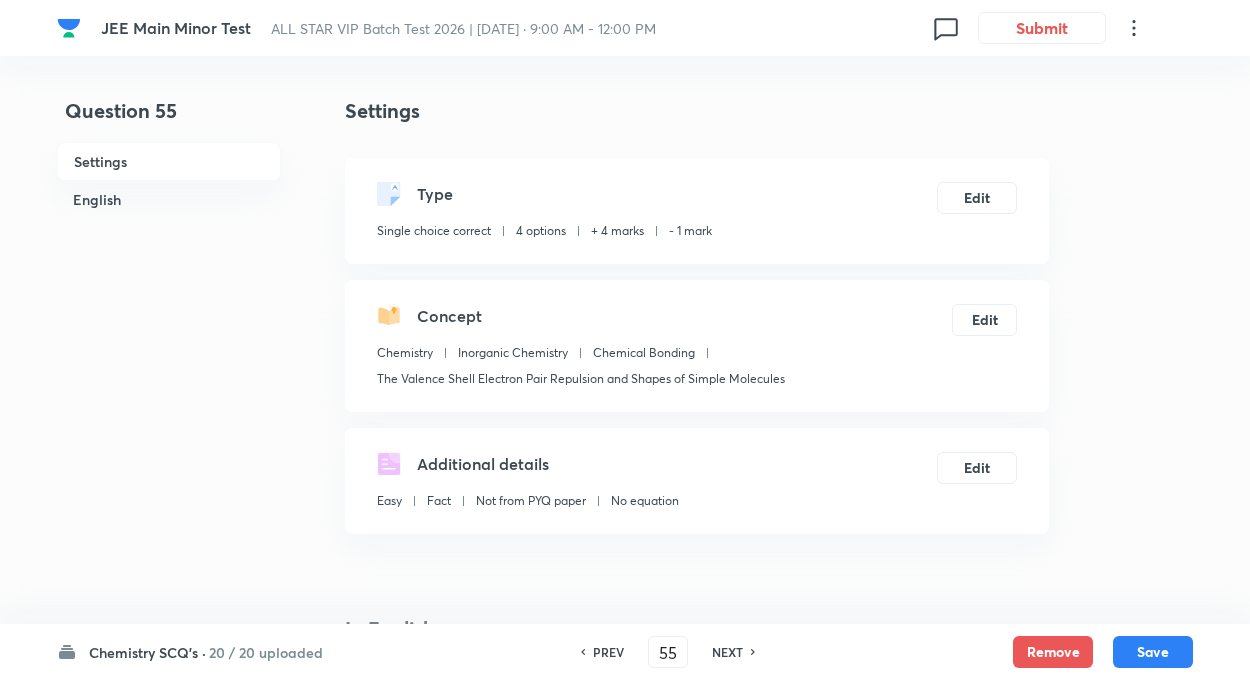 click on "PREV 55 ​ NEXT" at bounding box center [668, 652] 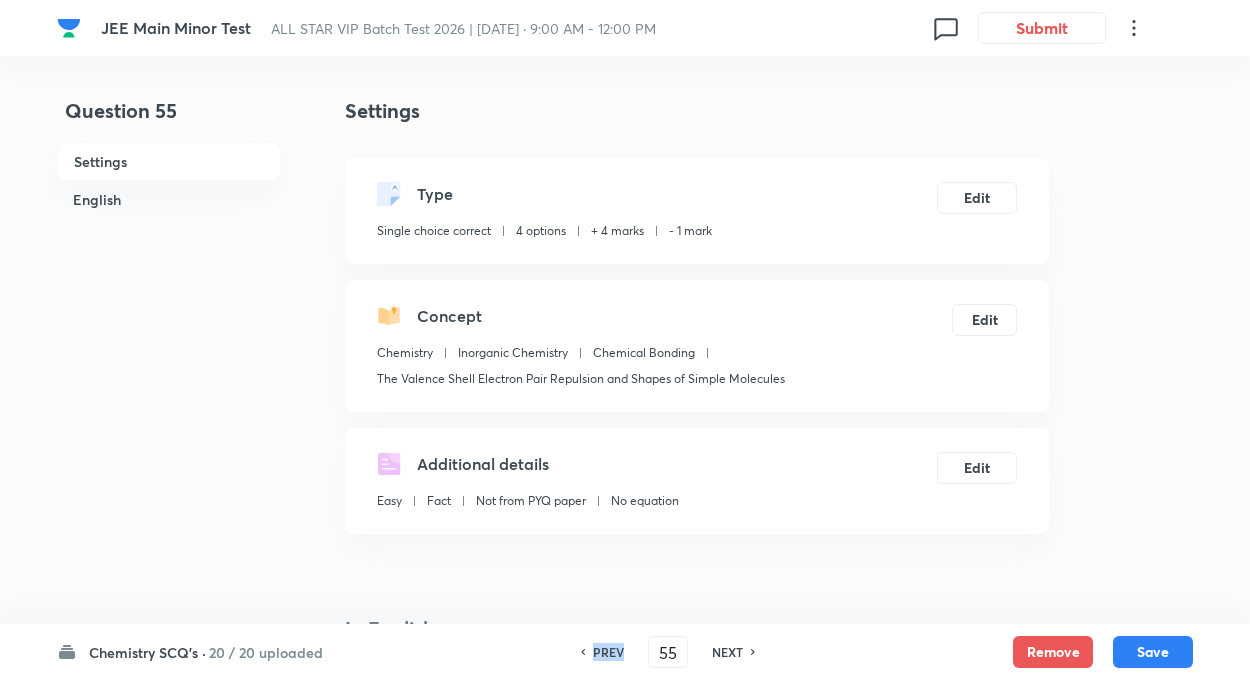 click on "PREV 55 ​ NEXT" at bounding box center [668, 652] 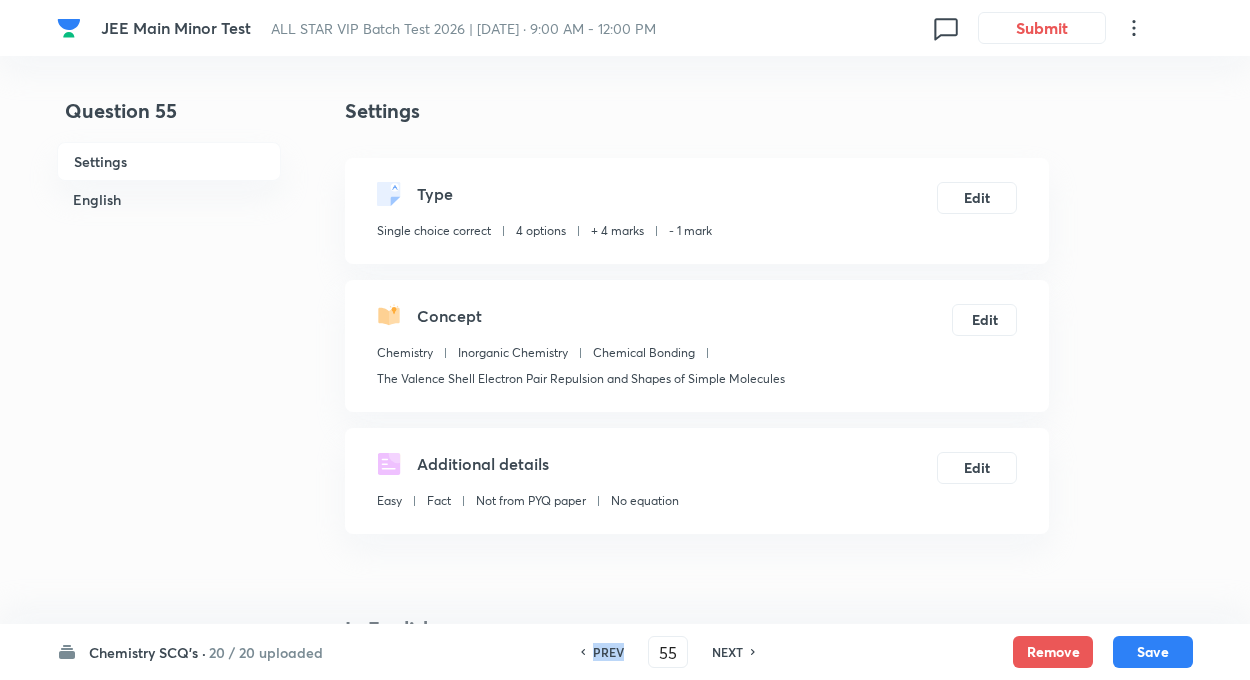 click on "PREV" at bounding box center (605, 652) 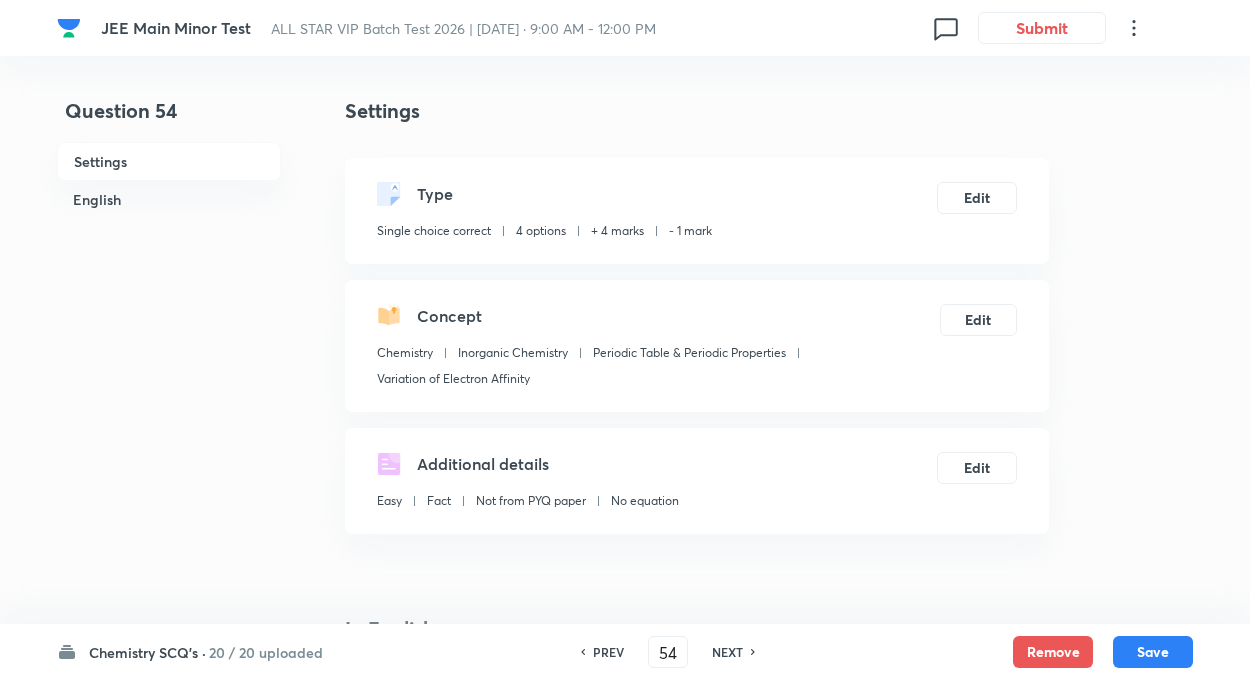 checkbox on "true" 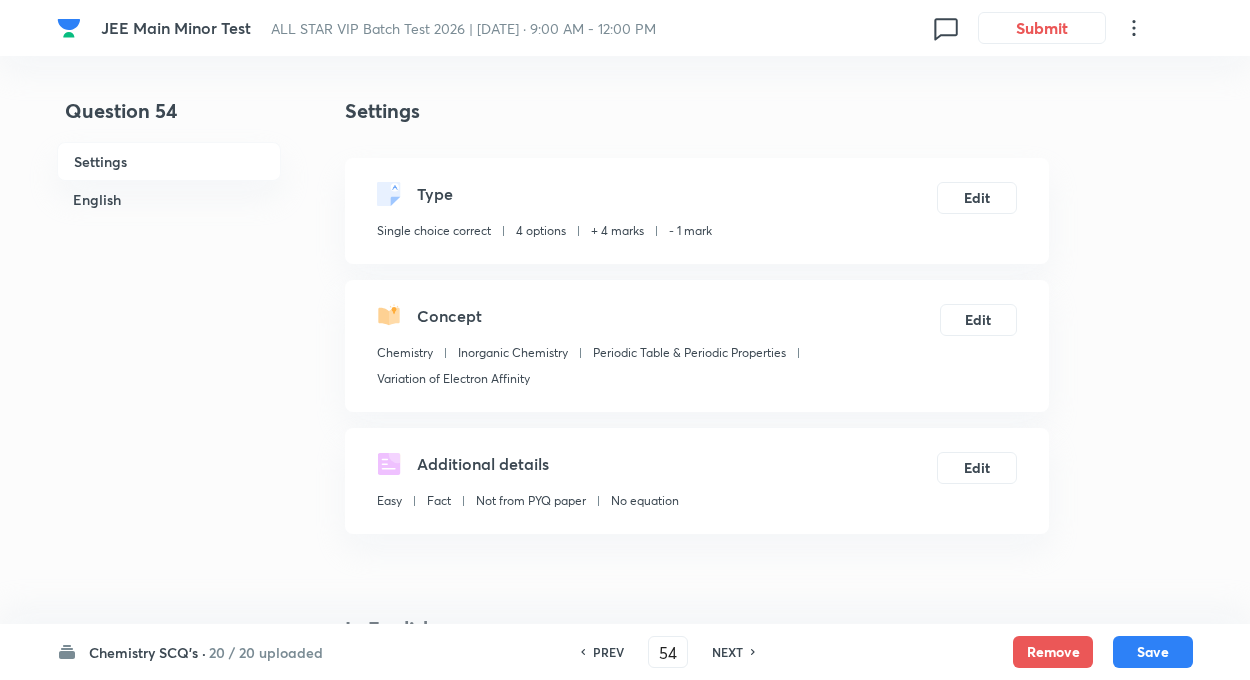 click on "Question 54 Settings English Settings Type Single choice correct 4 options + 4 marks - 1 mark Edit Concept Chemistry Inorganic Chemistry Periodic Table & Periodic Properties Variation of Electron Affinity Edit Additional details Easy Fact Not from PYQ paper No equation Edit In English Question Which of the following has the largest ionic radius? Option A Na ⁺ Mark as correct answer Option B Mg ²⁺ Mark as correct answer Option C Al ³⁺ Mark as correct answer Option D O ²⁻ Marked as correct Solution All are isoelectronic, but  more negative charge → larger radius . O²⁻ has highest electron–electron repulsion." at bounding box center (625, 1367) 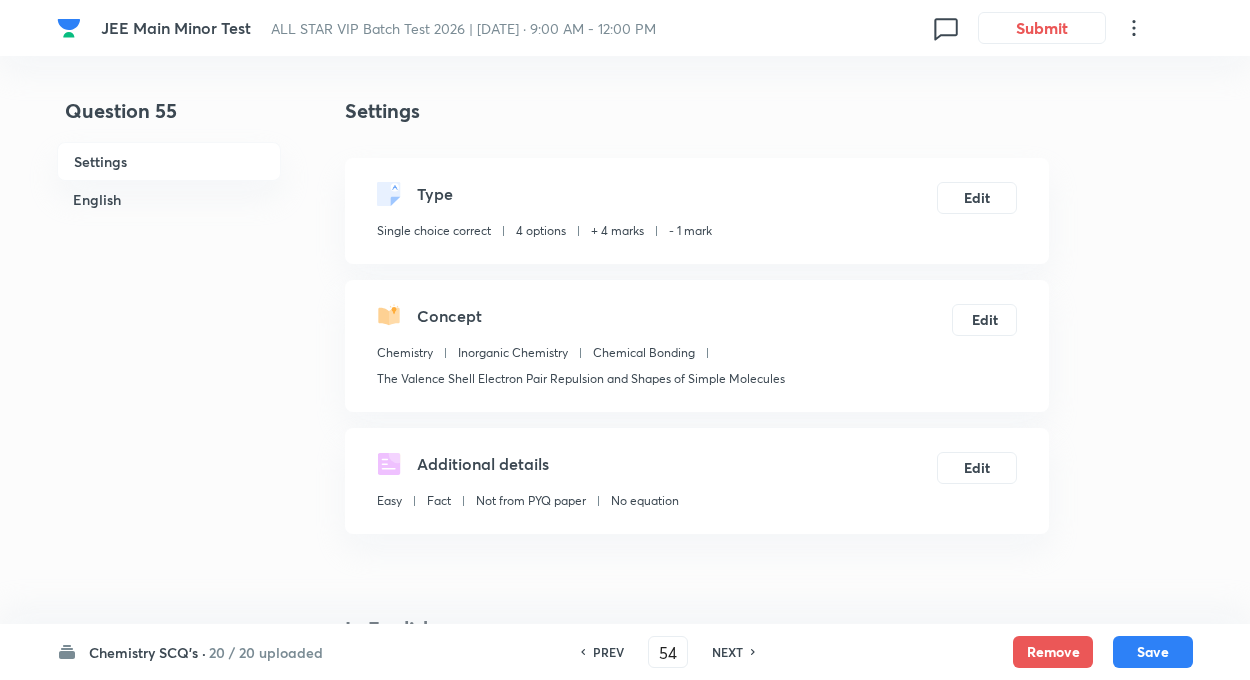 type on "55" 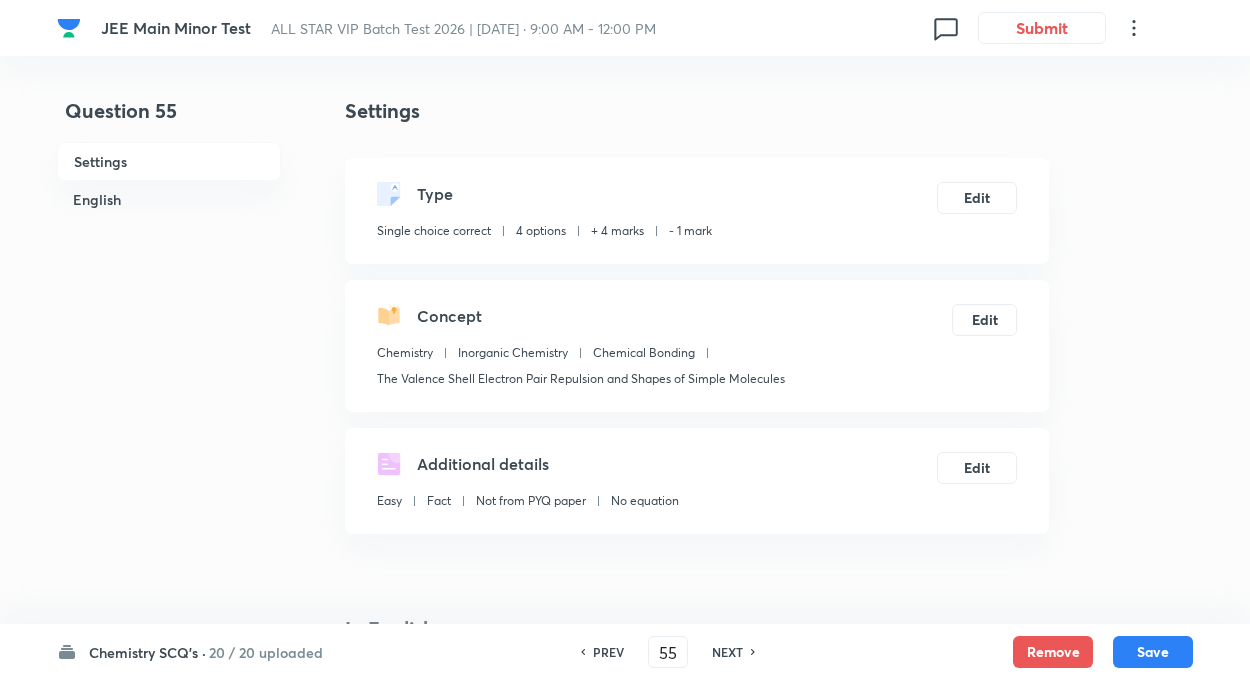 checkbox on "true" 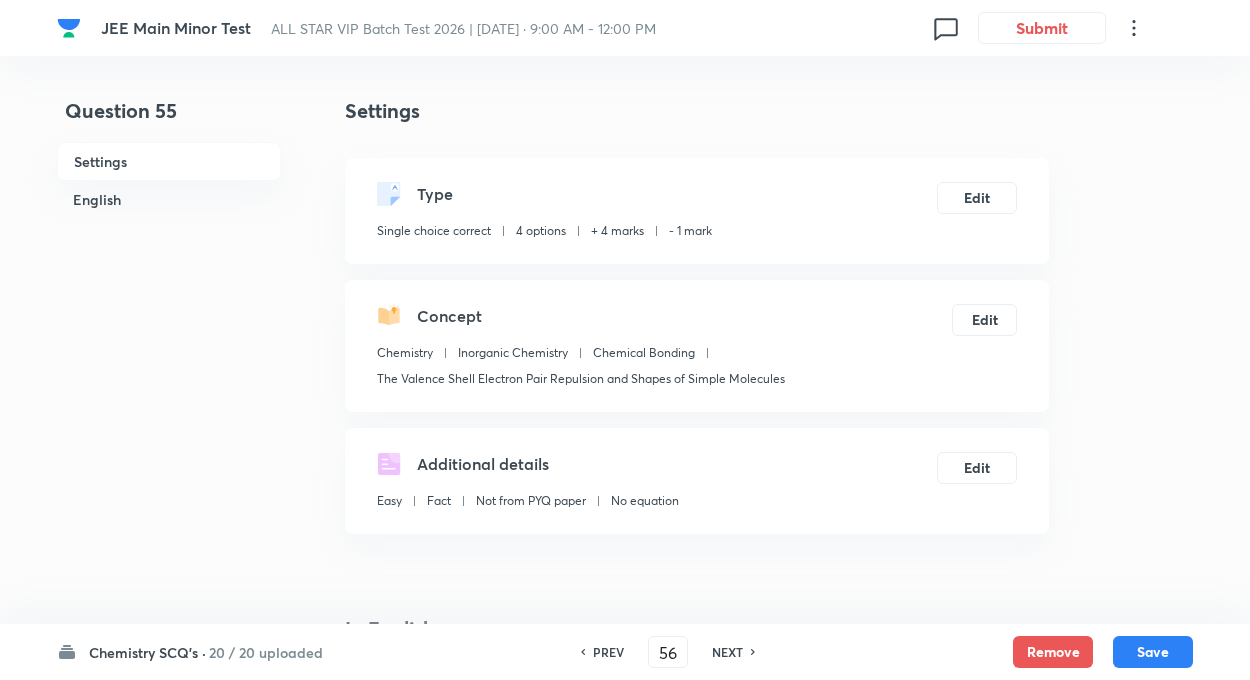 checkbox on "false" 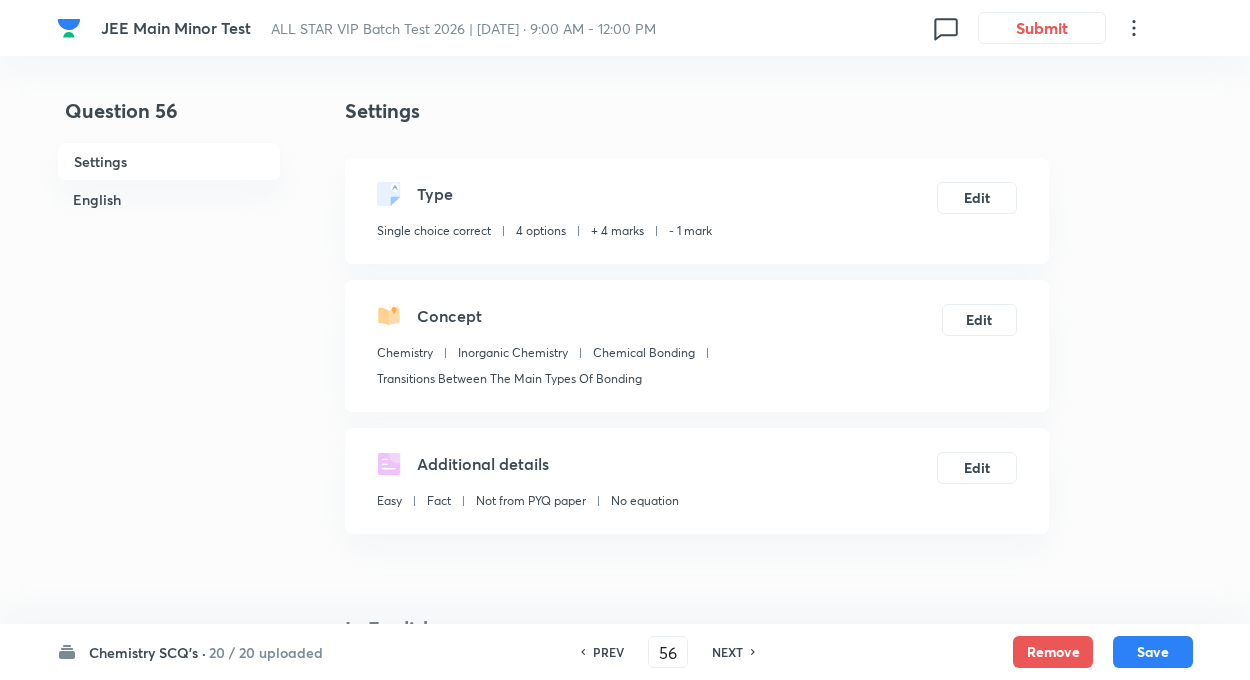 checkbox on "true" 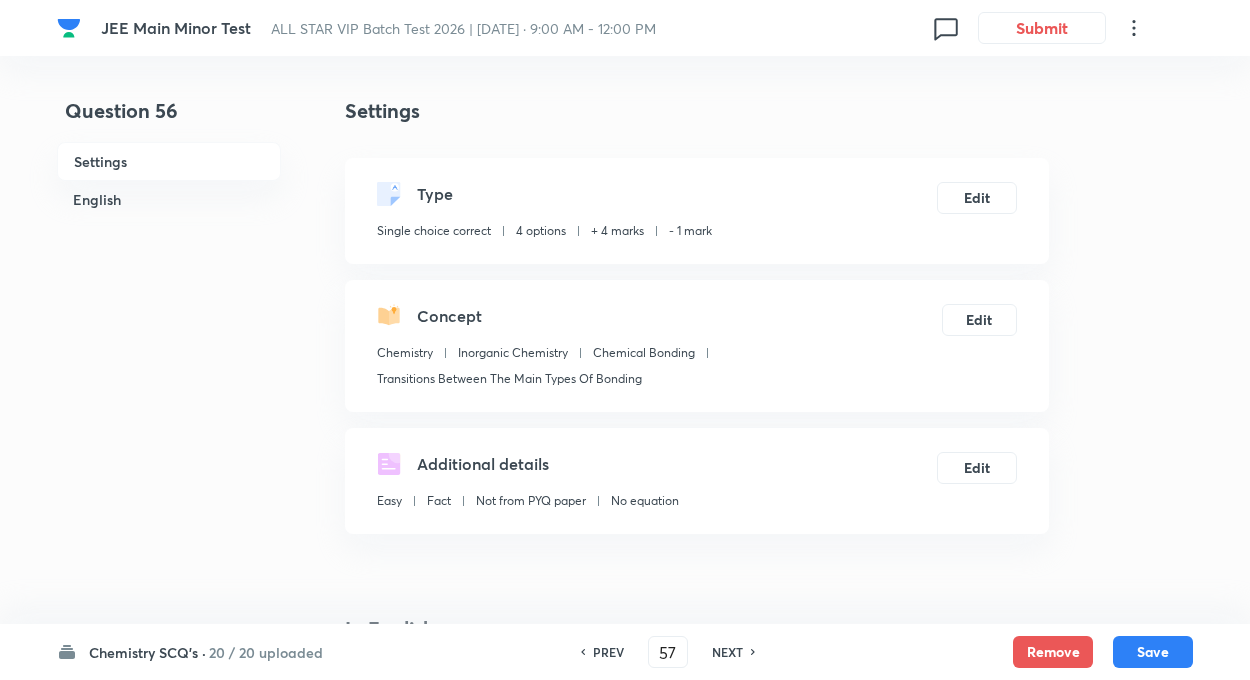 checkbox on "false" 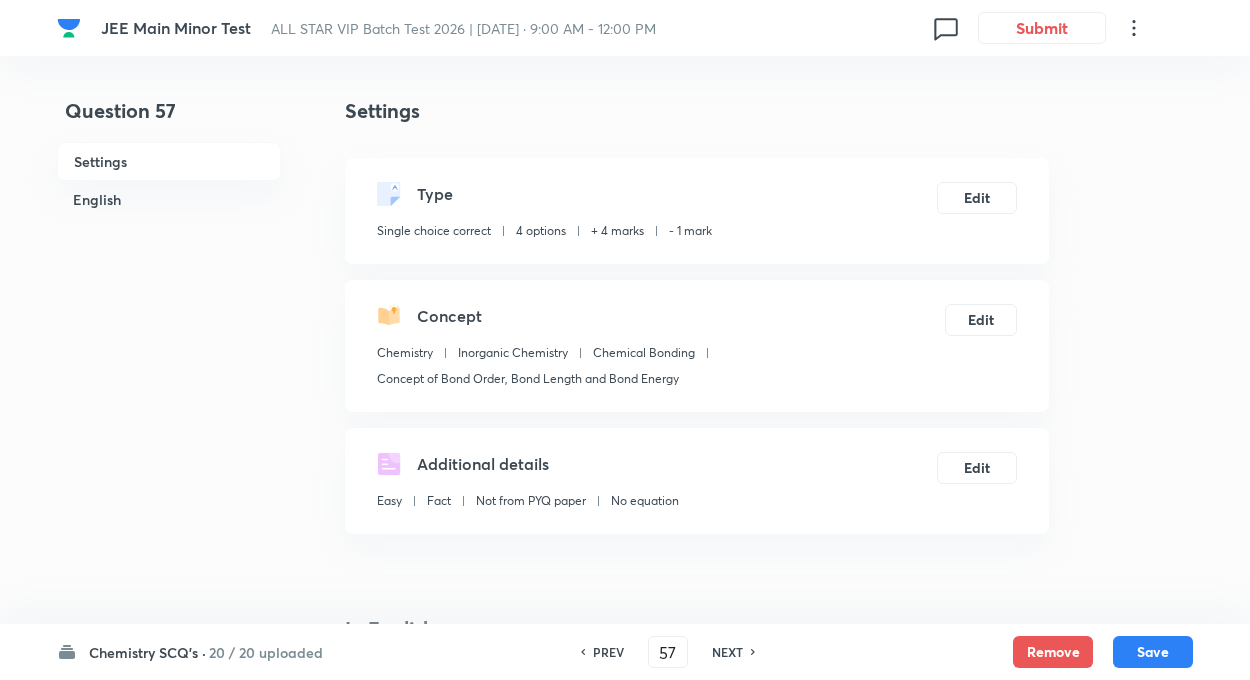 checkbox on "true" 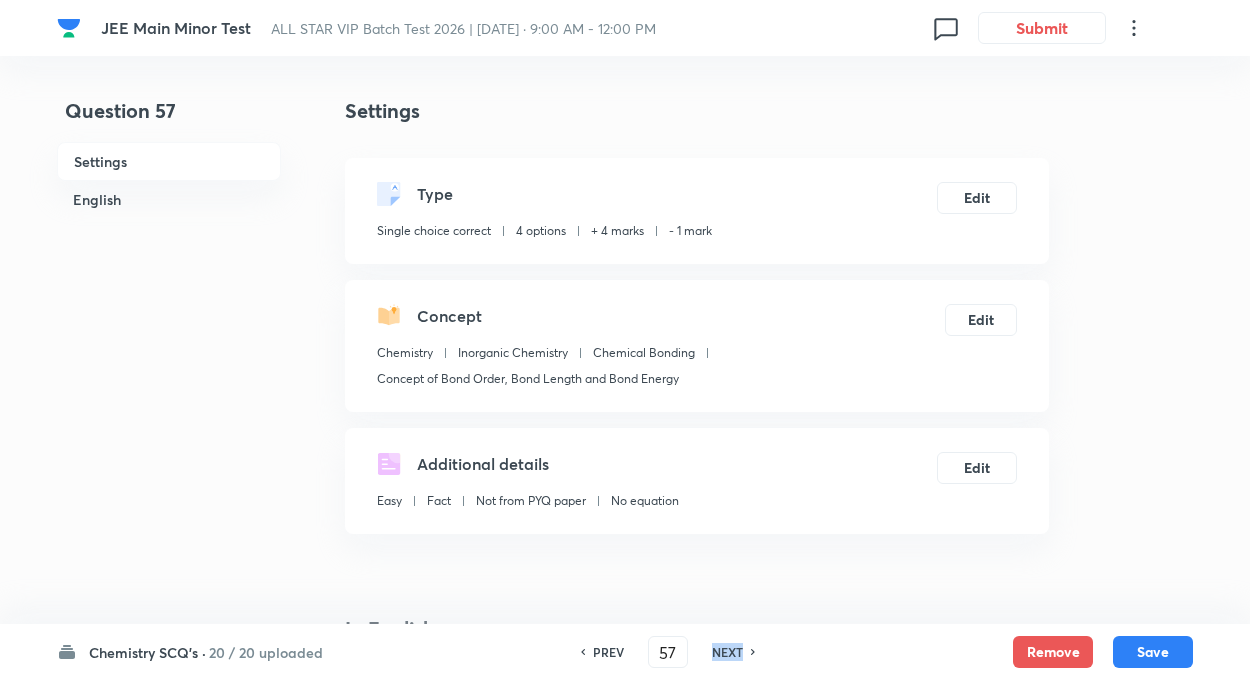click on "NEXT" at bounding box center [727, 652] 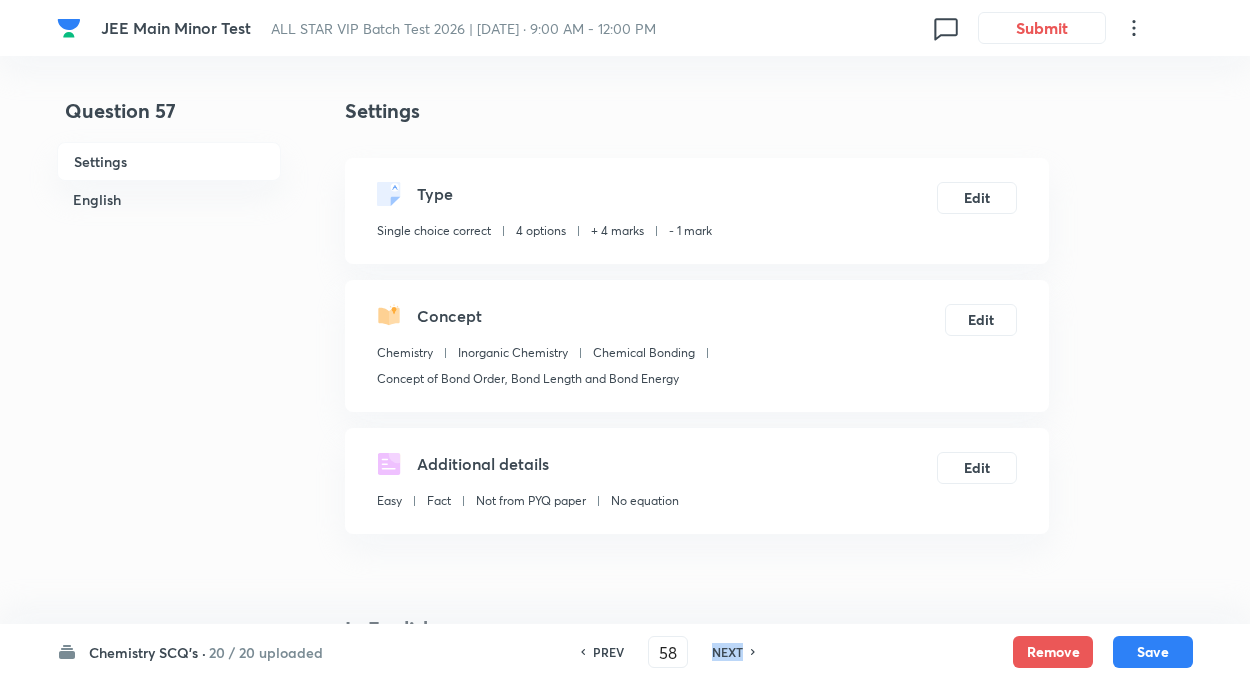 checkbox on "false" 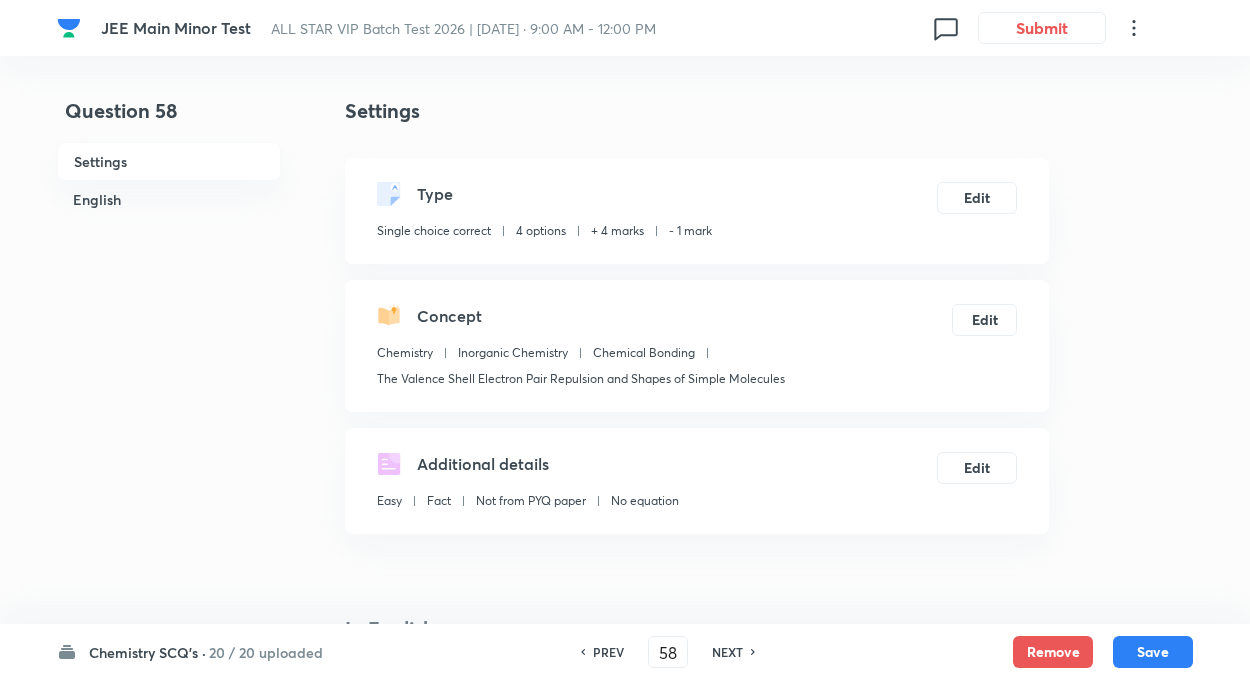 checkbox on "true" 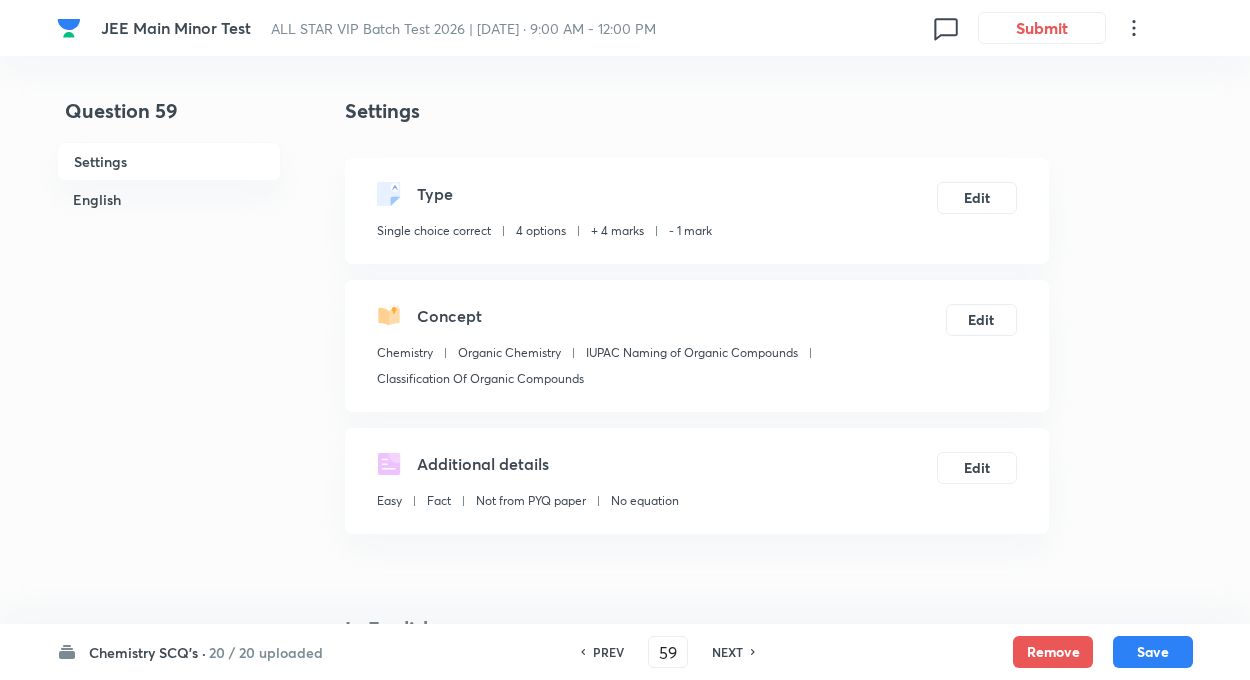 checkbox on "false" 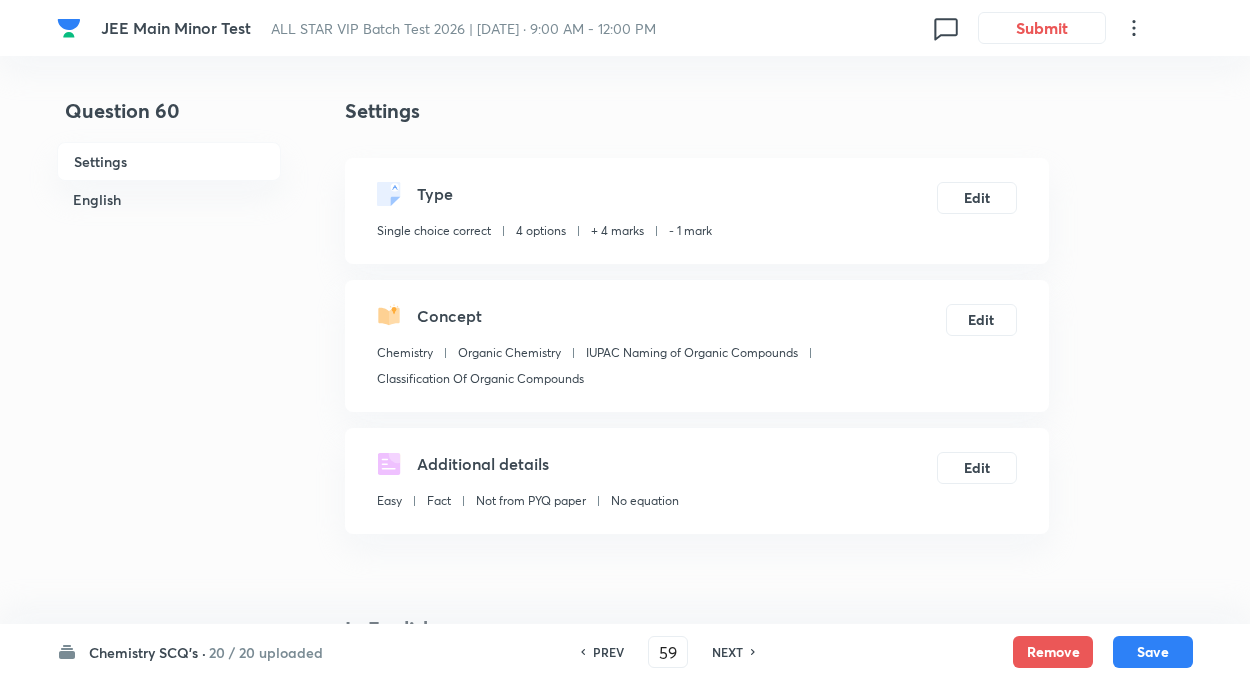 type on "60" 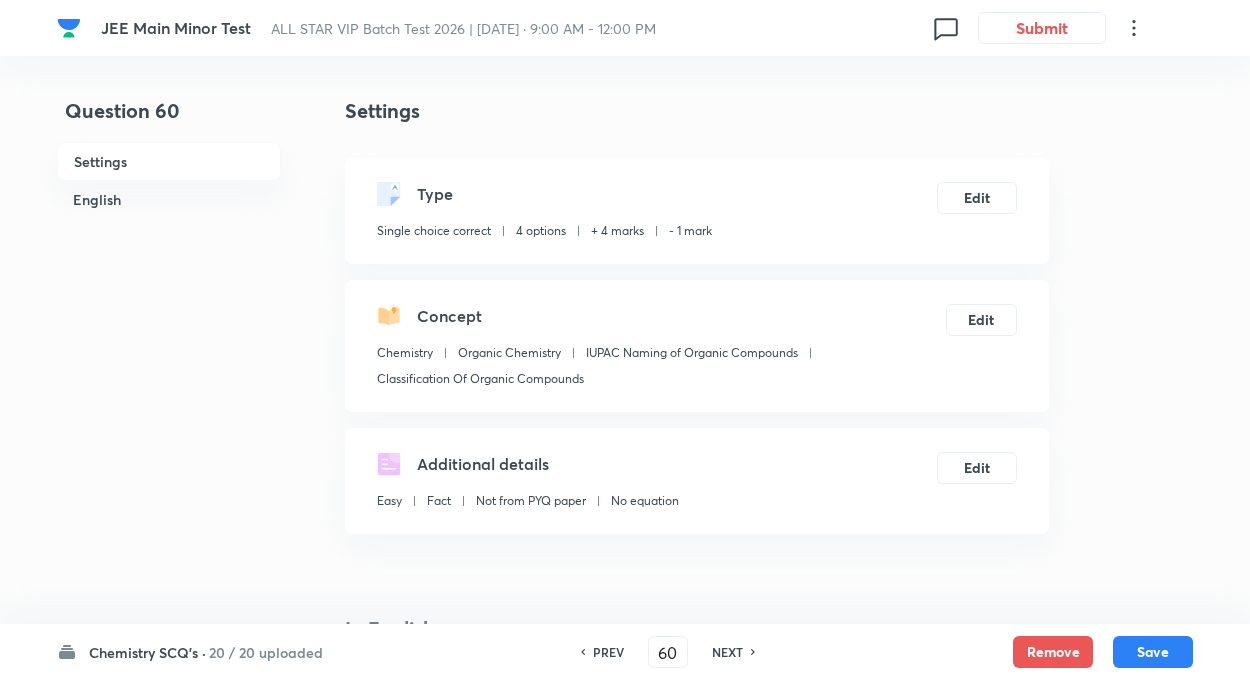 checkbox on "true" 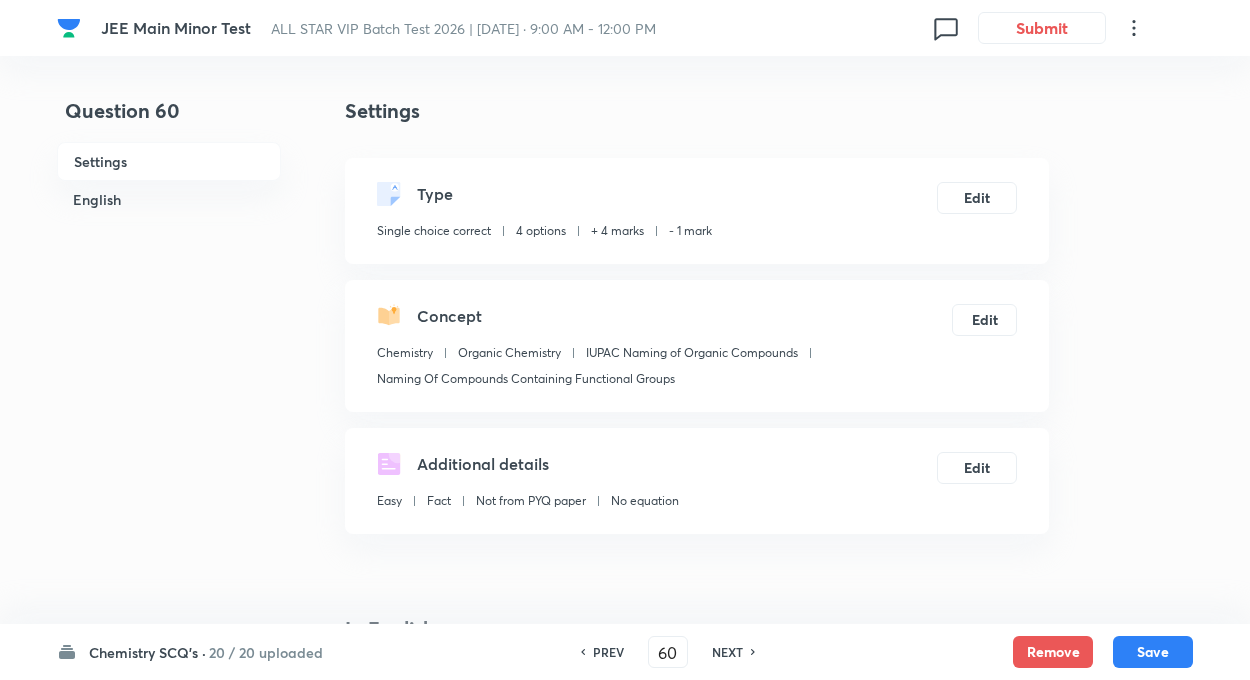 click on "PREV" at bounding box center (608, 652) 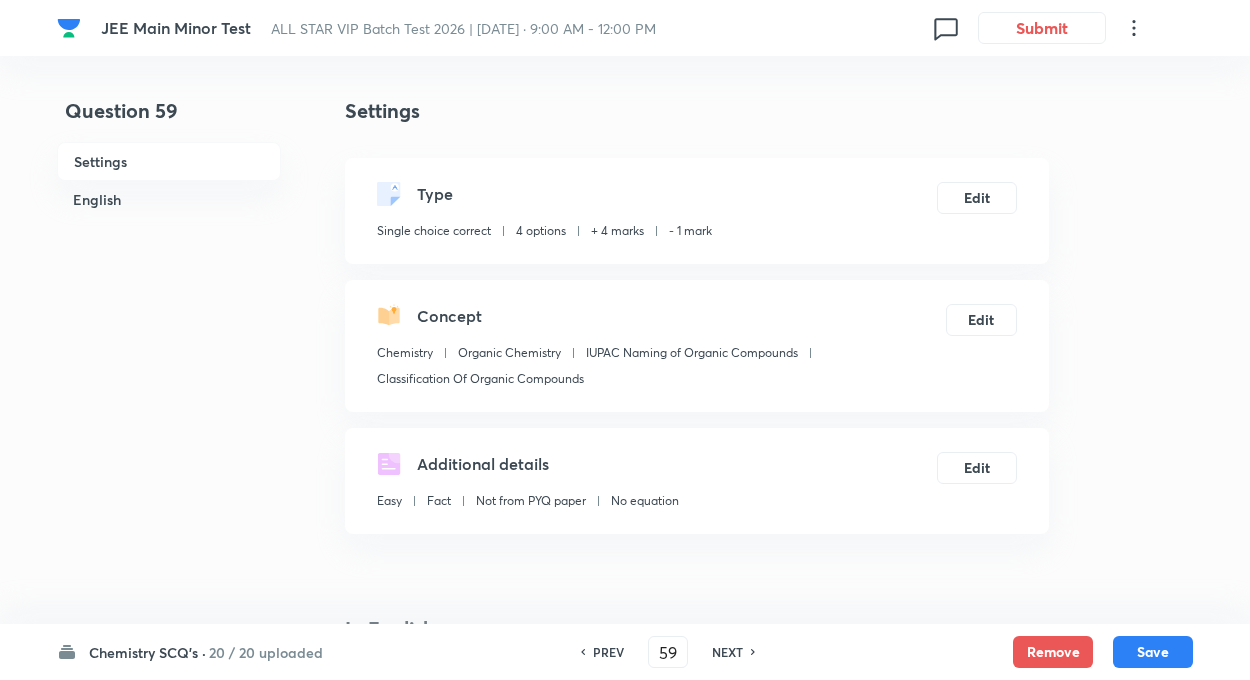 checkbox on "true" 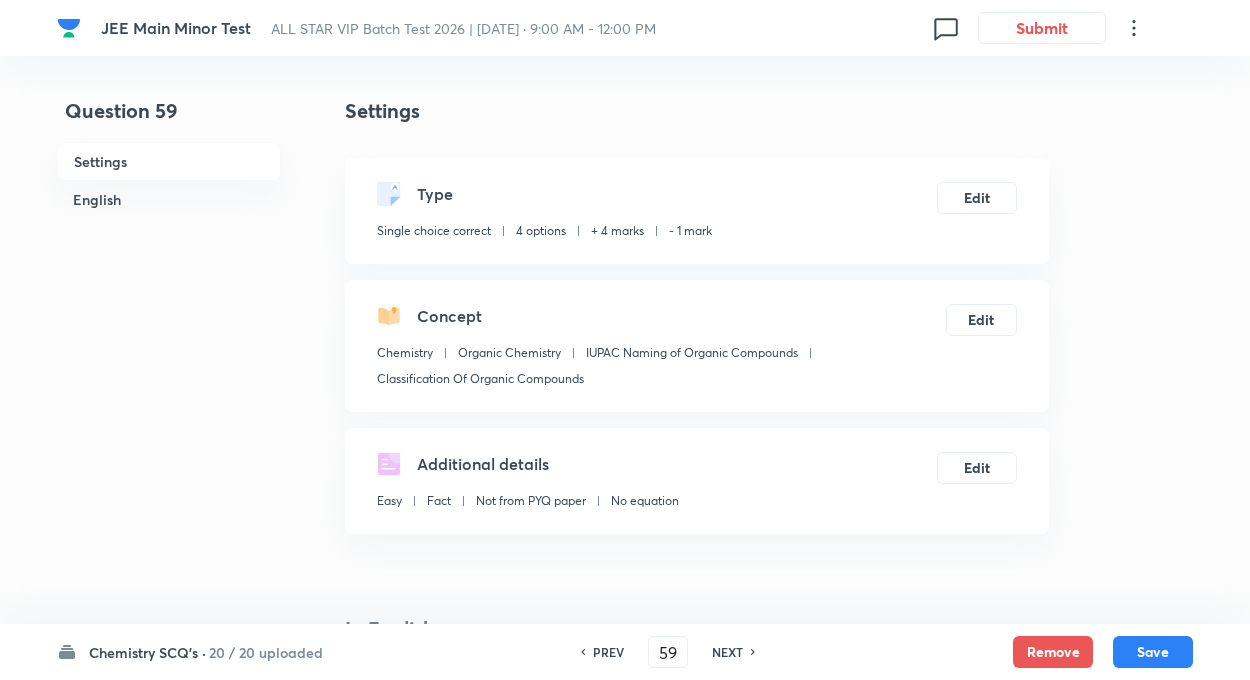 click on "PREV" at bounding box center [605, 652] 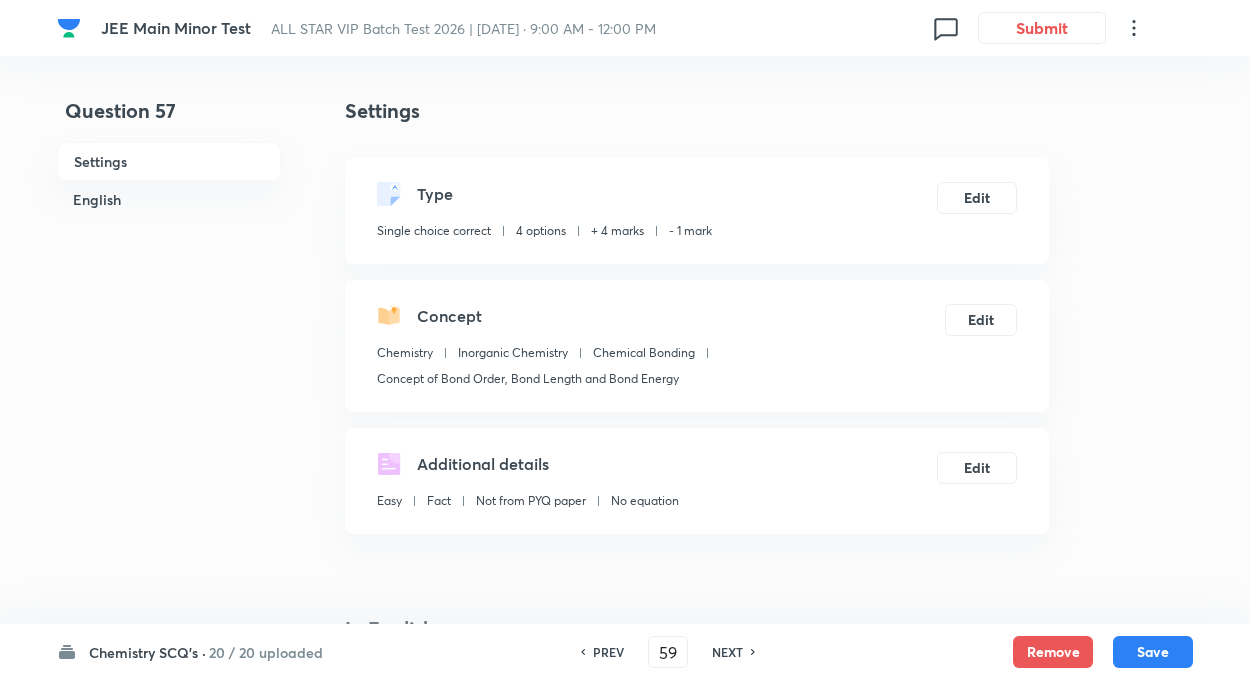 click on "PREV" at bounding box center (605, 652) 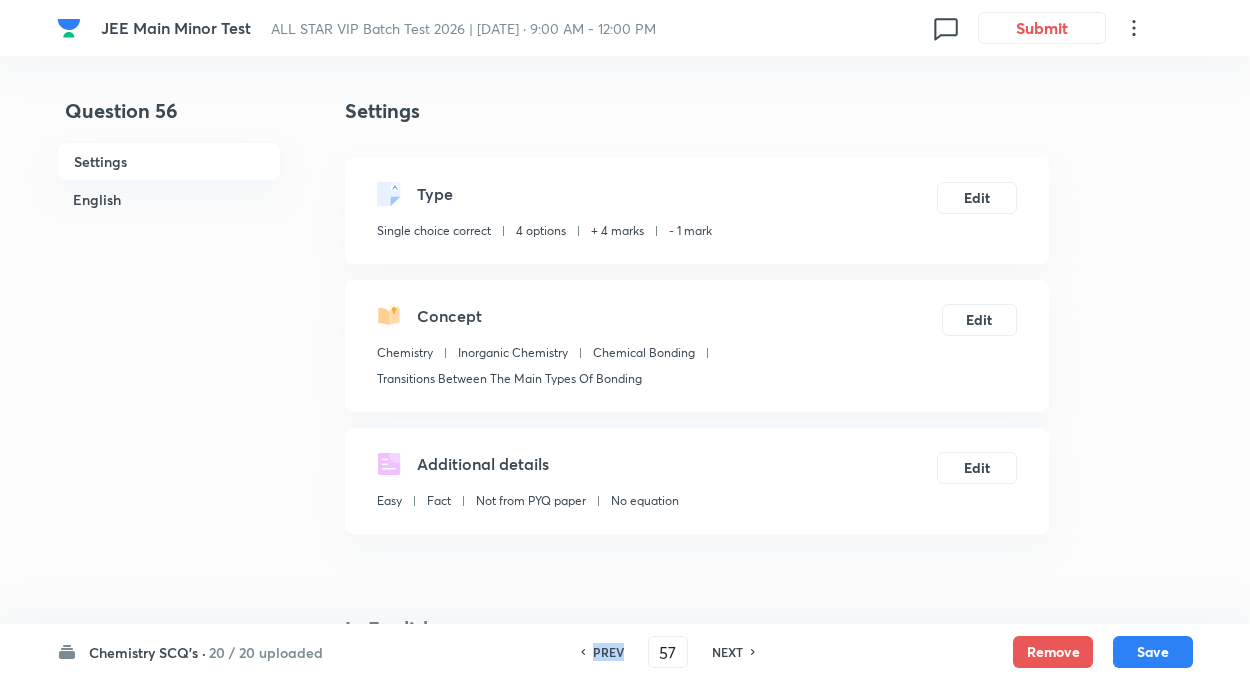checkbox on "false" 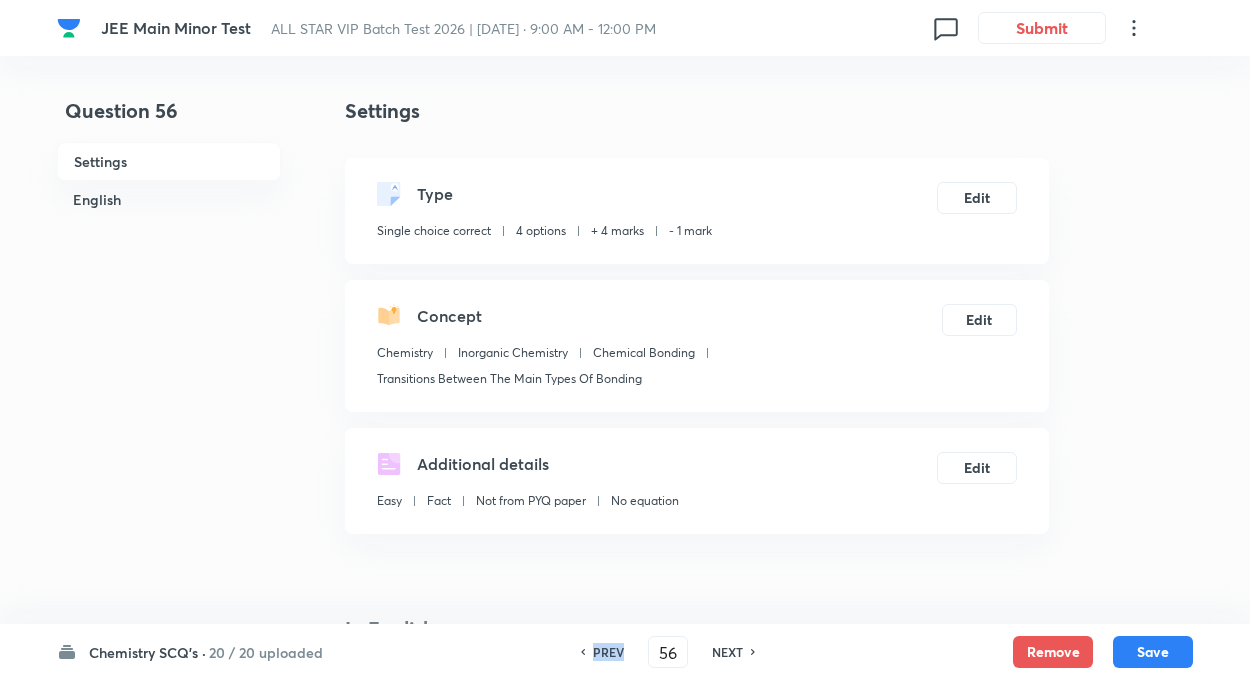 click on "PREV" at bounding box center (605, 652) 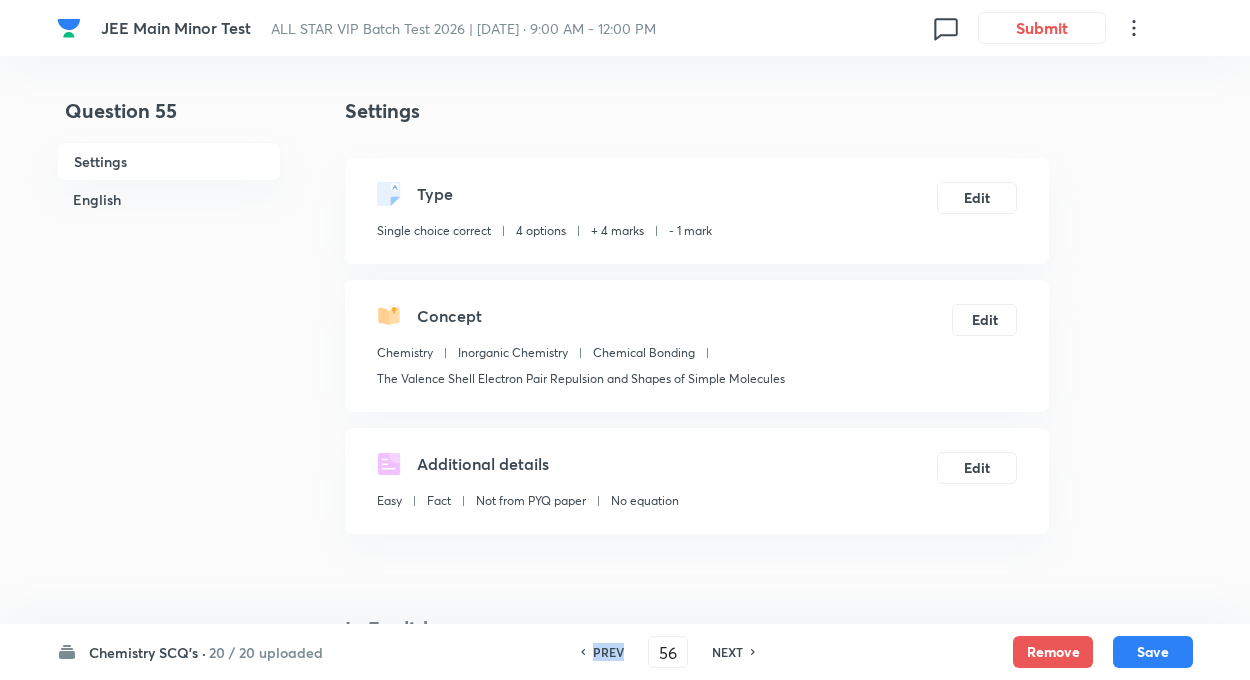 checkbox on "true" 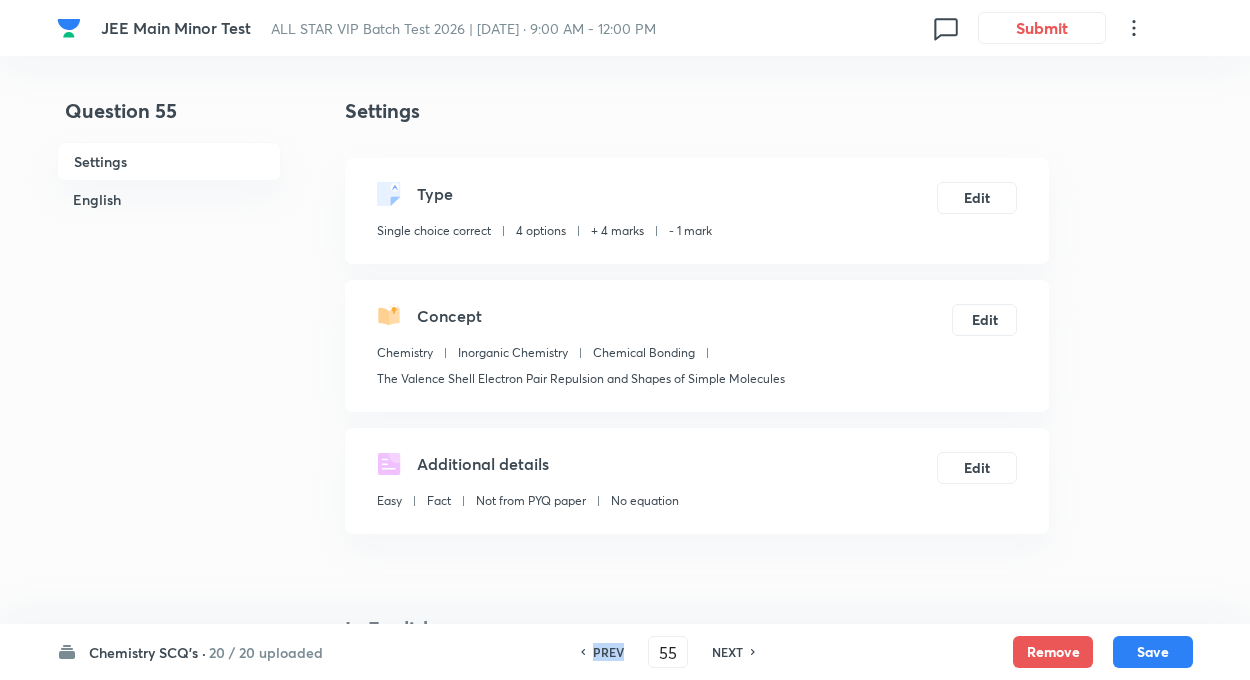 checkbox on "false" 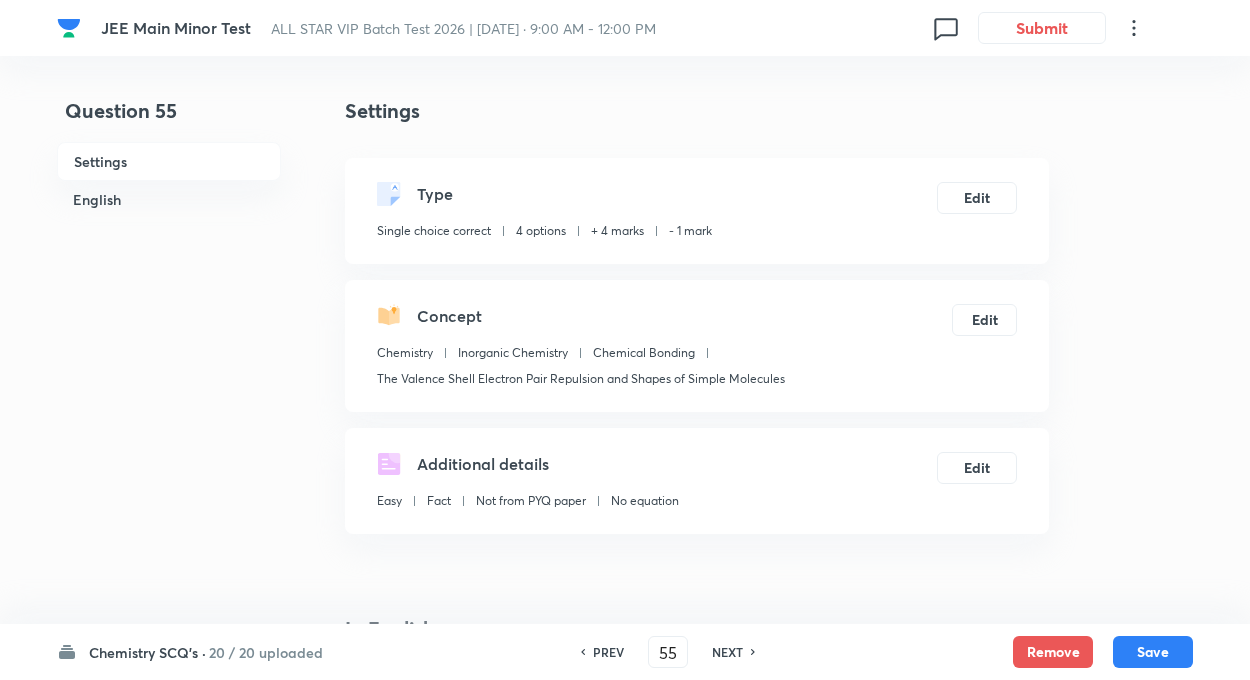 checkbox on "true" 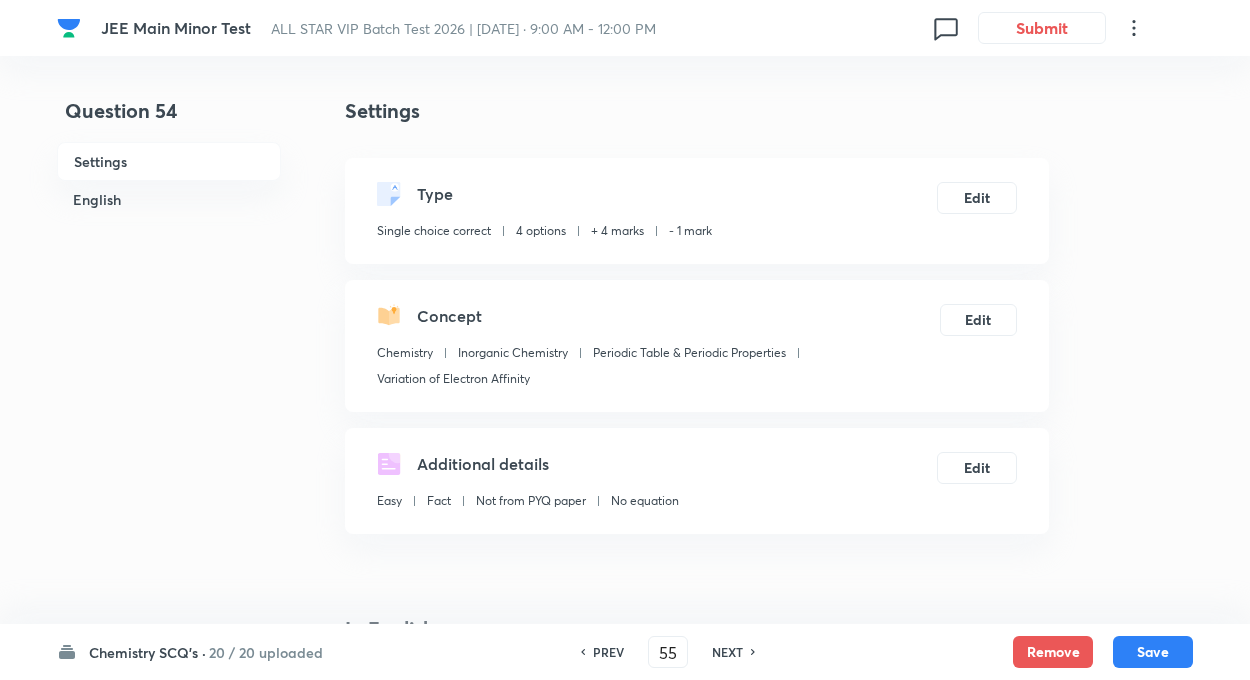 type on "54" 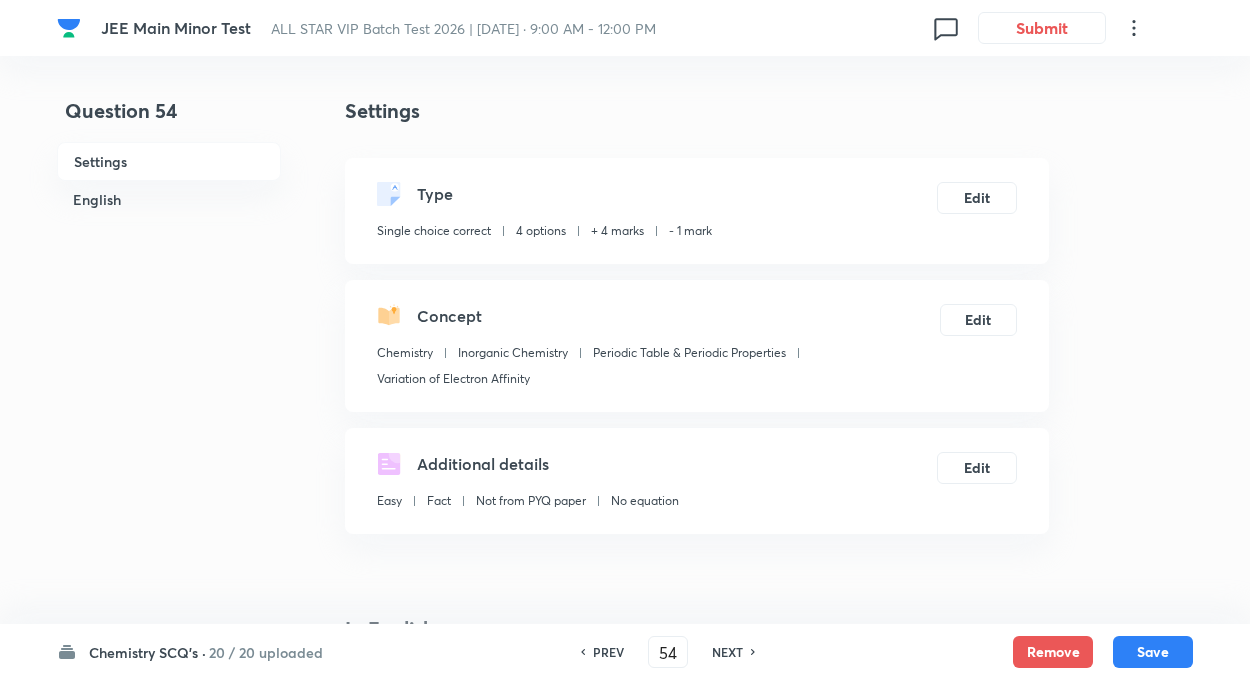 click on "PREV" at bounding box center (605, 652) 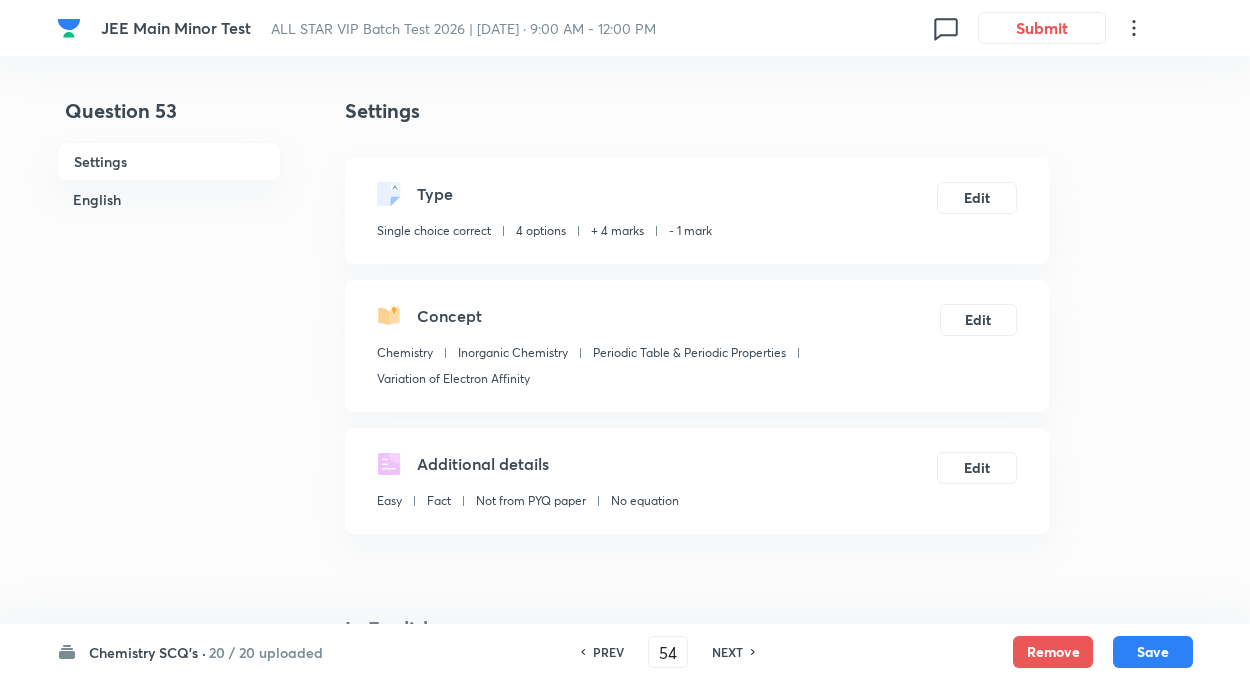 checkbox on "true" 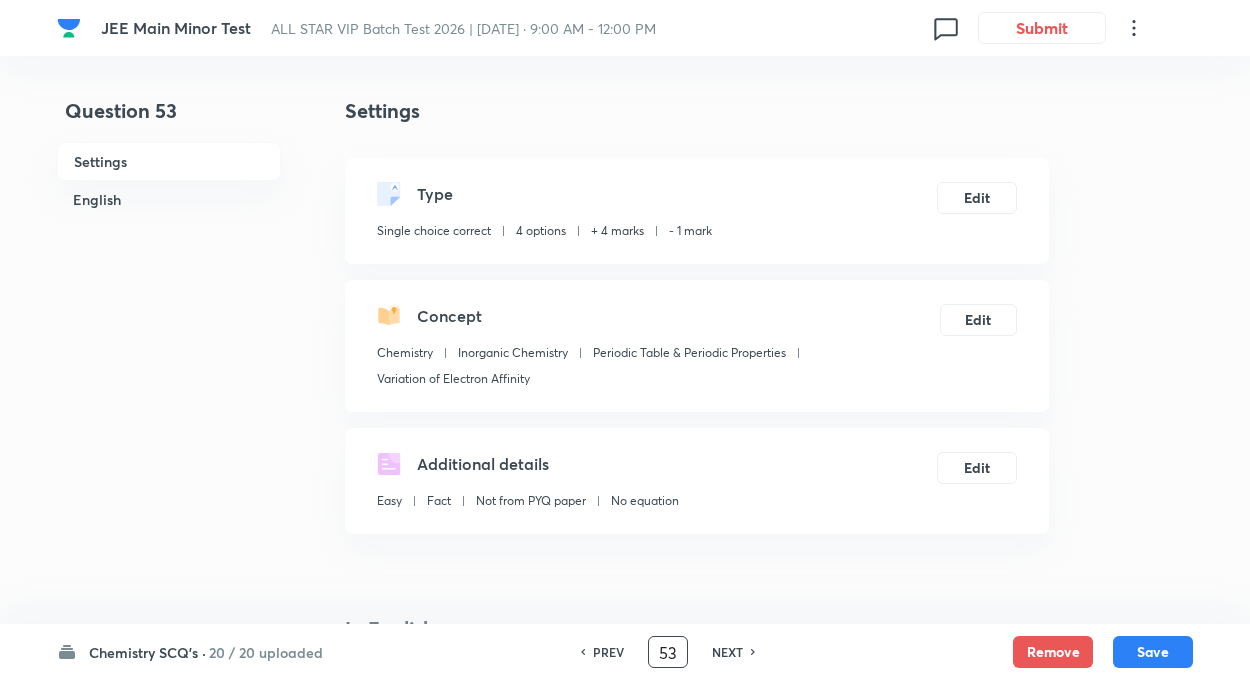 checkbox on "false" 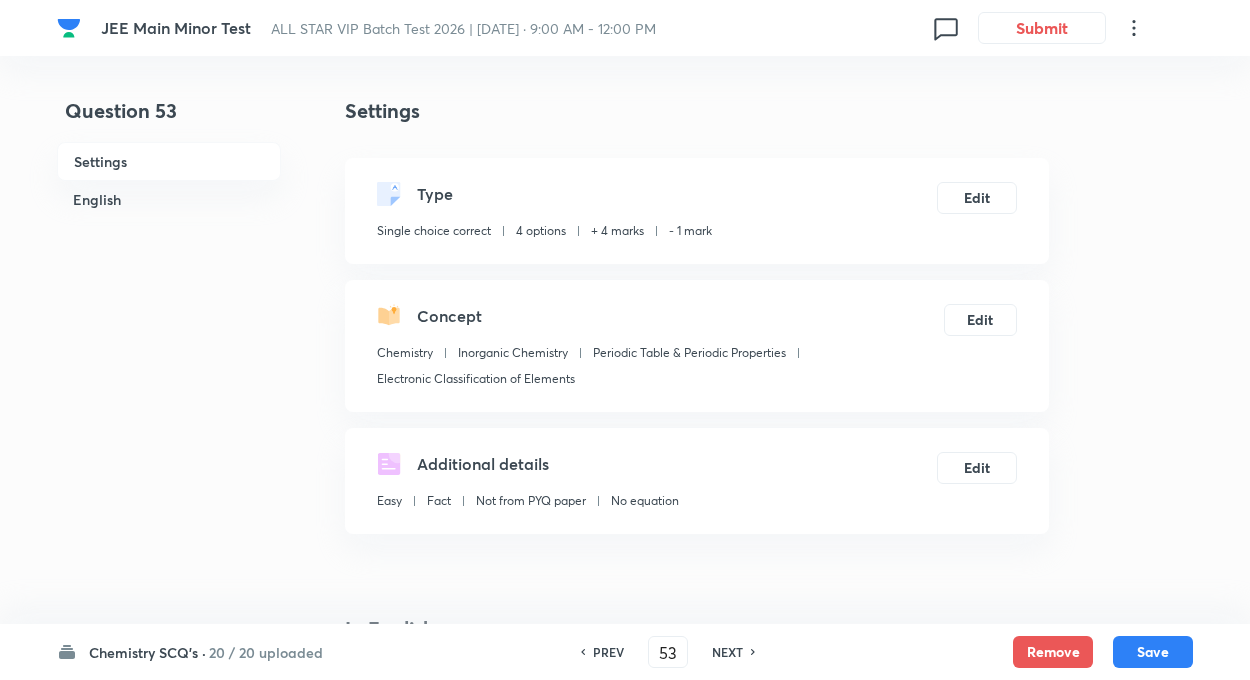 click on "NEXT" at bounding box center (727, 652) 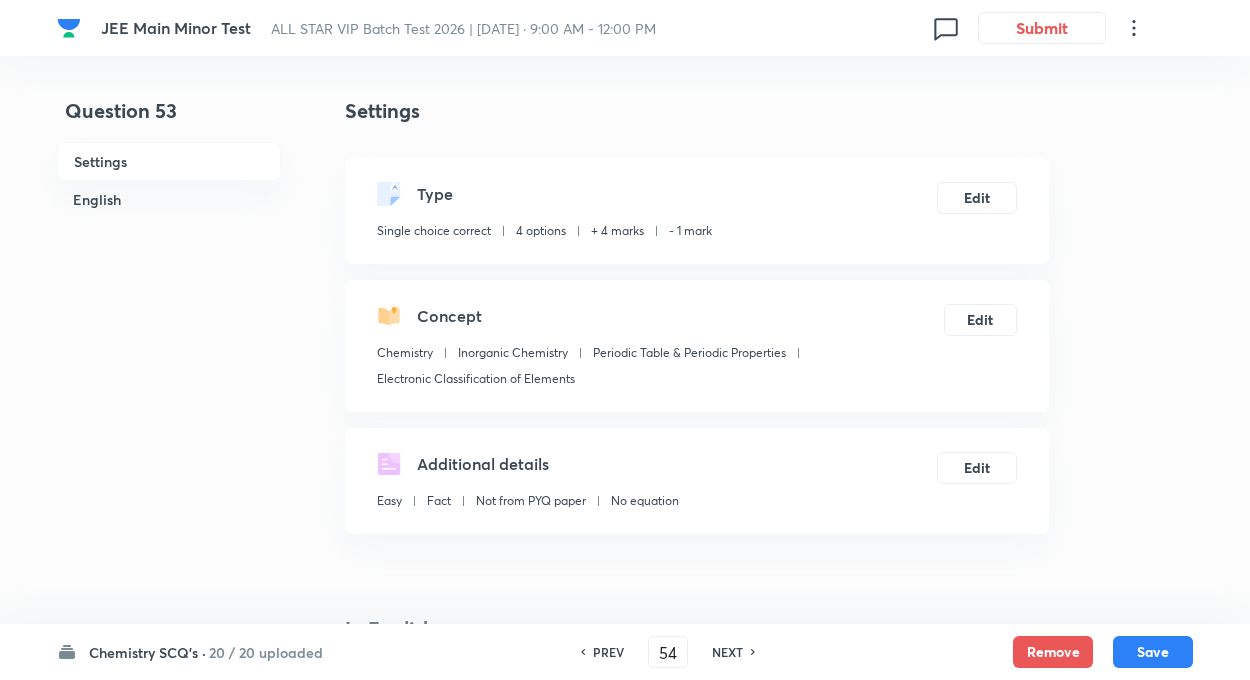 click on "NEXT" at bounding box center [727, 652] 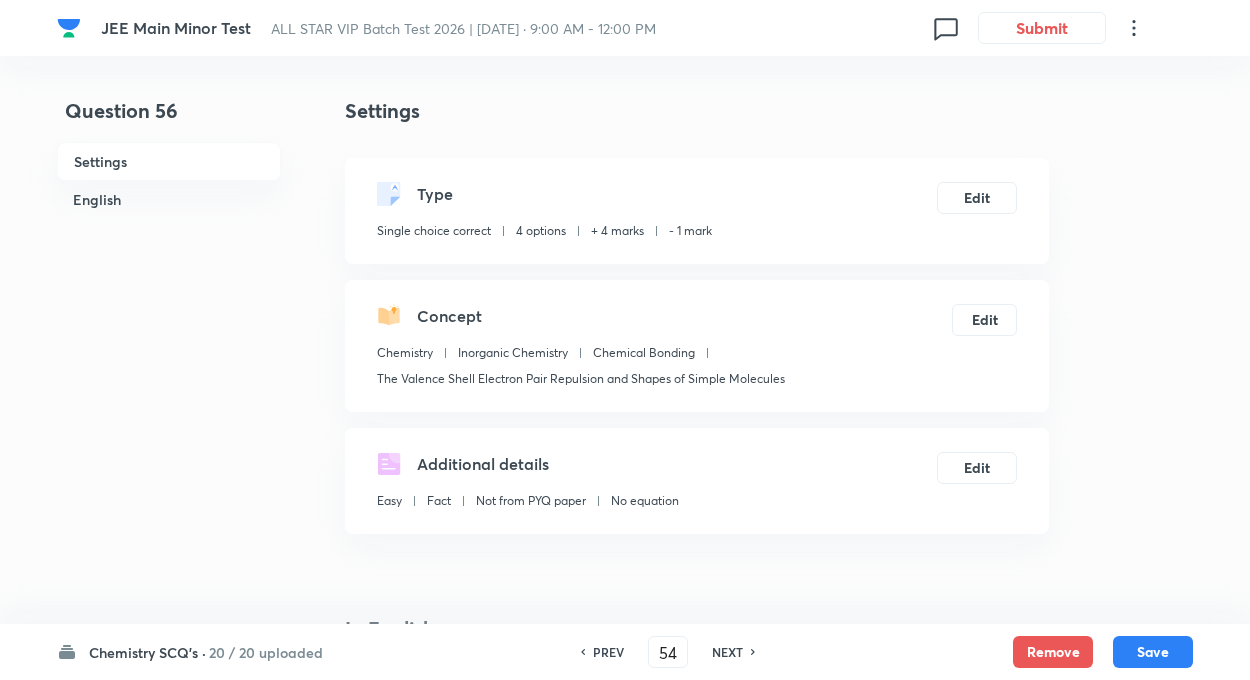 checkbox on "false" 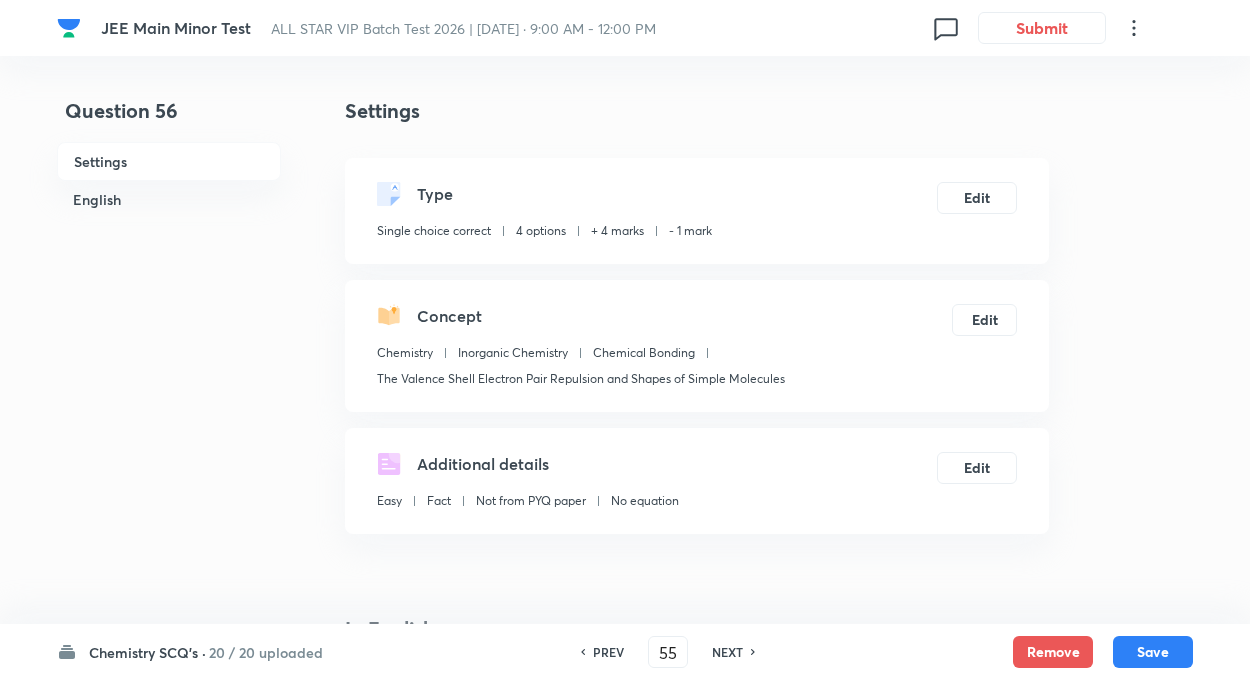type on "56" 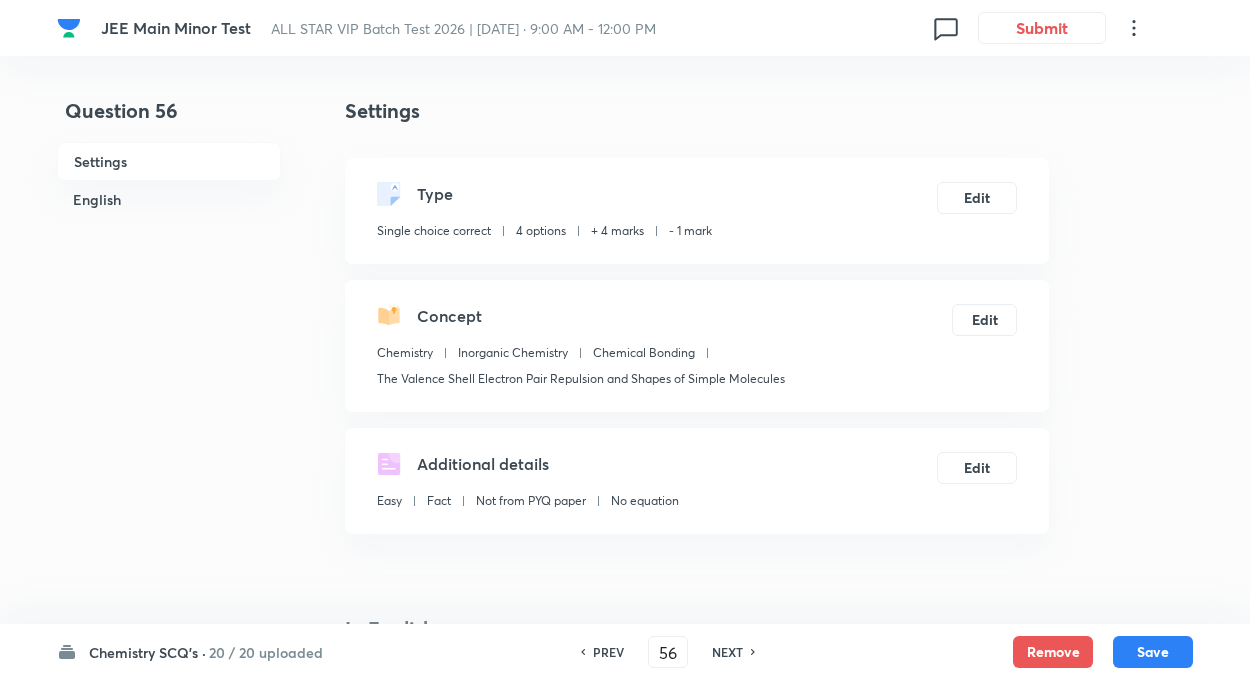 checkbox on "true" 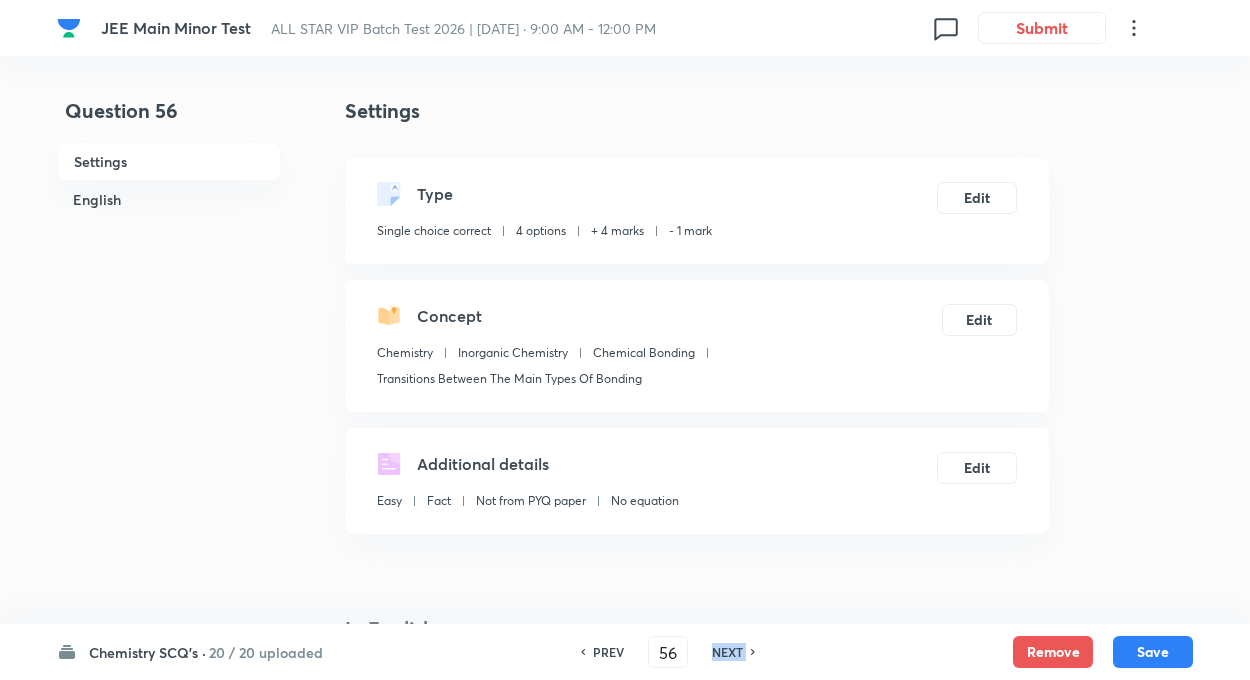click on "NEXT" at bounding box center (727, 652) 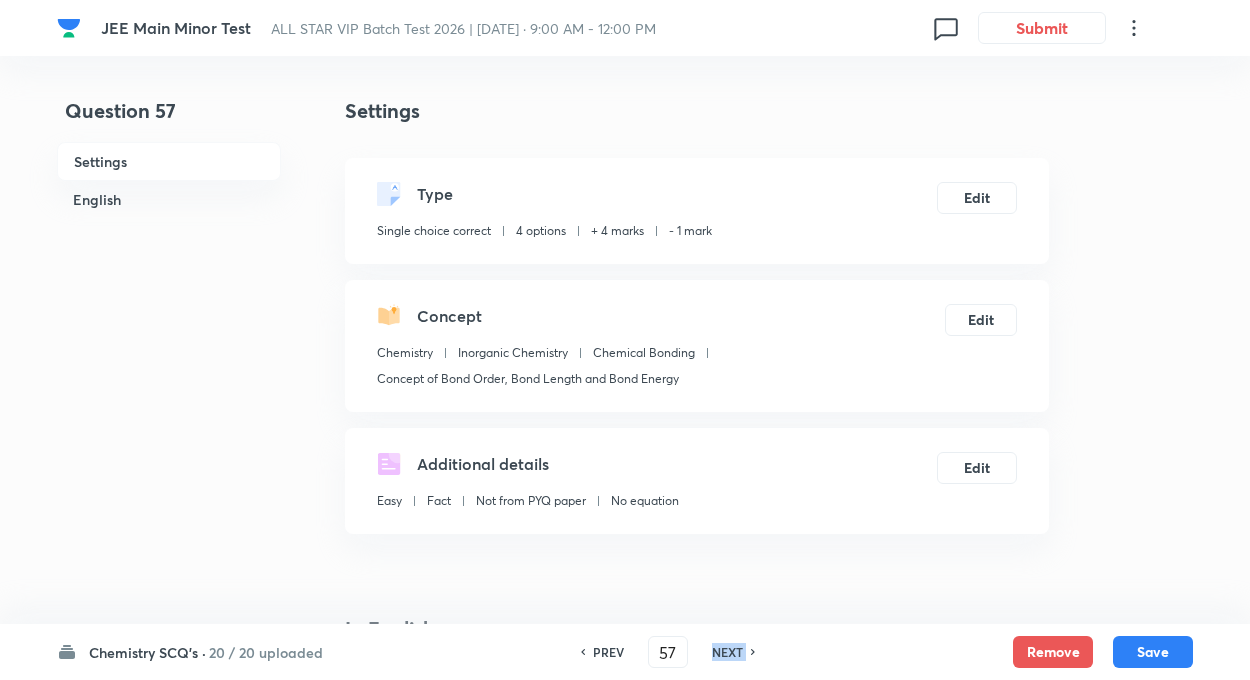 checkbox on "false" 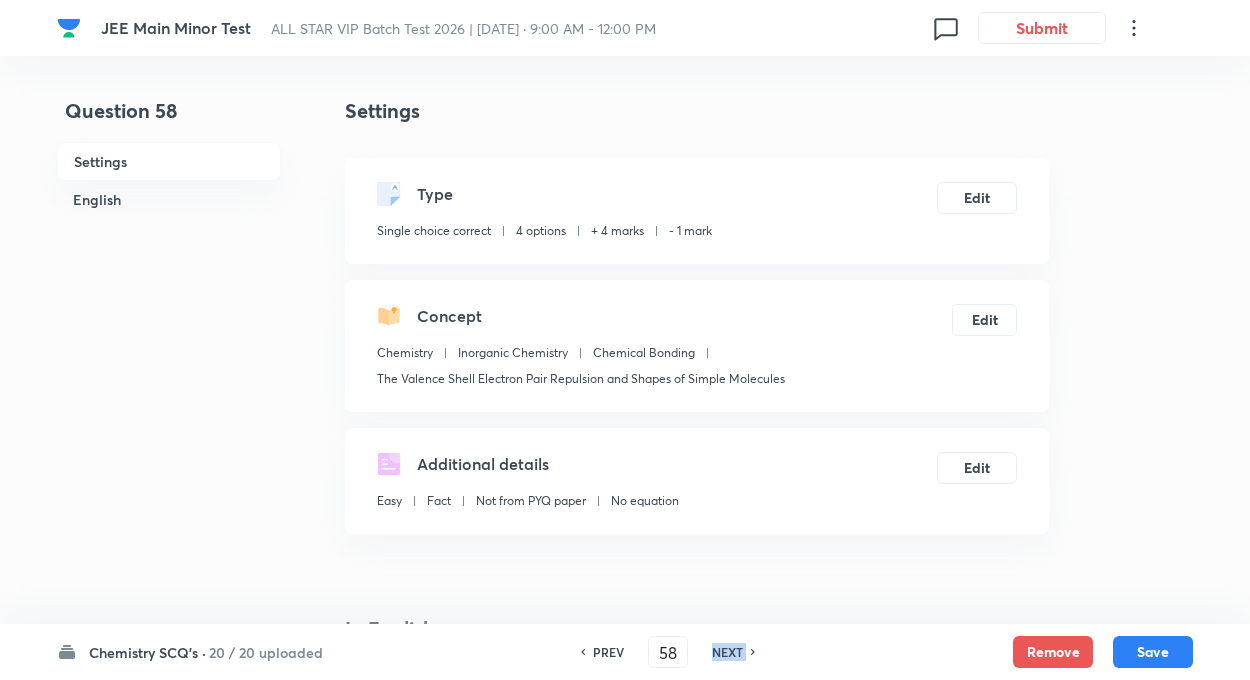 checkbox on "false" 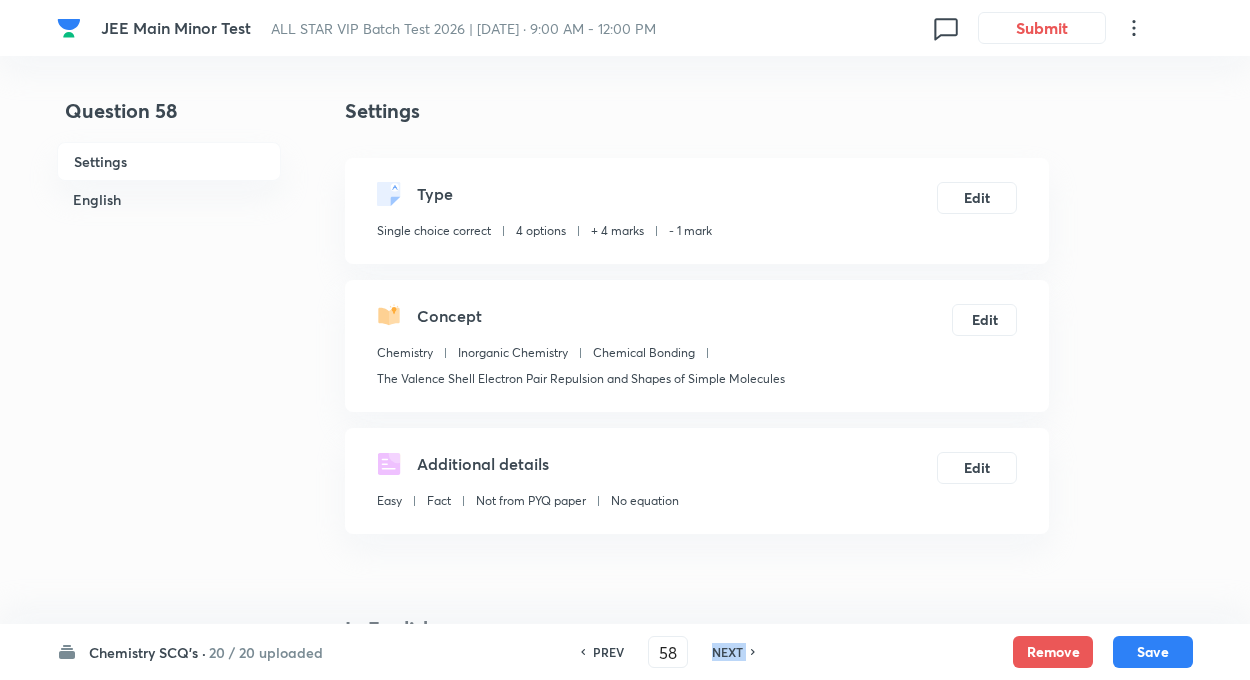 click on "NEXT" at bounding box center [727, 652] 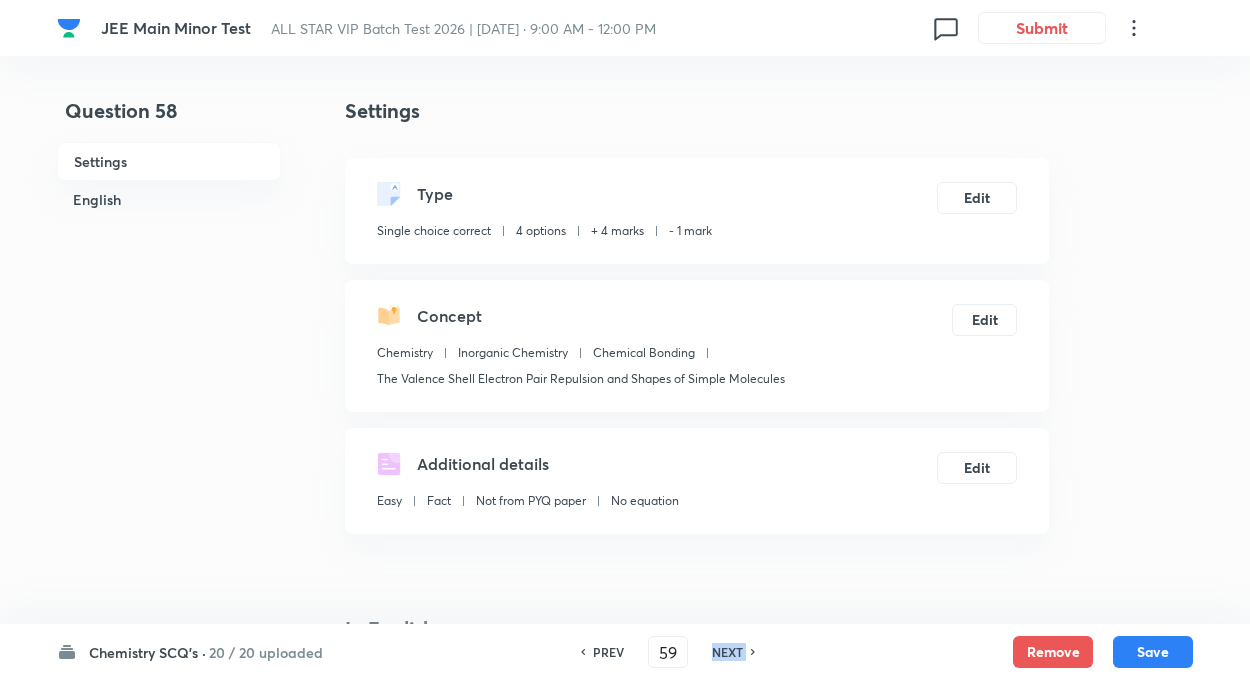 checkbox on "false" 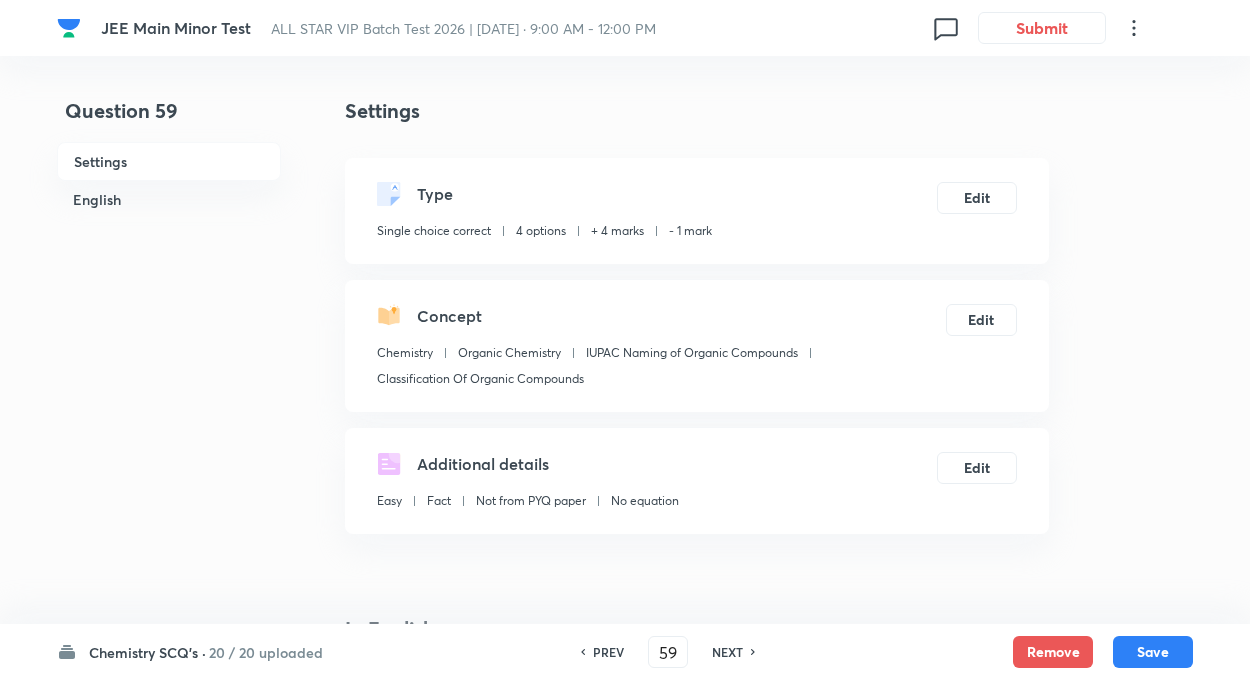 click on "NEXT" at bounding box center (727, 652) 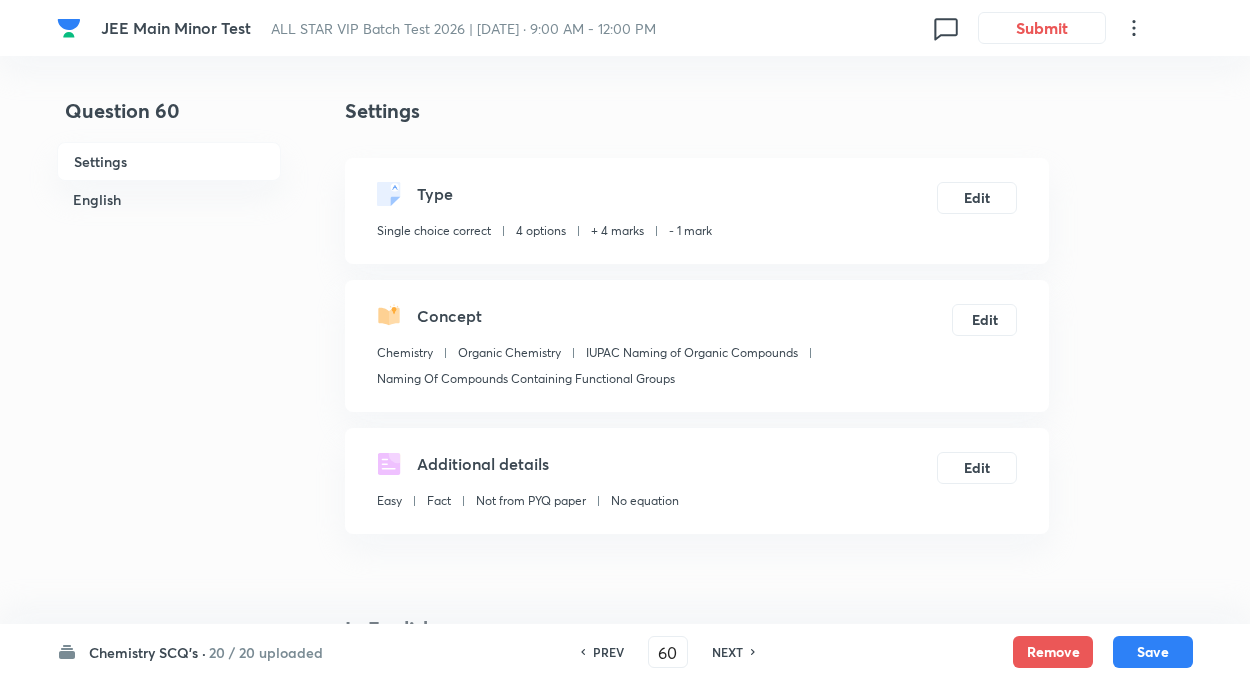 checkbox on "true" 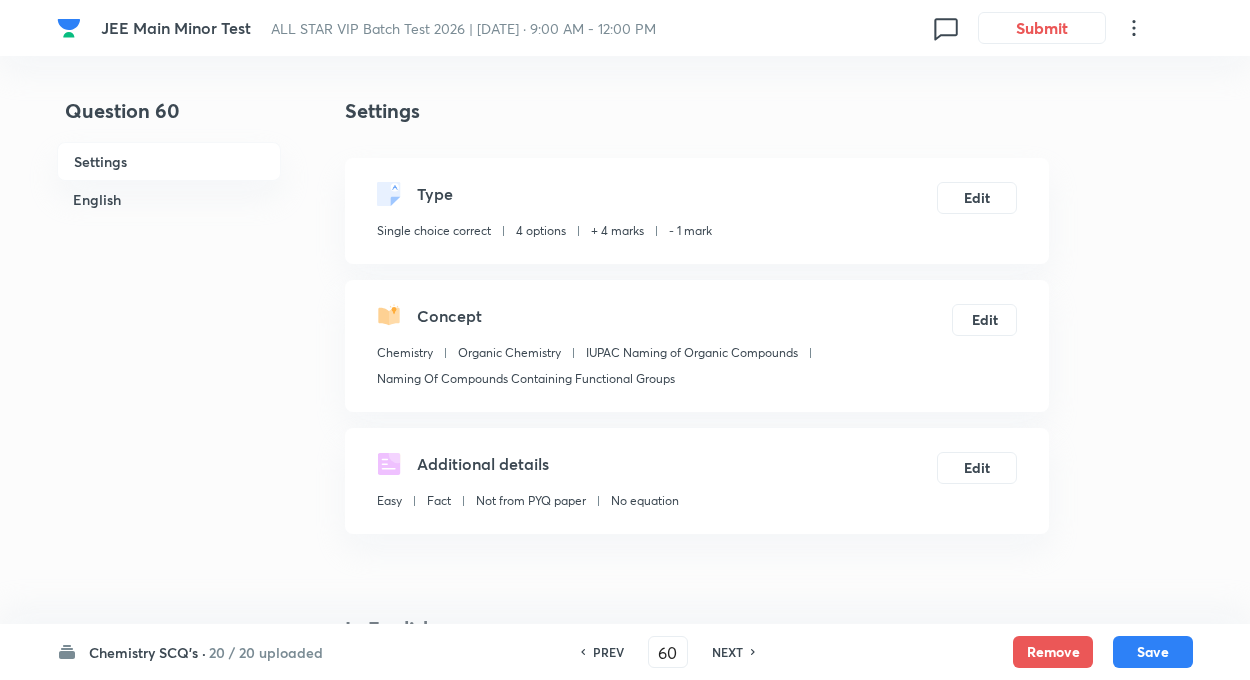 click on "NEXT" at bounding box center [727, 652] 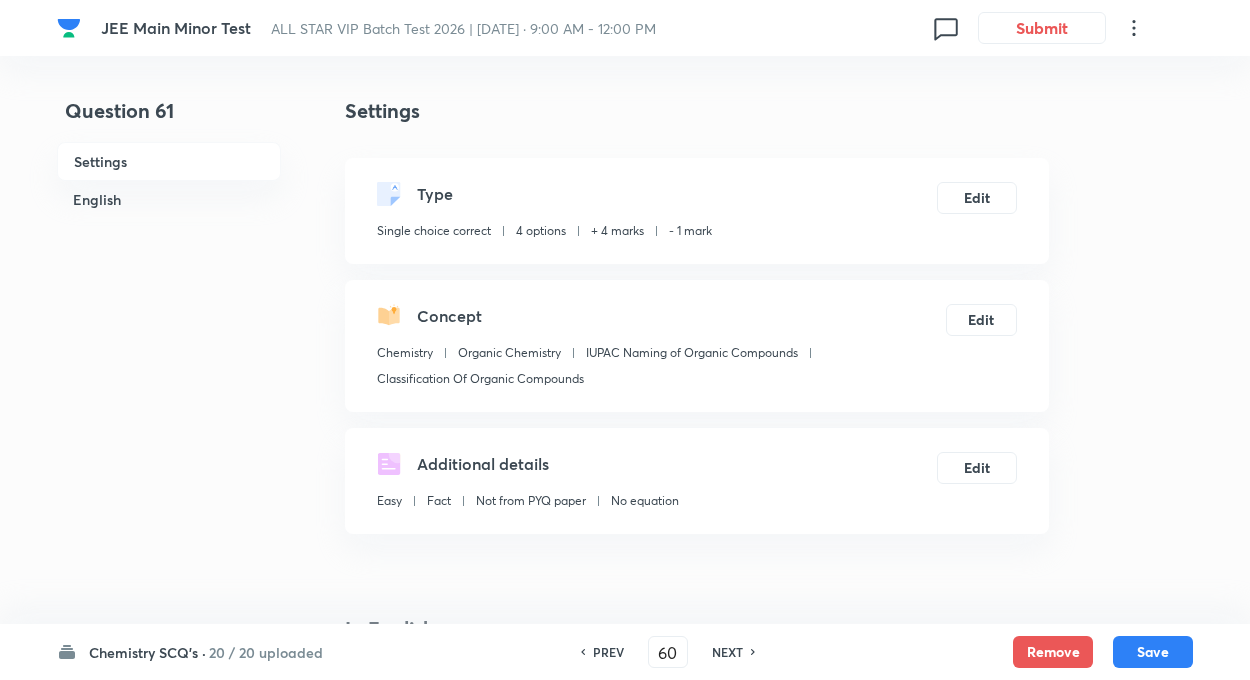 type on "61" 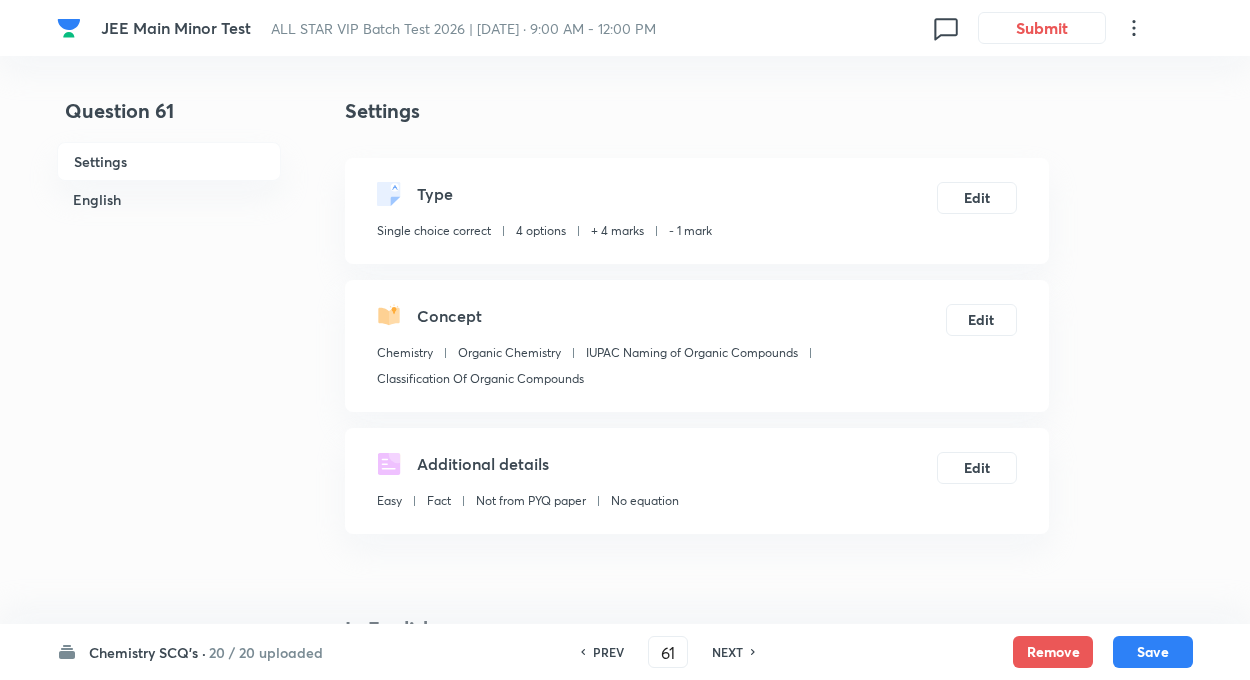 checkbox on "false" 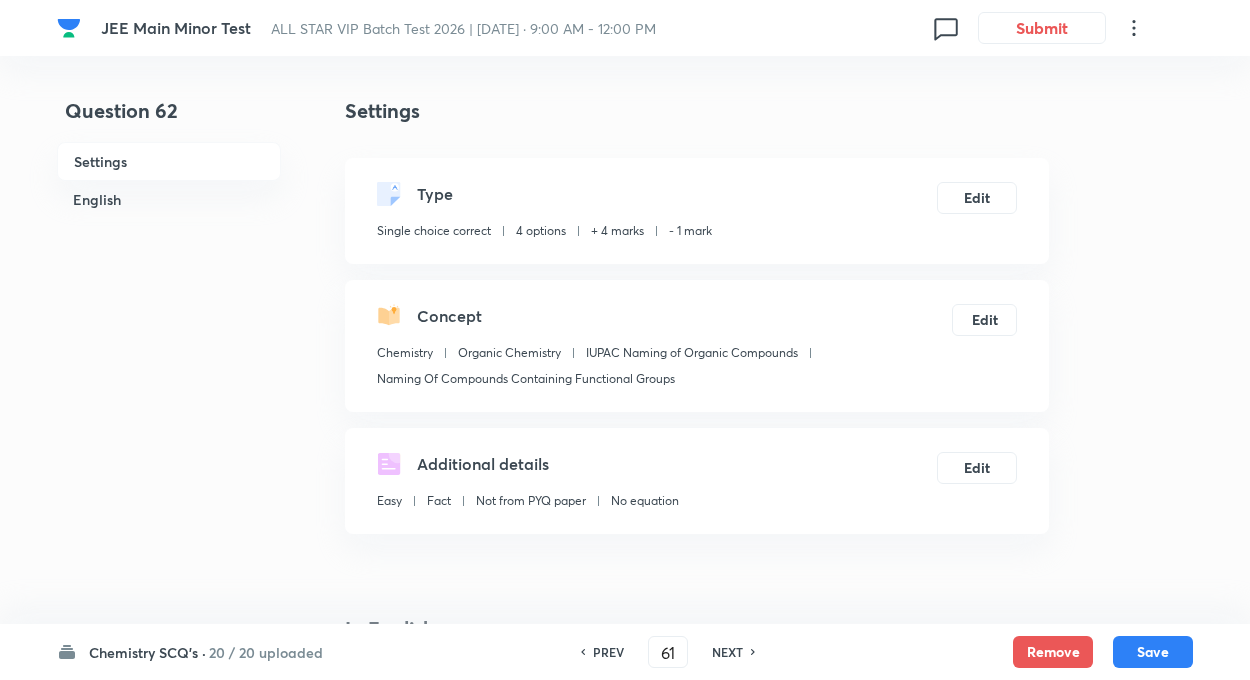 type on "62" 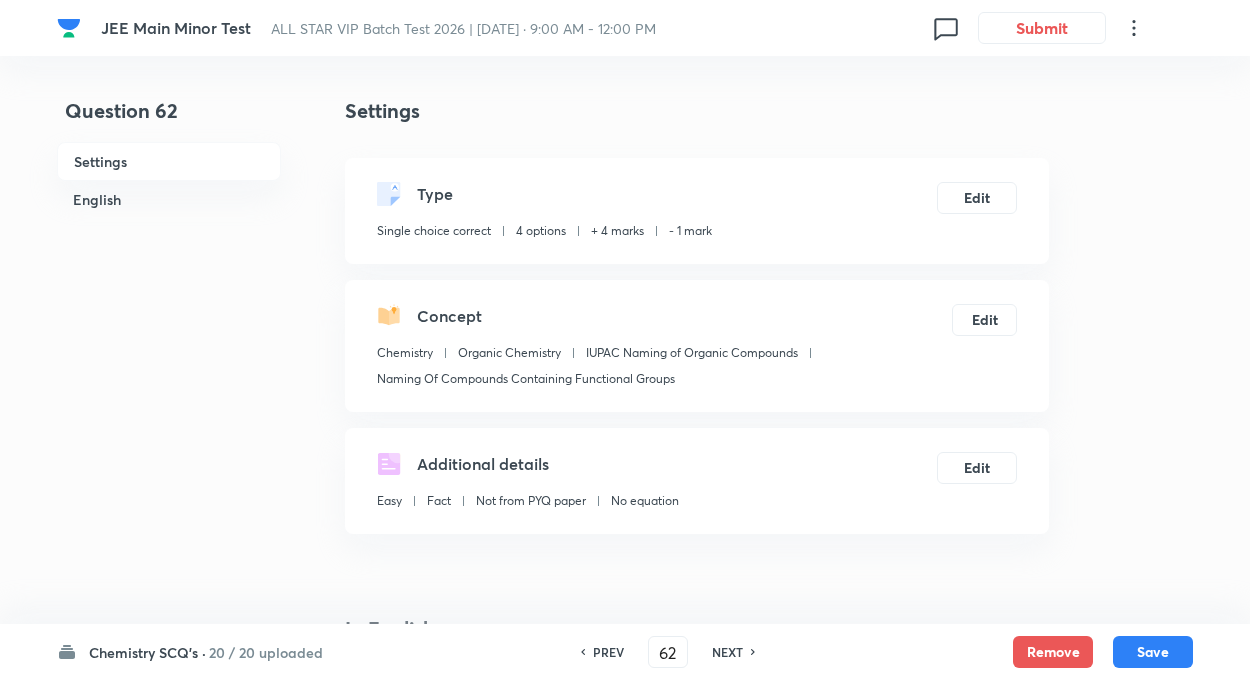 checkbox on "true" 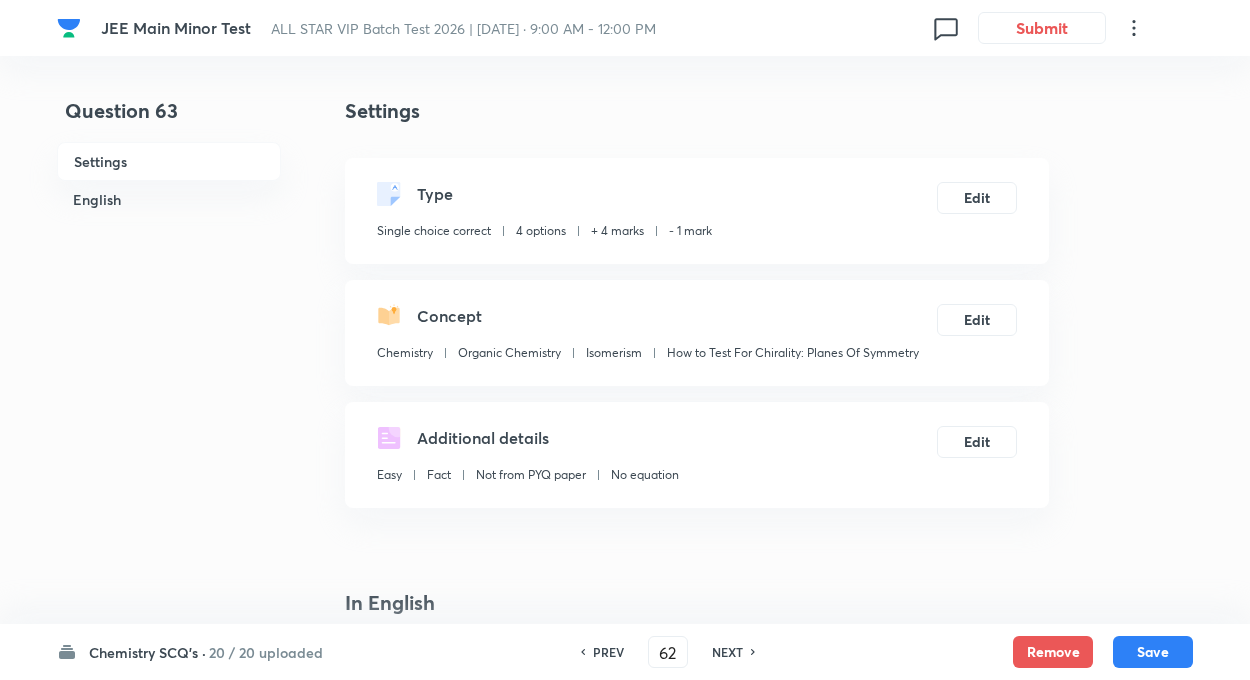 type on "63" 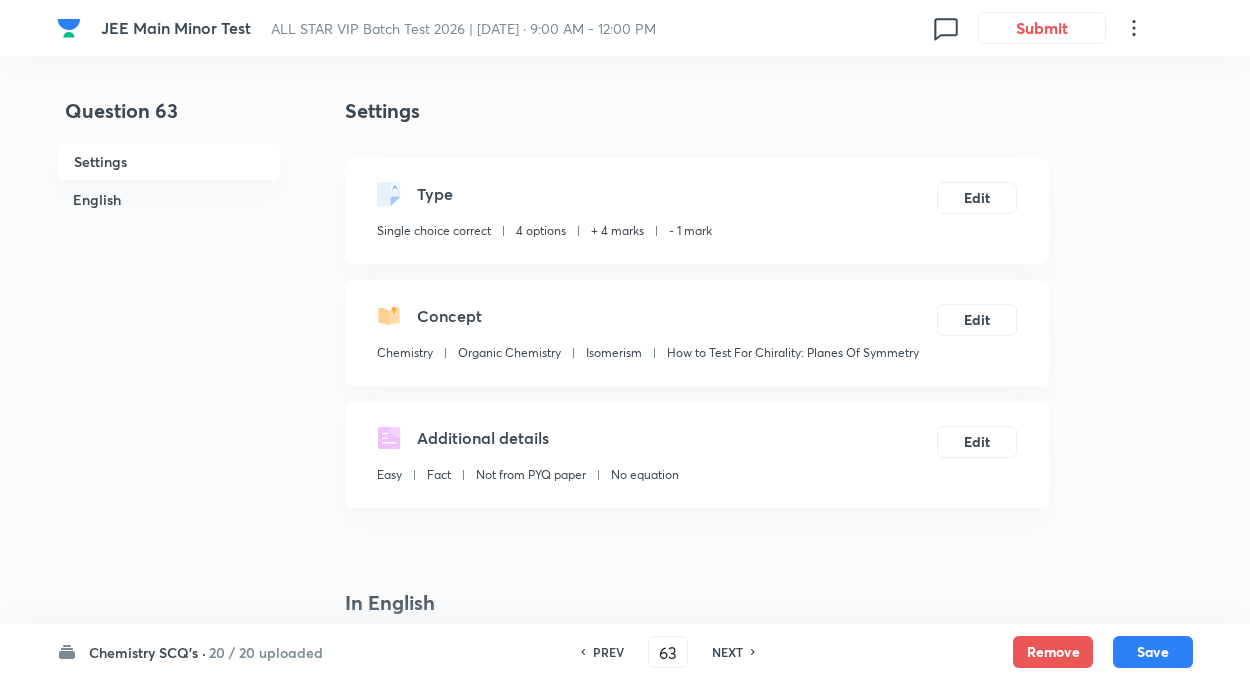 checkbox on "false" 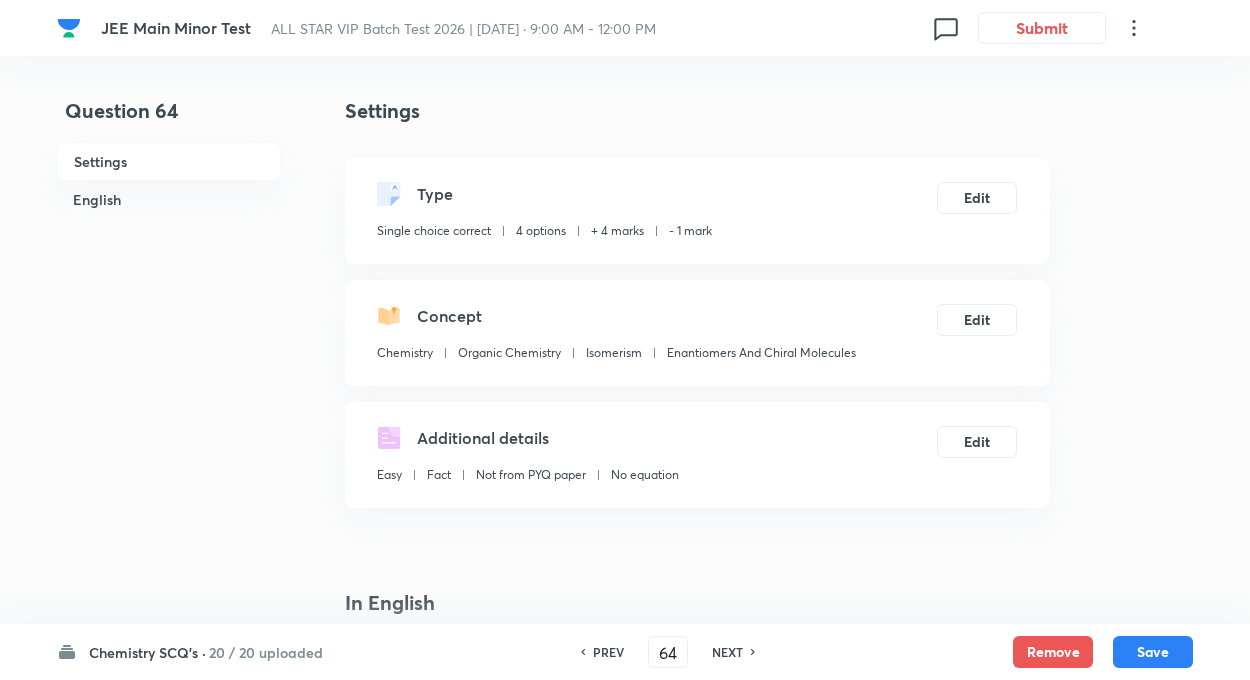 checkbox on "false" 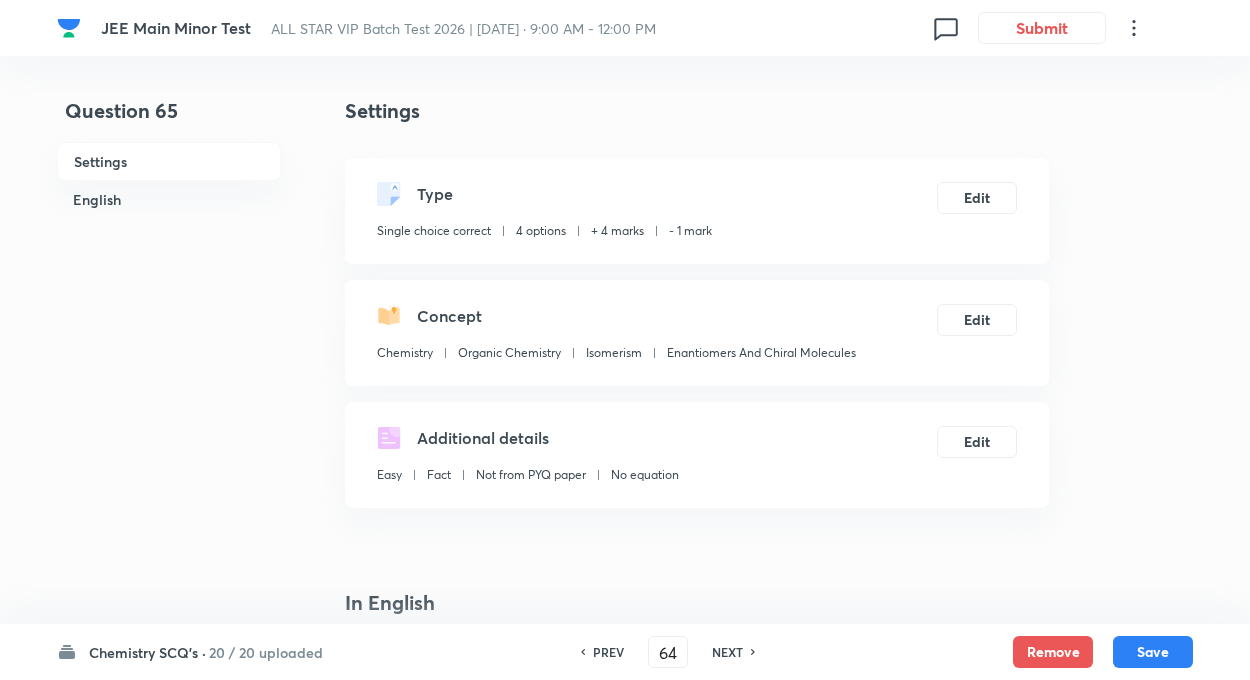 type on "65" 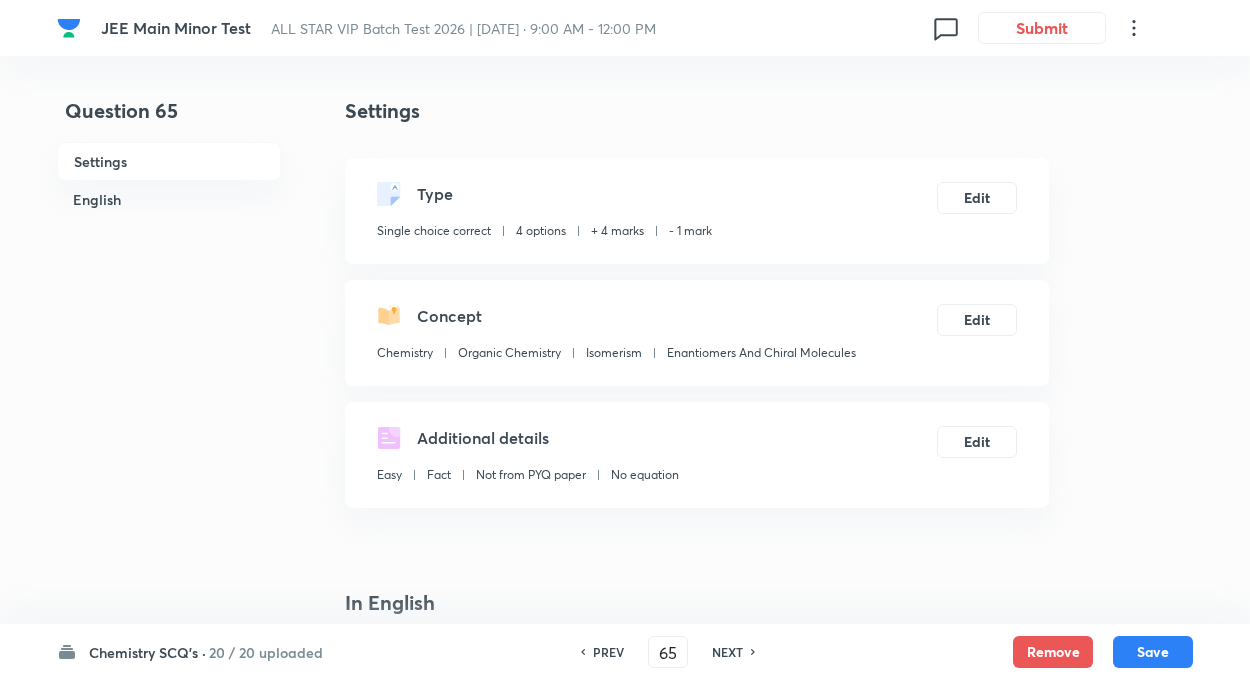 checkbox on "true" 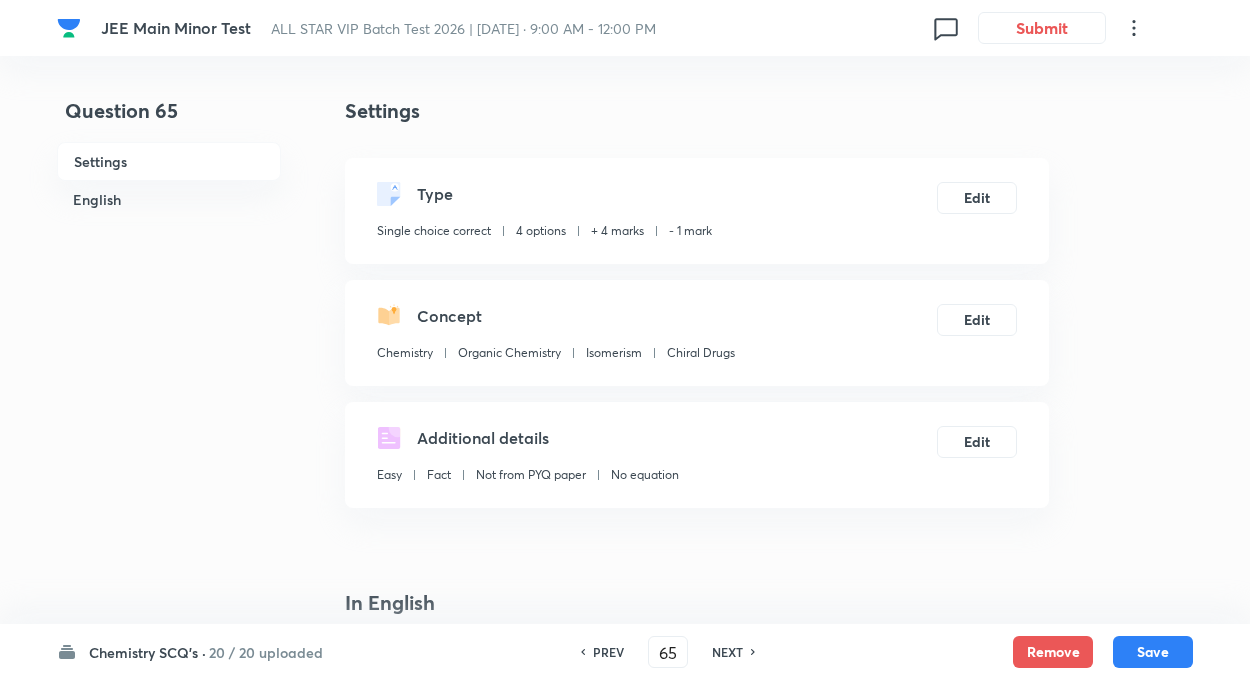 click on "NEXT" at bounding box center [727, 652] 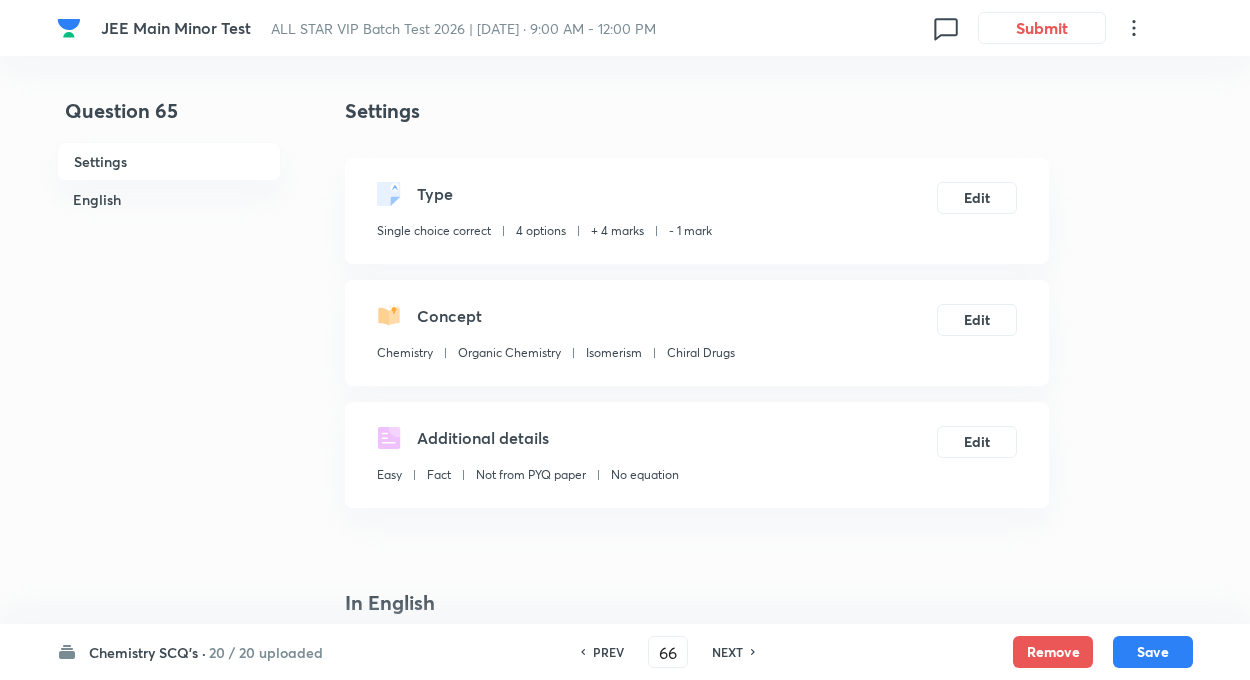 checkbox on "false" 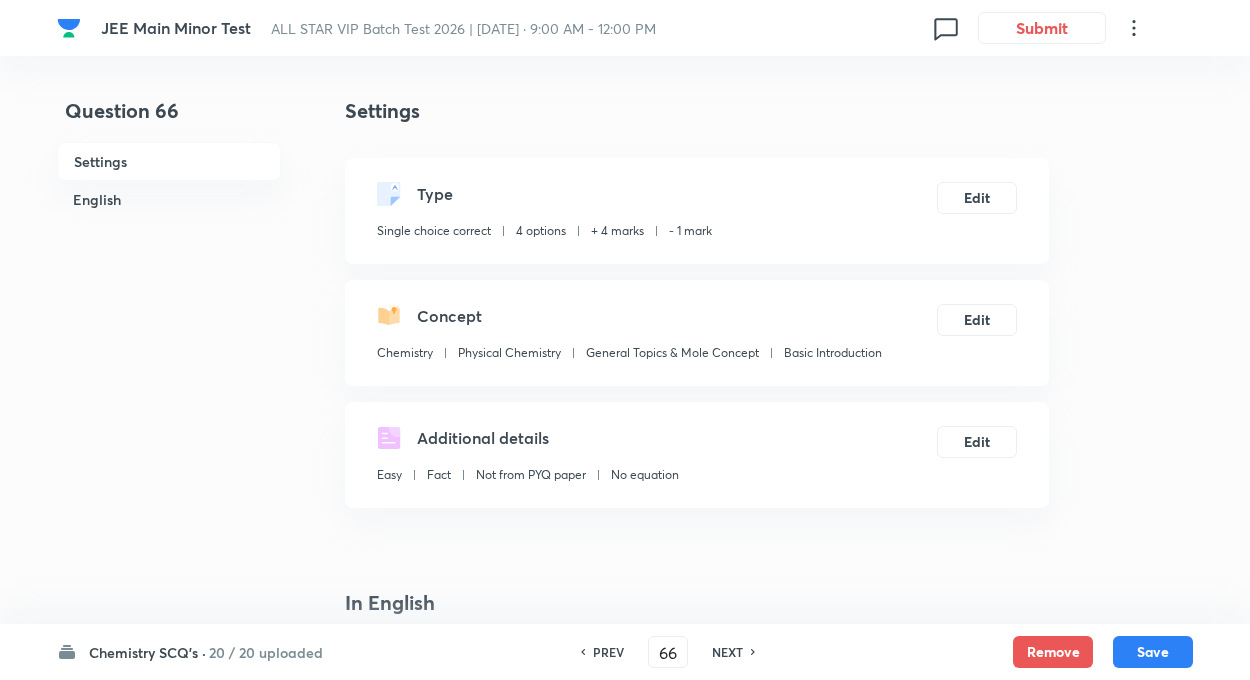 checkbox on "true" 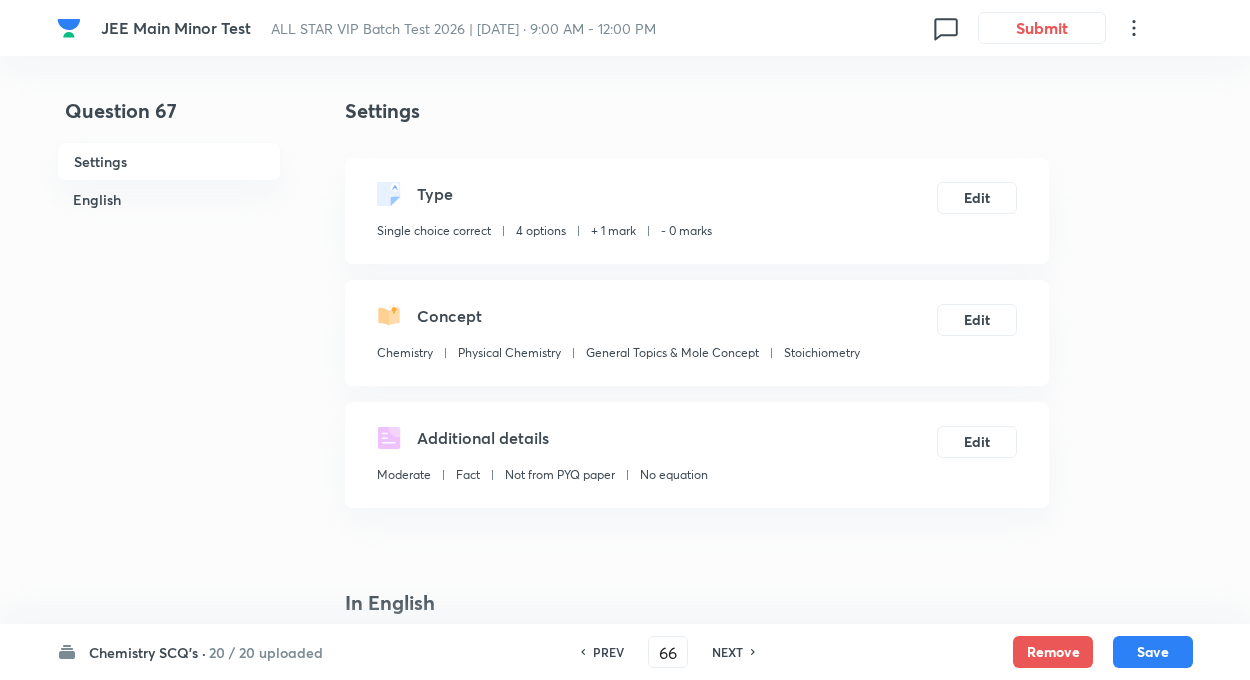 type on "67" 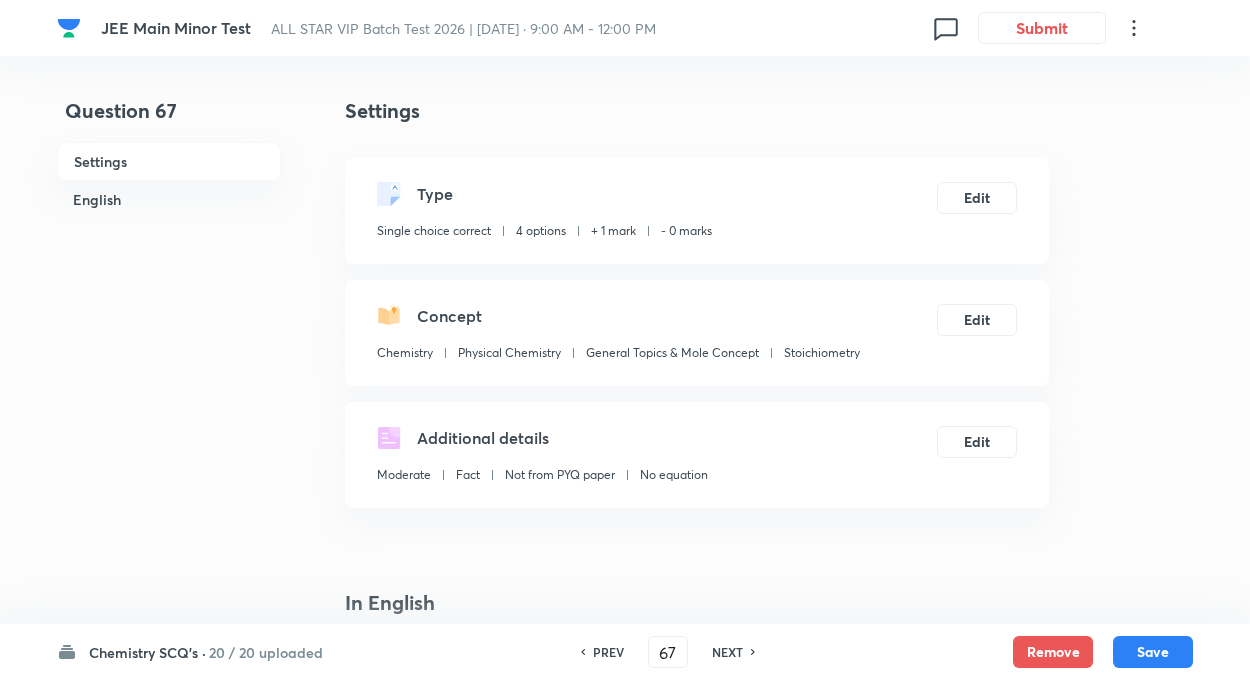 checkbox on "false" 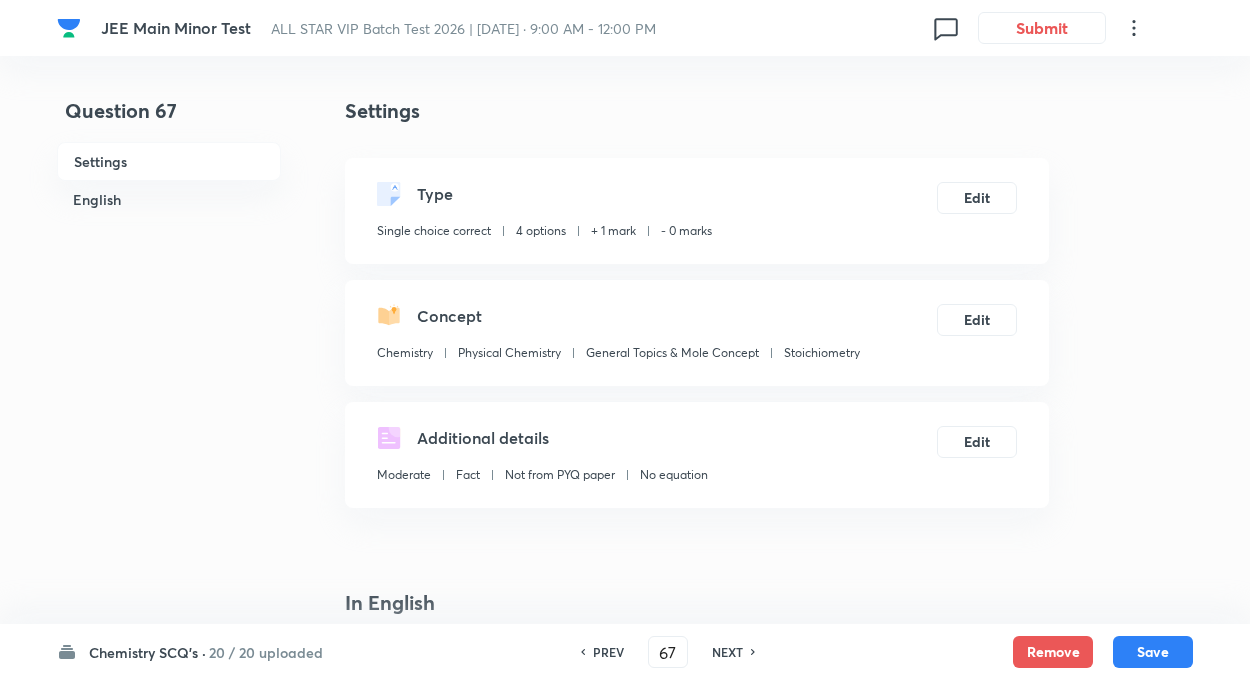 click on "PREV" at bounding box center (608, 652) 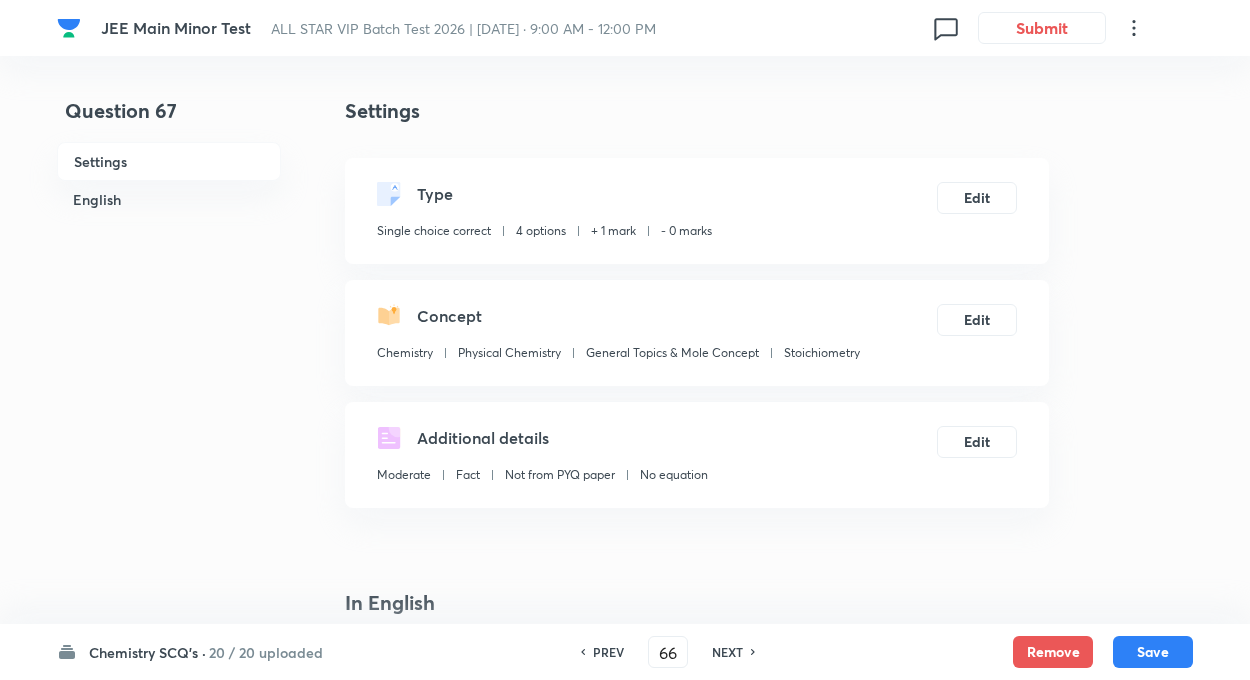 checkbox on "false" 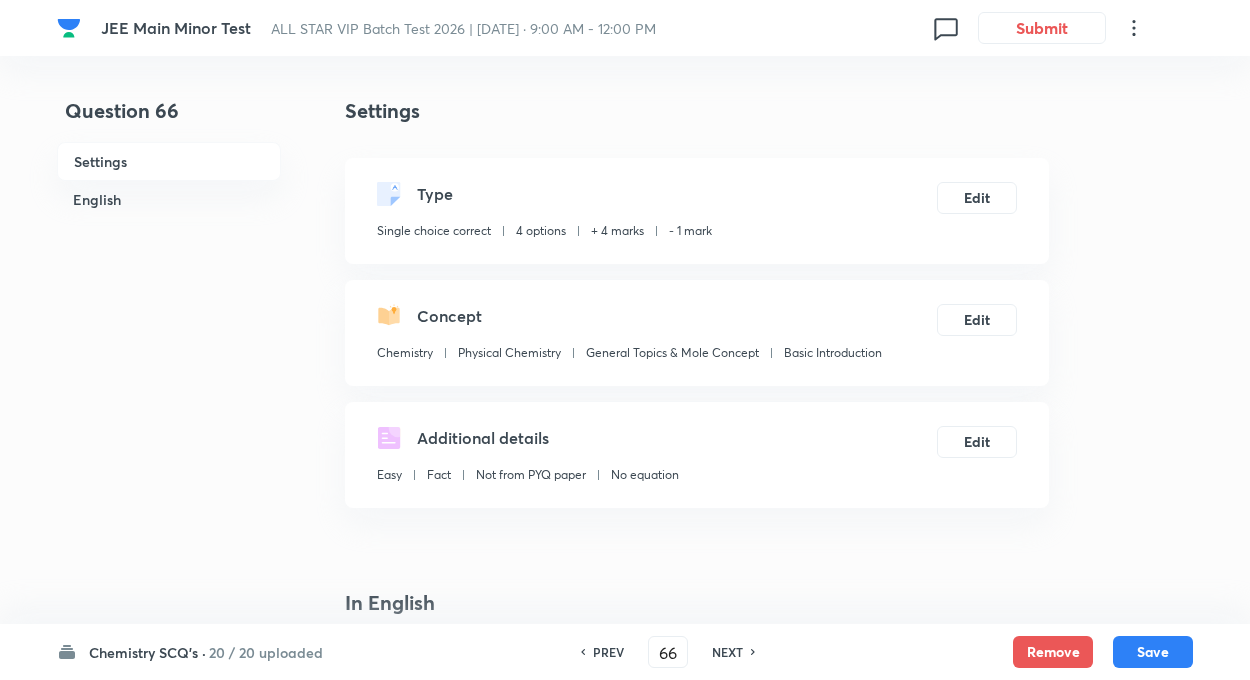 click on "PREV" at bounding box center (608, 652) 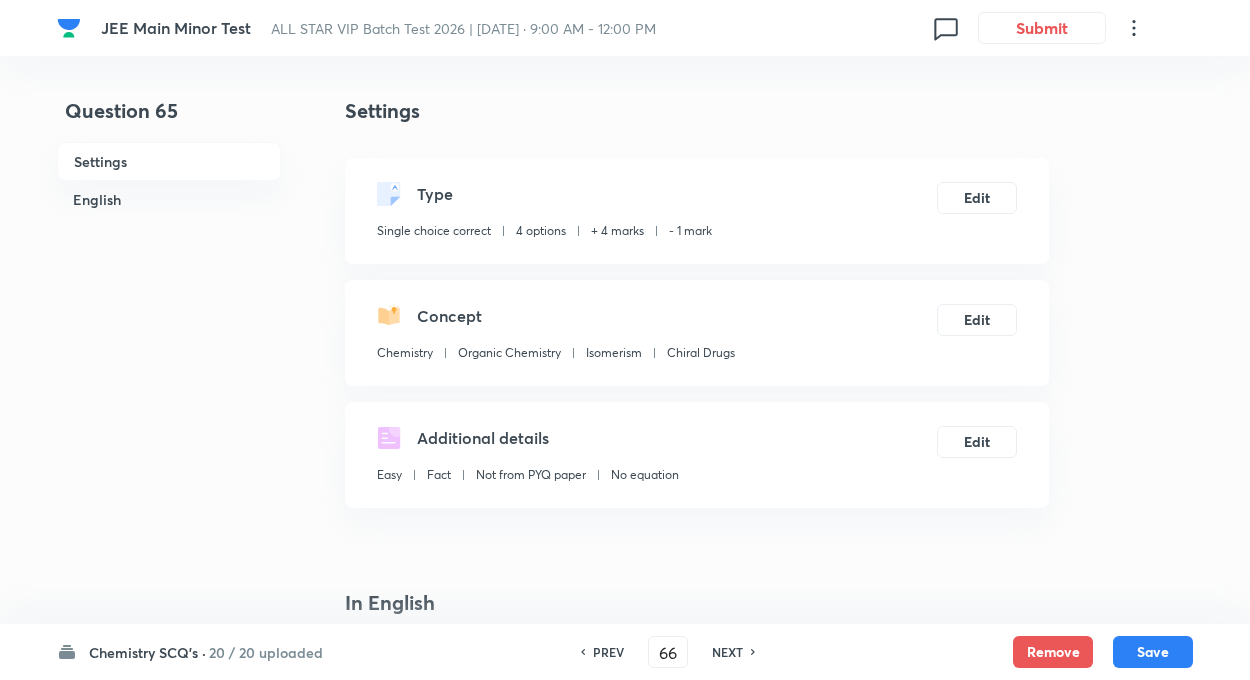 type on "65" 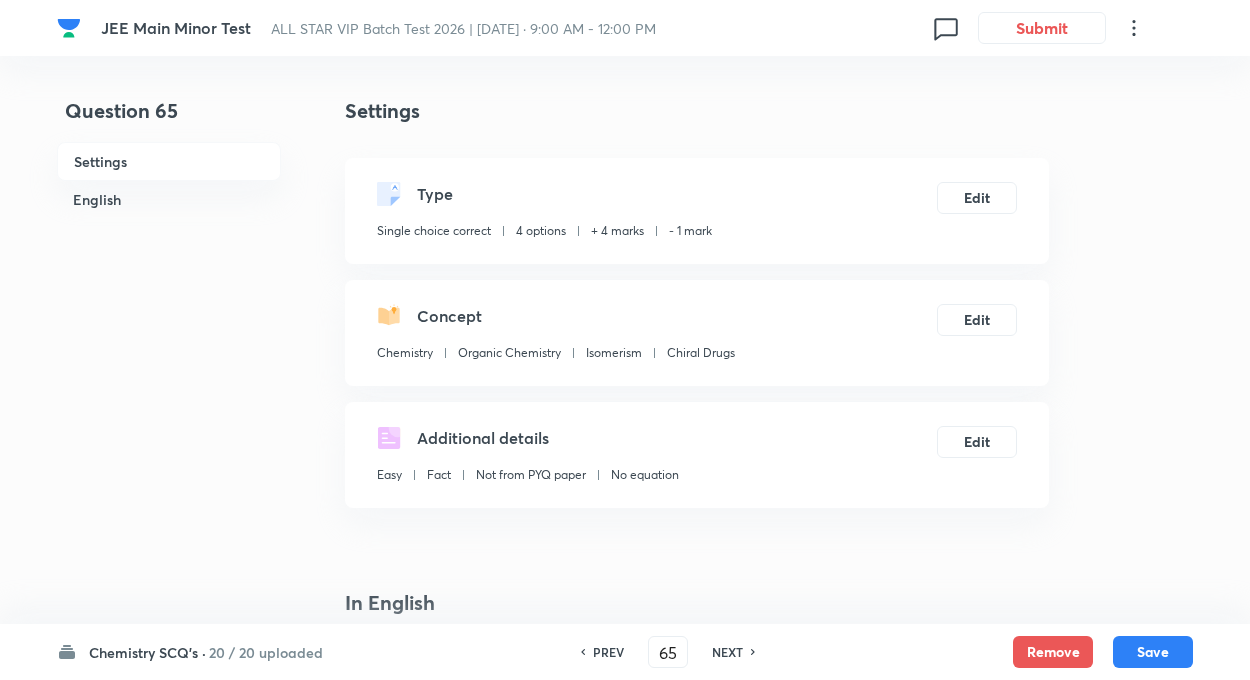 checkbox on "false" 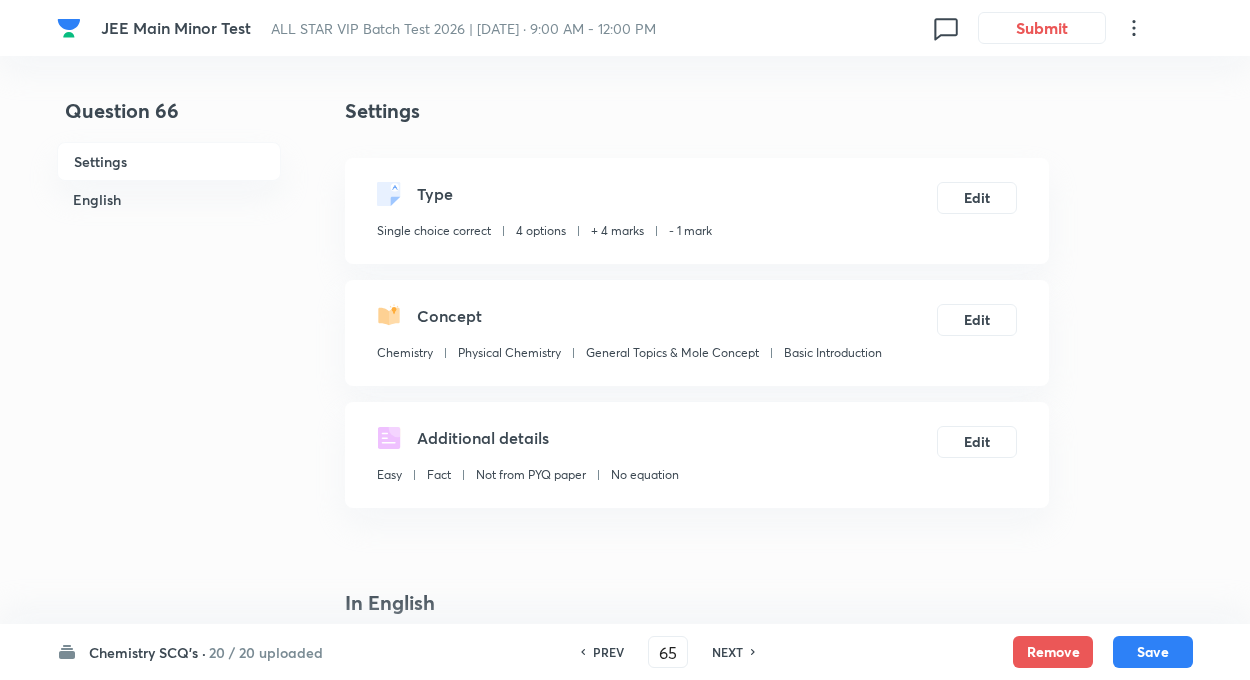 type on "66" 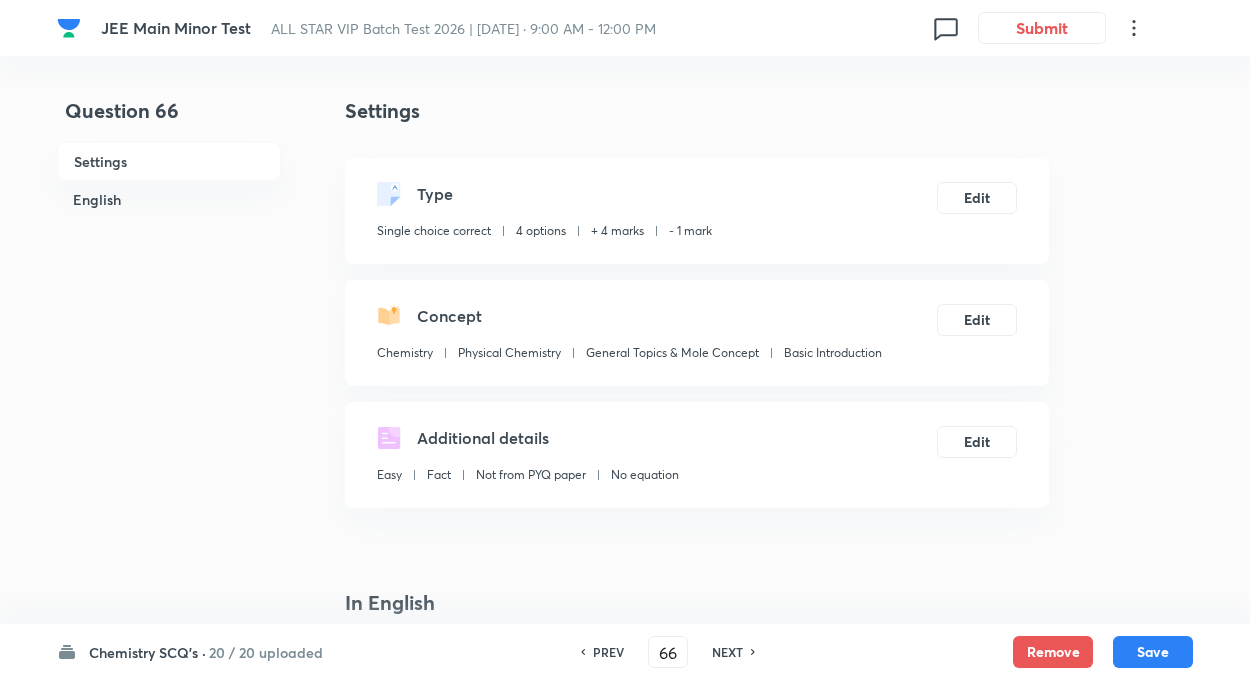 checkbox on "false" 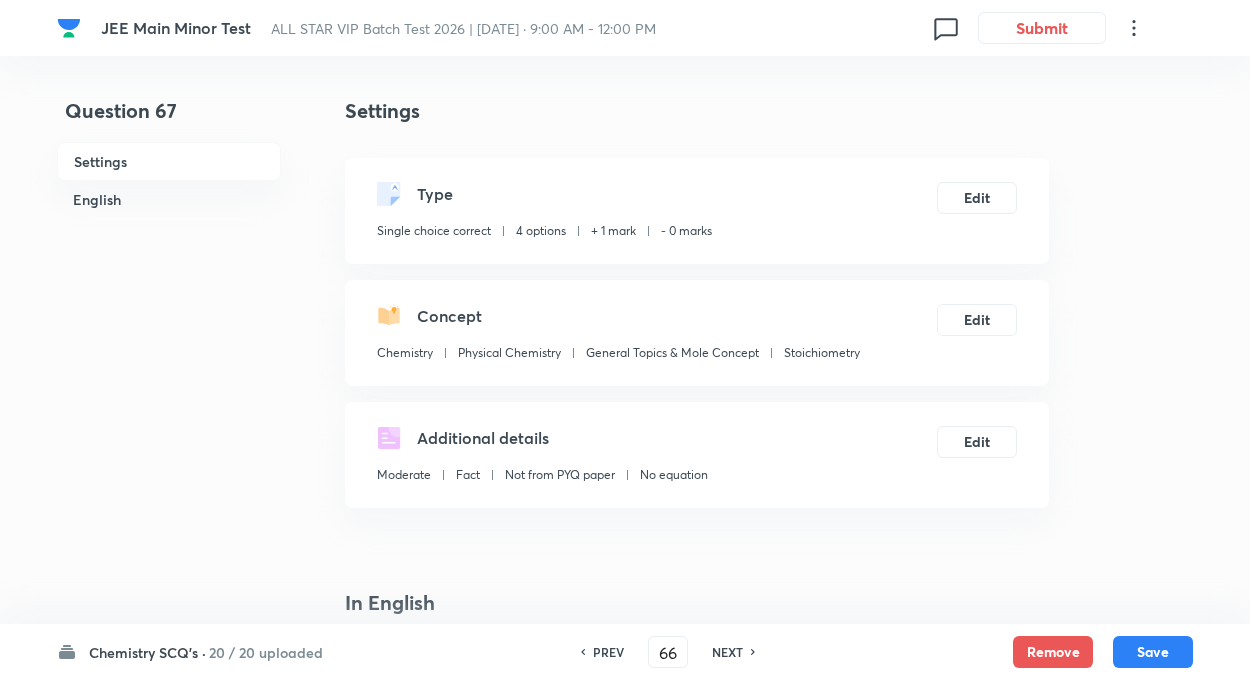 type on "67" 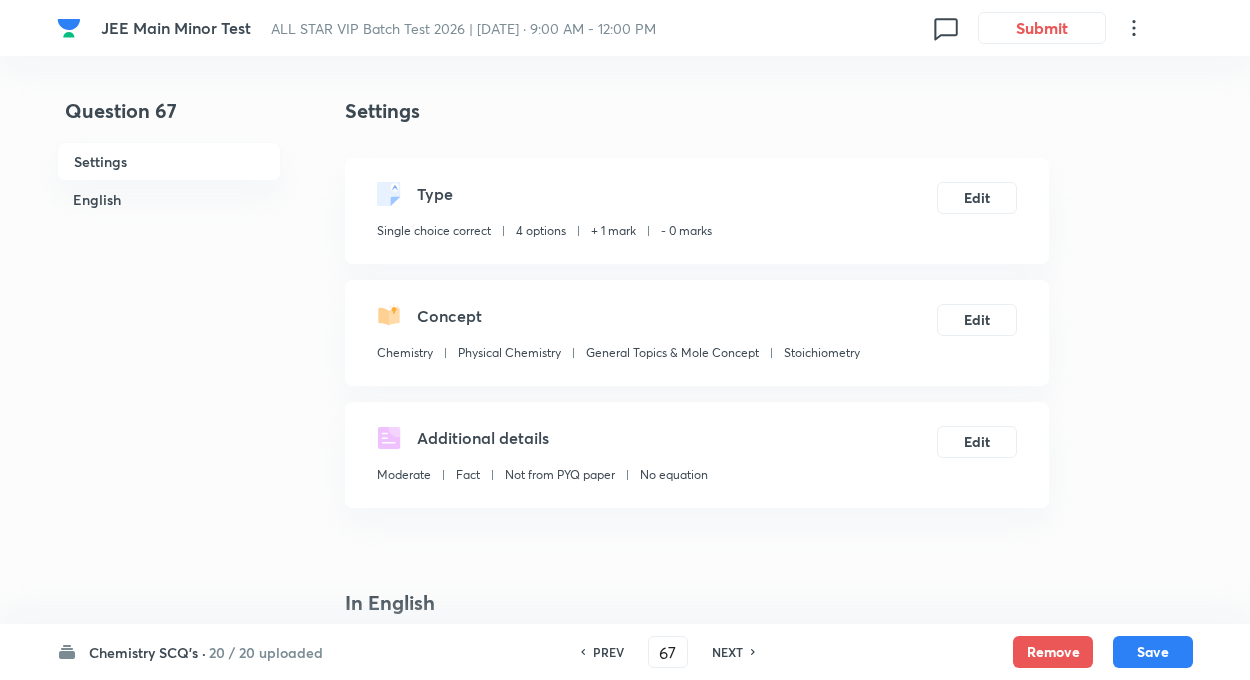 checkbox on "false" 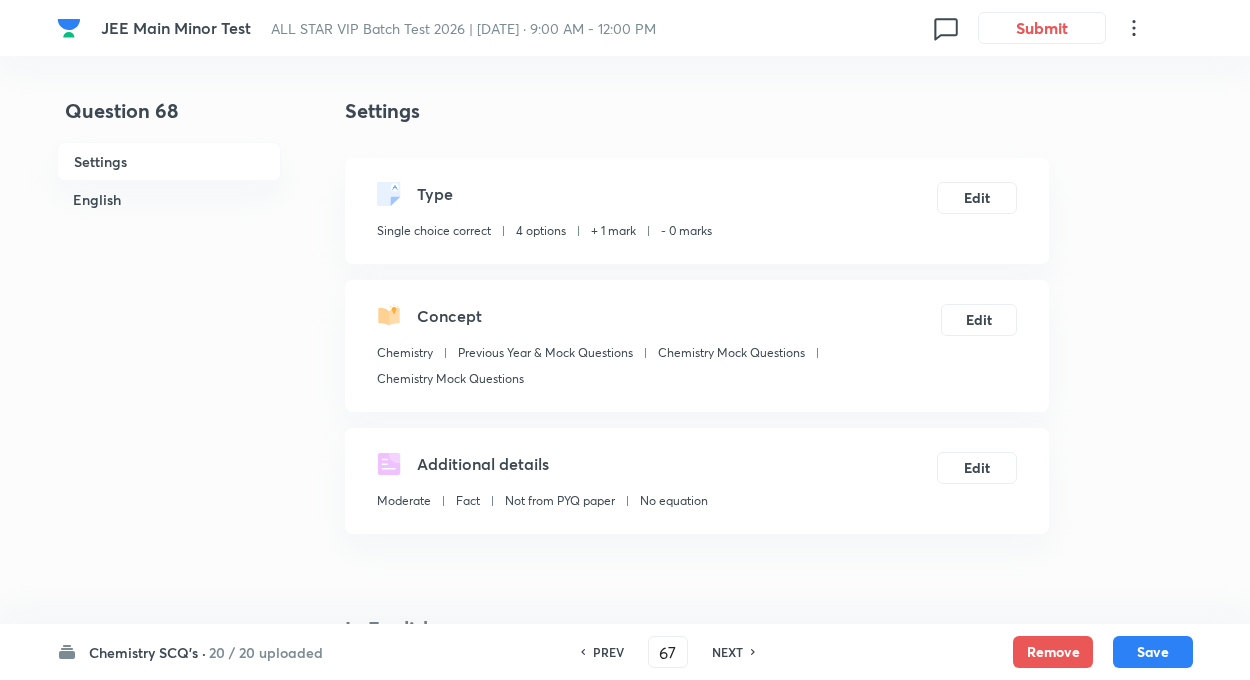 type on "68" 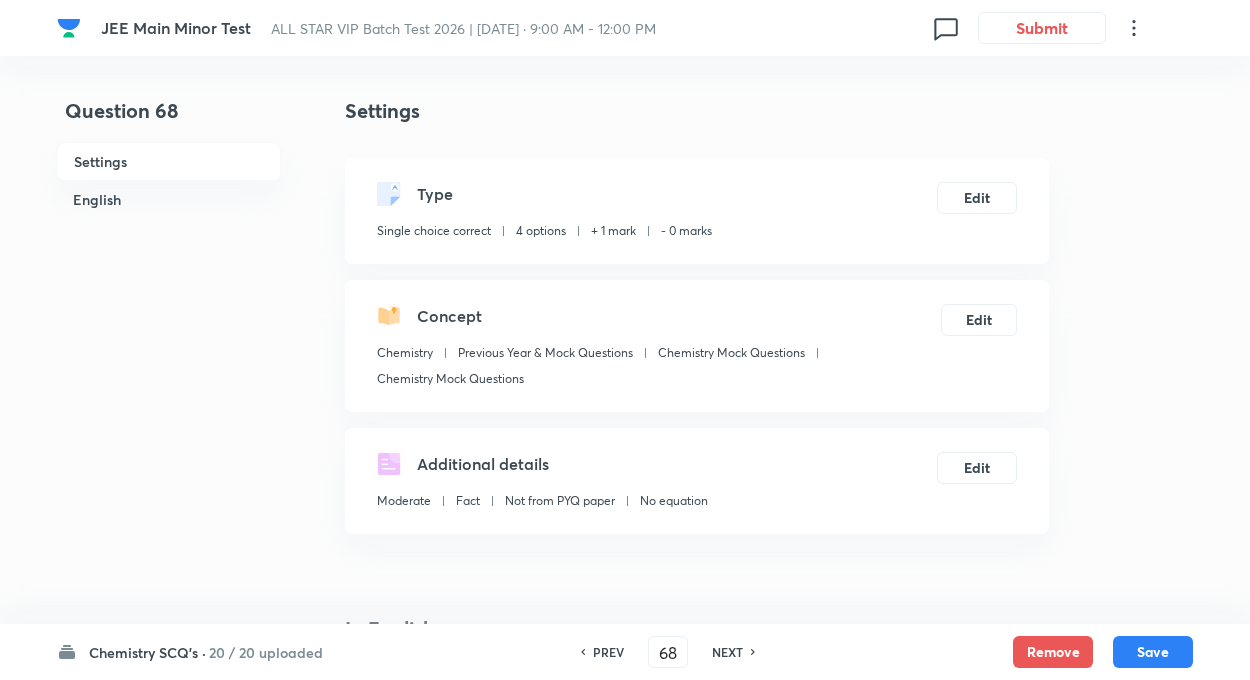 checkbox on "false" 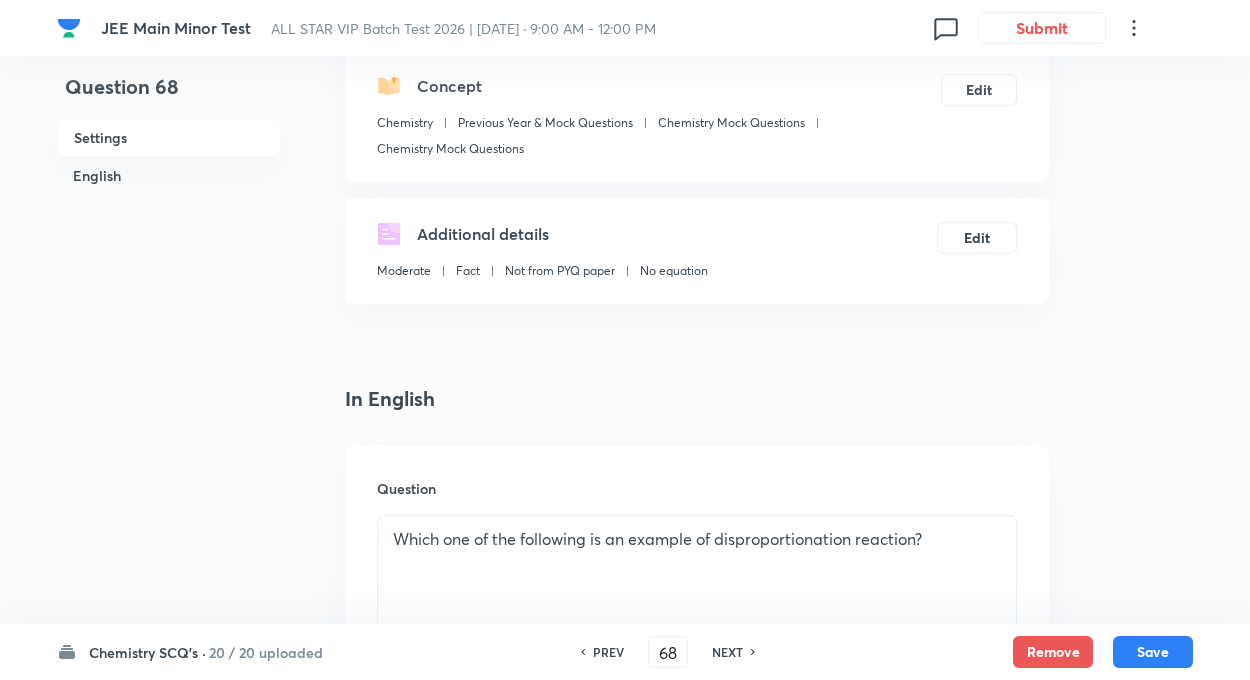 scroll, scrollTop: 400, scrollLeft: 0, axis: vertical 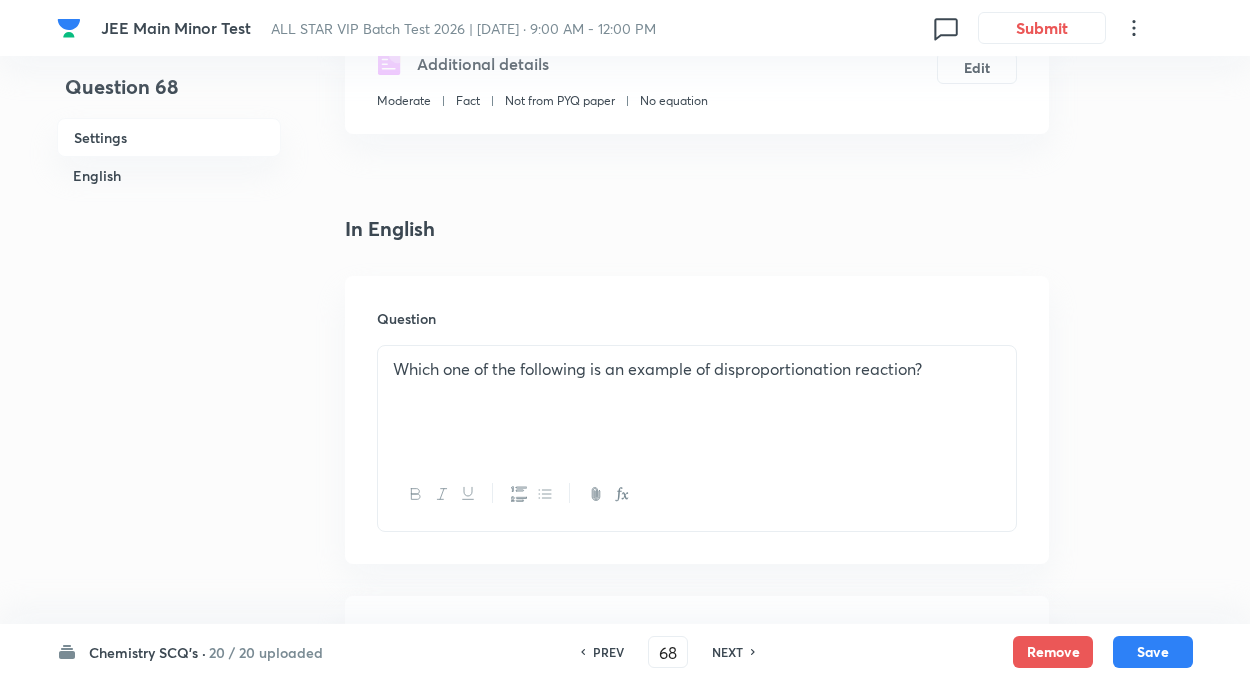click on "NEXT" at bounding box center [727, 652] 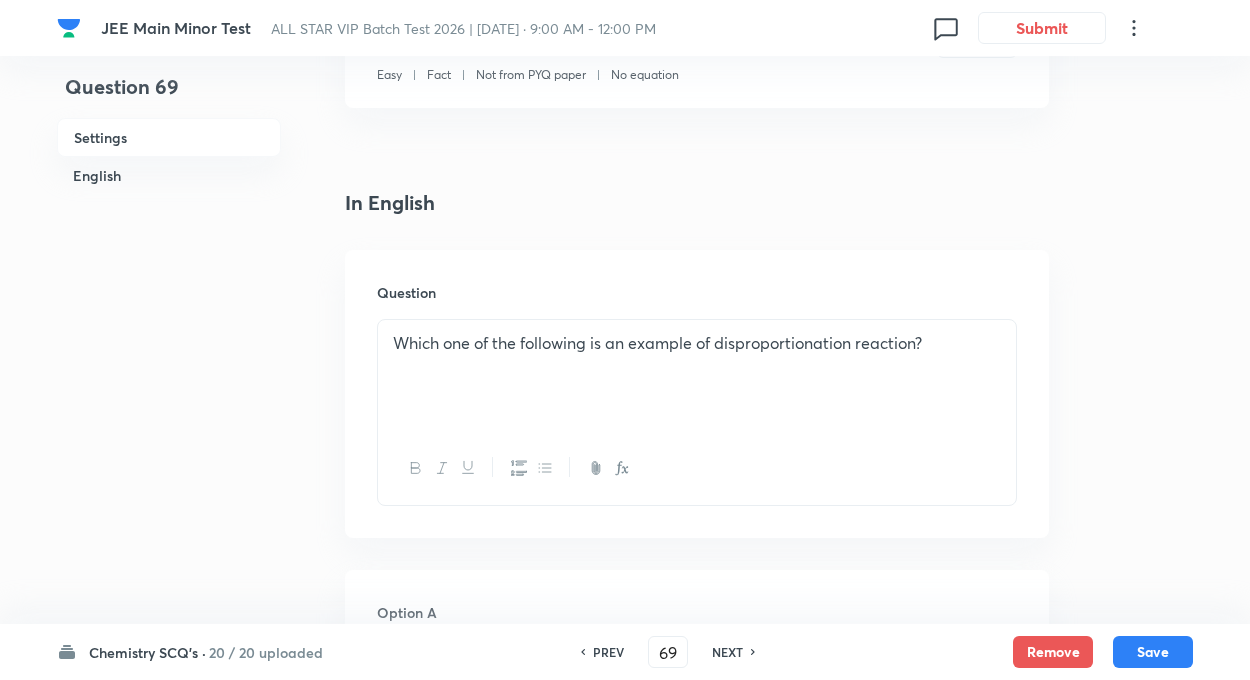 checkbox on "false" 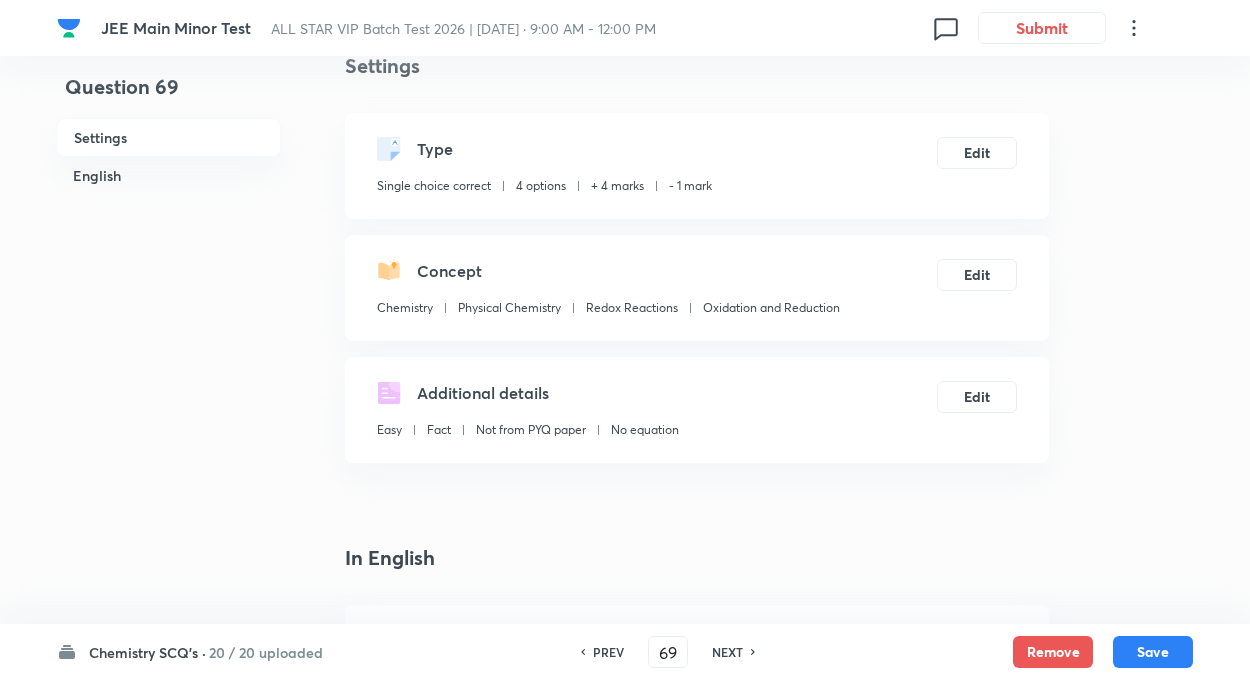 scroll, scrollTop: 0, scrollLeft: 0, axis: both 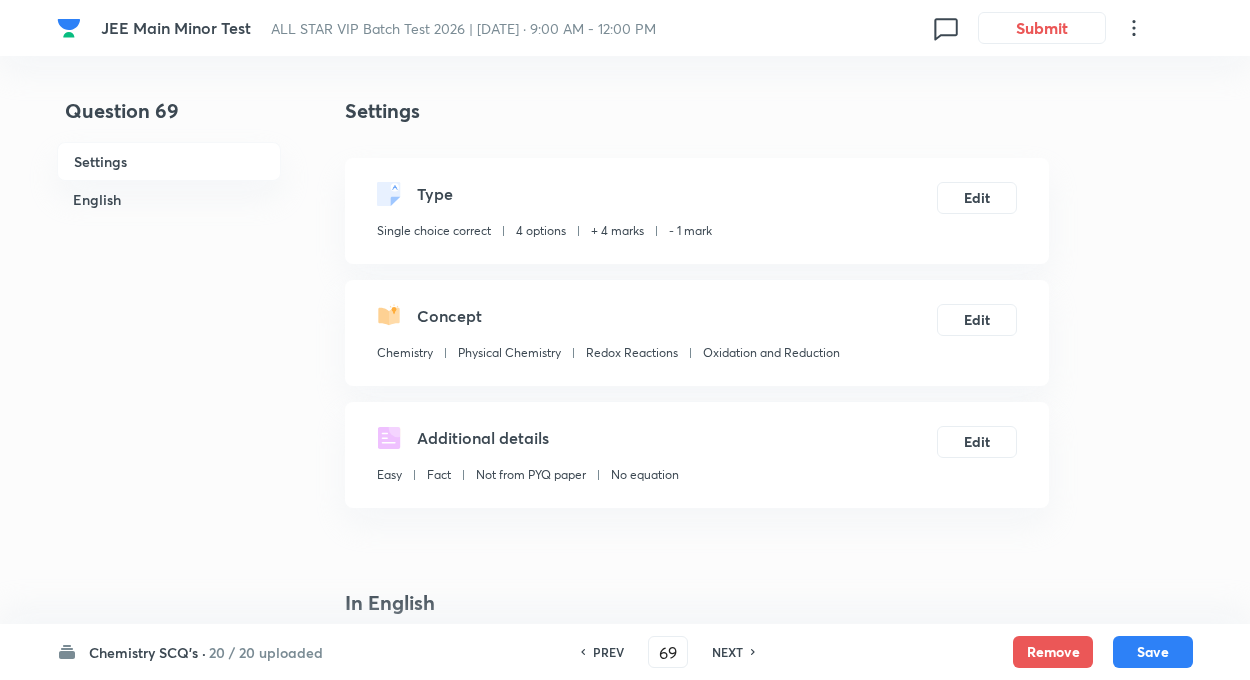 click on "PREV" at bounding box center (608, 652) 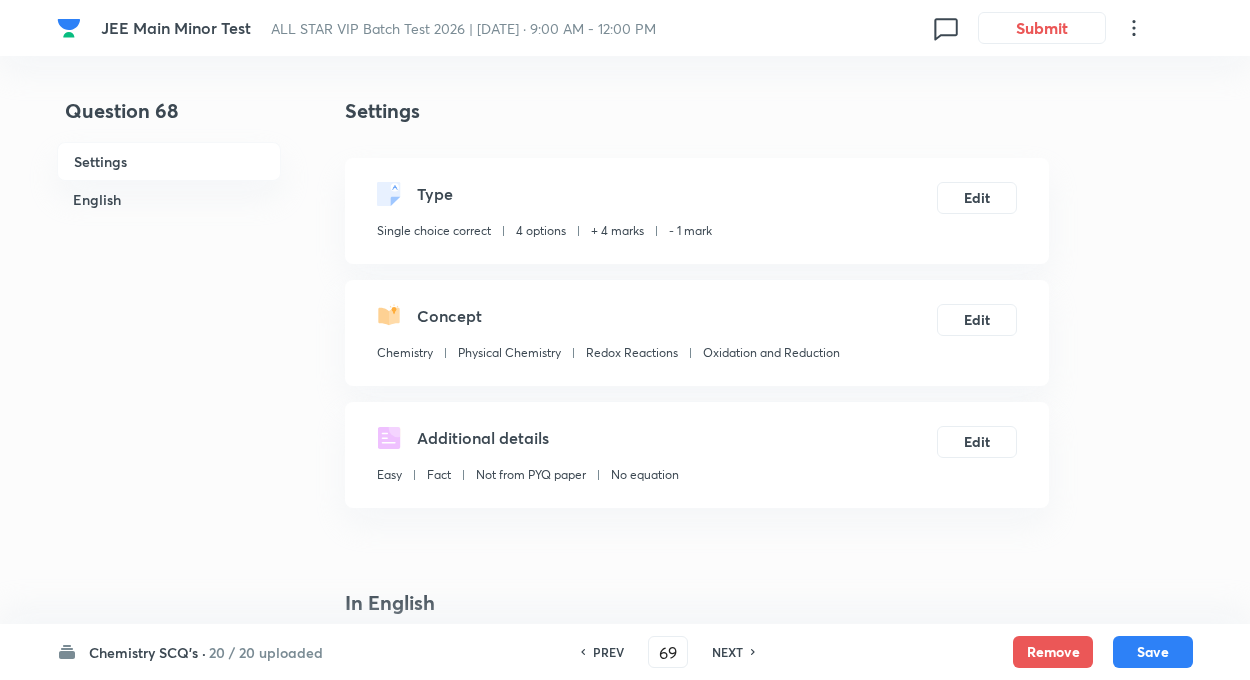 type on "68" 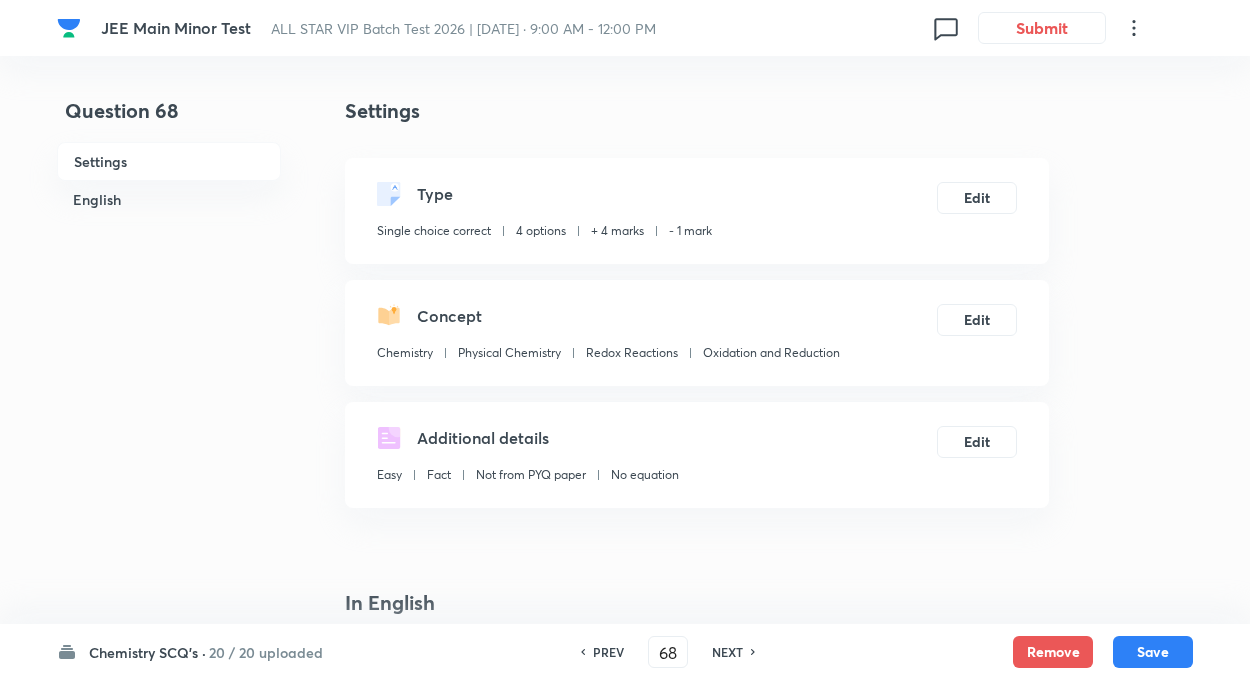 checkbox on "false" 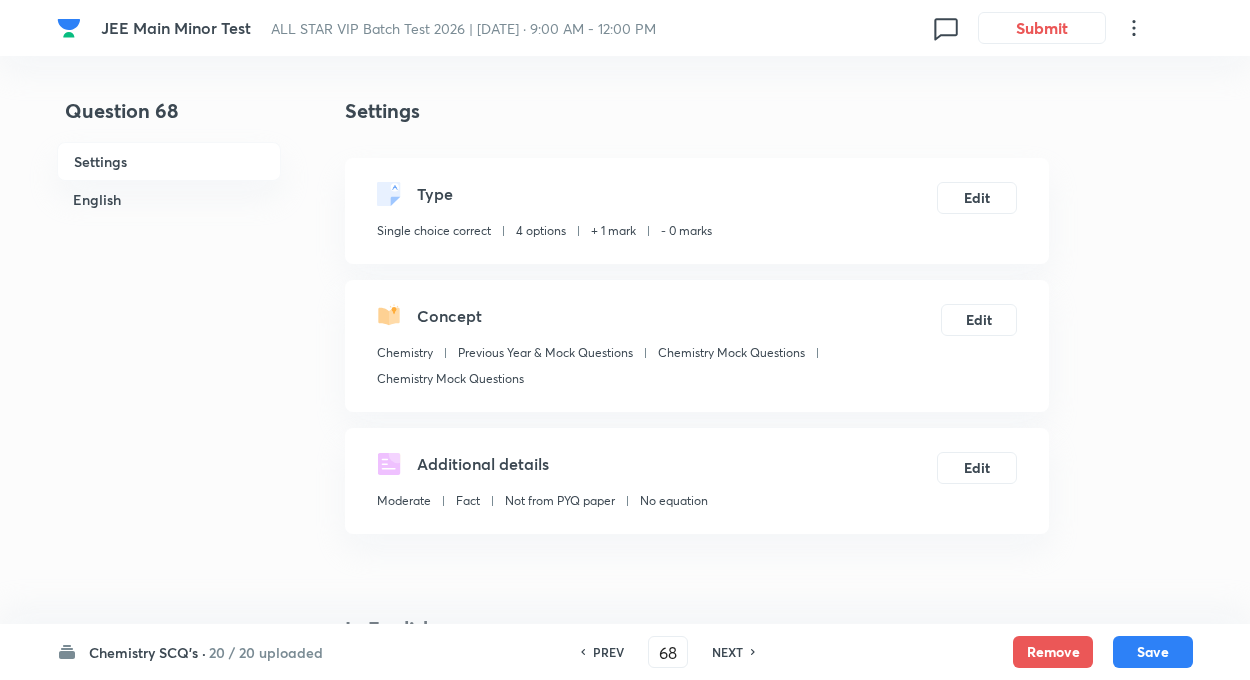 checkbox on "true" 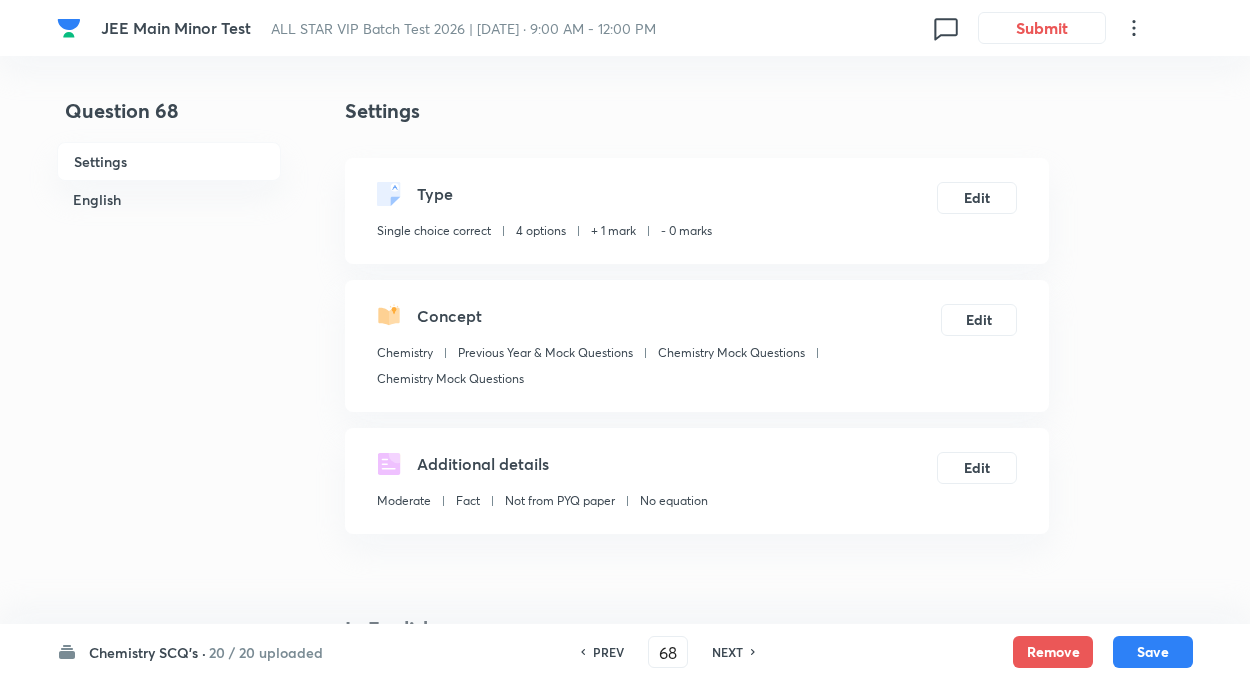 click on "PREV" at bounding box center [608, 652] 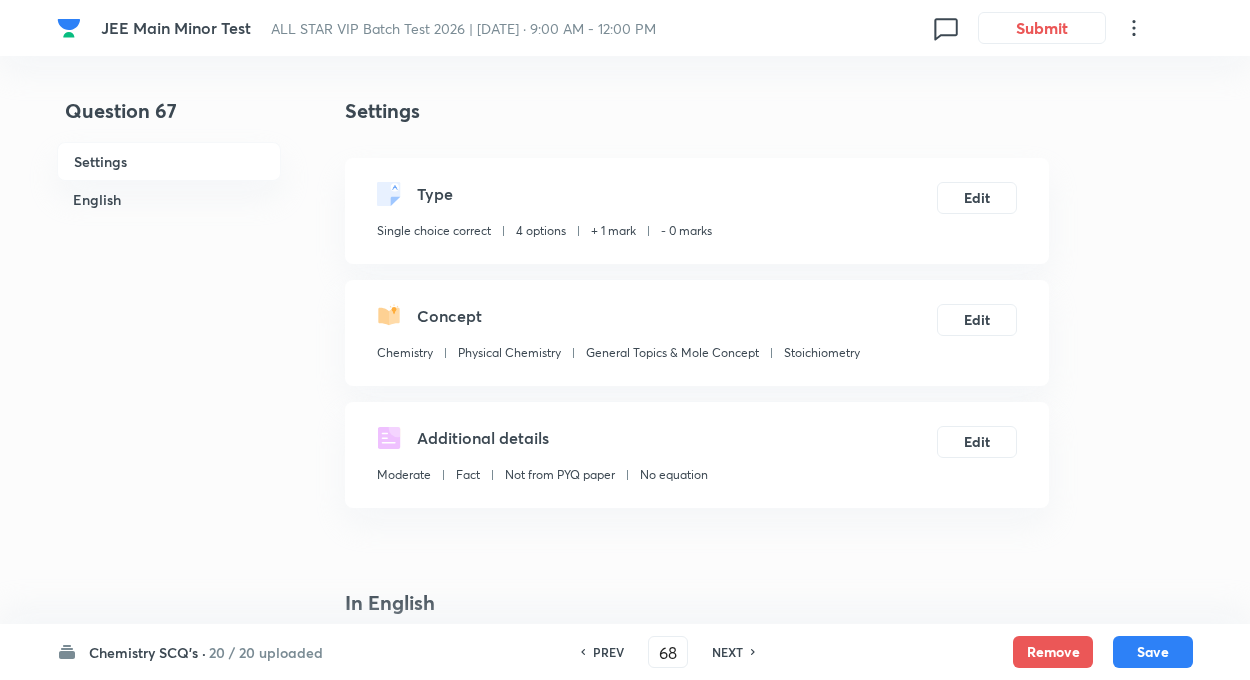 type on "67" 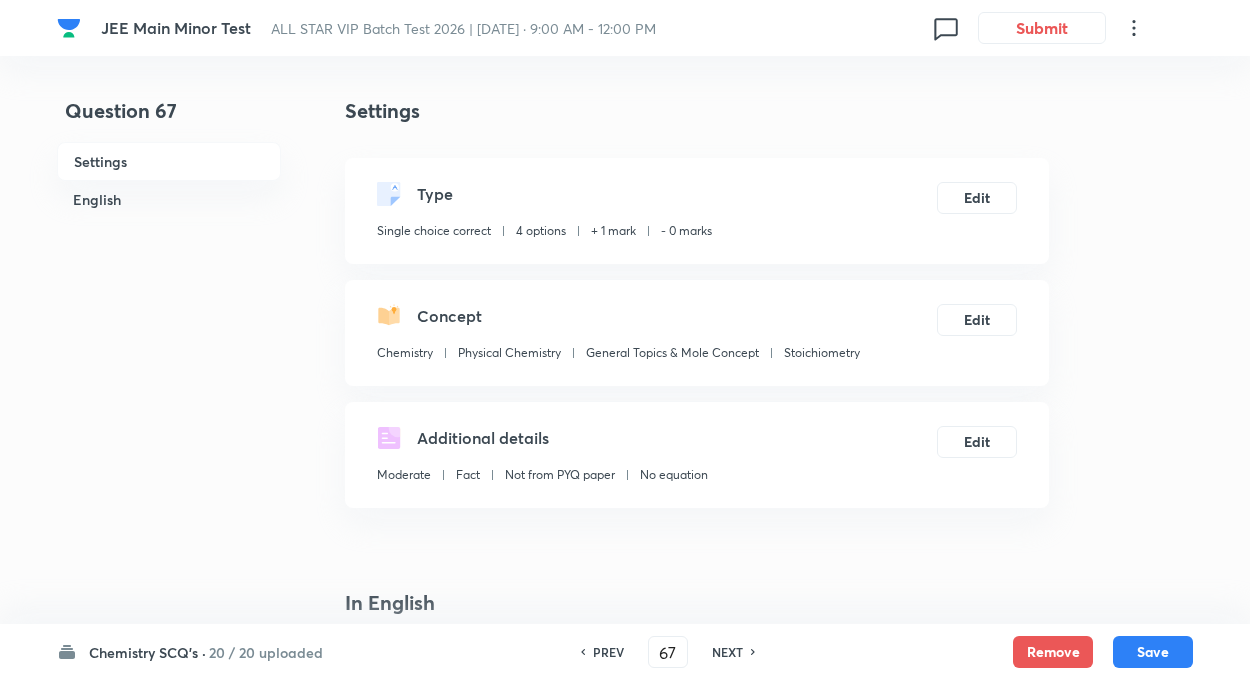 checkbox on "false" 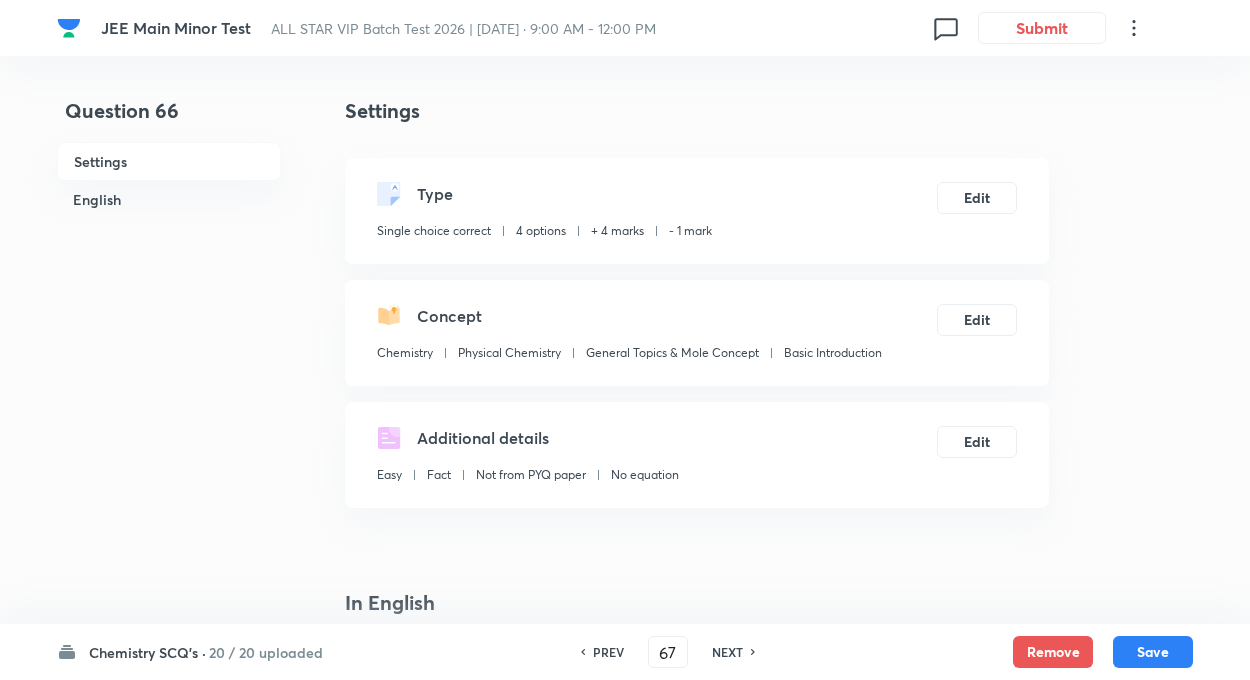 type on "66" 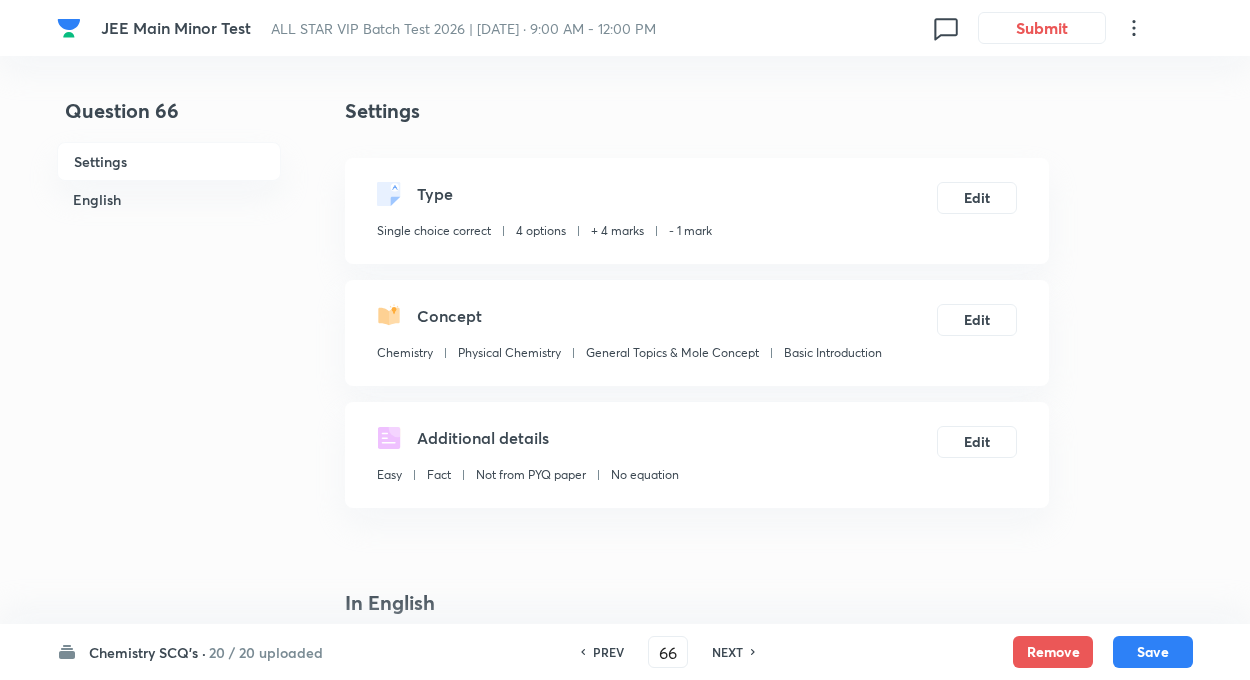 checkbox on "false" 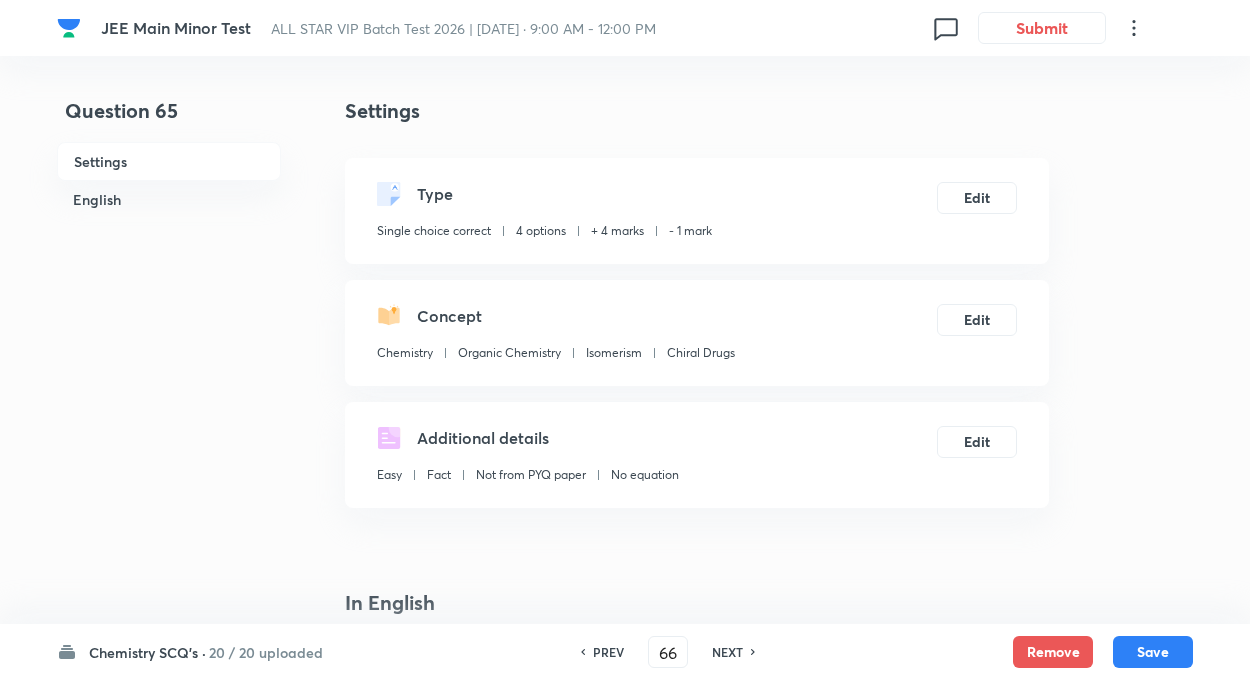 type on "65" 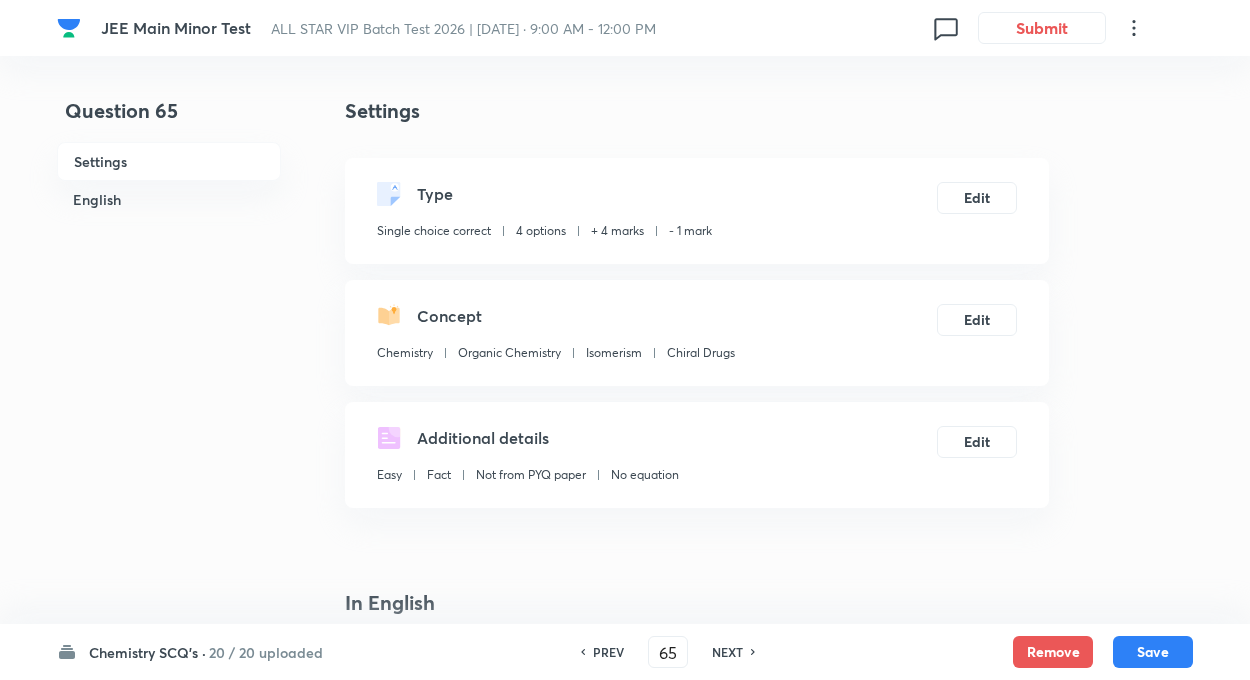 checkbox on "false" 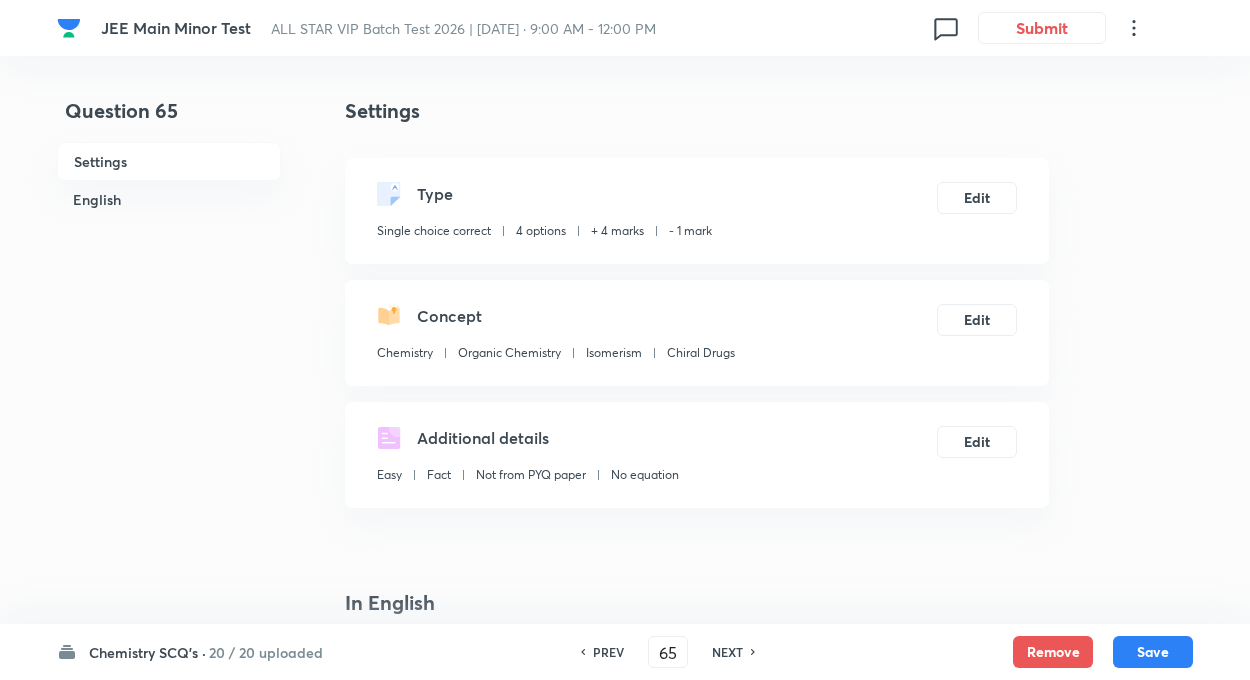 click on "NEXT" at bounding box center [727, 652] 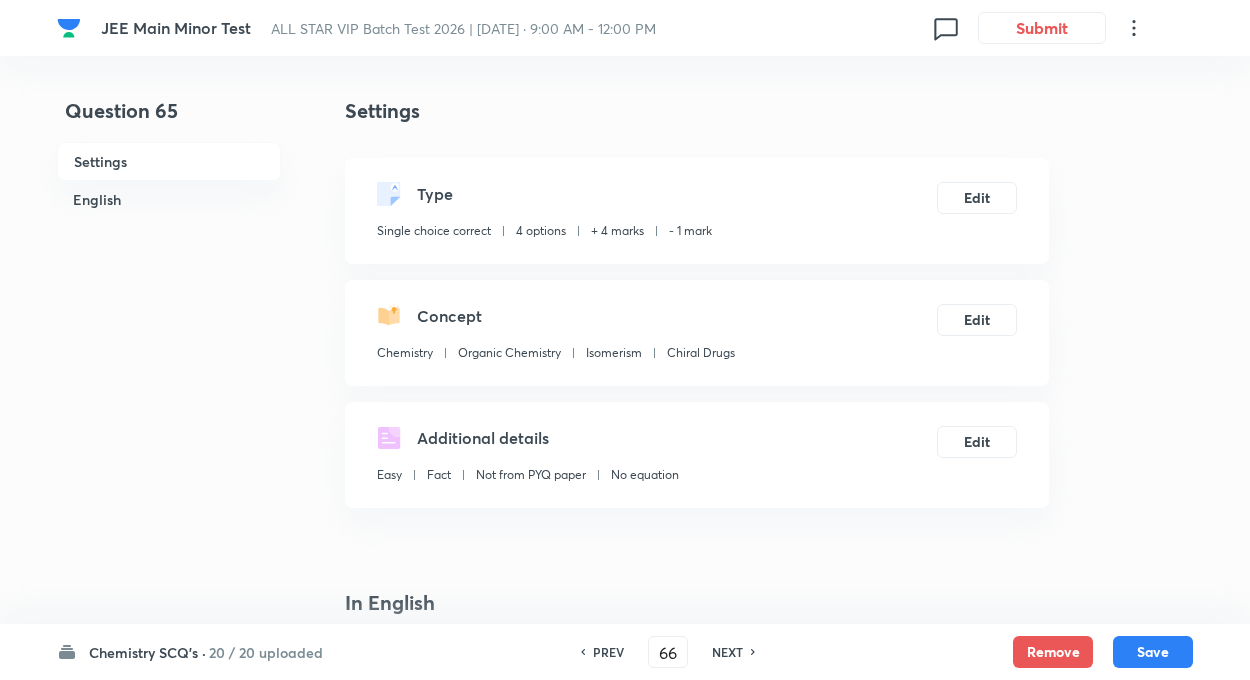 checkbox on "false" 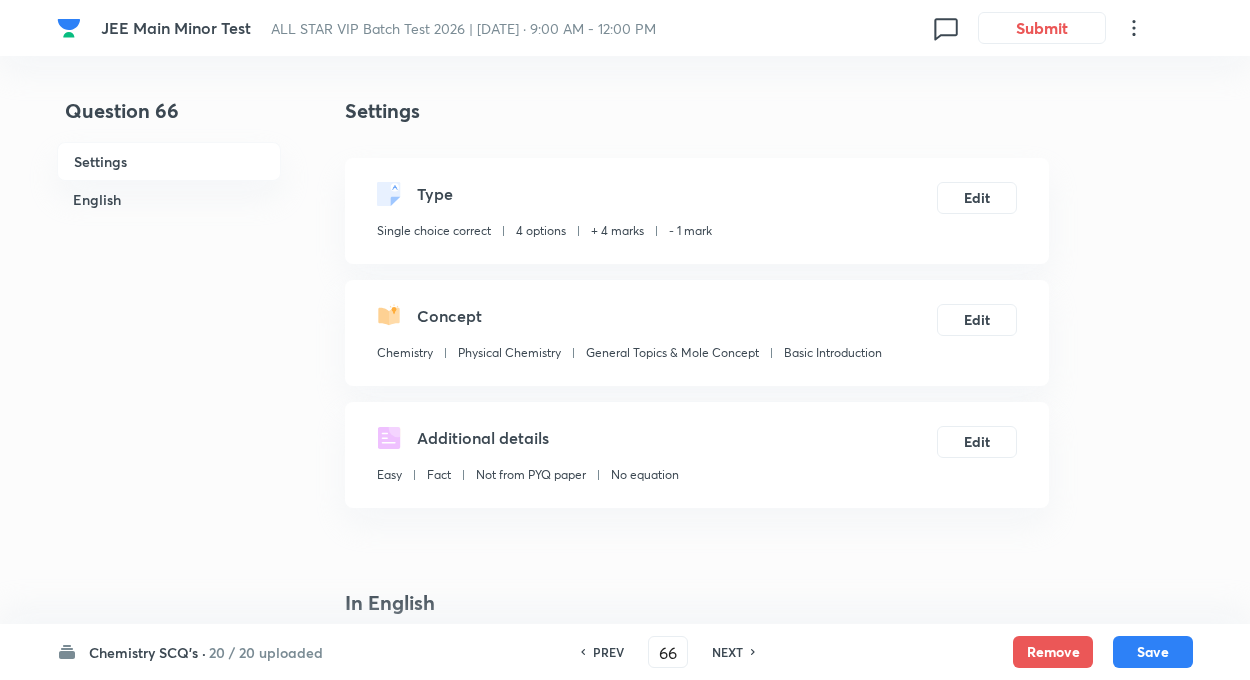 checkbox on "true" 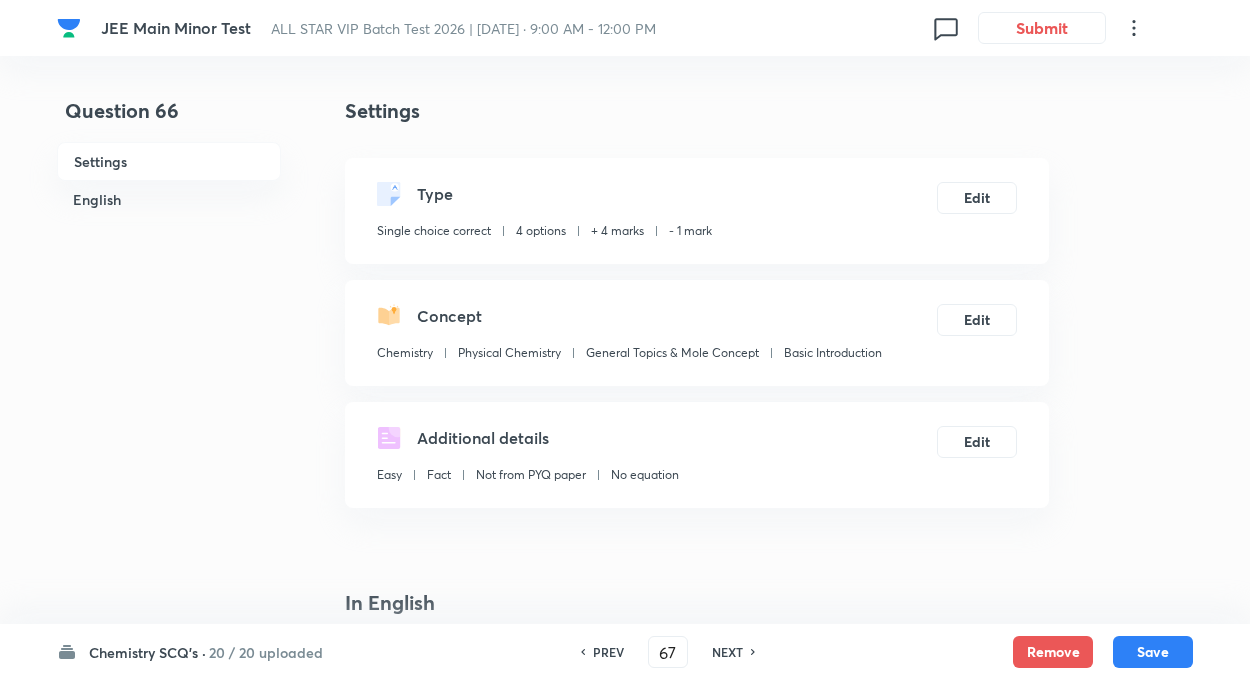 checkbox on "false" 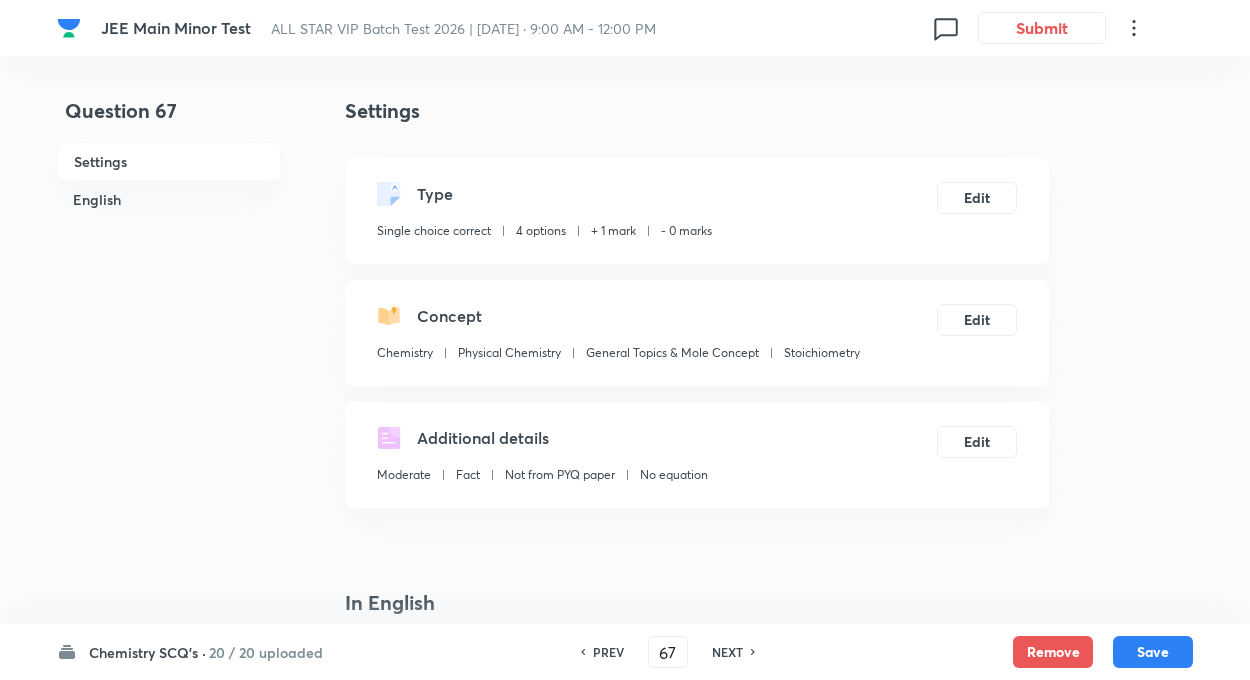 checkbox on "true" 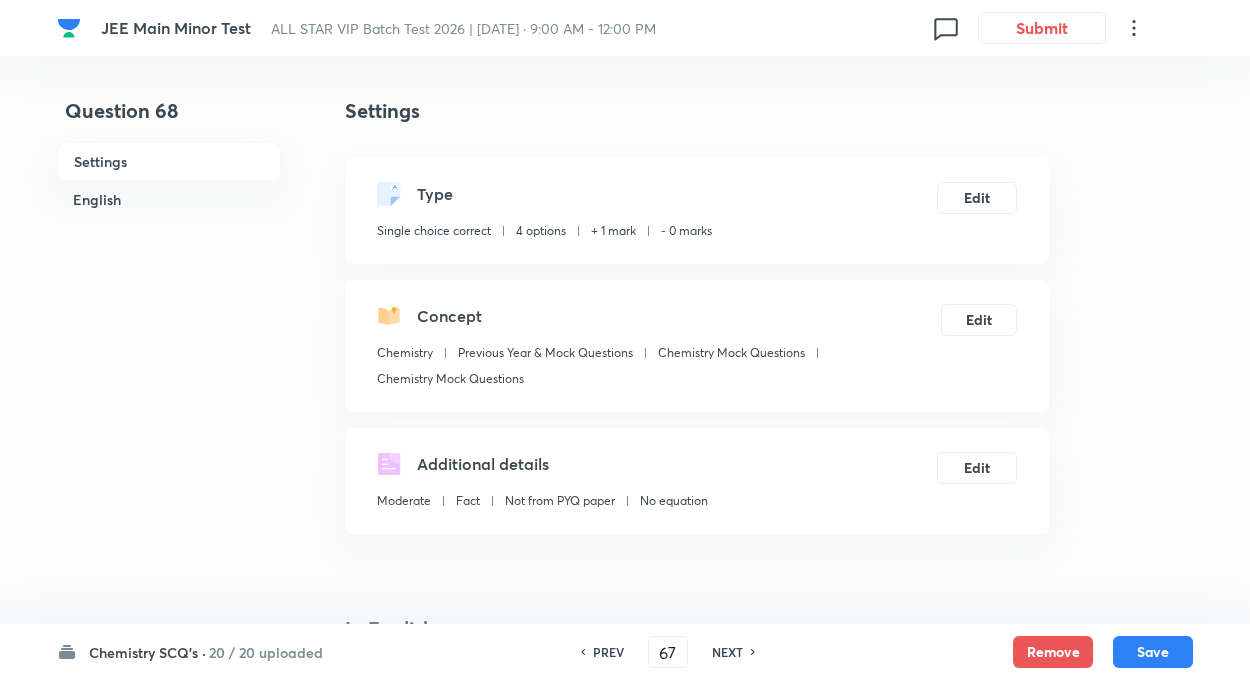 type on "68" 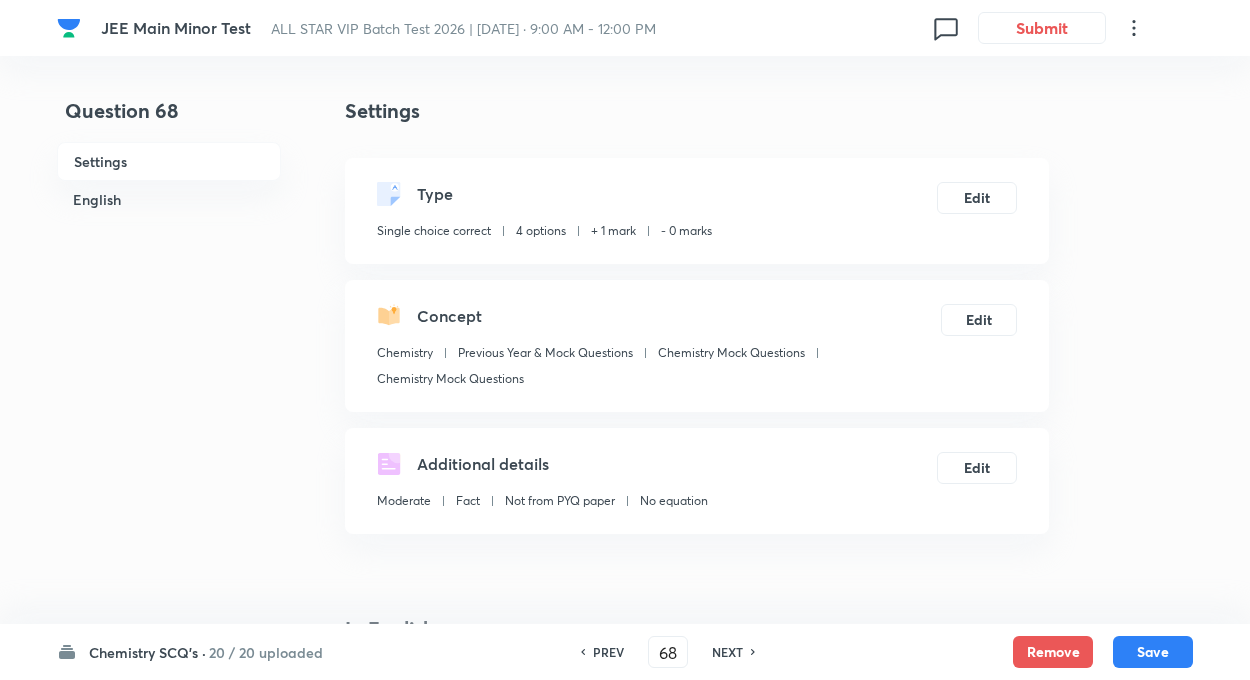 checkbox on "false" 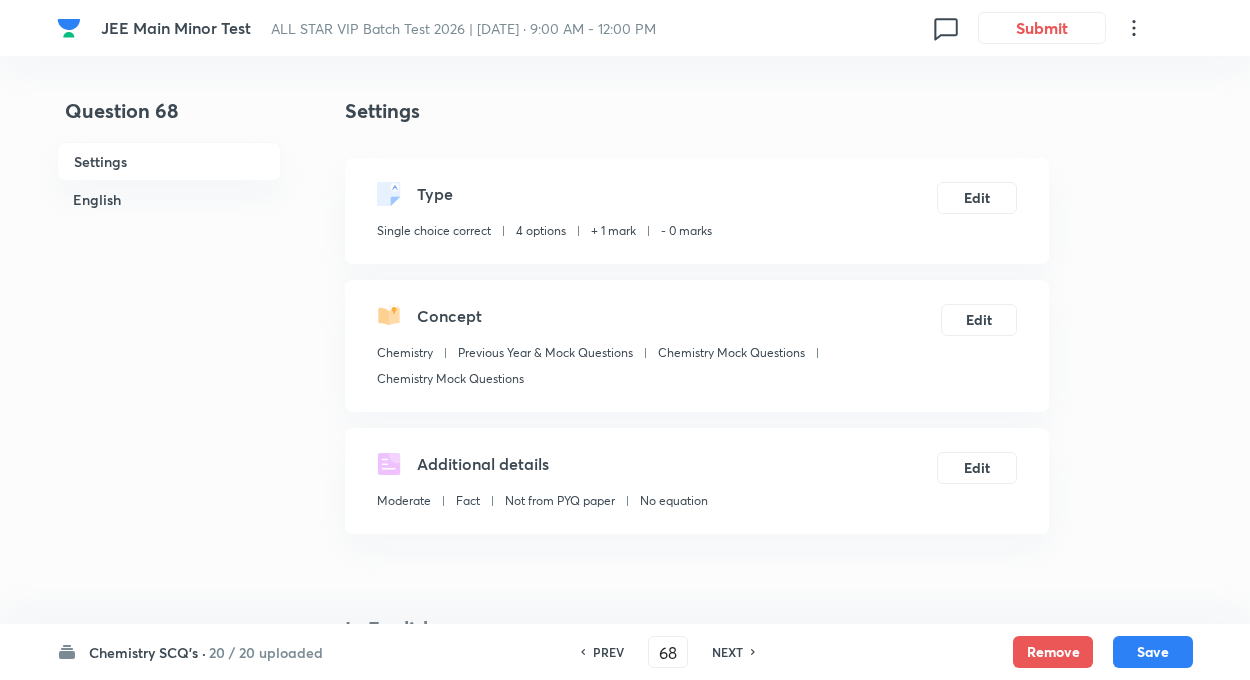 click on "PREV" at bounding box center (608, 652) 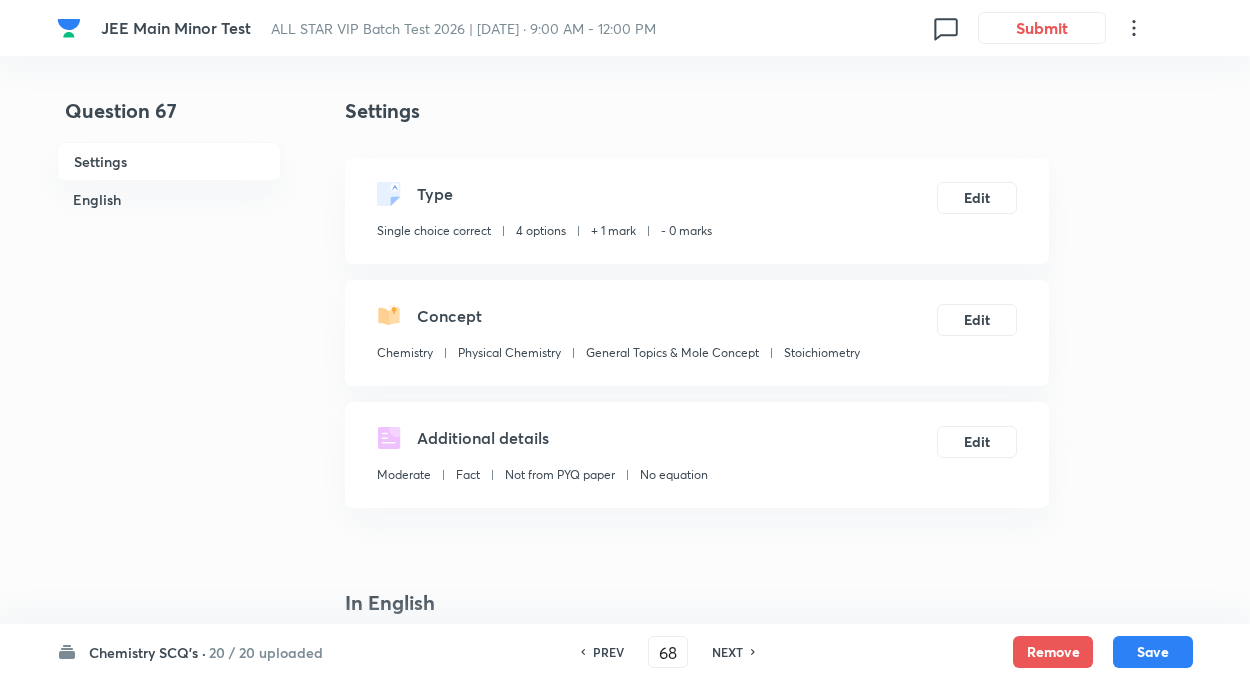 type on "67" 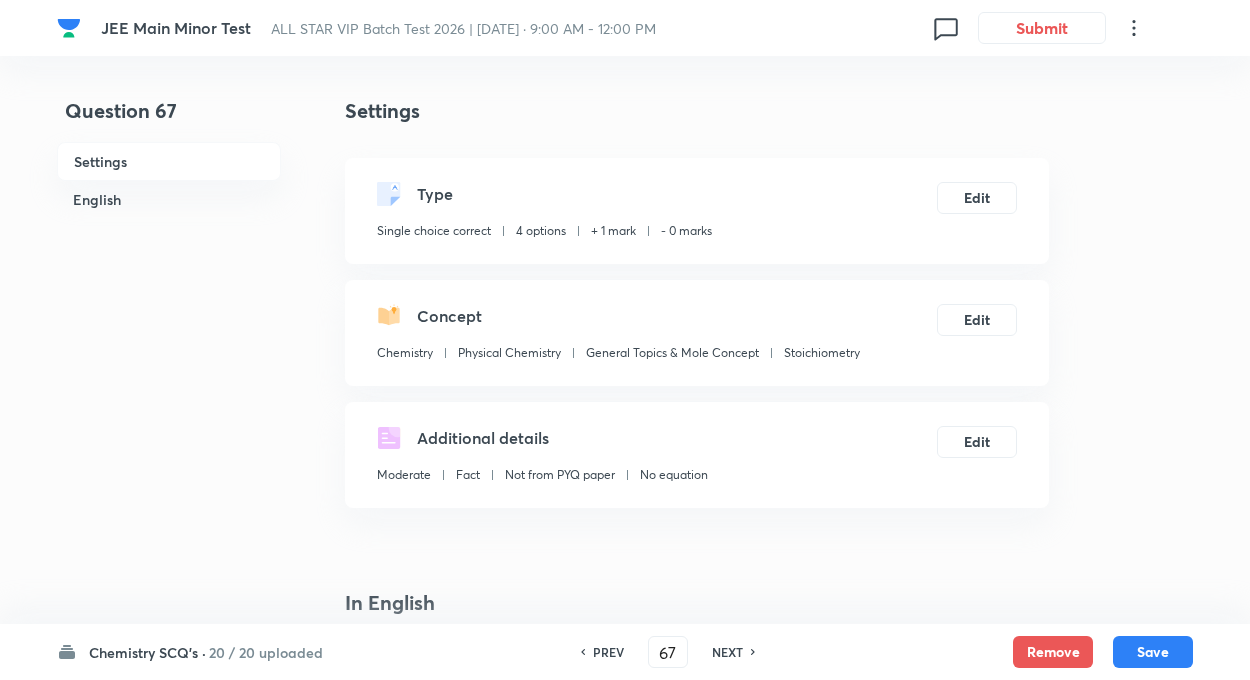 checkbox on "false" 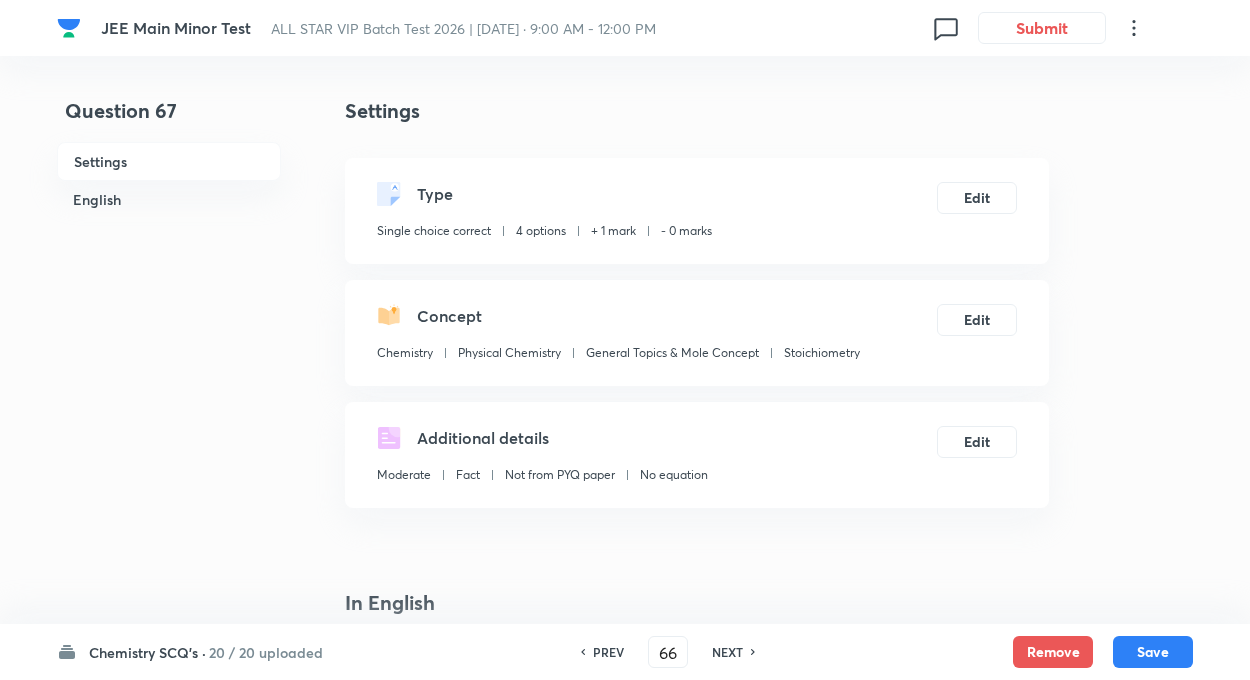 checkbox on "false" 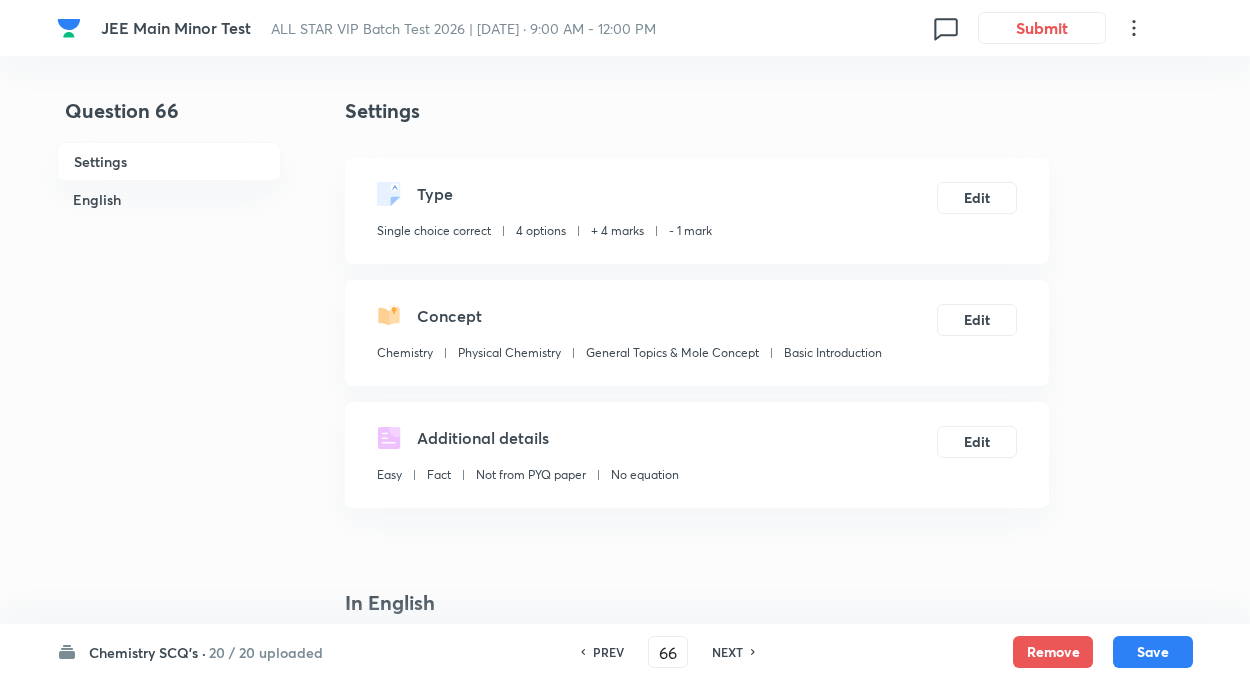 click on "Question 66 Settings English" at bounding box center (169, 1413) 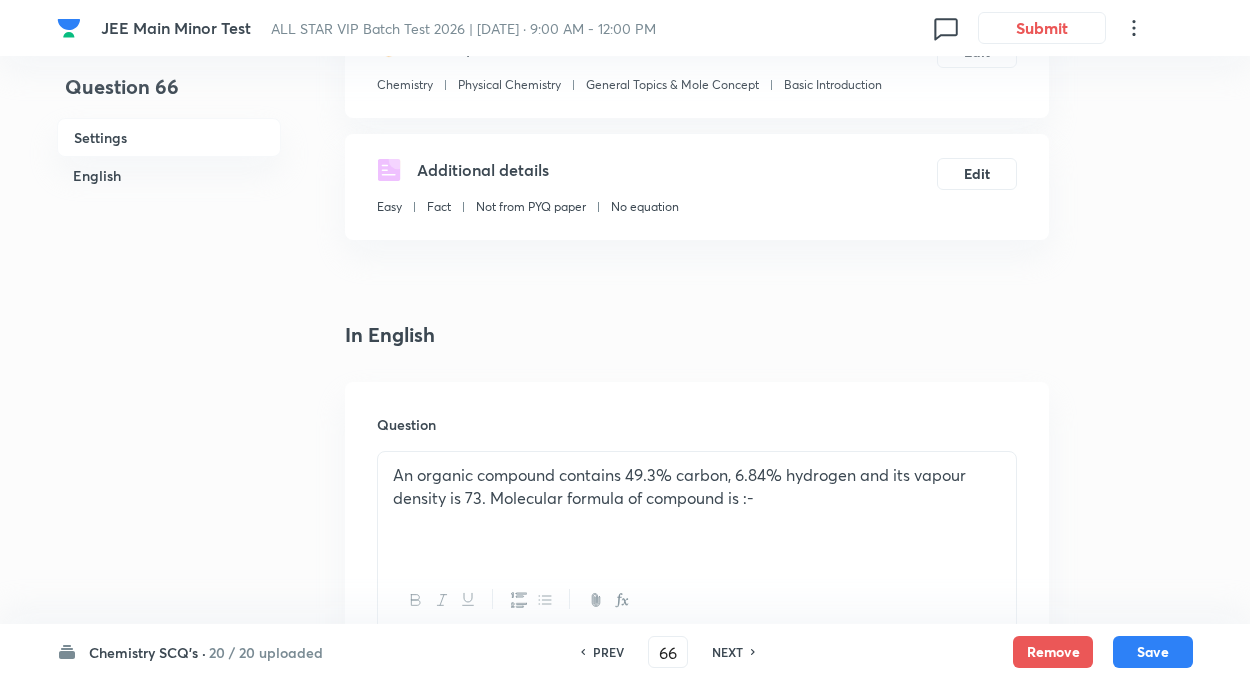 scroll, scrollTop: 280, scrollLeft: 0, axis: vertical 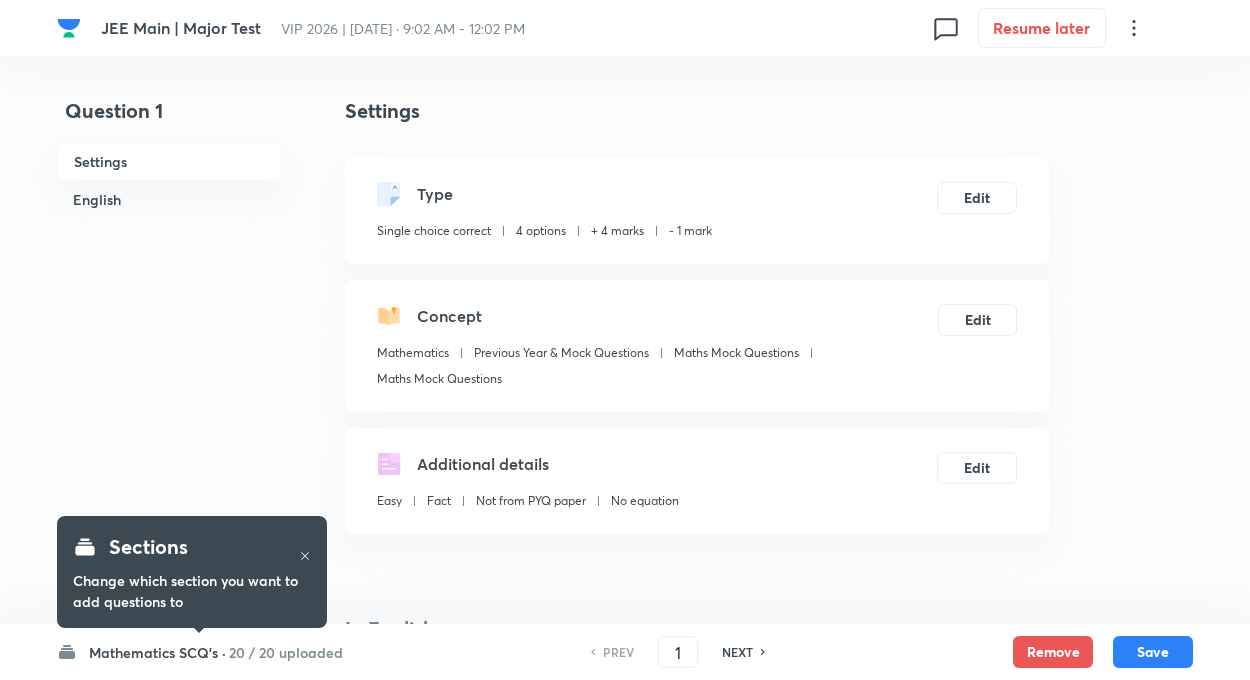 checkbox on "true" 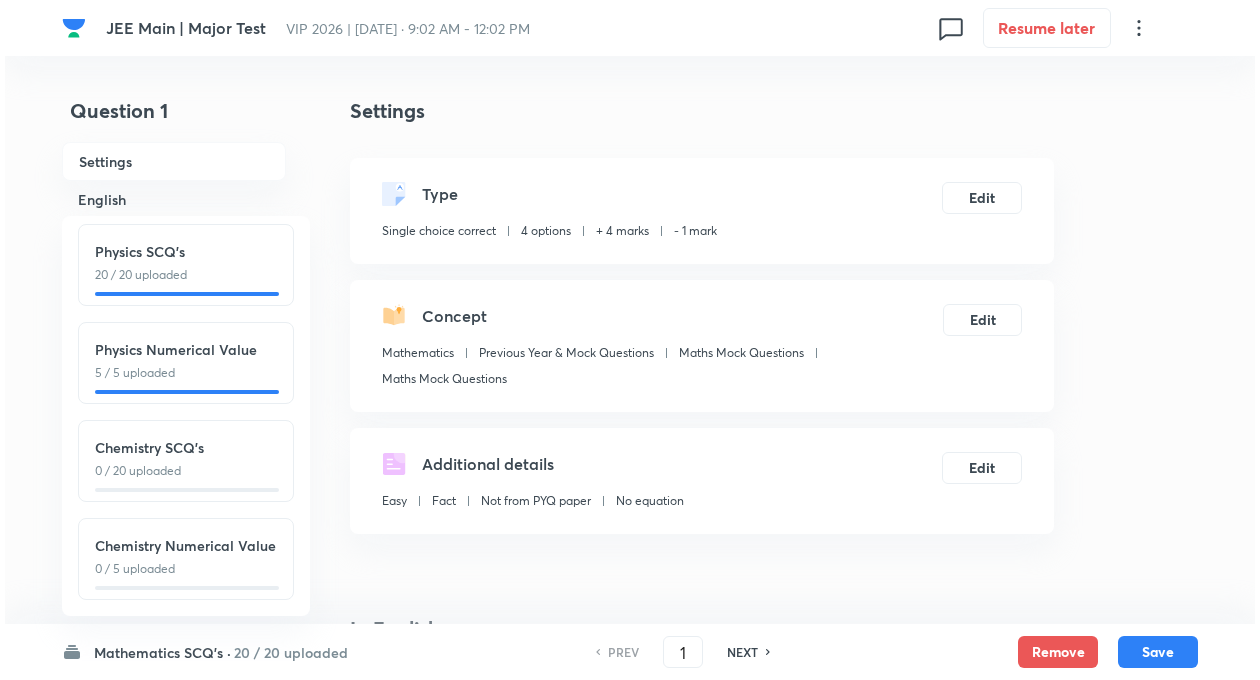 scroll, scrollTop: 221, scrollLeft: 0, axis: vertical 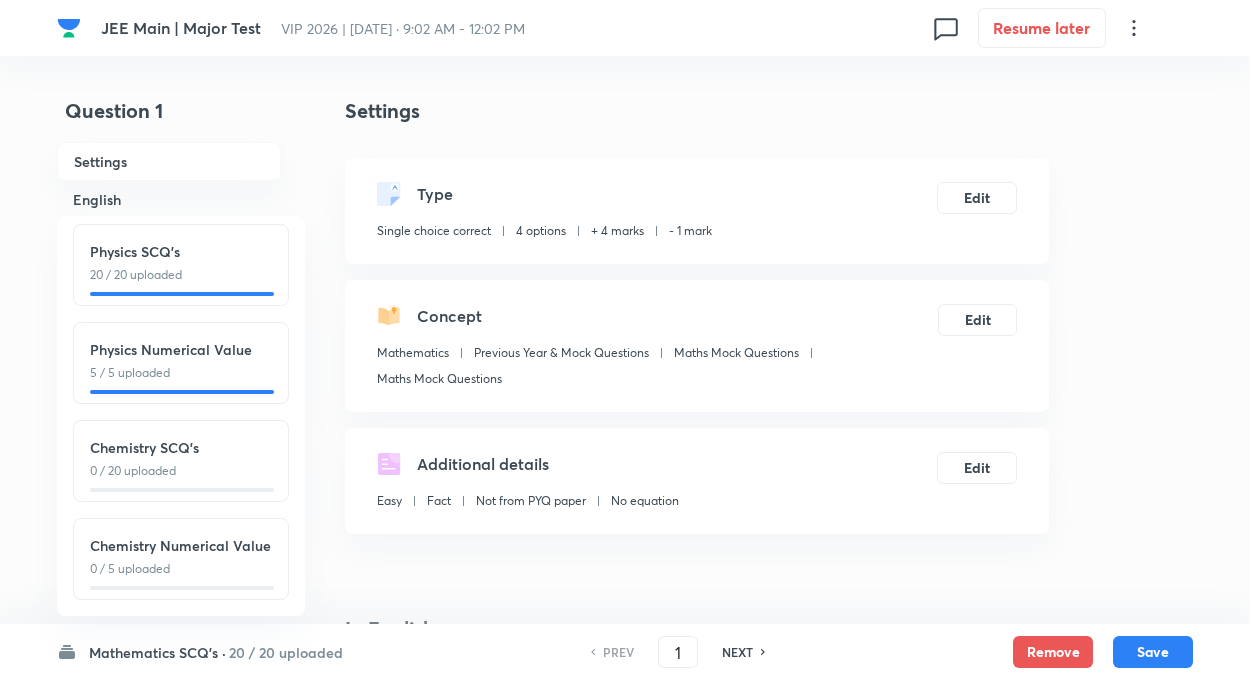 click on "Chemistry SCQ's 0 / 20 uploaded" at bounding box center [181, 458] 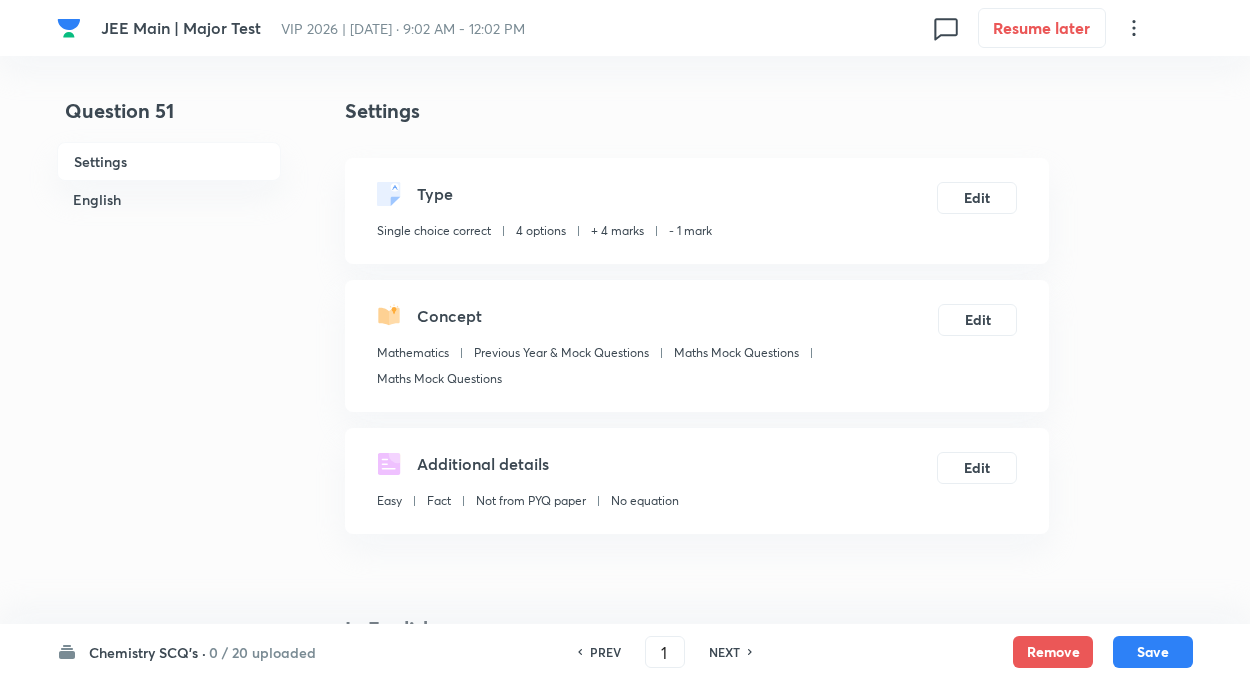type on "51" 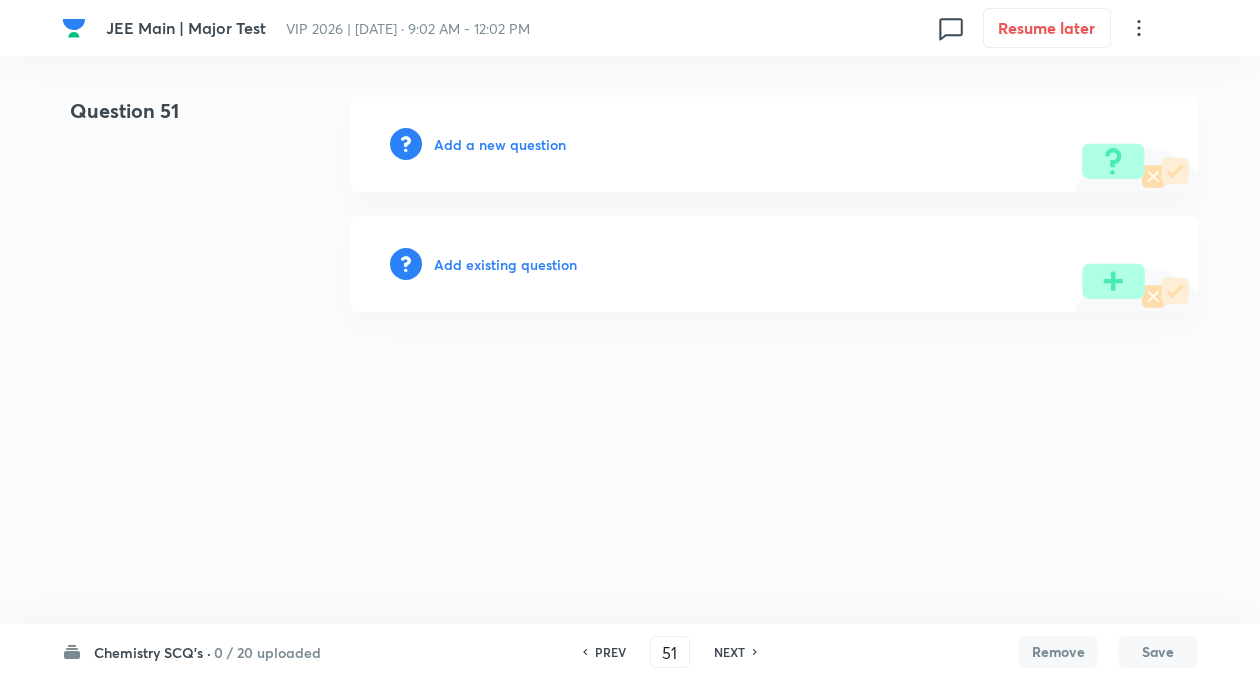click on "Question 51 Add a new question Add existing question" at bounding box center (630, 204) 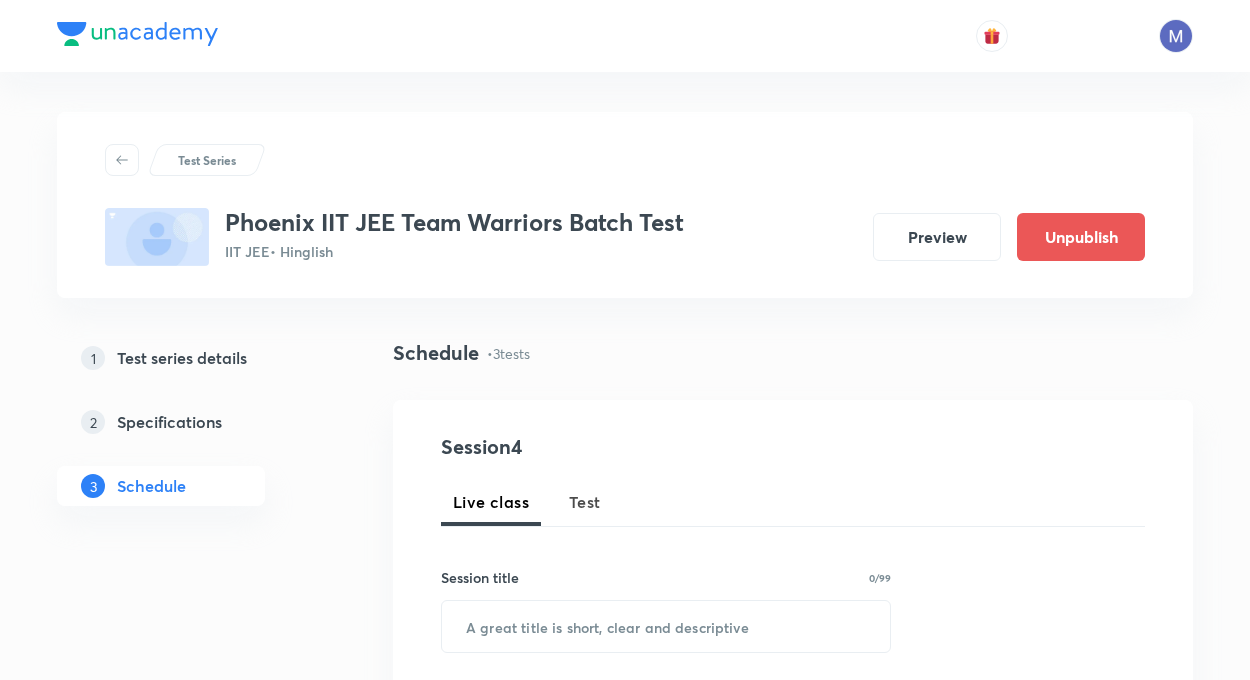 scroll, scrollTop: 1284, scrollLeft: 0, axis: vertical 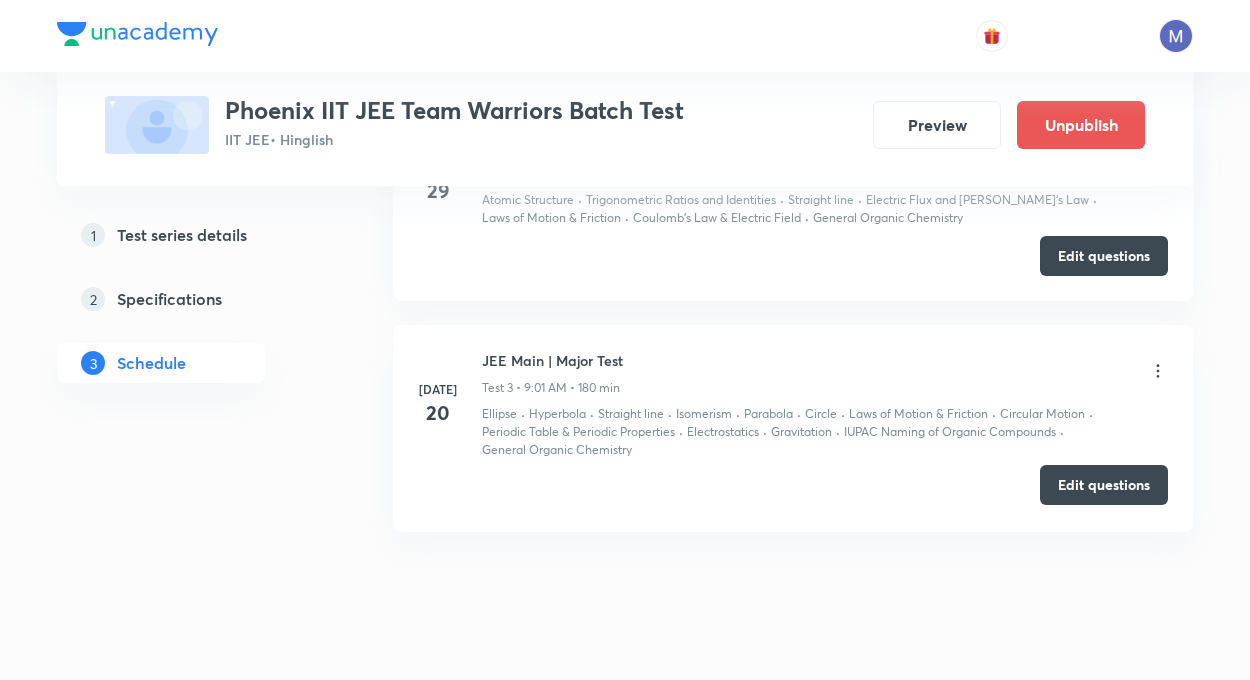 click on "Edit questions" at bounding box center (1104, 485) 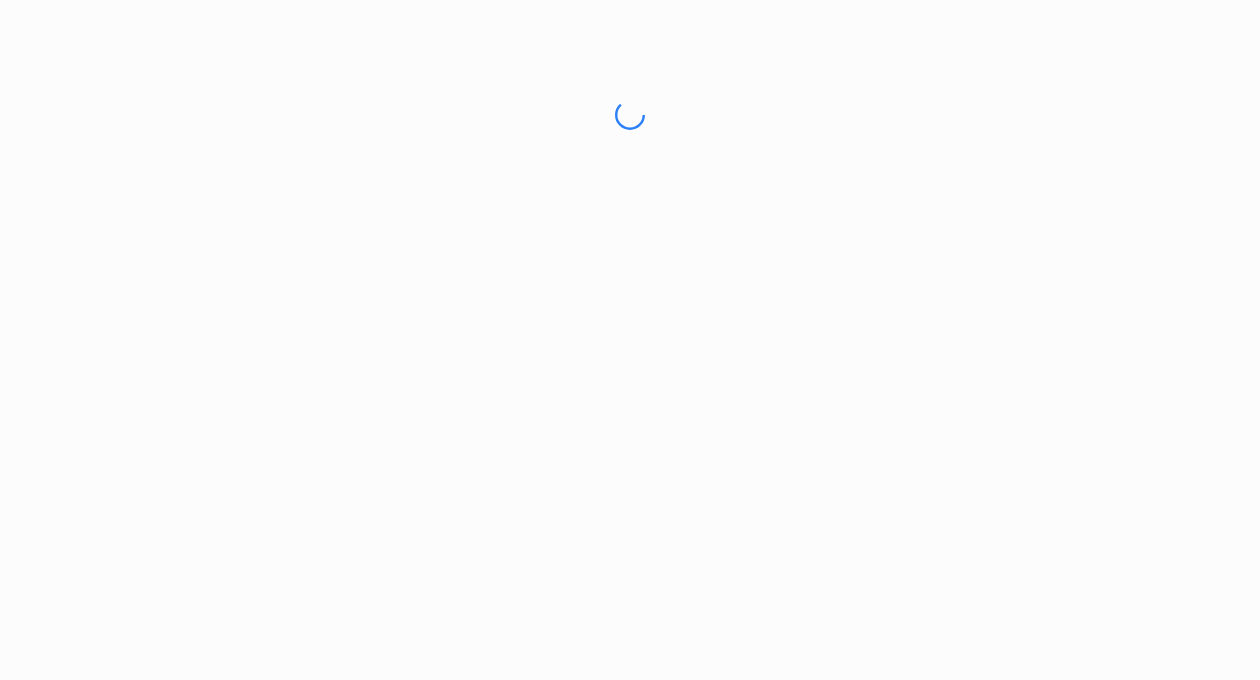 scroll, scrollTop: 0, scrollLeft: 0, axis: both 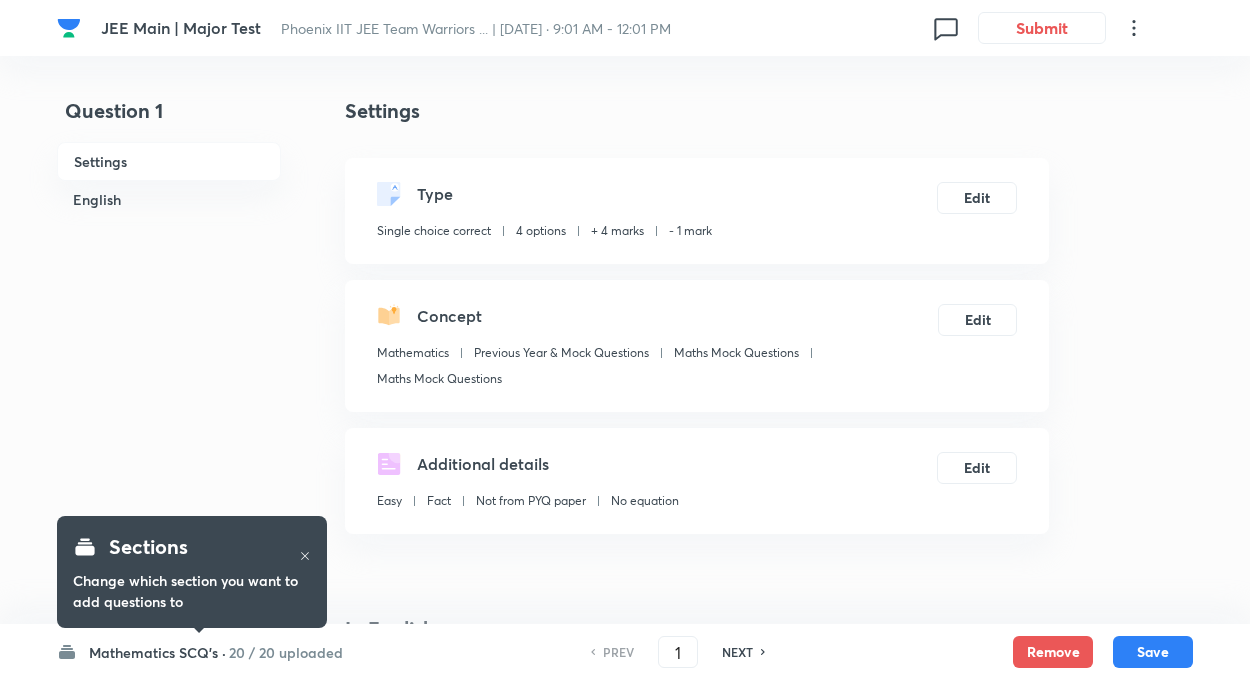checkbox on "true" 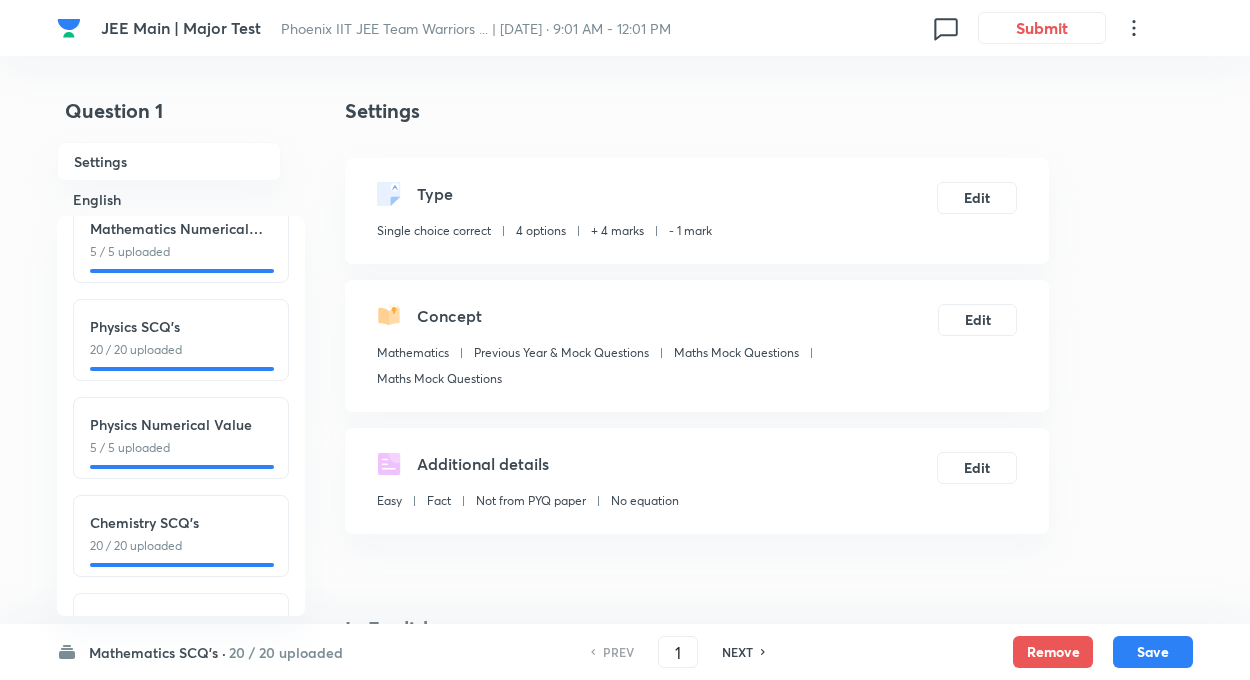 scroll, scrollTop: 221, scrollLeft: 0, axis: vertical 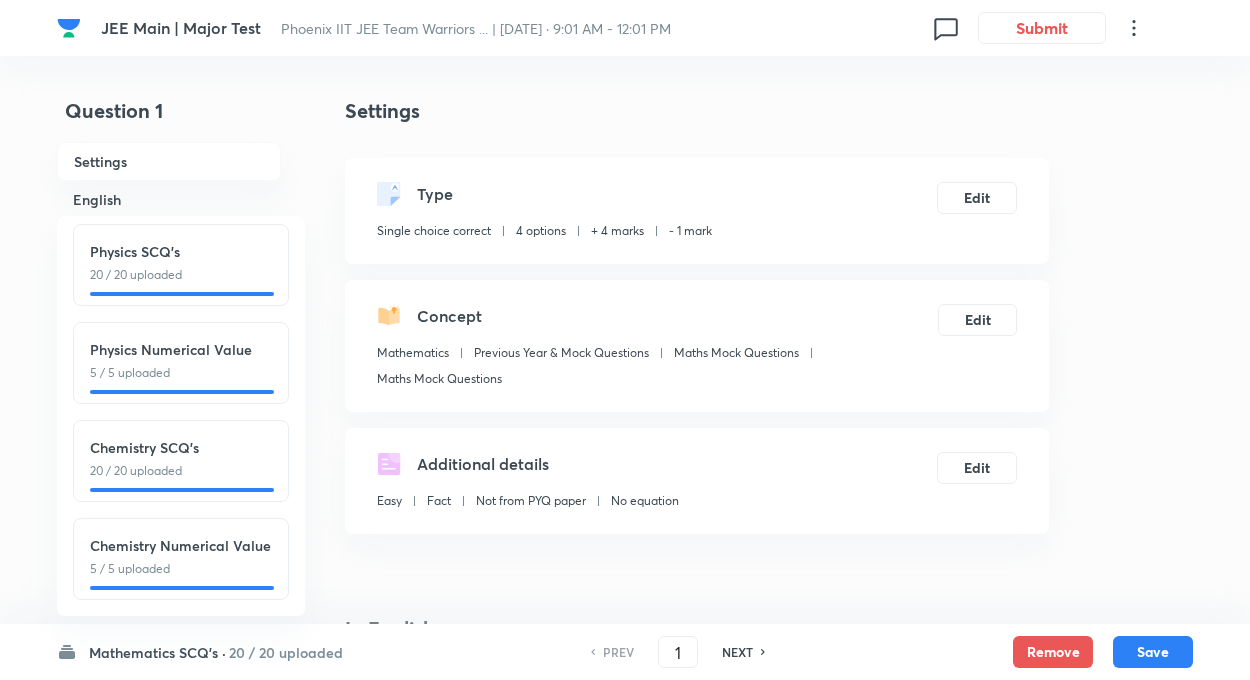 click on "Chemistry SCQ's 20 / 20 uploaded" at bounding box center (181, 458) 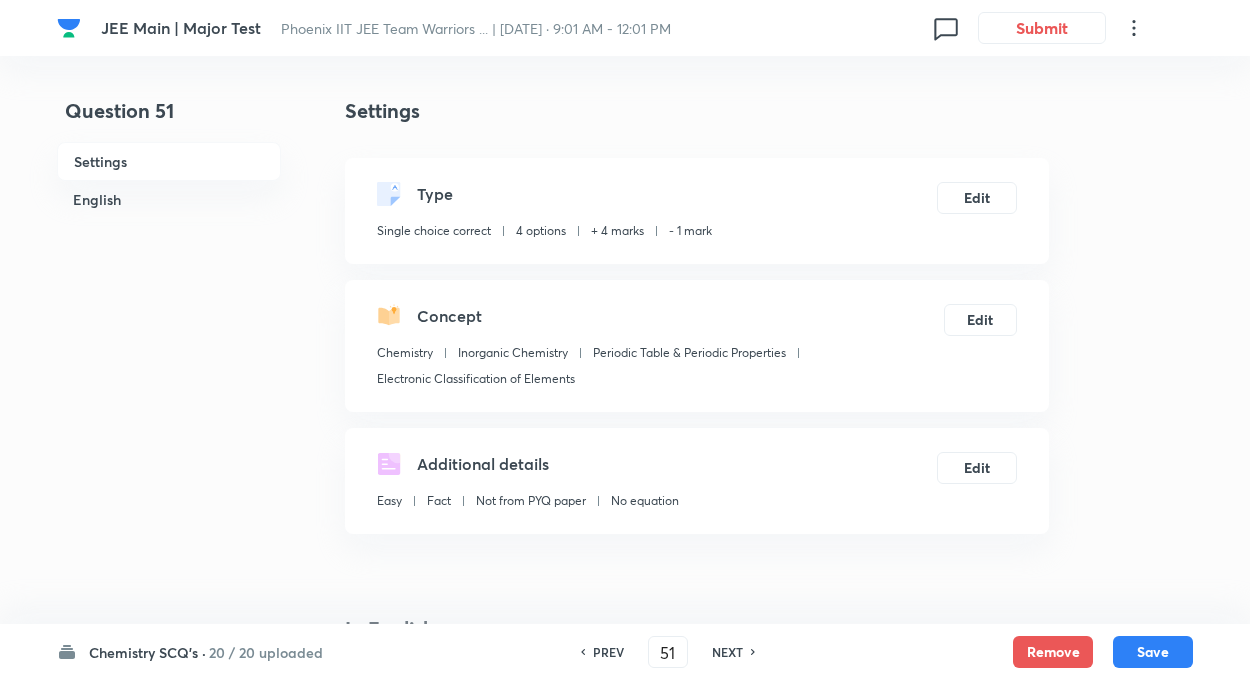 type on "51" 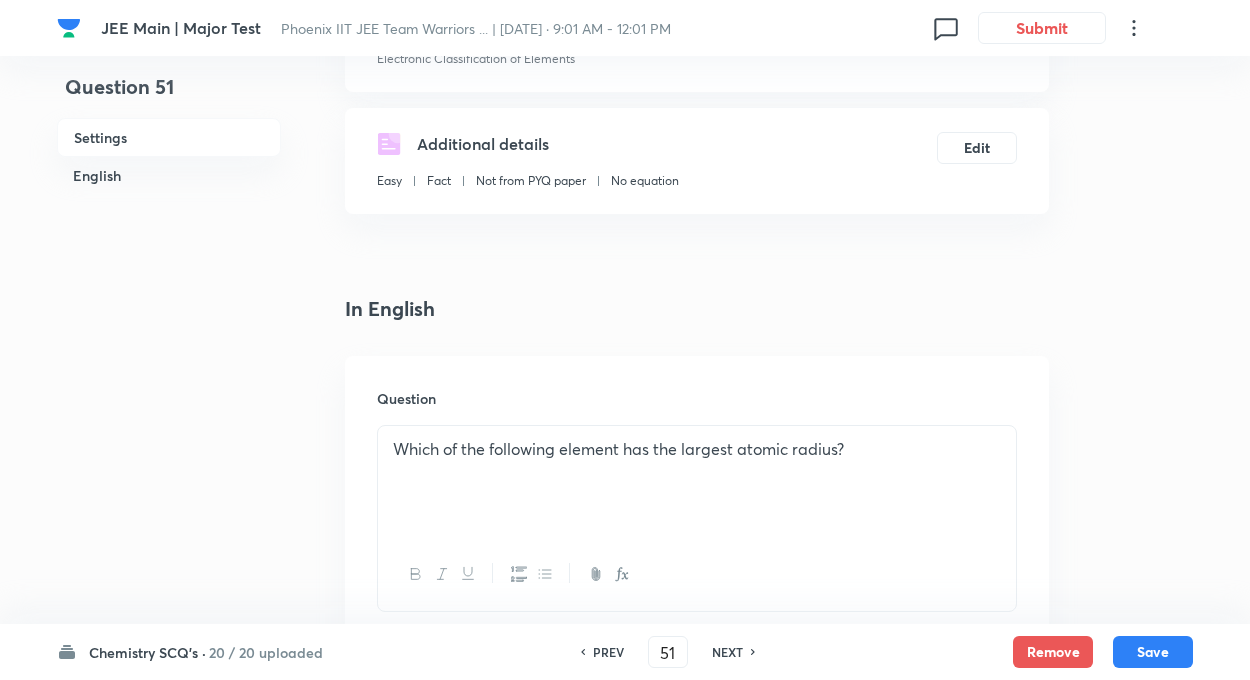 scroll, scrollTop: 360, scrollLeft: 0, axis: vertical 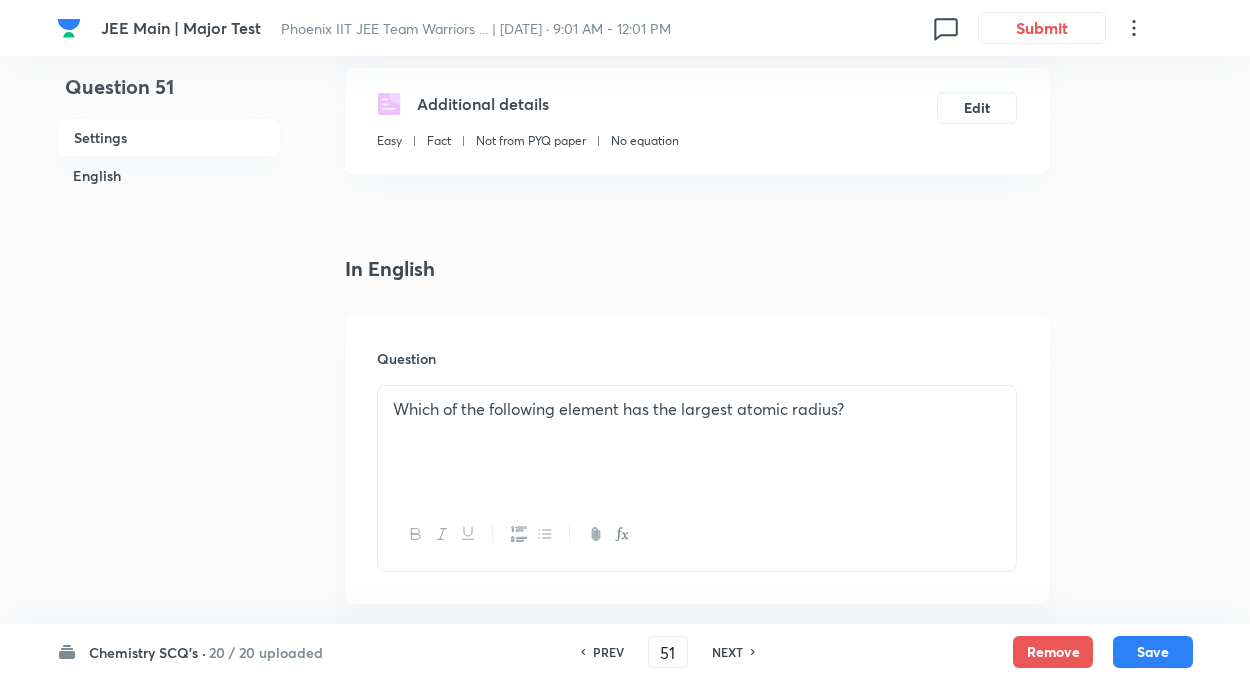 click on "NEXT" at bounding box center [730, 652] 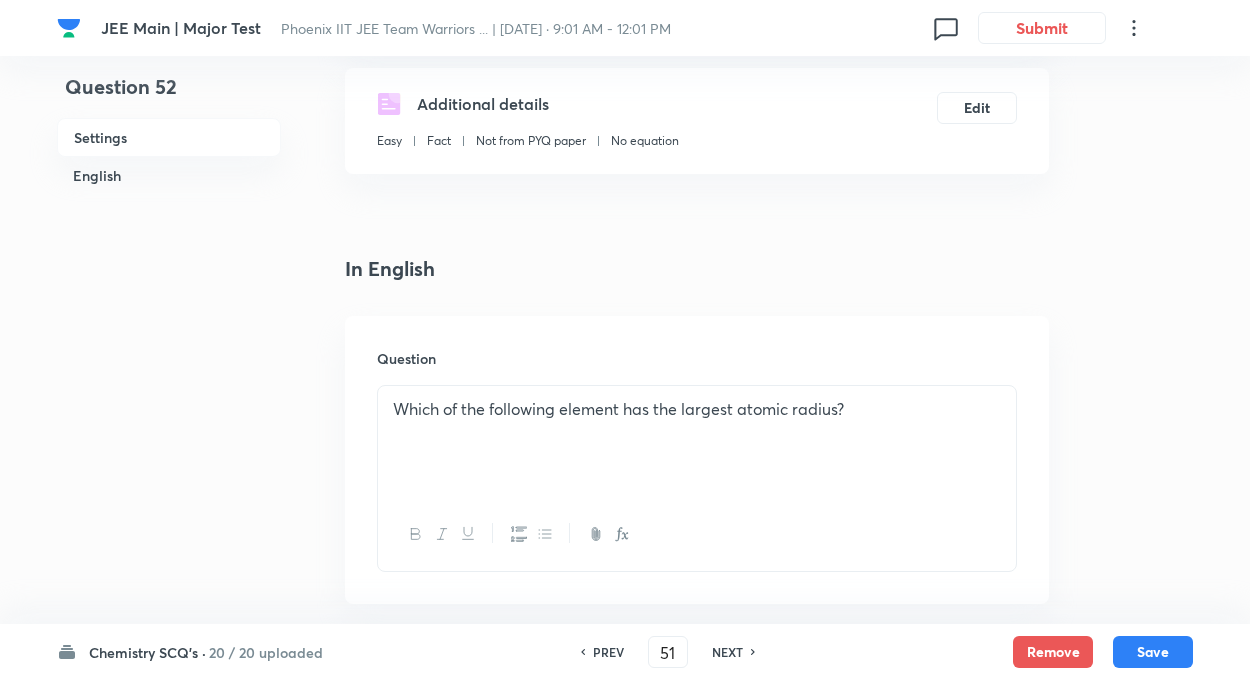 type on "52" 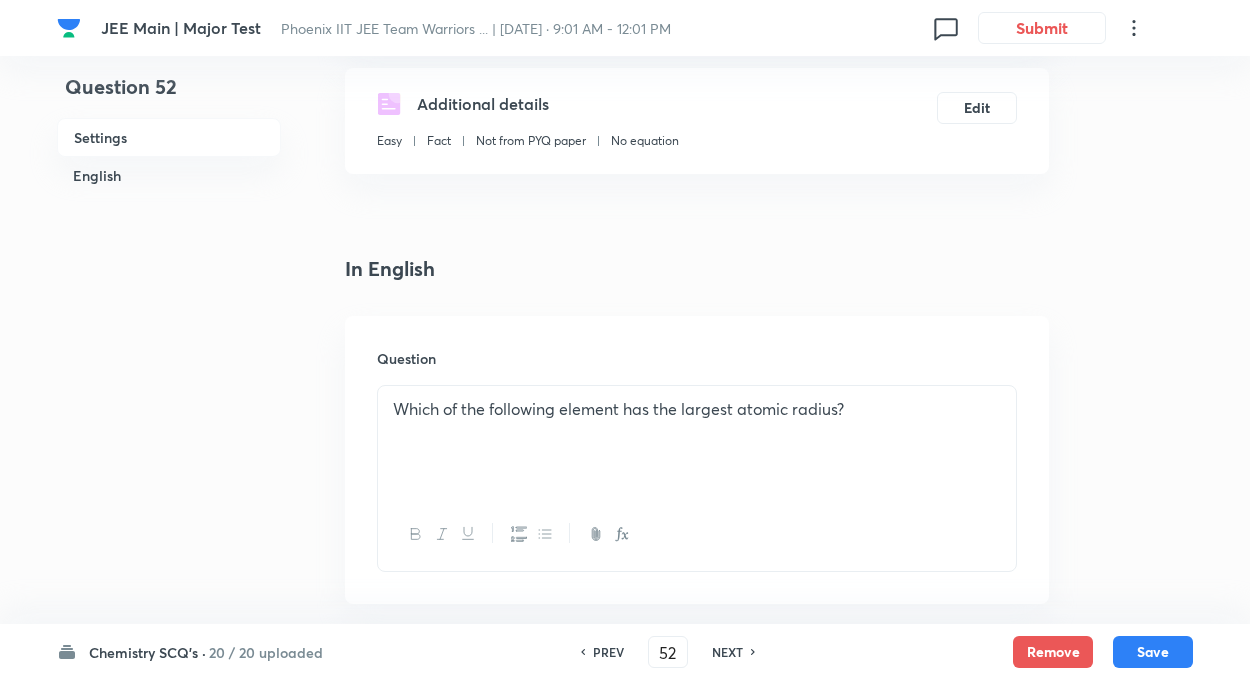 checkbox on "false" 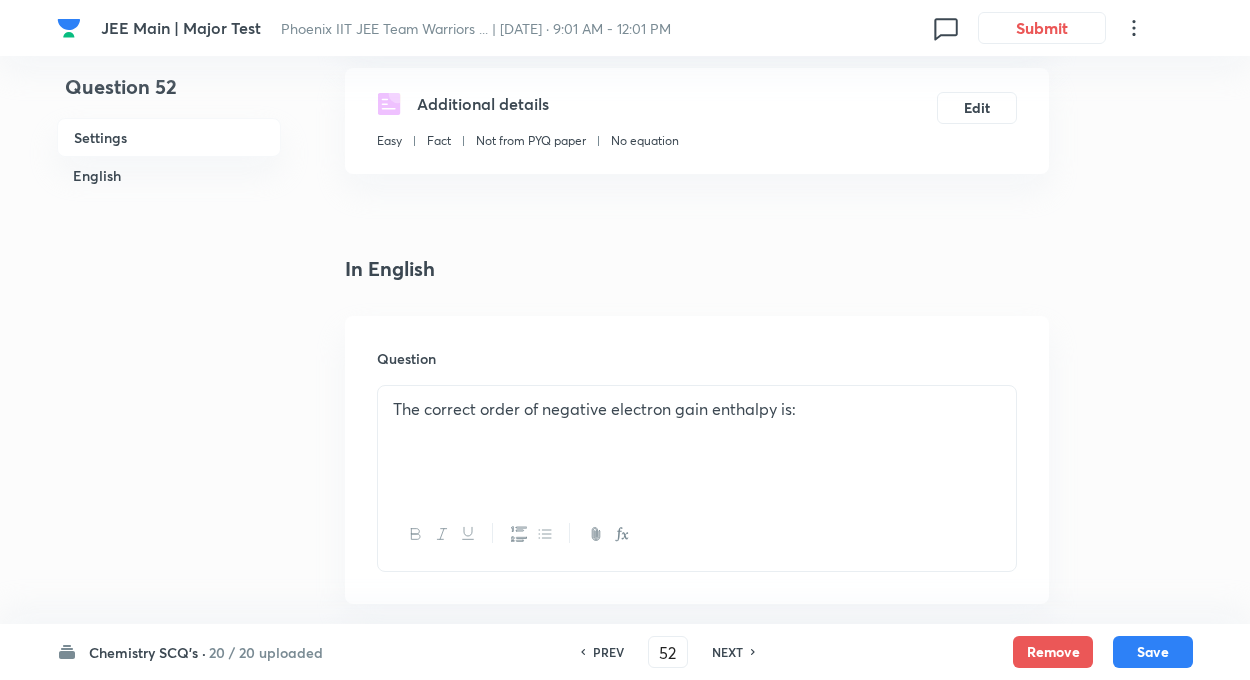 checkbox on "true" 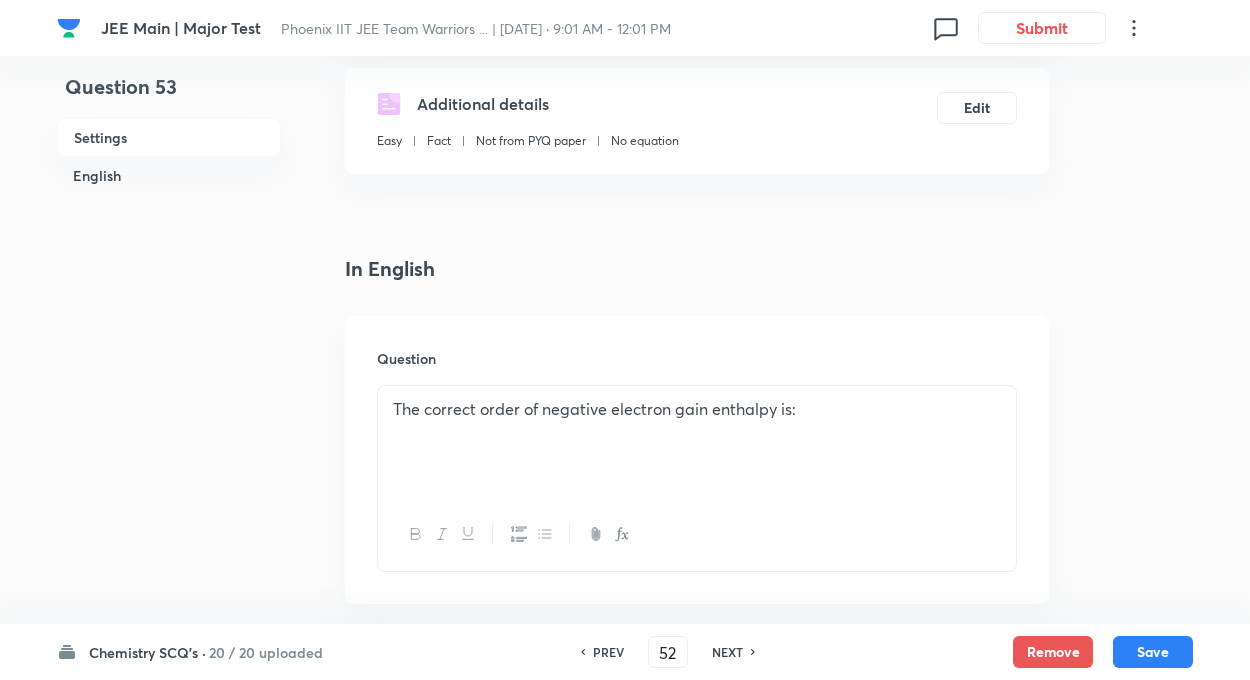 type on "53" 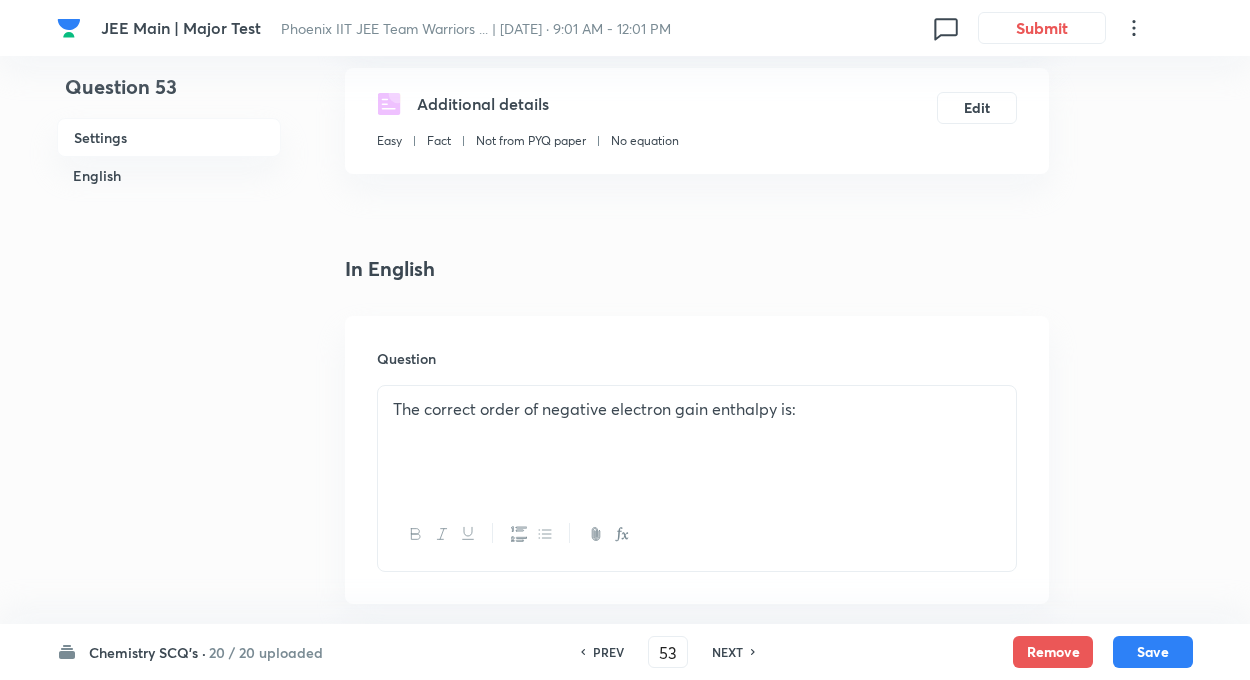 click on "NEXT" at bounding box center [730, 652] 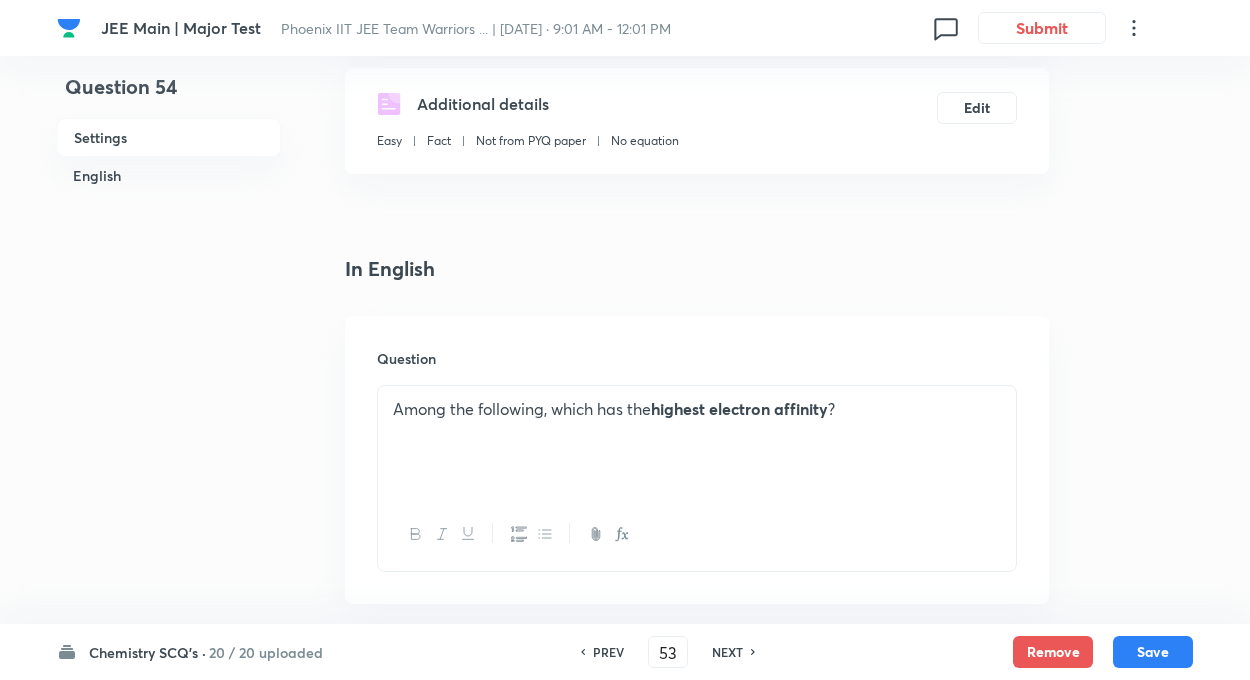 checkbox on "true" 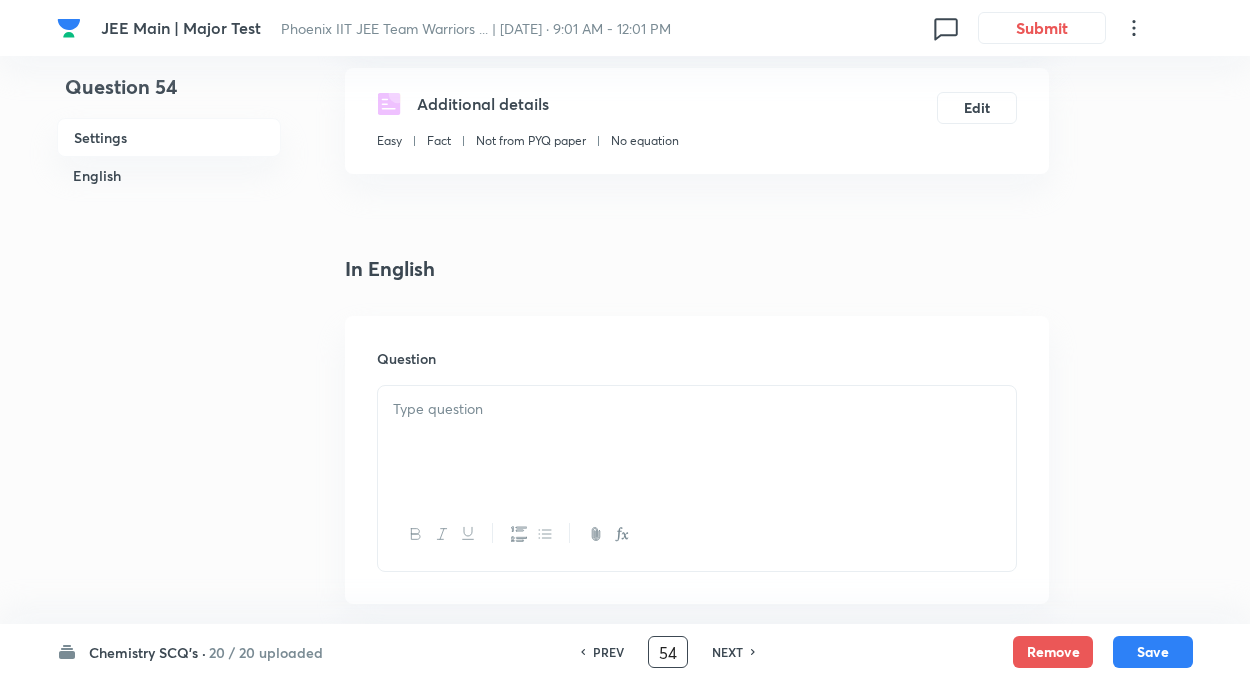 checkbox on "false" 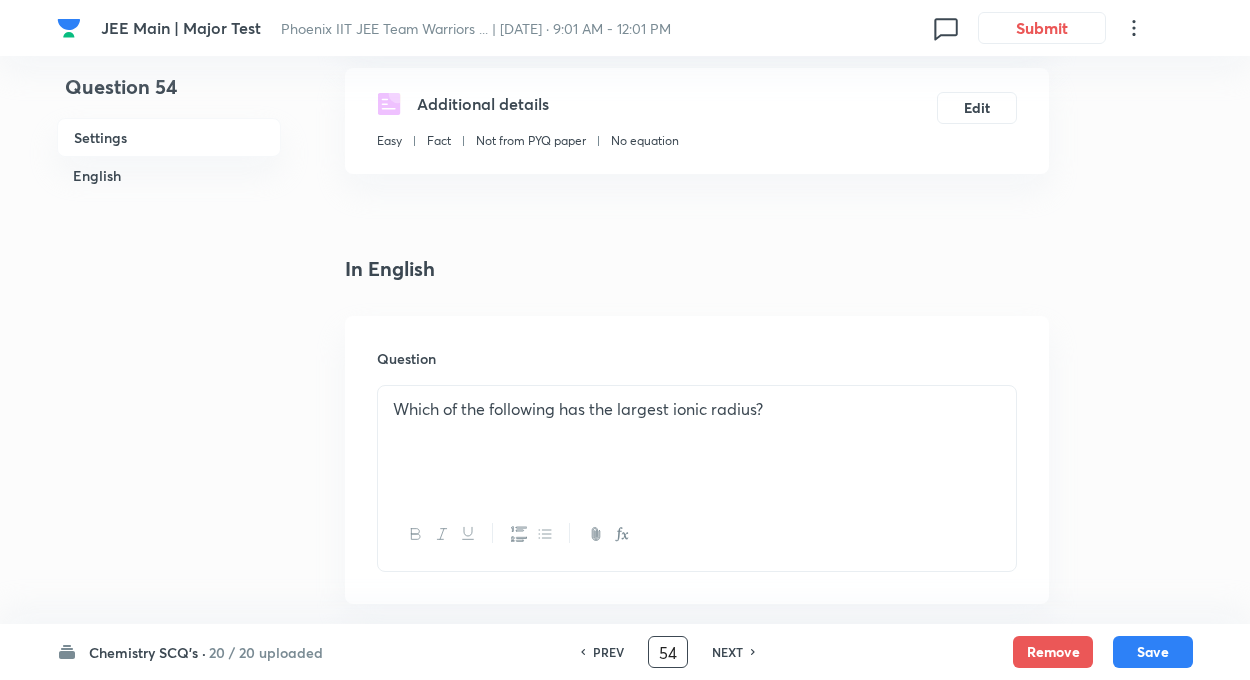 click on "54" at bounding box center [668, 652] 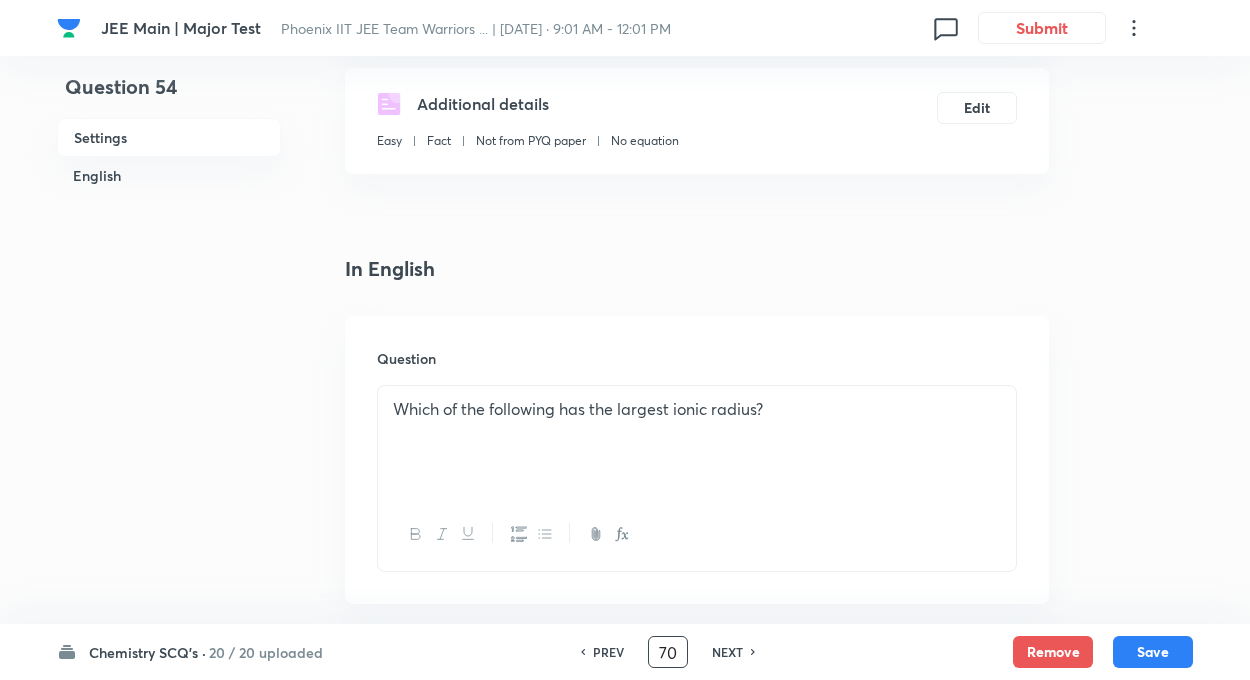 type on "70" 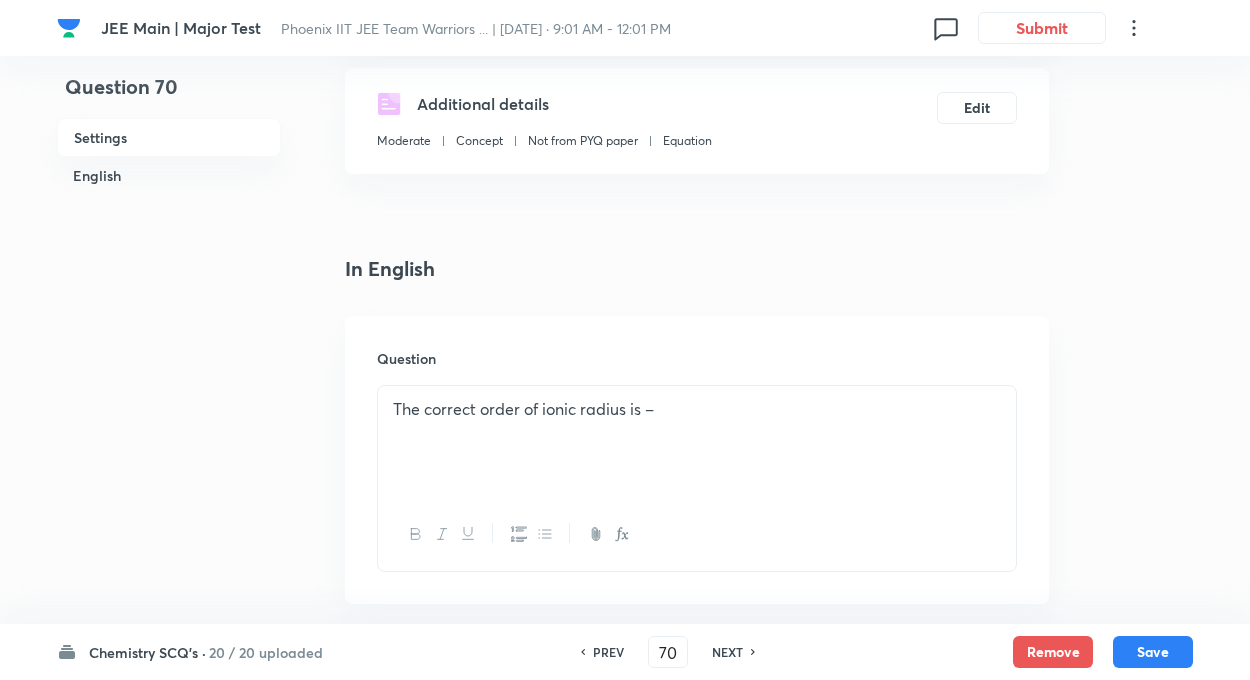 click on "Question 70 Settings English Settings Type Single choice correct 4 options + 4 marks - 1 mark Edit Concept Chemistry Inorganic Chemistry Periodic Table & Periodic Properties Successive Electron Affinities Edit Additional details Moderate Concept Not from PYQ paper Equation Edit In English Question The correct order of ionic radius is – Option A Ce > Sm > Tb > Lu Marked as correct Option B Lu > Tb > Sm > Ce Mark as correct answer Option C Tb > Lu > Sm > Ce Mark as correct answer Option D Sm > Tb > Lu > Ce Mark as correct answer Solution In lanthanide series radius decreases from left to right hence order of ionic radius will be Ce > Sm > Tb > Lu." at bounding box center [625, 1007] 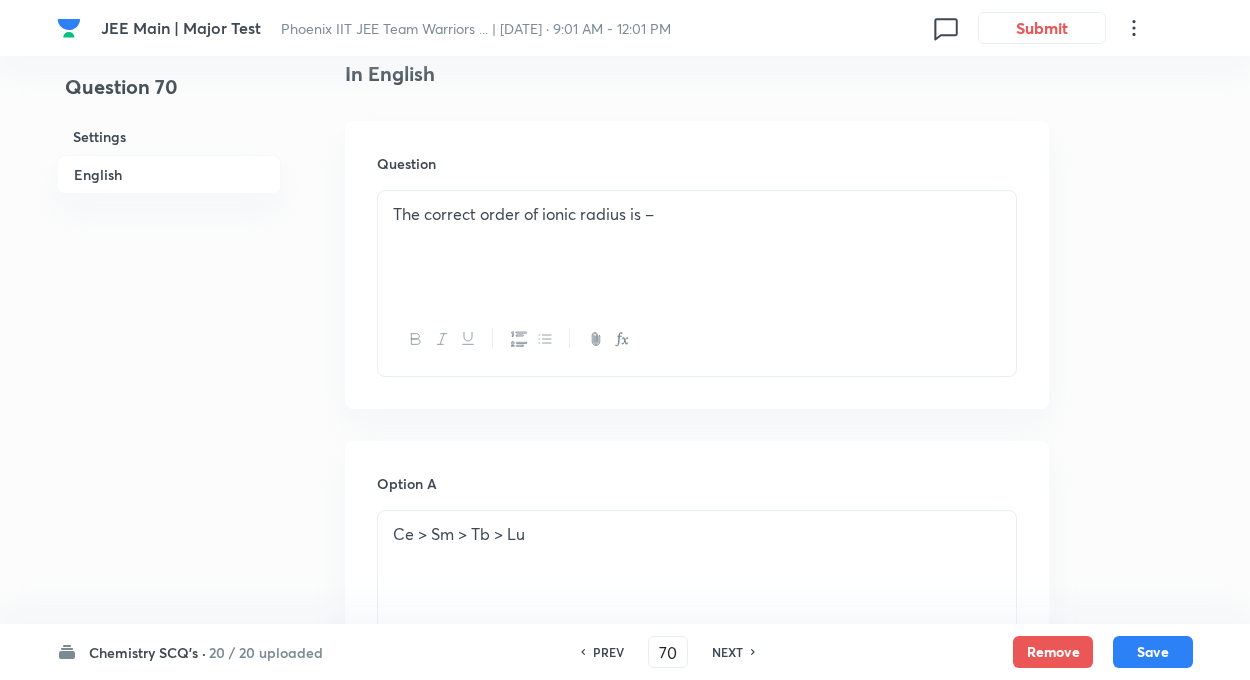 scroll, scrollTop: 560, scrollLeft: 0, axis: vertical 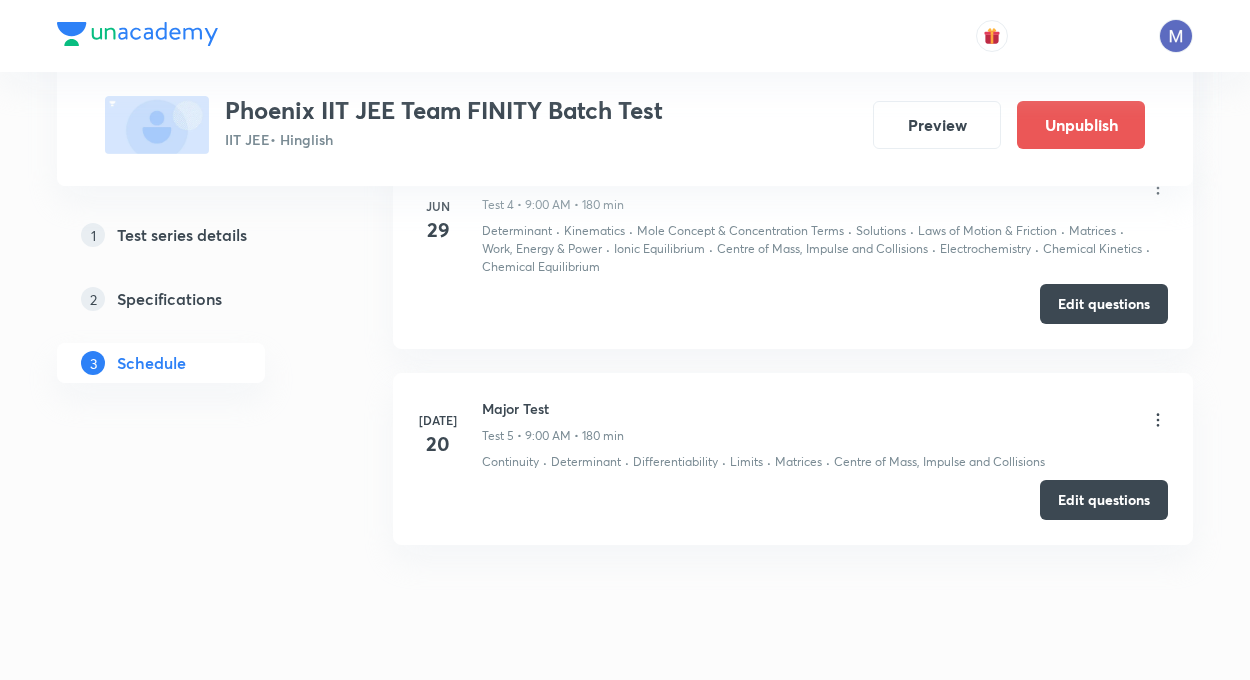 click 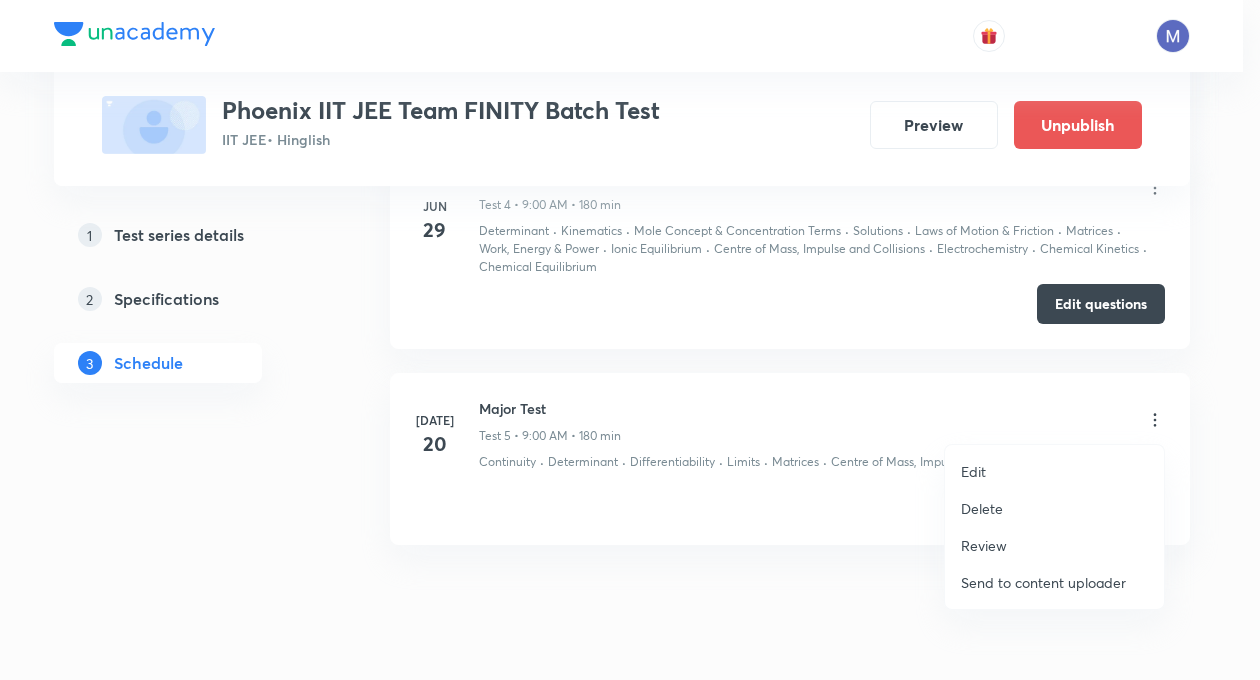 click on "Edit" at bounding box center [1054, 471] 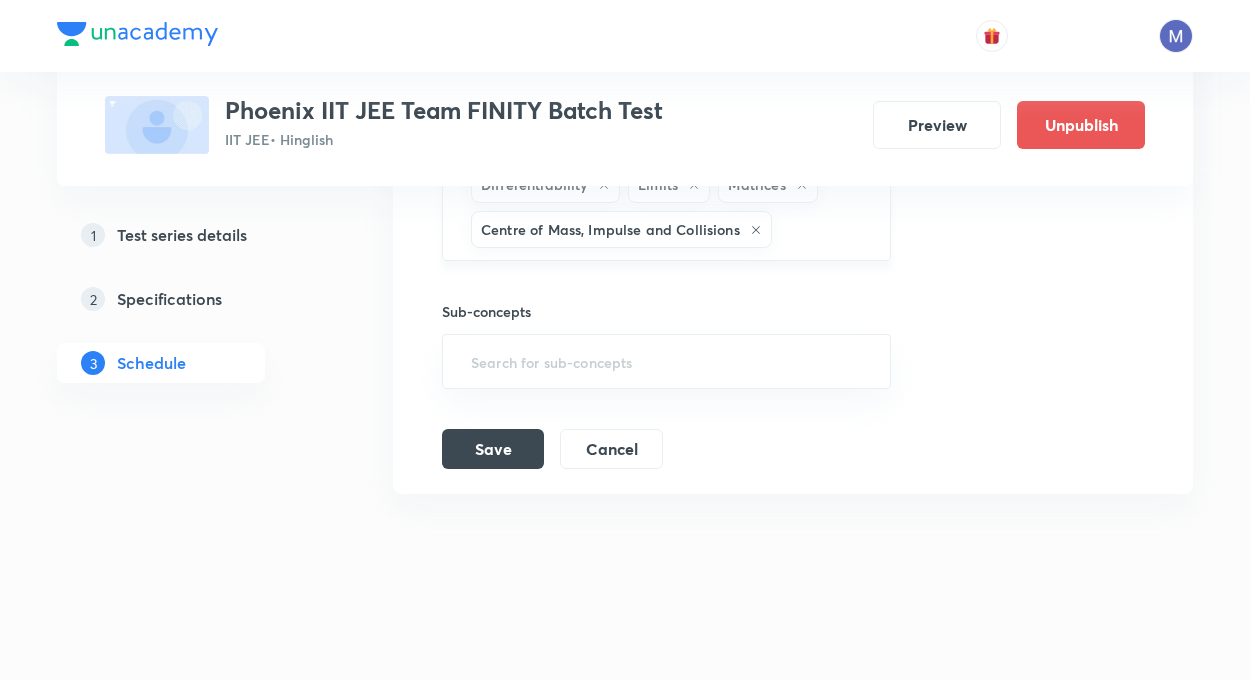 scroll, scrollTop: 1741, scrollLeft: 0, axis: vertical 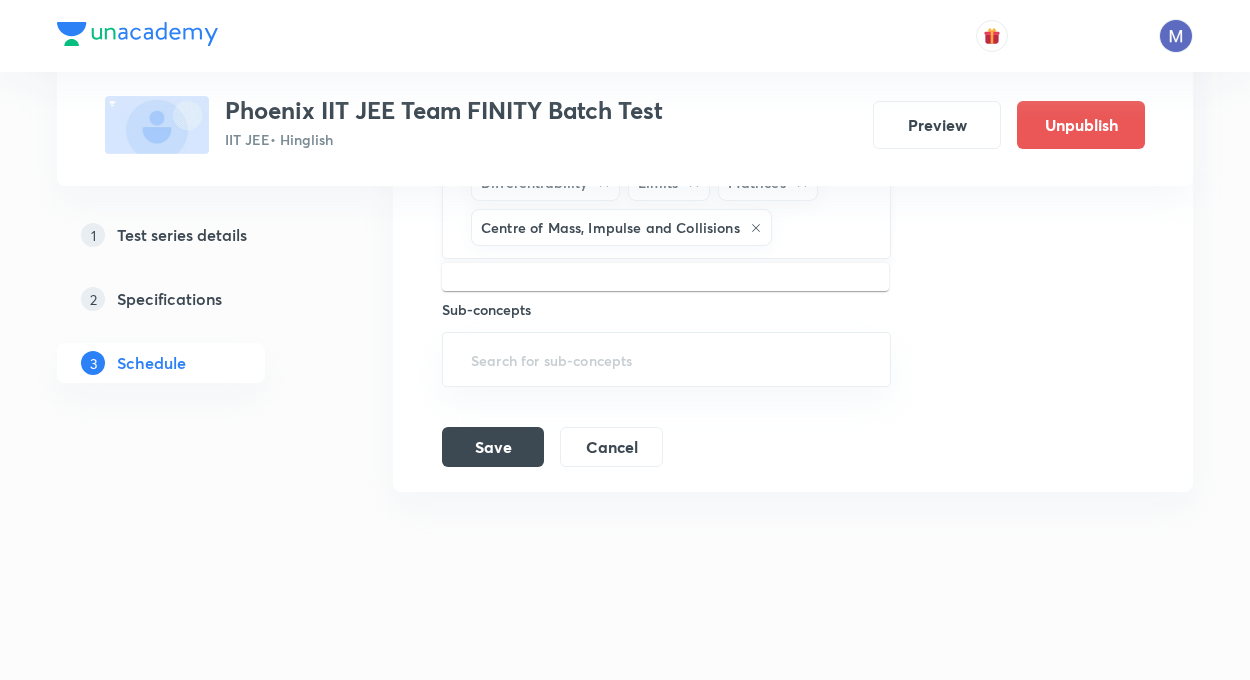 click at bounding box center [821, 227] 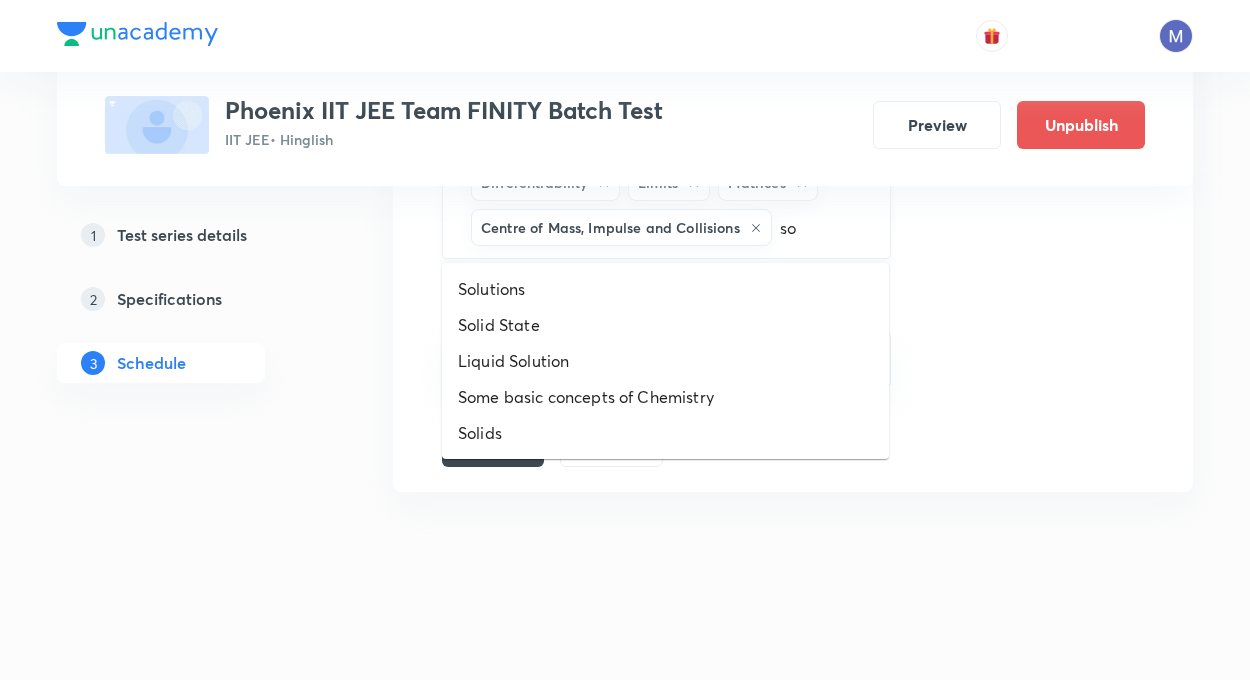 type on "s" 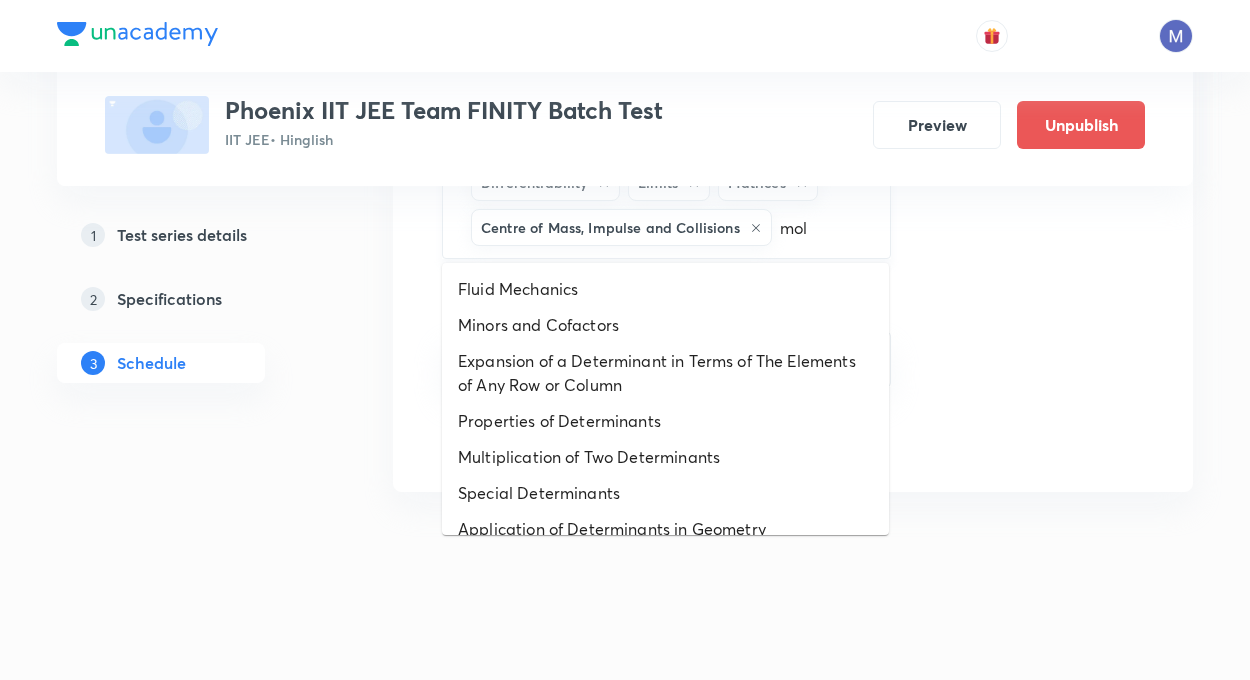 type on "mole" 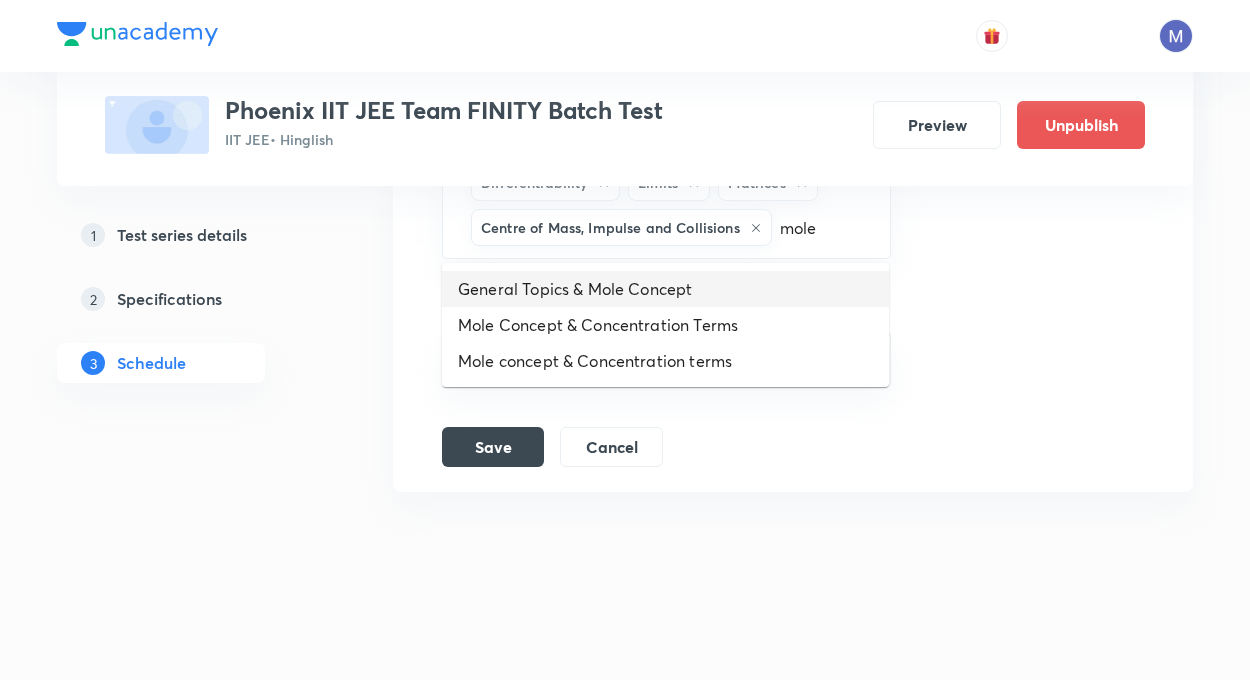 click on "General Topics & Mole Concept" at bounding box center [665, 289] 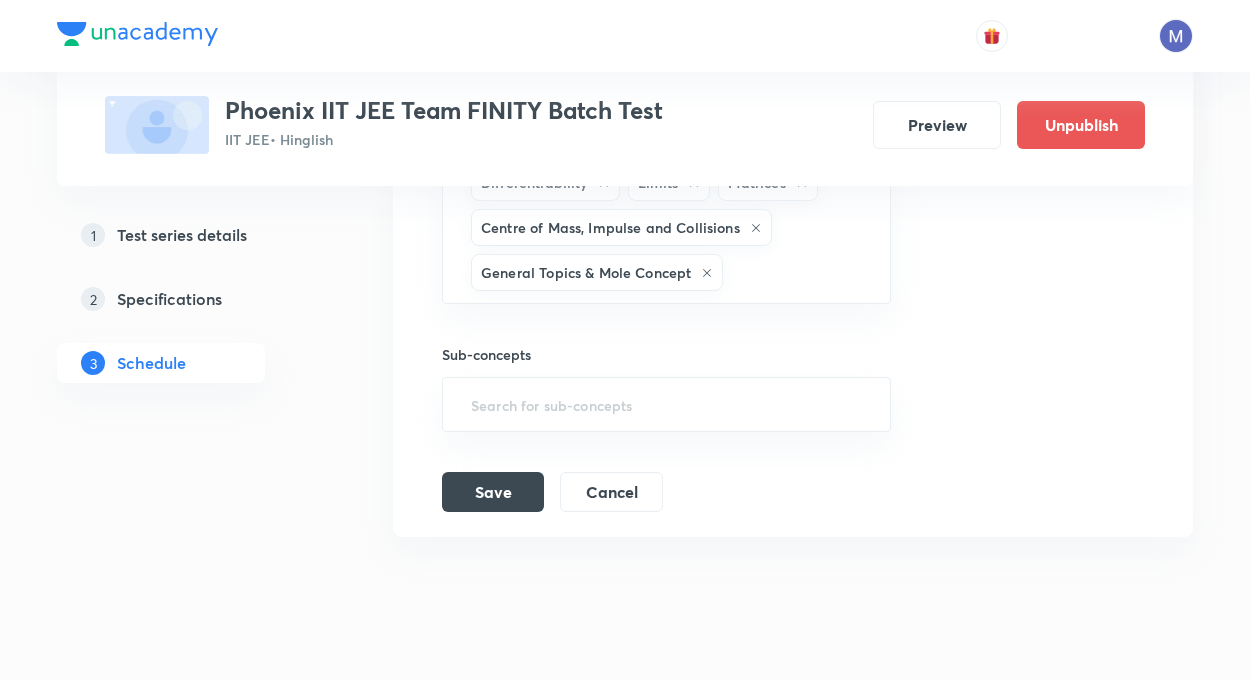 click on "Session title 10/99 Major Test ​ Schedule for Jul 20, 2025, 9:00 AM ​ Duration (in minutes) 180 ​ Concepts Continuity Determinant Differentiability Limits  Matrices Centre of Mass, Impulse and Collisions General Topics & Mole Concept ​ Sub-concepts ​ Save Cancel" at bounding box center [793, 83] 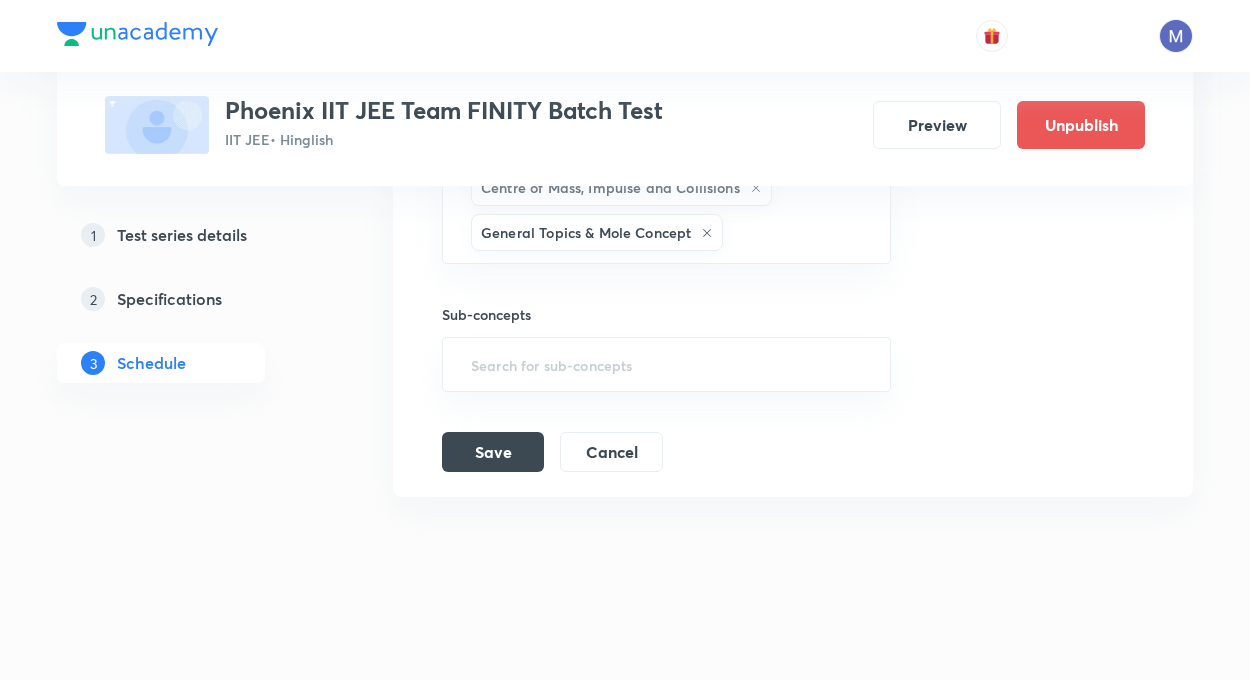 scroll, scrollTop: 1786, scrollLeft: 0, axis: vertical 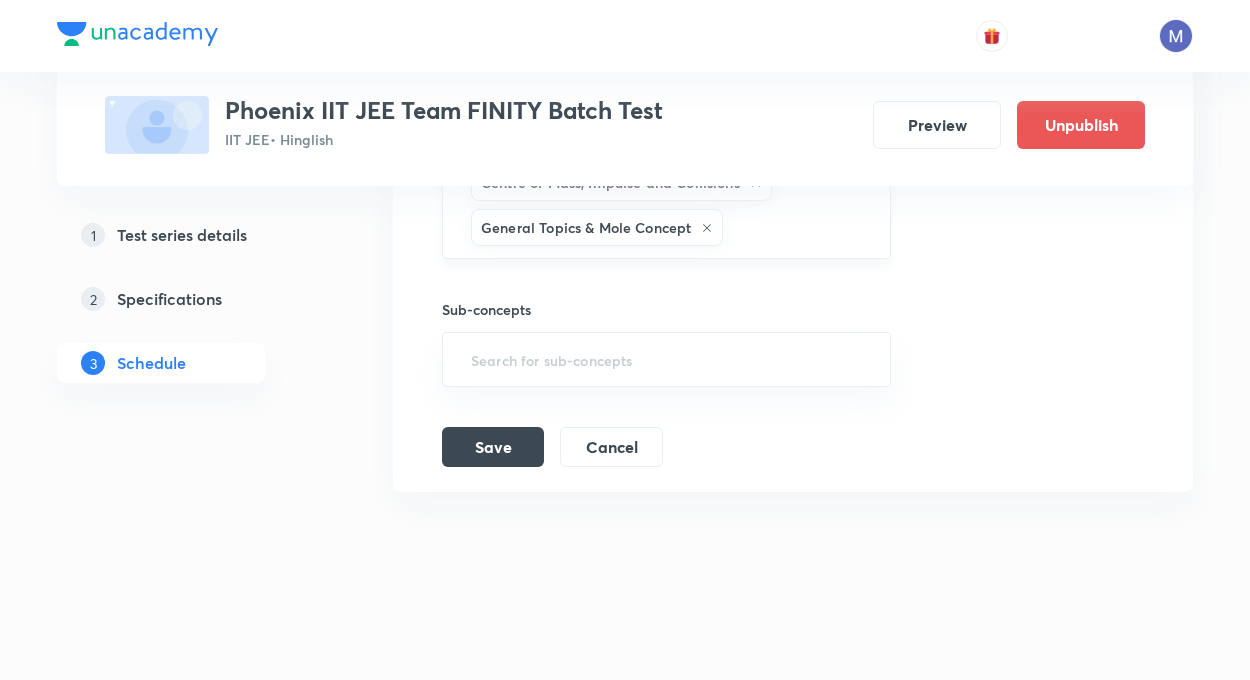 click on "Continuity Determinant Differentiability Limits  Matrices Centre of Mass, Impulse and Collisions General Topics & Mole Concept ​" at bounding box center [666, 160] 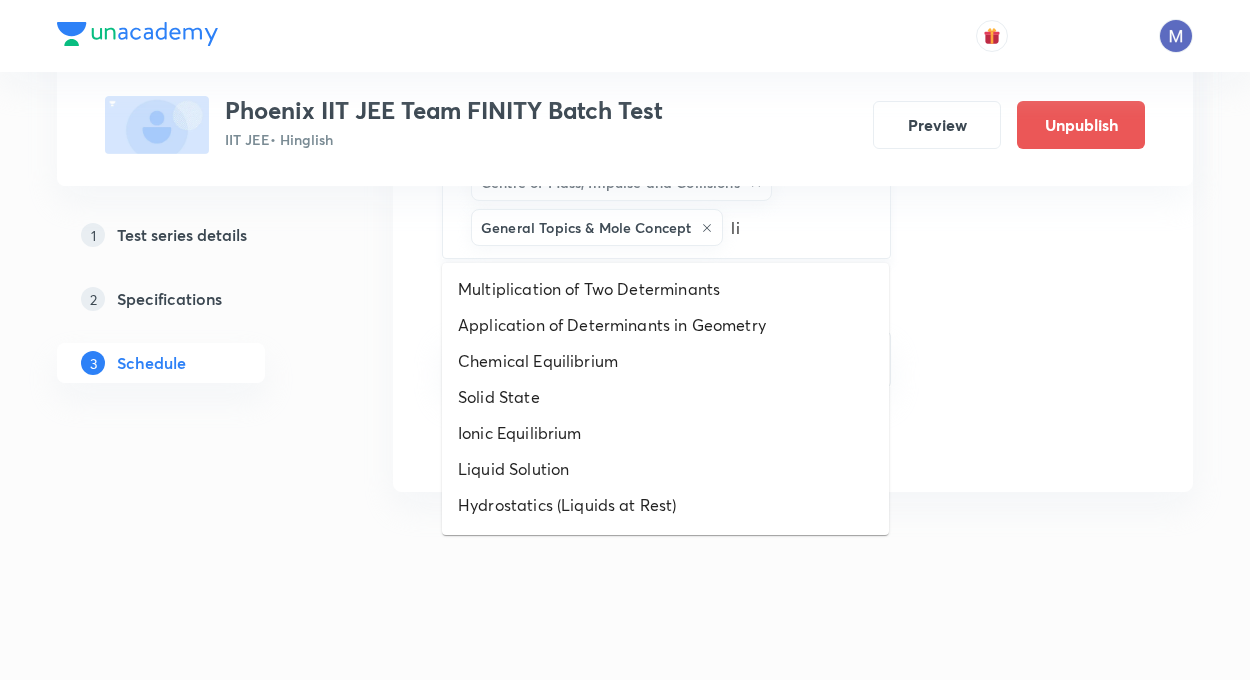 type on "liq" 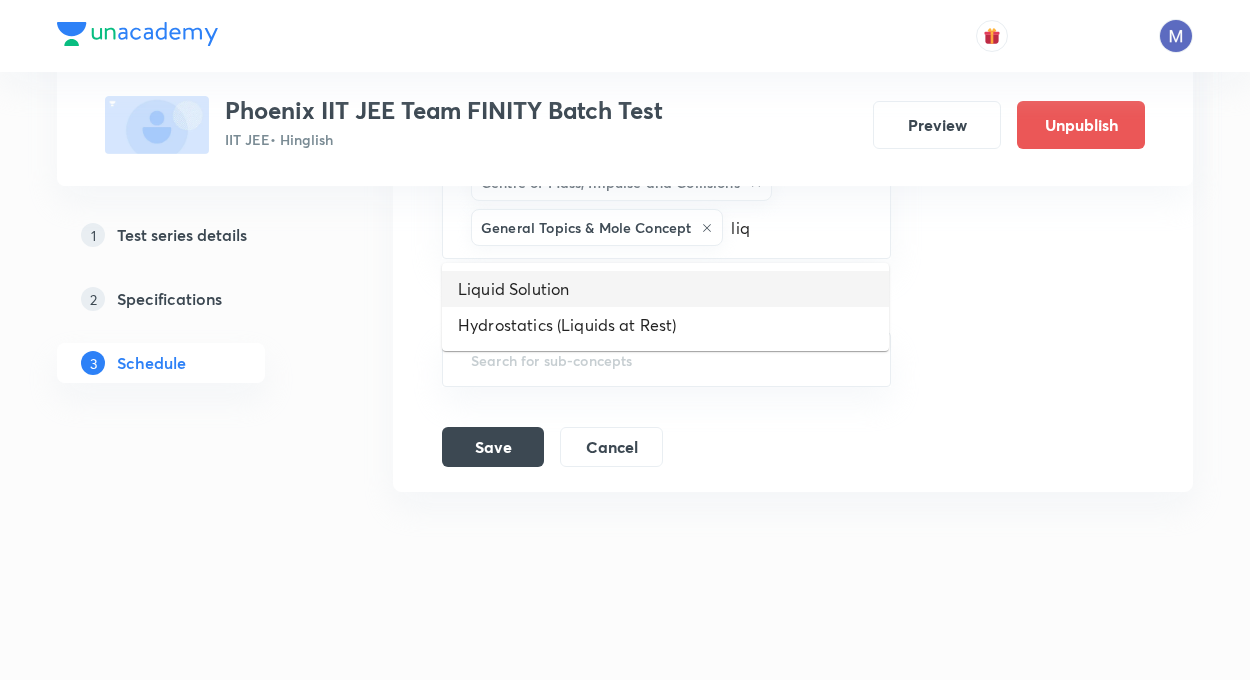 click on "Liquid Solution" at bounding box center (665, 289) 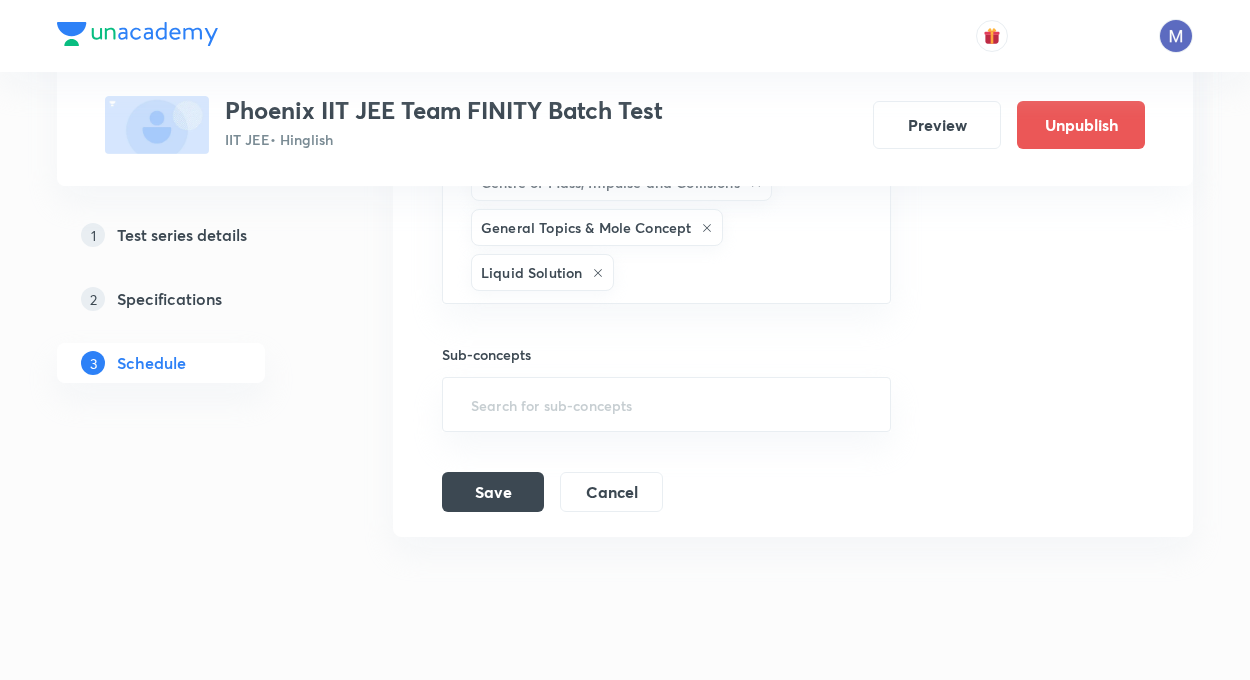 click on "Session title 10/99 Major Test ​ Schedule for Jul 20, 2025, 9:00 AM ​ Duration (in minutes) 180 ​ Concepts Continuity Determinant Differentiability Limits  Matrices Centre of Mass, Impulse and Collisions General Topics & Mole Concept Liquid Solution ​ Sub-concepts ​ Save Cancel" at bounding box center [793, 61] 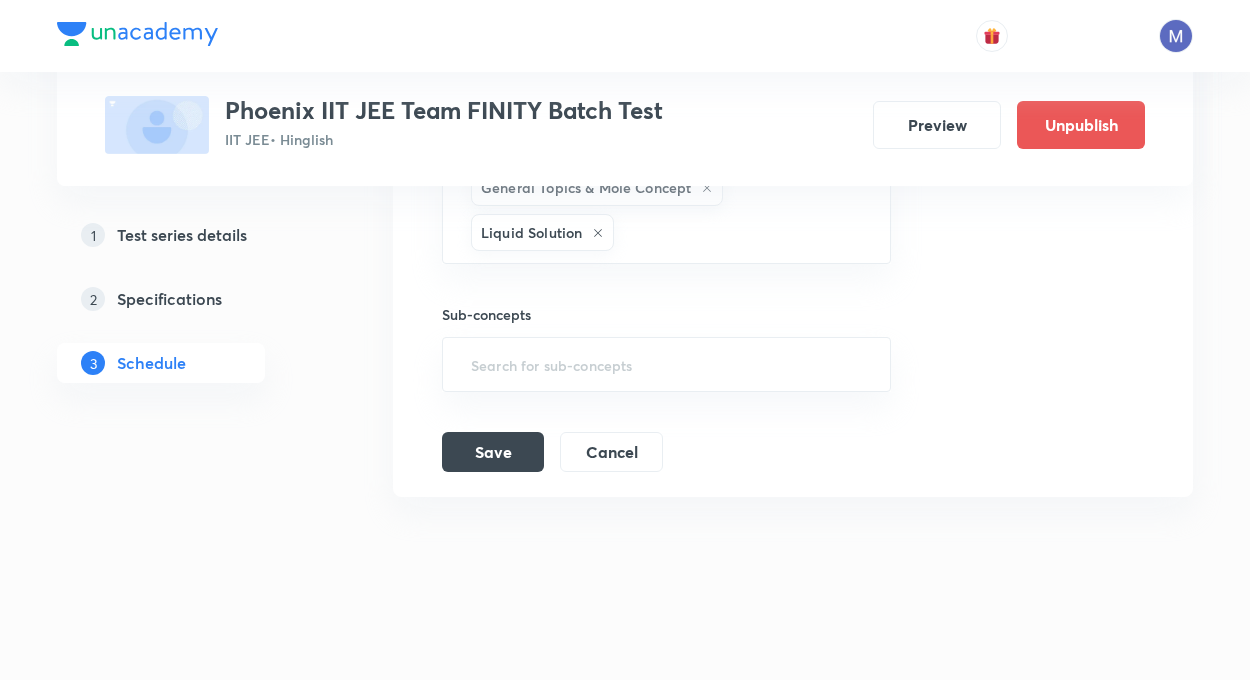 scroll, scrollTop: 1831, scrollLeft: 0, axis: vertical 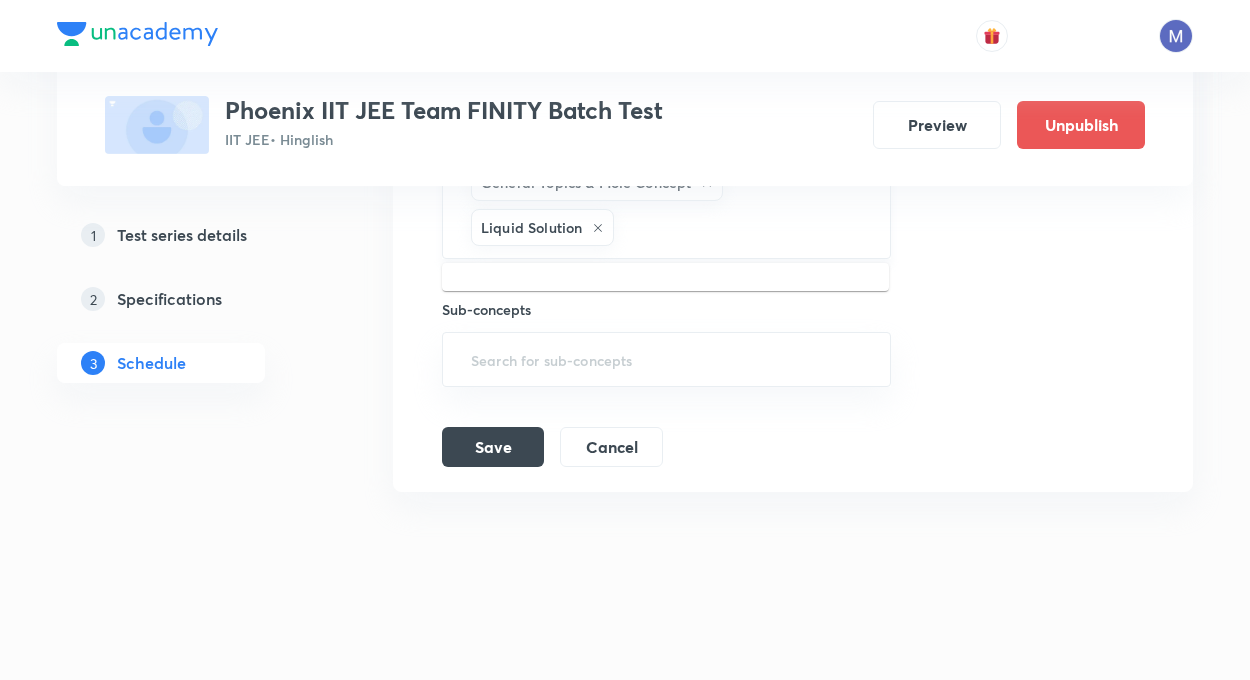 click at bounding box center [741, 227] 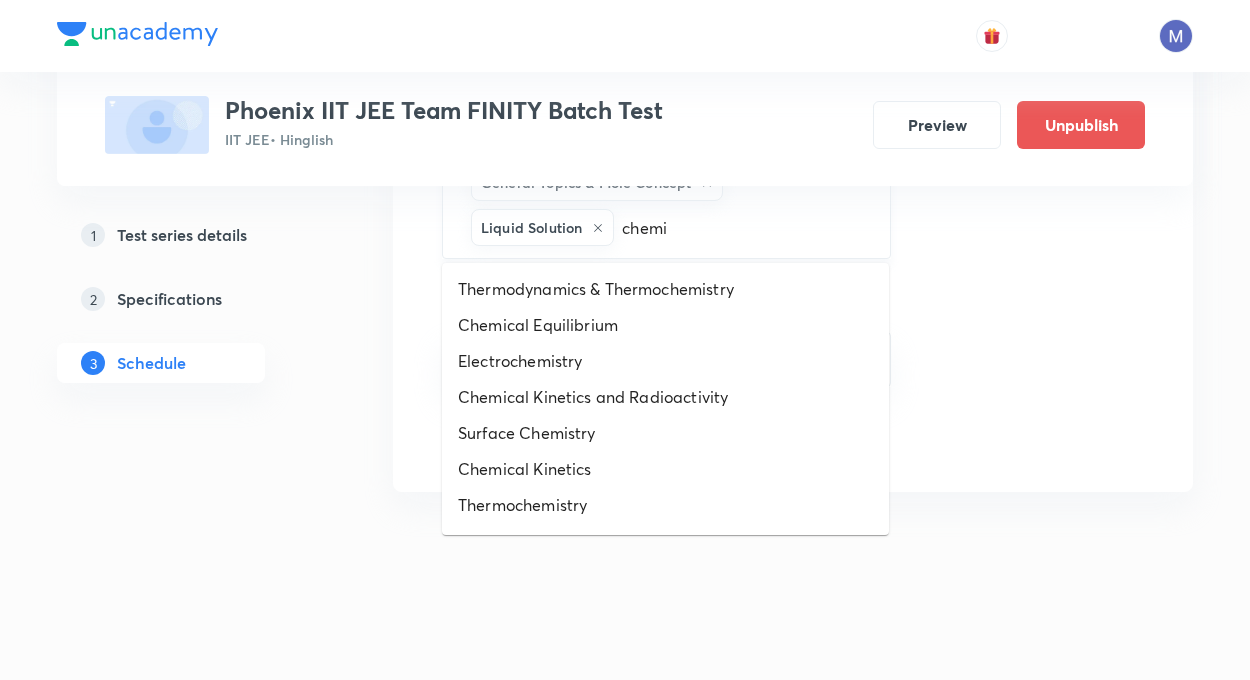 type on "chemic" 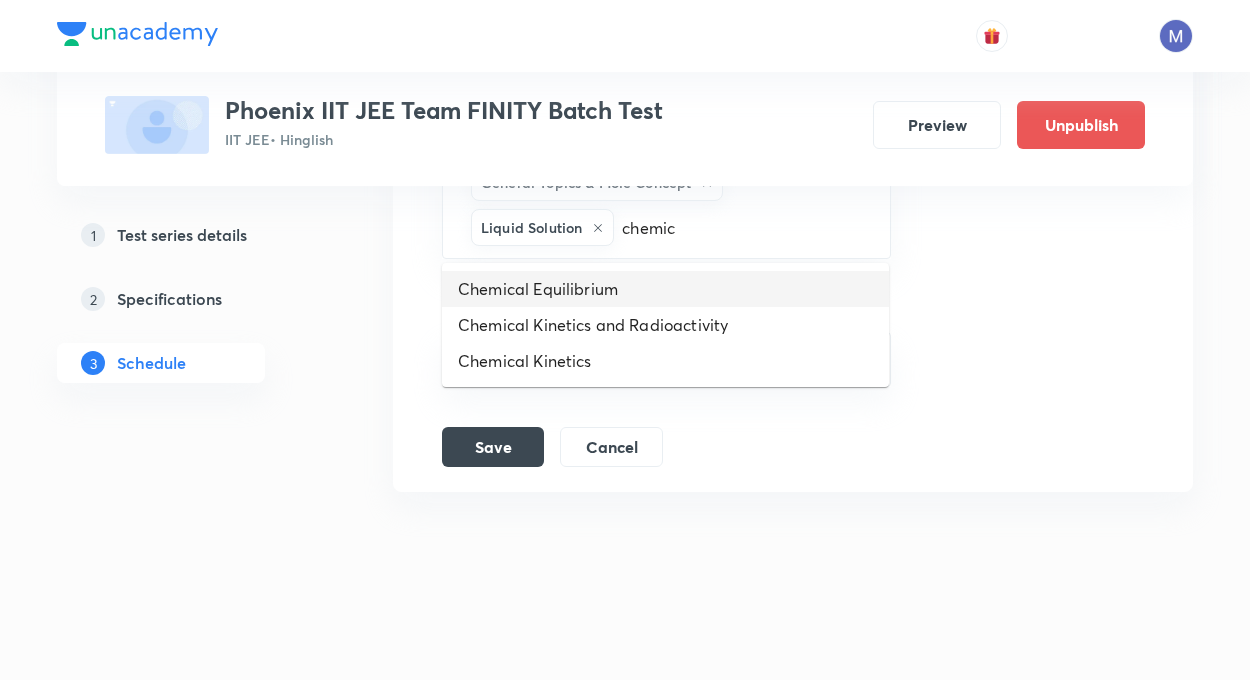 click on "Chemical Equilibrium" at bounding box center (665, 289) 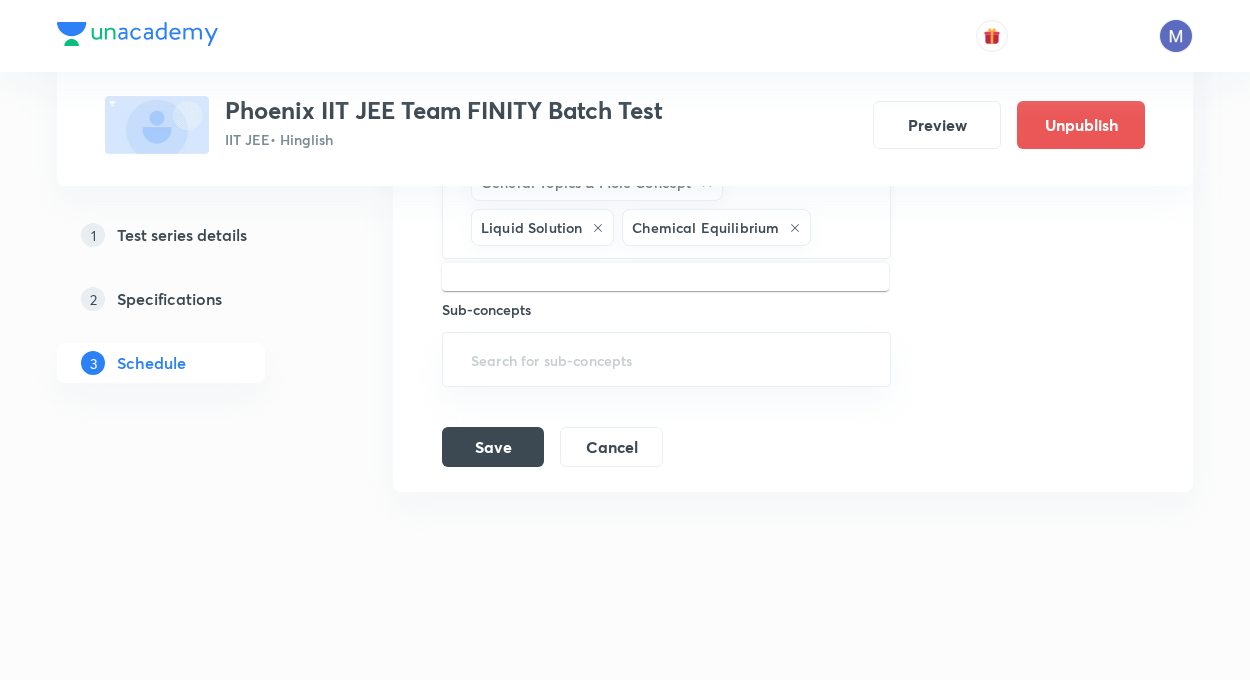 click at bounding box center (840, 227) 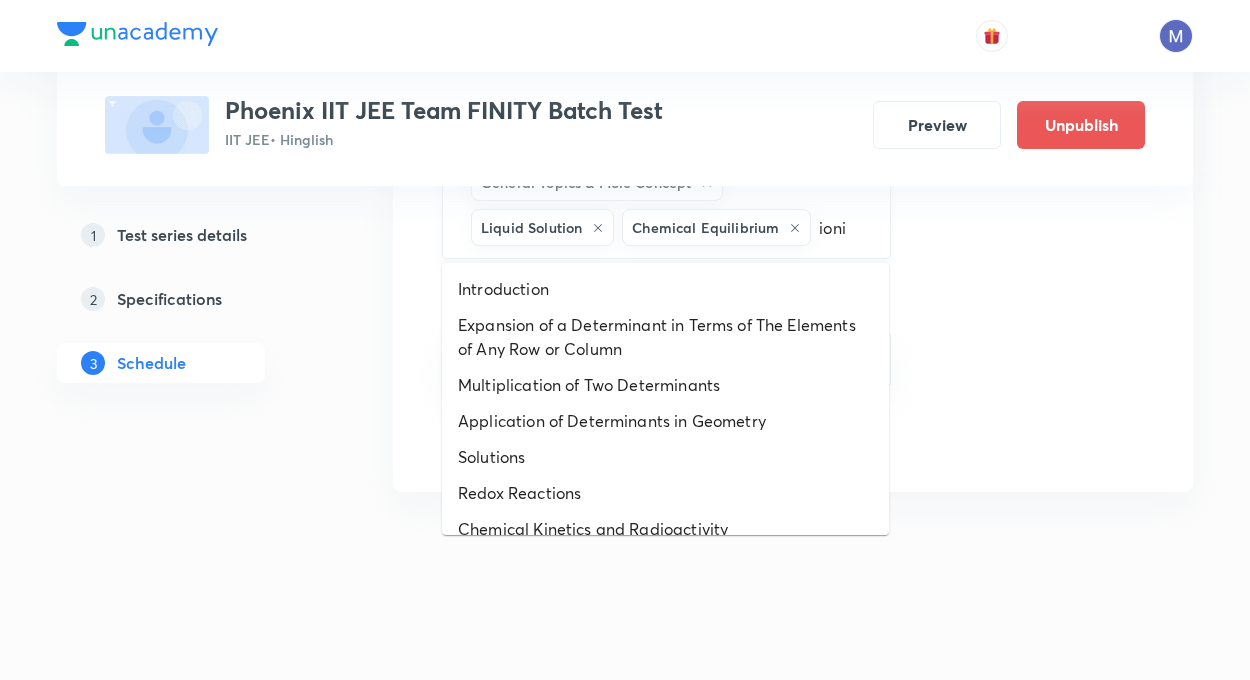 type on "ionic" 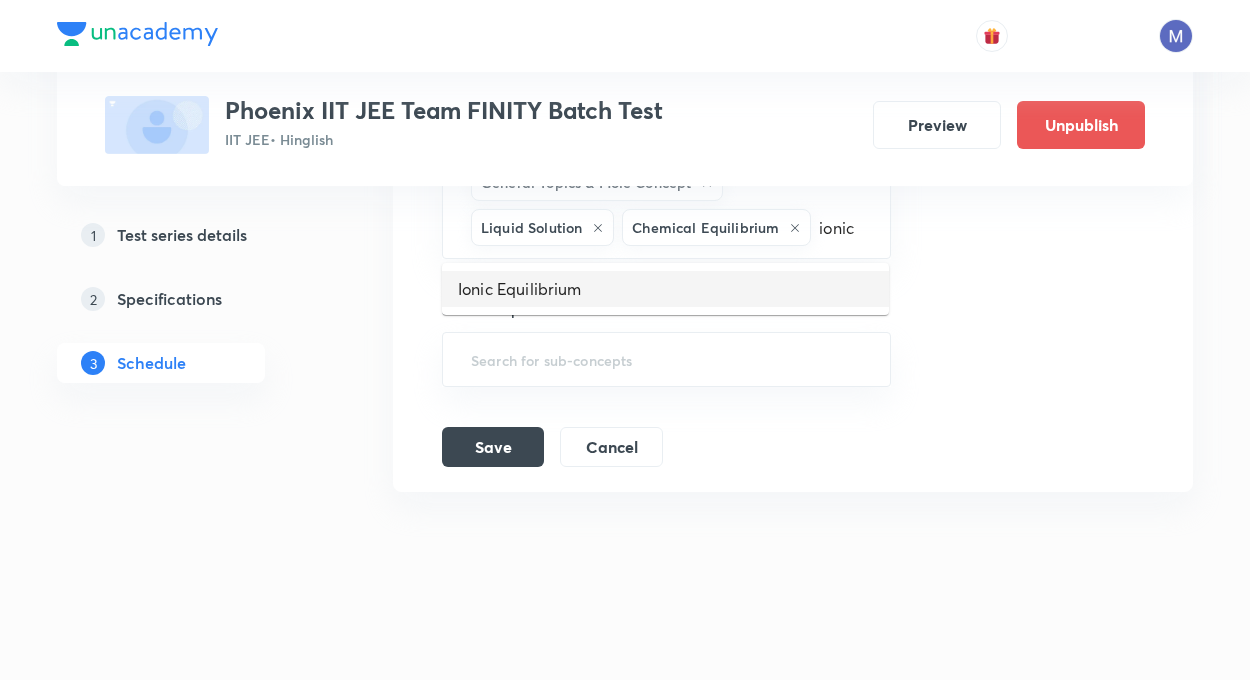 click on "Ionic Equilibrium" at bounding box center (665, 289) 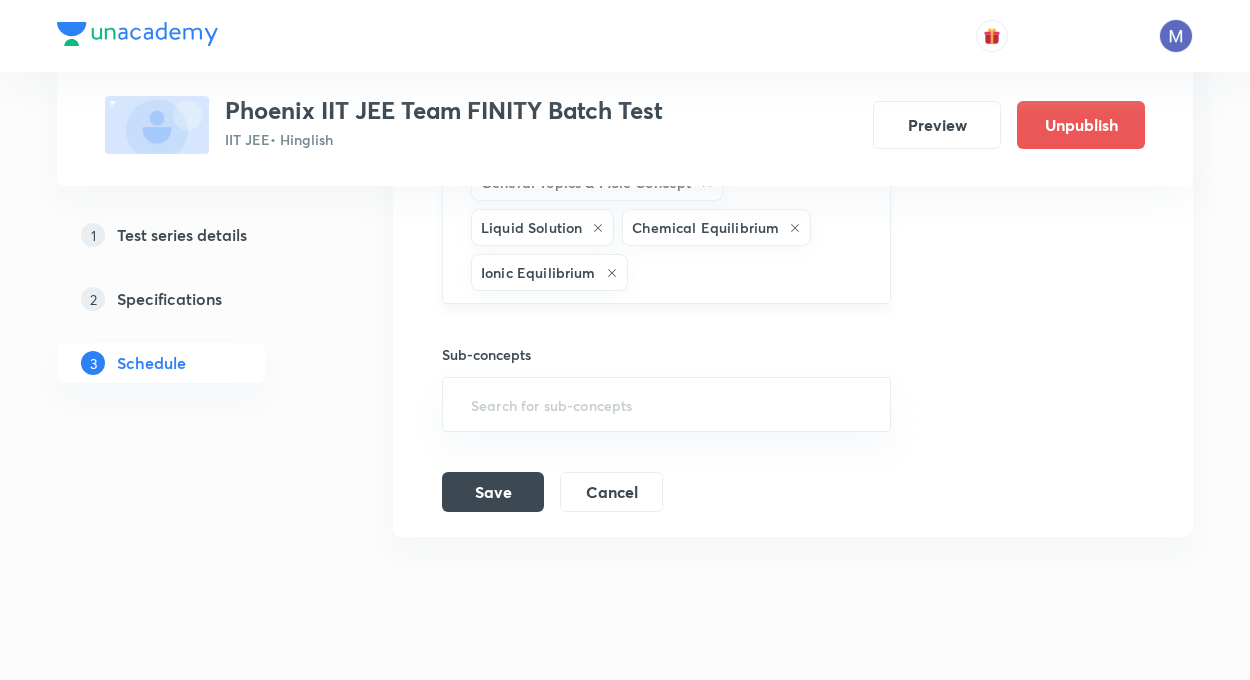 click on "Continuity Determinant Differentiability Limits  Matrices Centre of Mass, Impulse and Collisions General Topics & Mole Concept Liquid Solution Chemical Equilibrium Ionic Equilibrium ​" at bounding box center (666, 160) 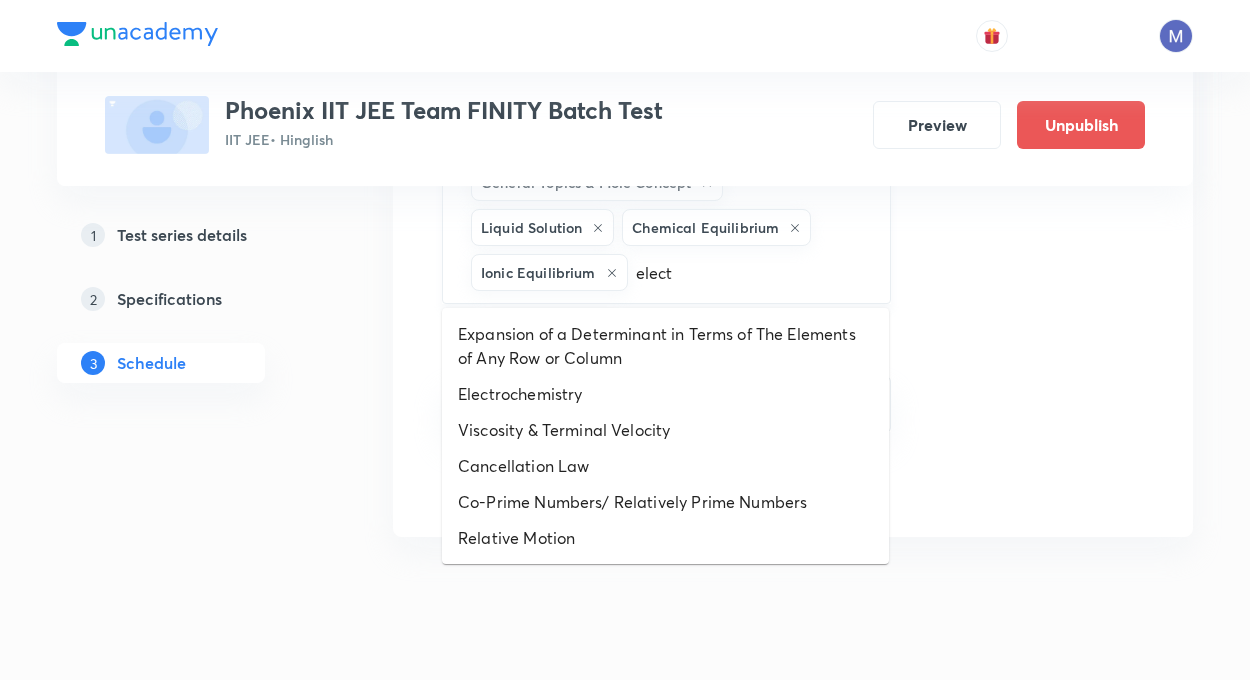 type on "electr" 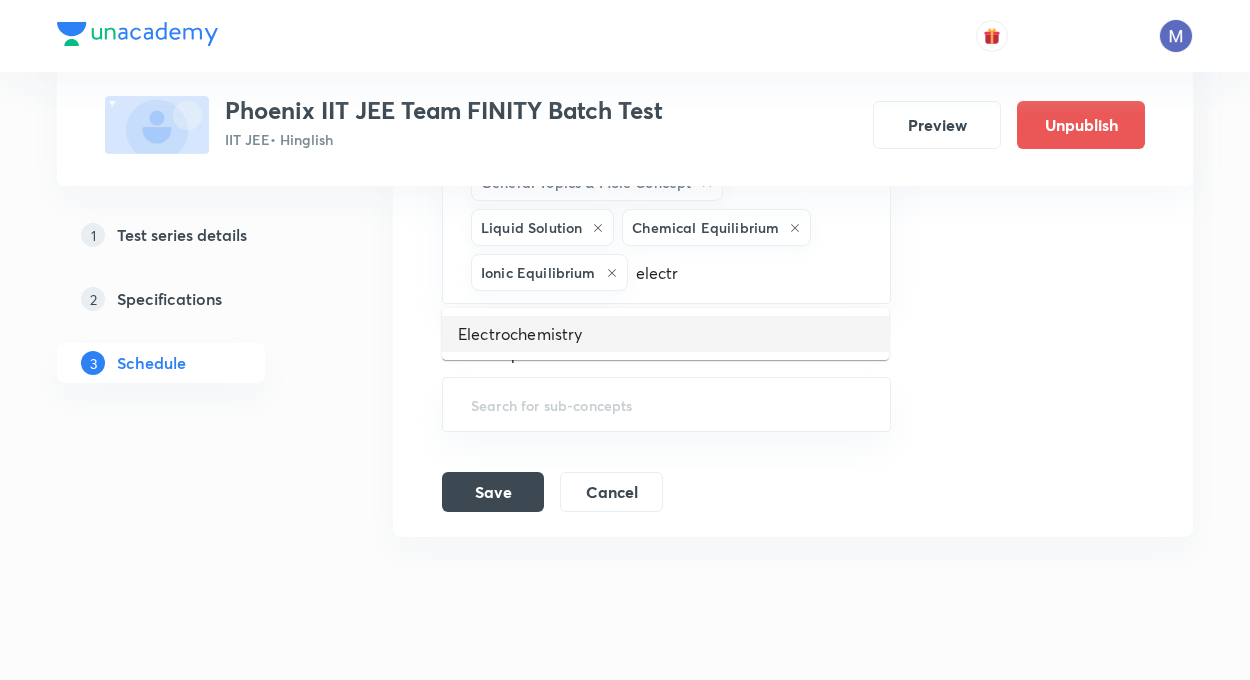 click on "Electrochemistry" at bounding box center (665, 334) 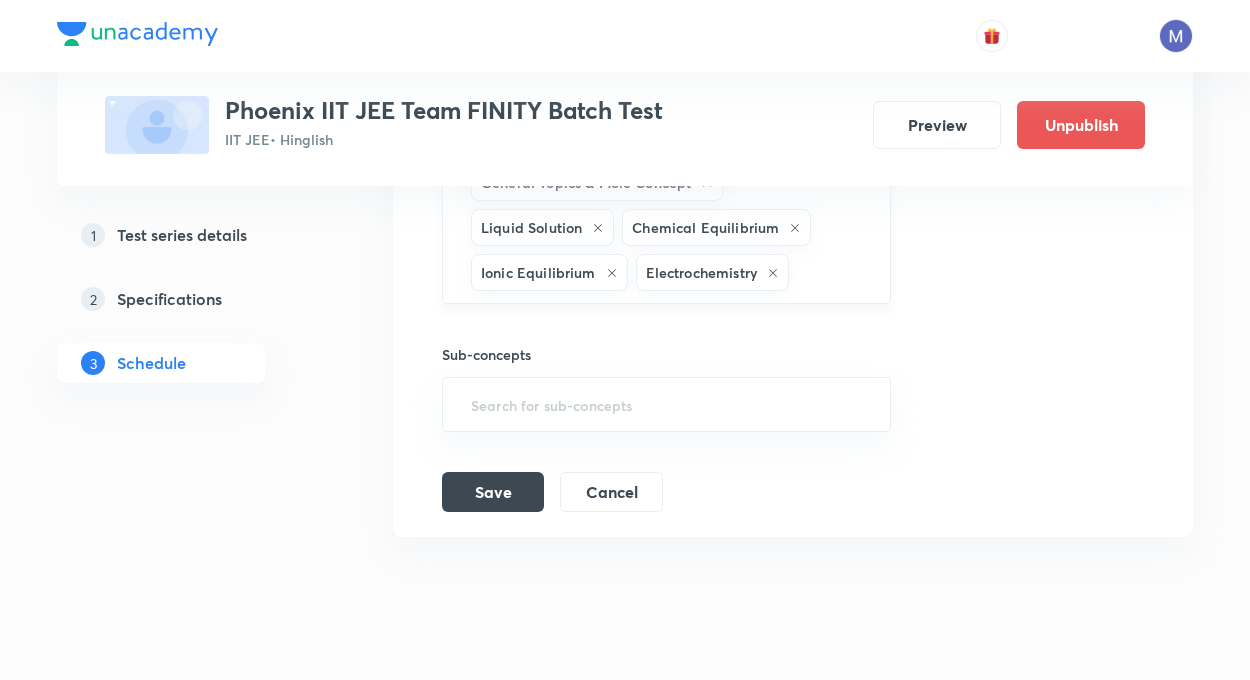 click at bounding box center (829, 272) 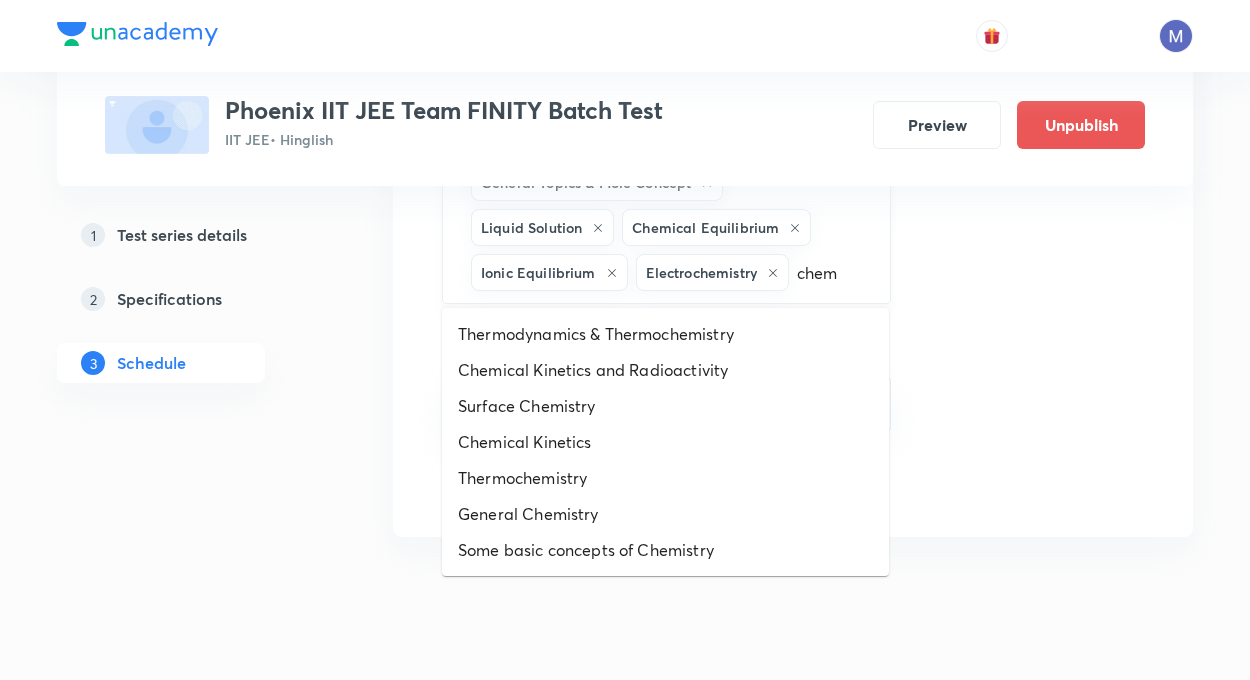type on "chemi" 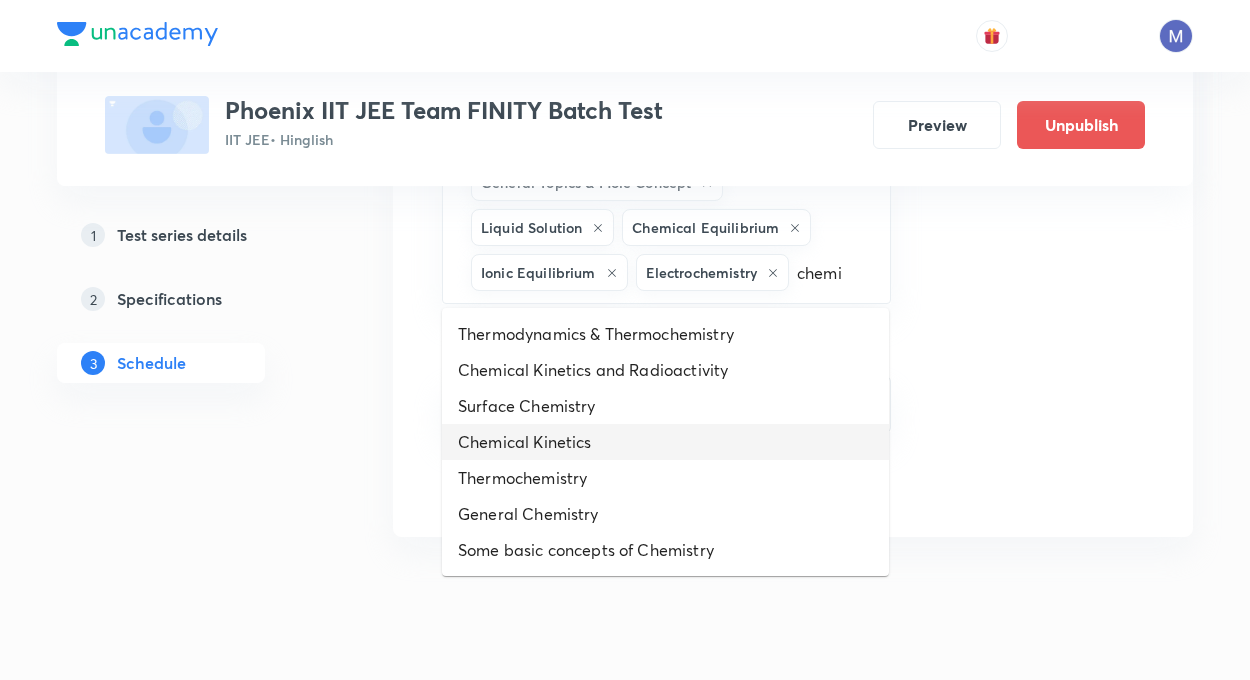 click on "Chemical Kinetics" at bounding box center [665, 442] 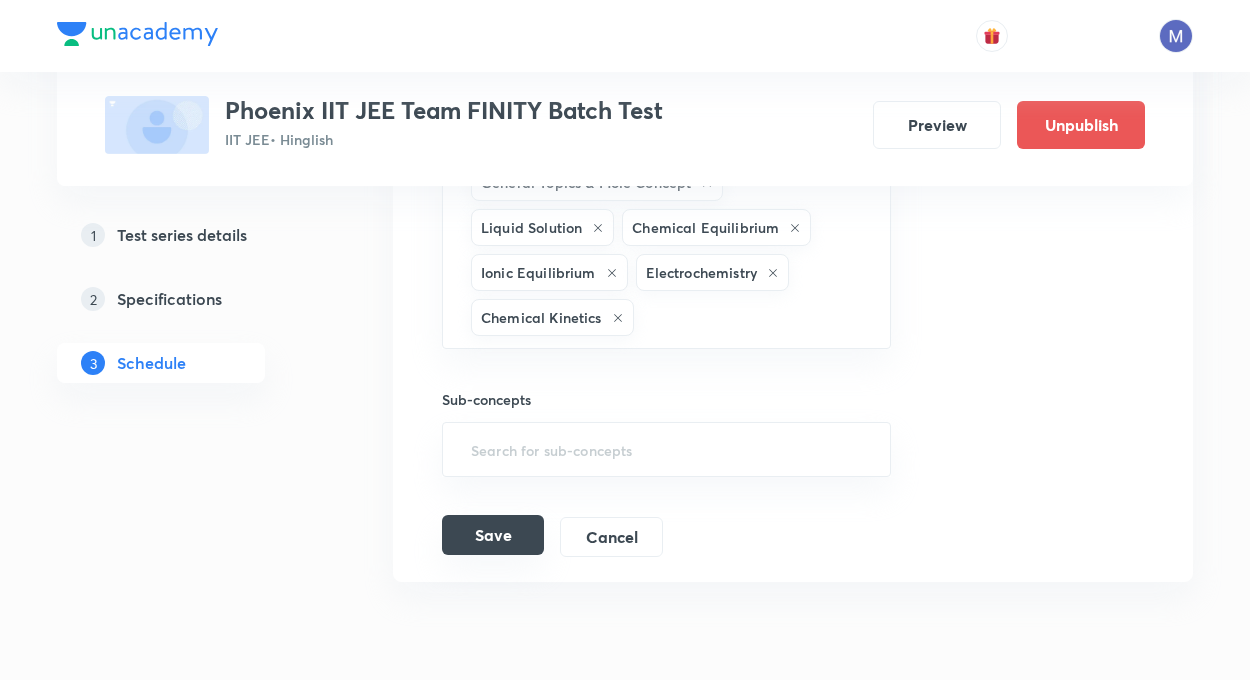 click on "Save" at bounding box center (493, 535) 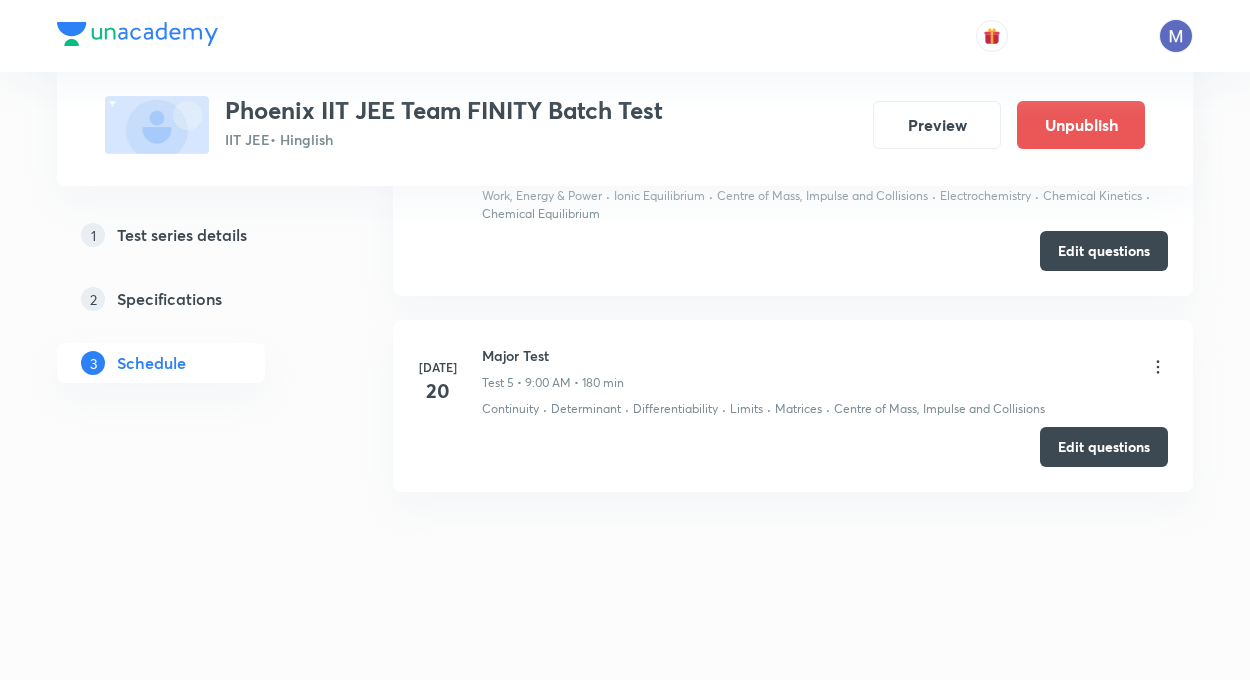 scroll, scrollTop: 1090, scrollLeft: 0, axis: vertical 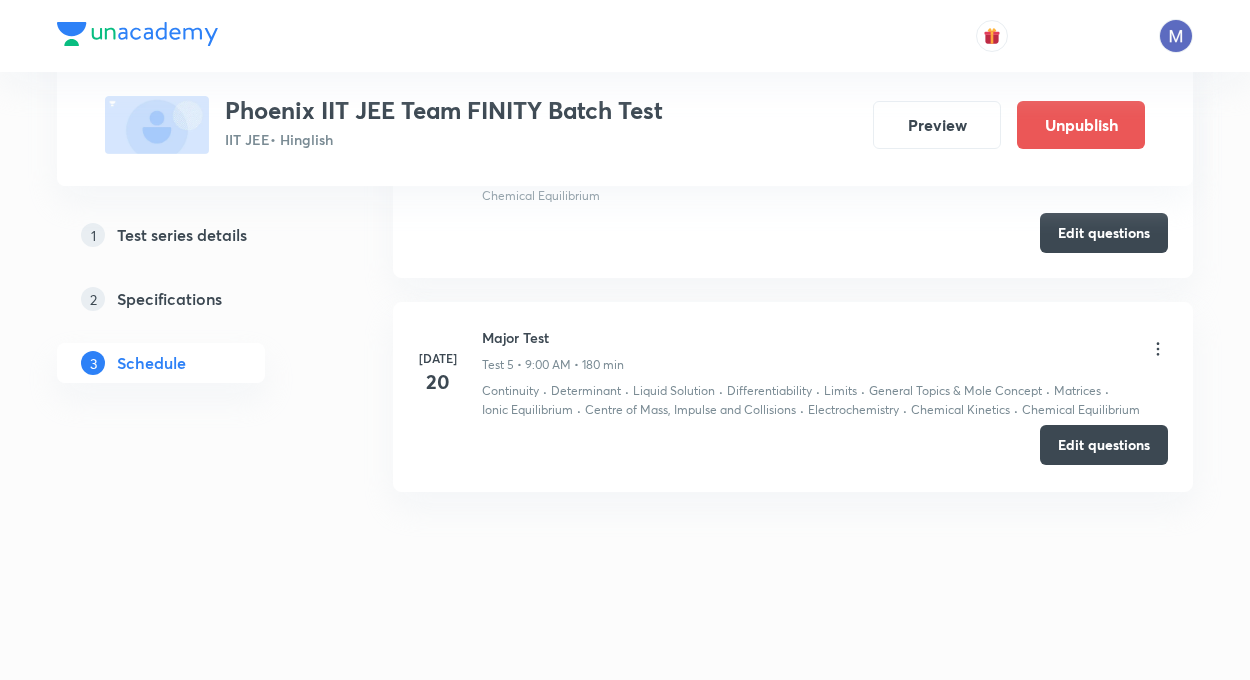 click on "Edit questions" at bounding box center (1104, 445) 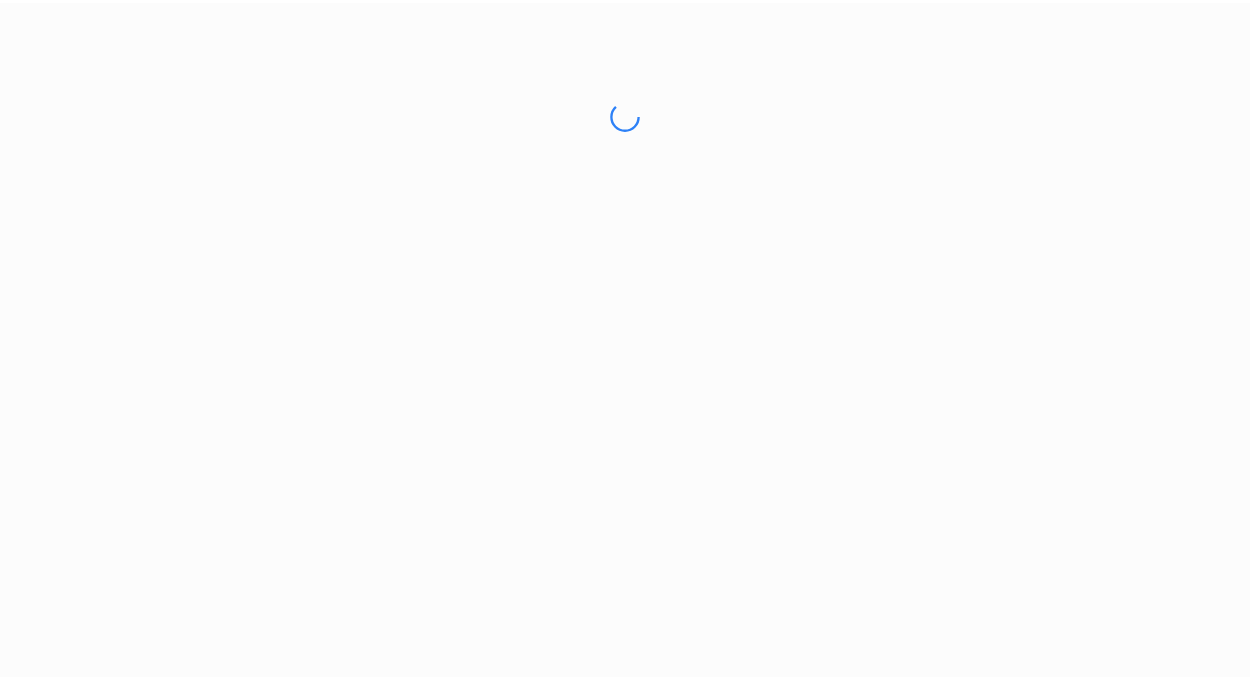 scroll, scrollTop: 0, scrollLeft: 0, axis: both 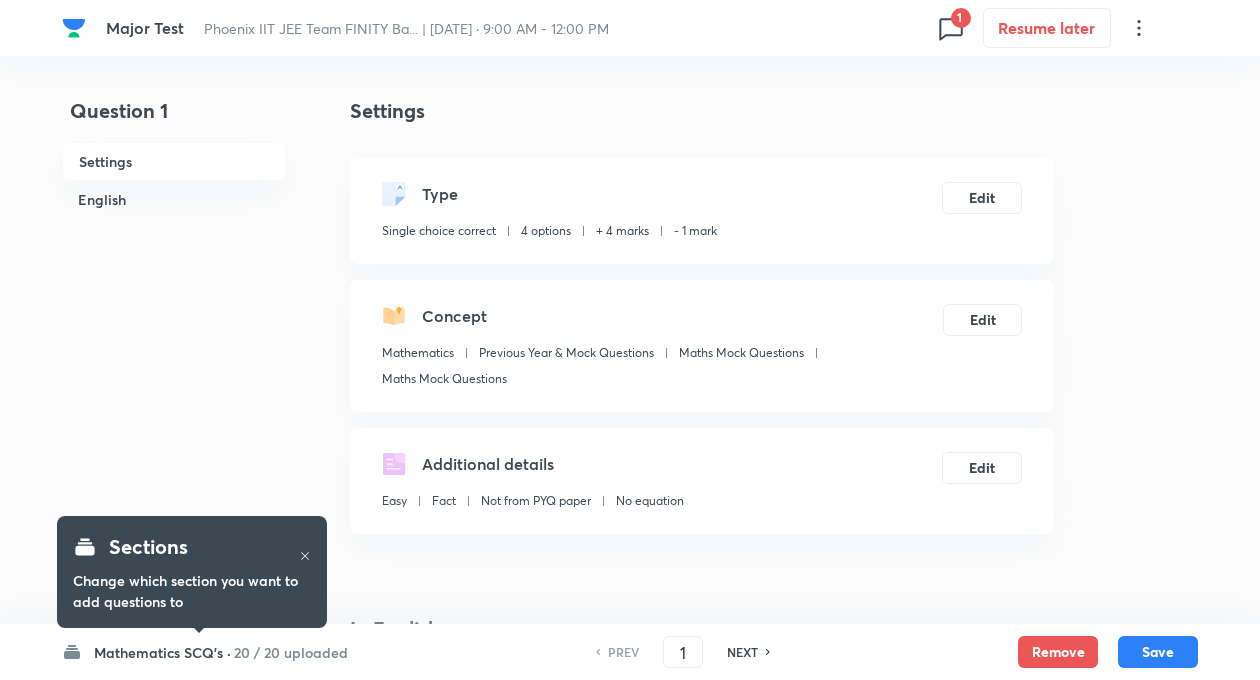 checkbox on "true" 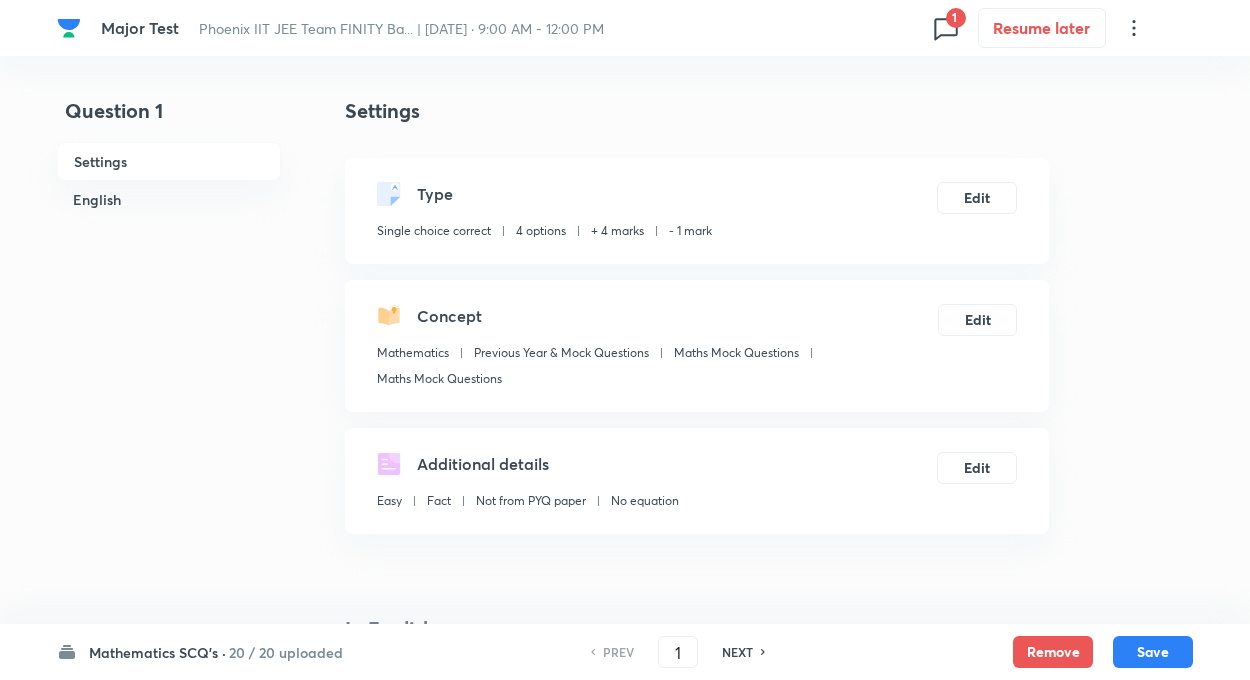 scroll, scrollTop: 0, scrollLeft: 0, axis: both 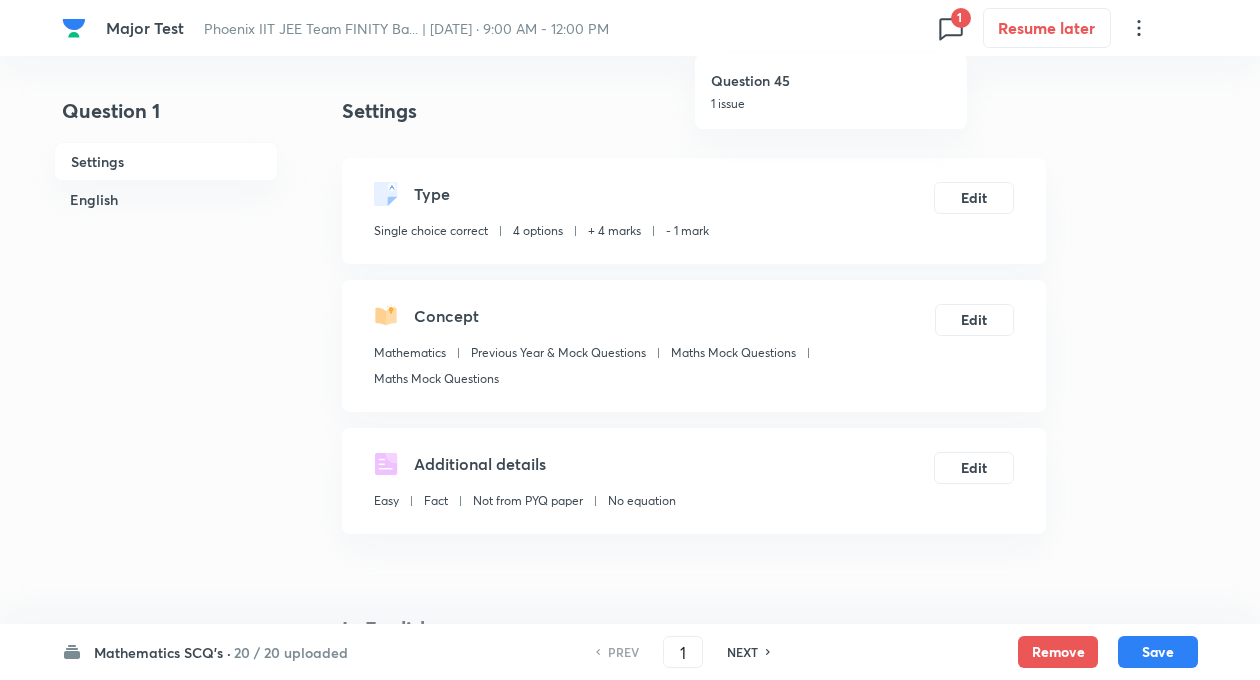 click on "1 issue" at bounding box center [831, 104] 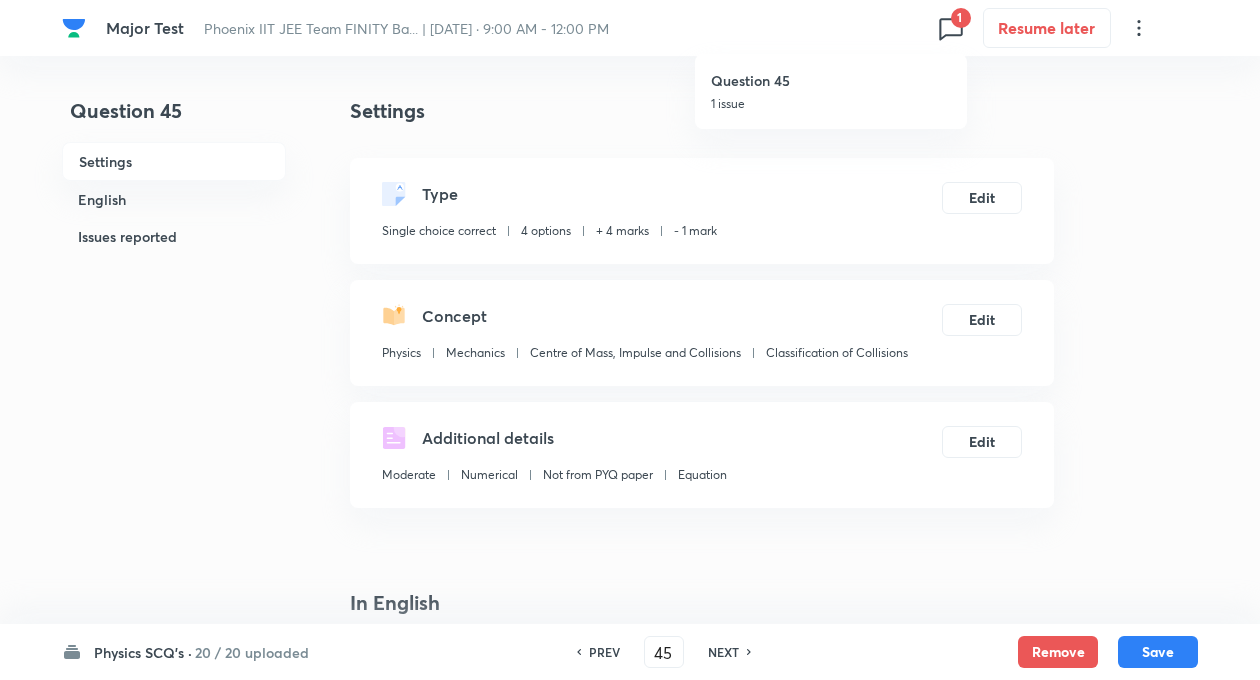type on "45" 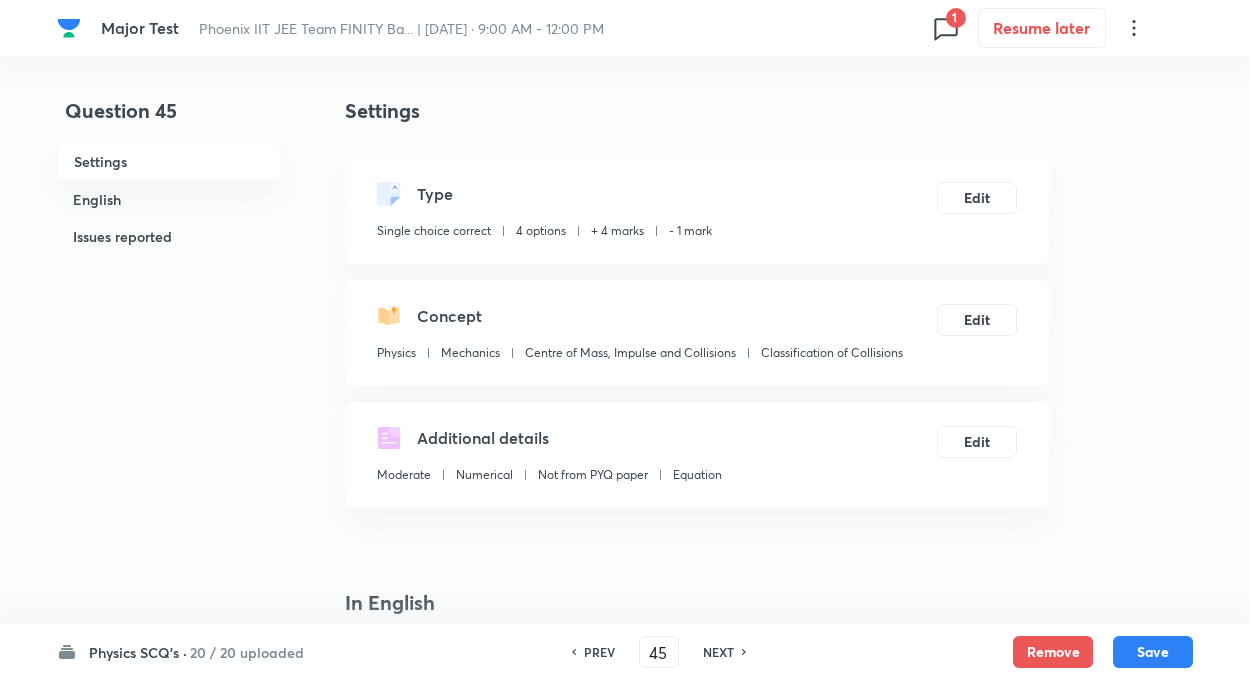 checkbox on "false" 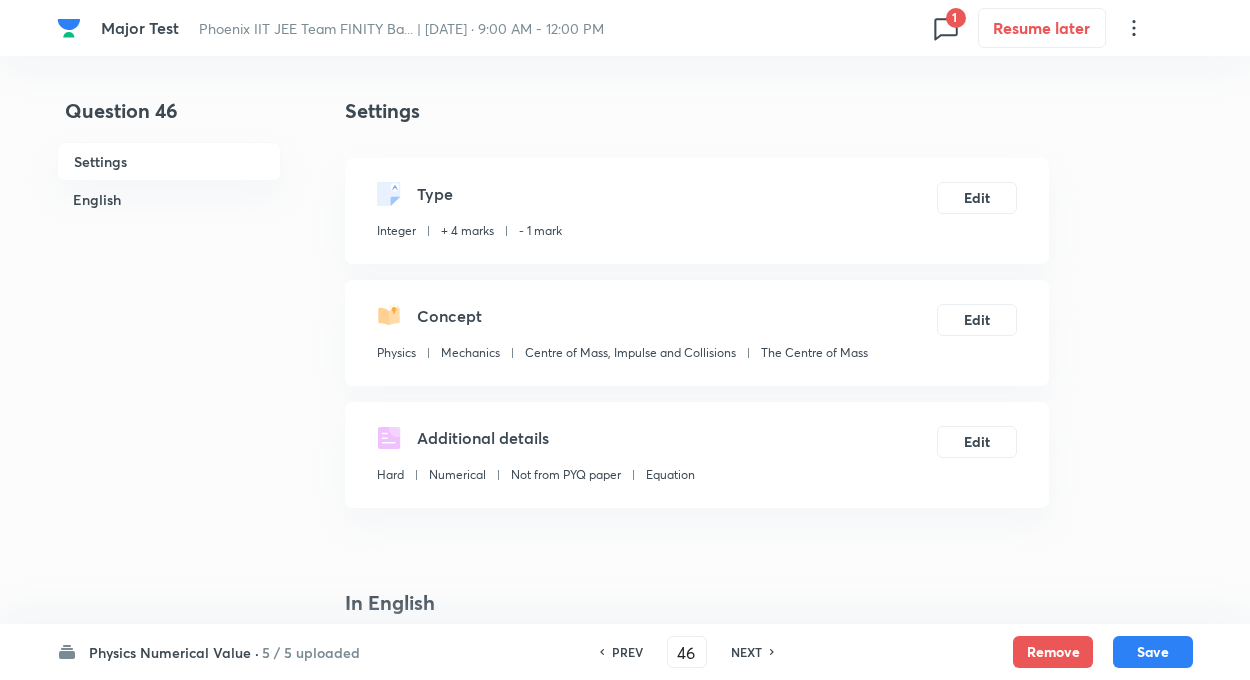 type on "70" 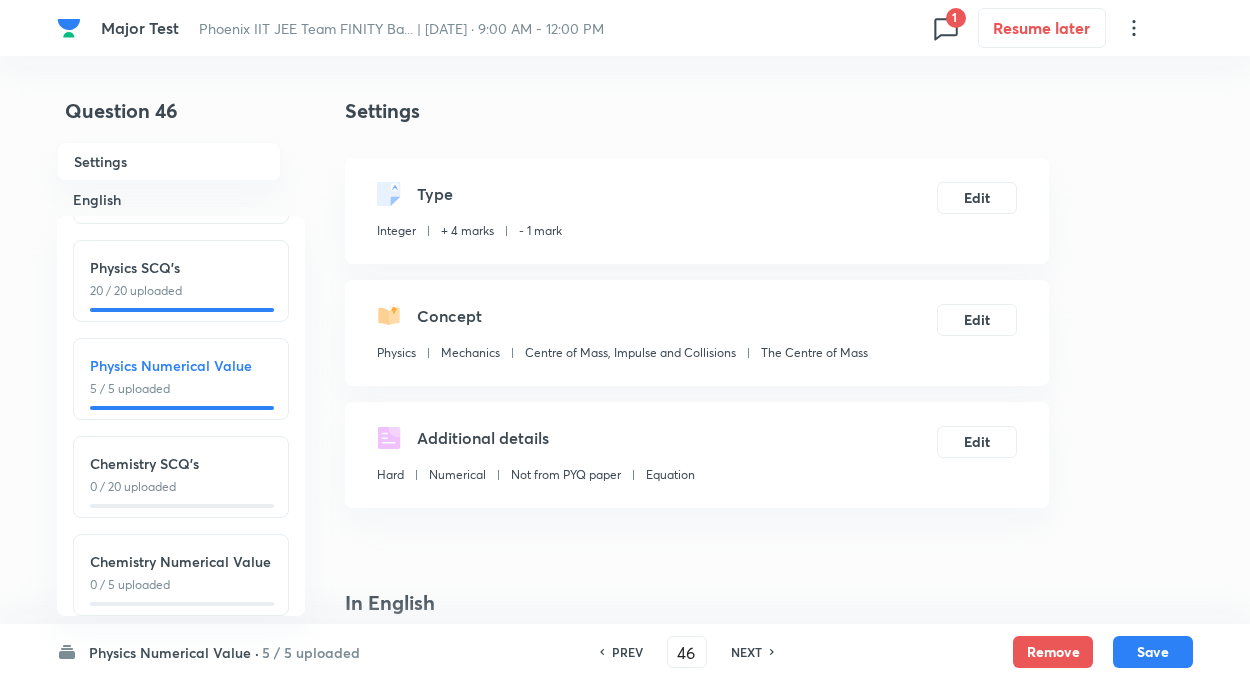 scroll, scrollTop: 190, scrollLeft: 0, axis: vertical 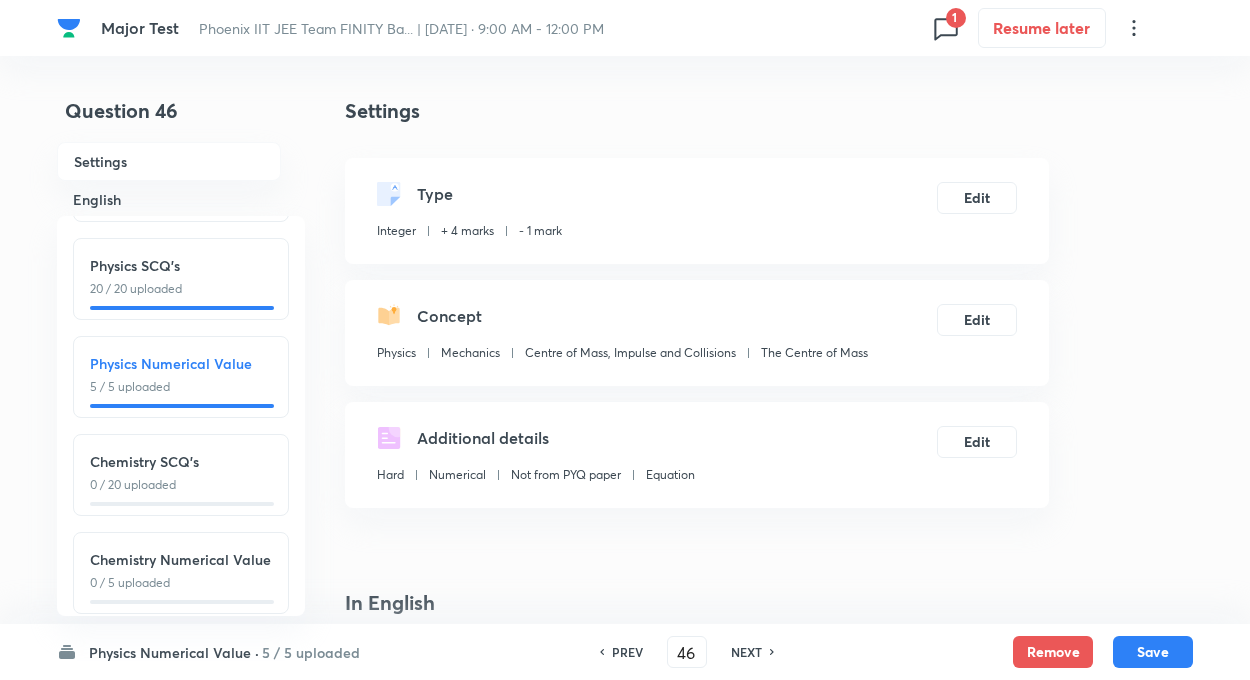 click on "Question 46 Settings English Settings Type Integer + 4 marks - 1 mark Edit Concept Physics Mechanics Centre of Mass, Impulse and Collisions The Centre of Mass Edit Additional details Hard Numerical Not from PYQ paper Equation Edit In English Question [Integer value answer to this question] From a circular disc of radius R, a square is cut out with the radius as diagonal. Find the distance of the centre of mass of the remainder (in   ) from the centre of the disc. Answer 70 ​ Specify a range Solution Let σ = surface mass density m disc  = σ (π R 2 ) m cavity  = σ (ℓ 2 ) from fig,  ‘– ve' sign indicates the direction of shift." at bounding box center (625, 1024) 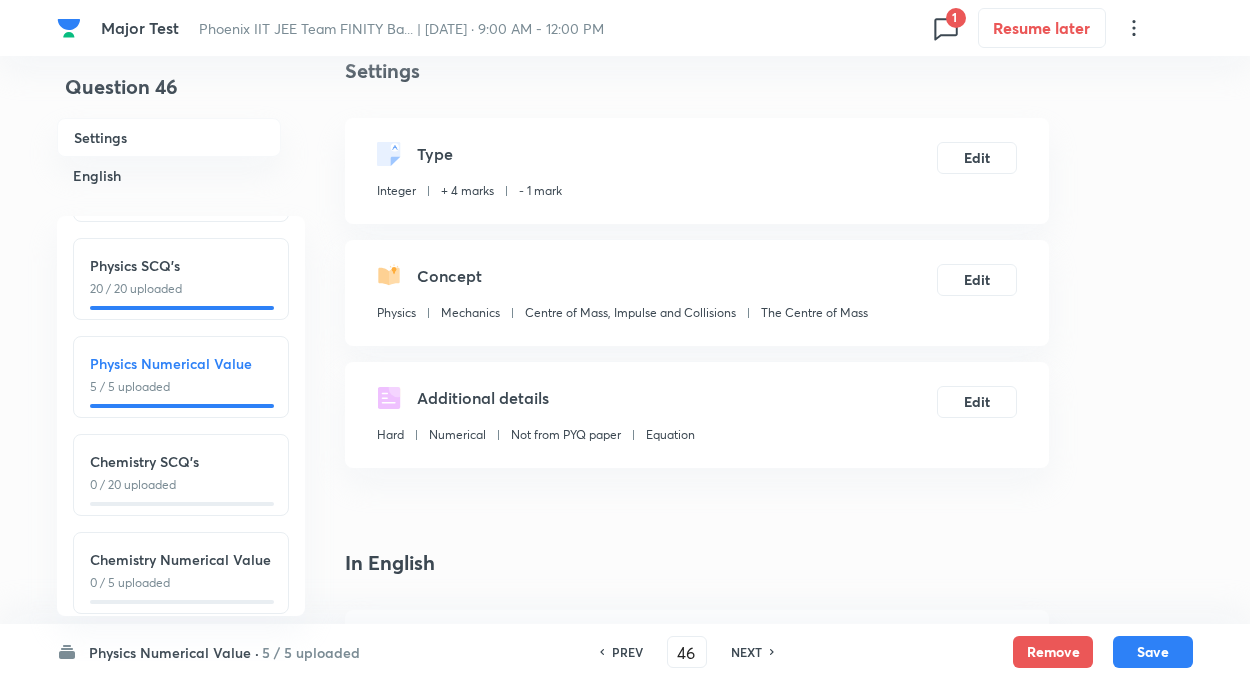 click on "Chemistry SCQ's" at bounding box center (181, 461) 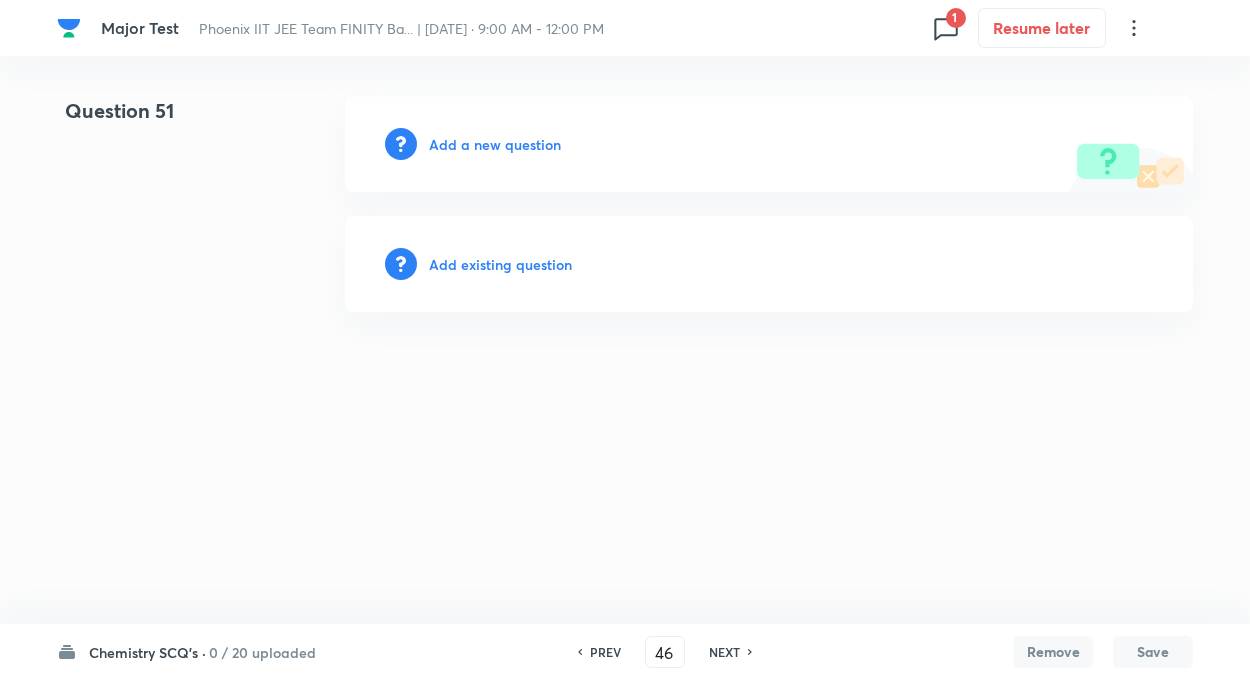 type on "51" 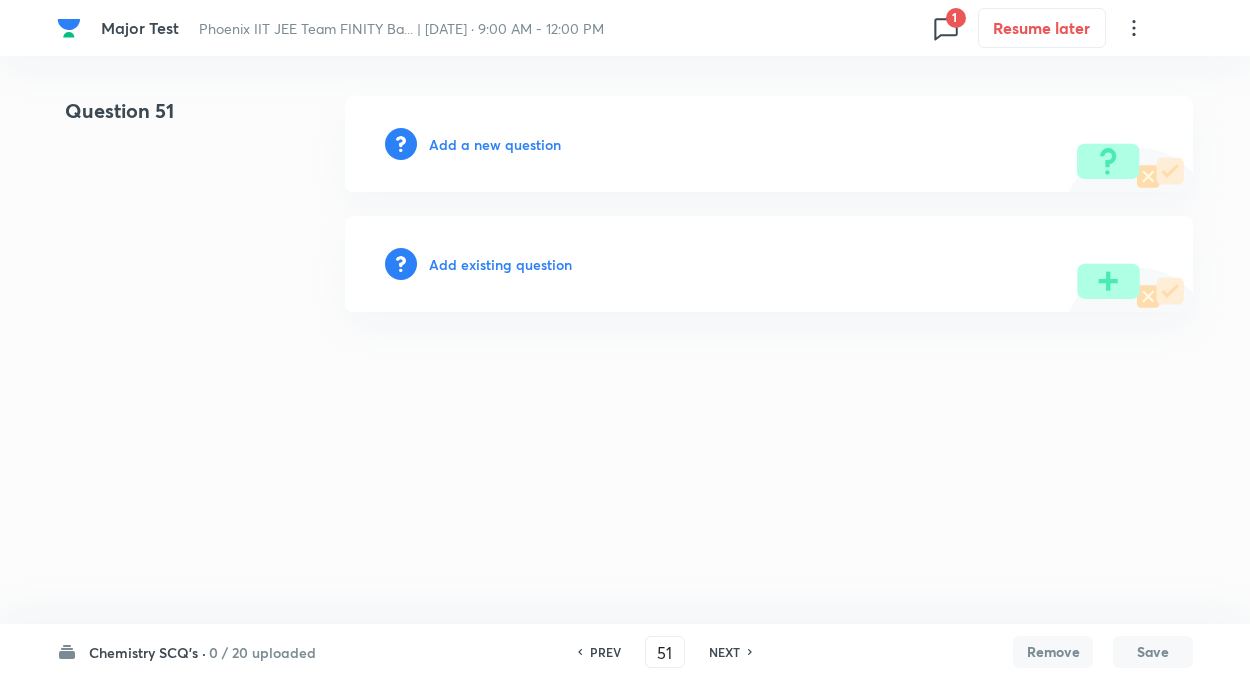 scroll, scrollTop: 0, scrollLeft: 0, axis: both 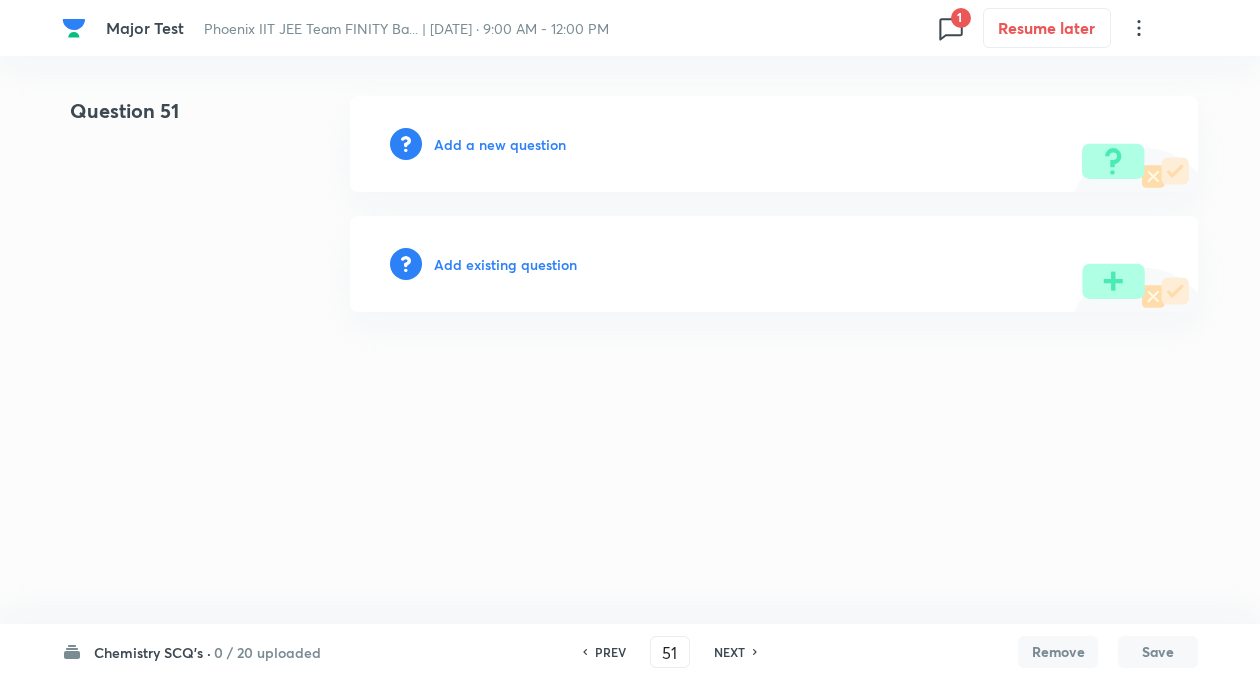 click on "Major Test Phoenix IIT JEE Team FINITY Ba... | [DATE] · 9:00 AM - 12:00 PM 1 Resume later Question 51 Add a new question Add existing question Chemistry SCQ's ·
0 / 20 uploaded
PREV 51 ​ NEXT Remove Save No internet connection" at bounding box center [630, 204] 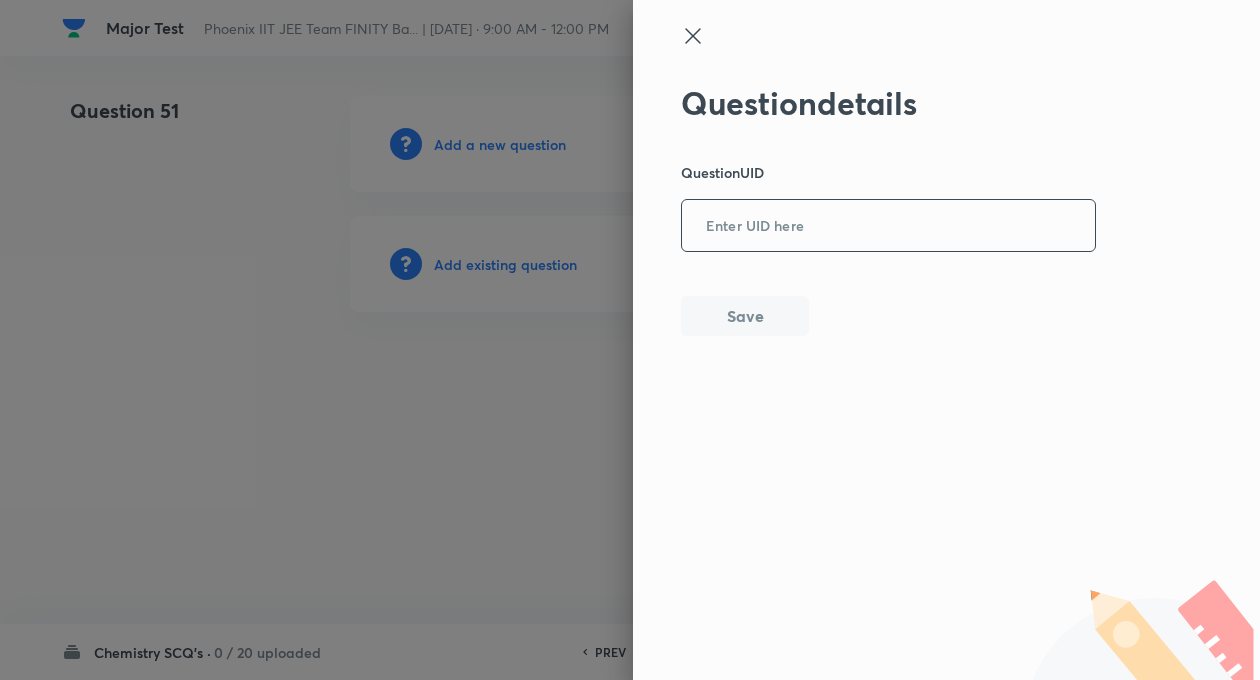 click at bounding box center [888, 226] 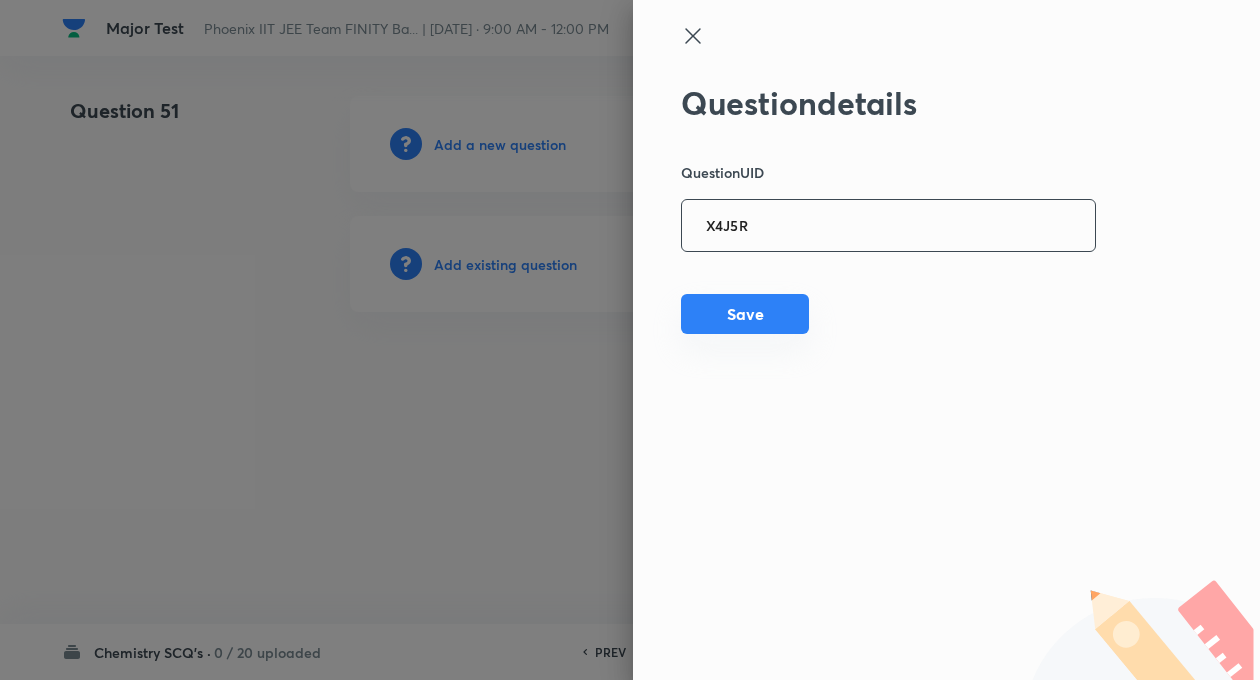 type on "X4J5R" 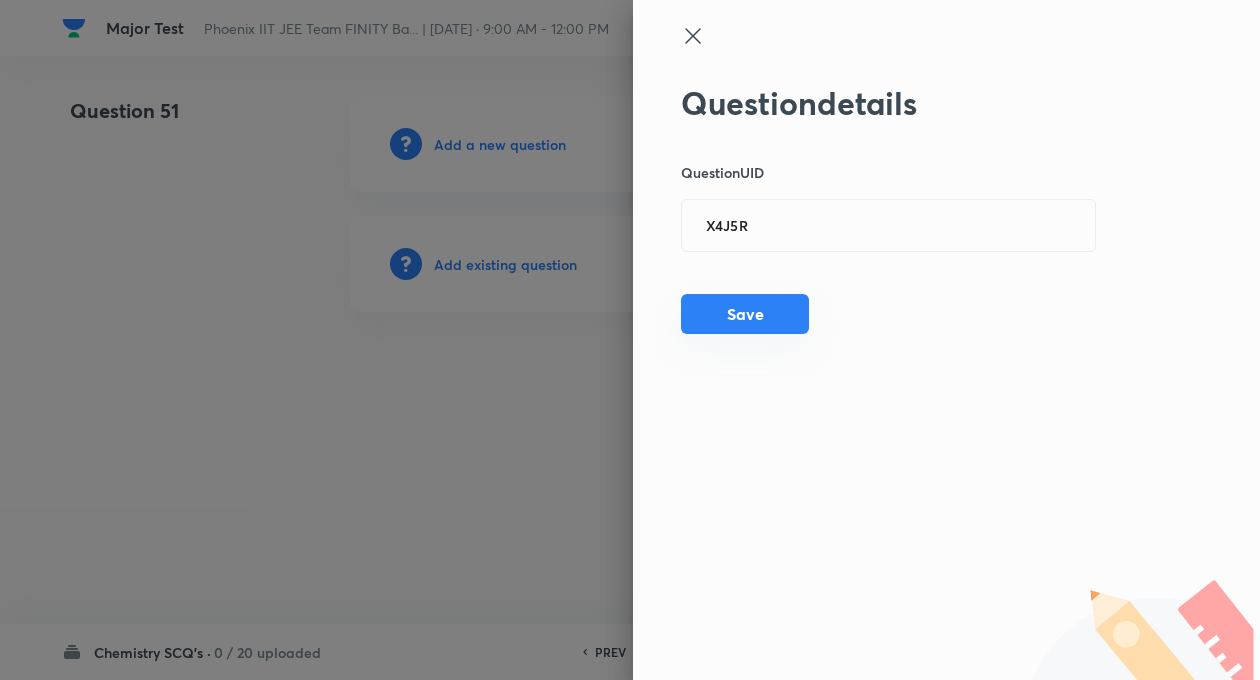 click on "Save" at bounding box center (745, 314) 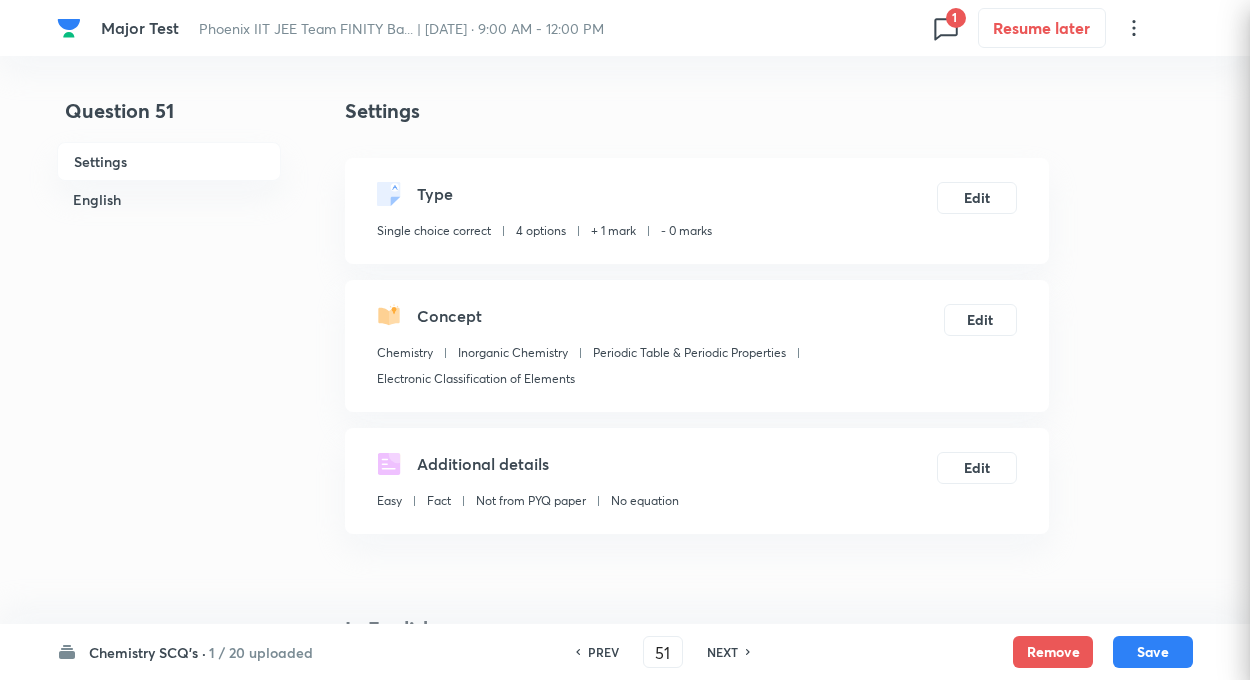 checkbox on "true" 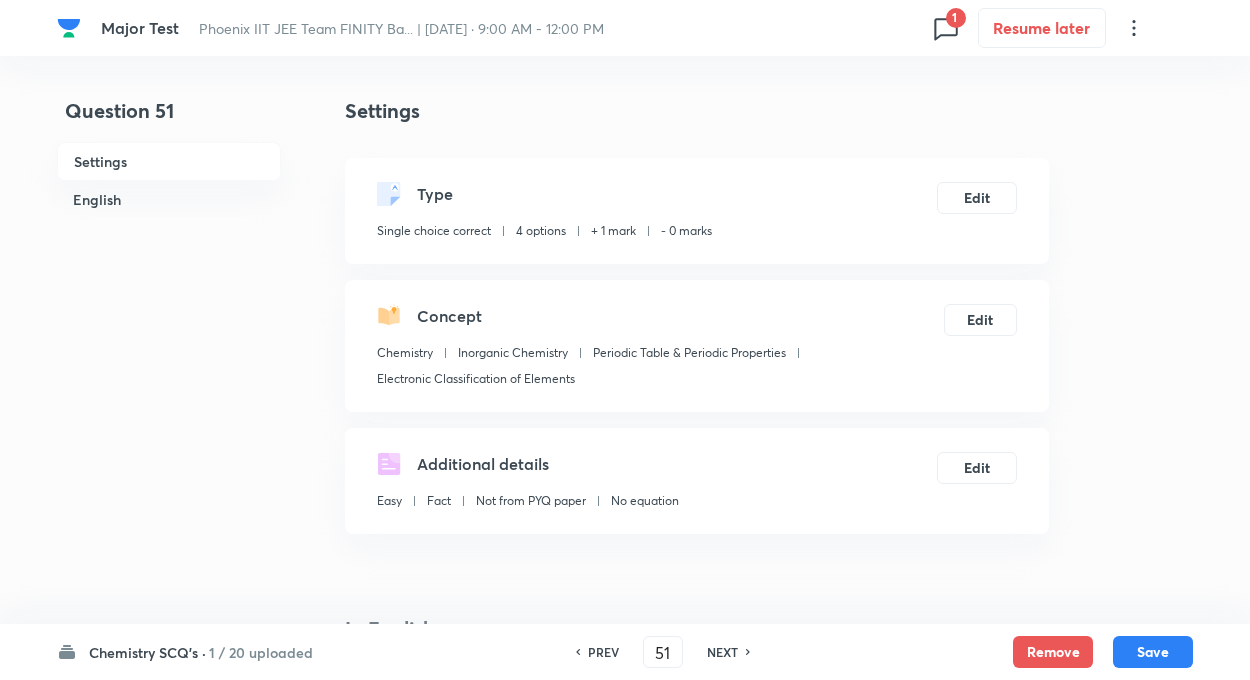 click on "Major Test Phoenix IIT JEE Team FINITY Ba... | [DATE] · 9:00 AM - 12:00 PM 1 Resume later Question 51 Settings English Settings Type Single choice correct 4 options + 1 mark - 0 marks Edit Concept Chemistry Inorganic Chemistry Periodic Table & Periodic Properties Electronic Classification of Elements Edit Additional details Easy Fact Not from PYQ paper No equation Edit In English Question Which of the following element has the largest atomic radius? Option A Argon Mark as correct answer Option B Phosphorous Mark as correct answer Option C Sodium Marked as correct Option D Aluminum Mark as correct answer Solution Along a period the atomic radius decreases due to increase in nuclear charge and down a group the atomic radius or size of atom increases due to increase in a number of atomic shells, thus Na will have a largest atomic radius. Chemistry SCQ's ·
1 / 20 uploaded
PREV 51 ​ NEXT Remove Save No internet connection" at bounding box center (625, 1367) 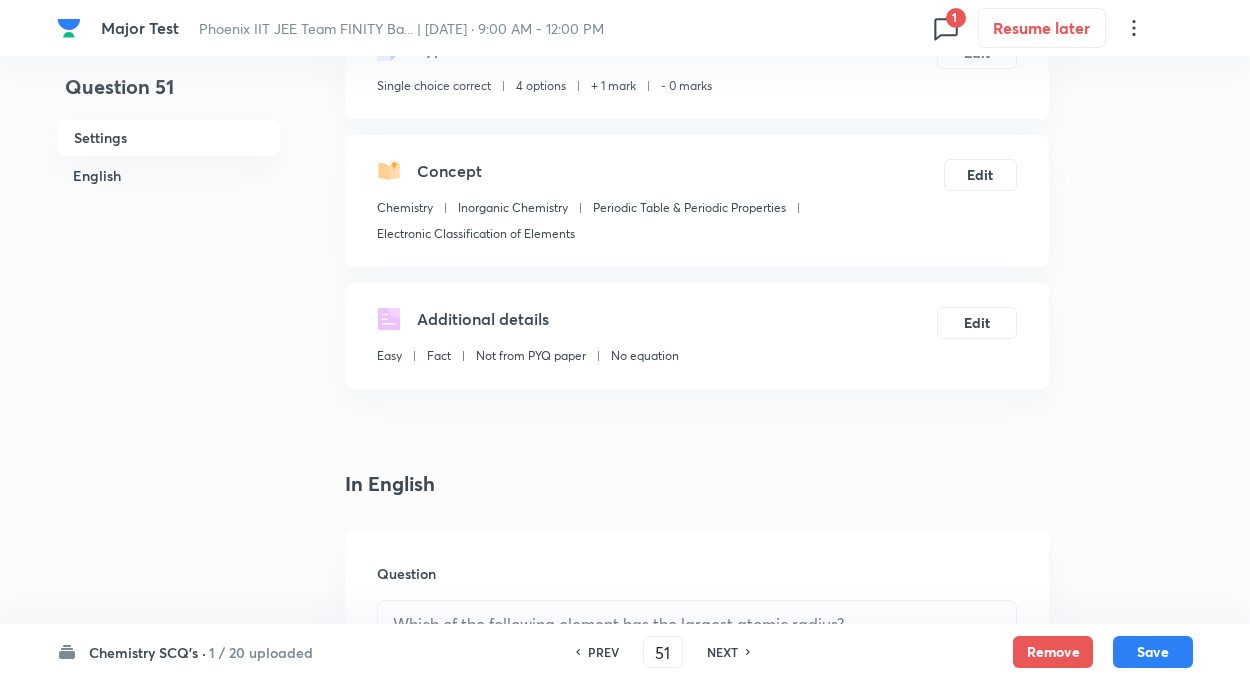 scroll, scrollTop: 160, scrollLeft: 0, axis: vertical 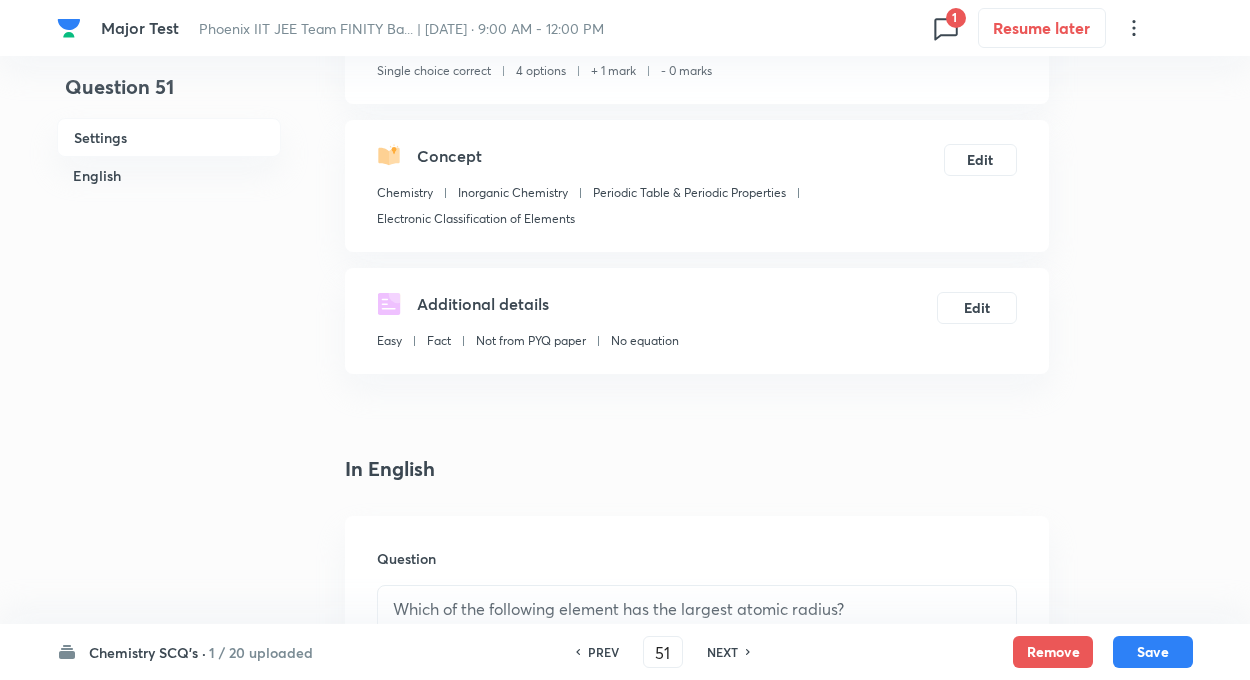 click on "Question 51 Settings English Settings Type Single choice correct 4 options + 1 mark - 0 marks Edit Concept Chemistry Inorganic Chemistry Periodic Table & Periodic Properties Electronic Classification of Elements Edit Additional details Easy Fact Not from PYQ paper No equation Edit In English Question Which of the following element has the largest atomic radius? Option A Argon Mark as correct answer Option B Phosphorous Mark as correct answer Option C Sodium Marked as correct Option D Aluminum Mark as correct answer Solution Along a period the atomic radius decreases due to increase in nuclear charge and down a group the atomic radius or size of atom increases due to increase in a number of atomic shells, thus Na will have a largest atomic radius." at bounding box center [625, 1207] 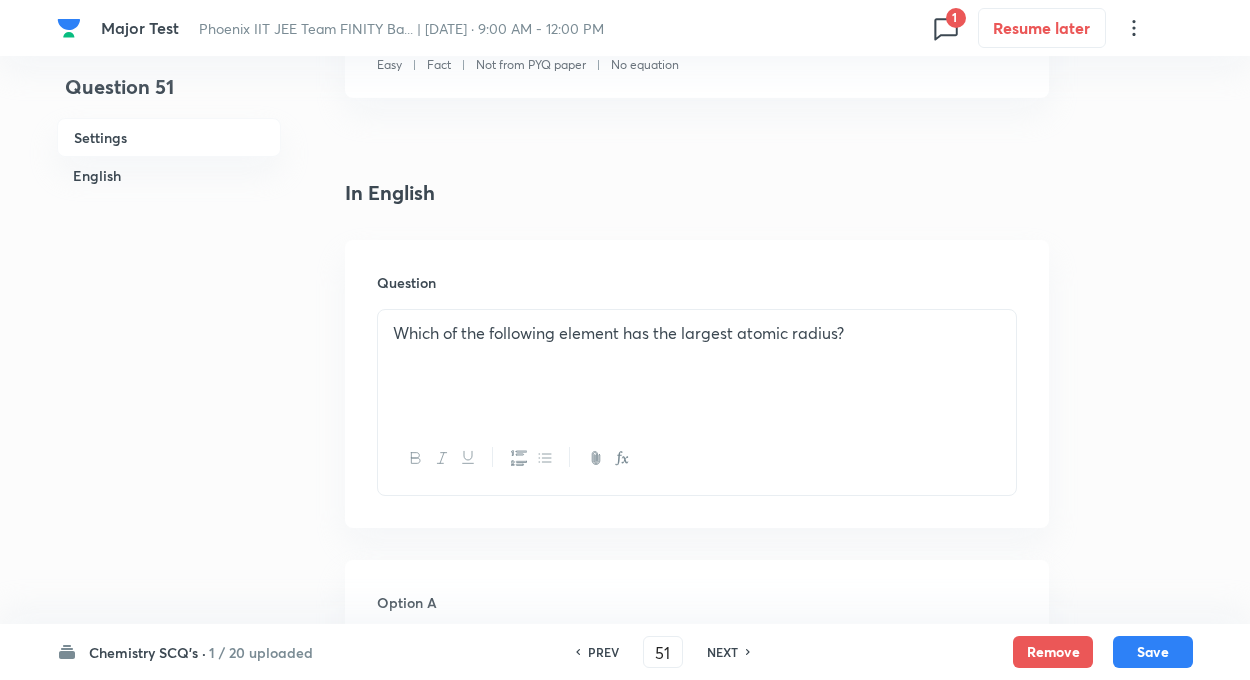 scroll, scrollTop: 440, scrollLeft: 0, axis: vertical 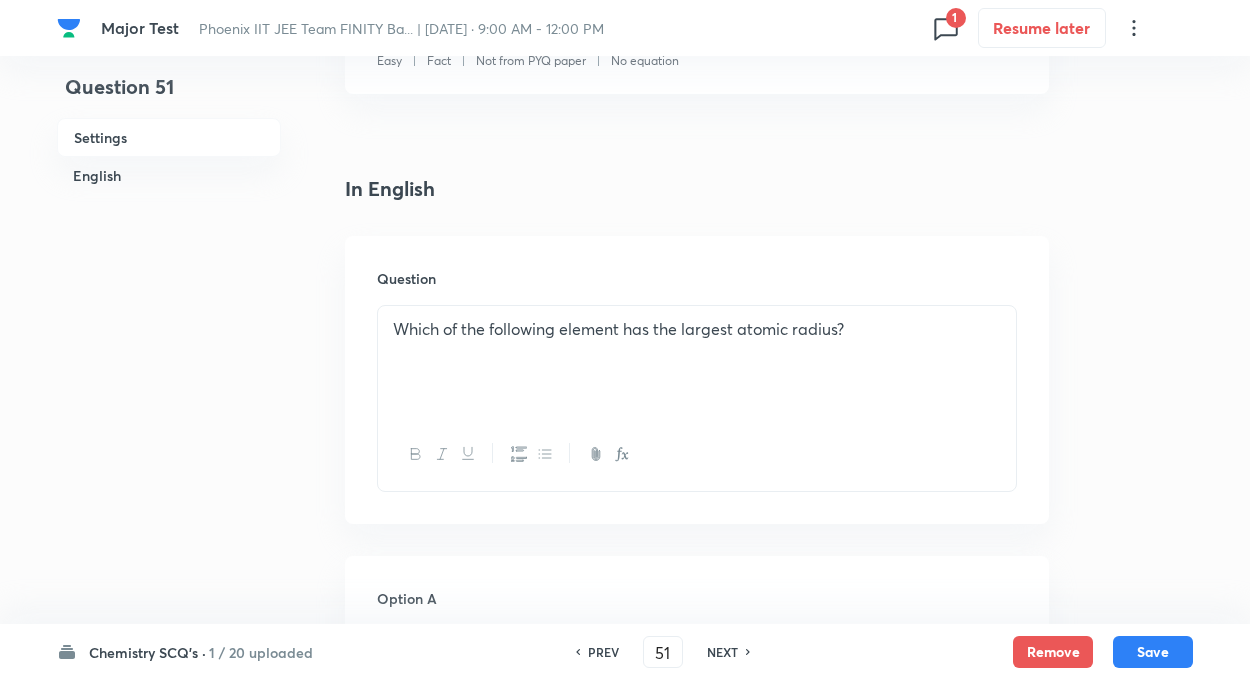 click on "Question 51 Settings English" at bounding box center [169, 927] 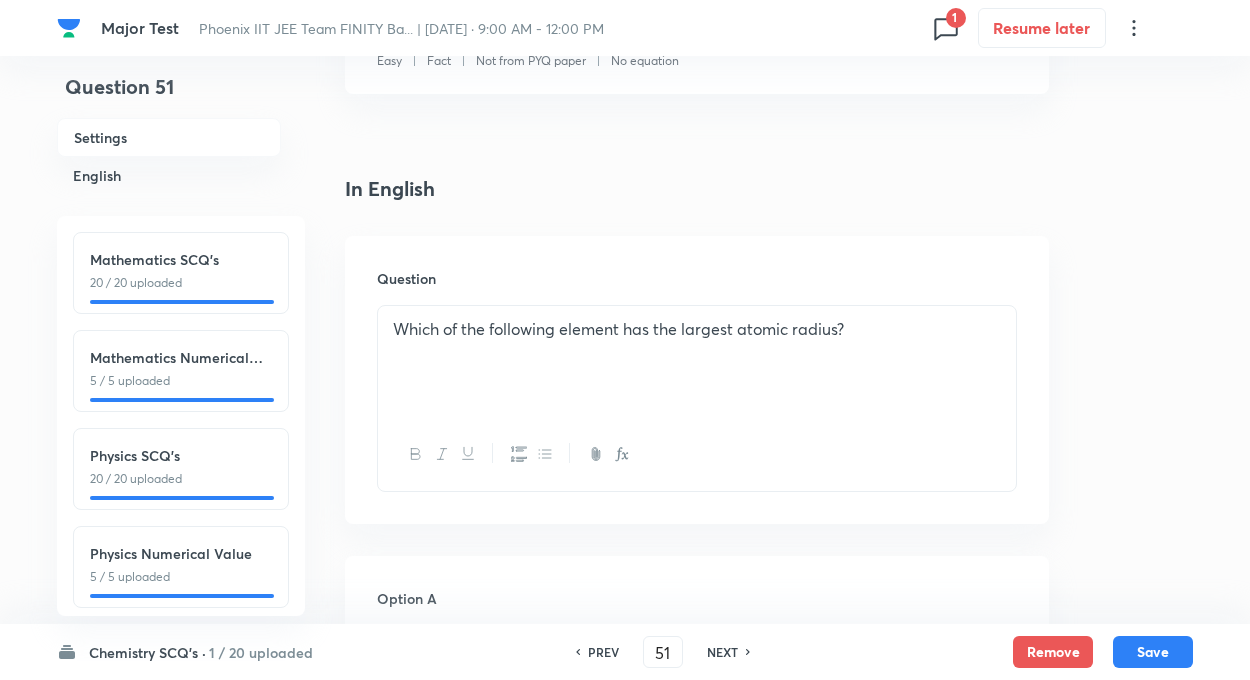 click on "1 / 20 uploaded" at bounding box center [261, 652] 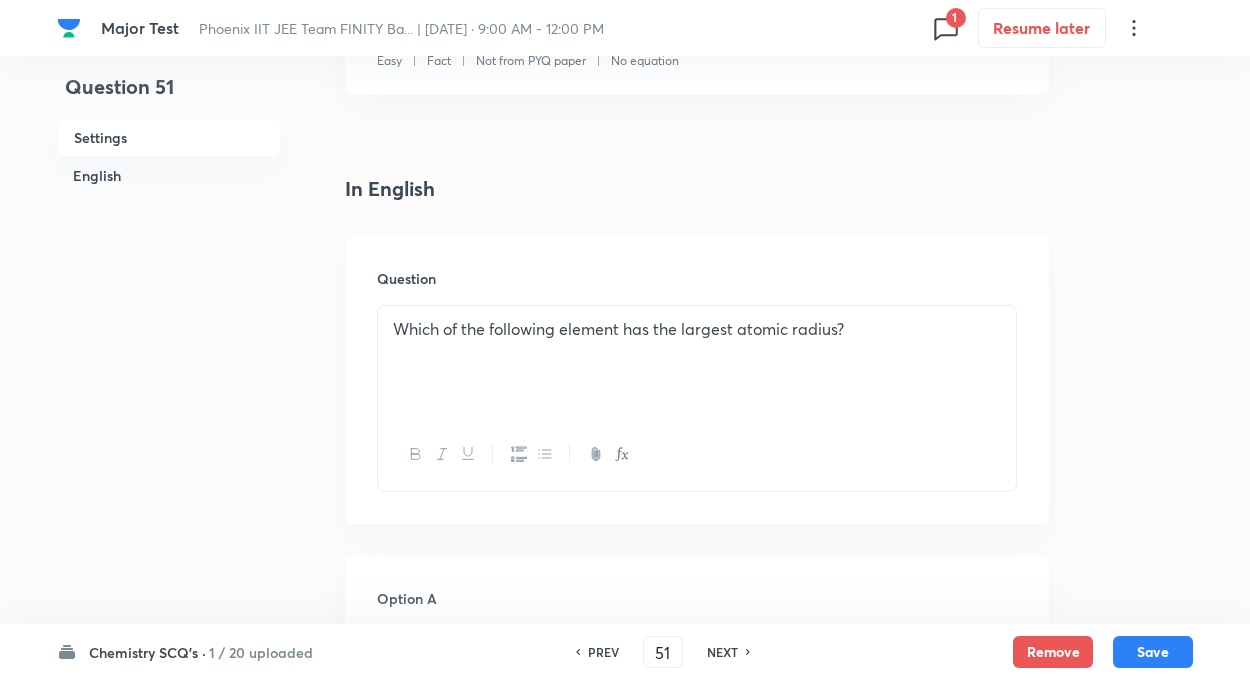 click on "Question Which of the following element has the largest atomic radius?" at bounding box center [697, 380] 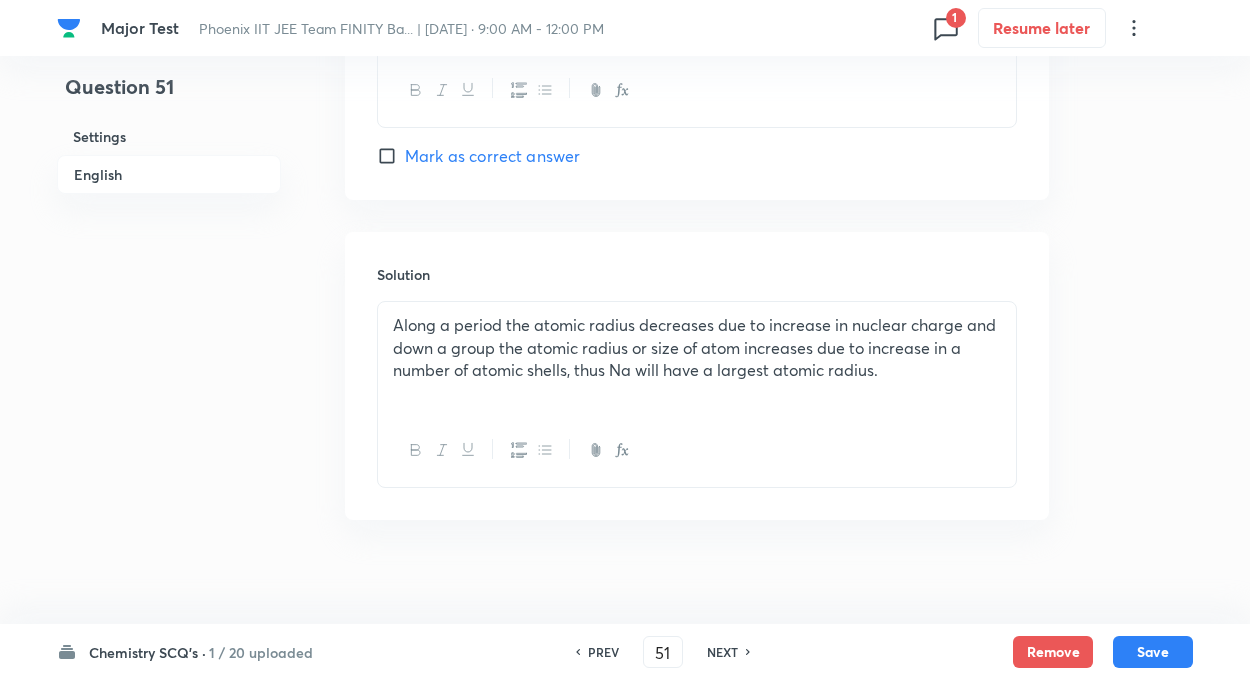 scroll, scrollTop: 2054, scrollLeft: 0, axis: vertical 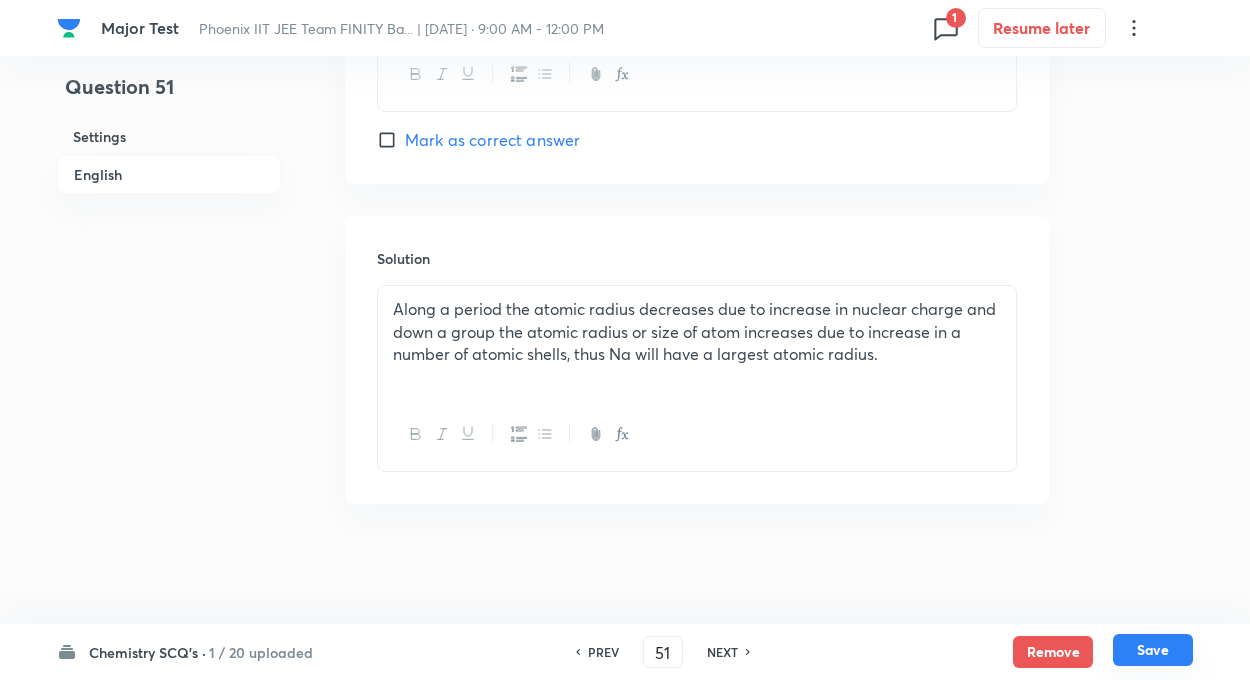 click on "Save" at bounding box center (1153, 650) 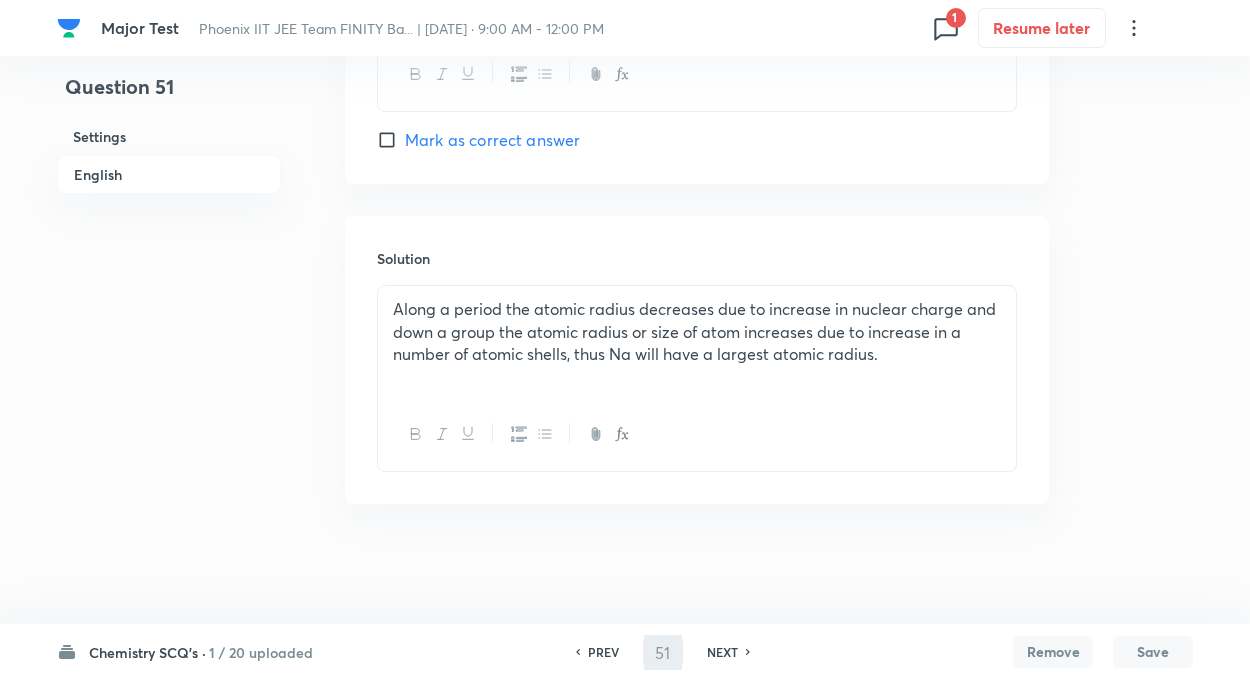 type on "52" 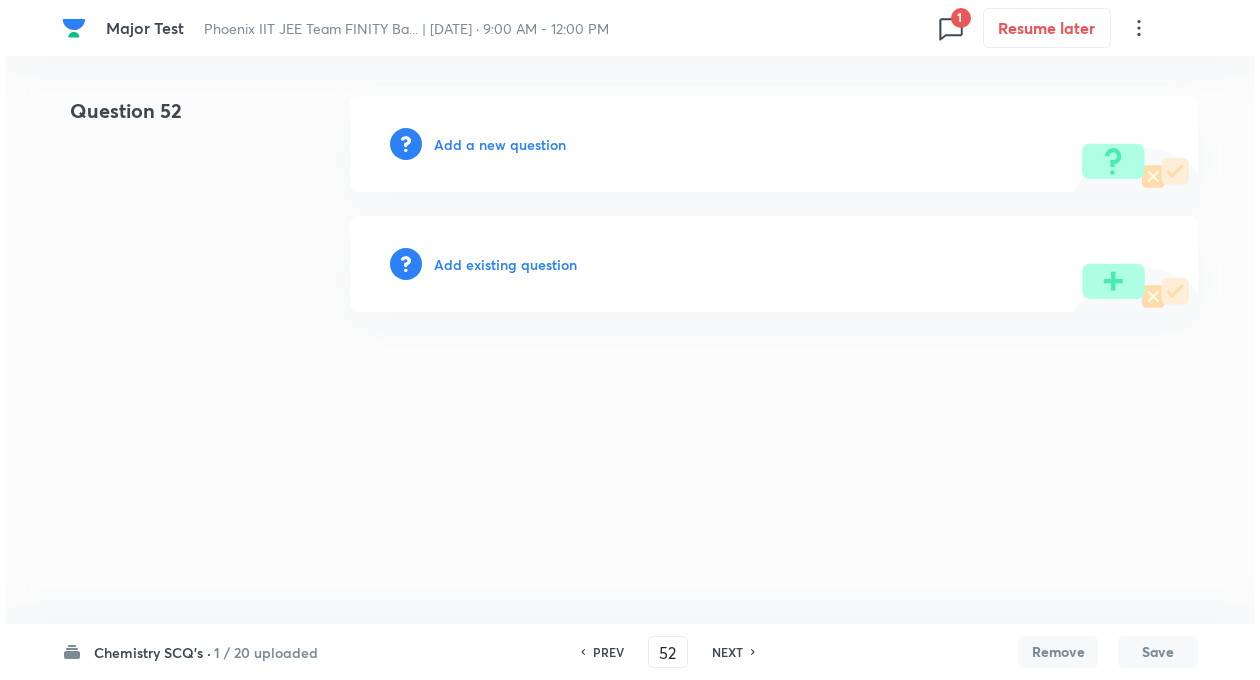 scroll, scrollTop: 0, scrollLeft: 0, axis: both 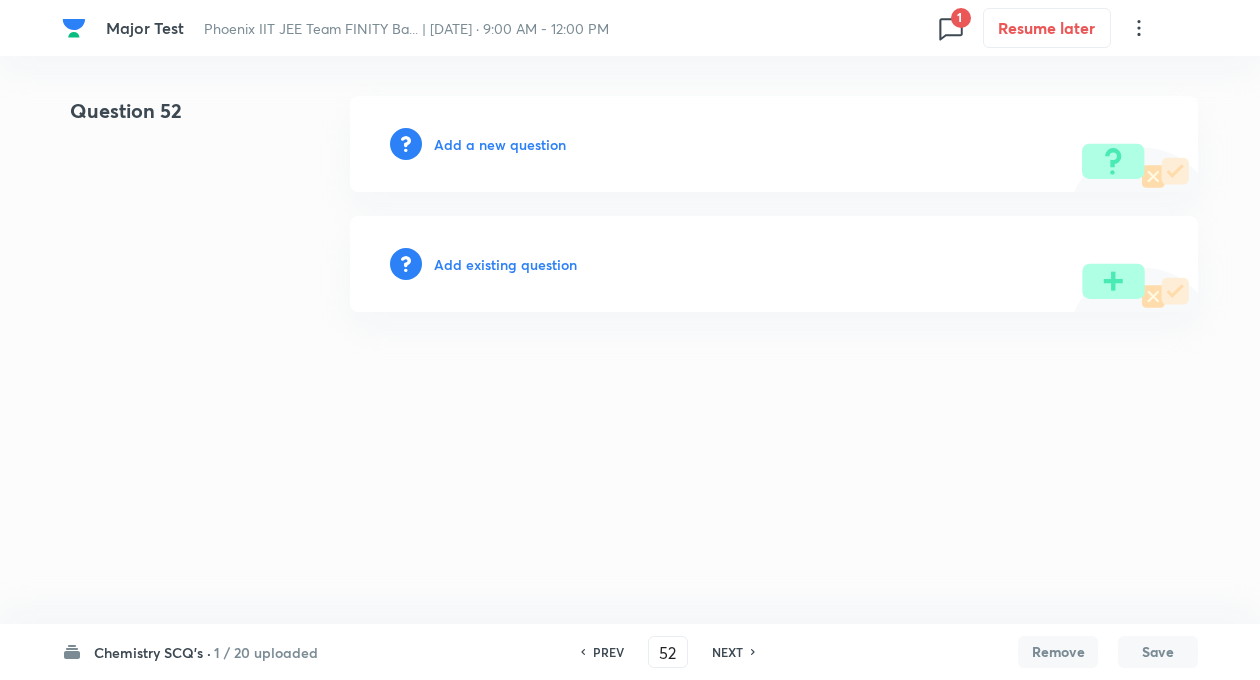 click on "Add existing question" at bounding box center [505, 264] 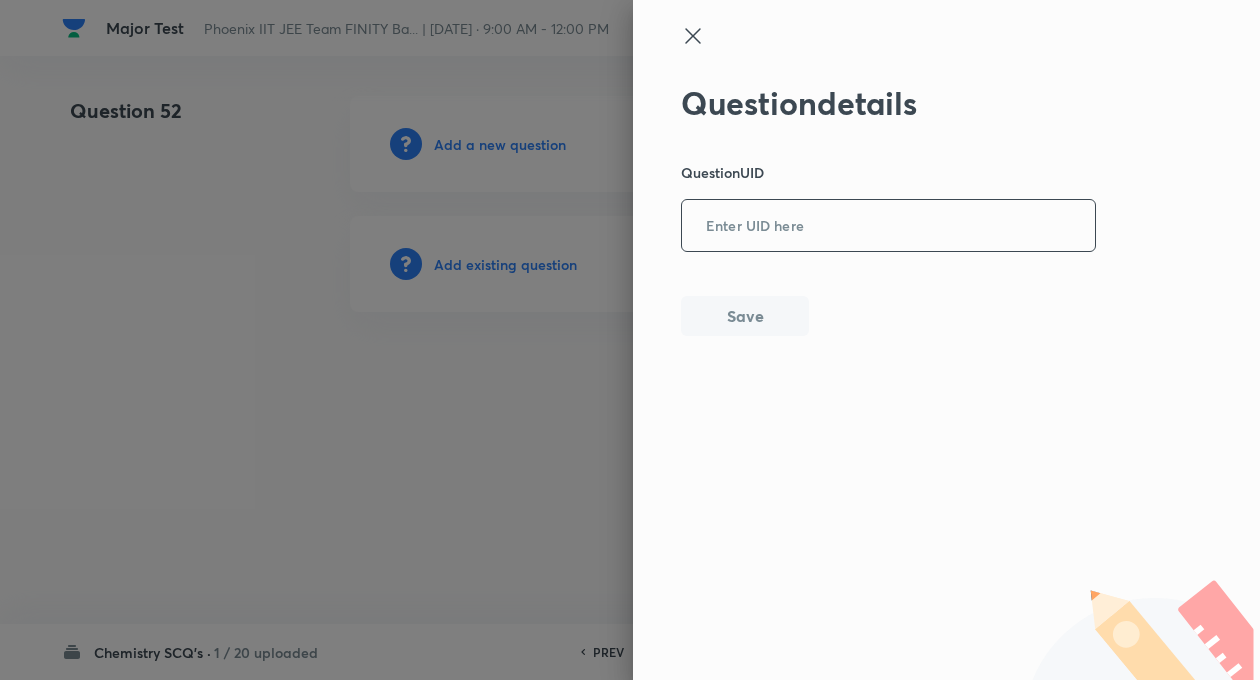 click at bounding box center (888, 226) 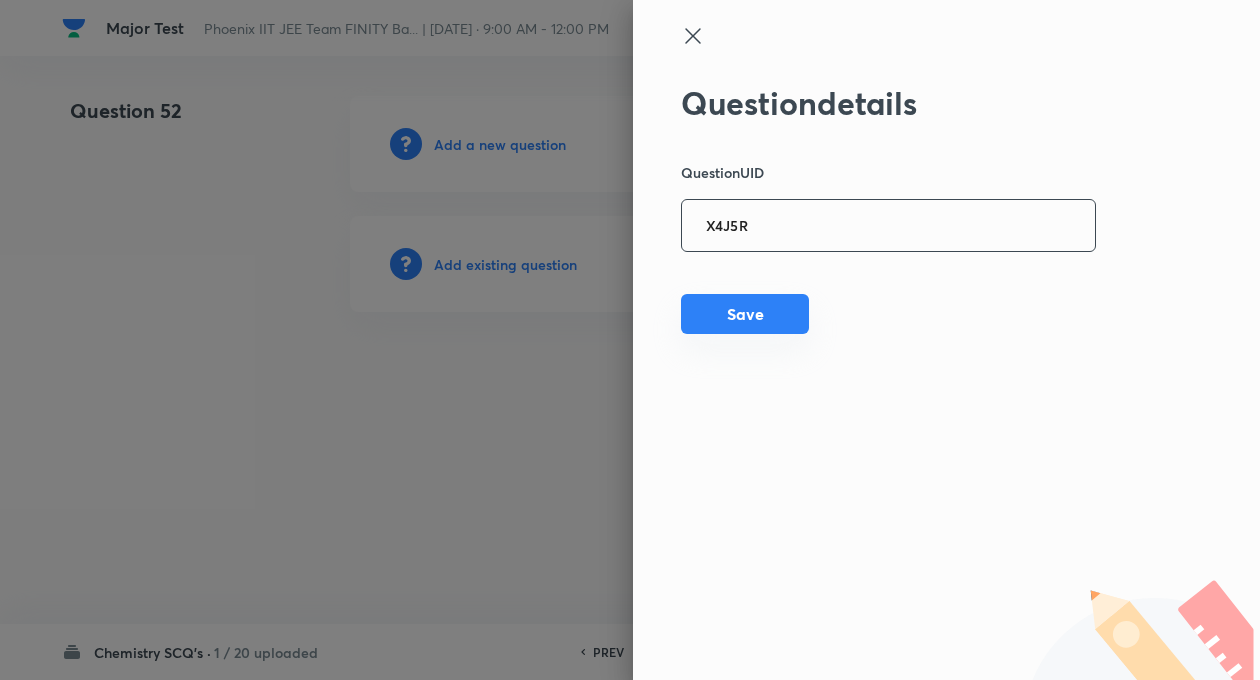 type on "X4J5R" 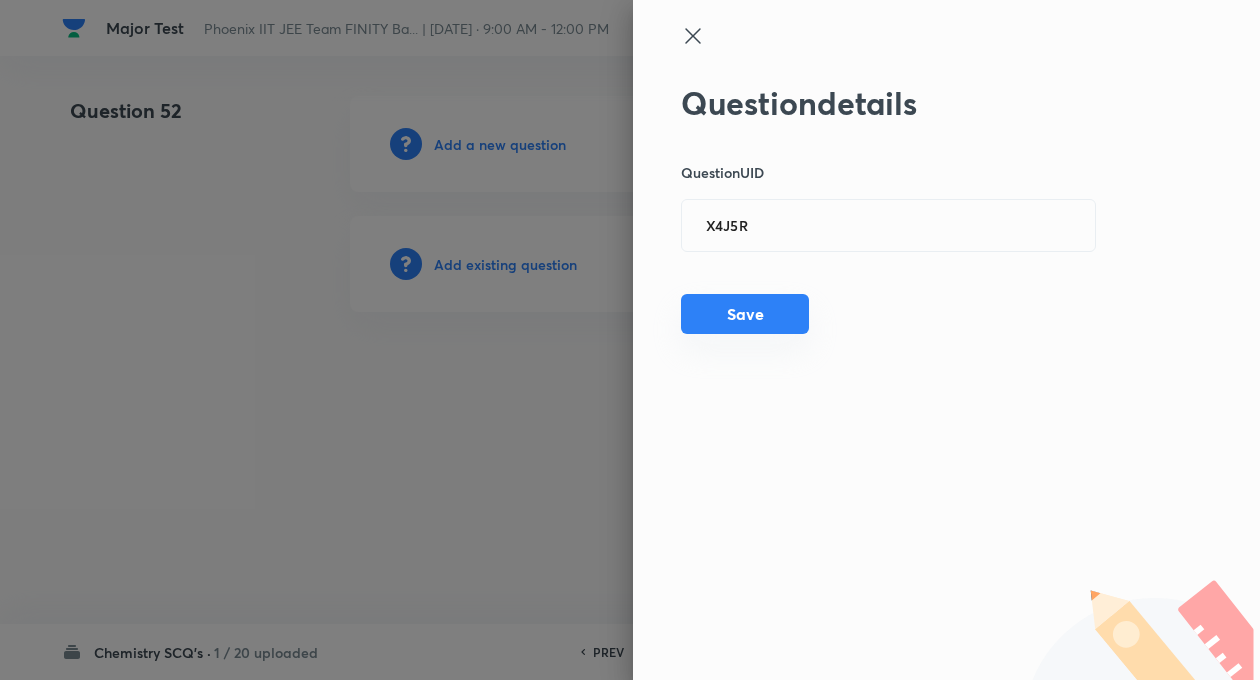 click on "Save" at bounding box center [745, 314] 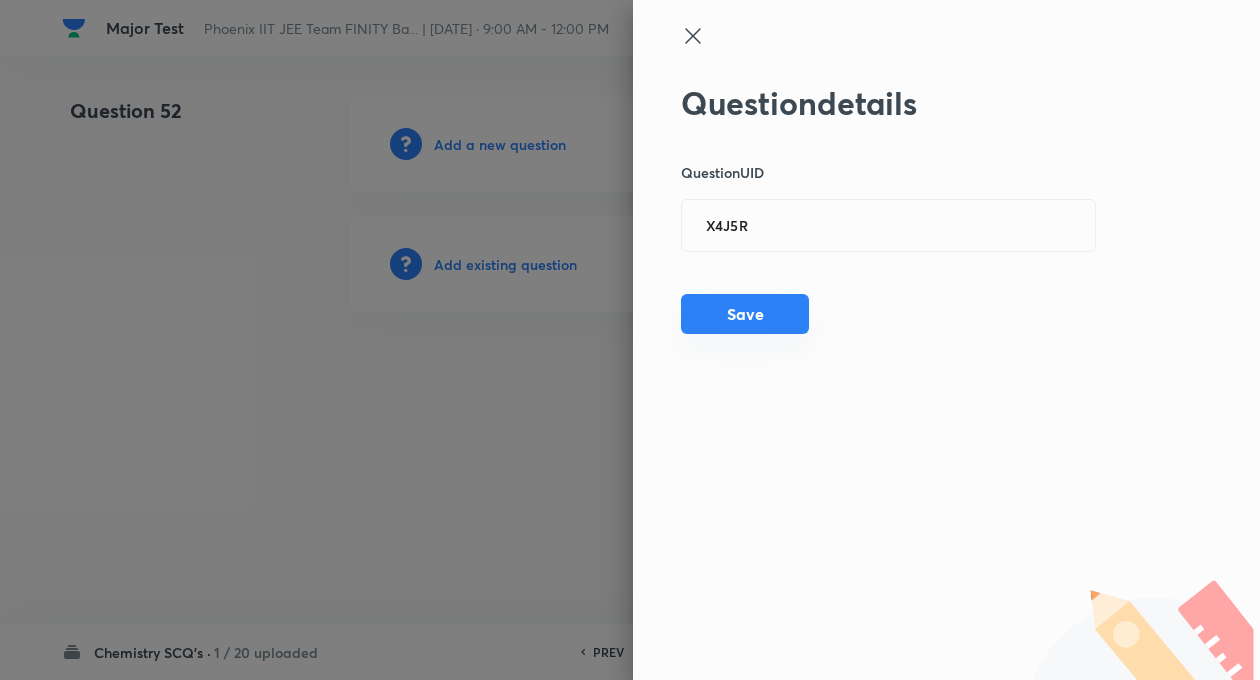click on "Save" at bounding box center (745, 314) 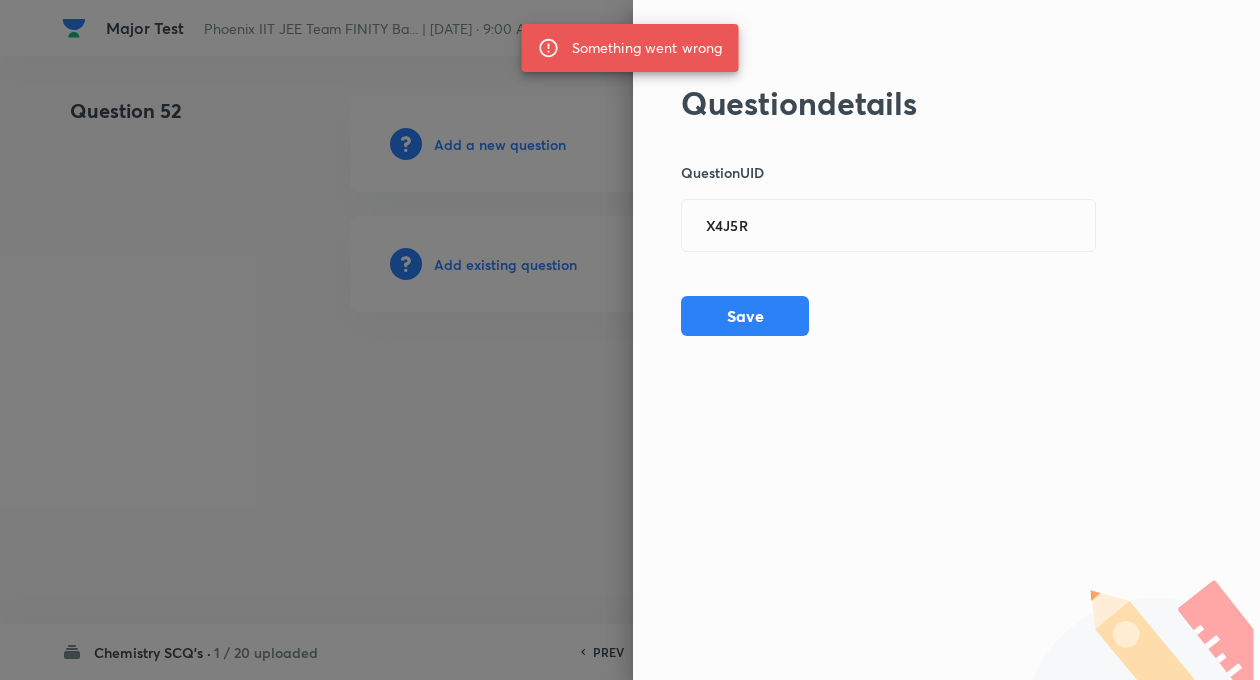 click at bounding box center [630, 340] 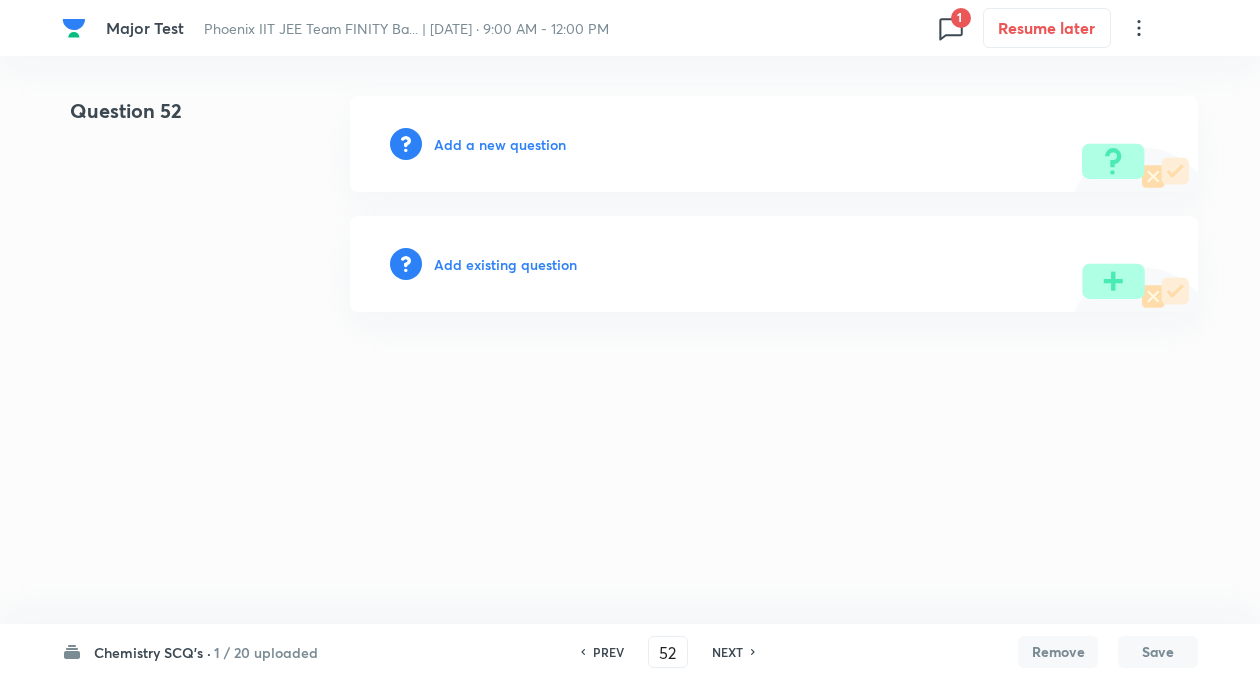 click on "Add existing question" at bounding box center (505, 264) 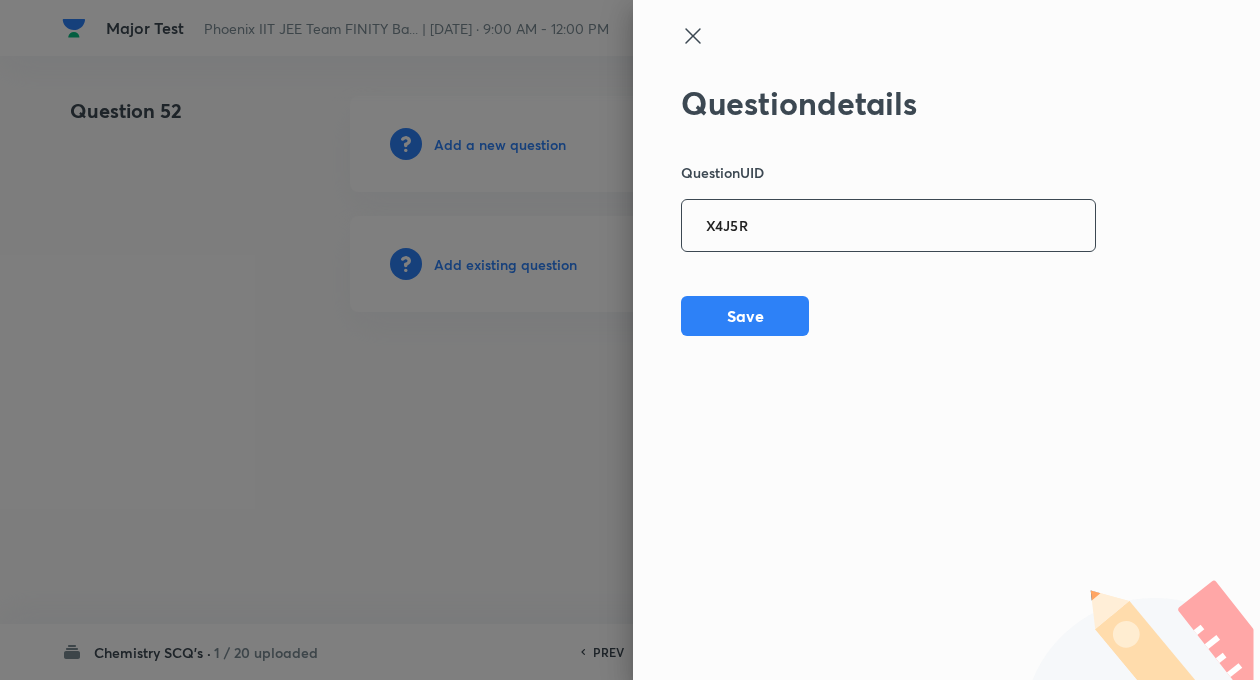 click on "X4J5R" at bounding box center (888, 226) 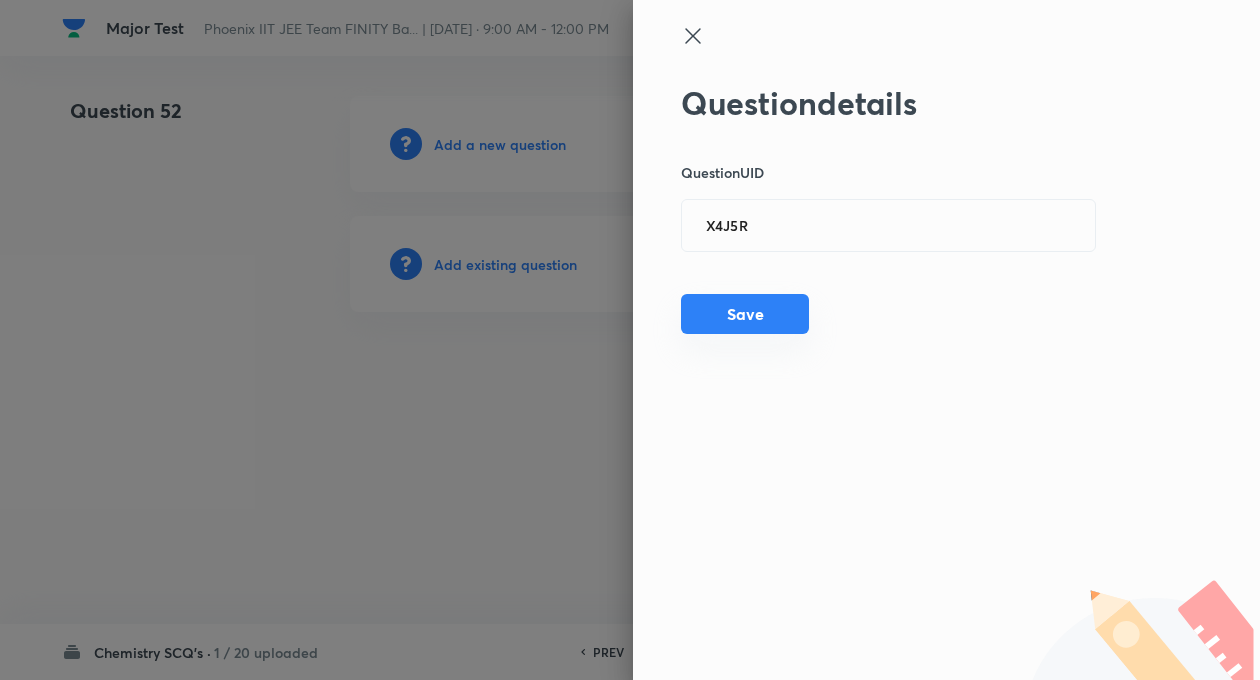 click on "Save" at bounding box center [745, 314] 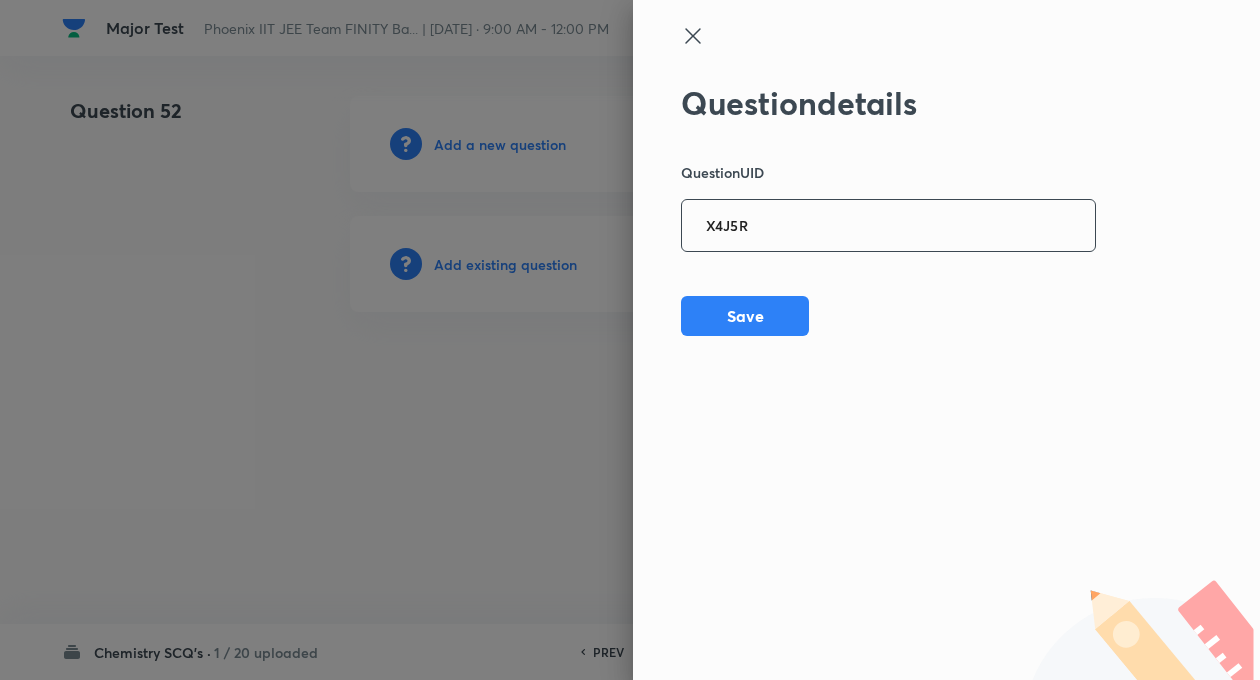 click on "X4J5R" at bounding box center (888, 226) 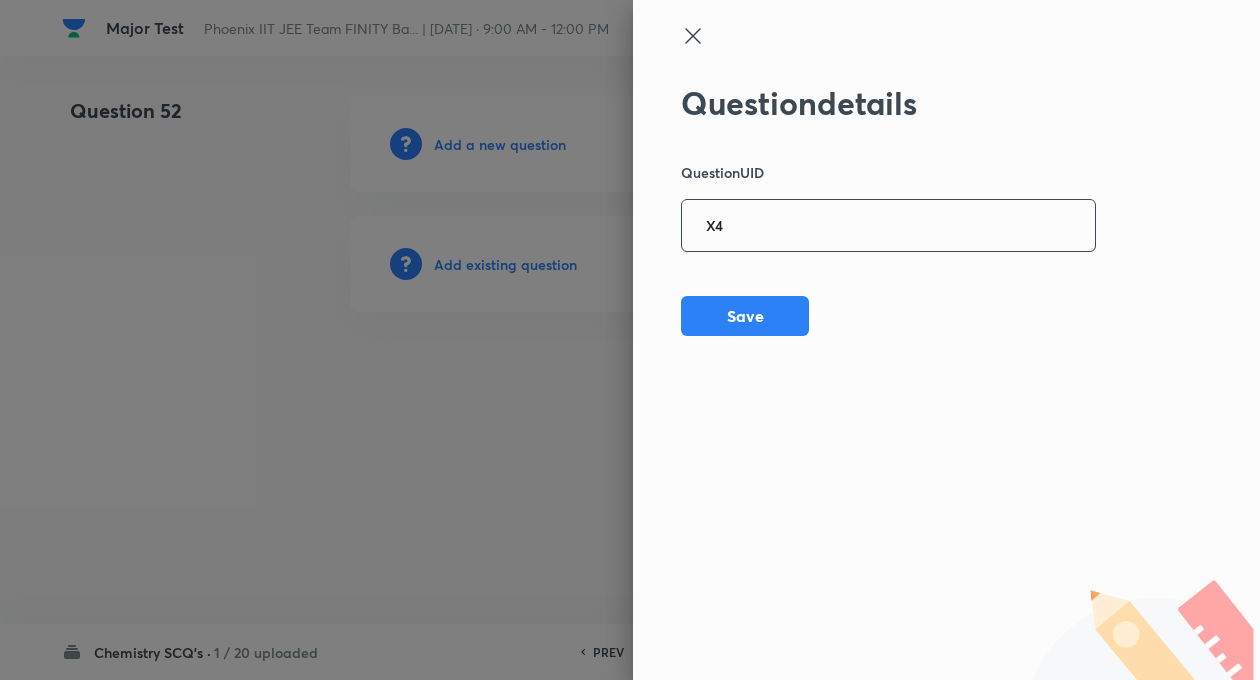type on "X" 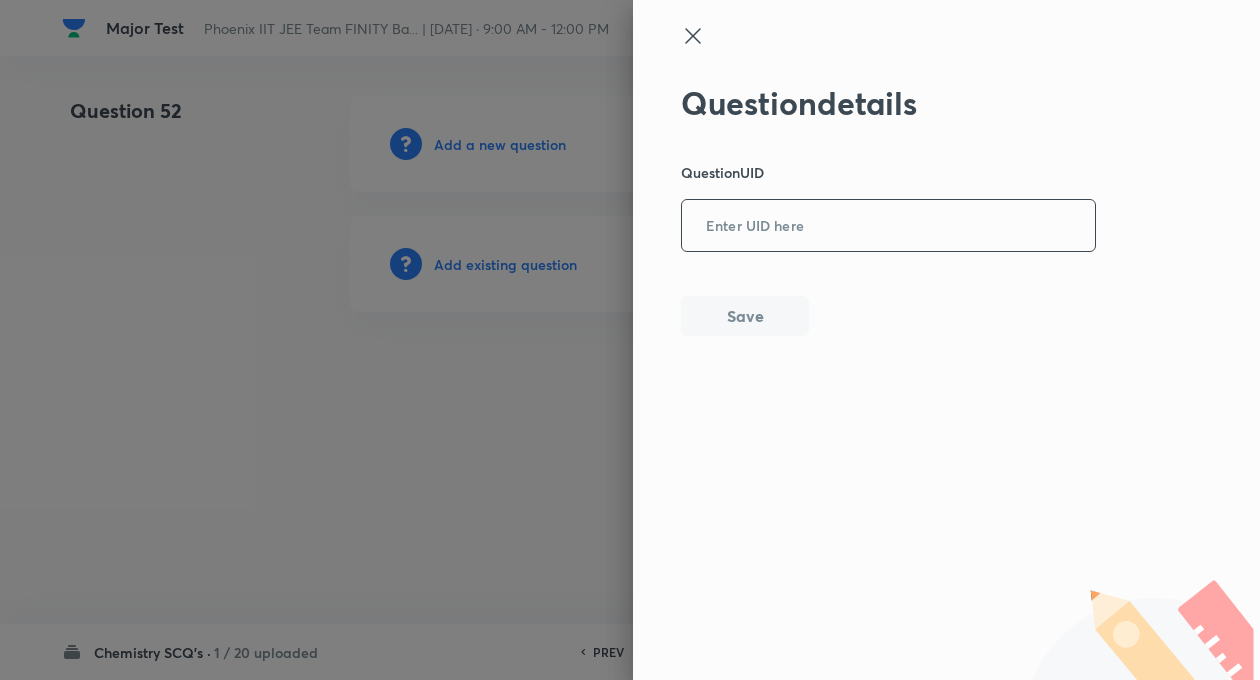 type 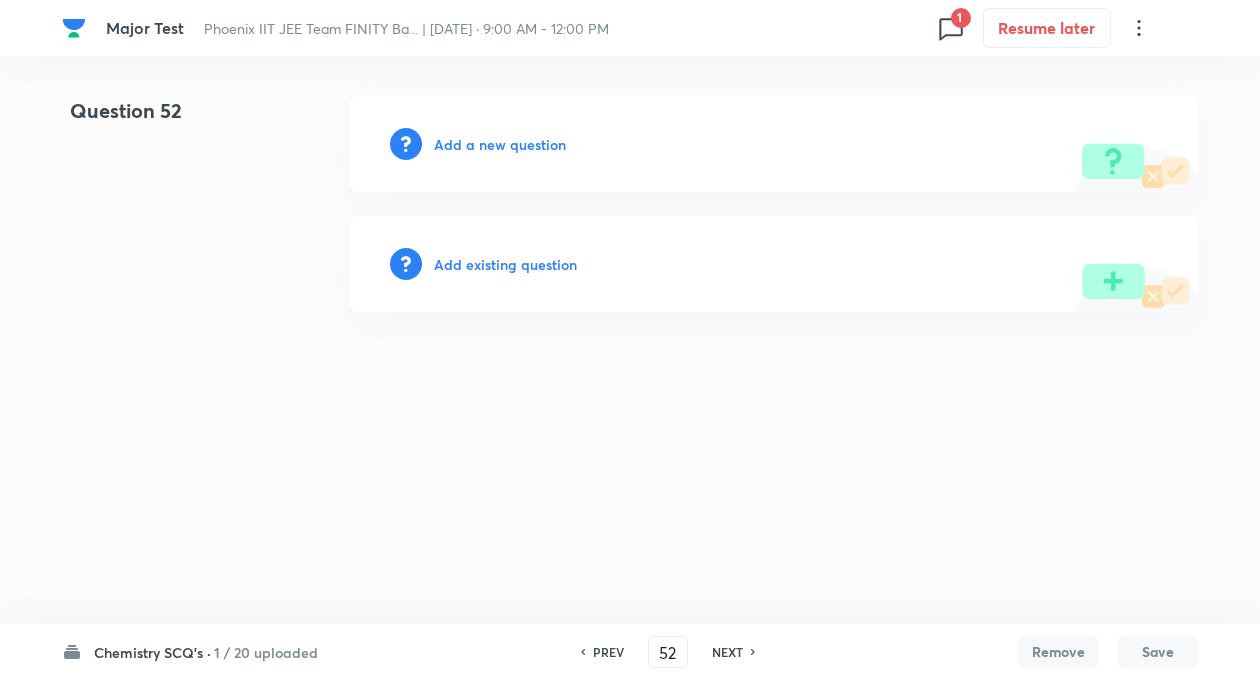 click on "Add existing question" at bounding box center [505, 264] 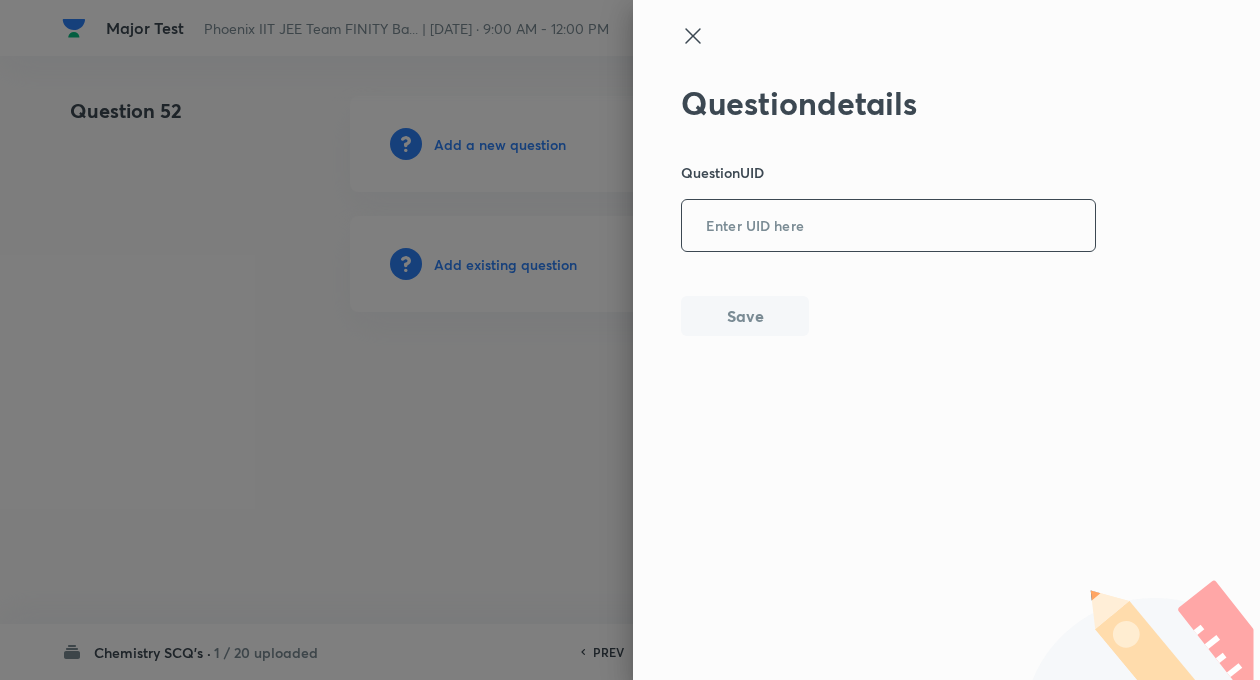 click at bounding box center [888, 226] 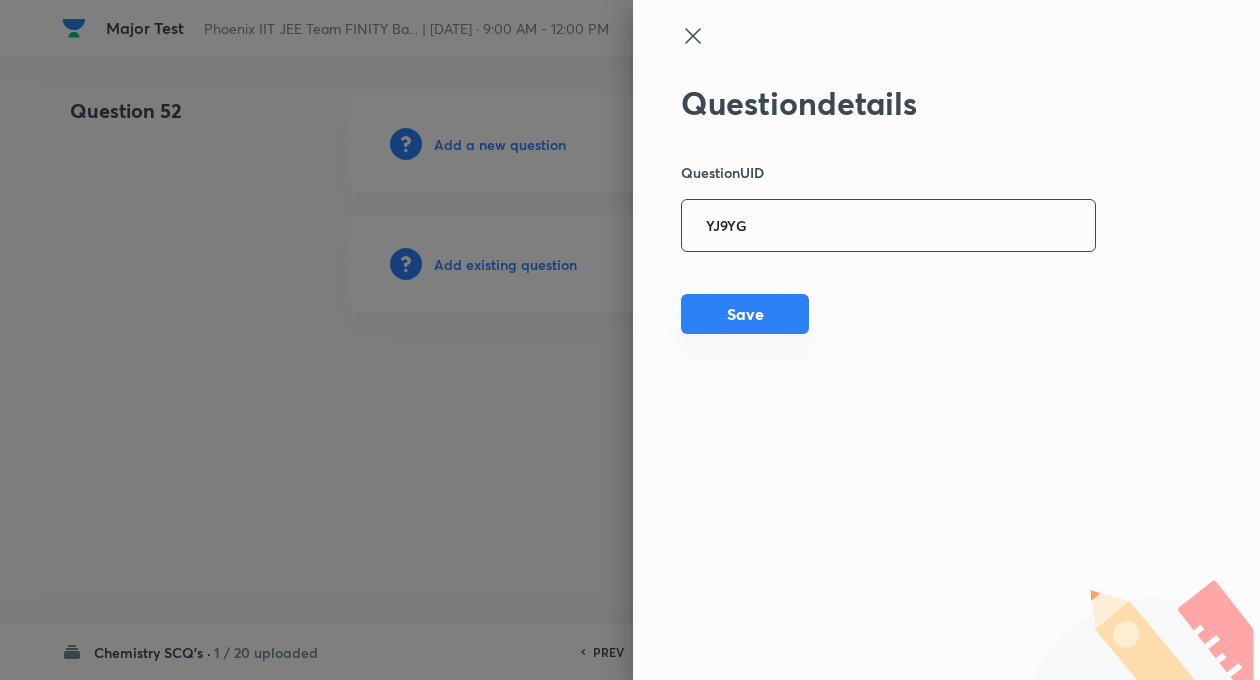 type on "YJ9YG" 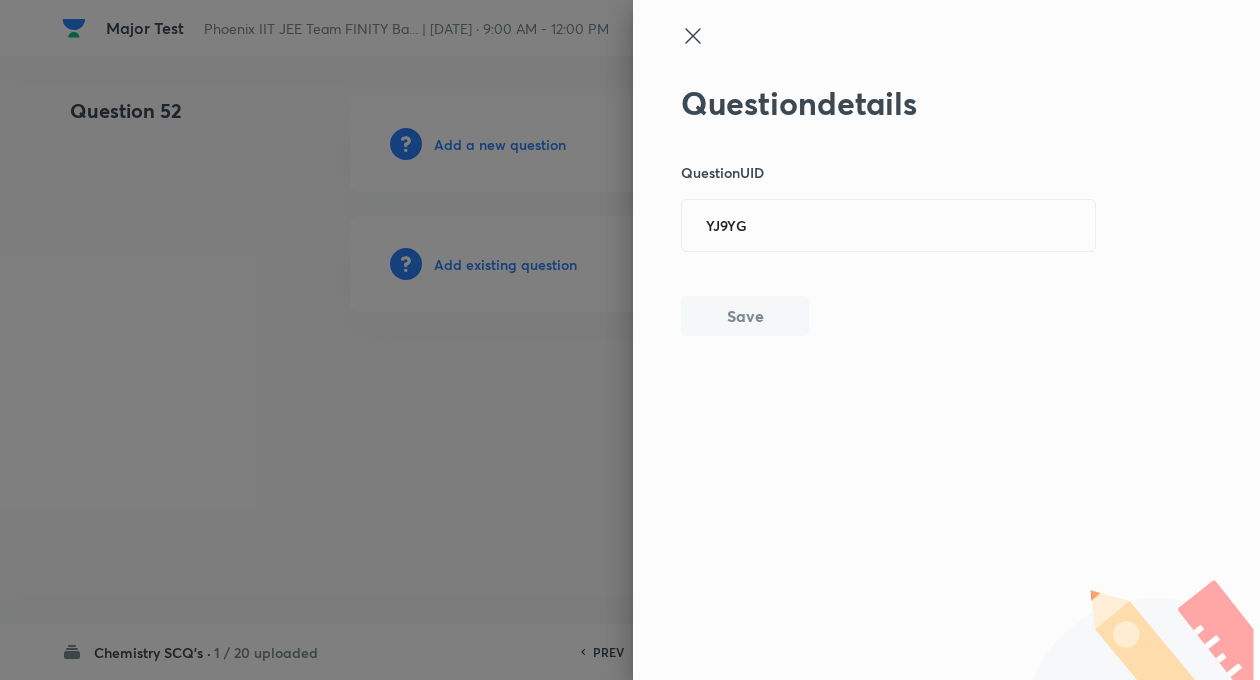 type 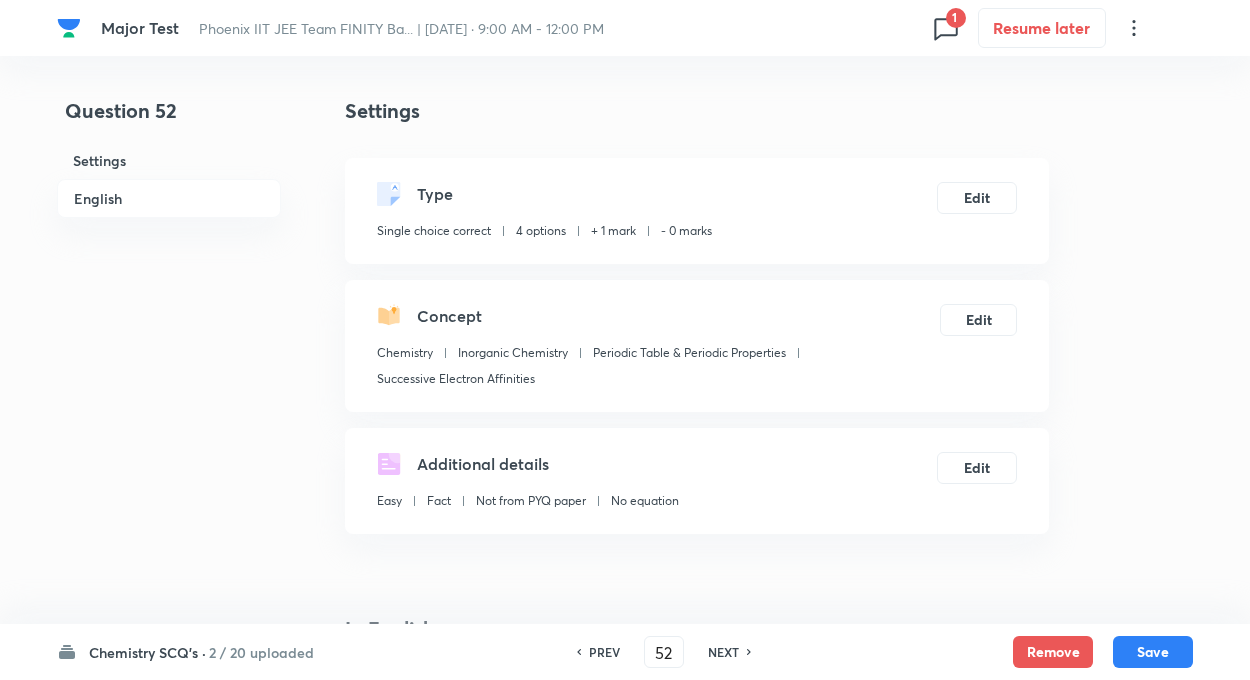 checkbox on "true" 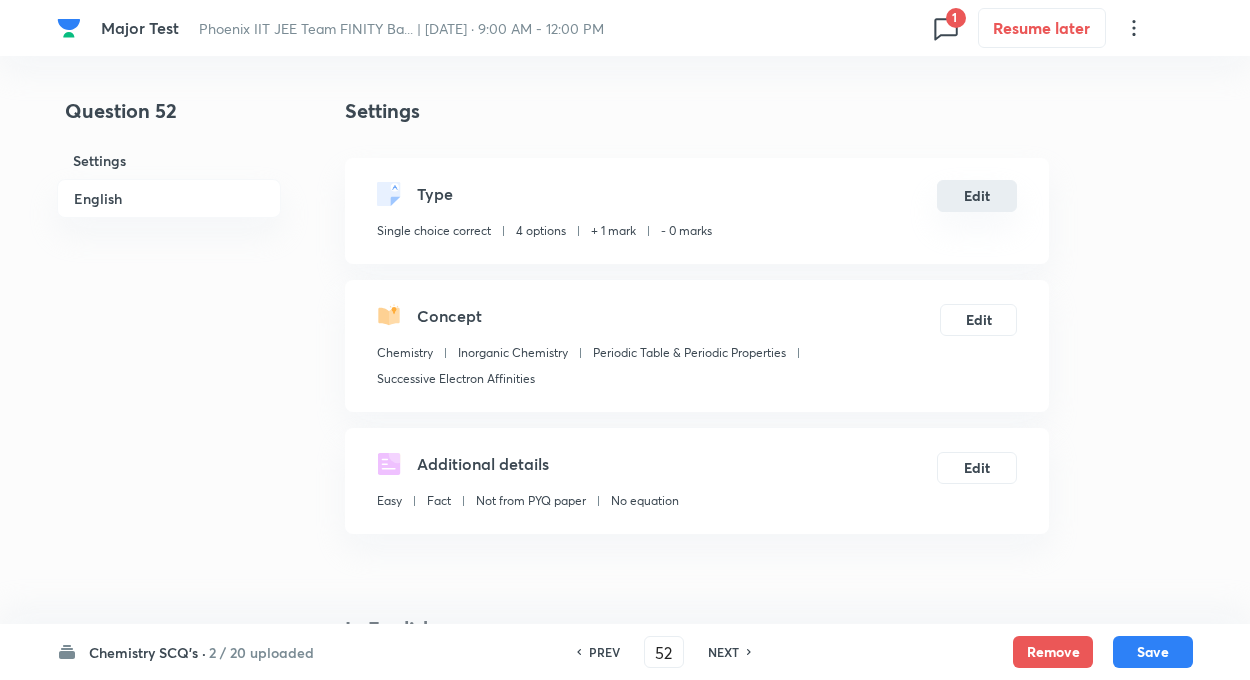 click on "Edit" at bounding box center [977, 196] 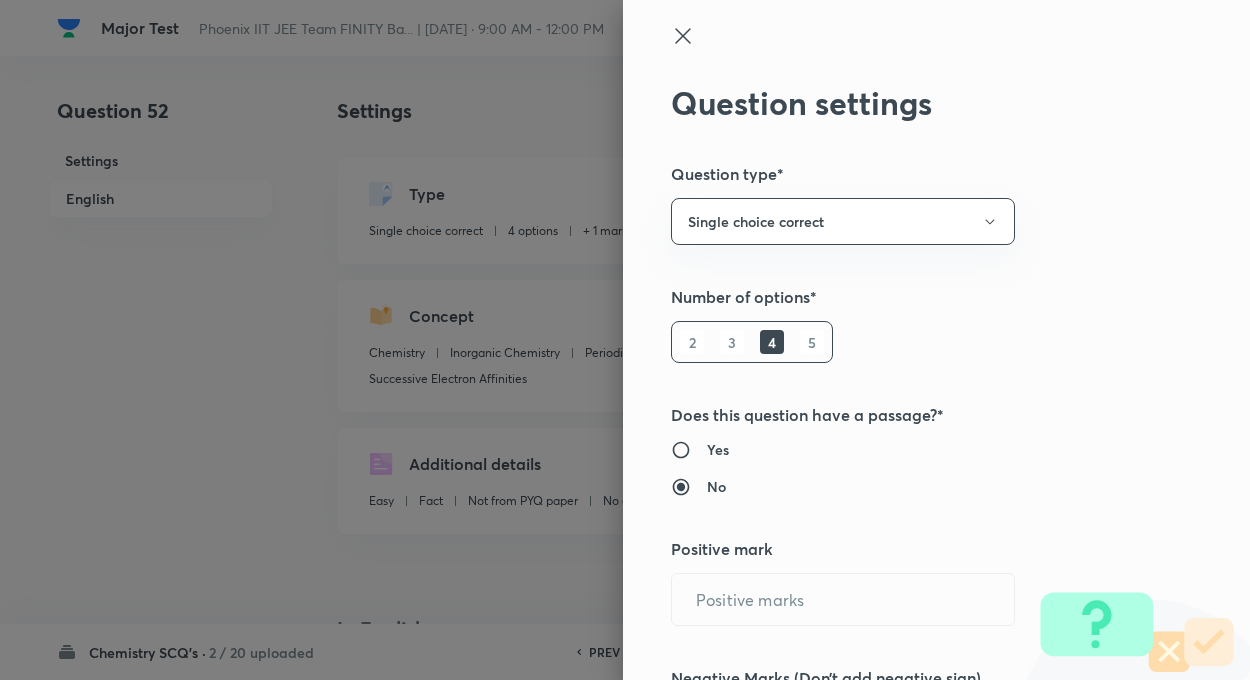 radio on "true" 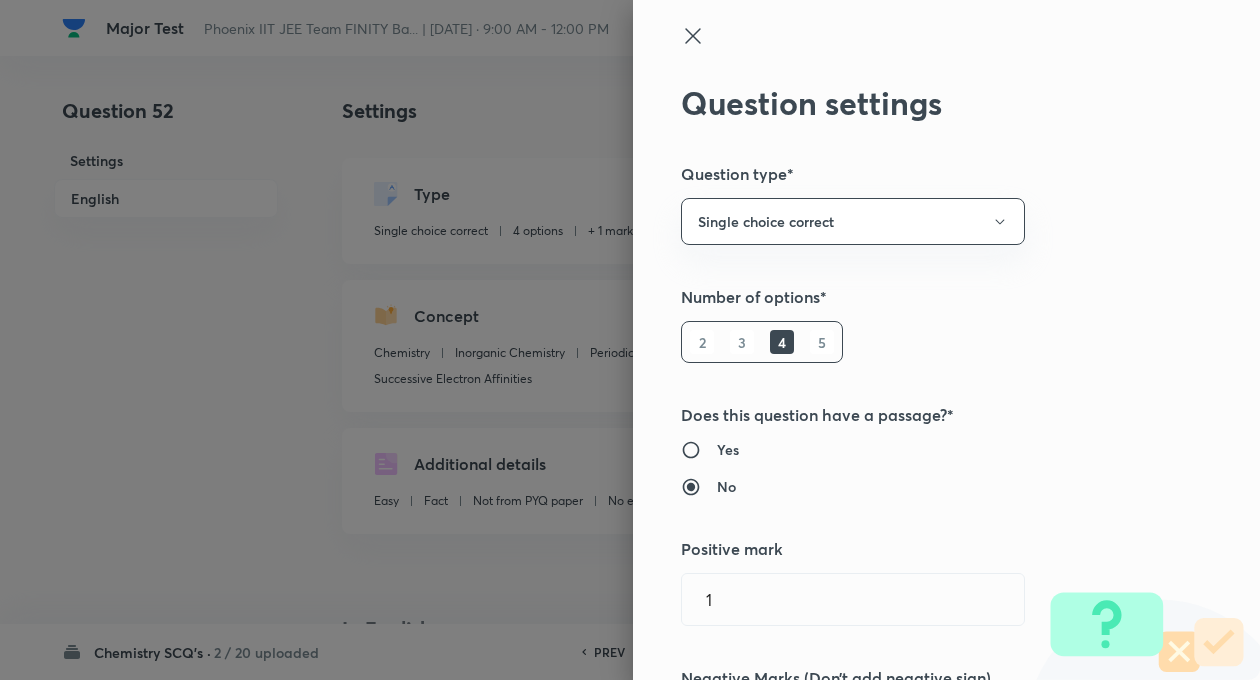 click on "Question settings Question type* Single choice correct Number of options* 2 3 4 5 Does this question have a passage?* Yes No Positive mark 1 ​ Negative Marks (Don’t add negative sign) 0 ​ Syllabus Topic group* Chemistry ​ Topic* Inorganic Chemistry ​ Concept* Periodic Table & Periodic Properties ​ Sub-concept* Successive Electron Affinities ​ Concept-field ​ Additional details Question Difficulty Very easy Easy Moderate Hard Very hard Question is based on Fact Numerical Concept Previous year question Yes No Does this question have equation? Yes No Verification status Is the question verified? *Select 'yes' only if a question is verified Yes No Save" at bounding box center [946, 340] 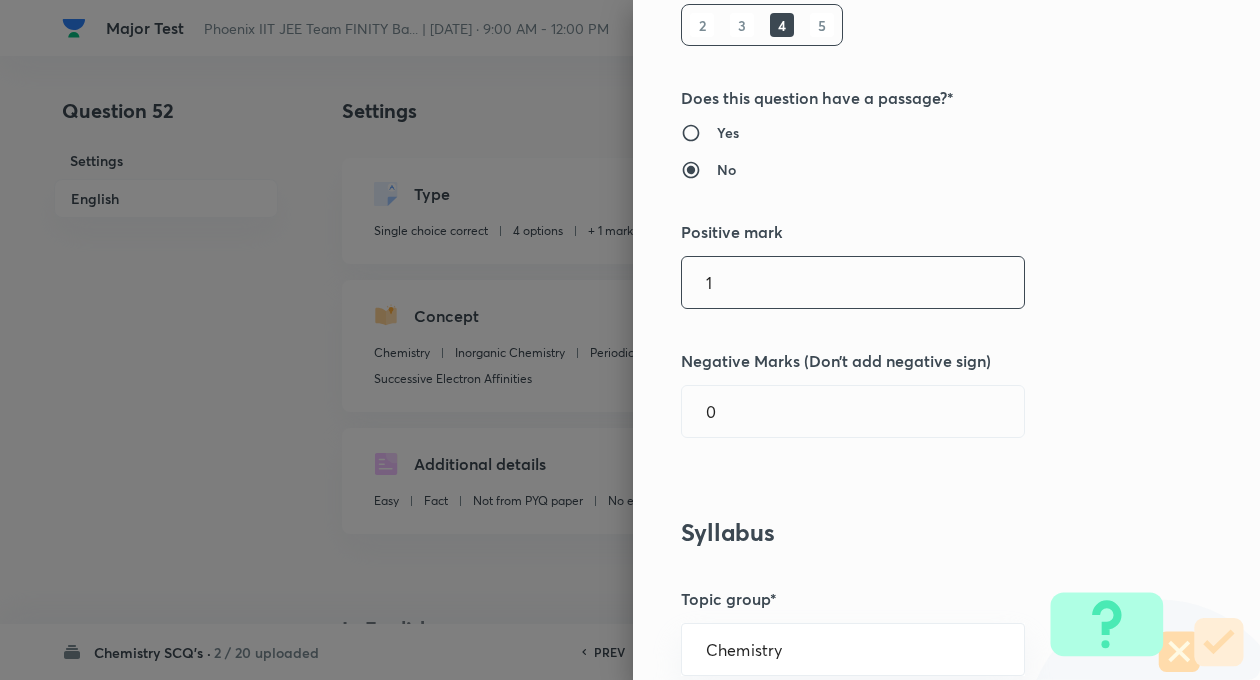 scroll, scrollTop: 320, scrollLeft: 0, axis: vertical 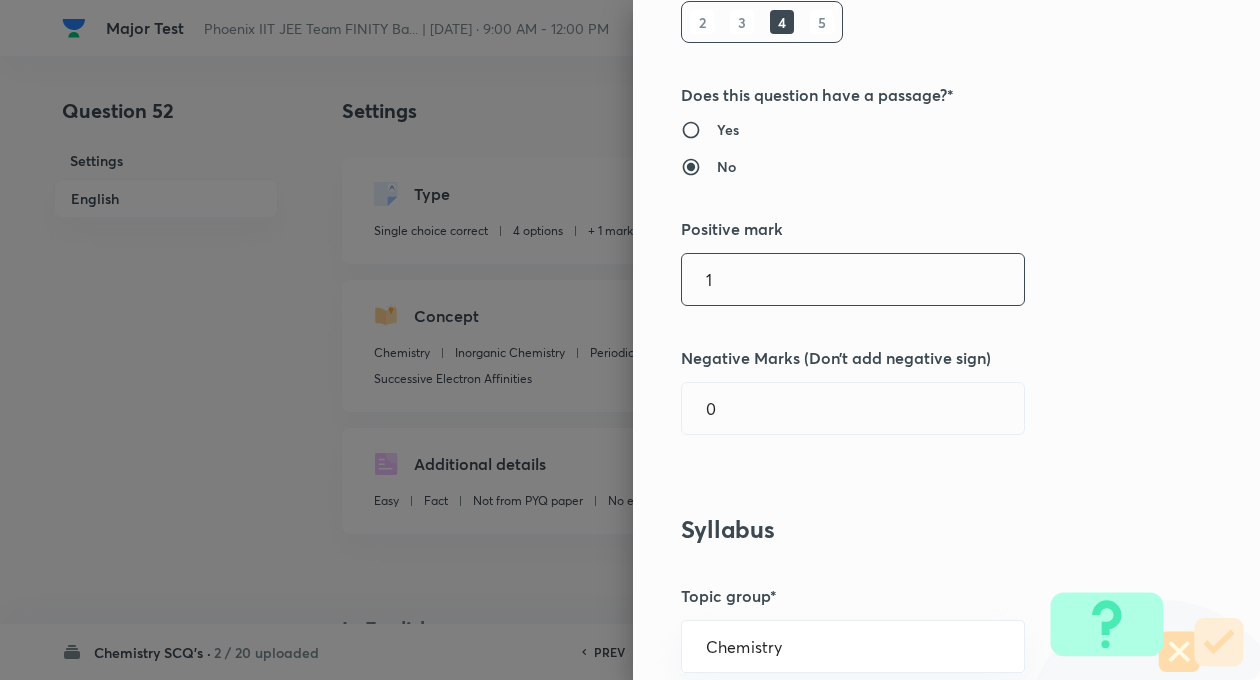 click on "1" at bounding box center (853, 279) 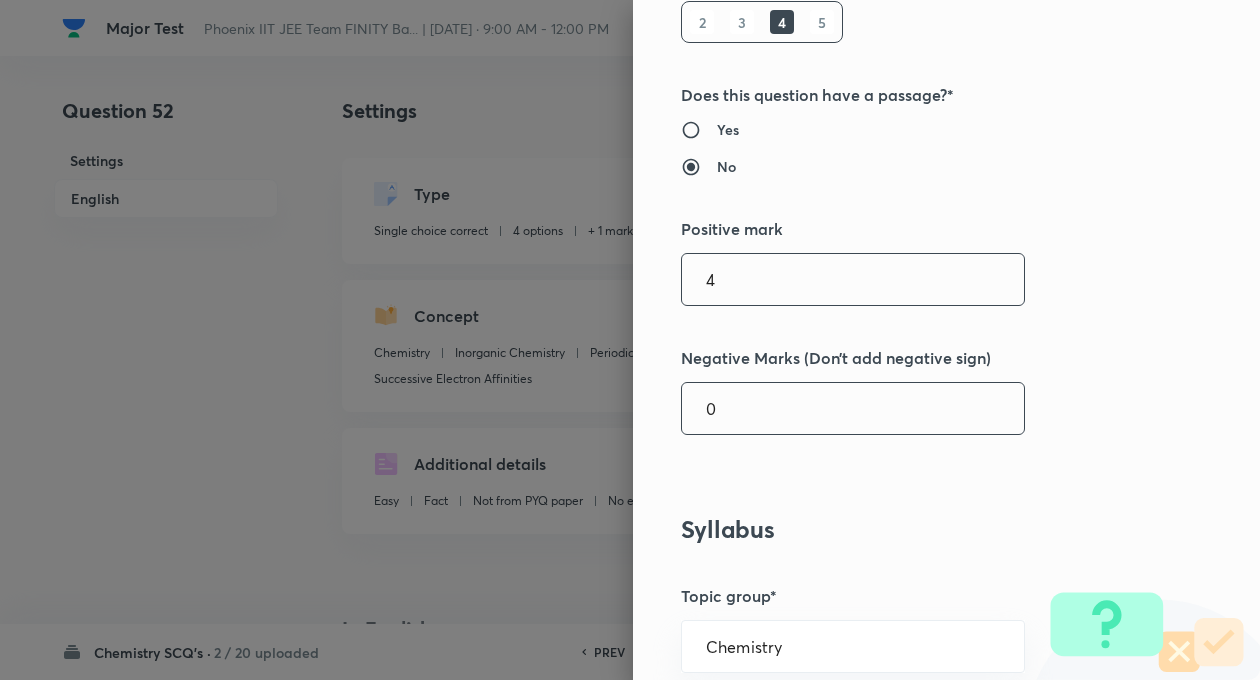 type on "4" 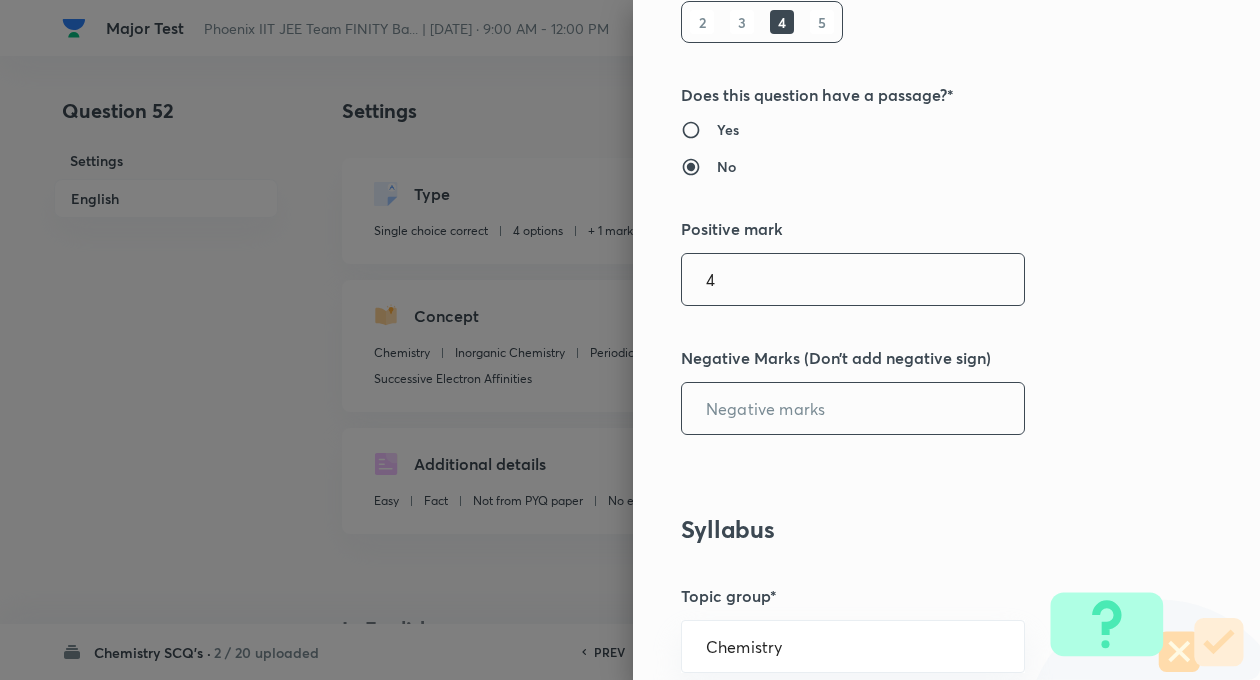 click at bounding box center [853, 408] 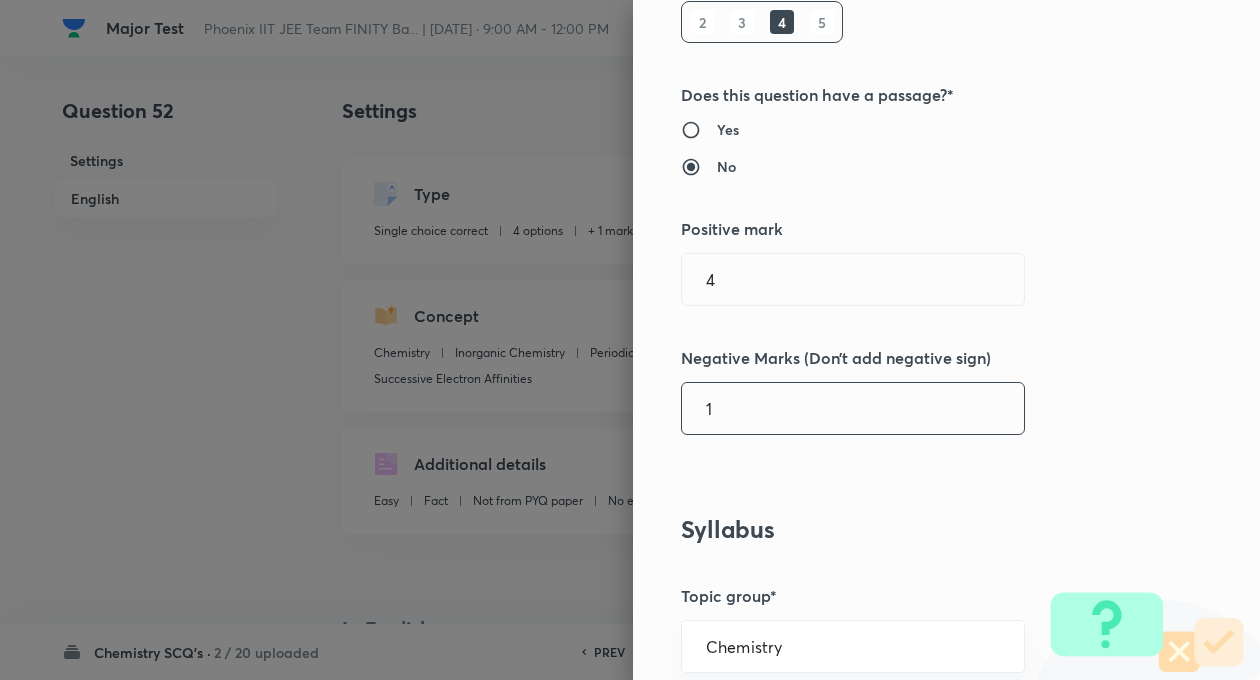 type on "1" 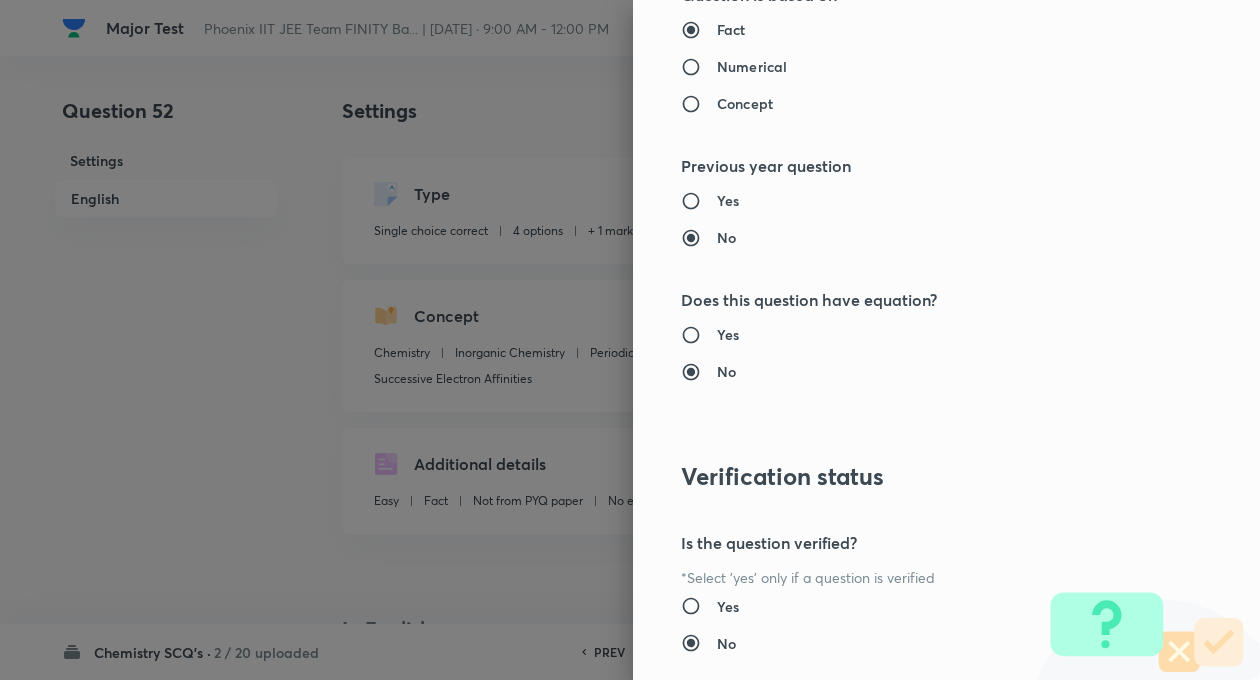 click on "Question settings Question type* Single choice correct Number of options* 2 3 4 5 Does this question have a passage?* Yes No Positive mark 4 ​ Negative Marks (Don’t add negative sign) 1 ​ Syllabus Topic group* Chemistry ​ Topic* Inorganic Chemistry ​ Concept* Periodic Table & Periodic Properties ​ Sub-concept* Successive Electron Affinities ​ Concept-field ​ Additional details Question Difficulty Very easy Easy Moderate Hard Very hard Question is based on Fact Numerical Concept Previous year question Yes No Does this question have equation? Yes No Verification status Is the question verified? *Select 'yes' only if a question is verified Yes No Save" at bounding box center [946, 340] 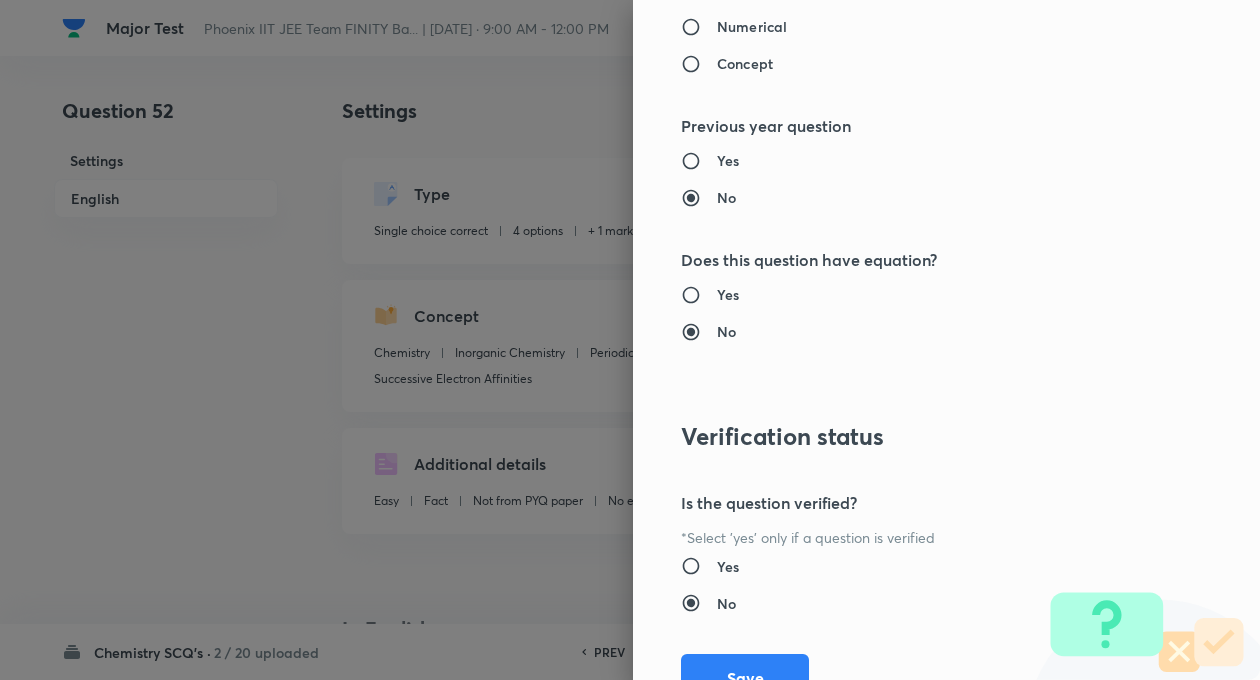 scroll, scrollTop: 2046, scrollLeft: 0, axis: vertical 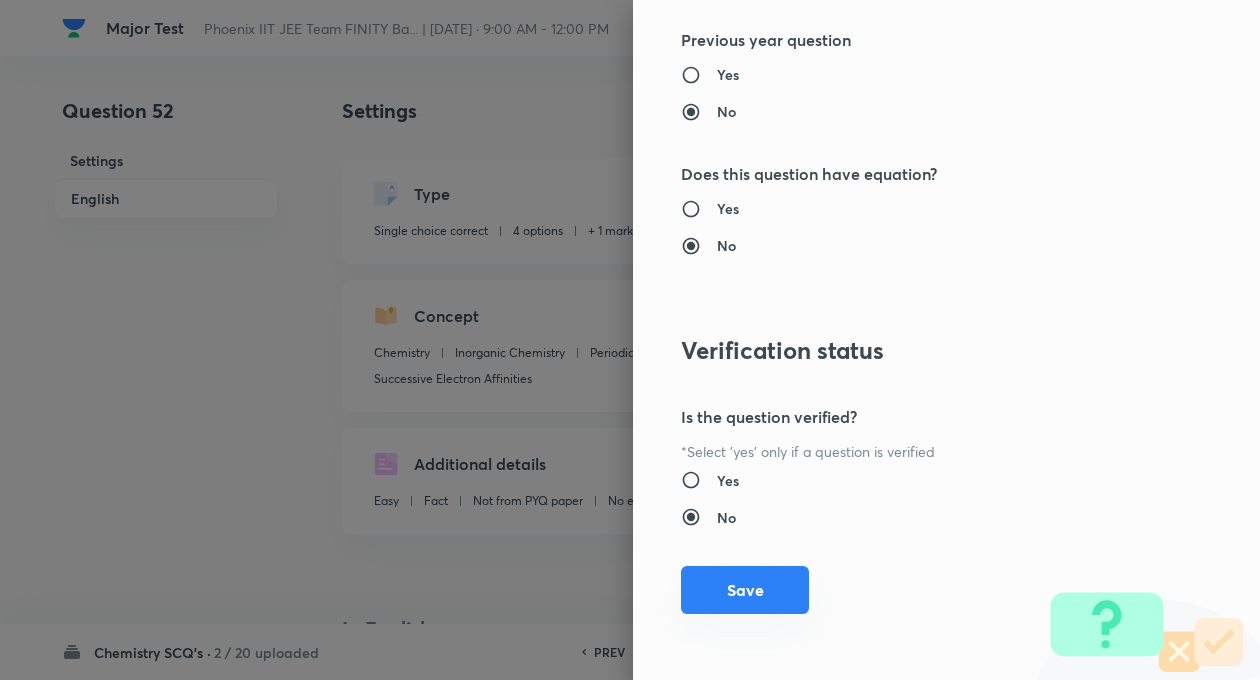 click on "Save" at bounding box center (745, 590) 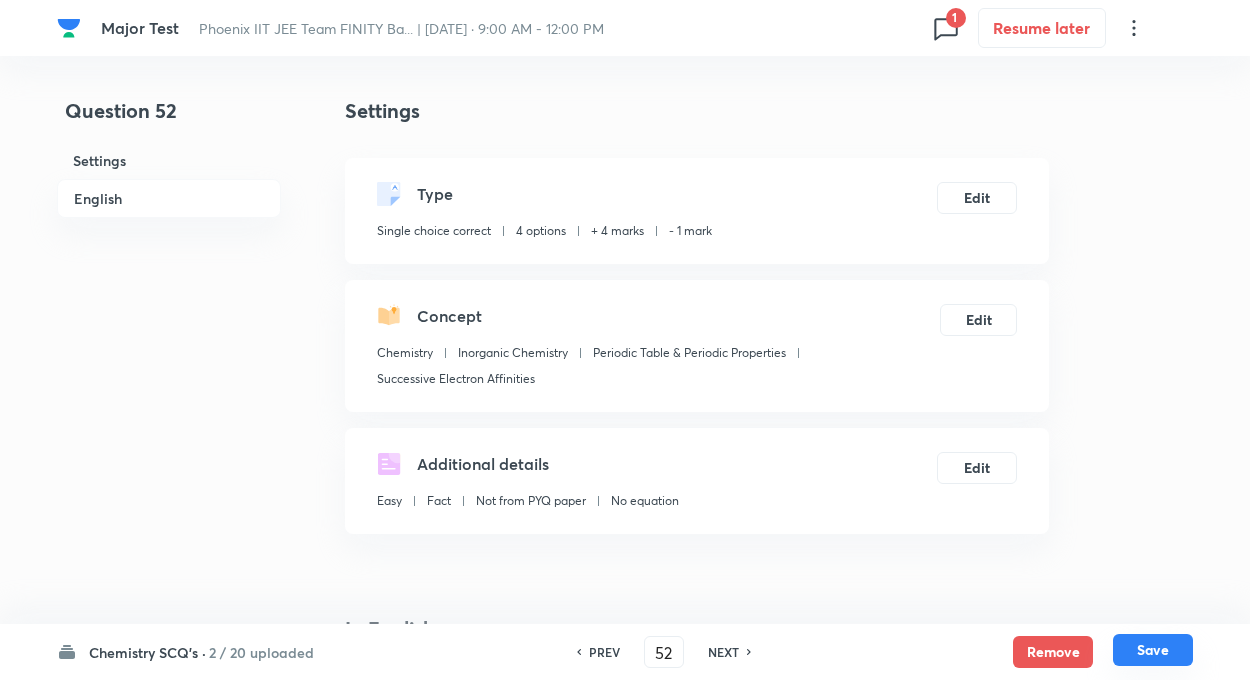 click on "Save" at bounding box center [1153, 650] 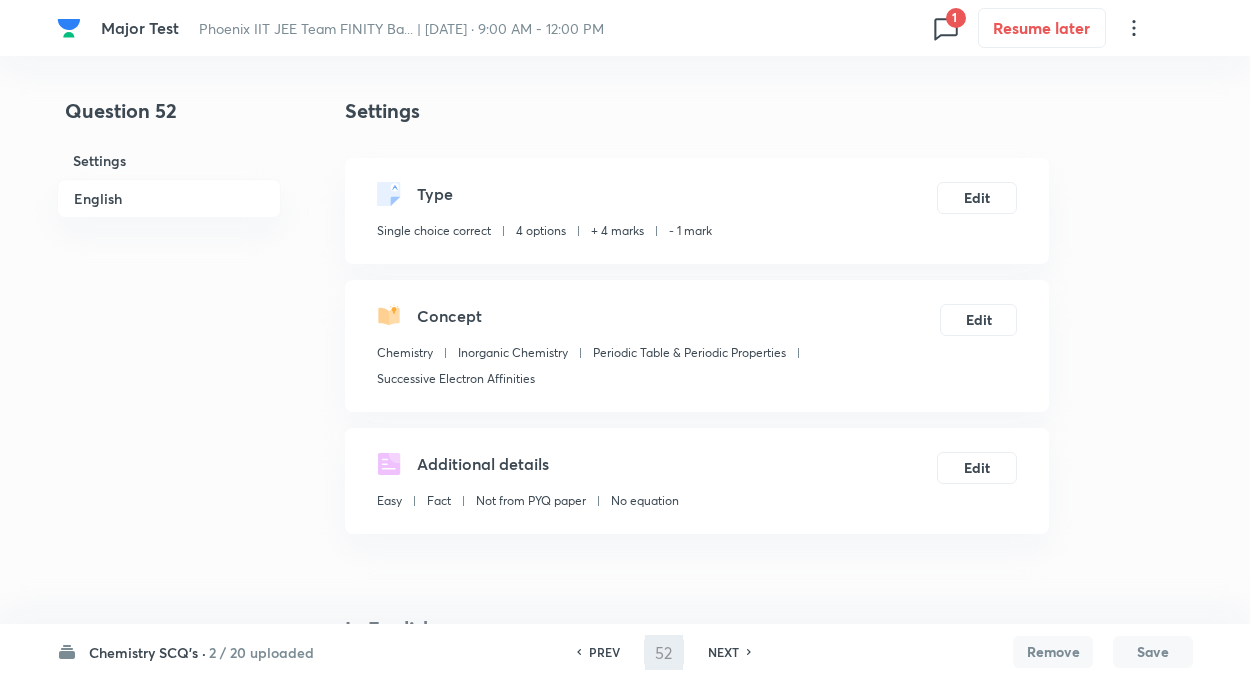 click on "Question 52 Settings English" at bounding box center (169, 1368) 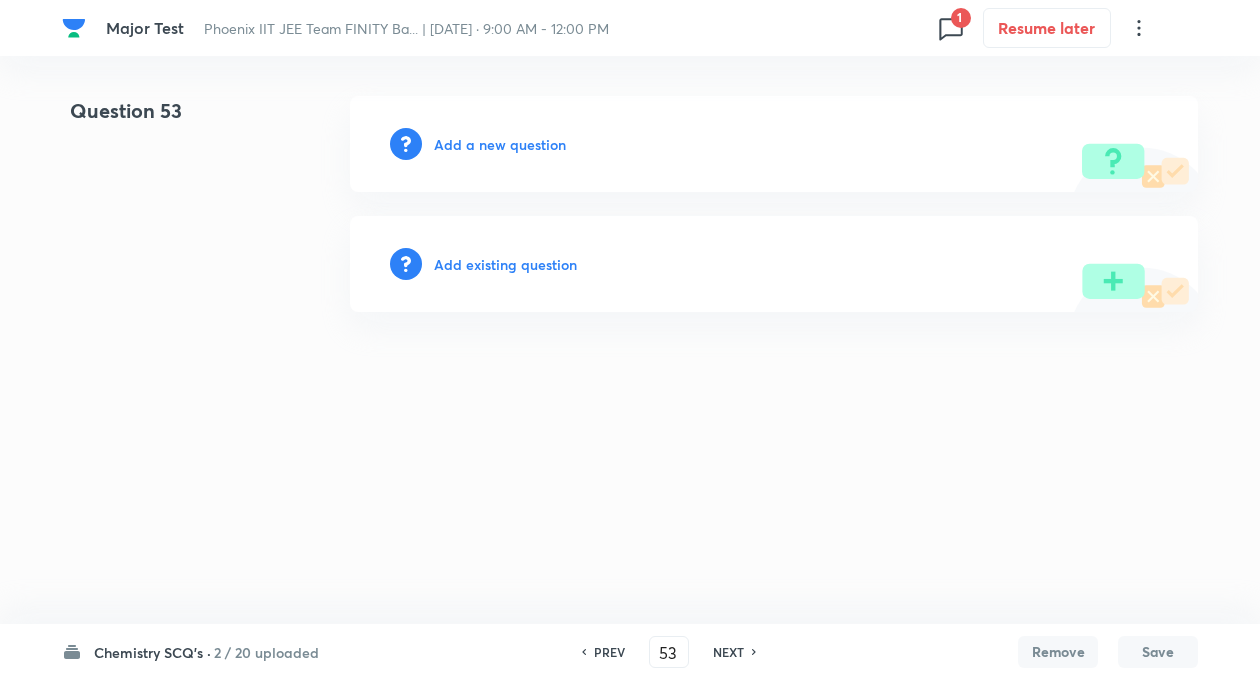 click on "Add existing question" at bounding box center [505, 264] 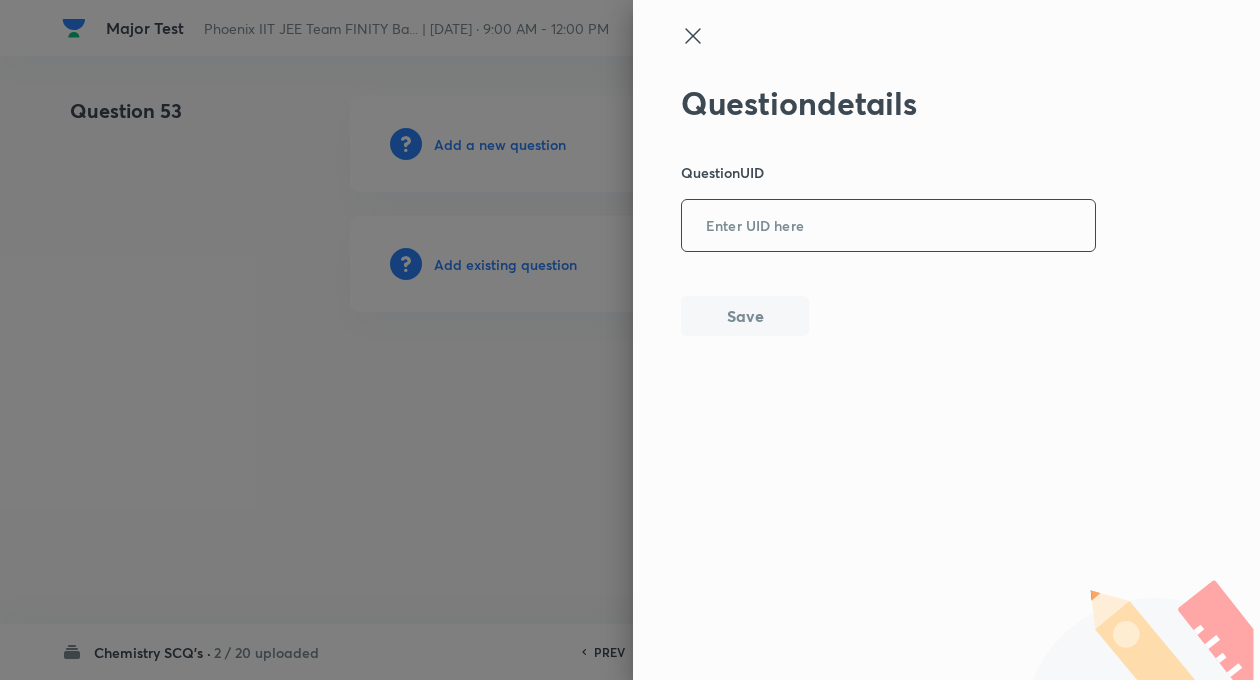 click at bounding box center (888, 226) 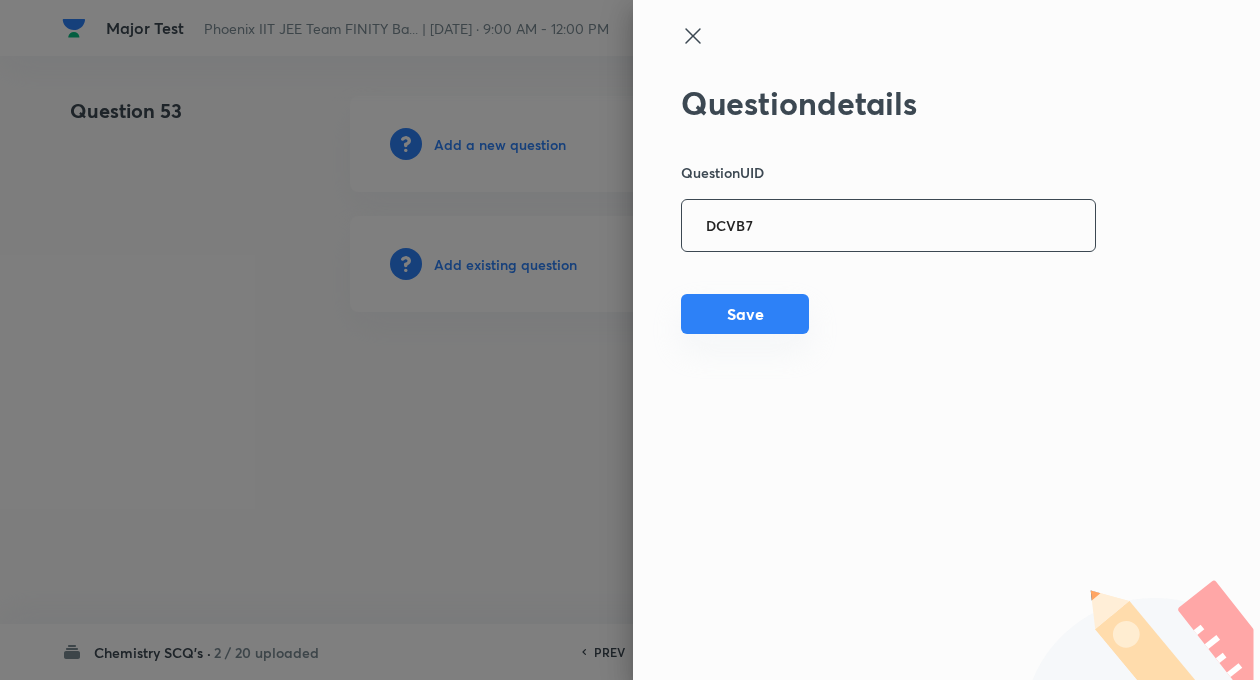 type on "DCVB7" 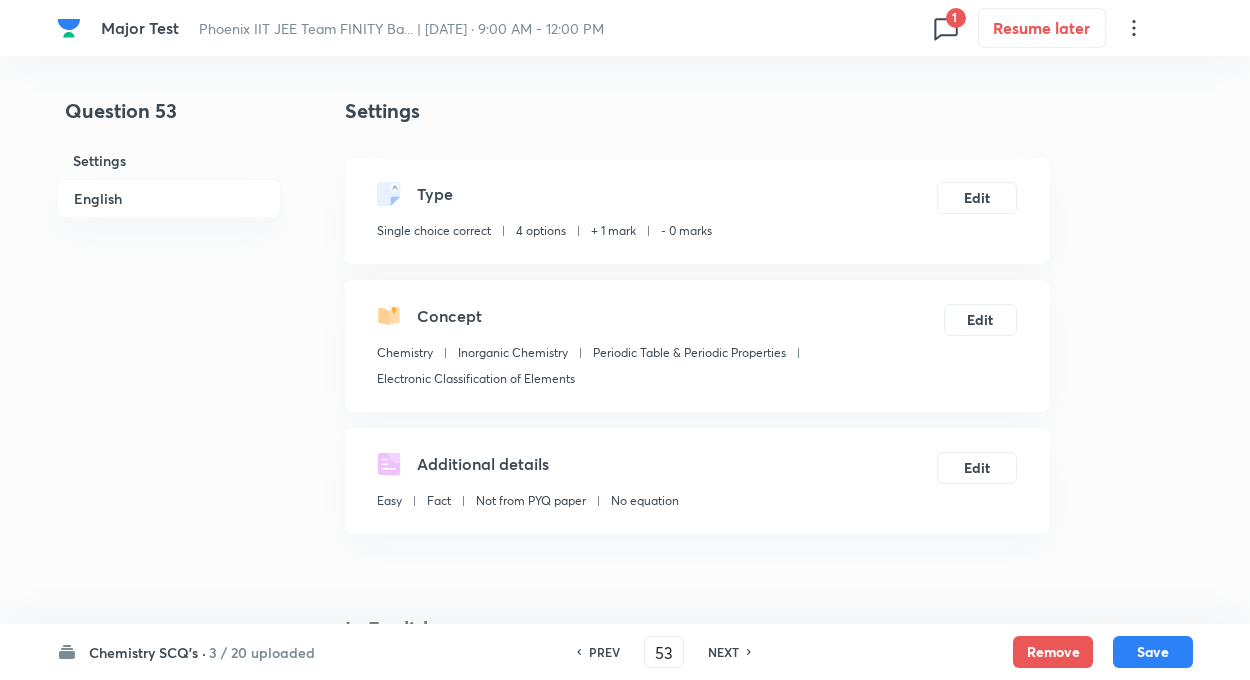 checkbox on "true" 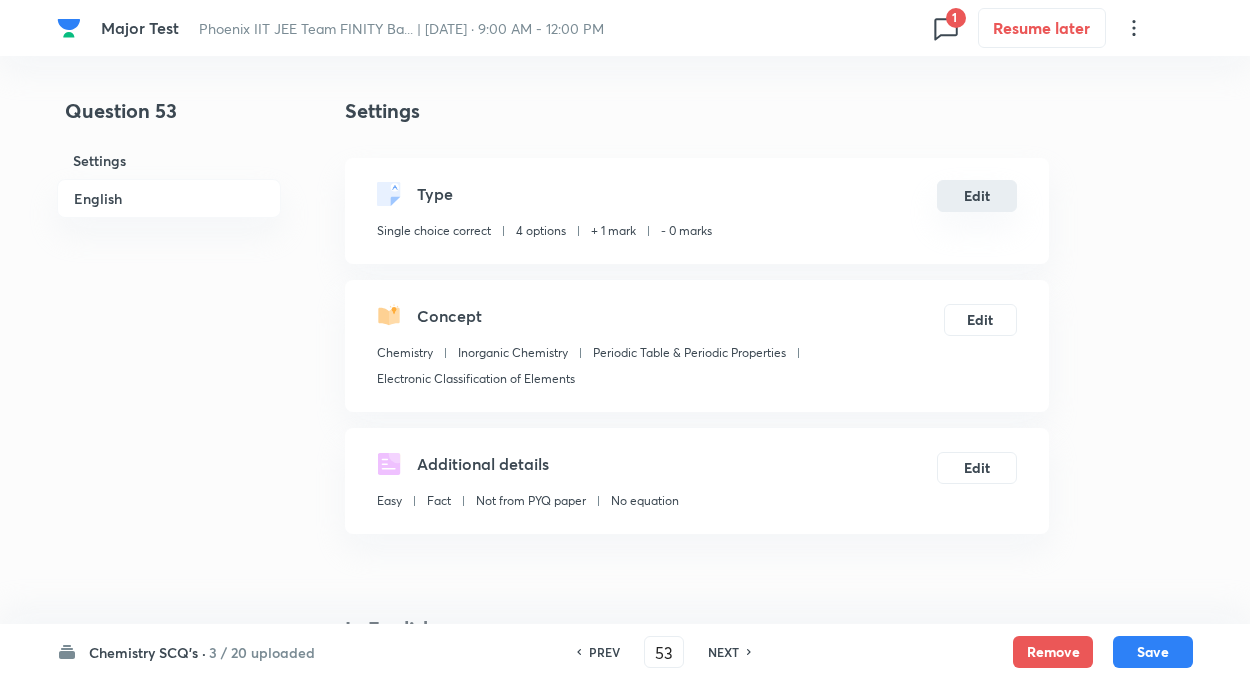 click on "Edit" at bounding box center [977, 196] 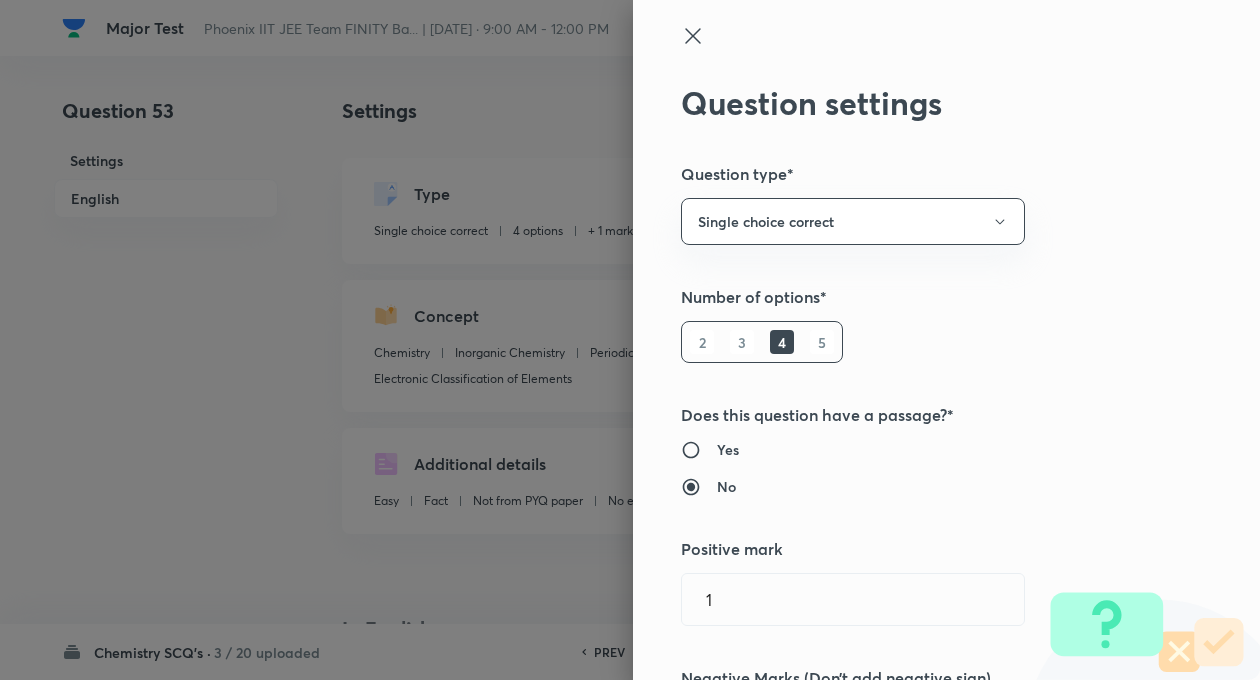 type on "1" 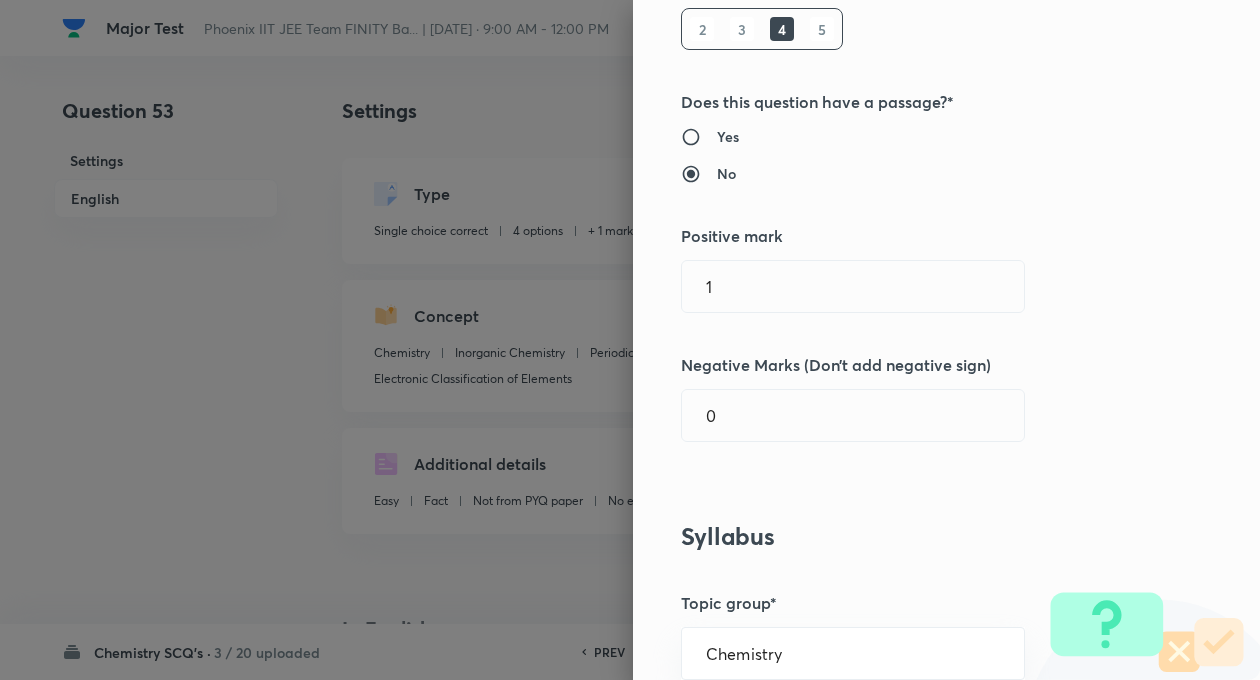 scroll, scrollTop: 320, scrollLeft: 0, axis: vertical 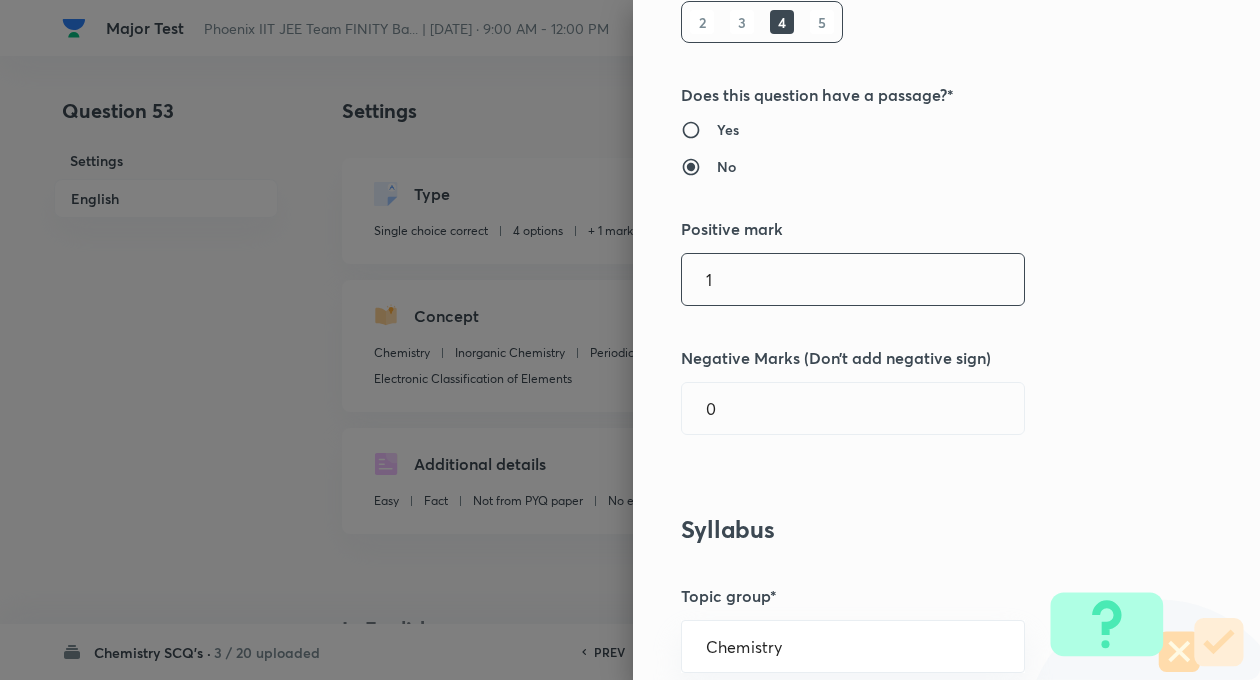 click on "1" at bounding box center (853, 279) 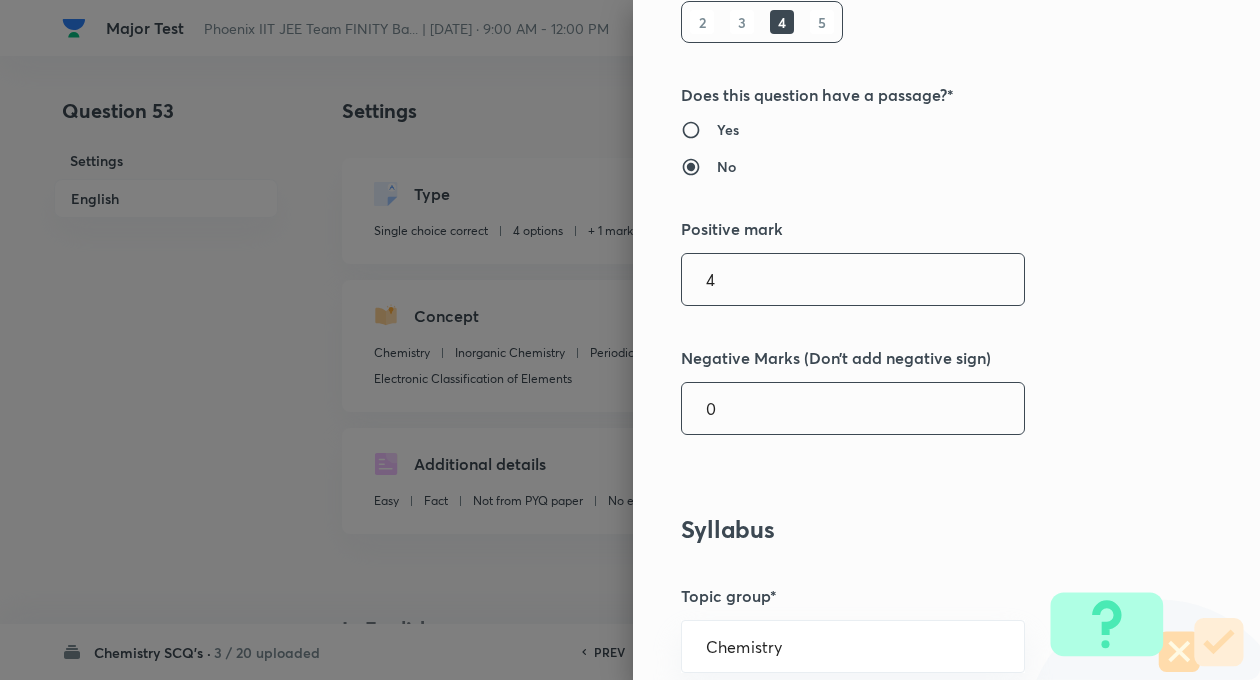 type on "4" 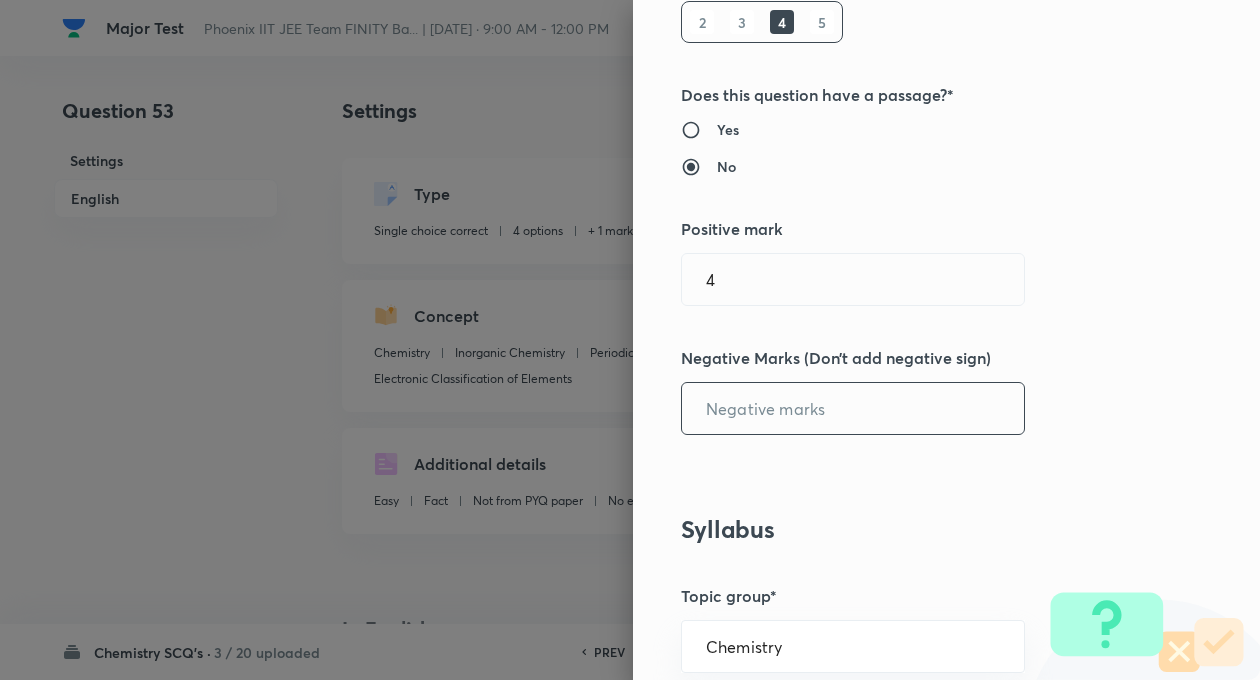 click at bounding box center (853, 408) 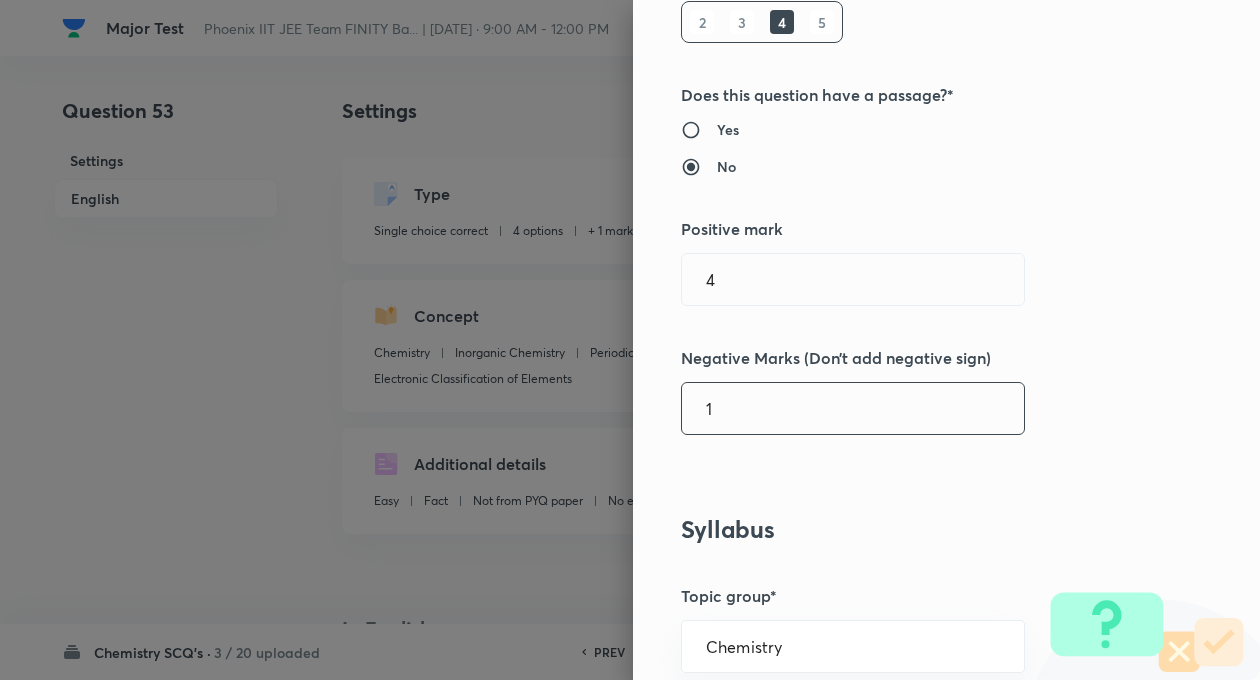 type on "1" 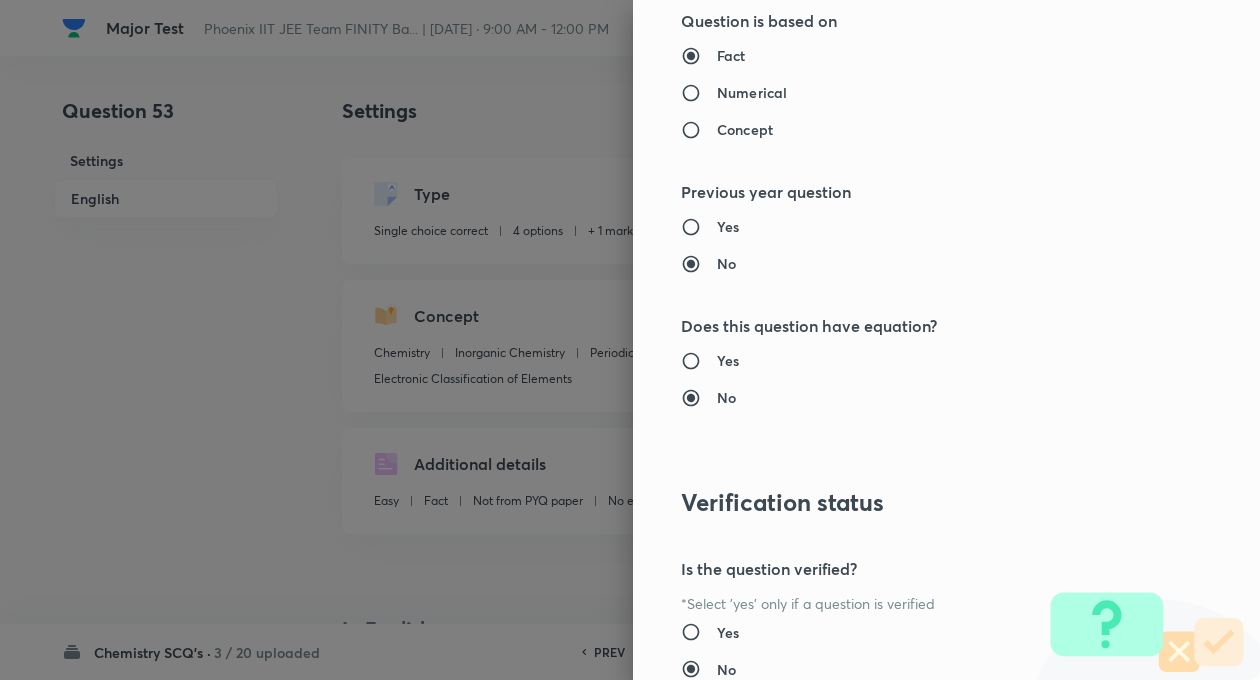 scroll, scrollTop: 2046, scrollLeft: 0, axis: vertical 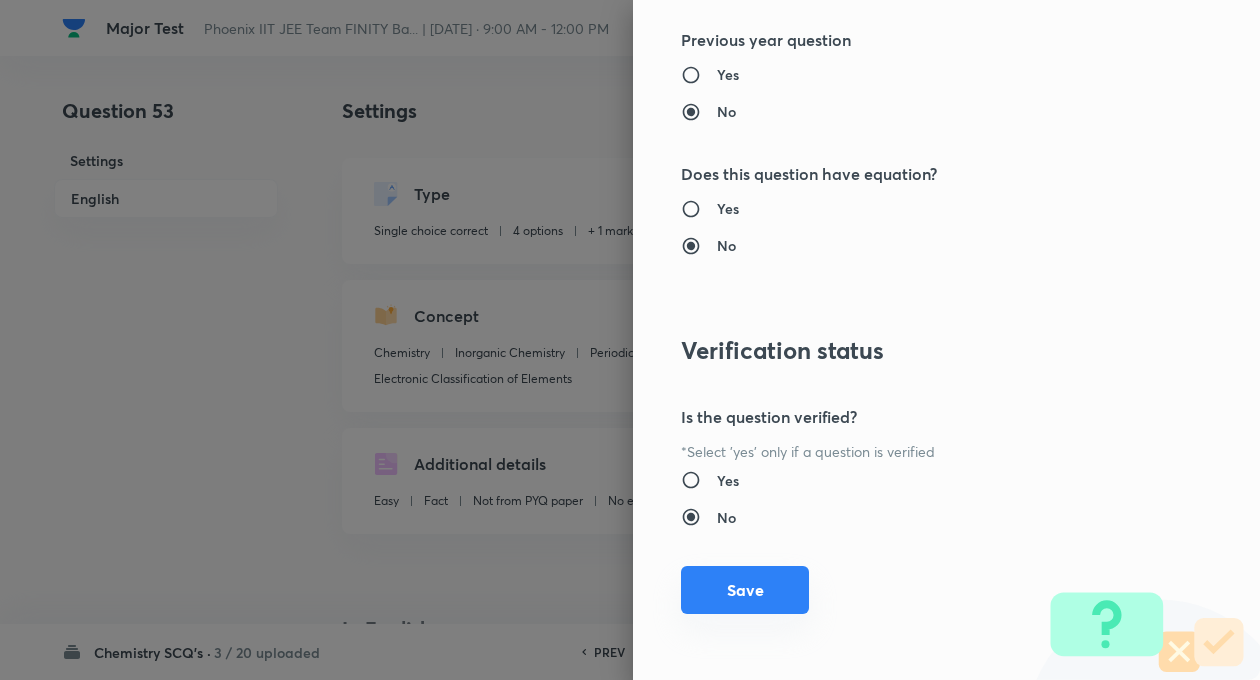 click on "Save" at bounding box center (745, 590) 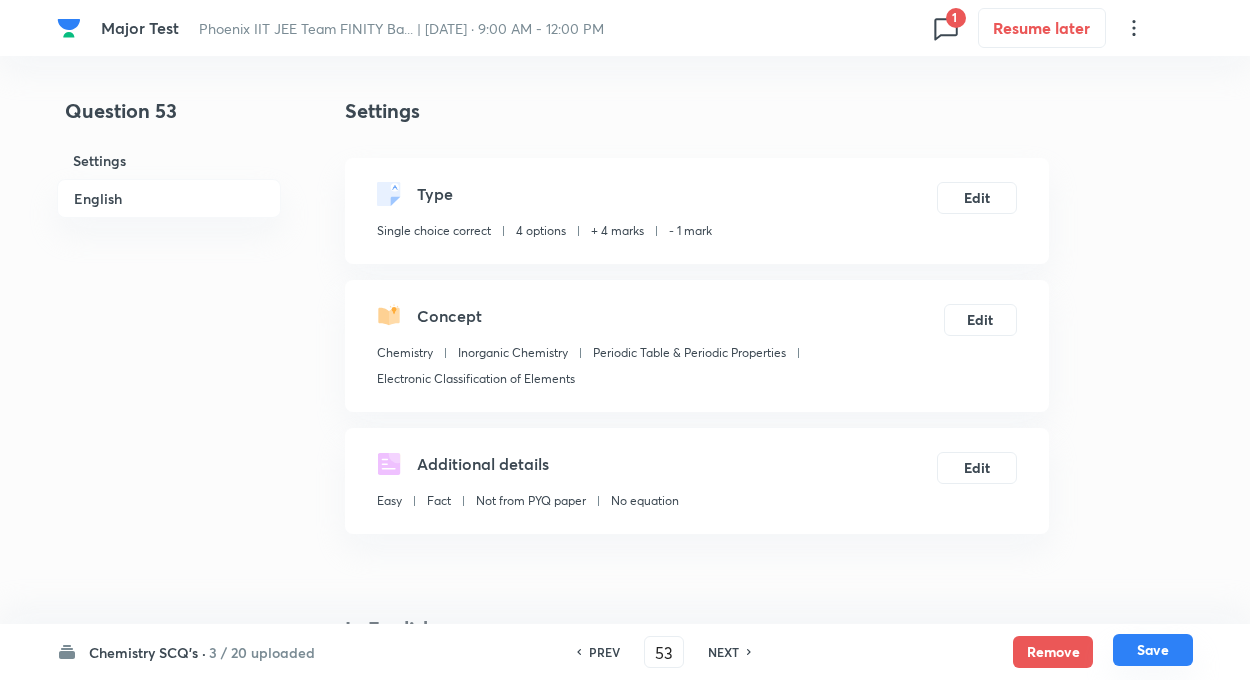 click on "Save" at bounding box center (1153, 650) 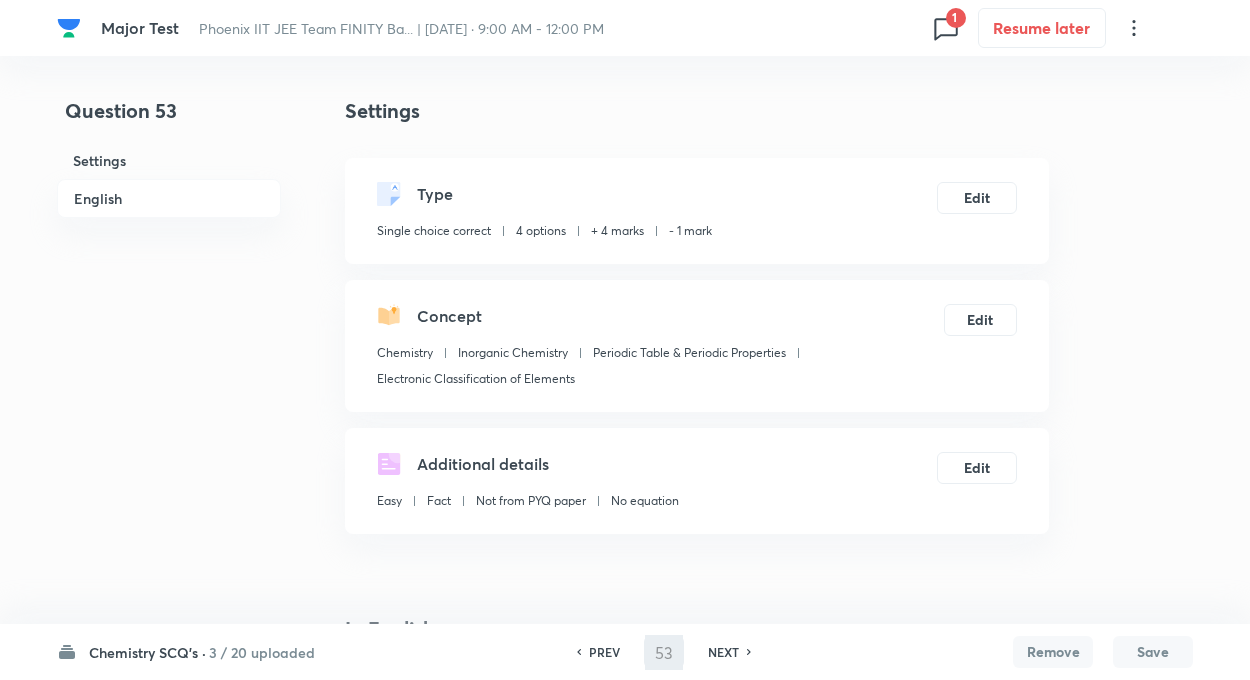 type on "54" 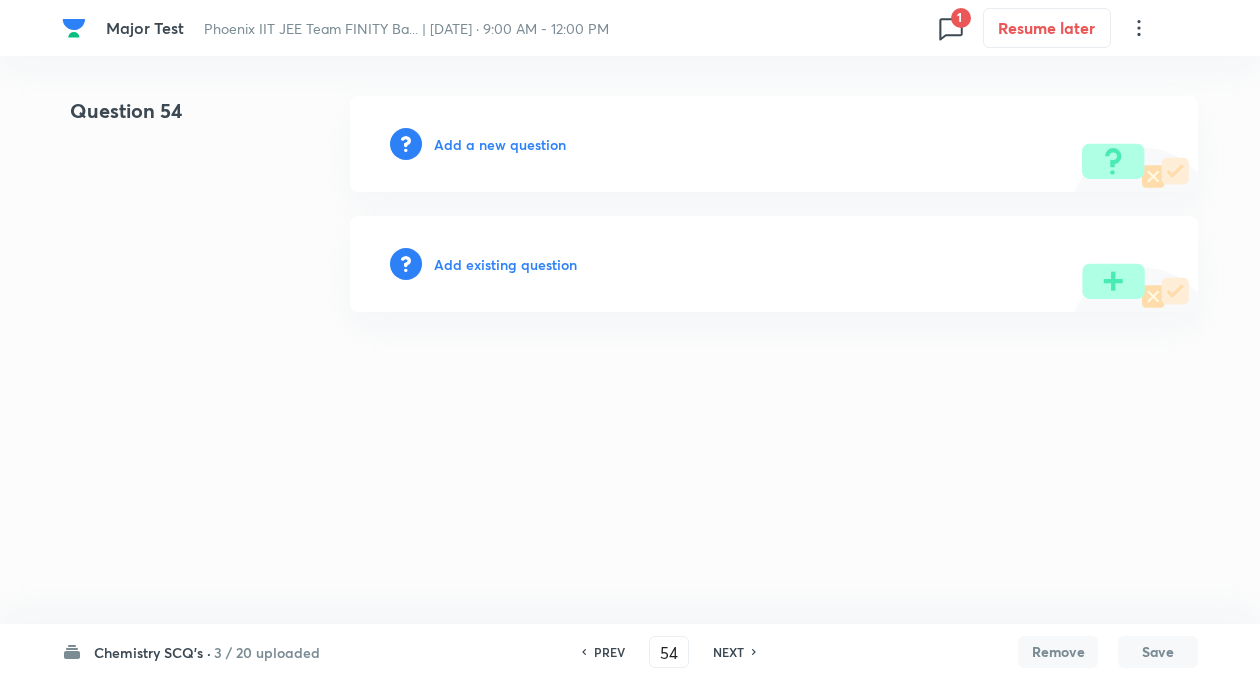click on "Add existing question" at bounding box center (505, 264) 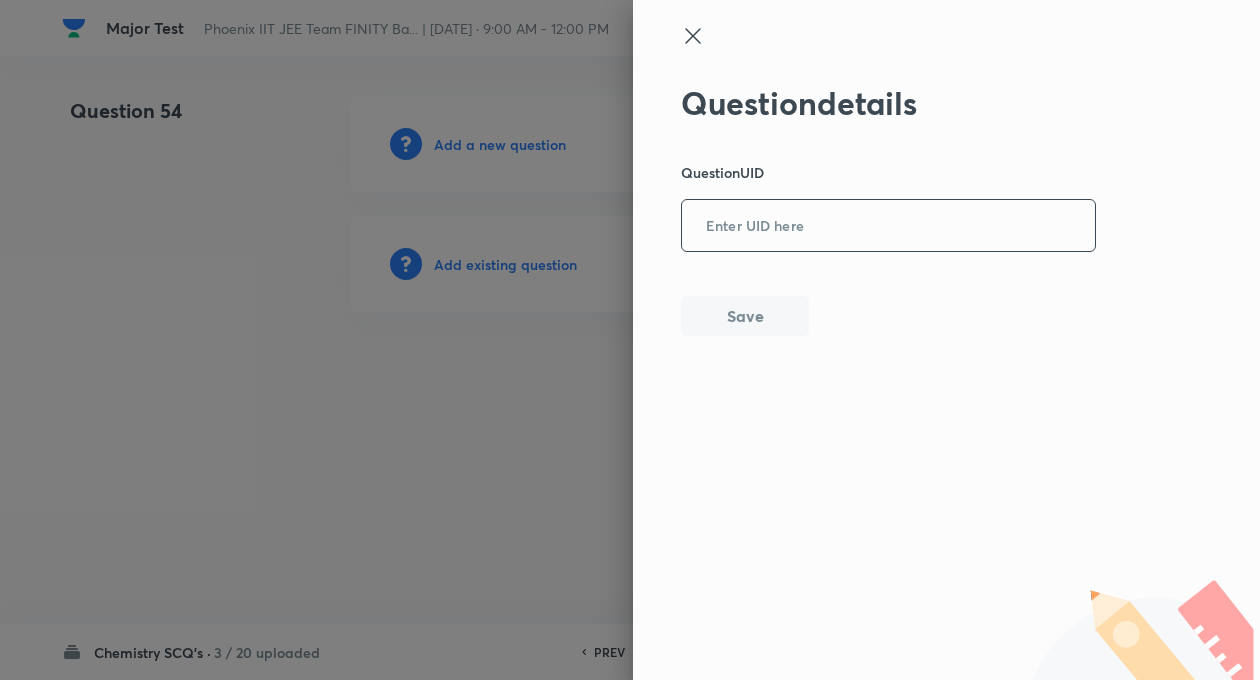 click at bounding box center [888, 226] 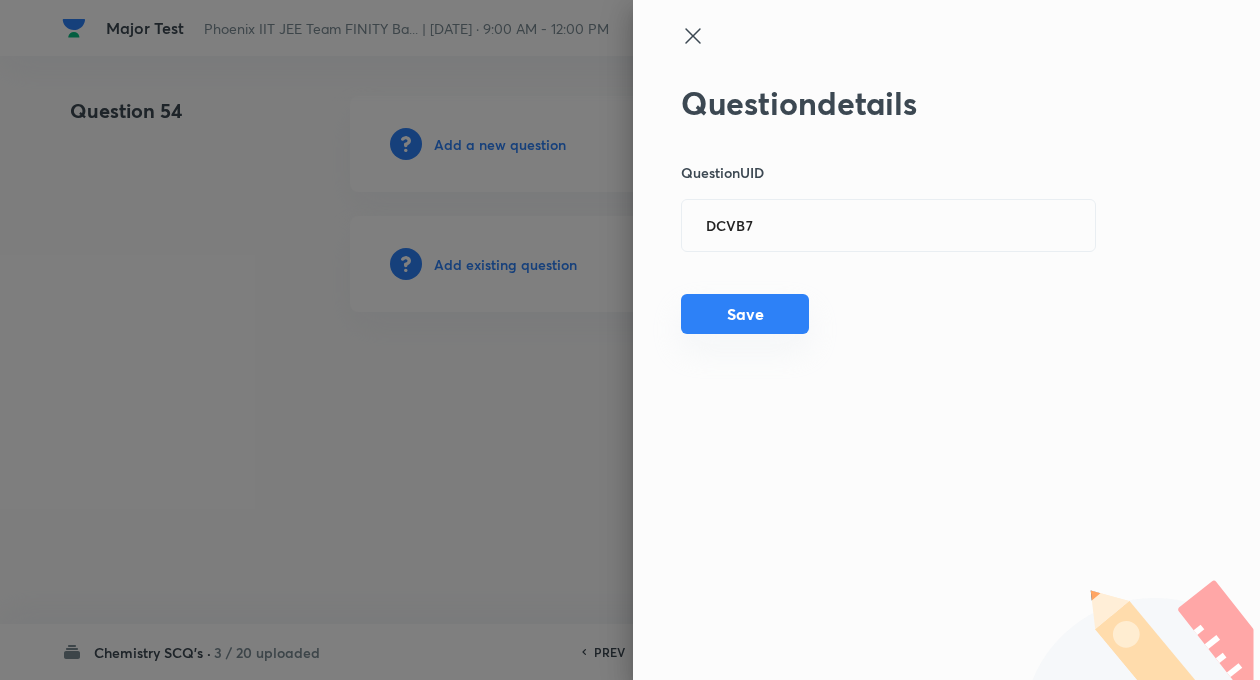 click on "Save" at bounding box center (745, 314) 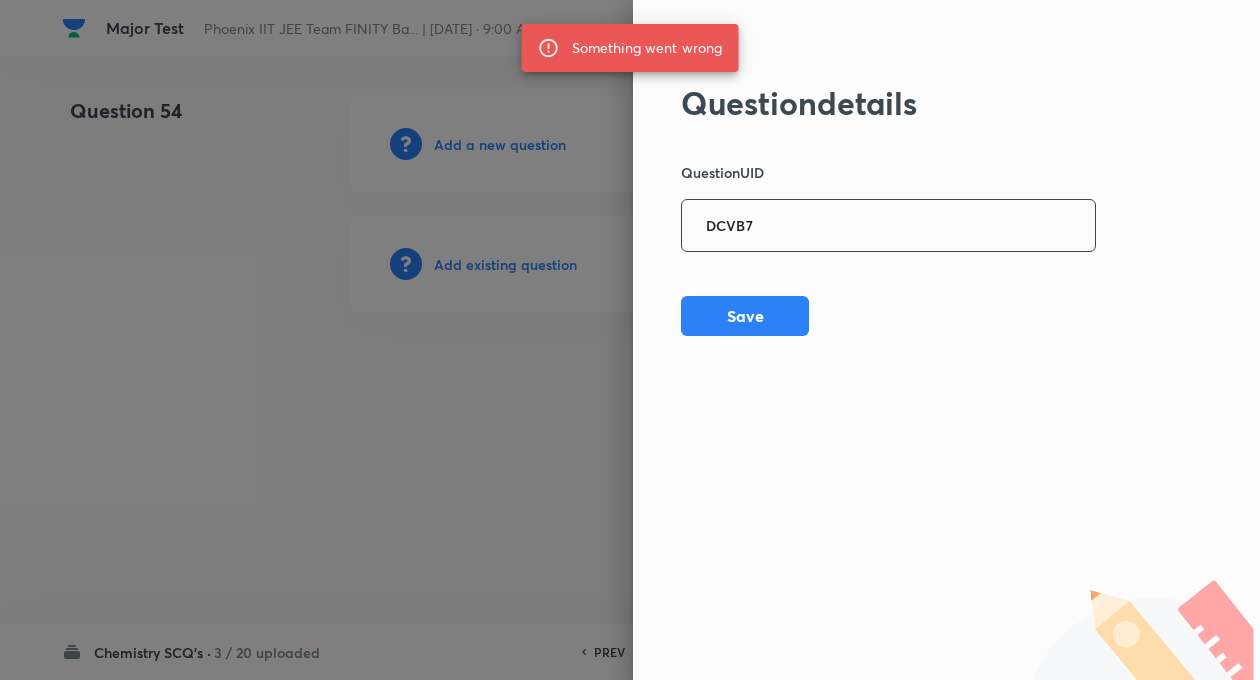 click on "DCVB7" at bounding box center [888, 226] 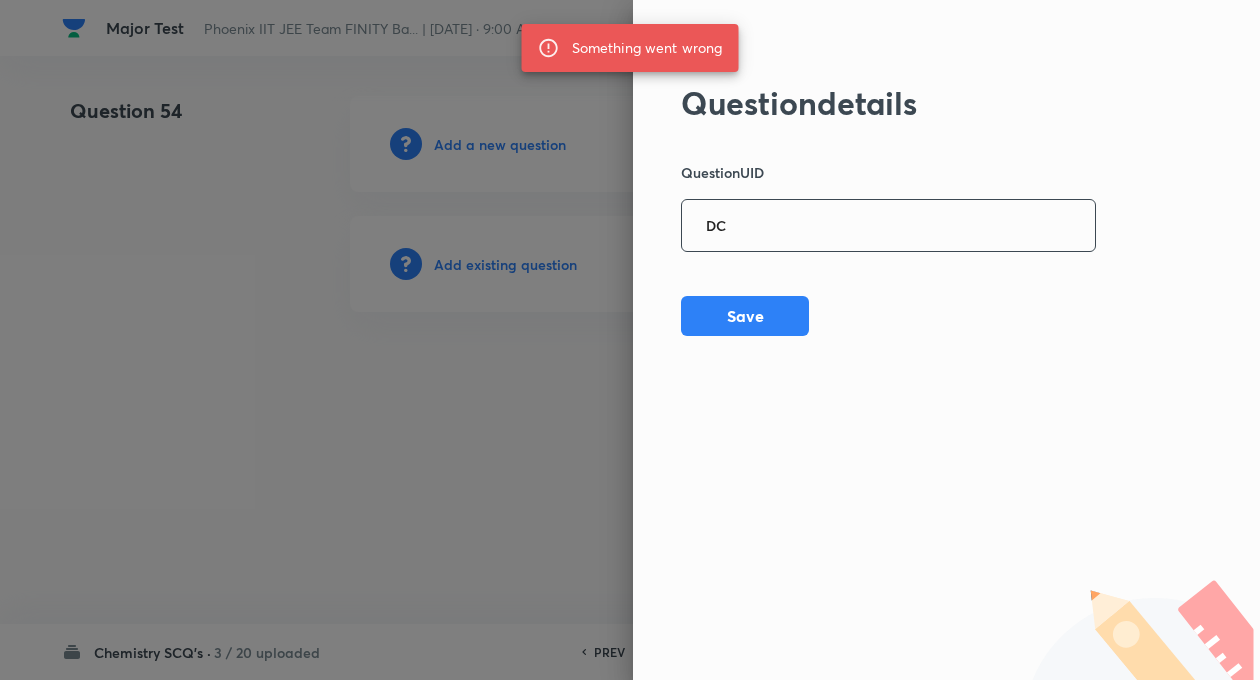 type on "D" 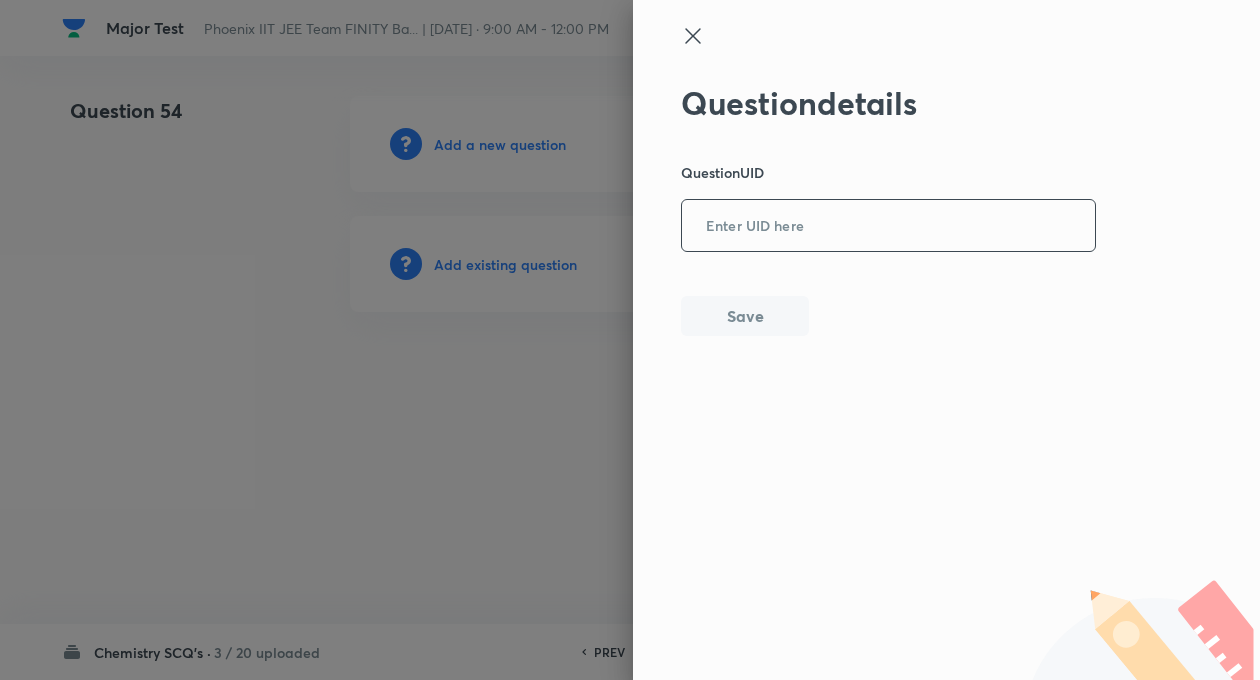 paste on "5RH88" 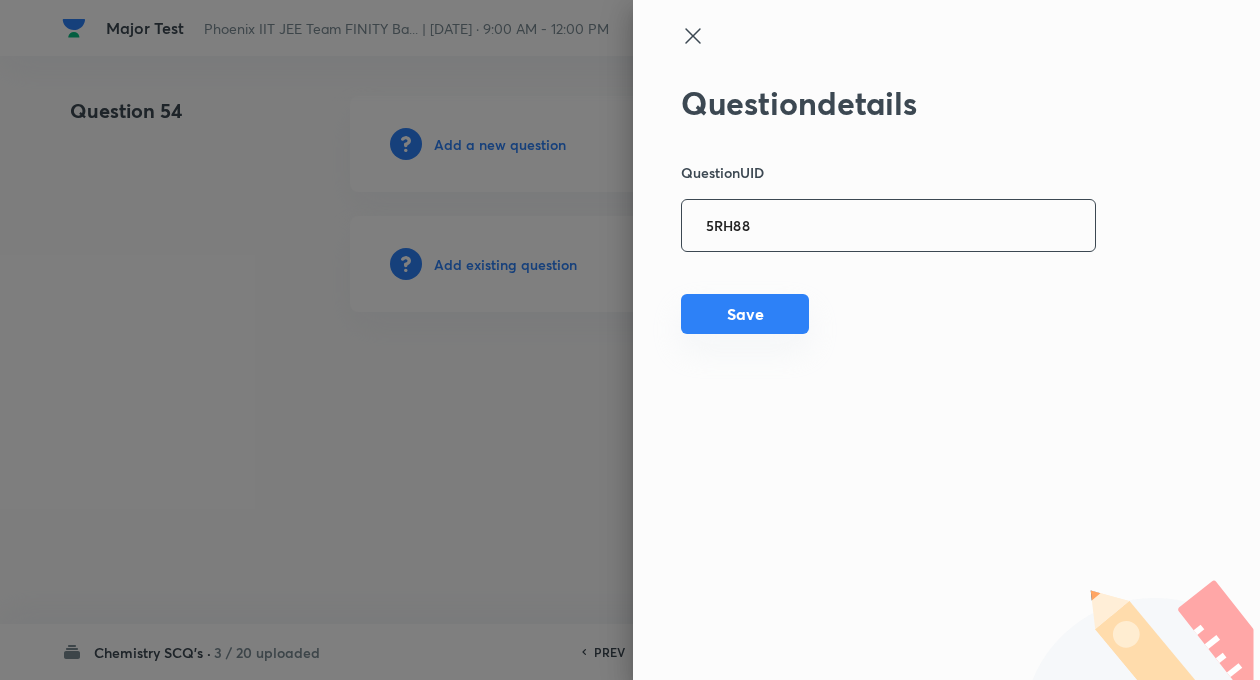 type on "5RH88" 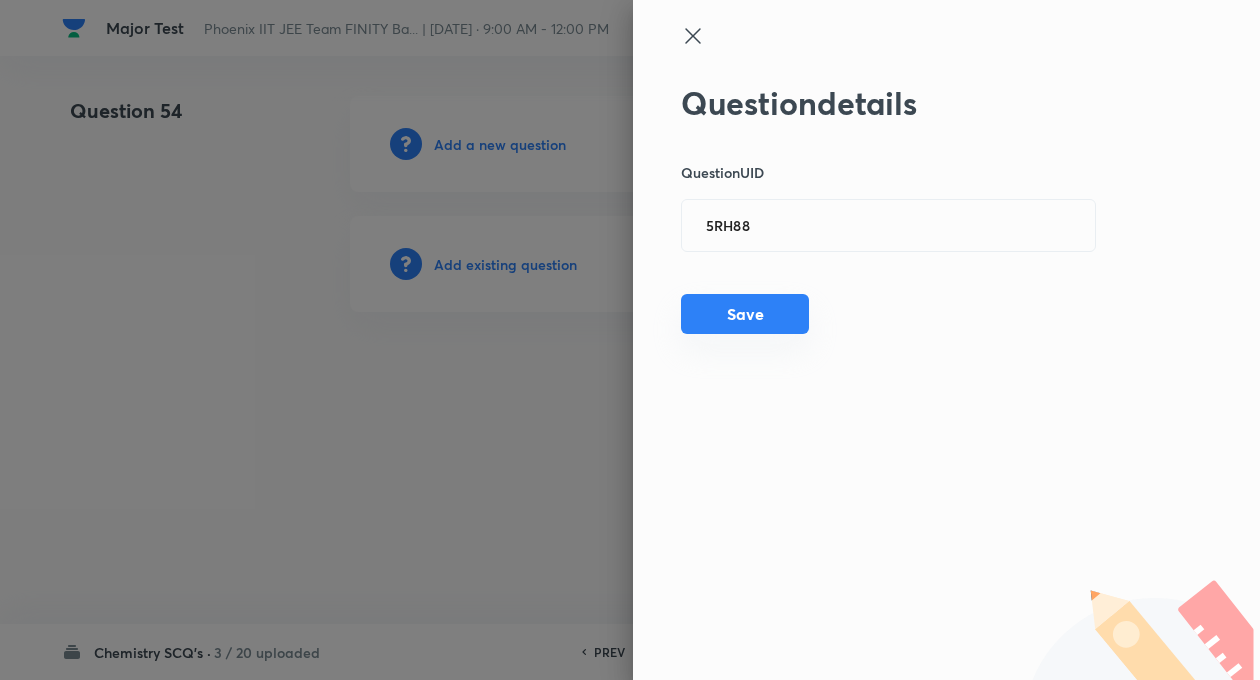 click on "Save" at bounding box center [745, 314] 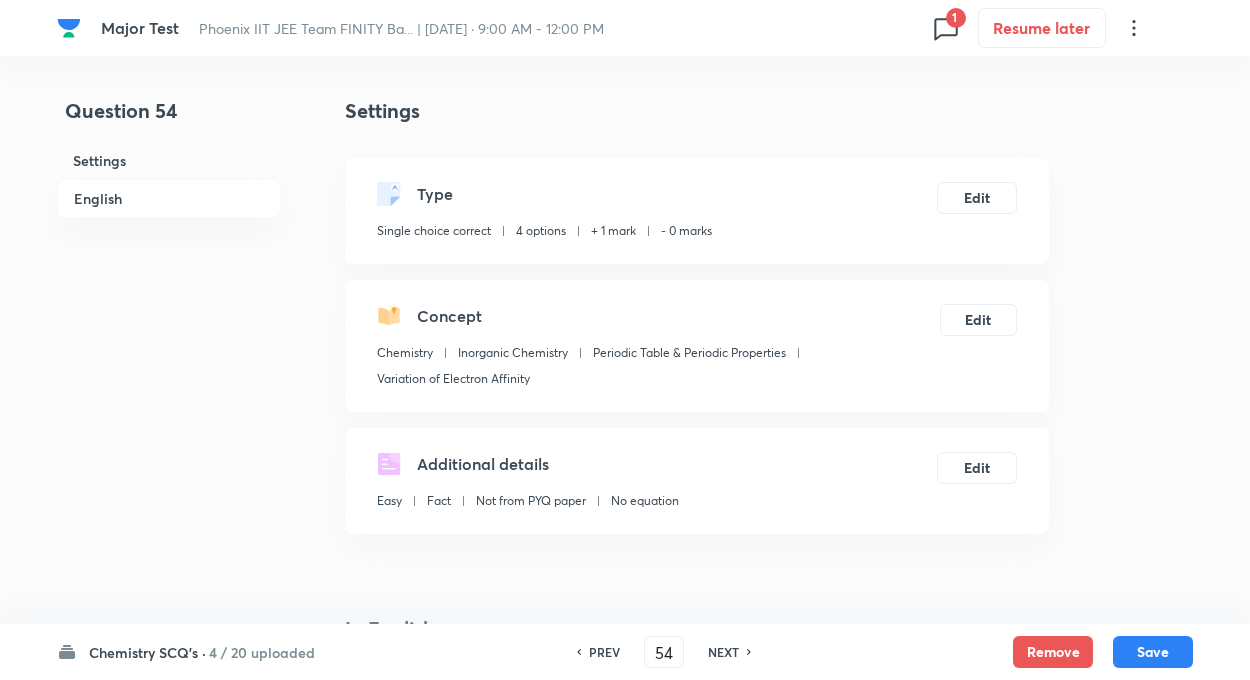 checkbox on "true" 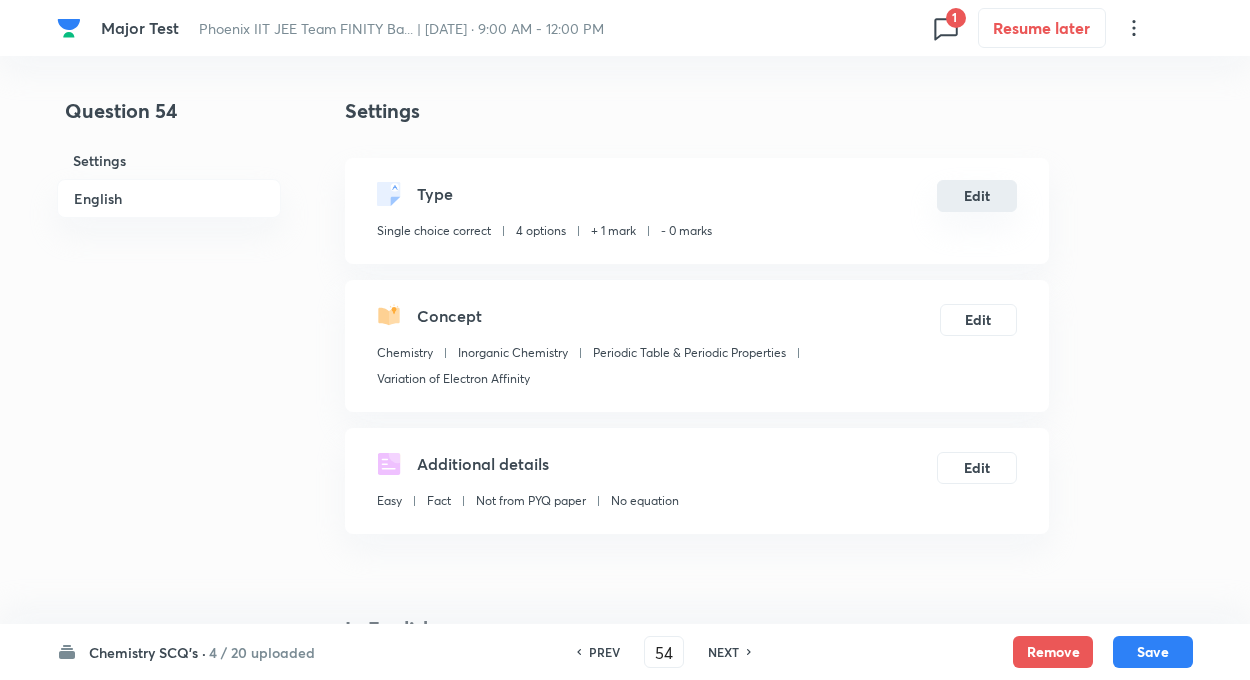 click on "Edit" at bounding box center (977, 196) 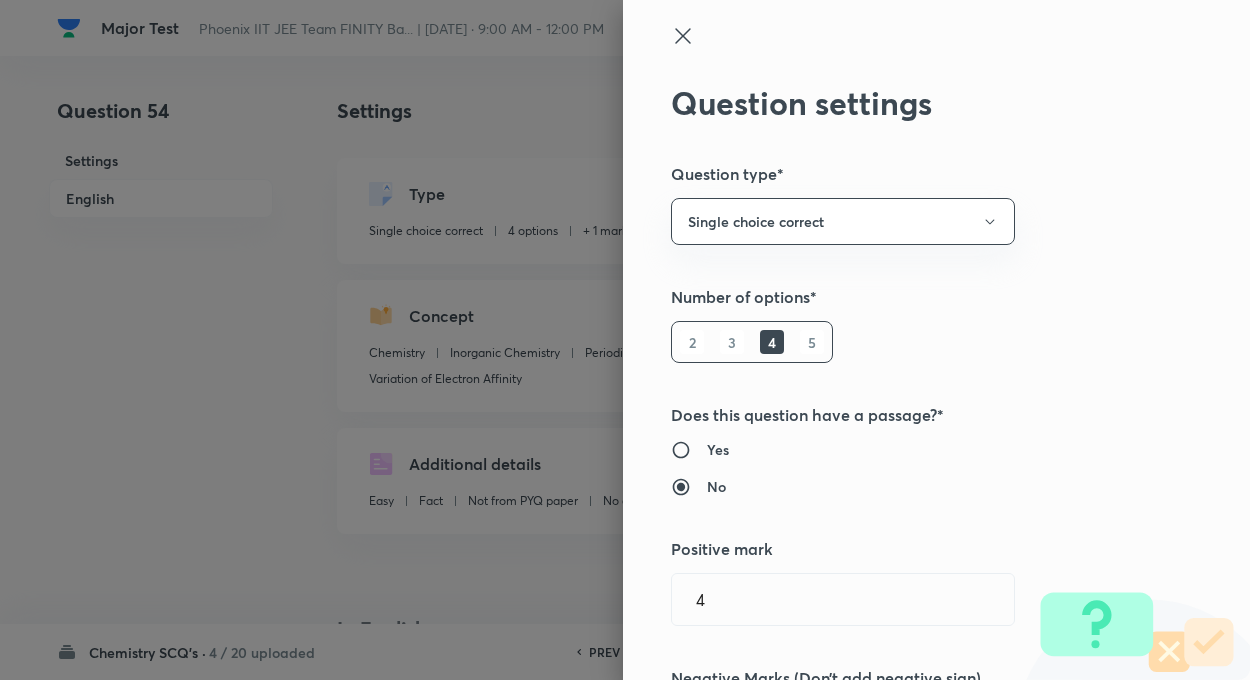 type on "1" 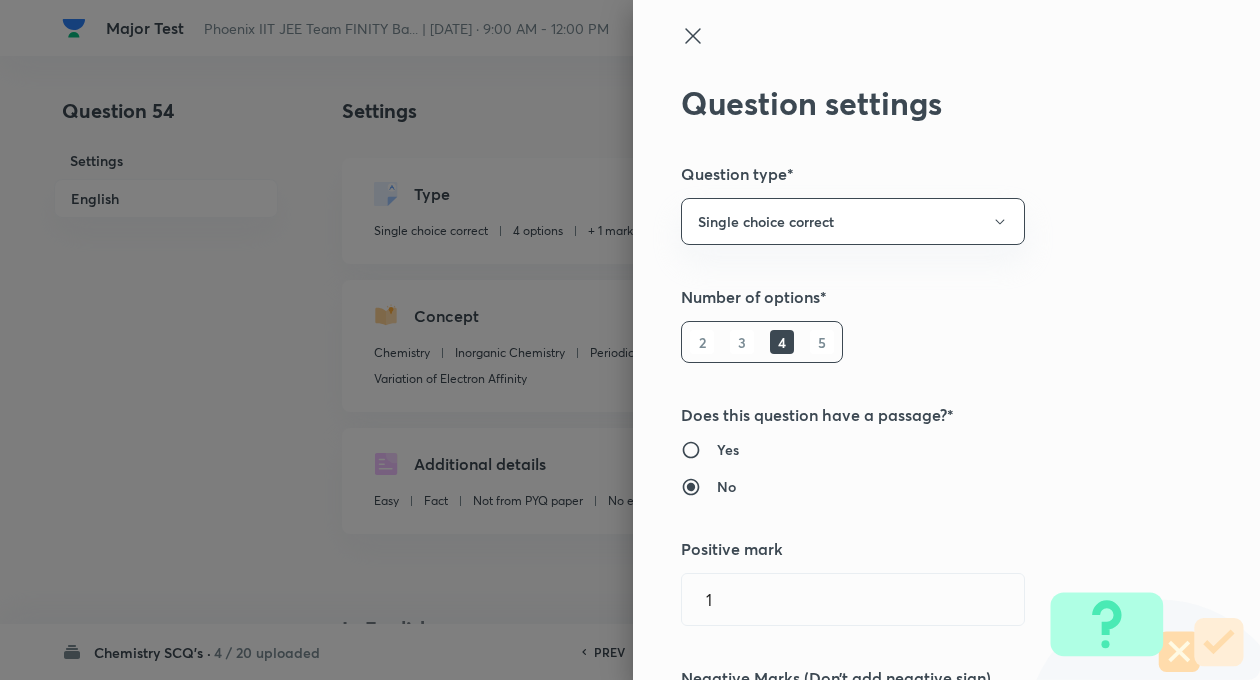 click on "Question settings Question type* Single choice correct Number of options* 2 3 4 5 Does this question have a passage?* Yes No Positive mark 1 ​ Negative Marks (Don’t add negative sign) 0 ​ Syllabus Topic group* Chemistry ​ Topic* Inorganic Chemistry ​ Concept* Periodic Table & Periodic Properties ​ Sub-concept* Variation of Electron Affinity ​ Concept-field ​ Additional details Question Difficulty Very easy Easy Moderate Hard Very hard Question is based on Fact Numerical Concept Previous year question Yes No Does this question have equation? Yes No Verification status Is the question verified? *Select 'yes' only if a question is verified Yes No Save" at bounding box center (946, 340) 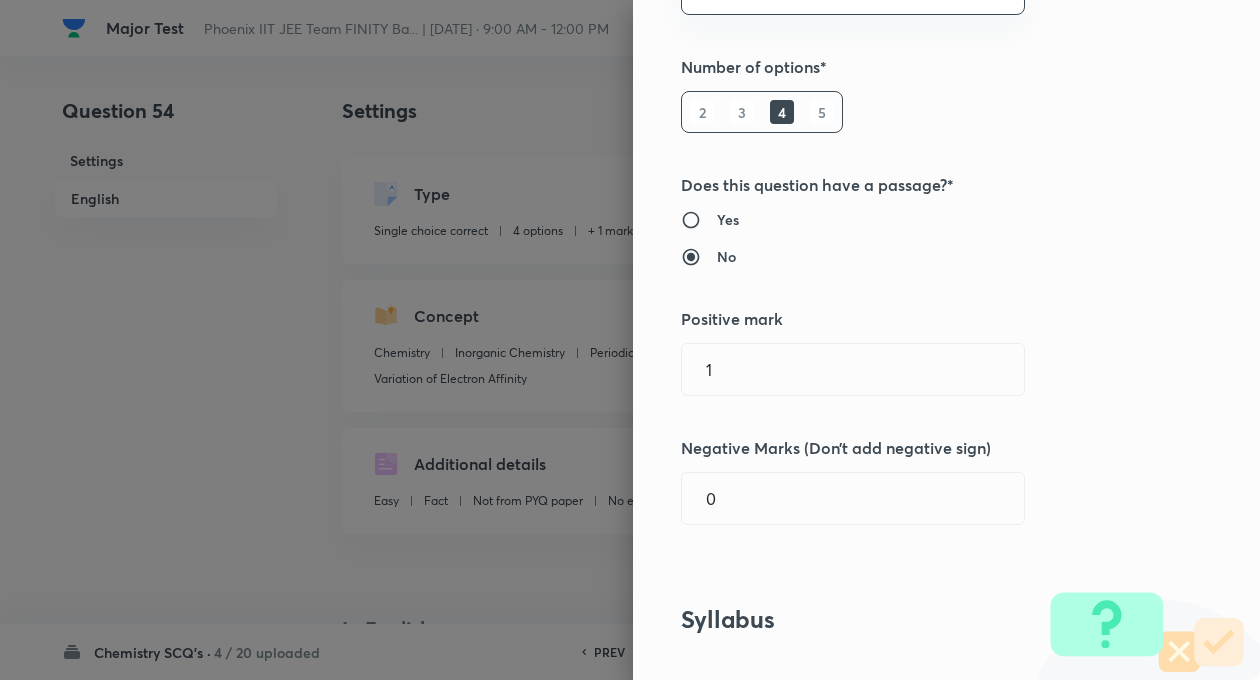 scroll, scrollTop: 400, scrollLeft: 0, axis: vertical 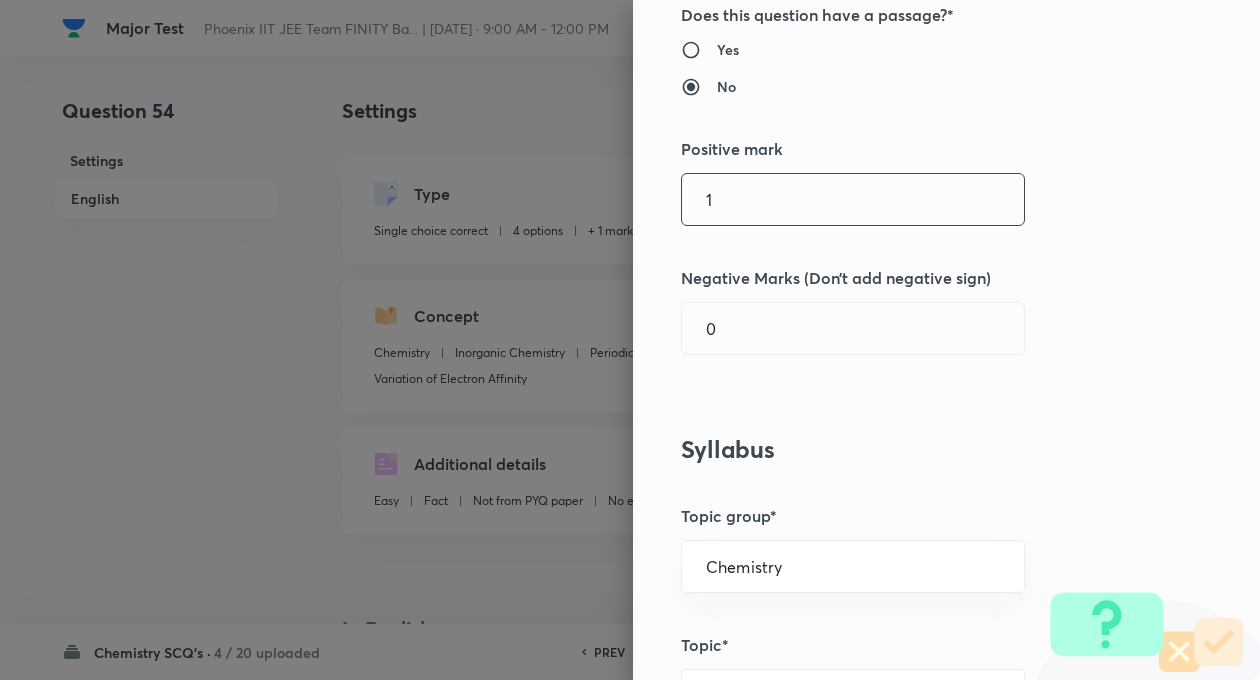click on "1" at bounding box center [853, 199] 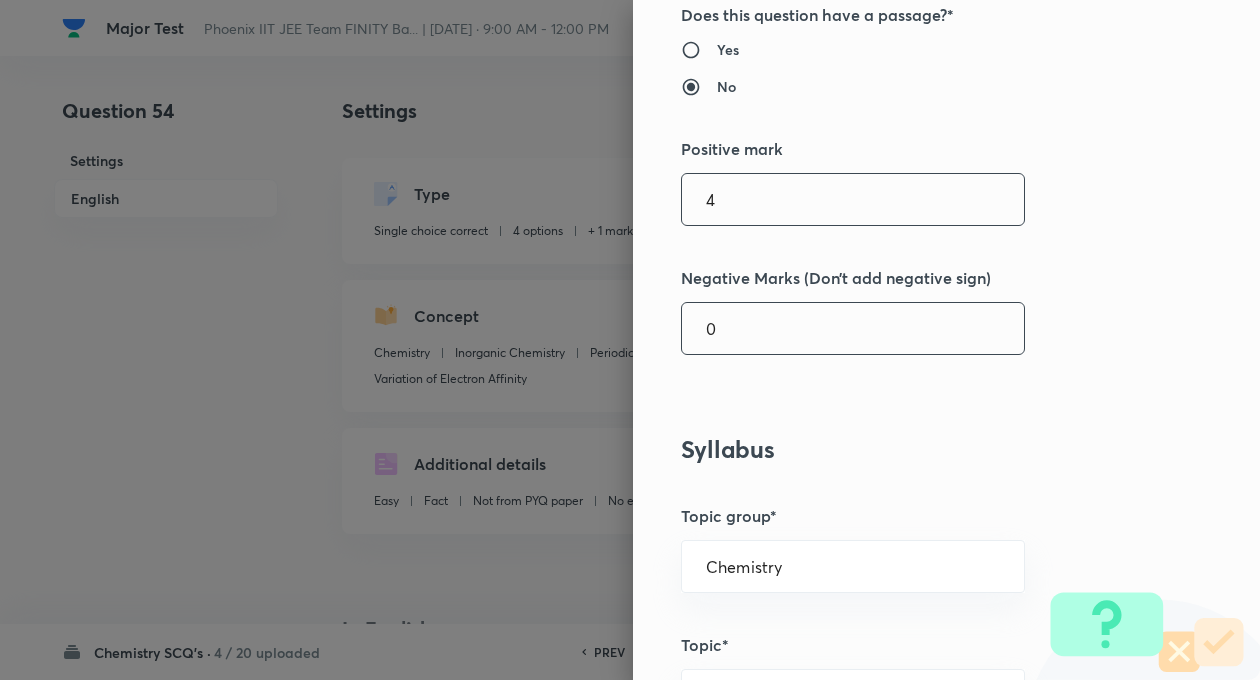 type on "4" 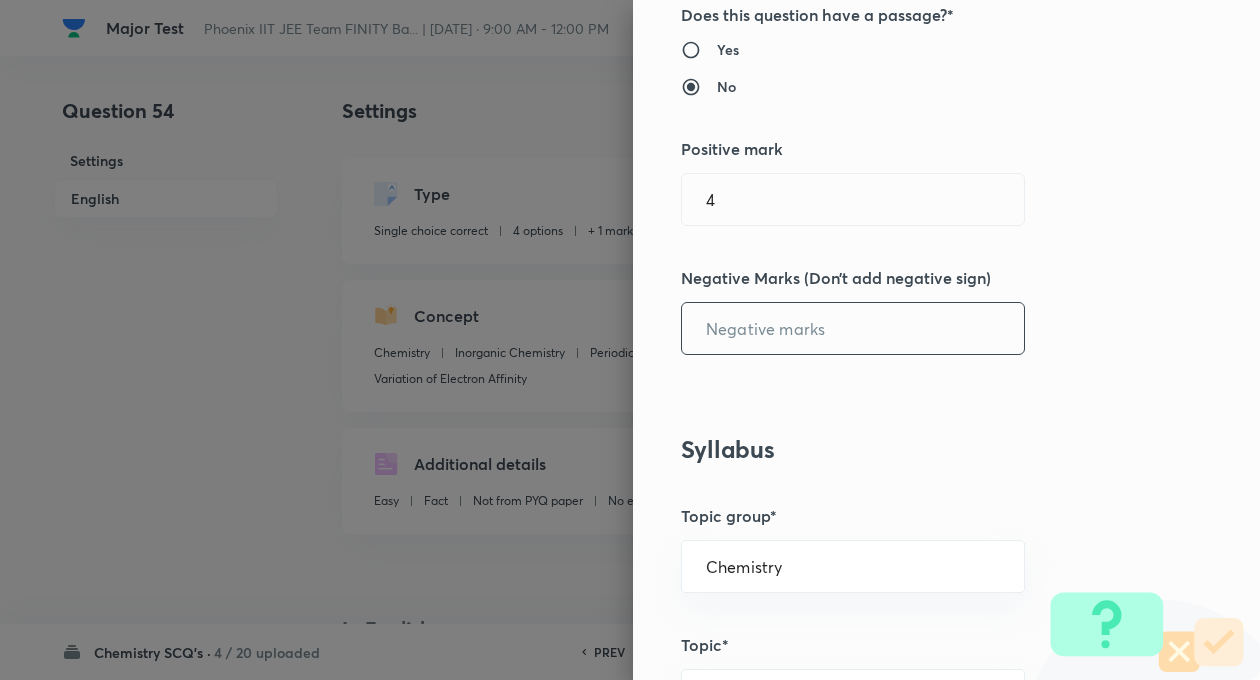 click at bounding box center (853, 328) 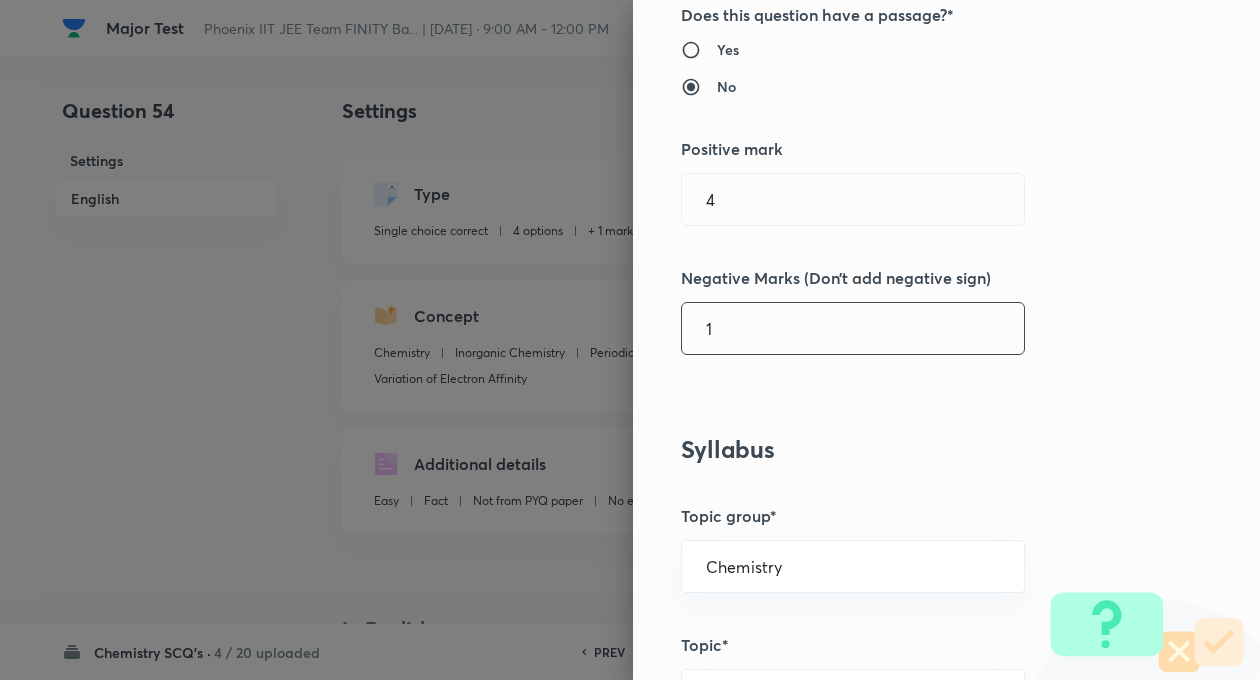 type on "1" 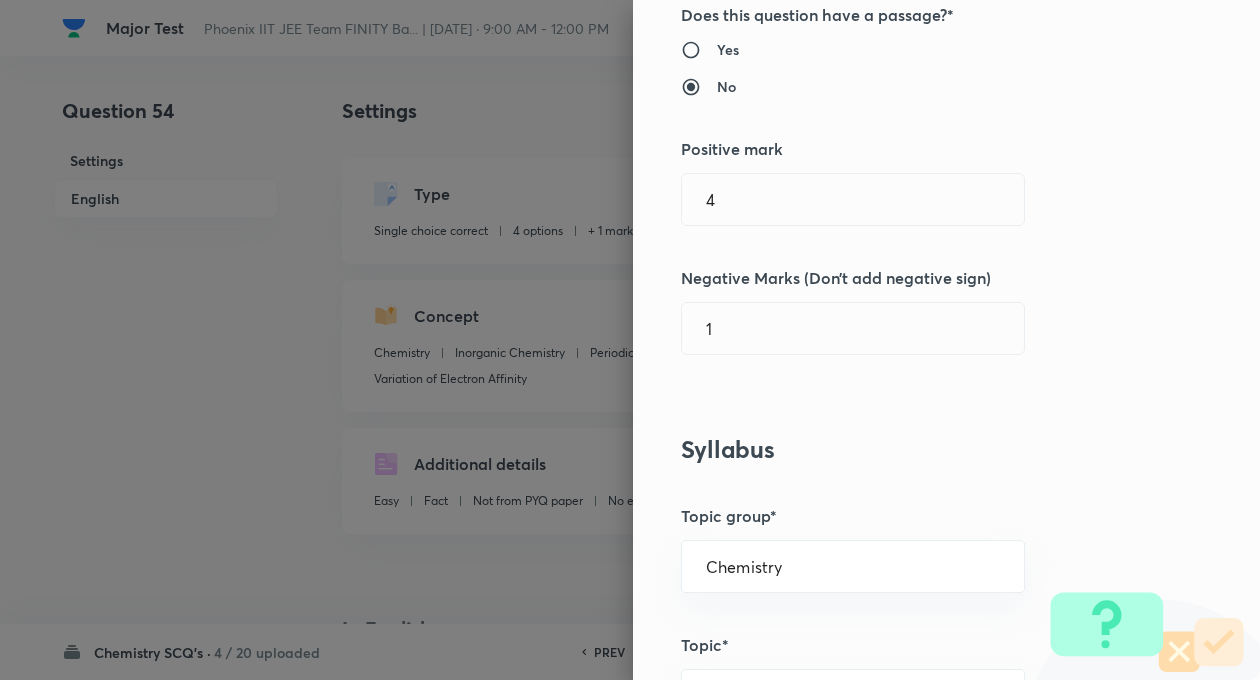 click on "Question settings Question type* Single choice correct Number of options* 2 3 4 5 Does this question have a passage?* Yes No Positive mark 4 ​ Negative Marks (Don’t add negative sign) 1 ​ Syllabus Topic group* Chemistry ​ Topic* Inorganic Chemistry ​ Concept* Periodic Table & Periodic Properties ​ Sub-concept* Variation of Electron Affinity ​ Concept-field ​ Additional details Question Difficulty Very easy Easy Moderate Hard Very hard Question is based on Fact Numerical Concept Previous year question Yes No Does this question have equation? Yes No Verification status Is the question verified? *Select 'yes' only if a question is verified Yes No Save" at bounding box center (946, 340) 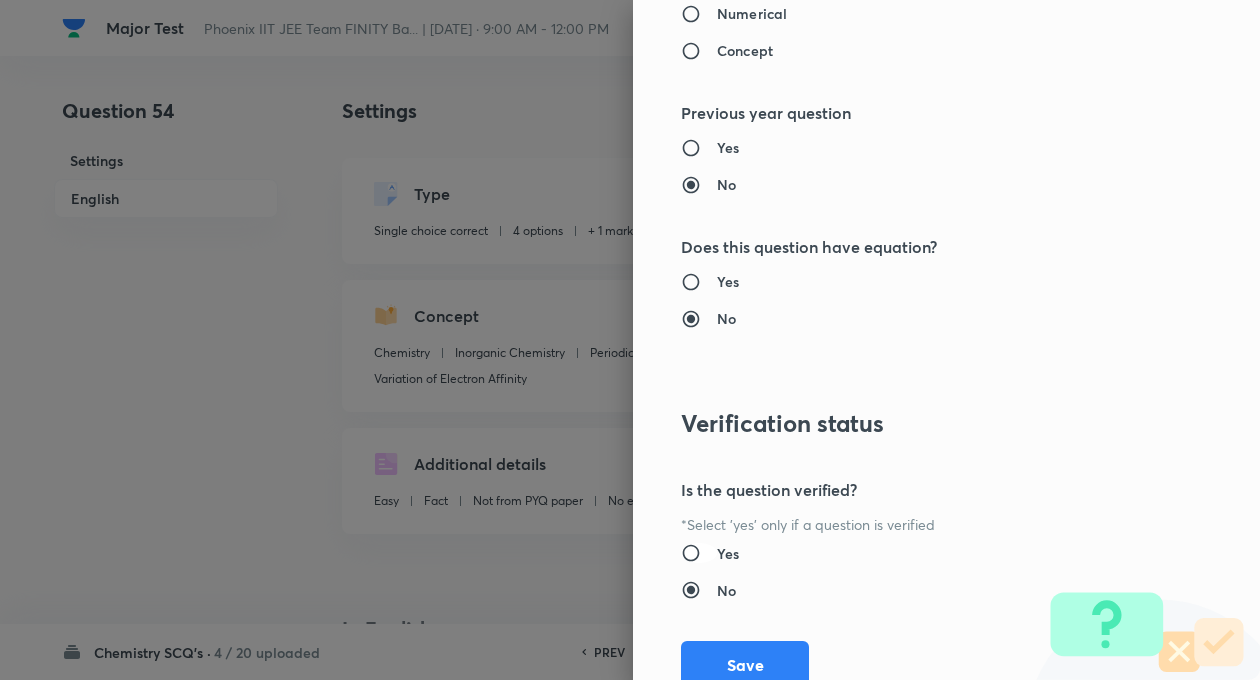 scroll, scrollTop: 2046, scrollLeft: 0, axis: vertical 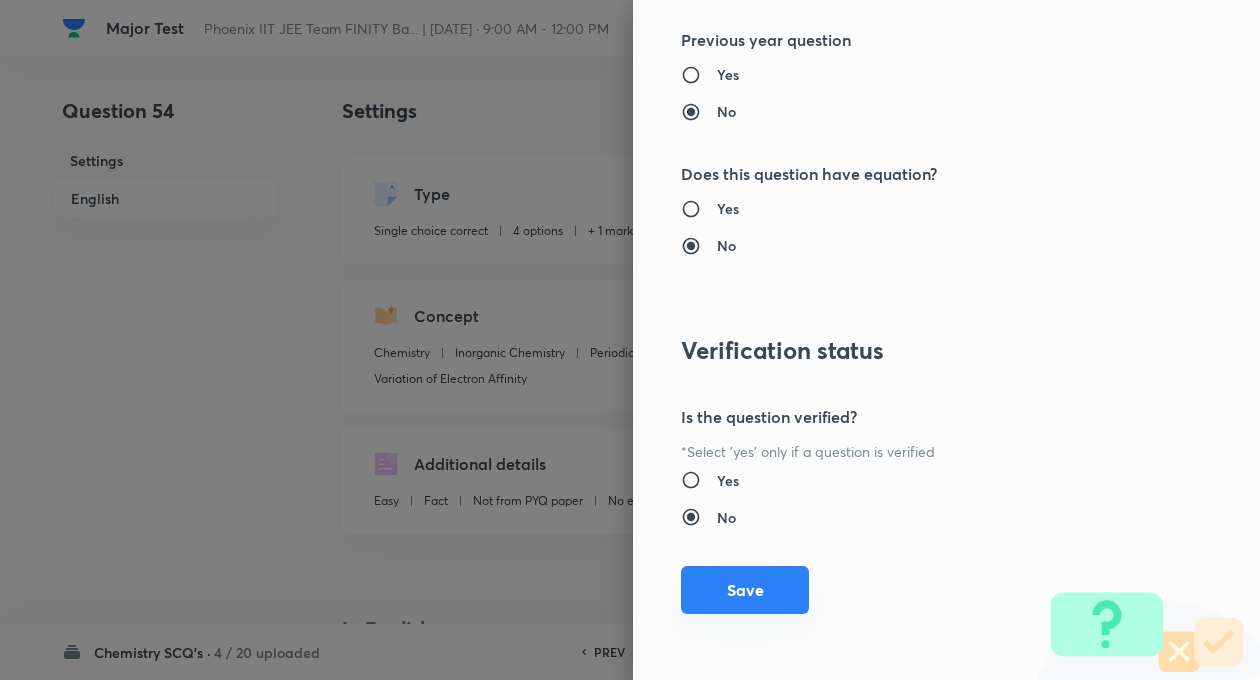 click on "Save" at bounding box center (745, 590) 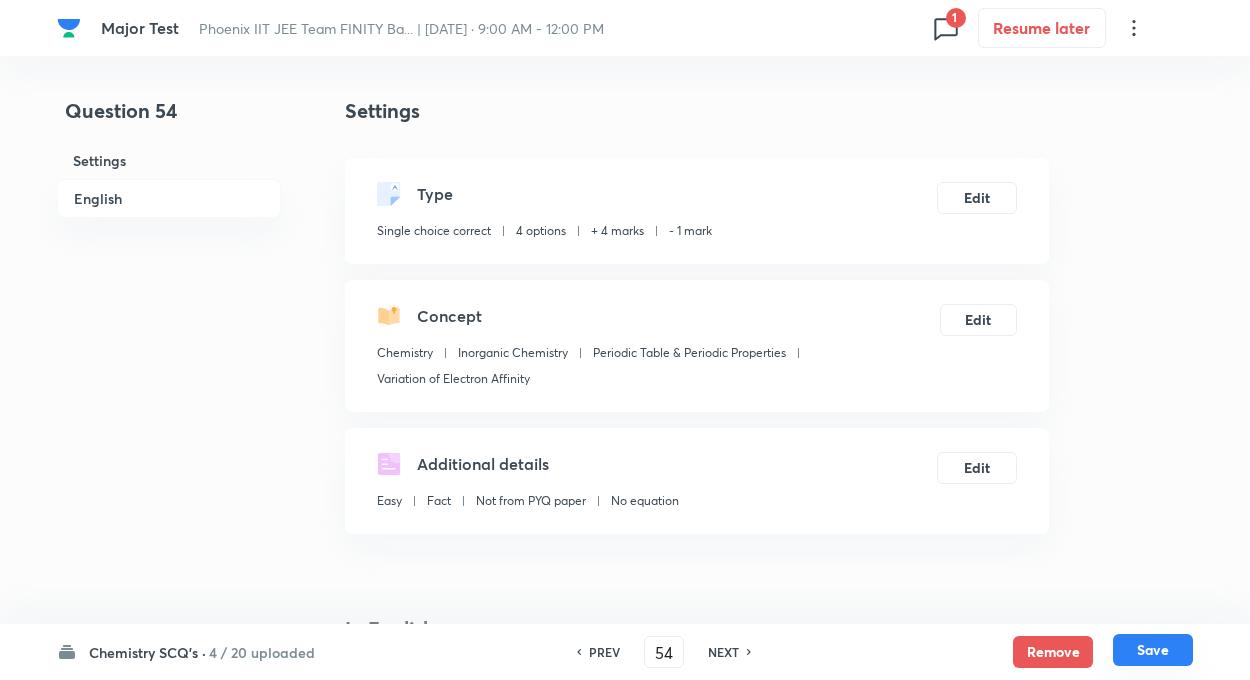click on "Save" at bounding box center (1153, 650) 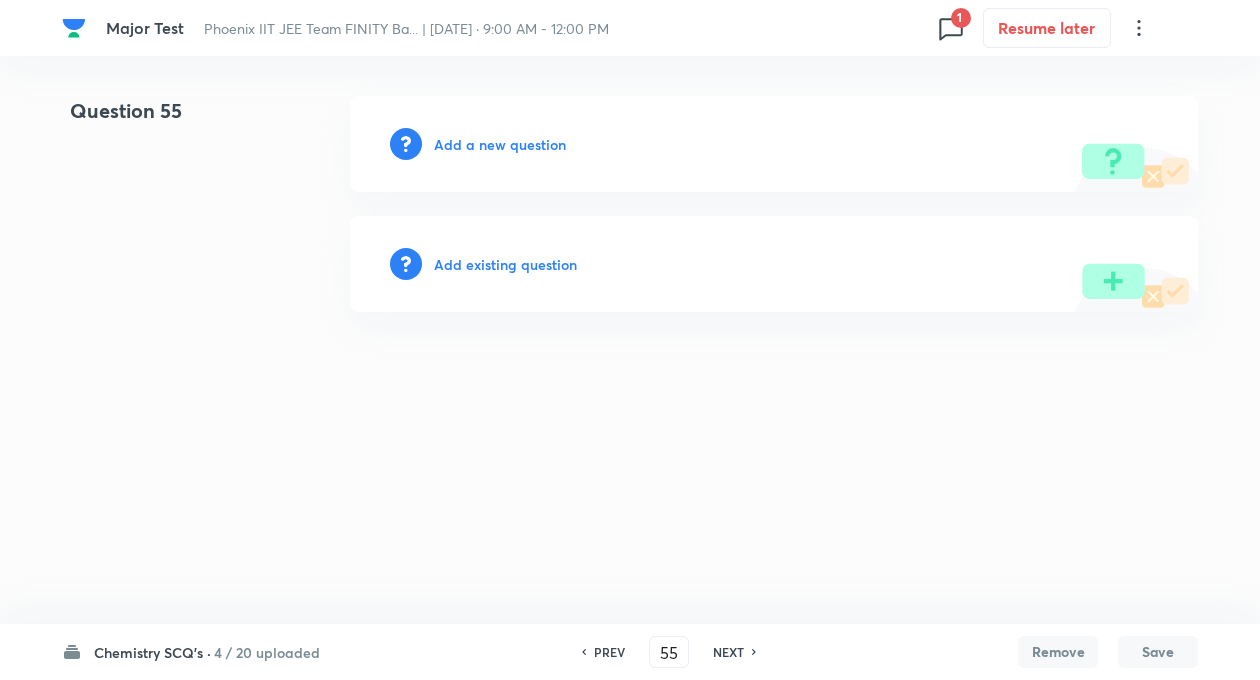 click on "Major Test Phoenix IIT JEE Team FINITY Ba... | [DATE] · 9:00 AM - 12:00 PM 1 Resume later Question 55 Add a new question Add existing question Chemistry SCQ's ·
4 / 20 uploaded
PREV 55 ​ NEXT Remove Save No internet connection" at bounding box center (630, 204) 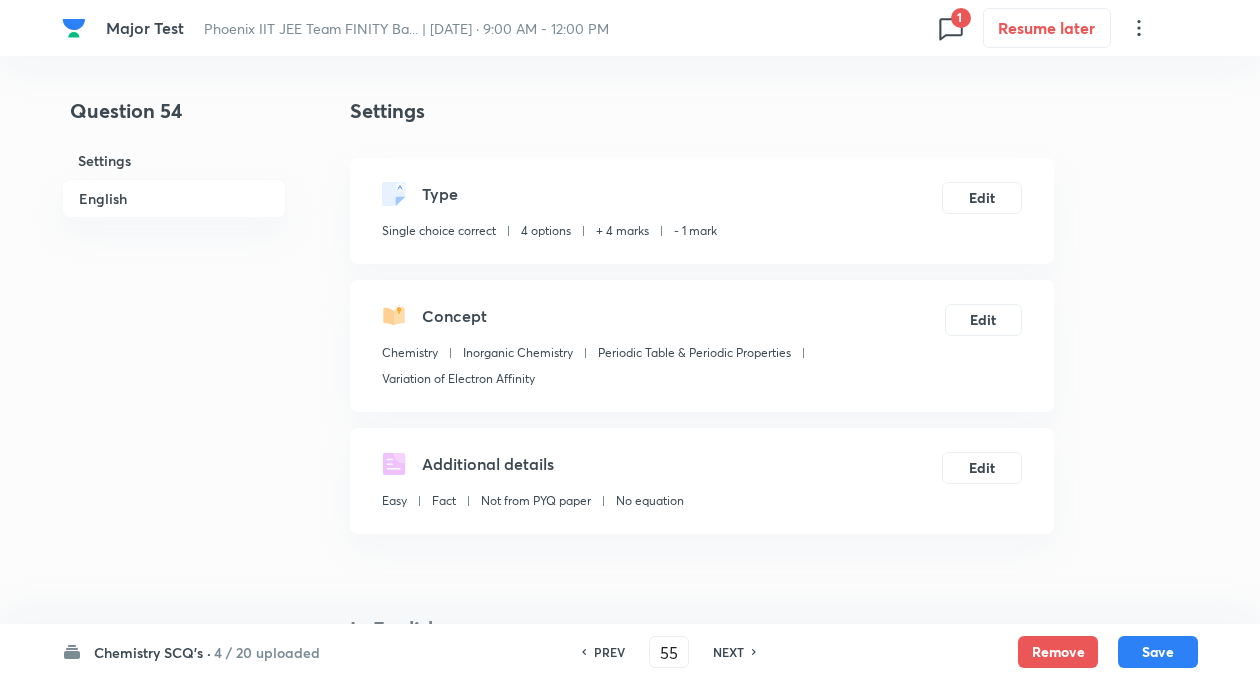 type on "54" 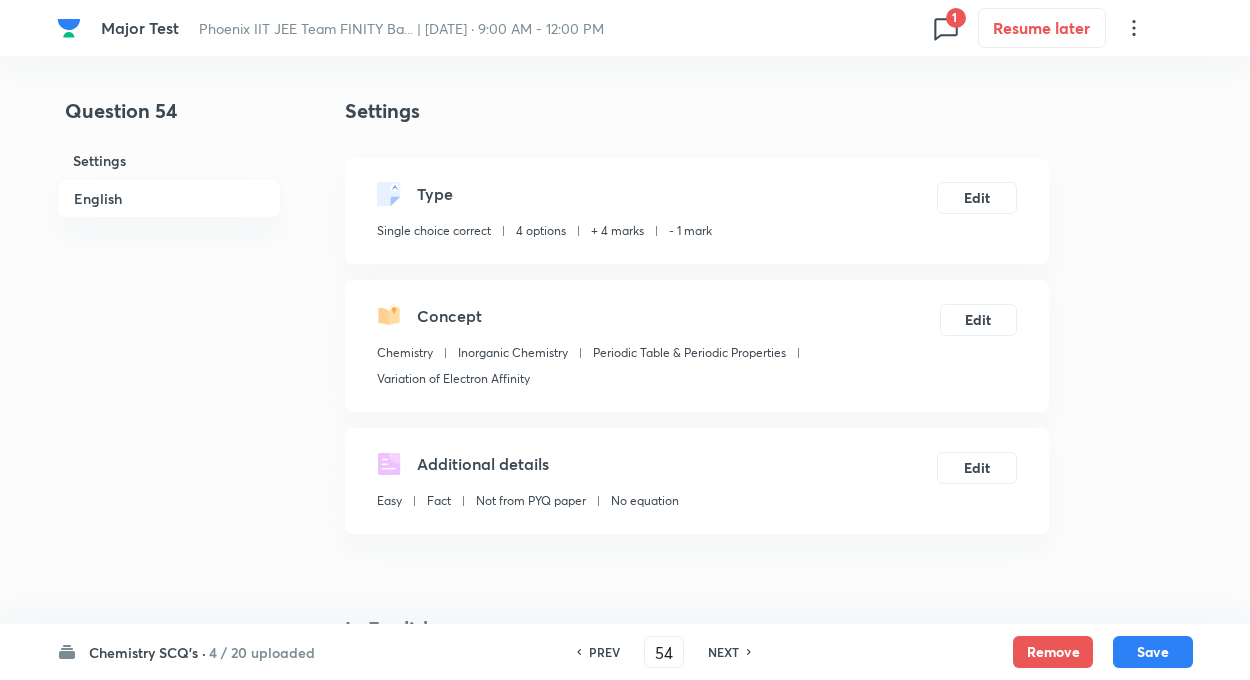 checkbox on "true" 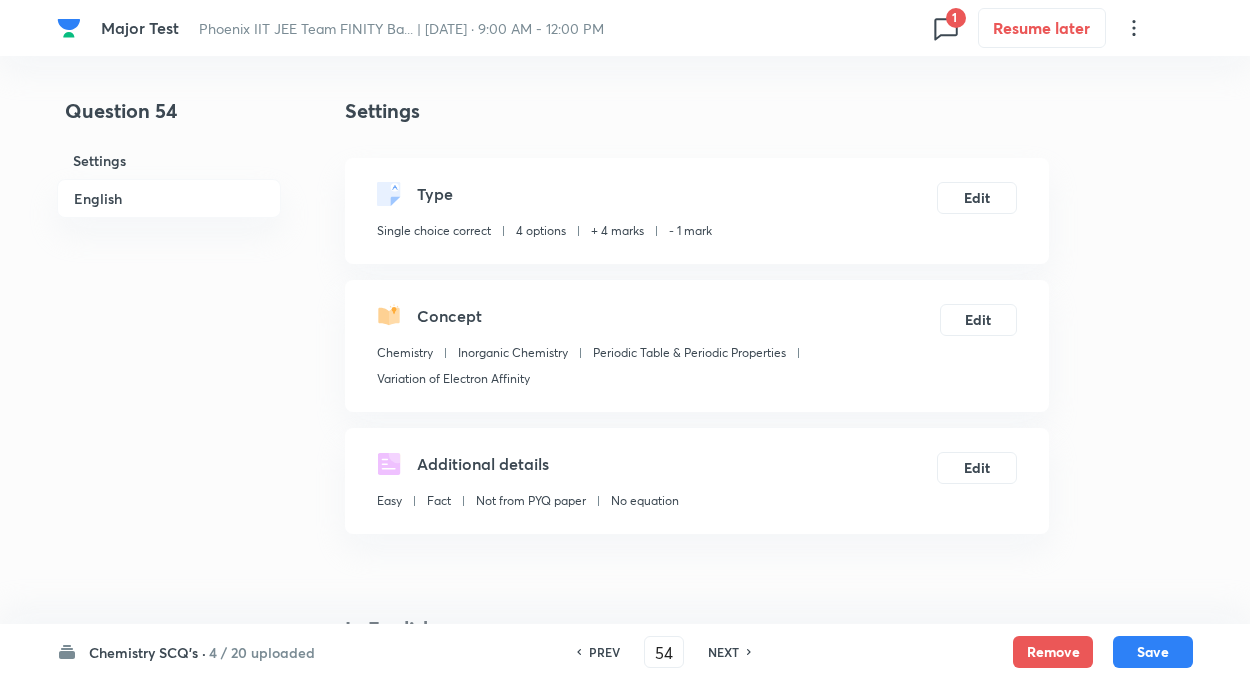 click on "PREV" at bounding box center [601, 652] 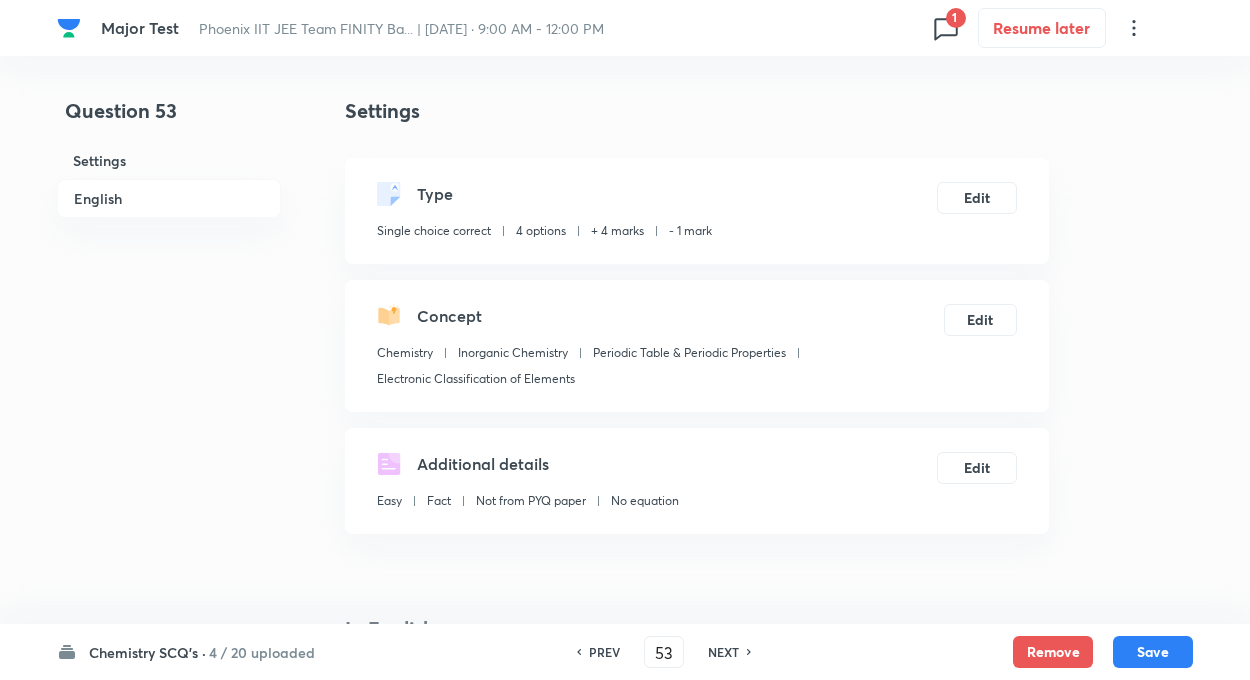 checkbox on "false" 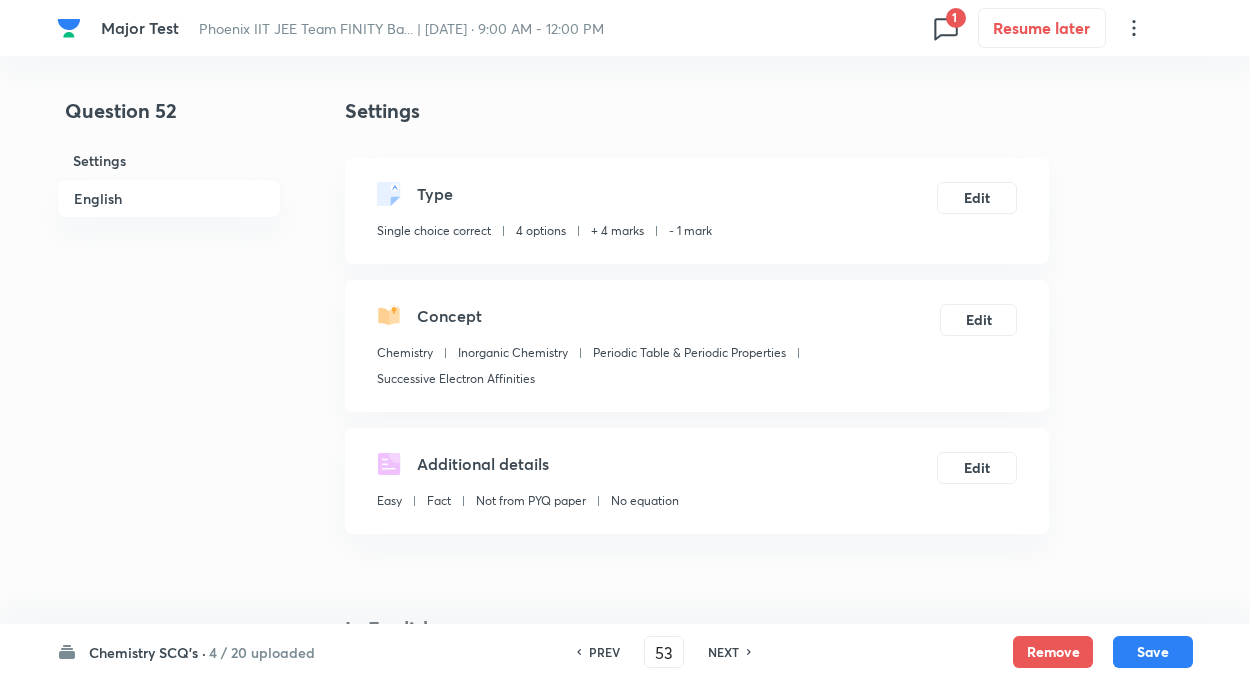 type on "52" 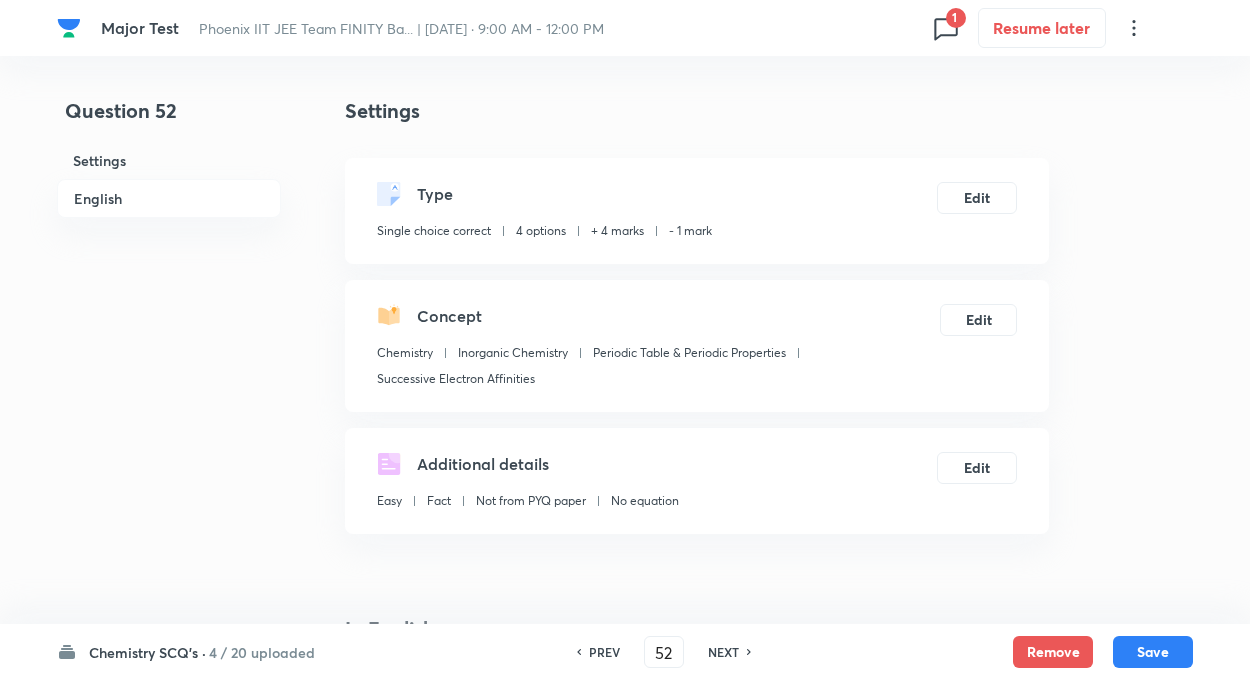checkbox on "true" 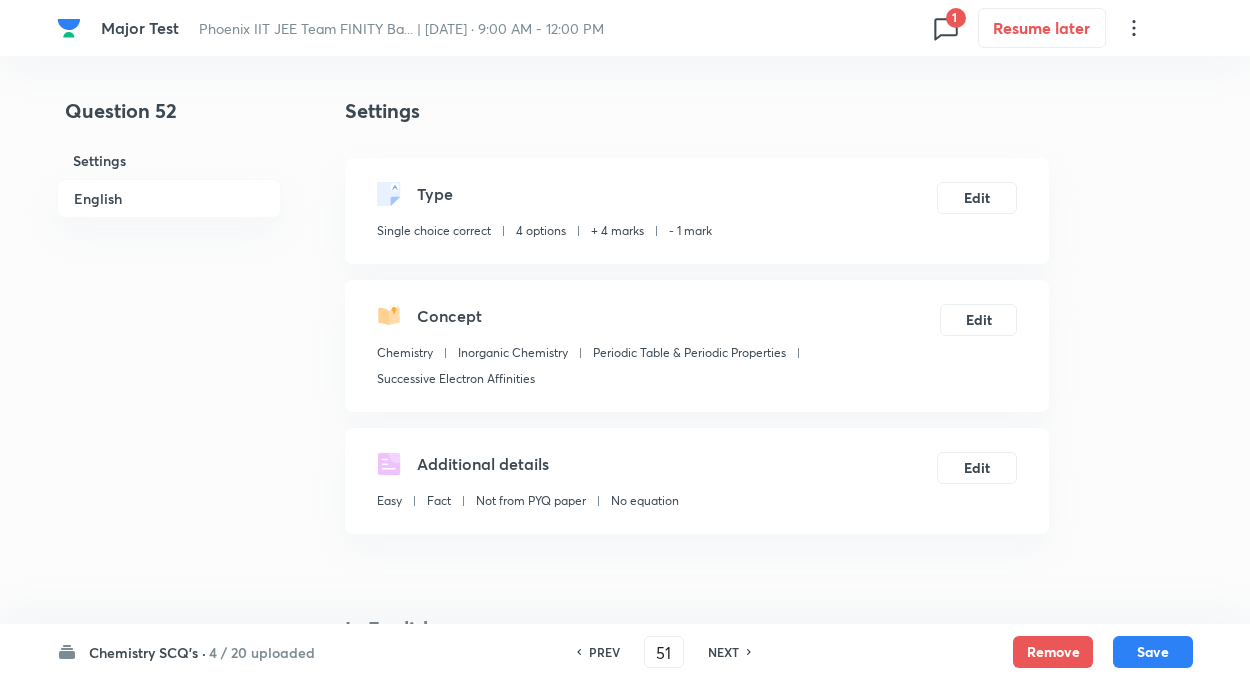 checkbox on "false" 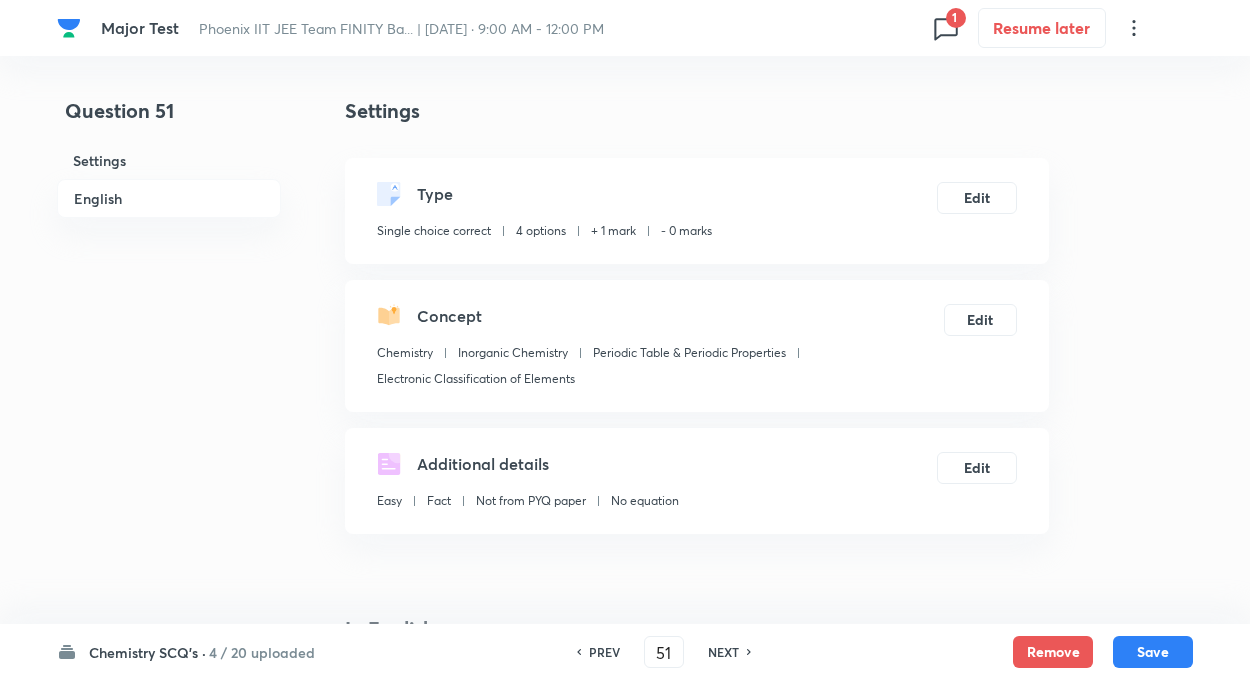 checkbox on "true" 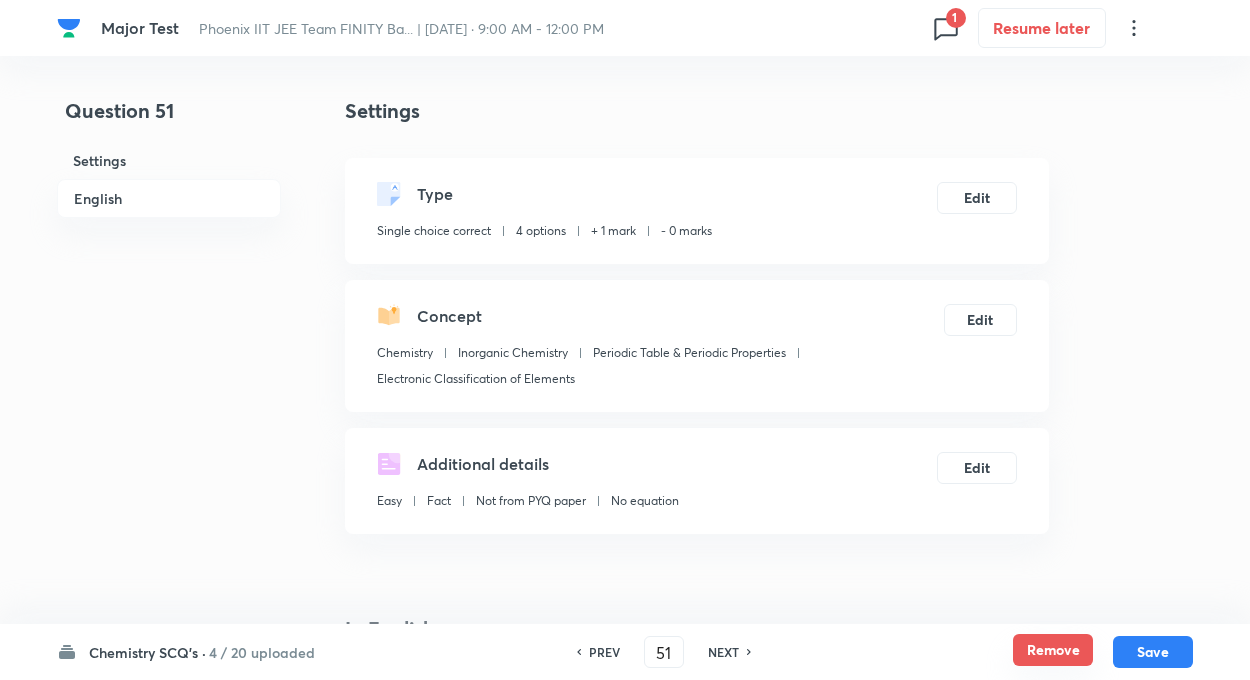 click on "Remove" at bounding box center (1053, 650) 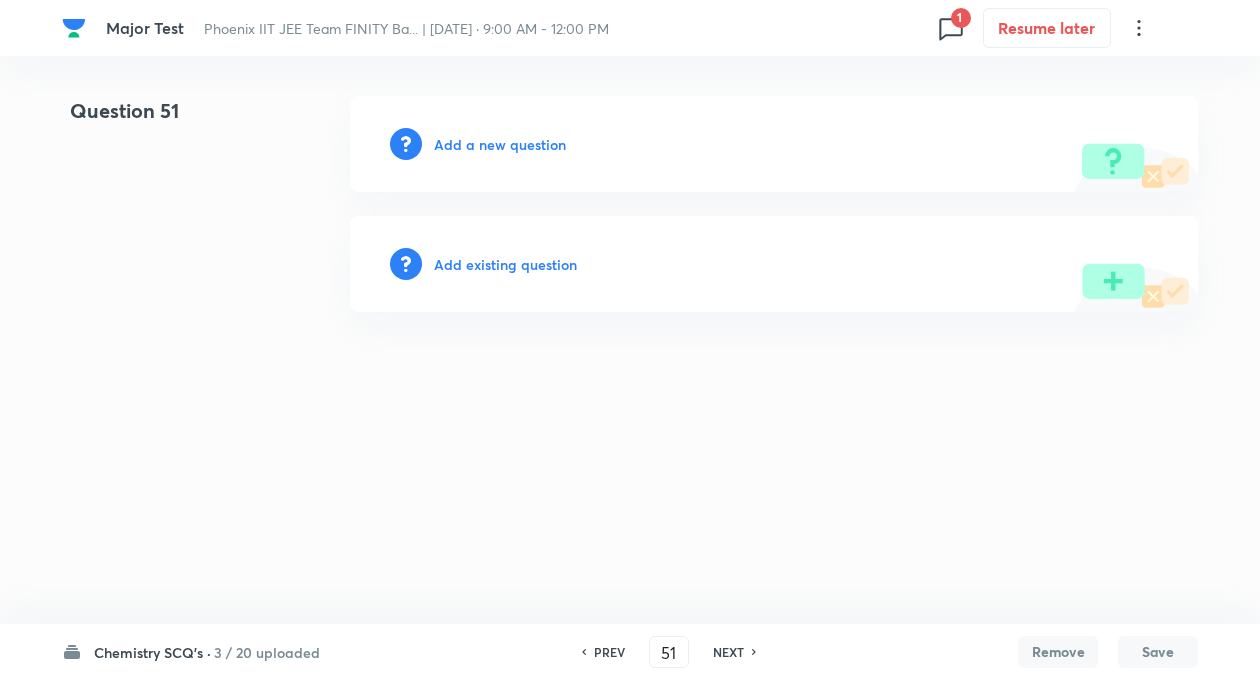 click on "NEXT" at bounding box center [728, 652] 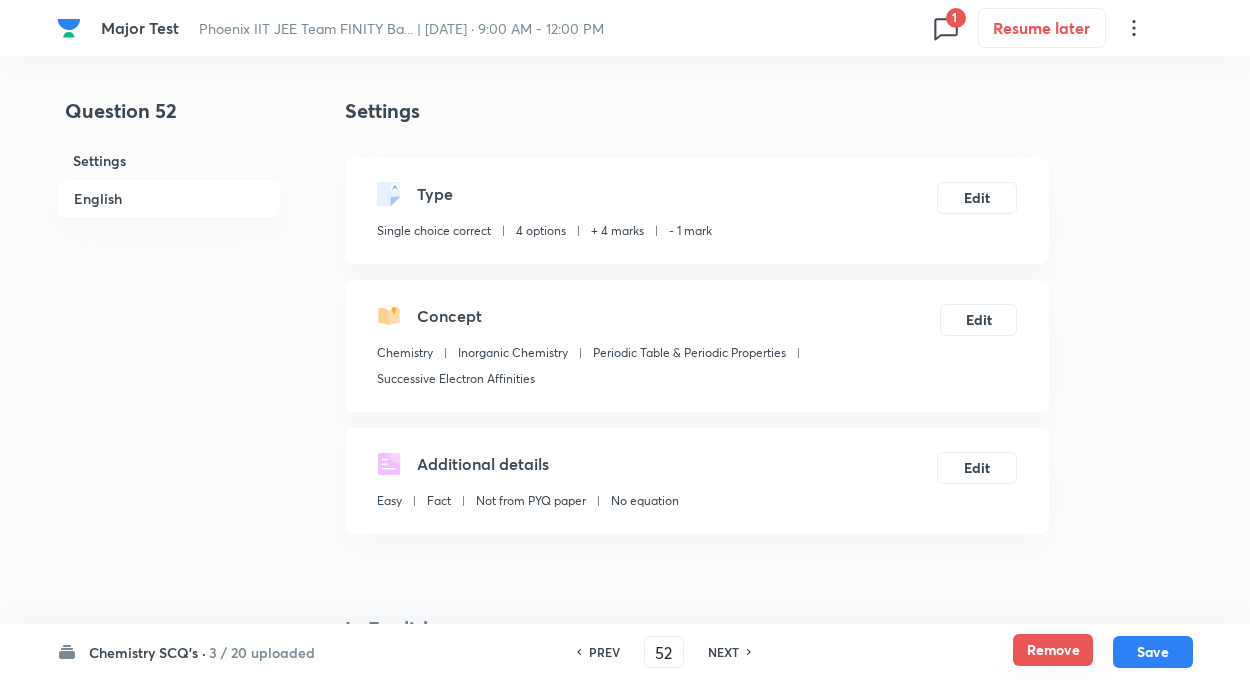 checkbox on "true" 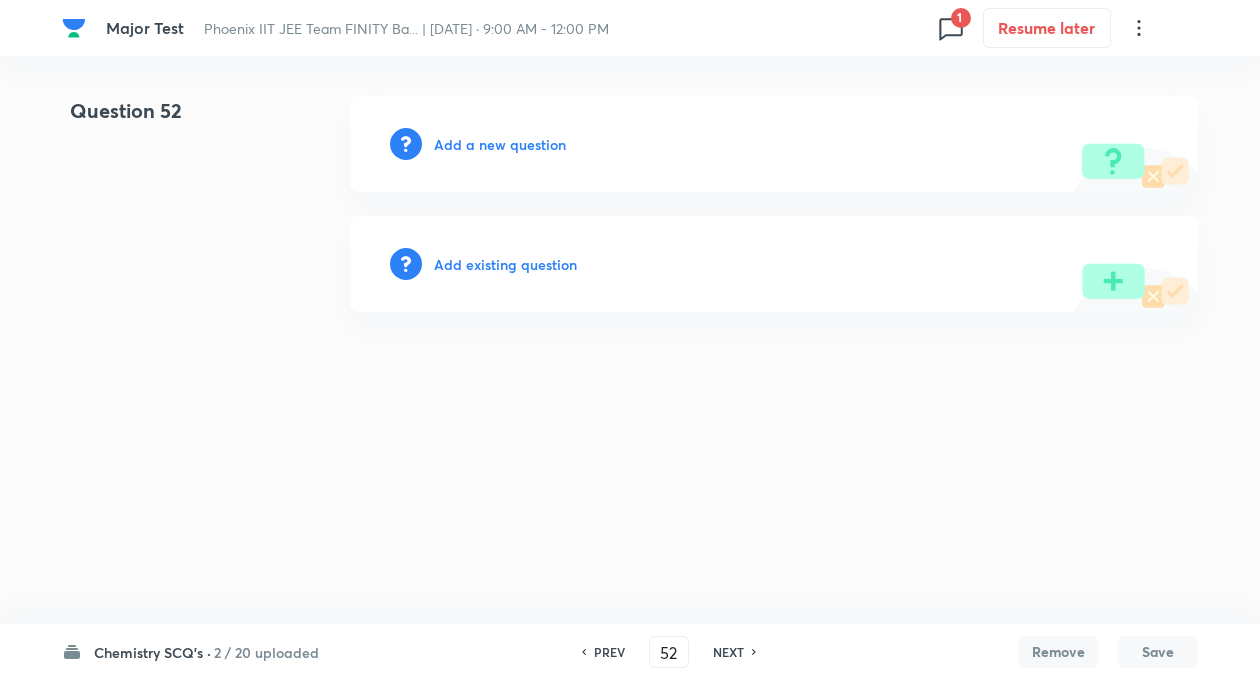 click on "NEXT" at bounding box center [728, 652] 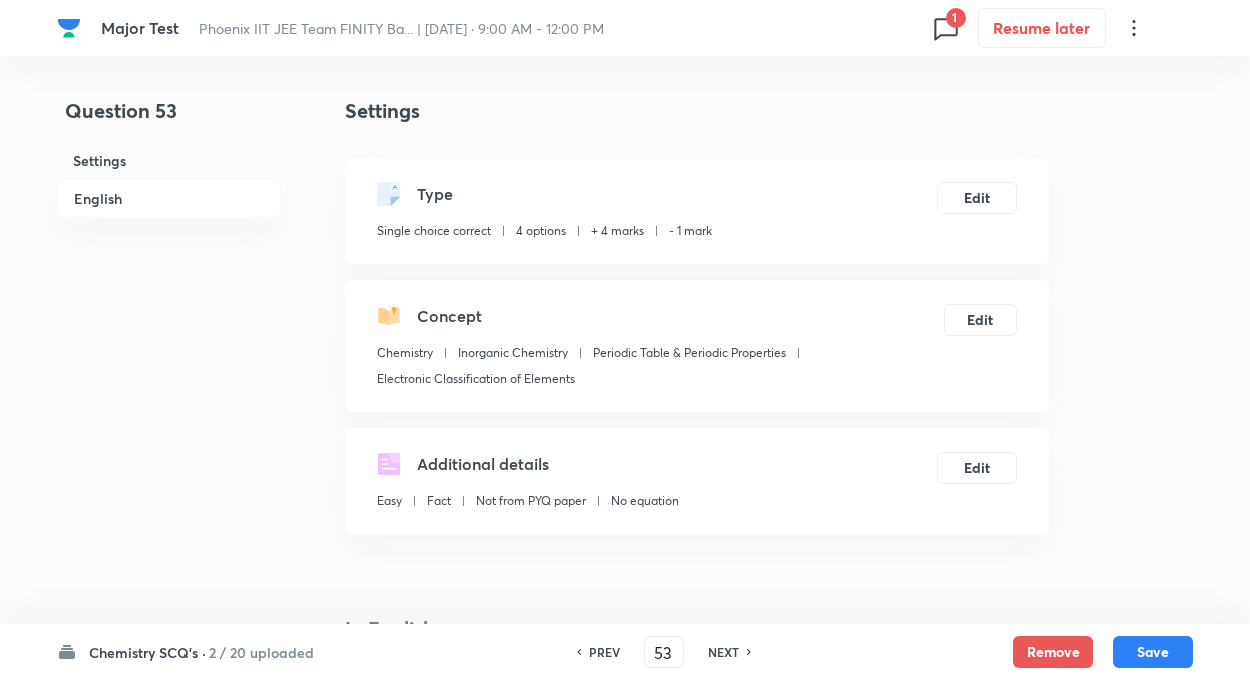 checkbox on "true" 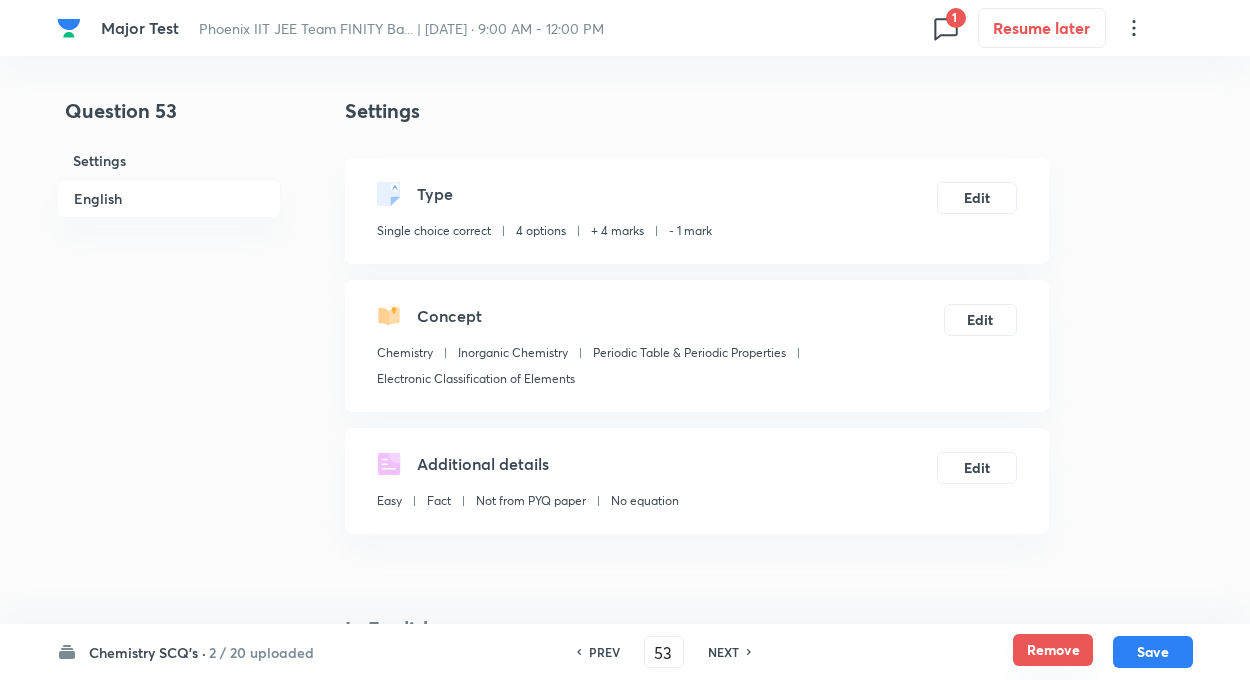 click on "Remove" at bounding box center [1053, 650] 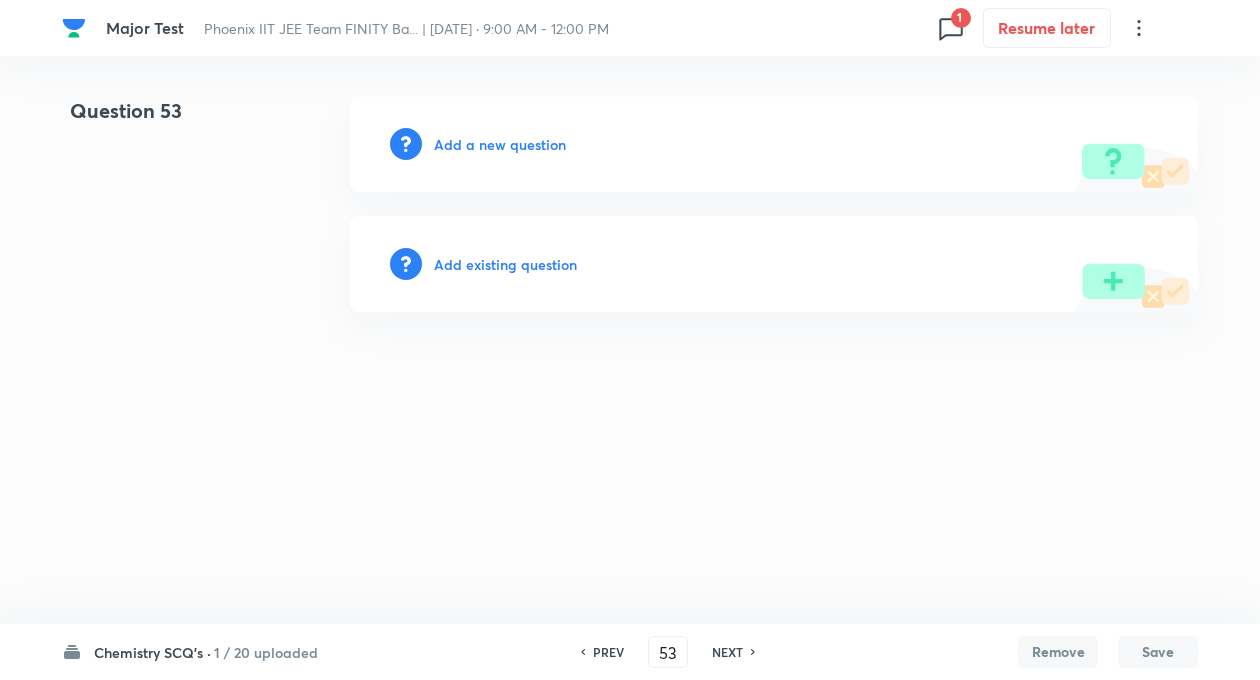 click on "NEXT" at bounding box center (727, 652) 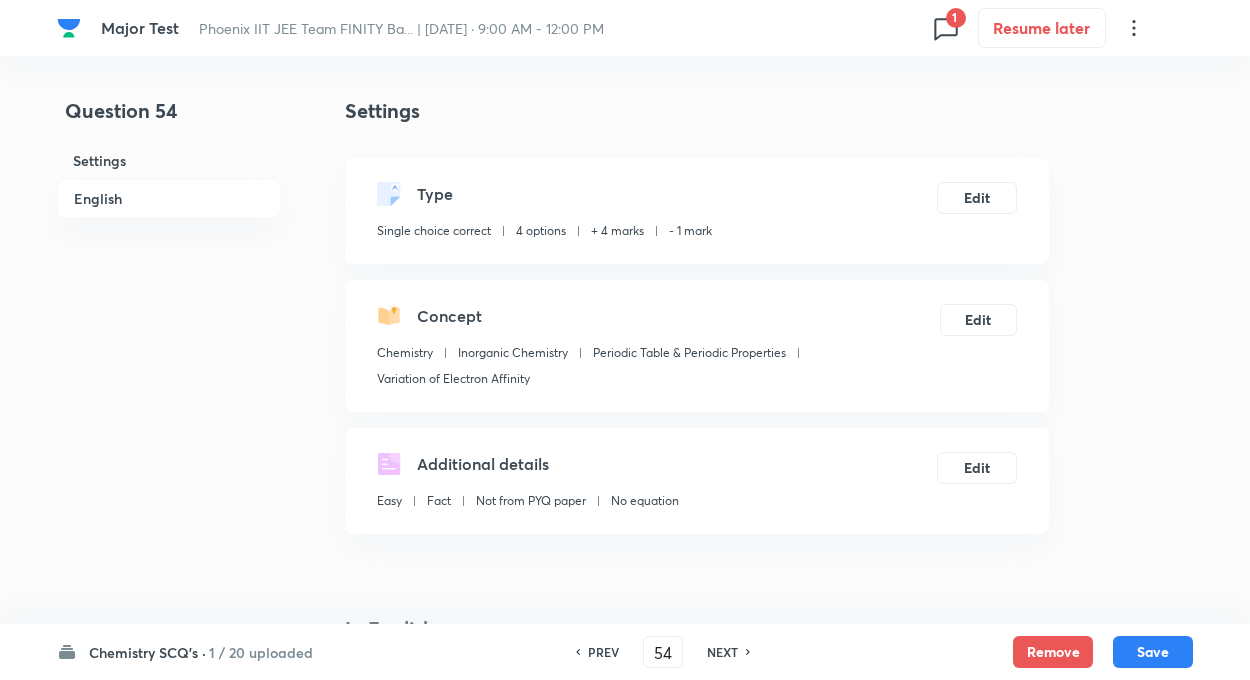 checkbox on "true" 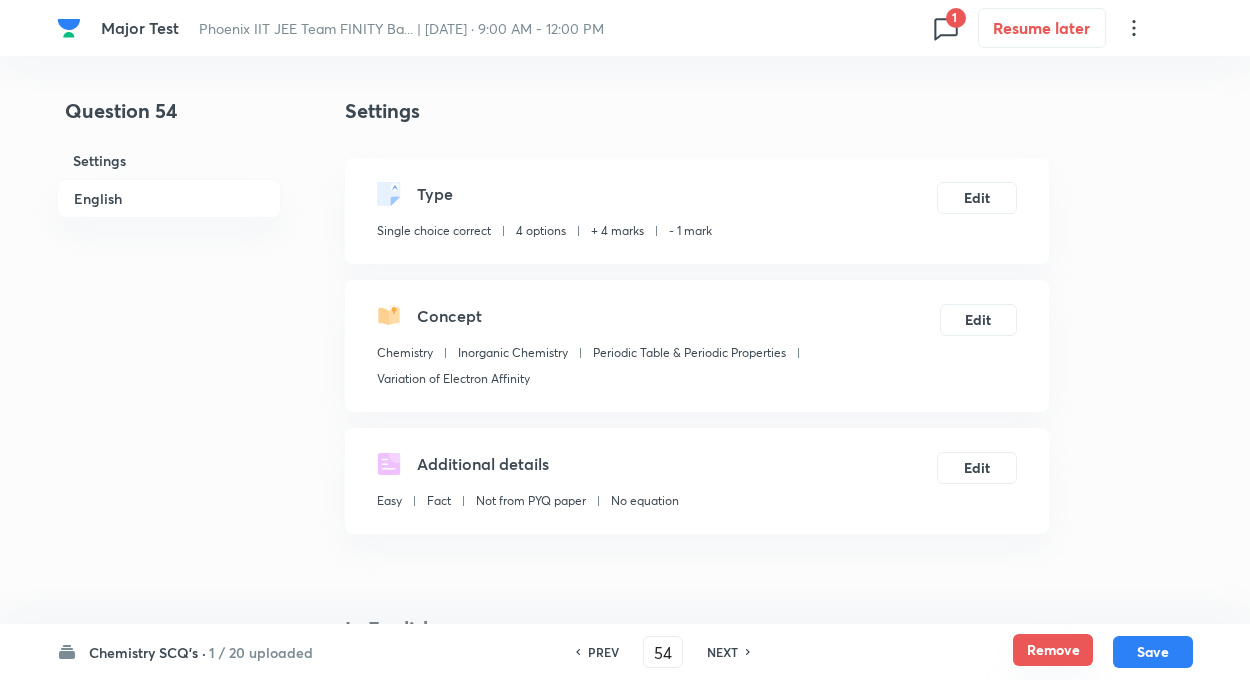 click on "Remove" at bounding box center (1053, 650) 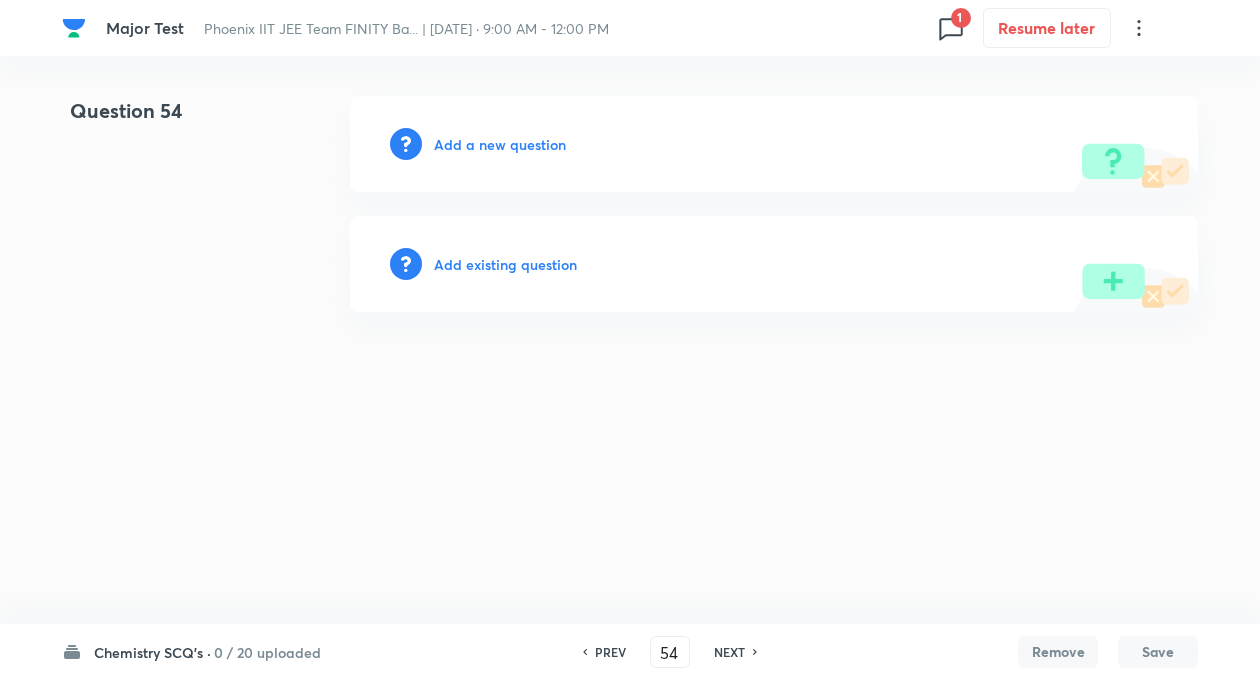 click on "PREV" at bounding box center (610, 652) 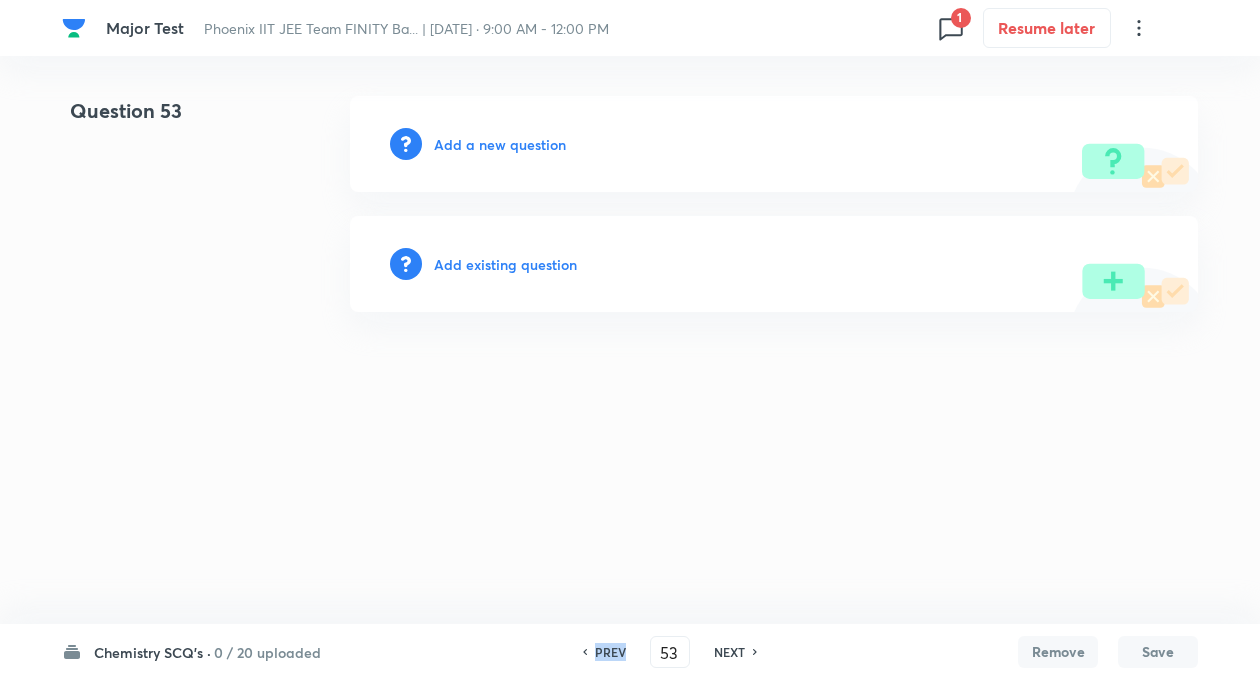 click on "PREV" at bounding box center [610, 652] 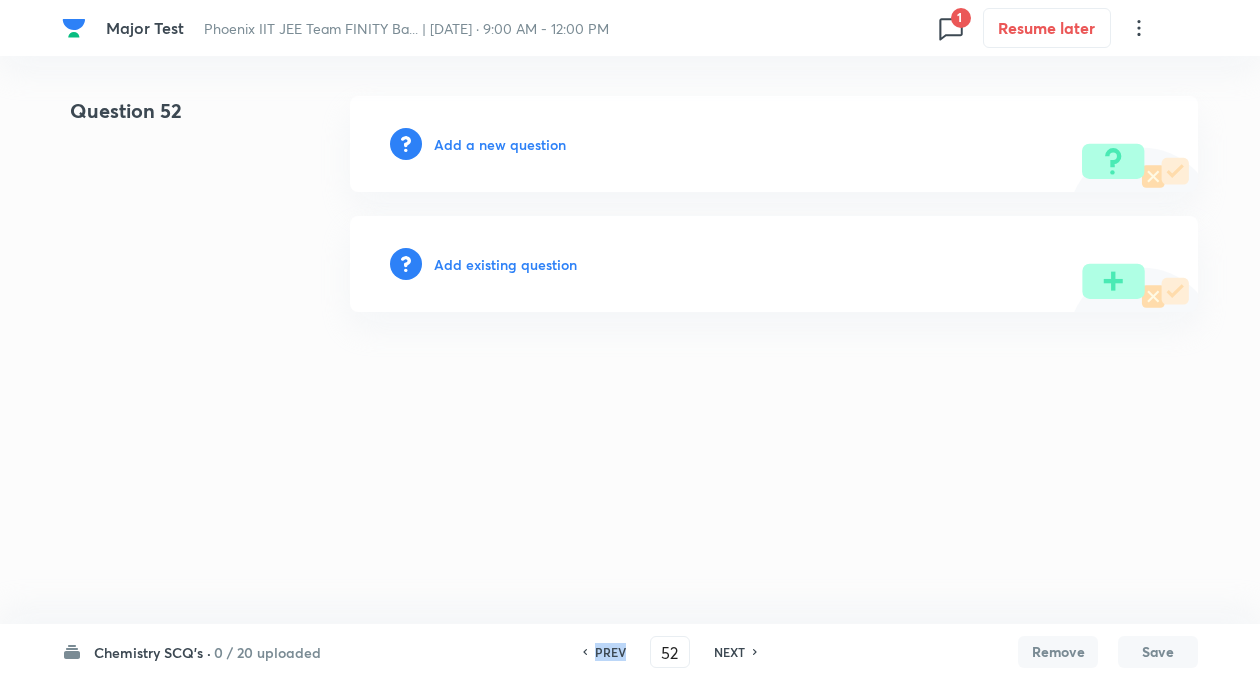 click on "PREV" at bounding box center (610, 652) 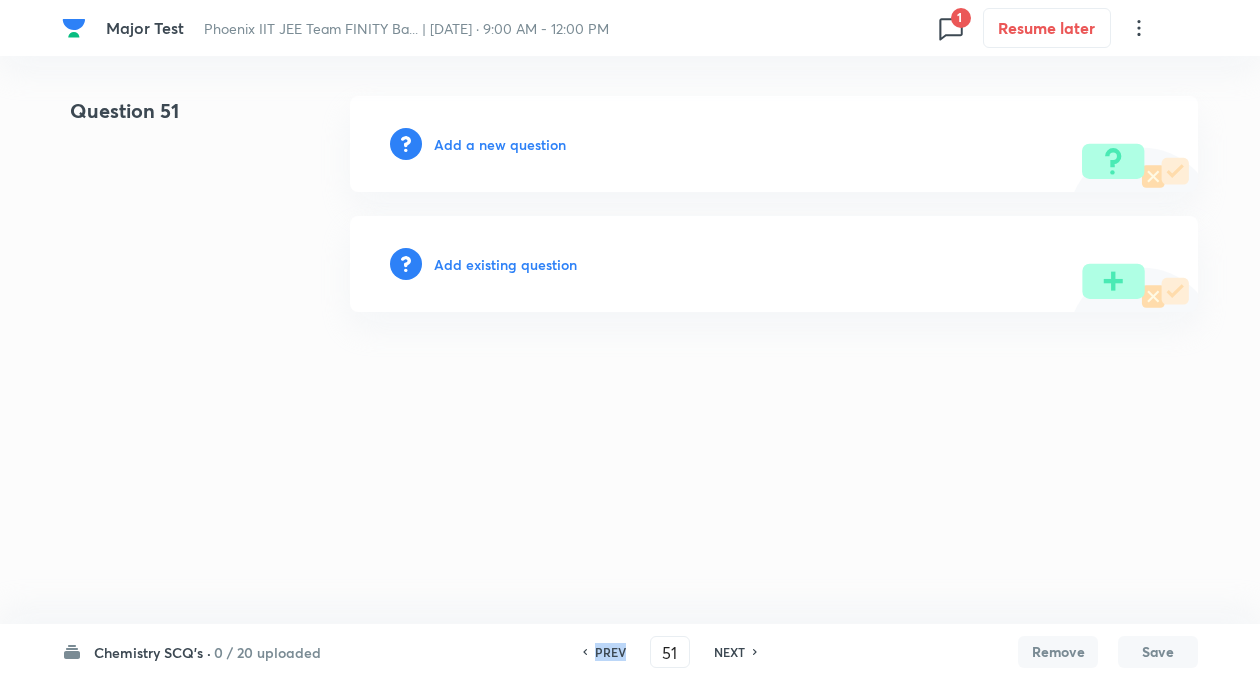 click on "PREV" at bounding box center (610, 652) 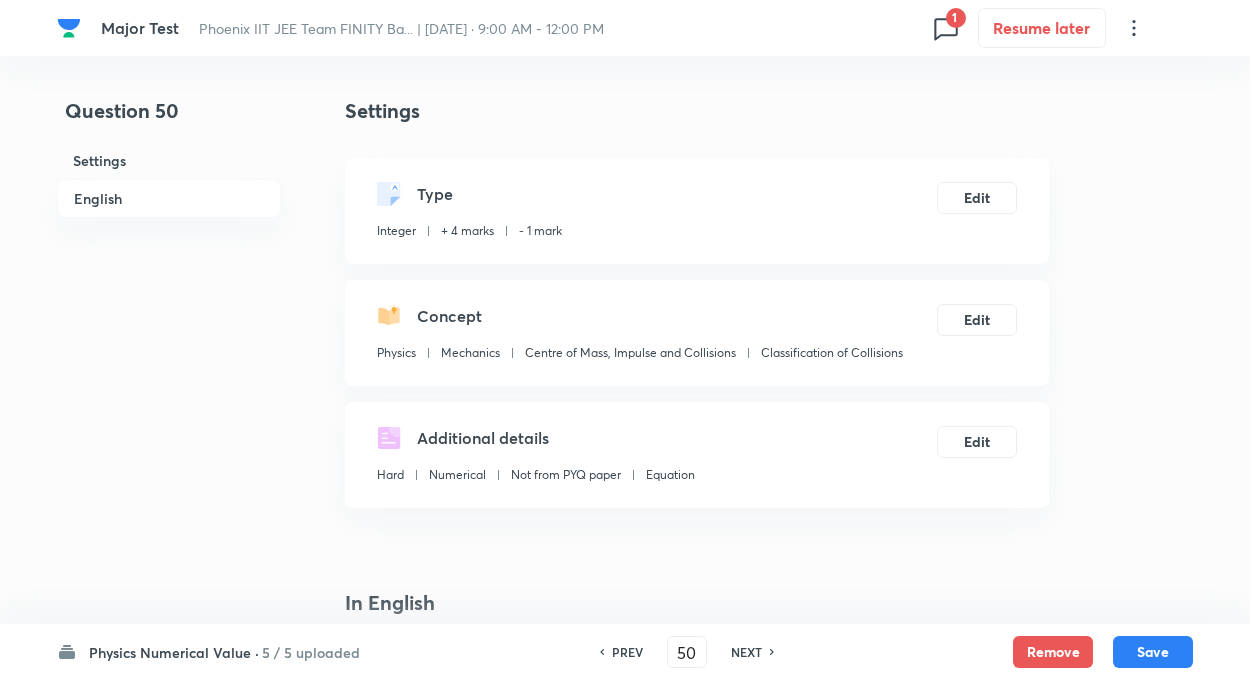type on "1" 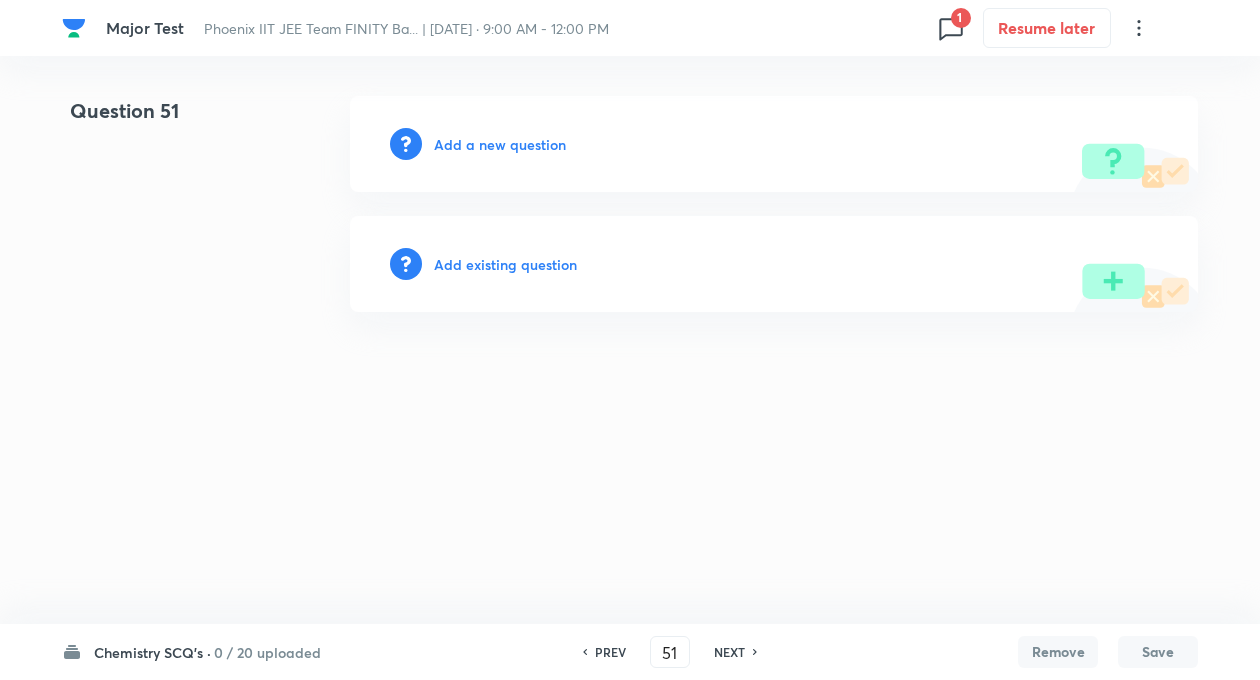 click on "Add existing question" at bounding box center (505, 264) 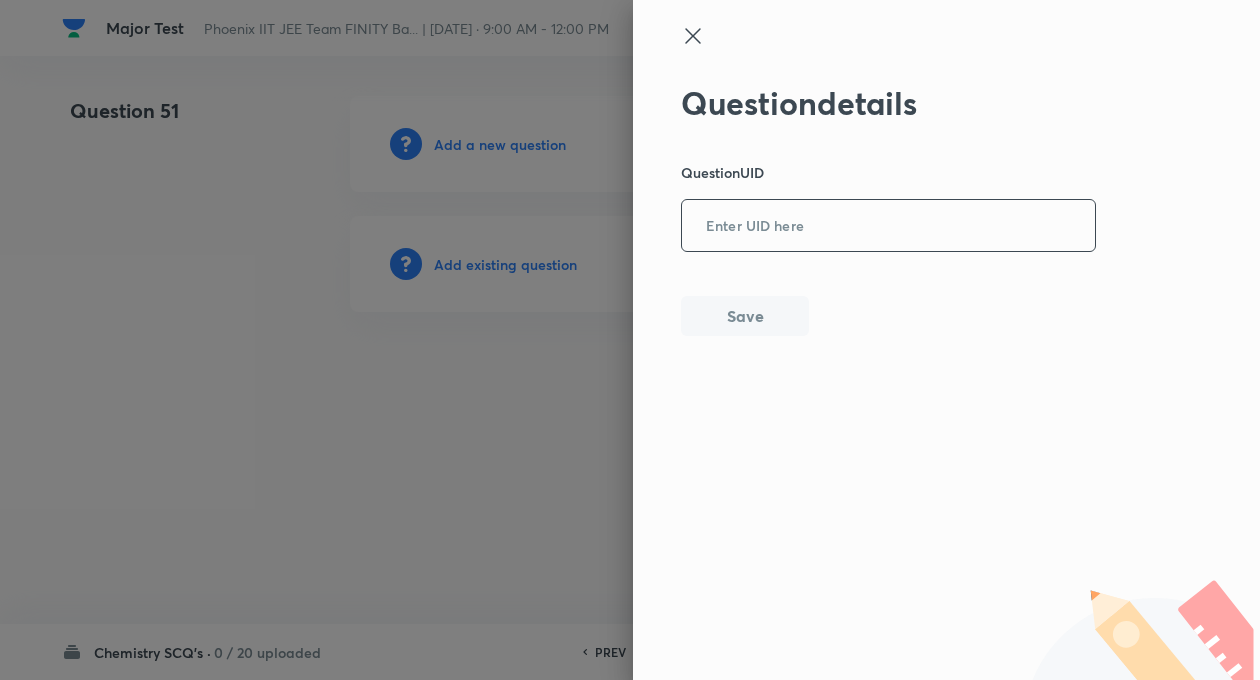 click at bounding box center (888, 226) 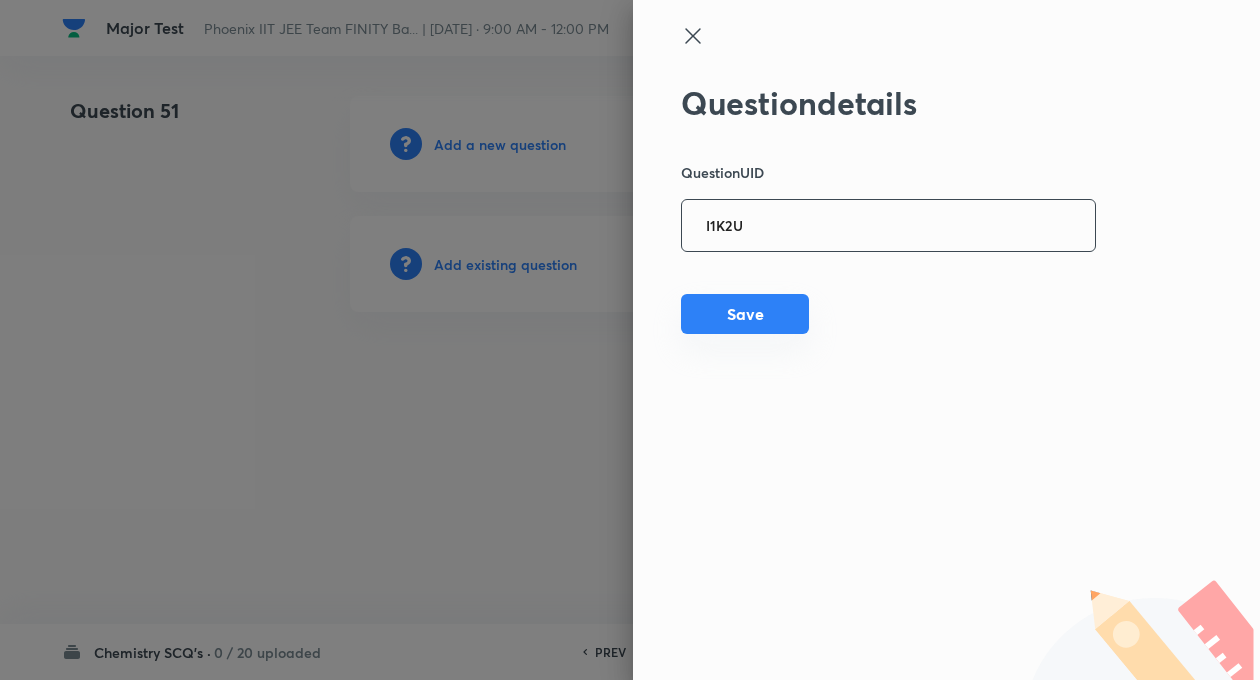 type on "I1K2U" 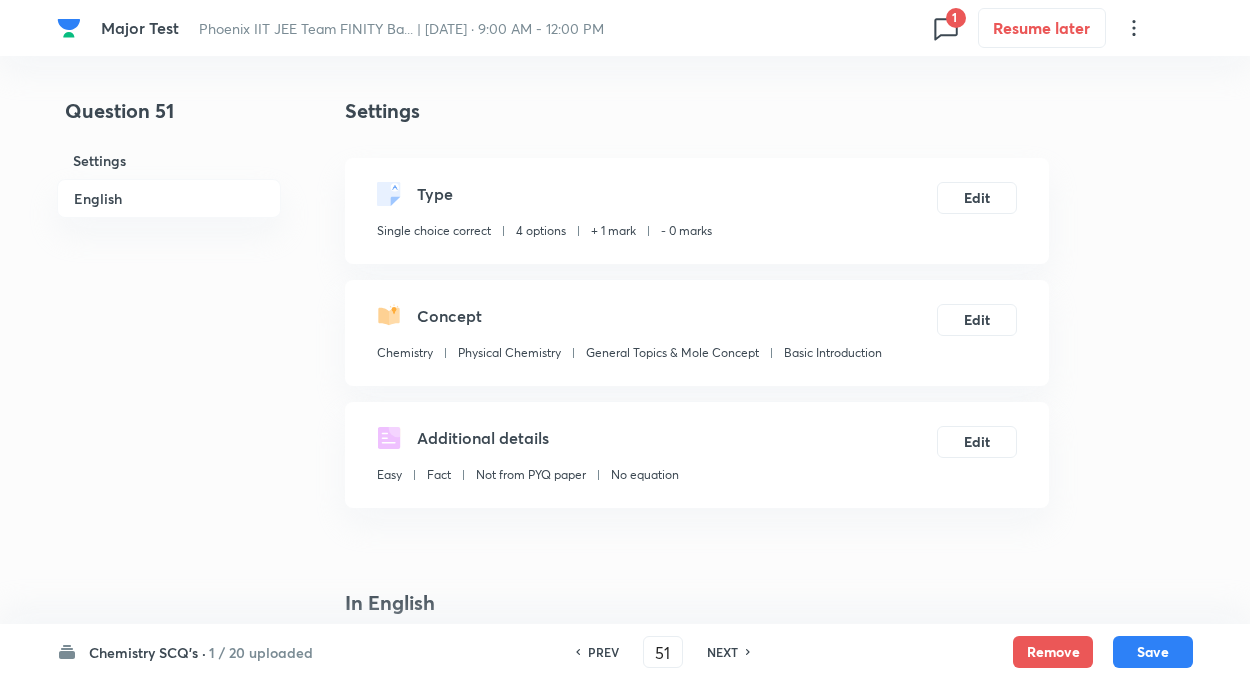 checkbox on "true" 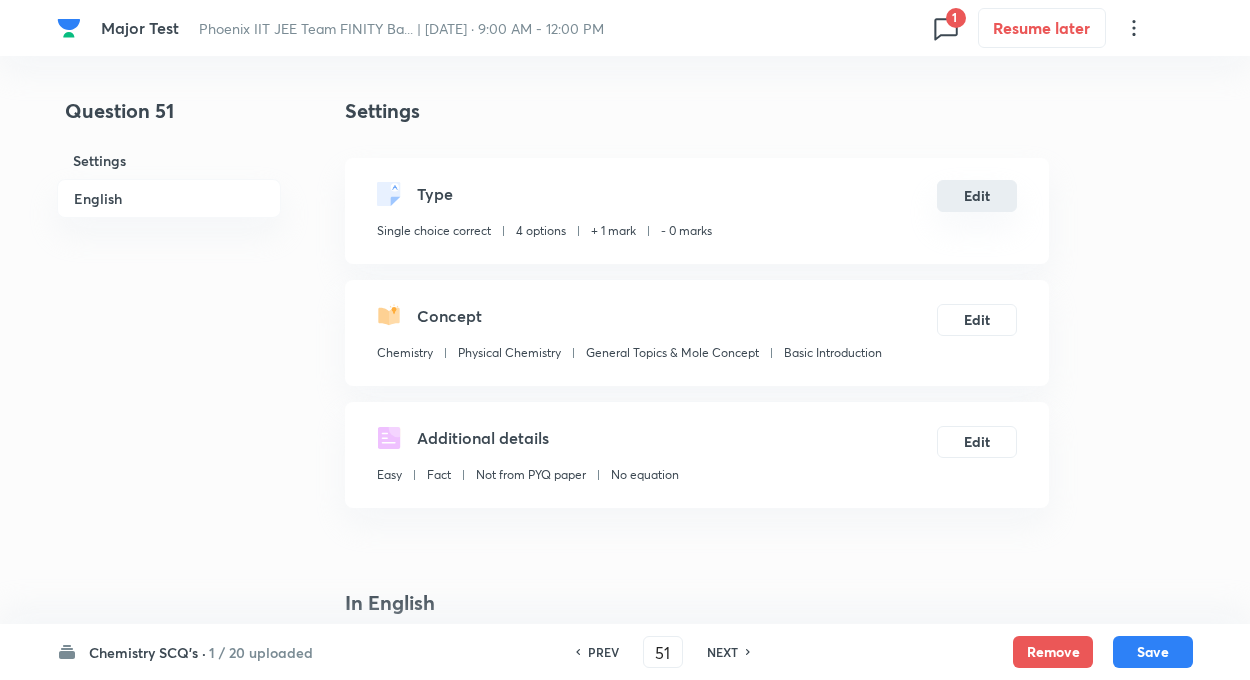click on "Edit" at bounding box center (977, 196) 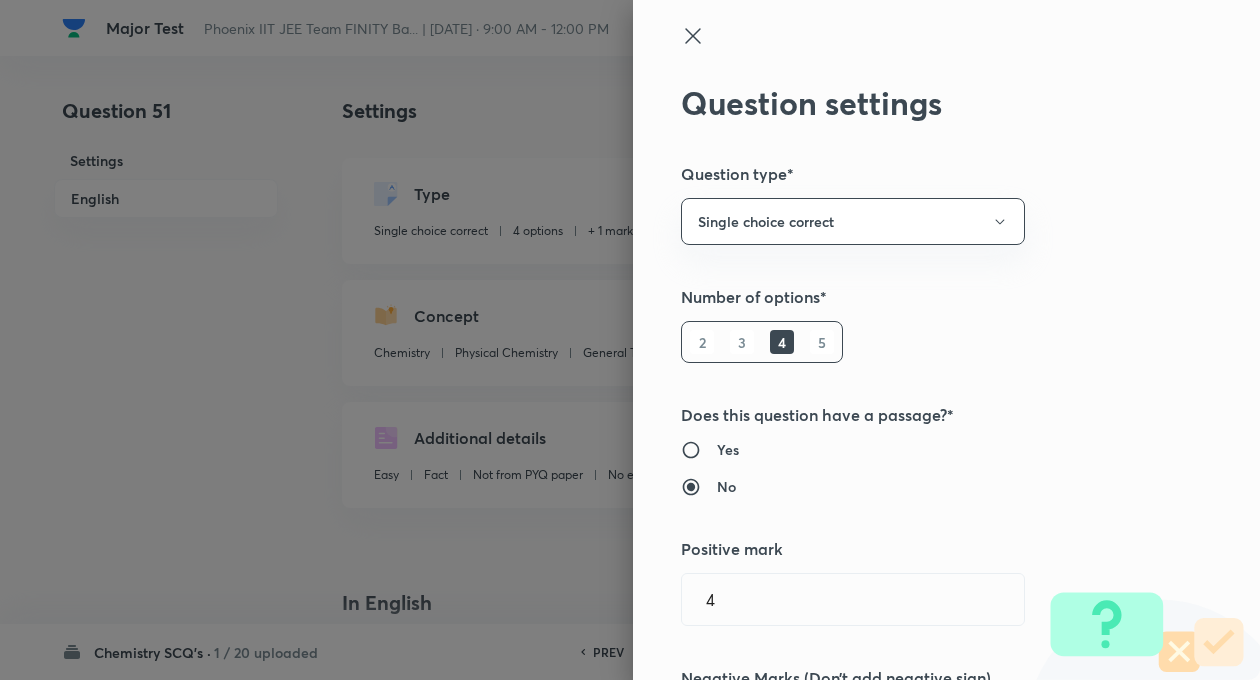 type on "1" 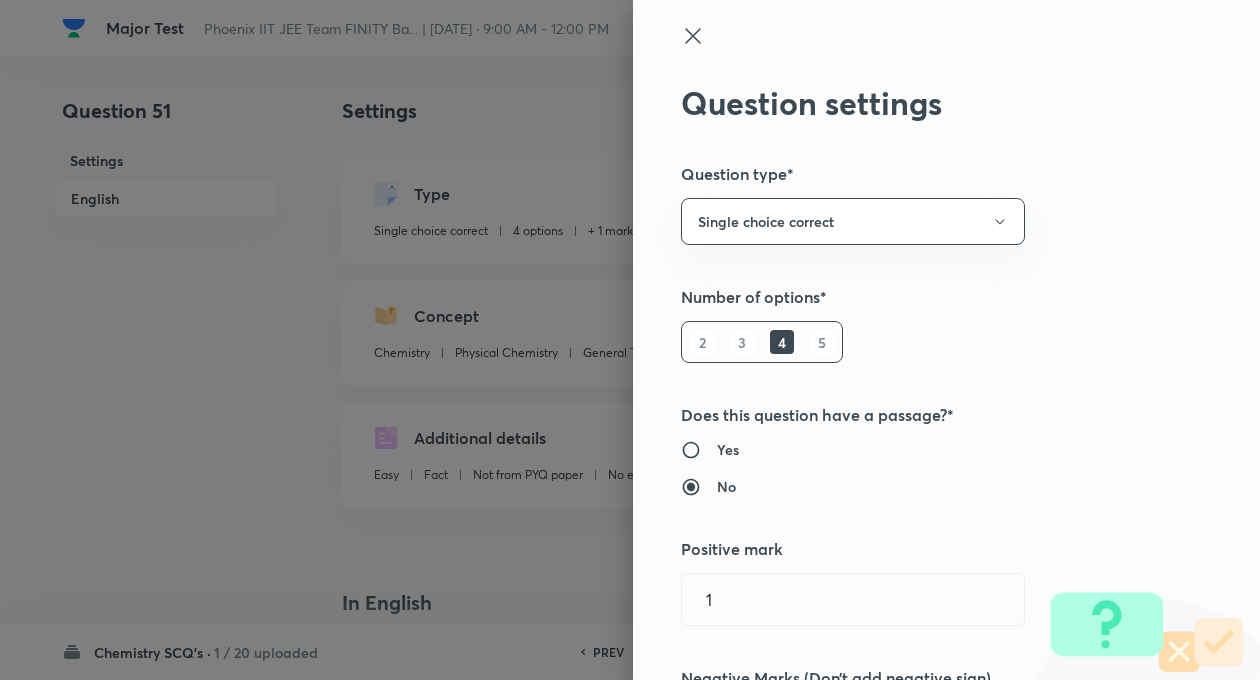 click on "Question settings Question type* Single choice correct Number of options* 2 3 4 5 Does this question have a passage?* Yes No Positive mark 1 ​ Negative Marks (Don’t add negative sign) 0 ​ Syllabus Topic group* Chemistry ​ Topic* Physical Chemistry ​ Concept* General Topics & Mole Concept ​ Sub-concept* Basic Introduction ​ Concept-field ​ Additional details Question Difficulty Very easy Easy Moderate Hard Very hard Question is based on Fact Numerical Concept Previous year question Yes No Does this question have equation? Yes No Verification status Is the question verified? *Select 'yes' only if a question is verified Yes No Save" at bounding box center (946, 340) 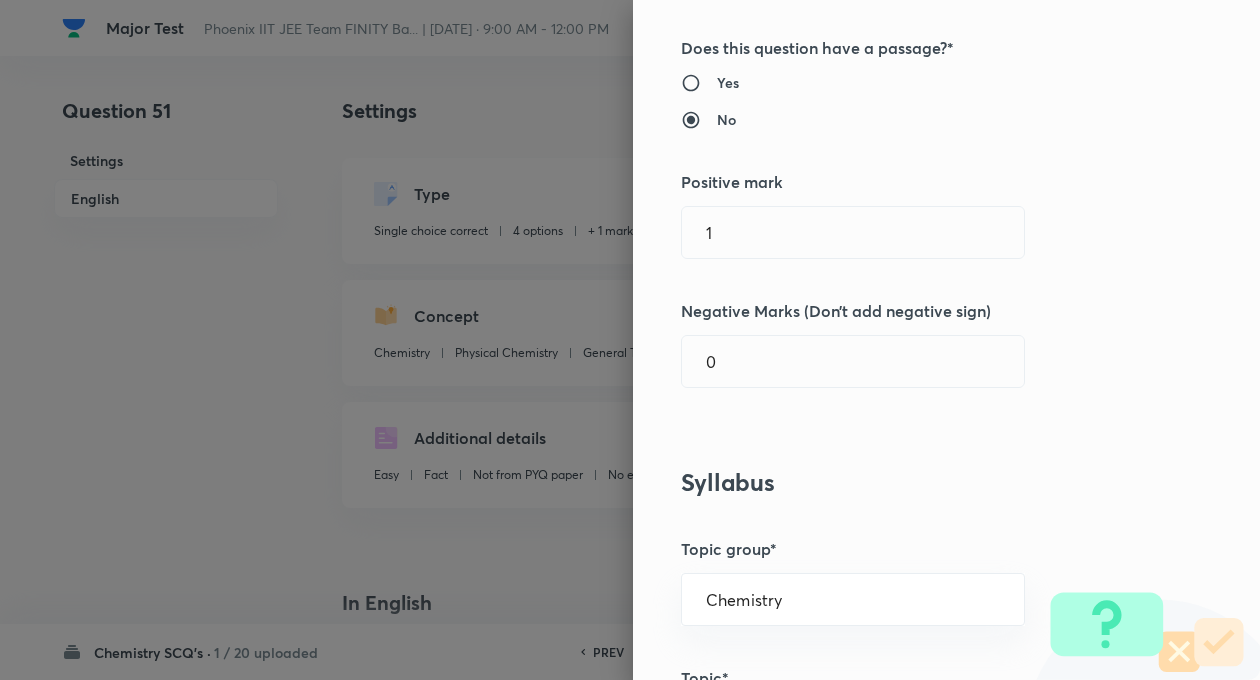 scroll, scrollTop: 400, scrollLeft: 0, axis: vertical 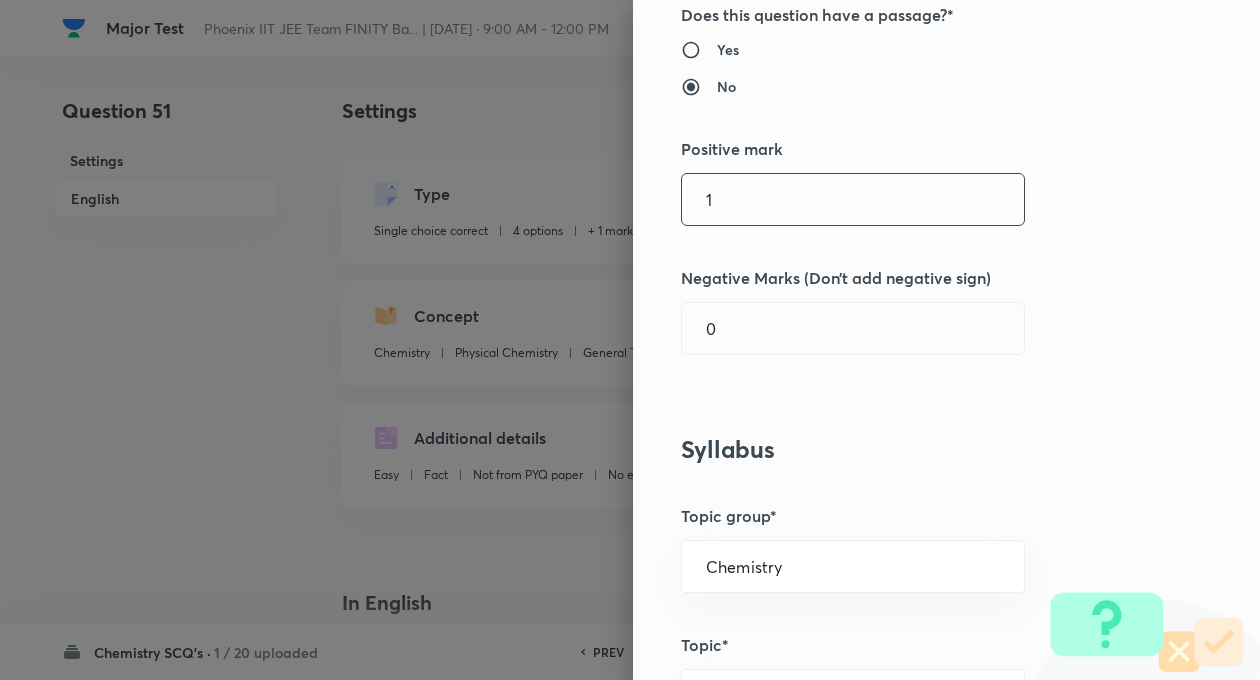 click on "1" at bounding box center (853, 199) 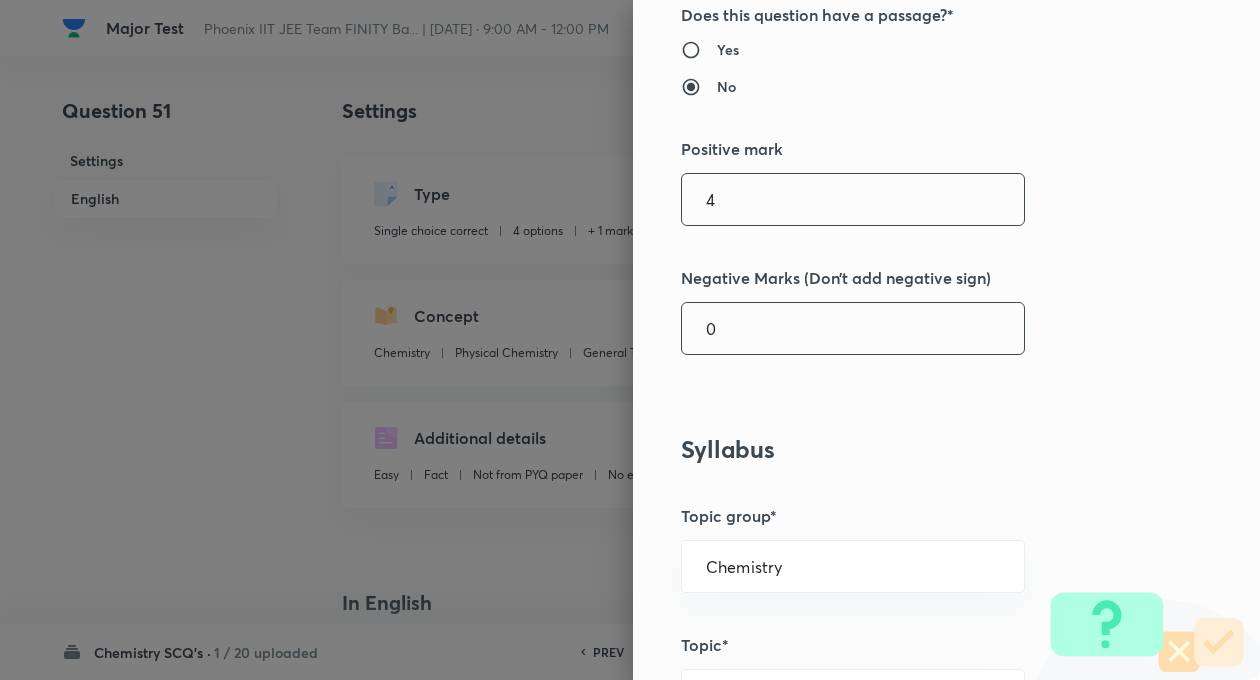 type on "4" 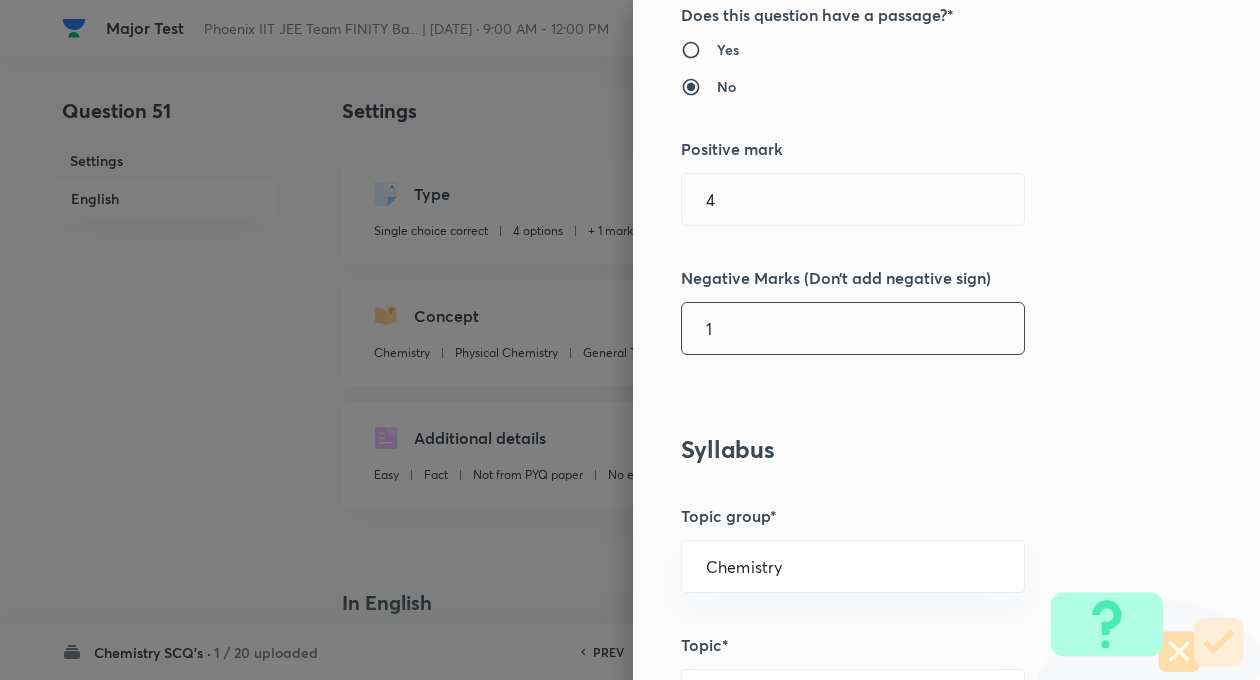 type on "1" 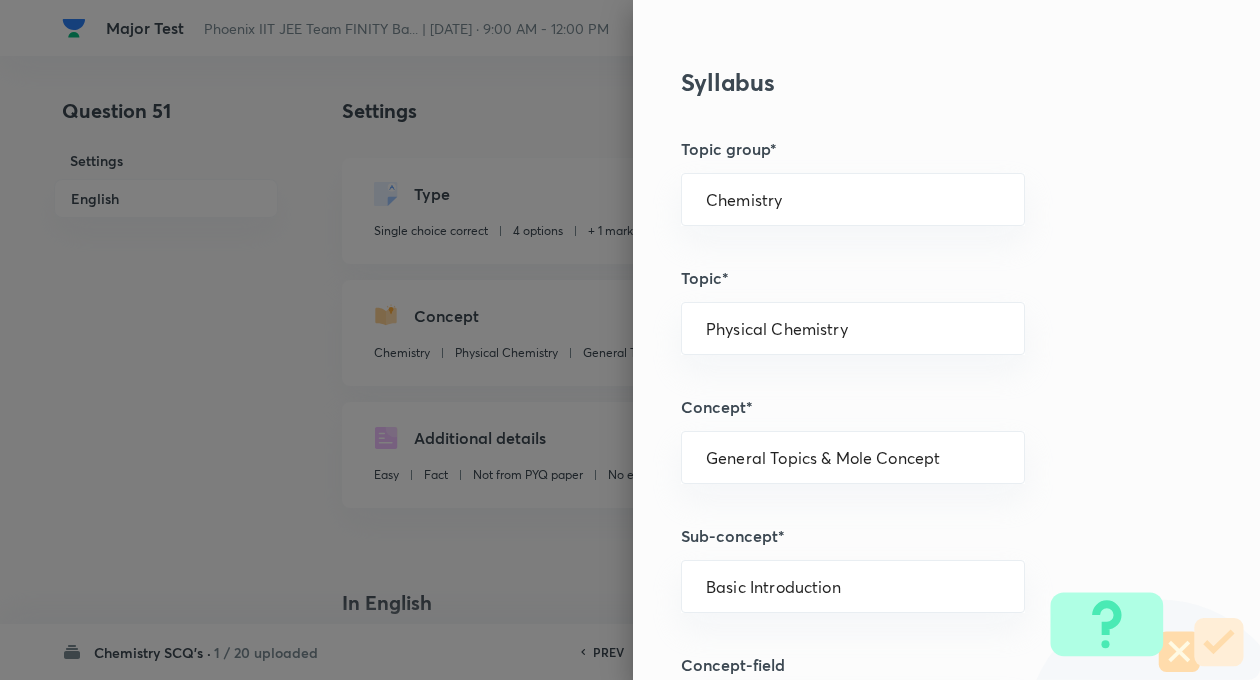 scroll, scrollTop: 800, scrollLeft: 0, axis: vertical 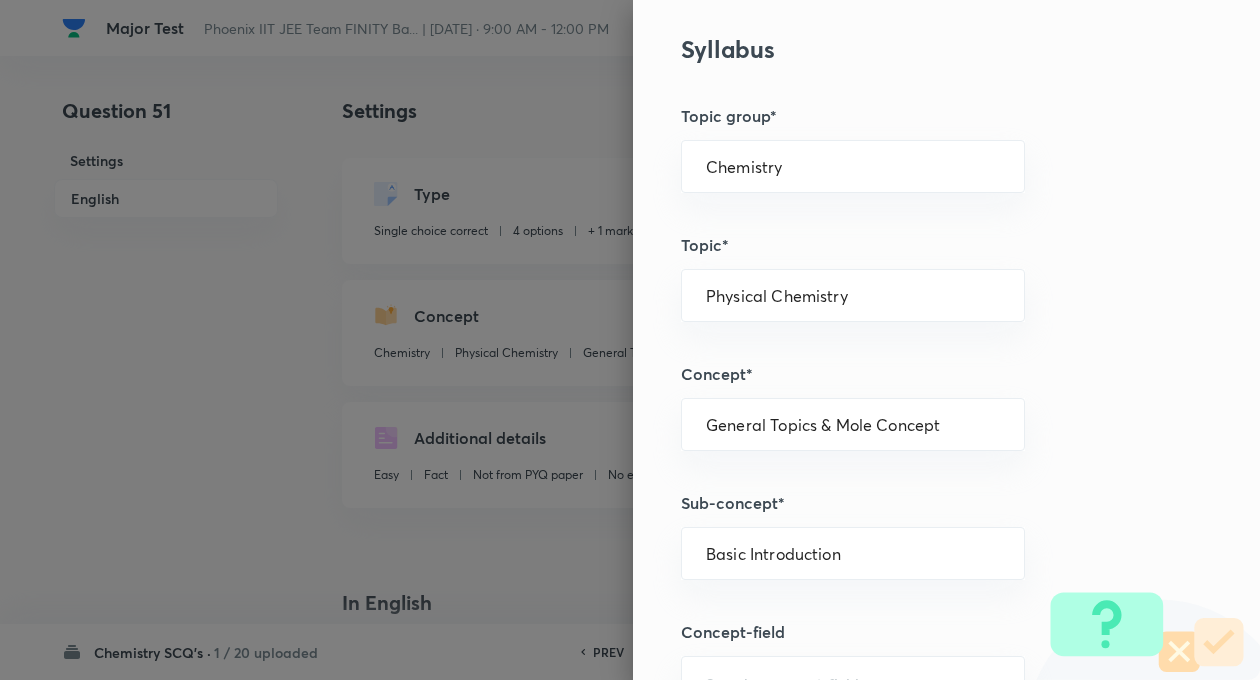 click on "Question settings Question type* Single choice correct Number of options* 2 3 4 5 Does this question have a passage?* Yes No Positive mark 4 ​ Negative Marks (Don’t add negative sign) 1 ​ Syllabus Topic group* Chemistry ​ Topic* Physical Chemistry ​ Concept* General Topics & Mole Concept ​ Sub-concept* Basic Introduction ​ Concept-field ​ Additional details Question Difficulty Very easy Easy Moderate Hard Very hard Question is based on Fact Numerical Concept Previous year question Yes No Does this question have equation? Yes No Verification status Is the question verified? *Select 'yes' only if a question is verified Yes No Save" at bounding box center (946, 340) 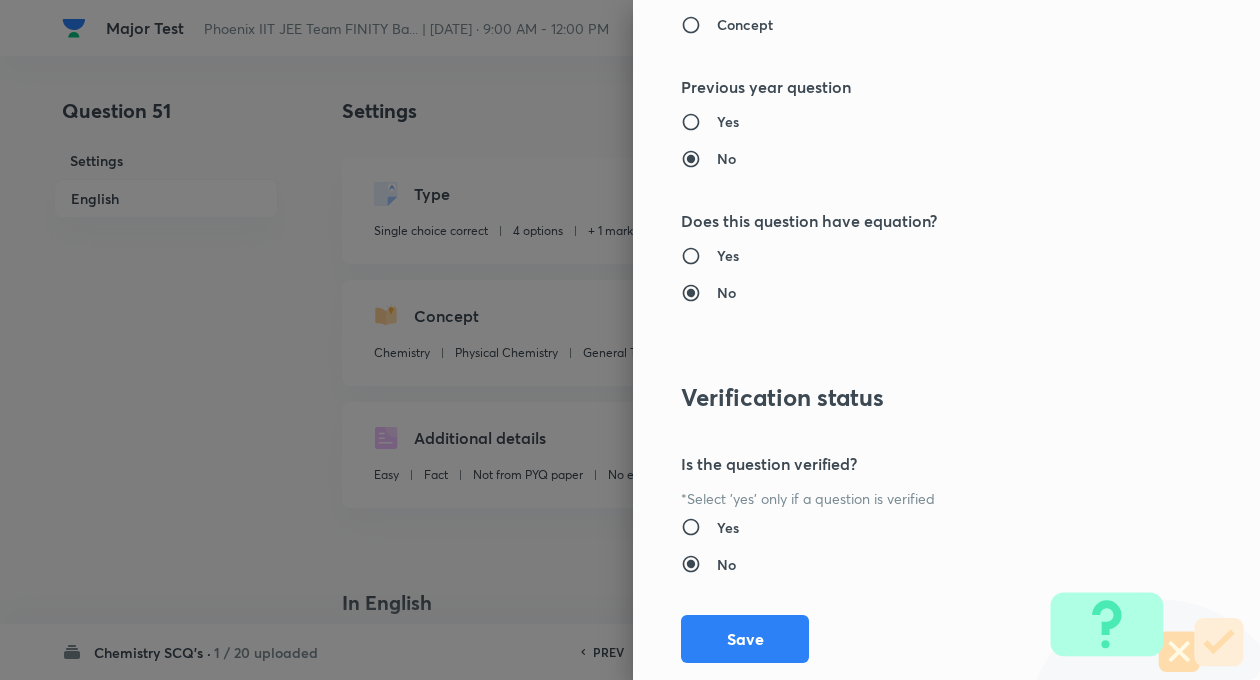 scroll, scrollTop: 2046, scrollLeft: 0, axis: vertical 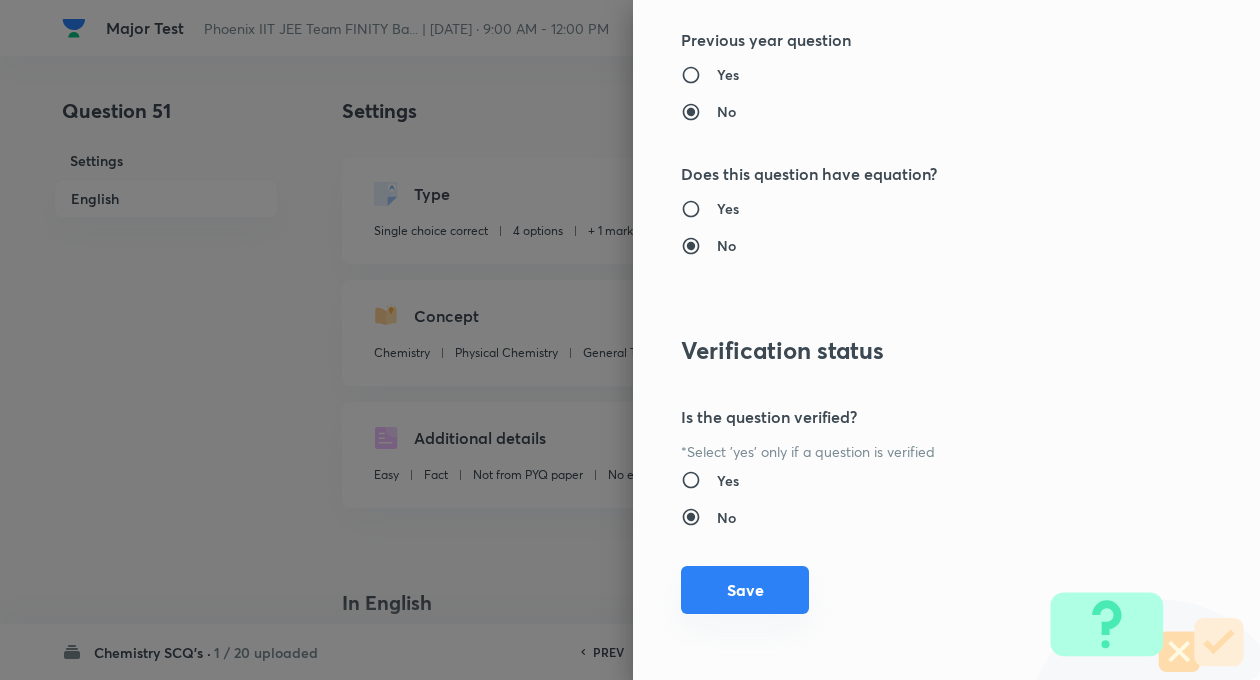 click on "Save" at bounding box center [745, 590] 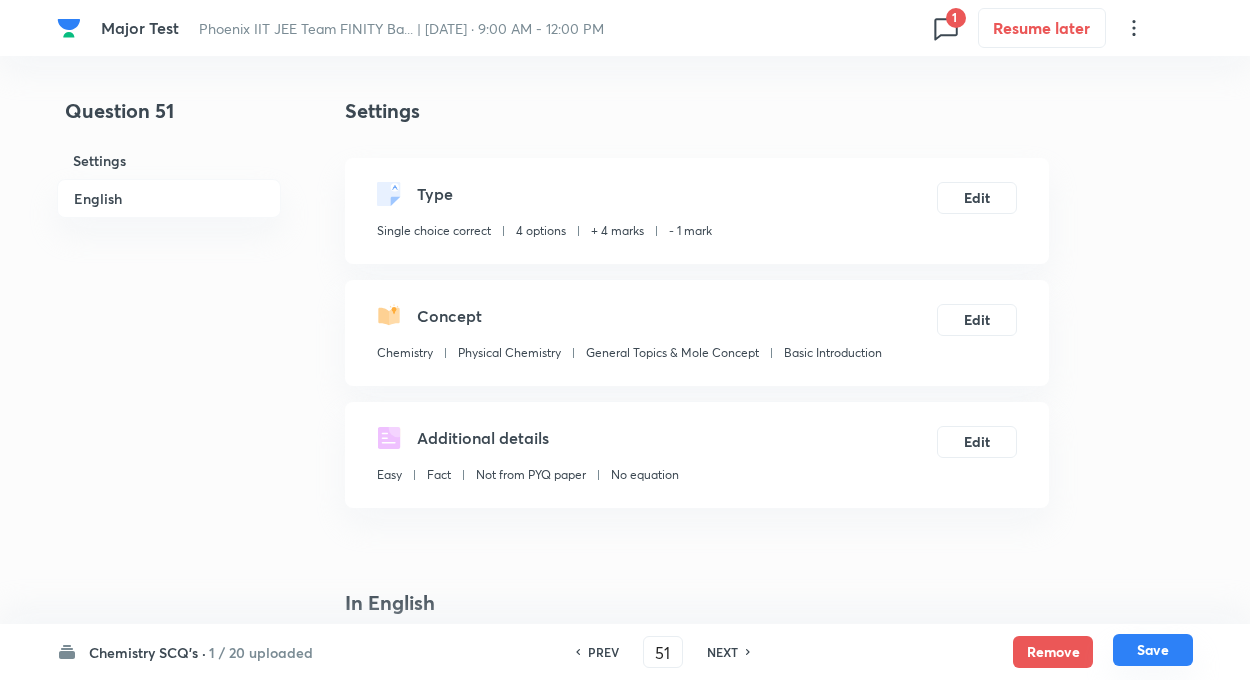 click on "Save" at bounding box center (1153, 650) 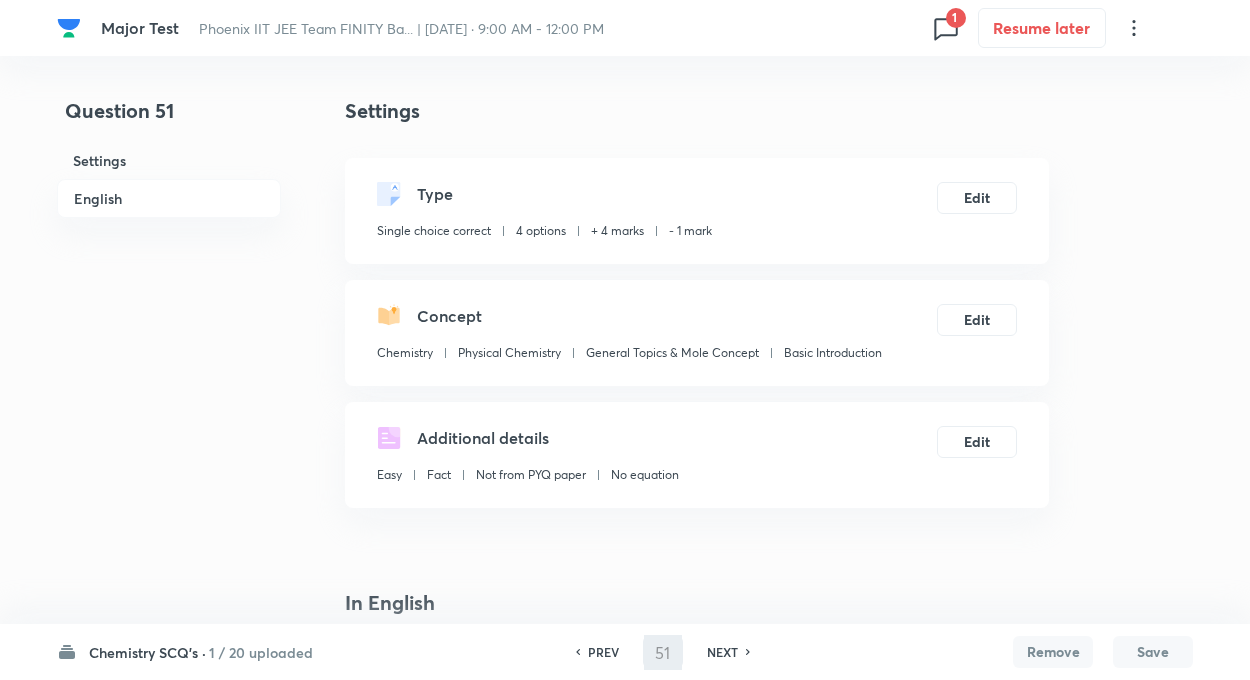 type on "52" 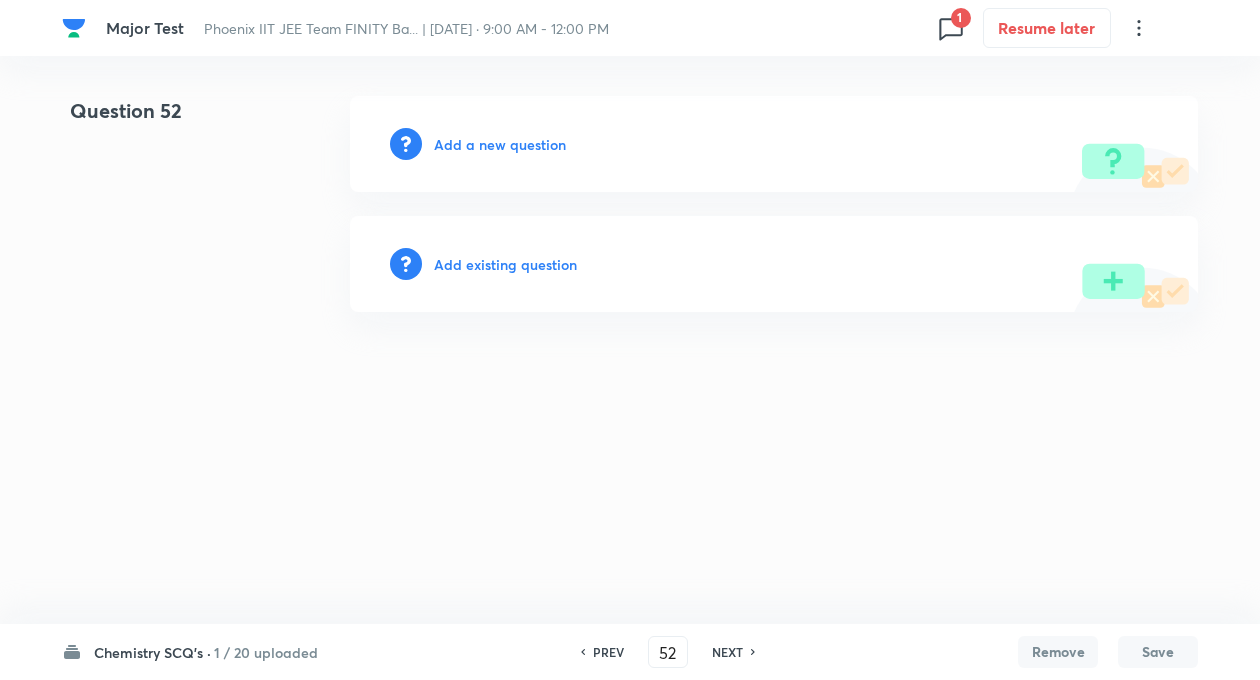 click on "Add existing question" at bounding box center [505, 264] 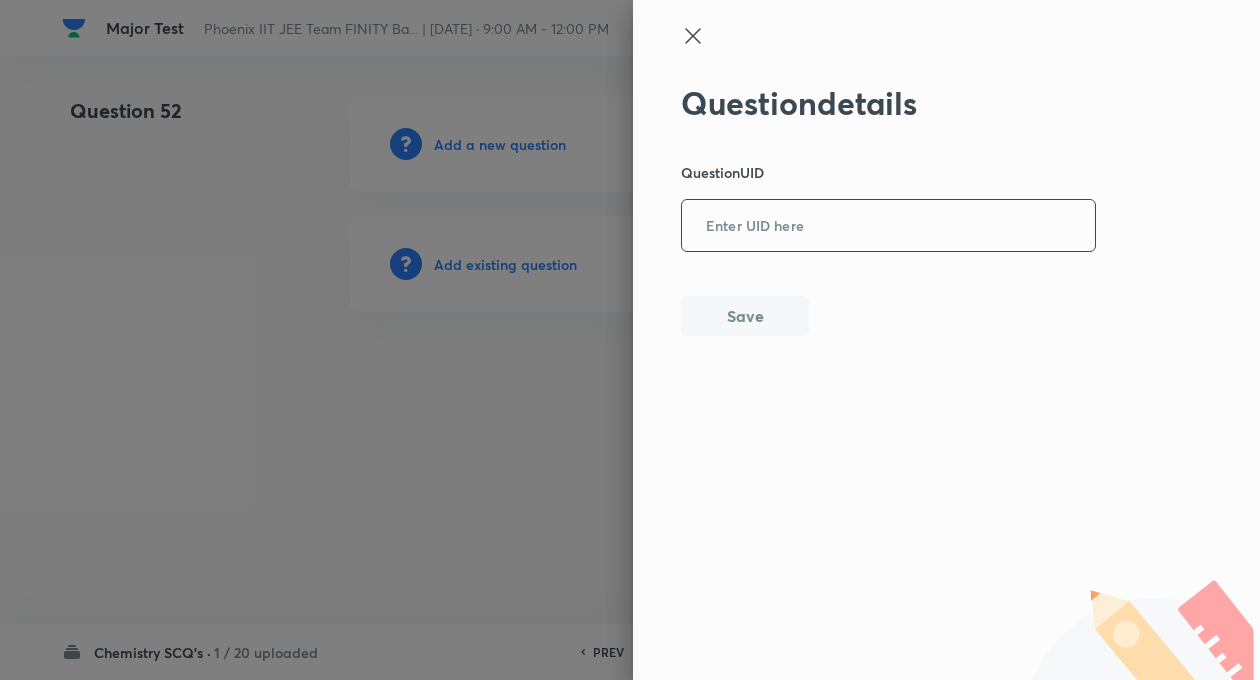 click at bounding box center [888, 226] 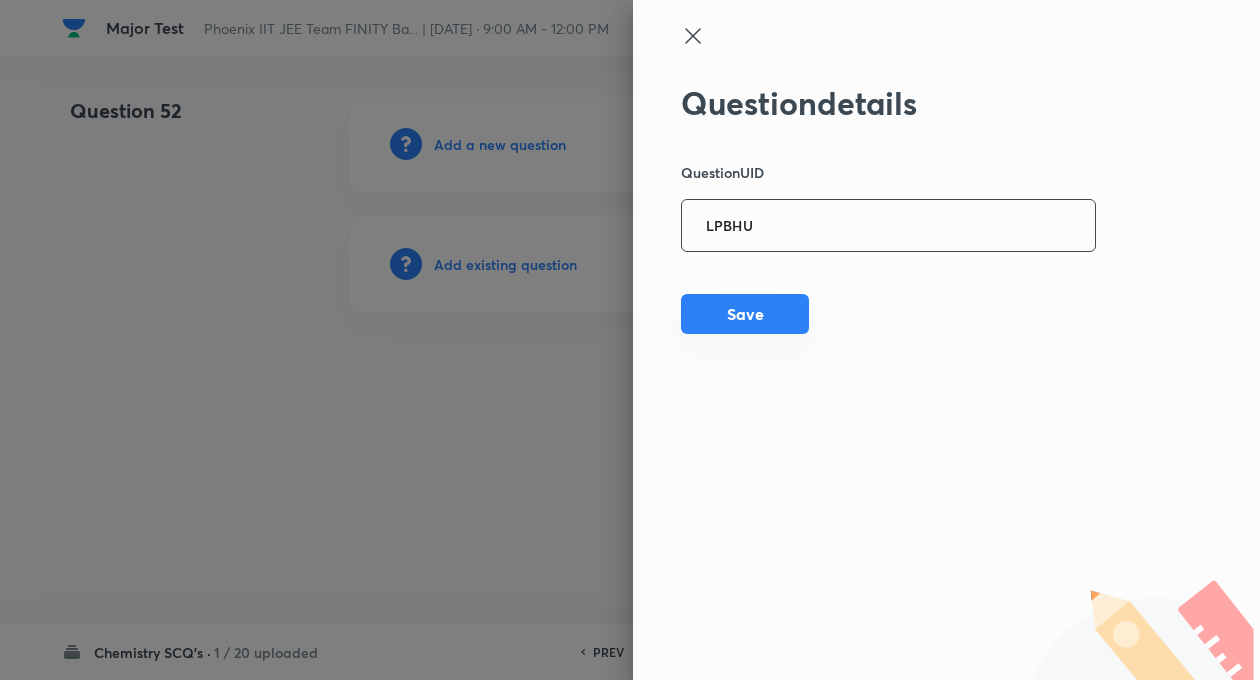 type on "LPBHU" 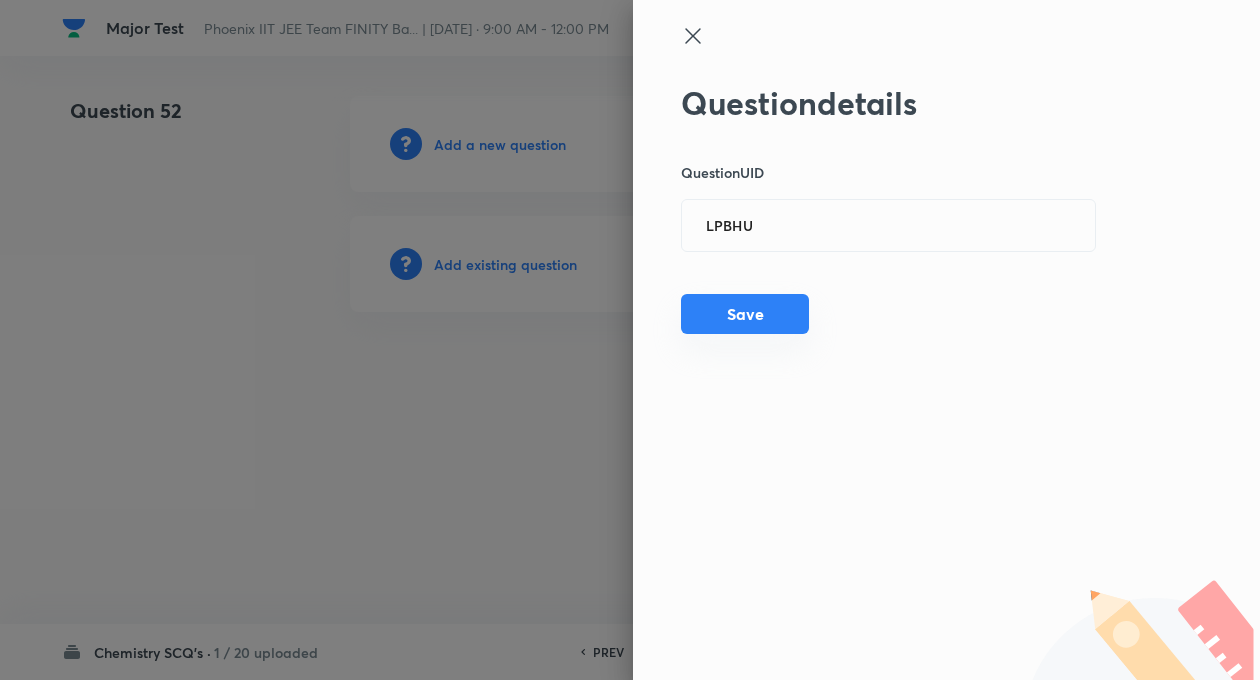 click on "Save" at bounding box center (745, 314) 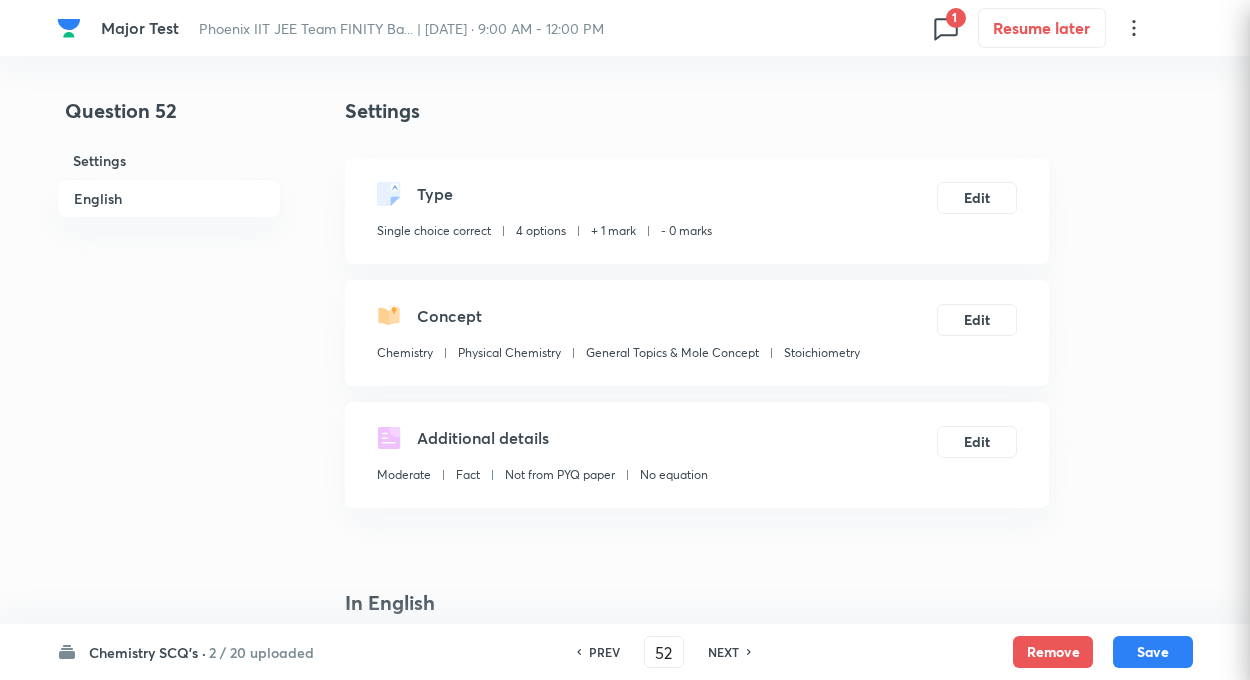 checkbox on "true" 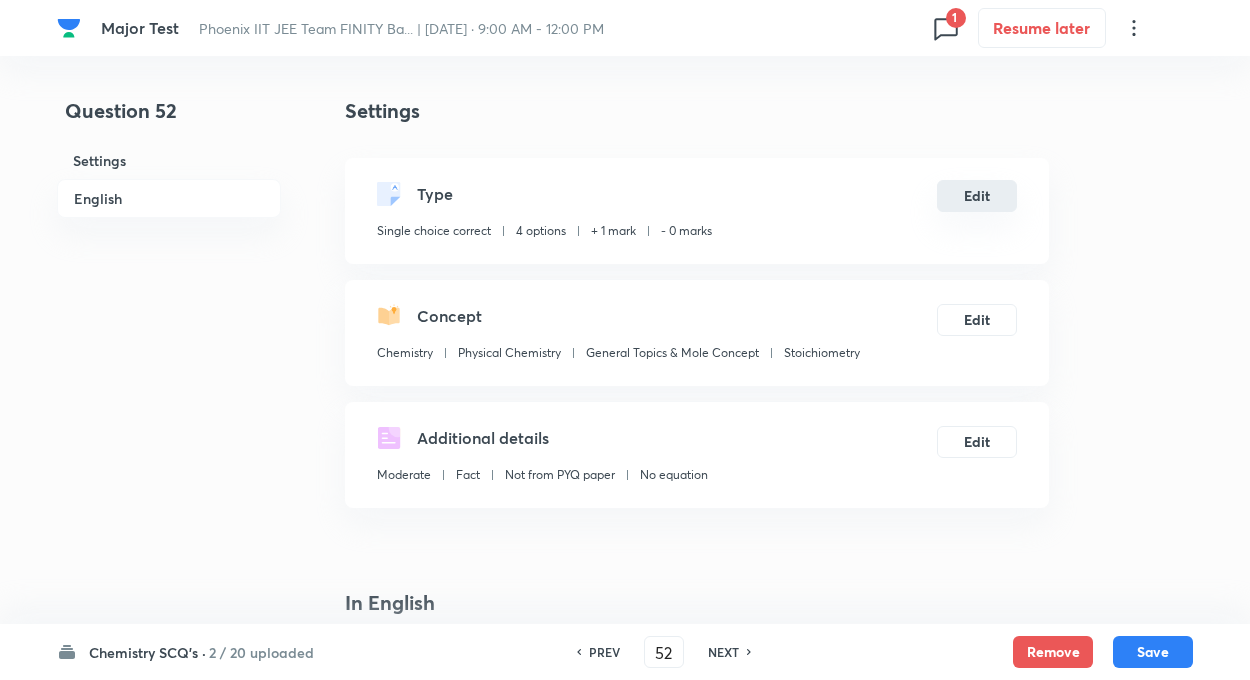 click on "Edit" at bounding box center [977, 196] 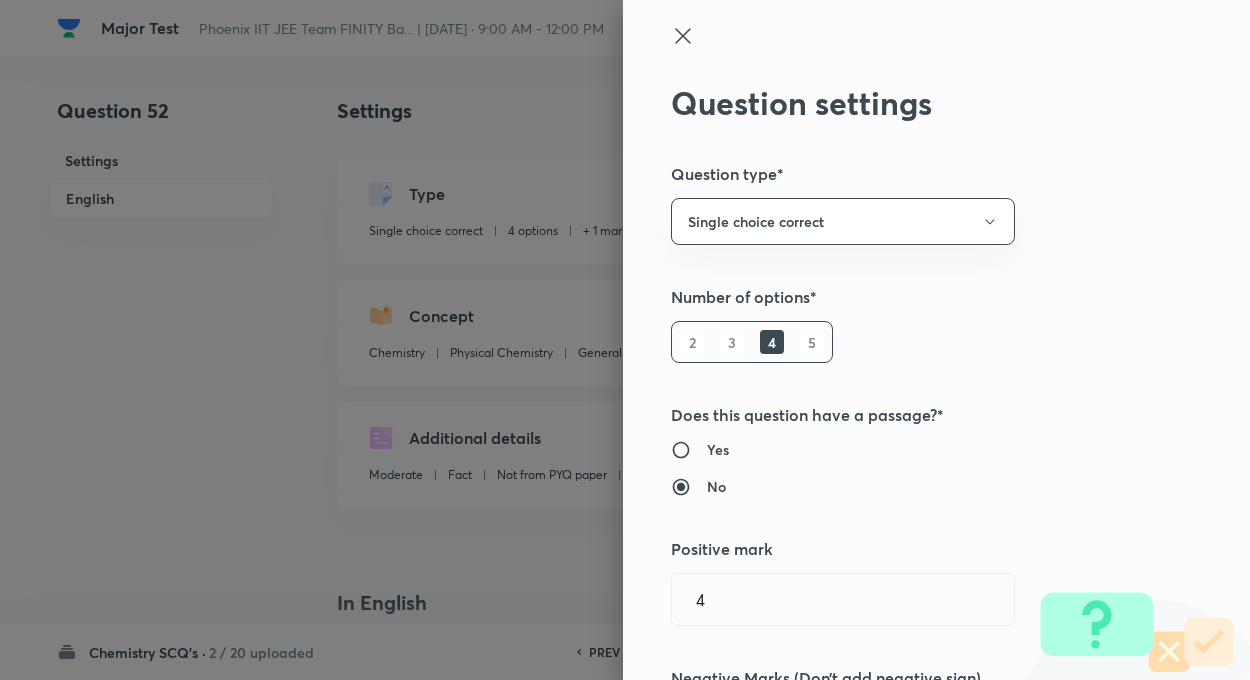 radio on "false" 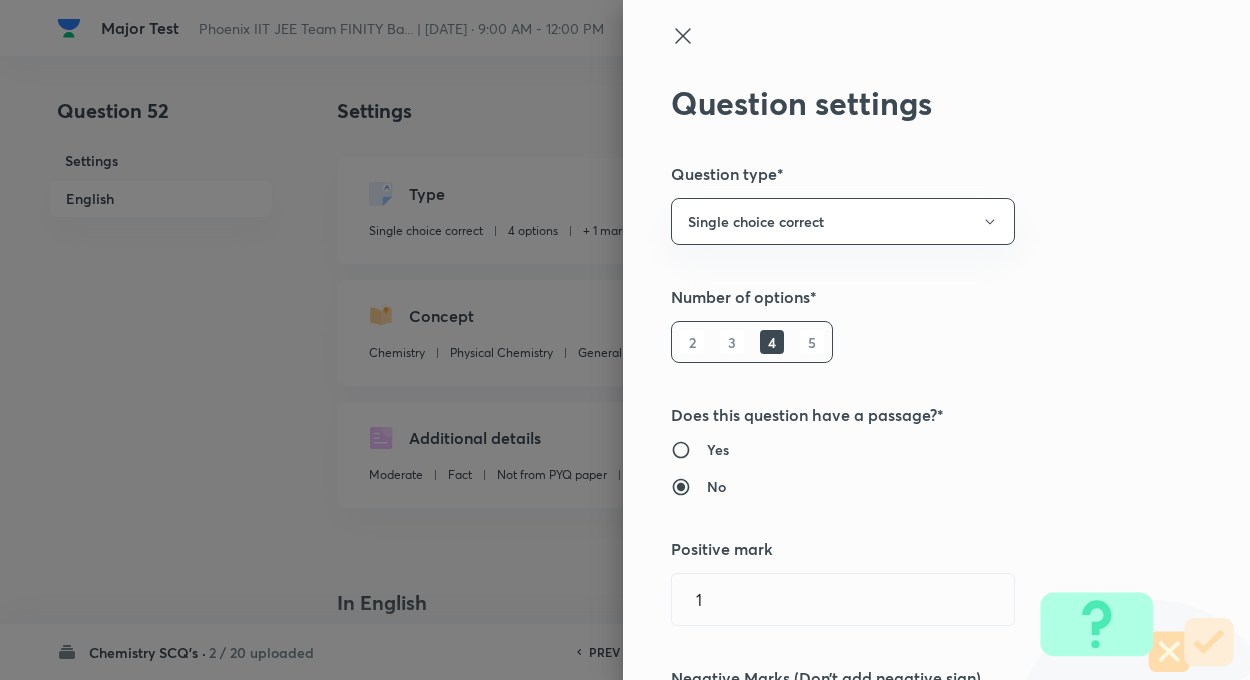 type on "0" 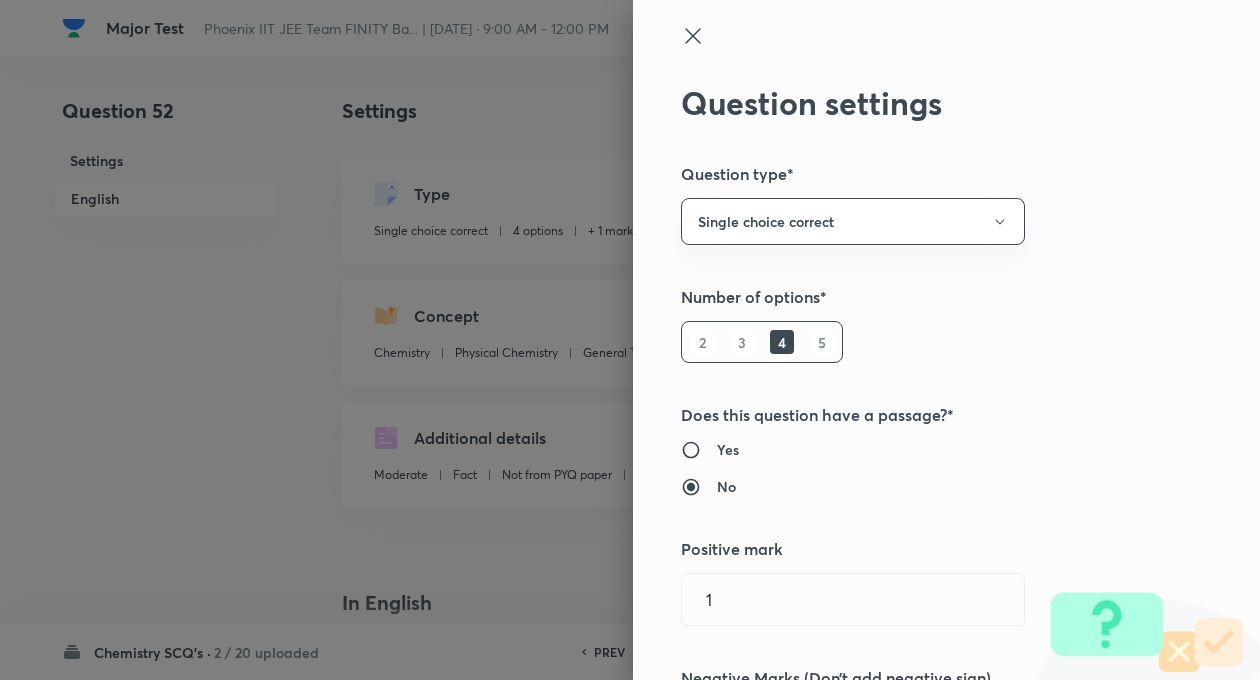 click on "Question settings Question type* Single choice correct Number of options* 2 3 4 5 Does this question have a passage?* Yes No Positive mark 1 ​ Negative Marks (Don’t add negative sign) 0 ​ Syllabus Topic group* Chemistry ​ Topic* Physical Chemistry ​ Concept* General Topics & Mole Concept ​ Sub-concept* Stoichiometry ​ Concept-field ​ Additional details Question Difficulty Very easy Easy Moderate Hard Very hard Question is based on Fact Numerical Concept Previous year question Yes No Does this question have equation? Yes No Verification status Is the question verified? *Select 'yes' only if a question is verified Yes No Save" at bounding box center (946, 340) 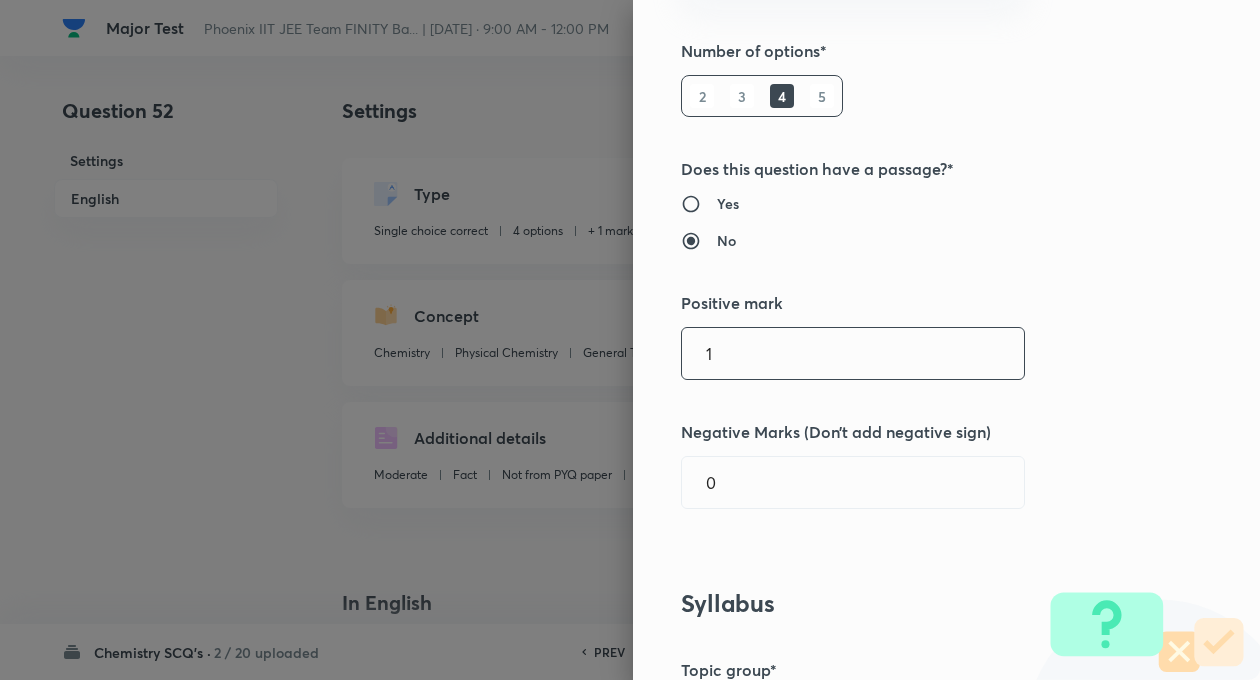 scroll, scrollTop: 280, scrollLeft: 0, axis: vertical 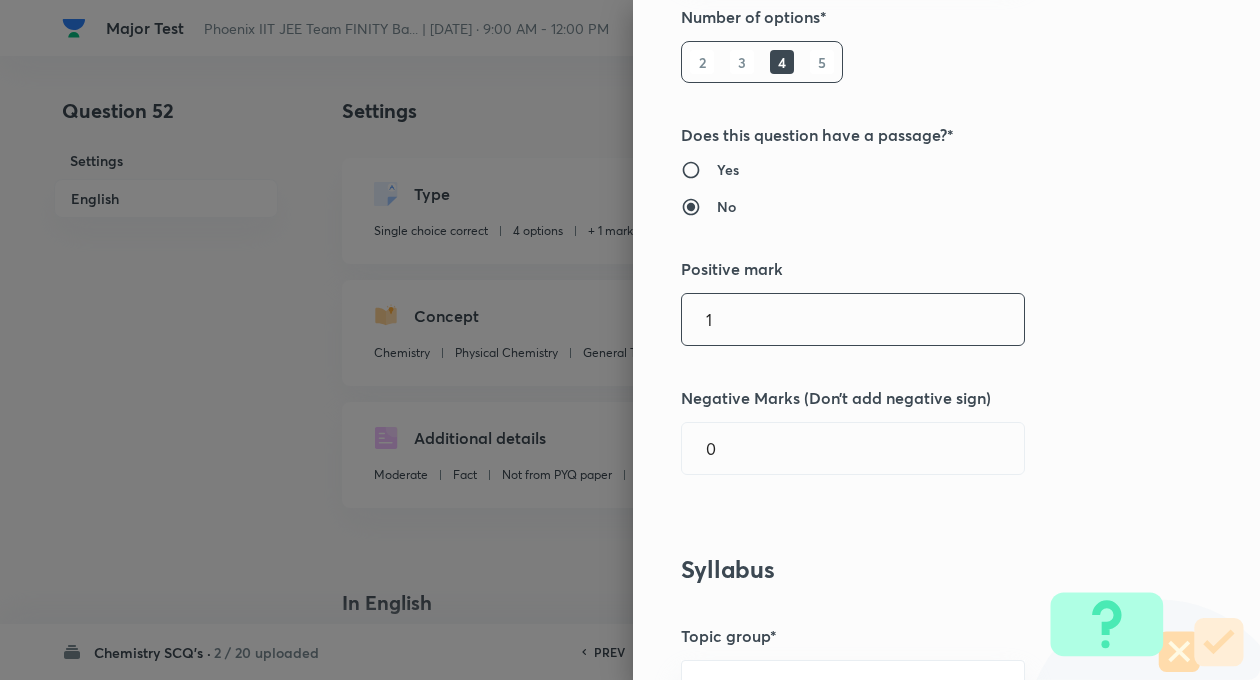 click on "1" at bounding box center [853, 319] 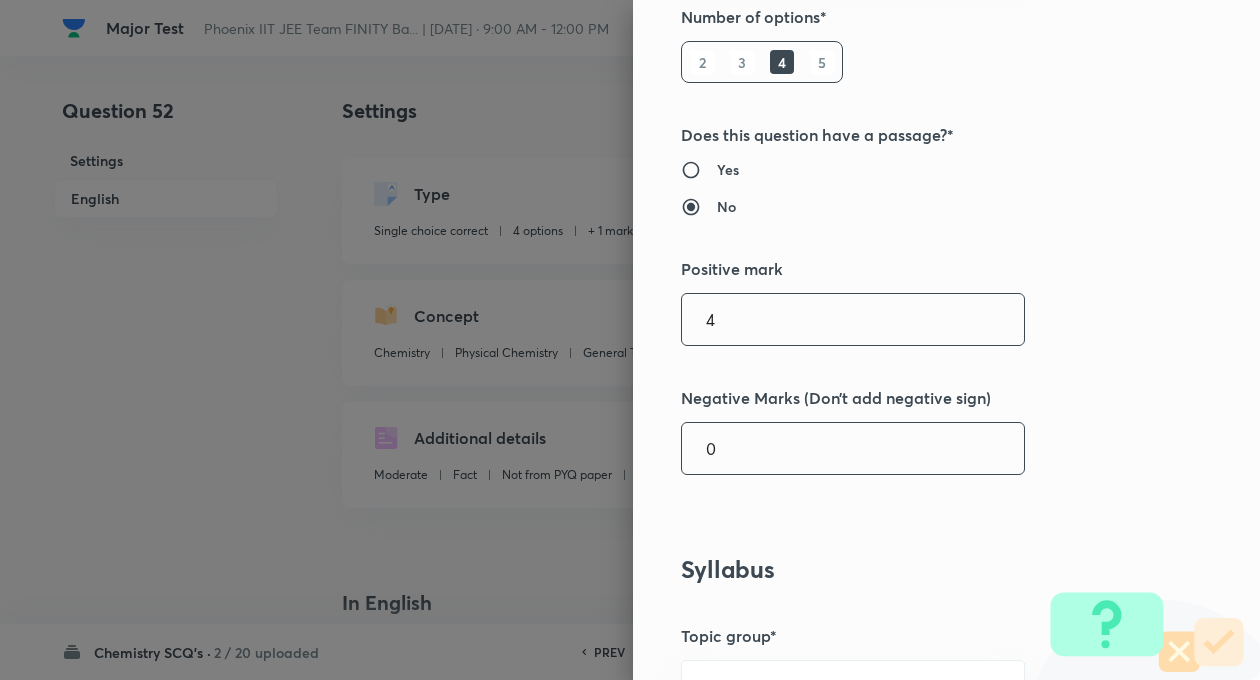 type on "4" 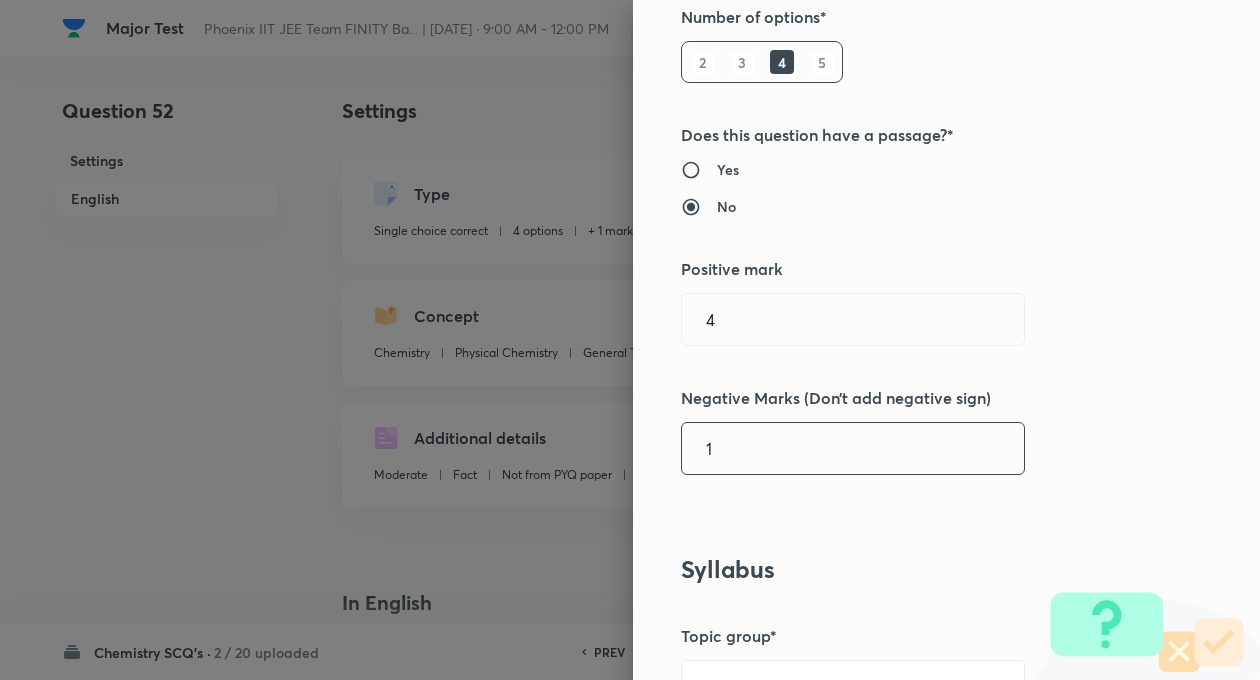 type on "1" 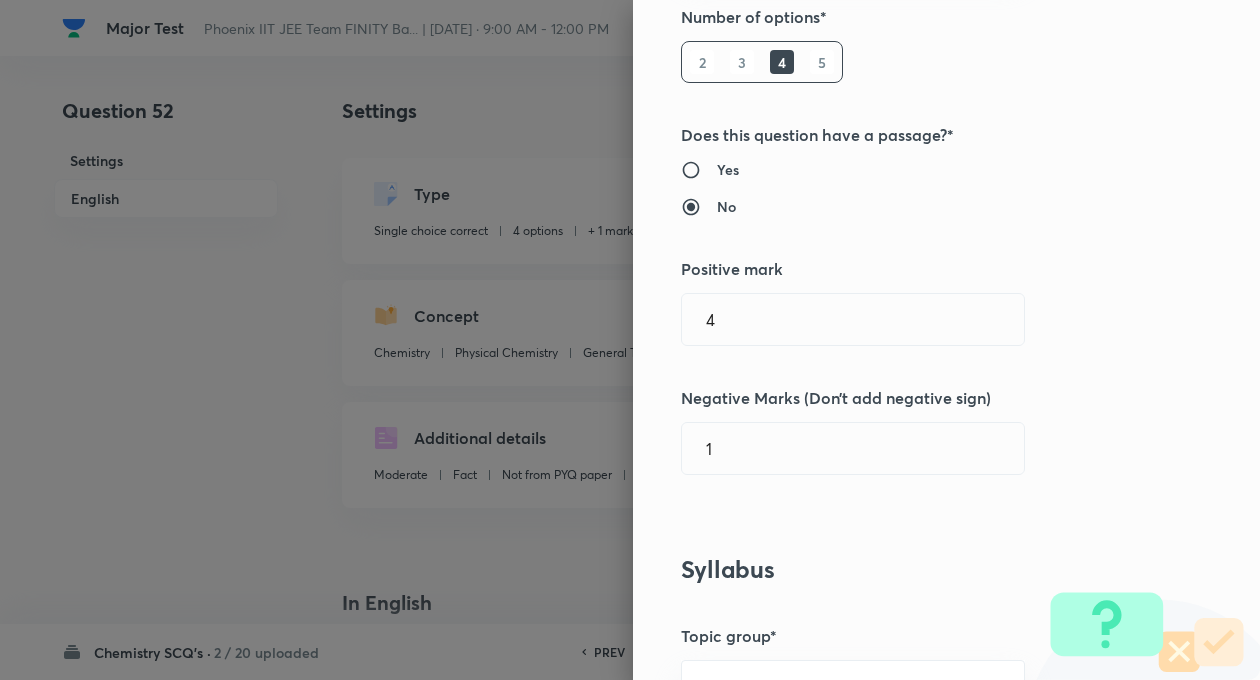 click on "Question settings Question type* Single choice correct Number of options* 2 3 4 5 Does this question have a passage?* Yes No Positive mark 4 ​ Negative Marks (Don’t add negative sign) 1 ​ Syllabus Topic group* Chemistry ​ Topic* Physical Chemistry ​ Concept* General Topics & Mole Concept ​ Sub-concept* Stoichiometry ​ Concept-field ​ Additional details Question Difficulty Very easy Easy Moderate Hard Very hard Question is based on Fact Numerical Concept Previous year question Yes No Does this question have equation? Yes No Verification status Is the question verified? *Select 'yes' only if a question is verified Yes No Save" at bounding box center (946, 340) 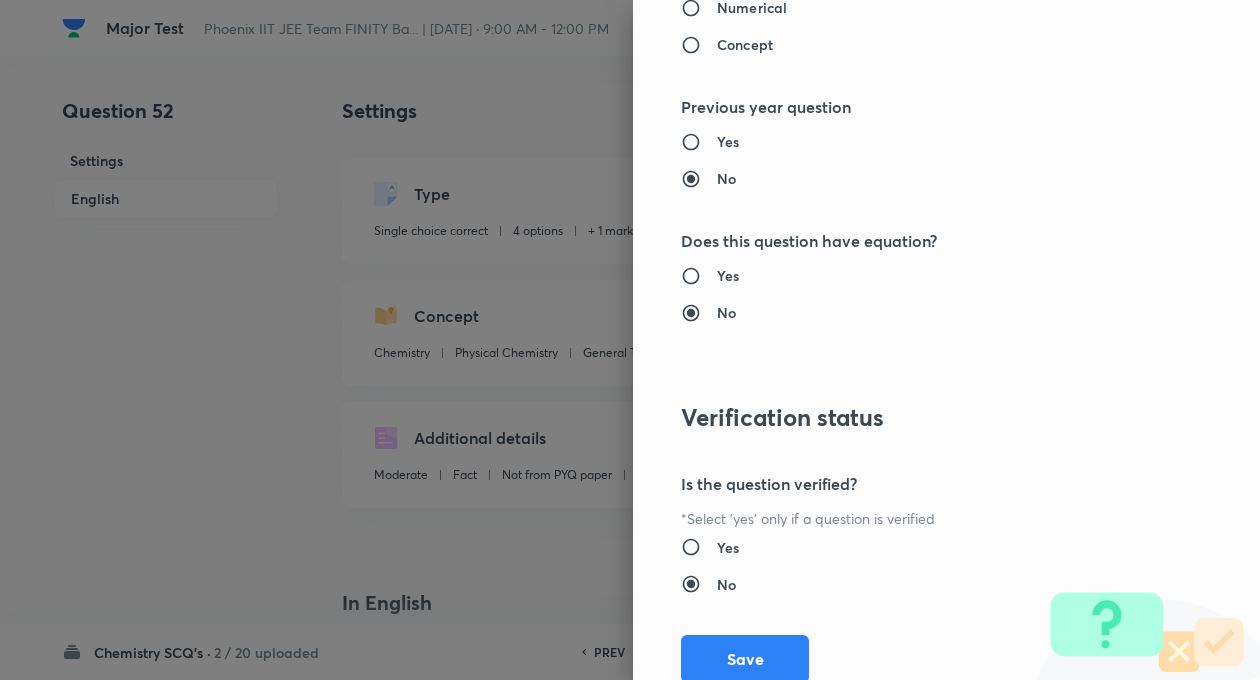 scroll, scrollTop: 2046, scrollLeft: 0, axis: vertical 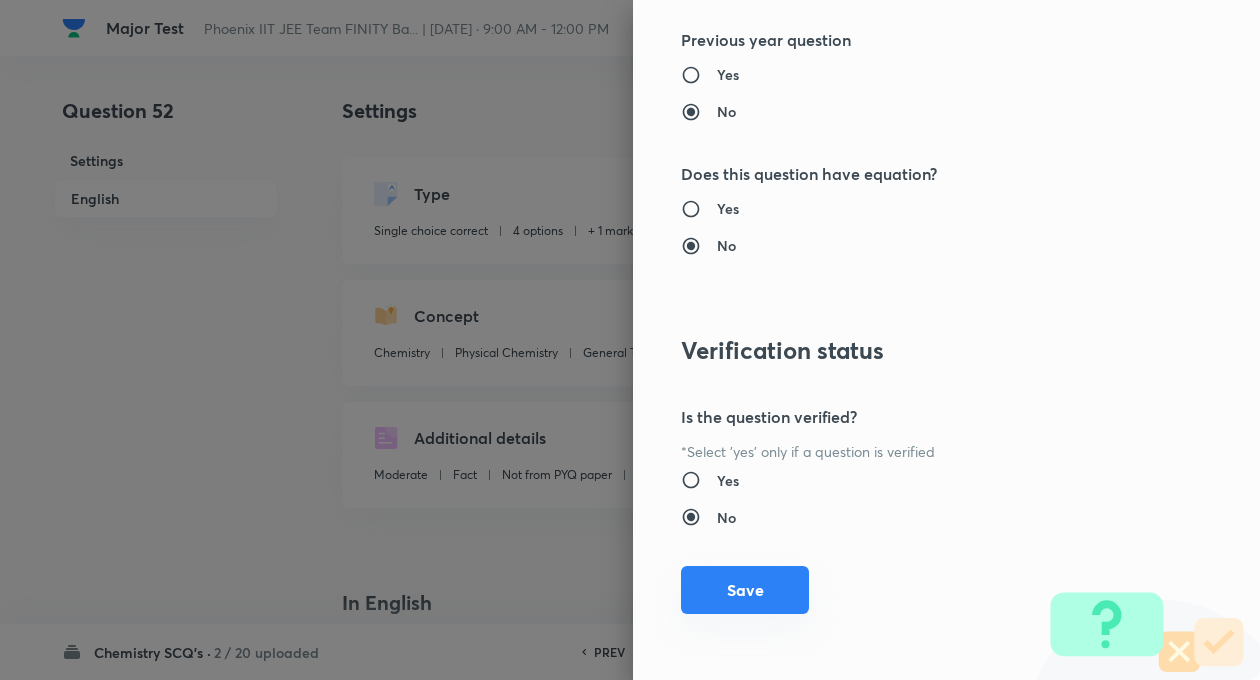 click on "Save" at bounding box center (745, 590) 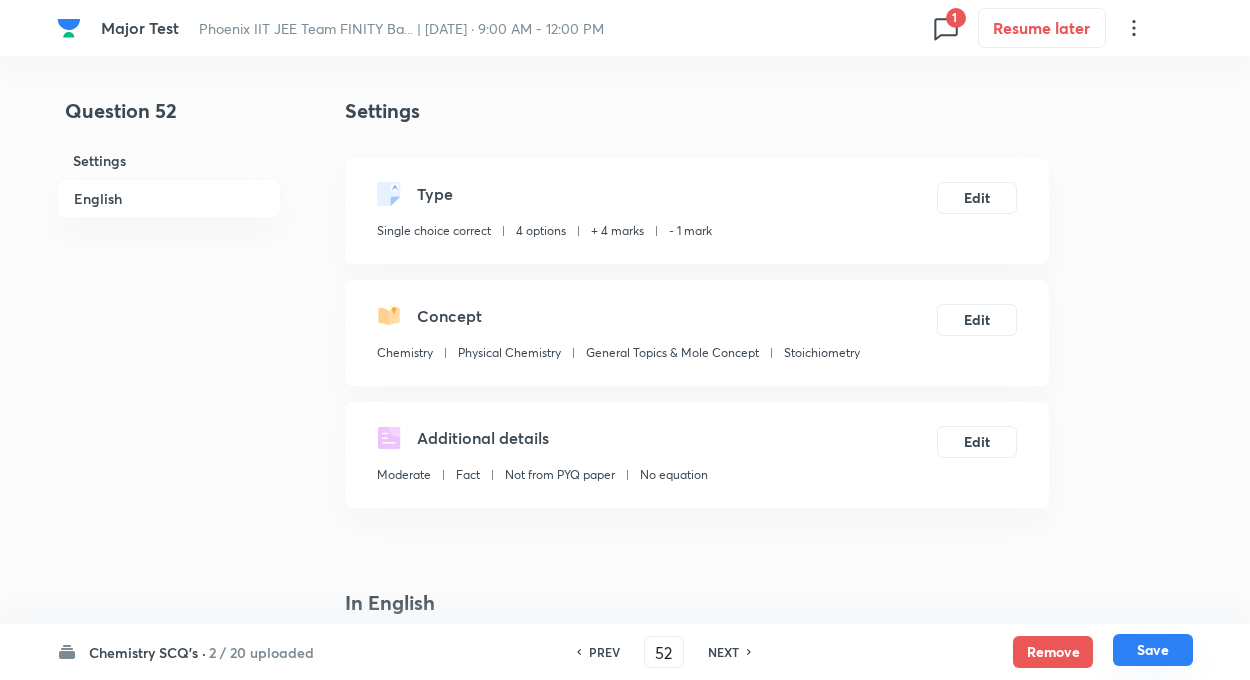 click on "Save" at bounding box center [1153, 650] 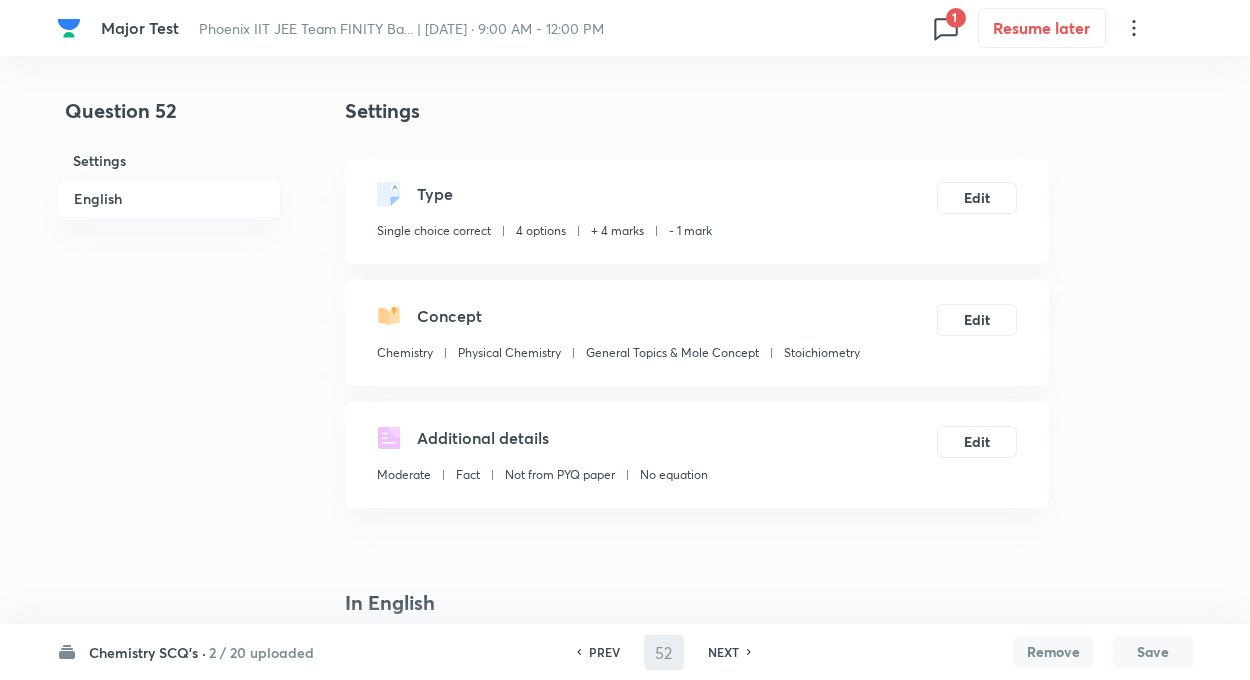 type on "53" 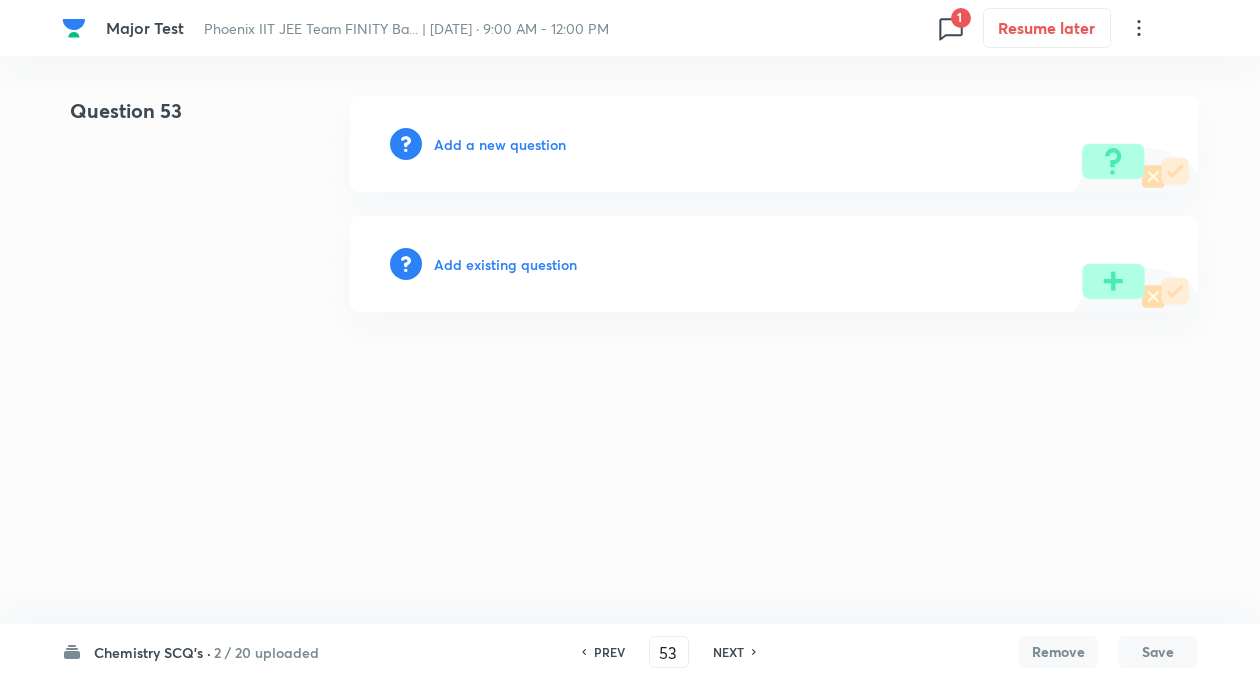 click on "Major Test Phoenix IIT JEE Team FINITY Ba... | [DATE] · 9:00 AM - 12:00 PM 1 Resume later Question 53 Add a new question Add existing question Chemistry SCQ's ·
2 / 20 uploaded
PREV 53 ​ NEXT Remove Save No internet connection" at bounding box center [630, 204] 